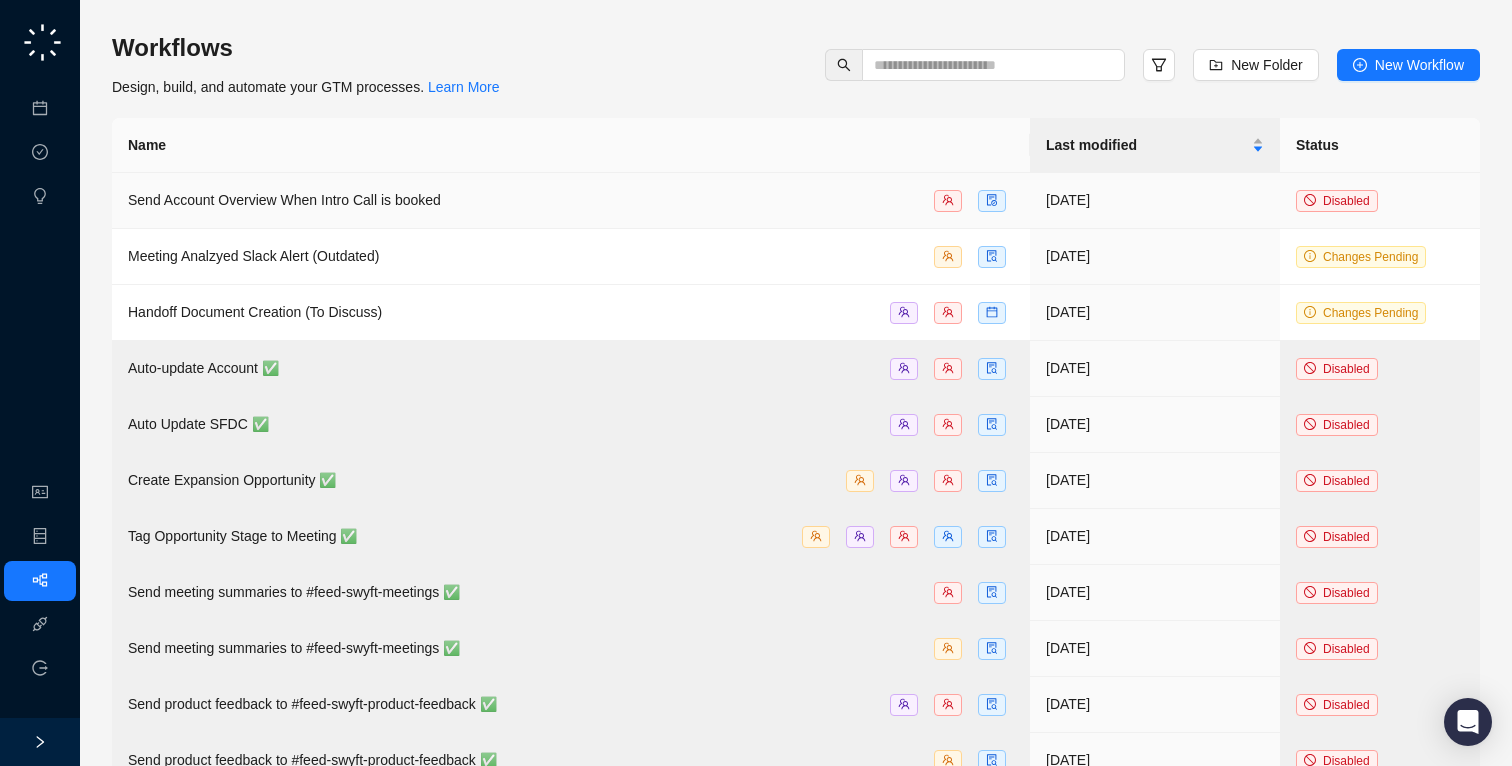 scroll, scrollTop: 0, scrollLeft: 0, axis: both 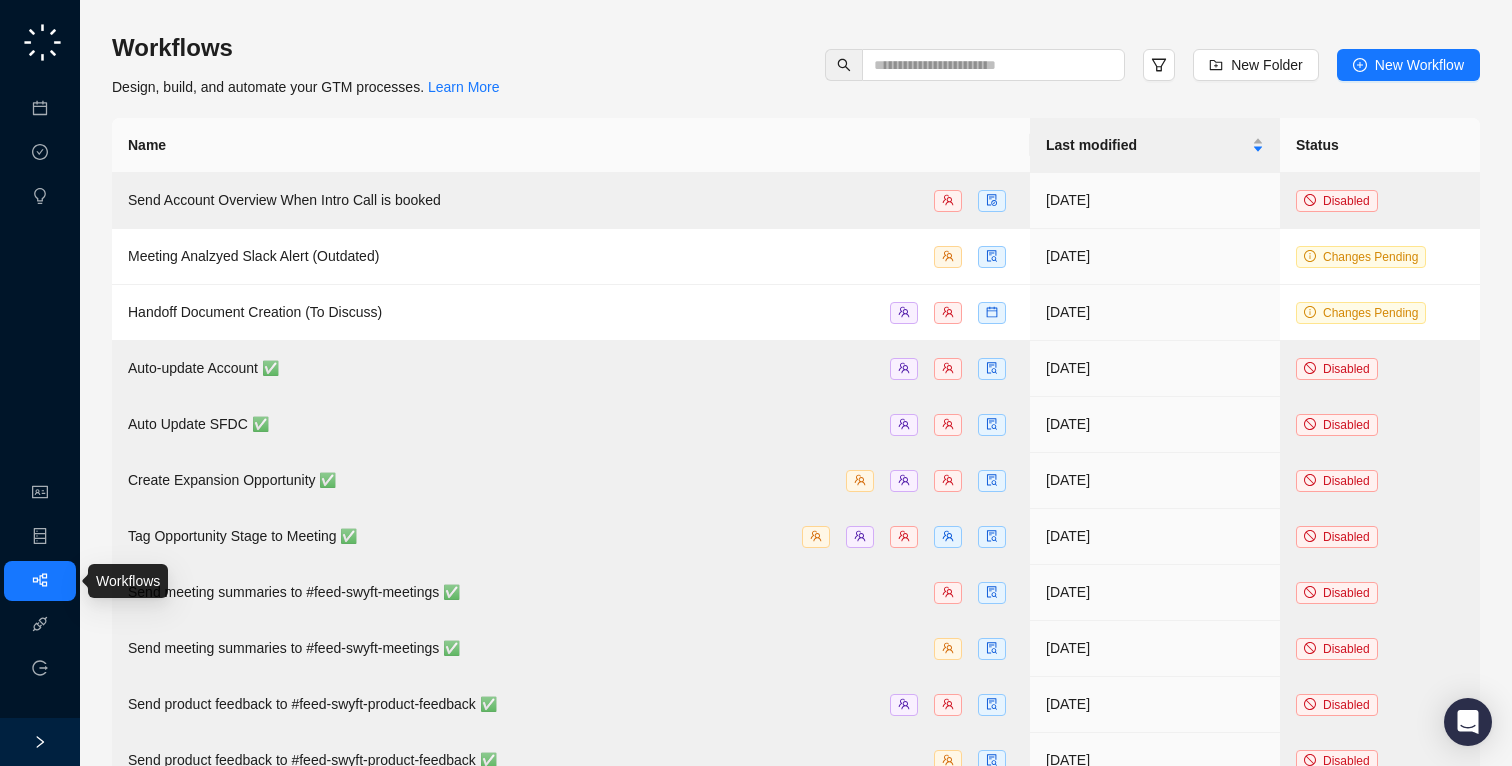 type 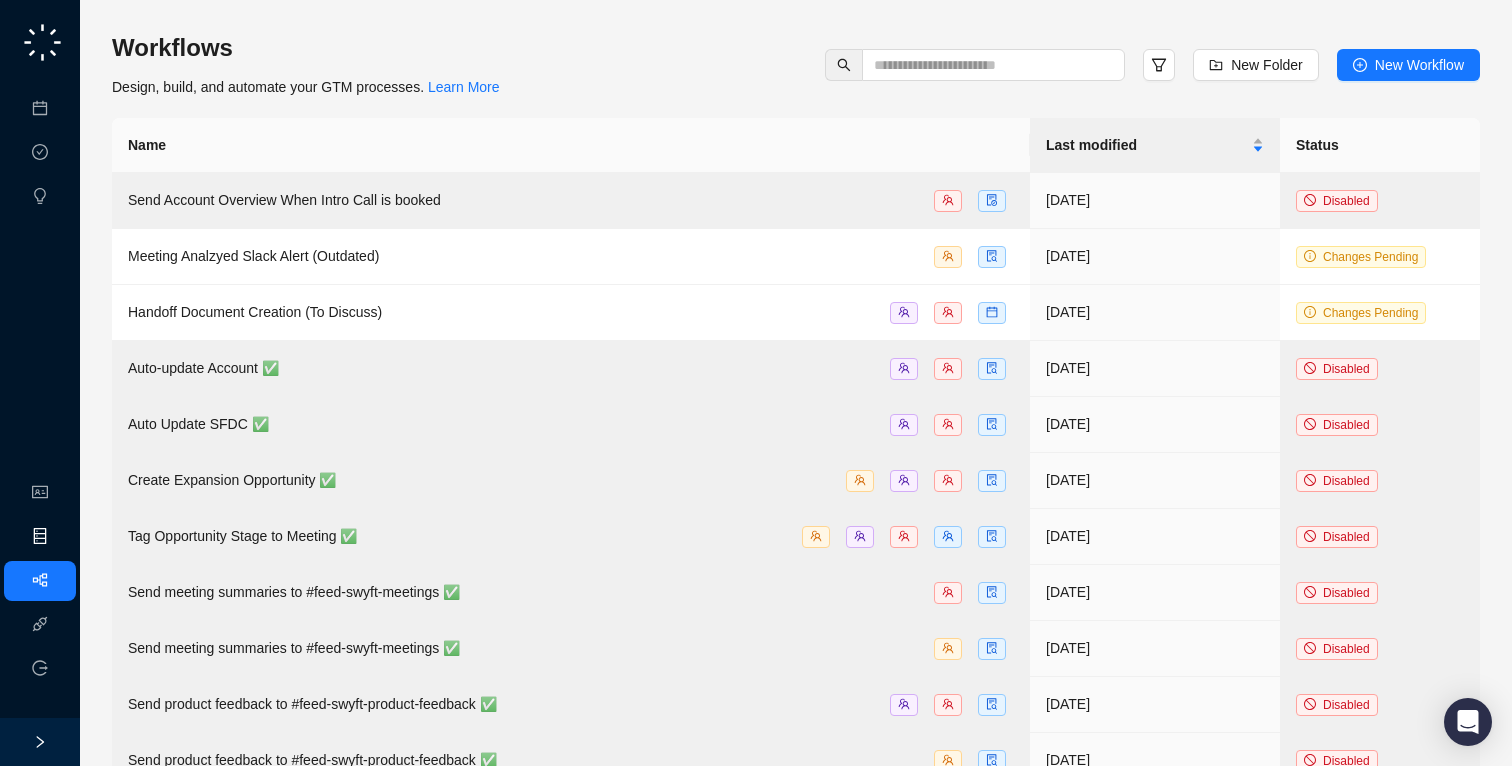click 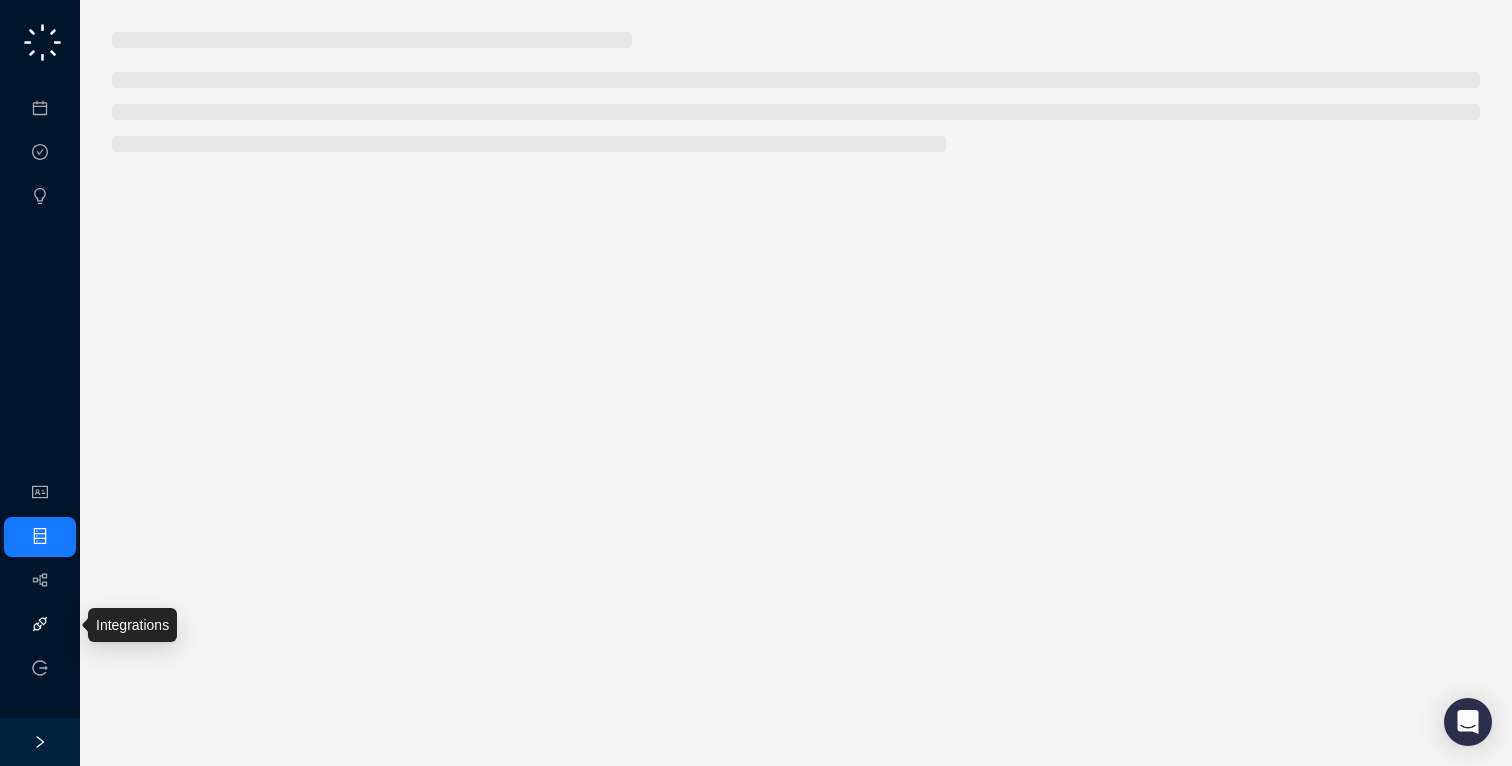 click 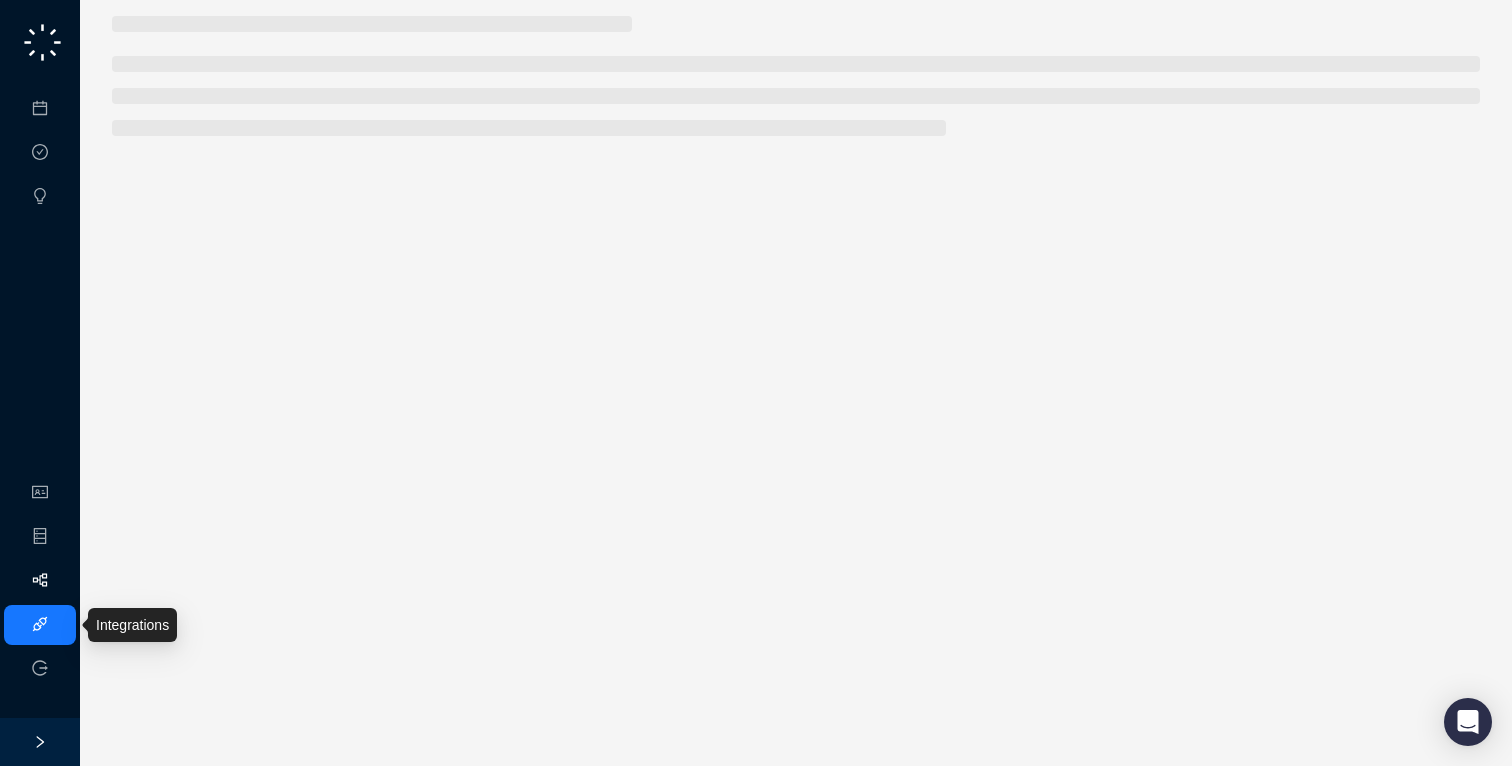 click 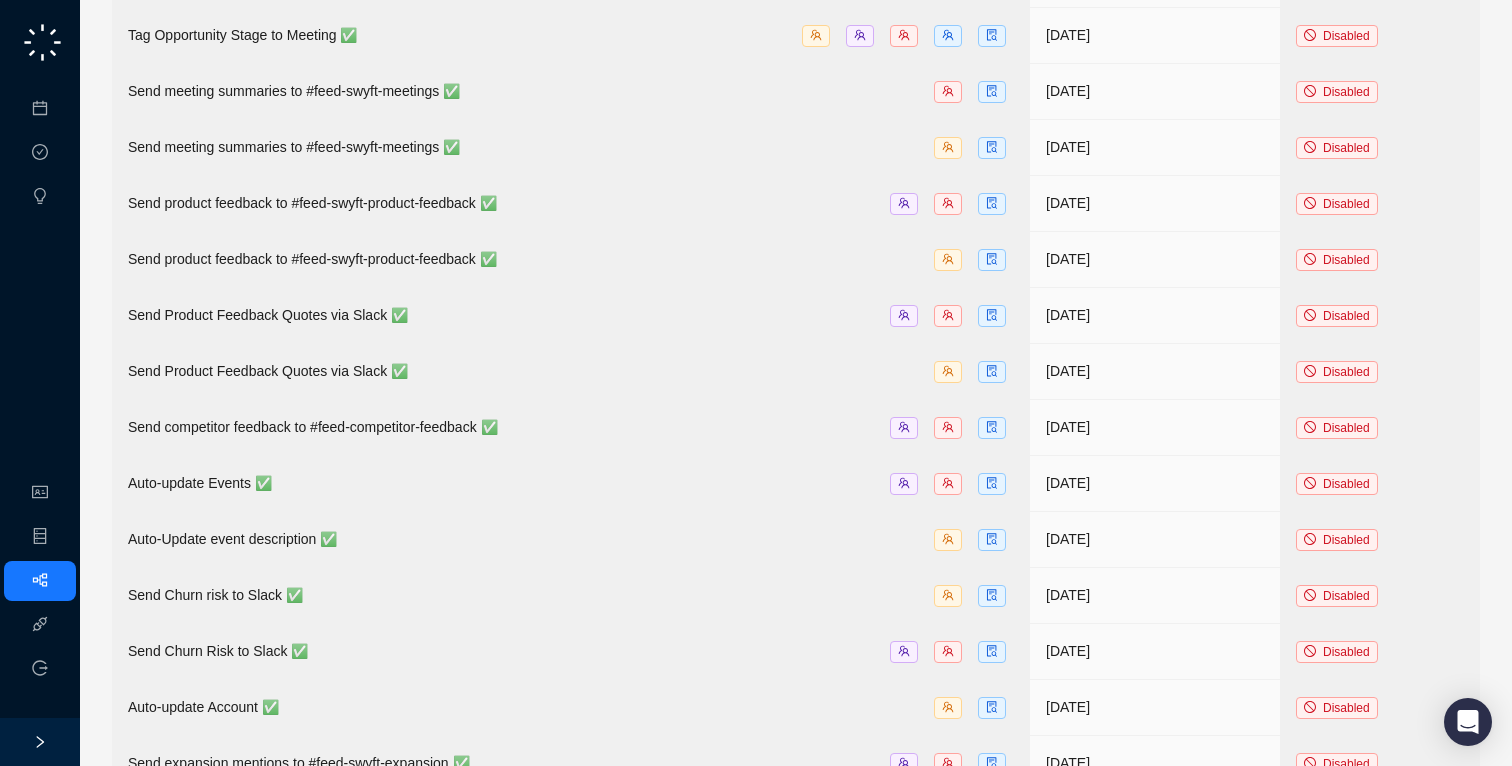 scroll, scrollTop: 0, scrollLeft: 0, axis: both 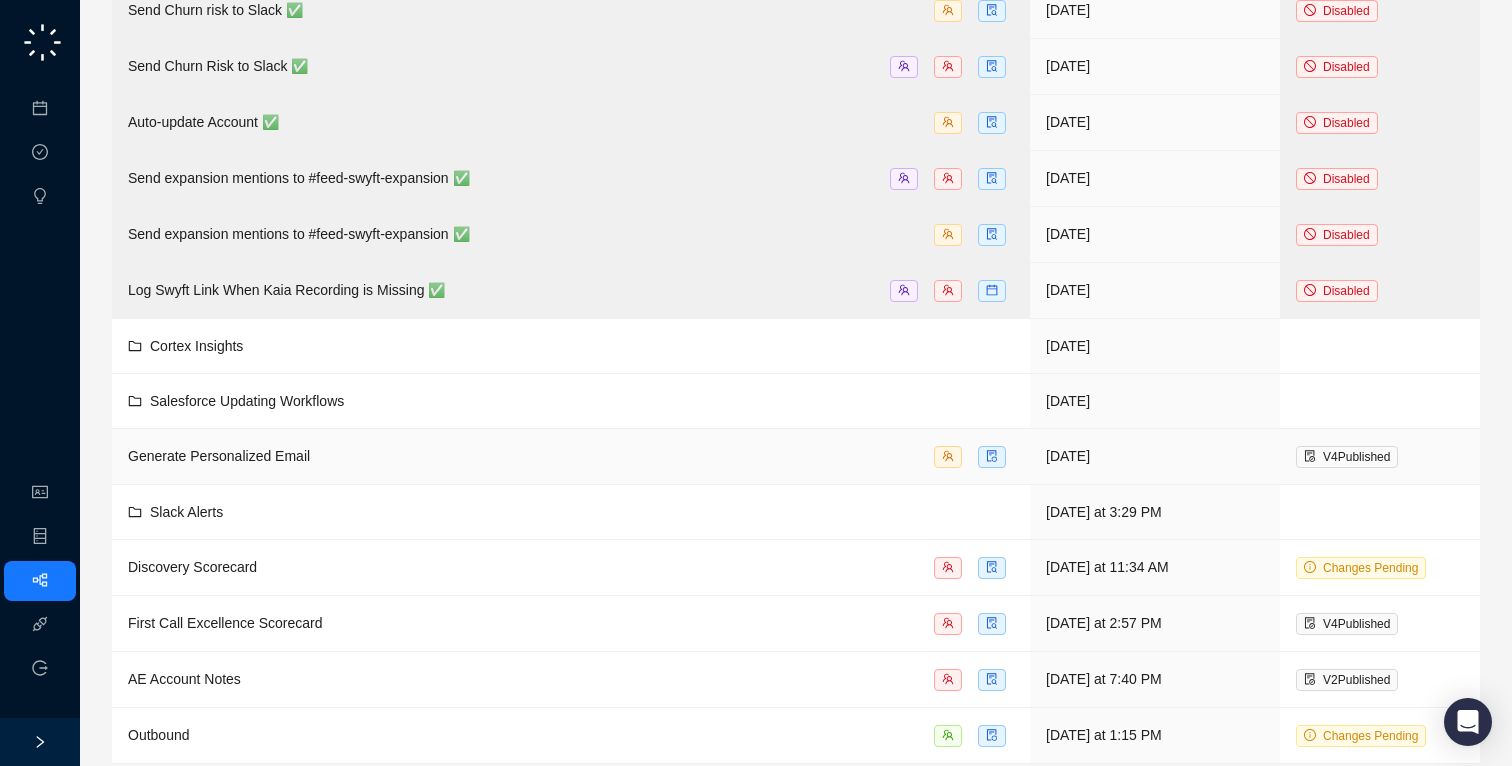 click on "Generate Personalized Email" at bounding box center (571, 457) 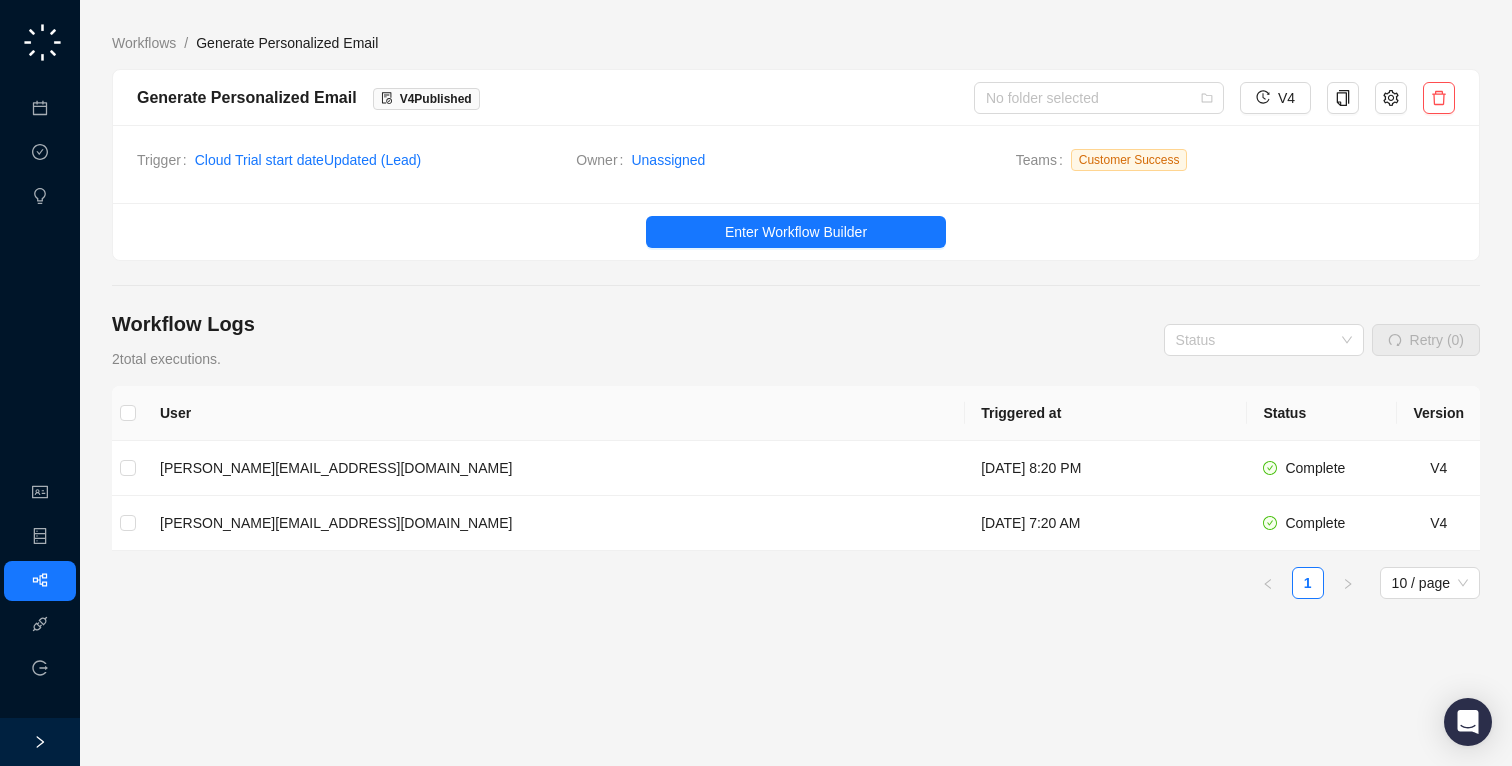 scroll, scrollTop: 15, scrollLeft: 0, axis: vertical 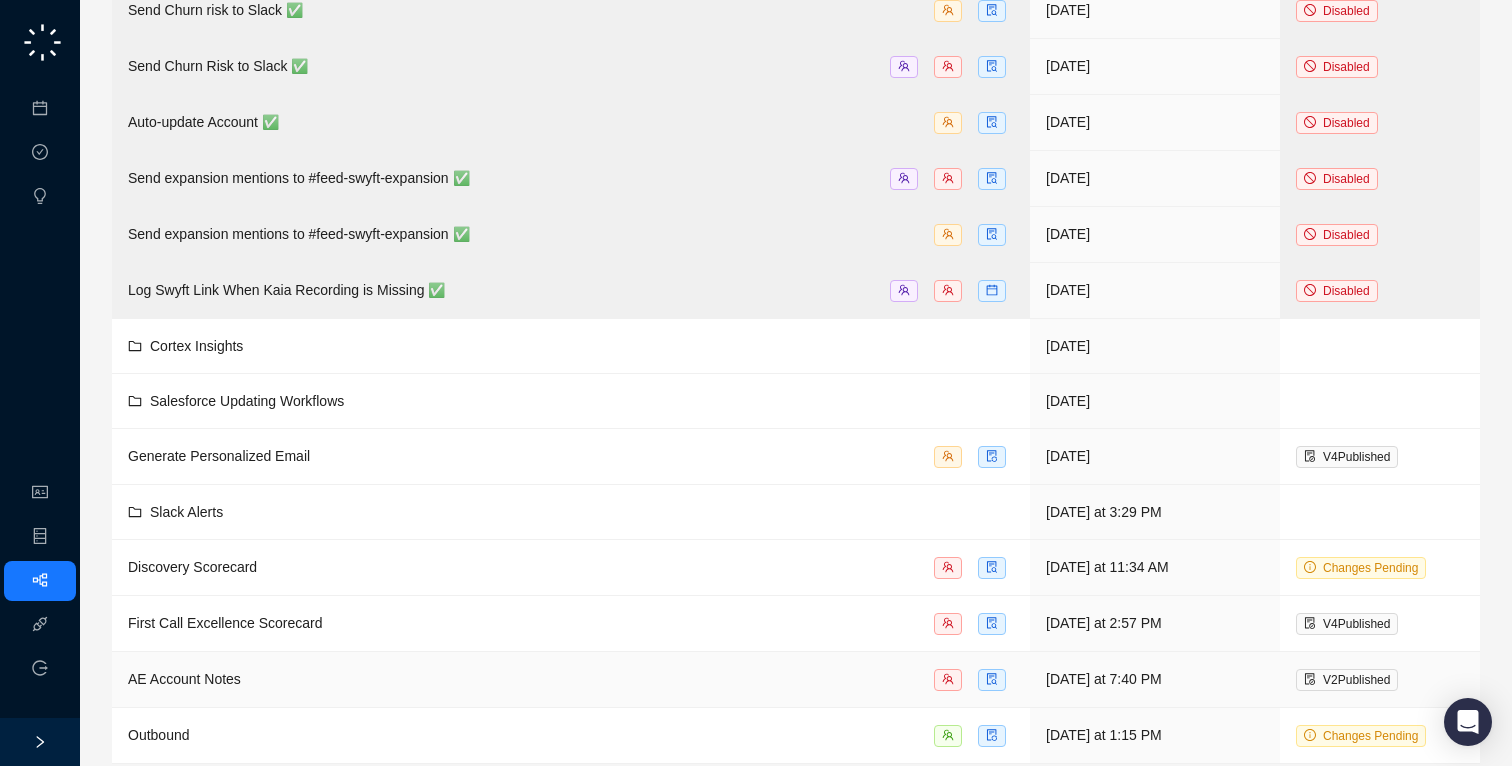 click on "AE Account Notes" at bounding box center [571, 679] 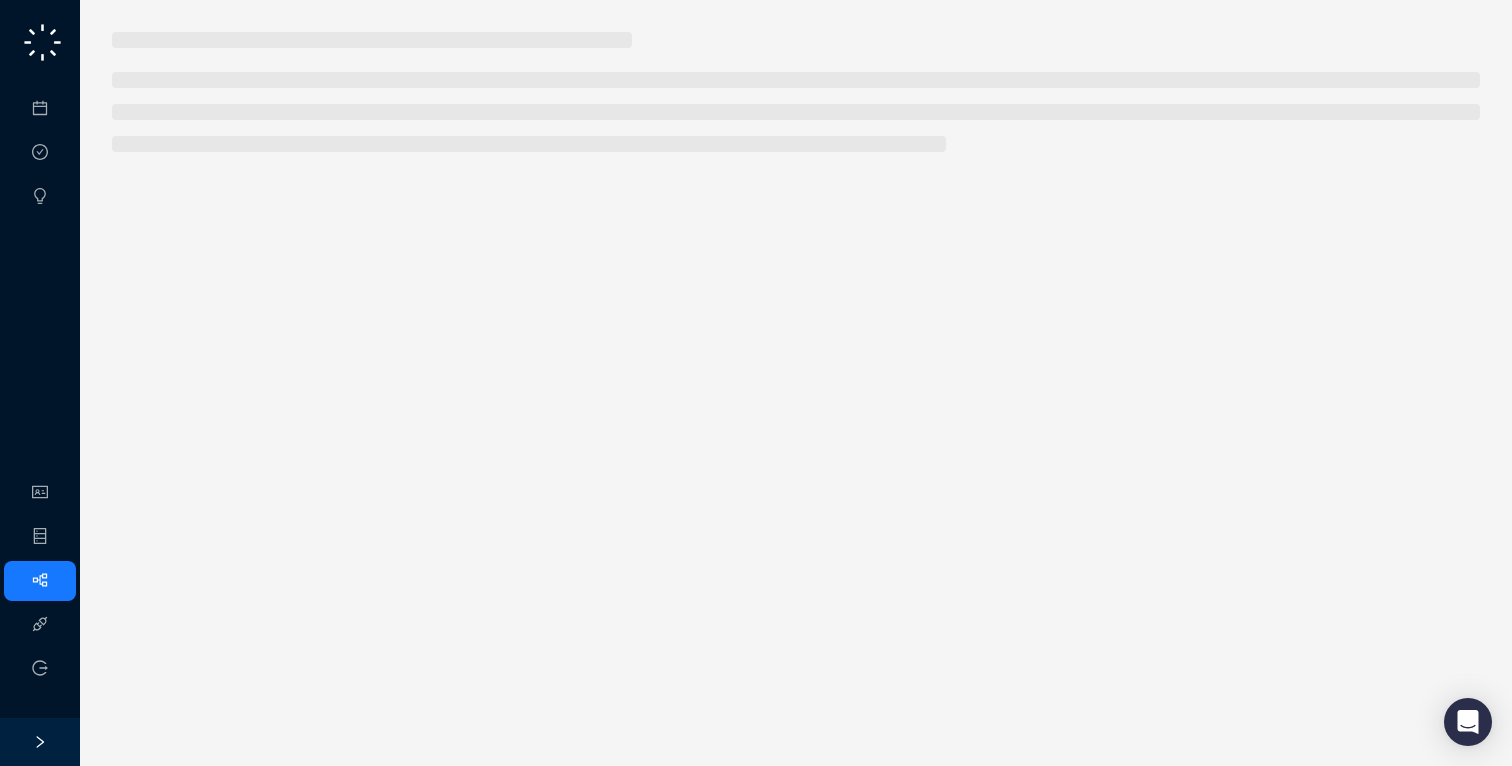 scroll, scrollTop: 0, scrollLeft: 0, axis: both 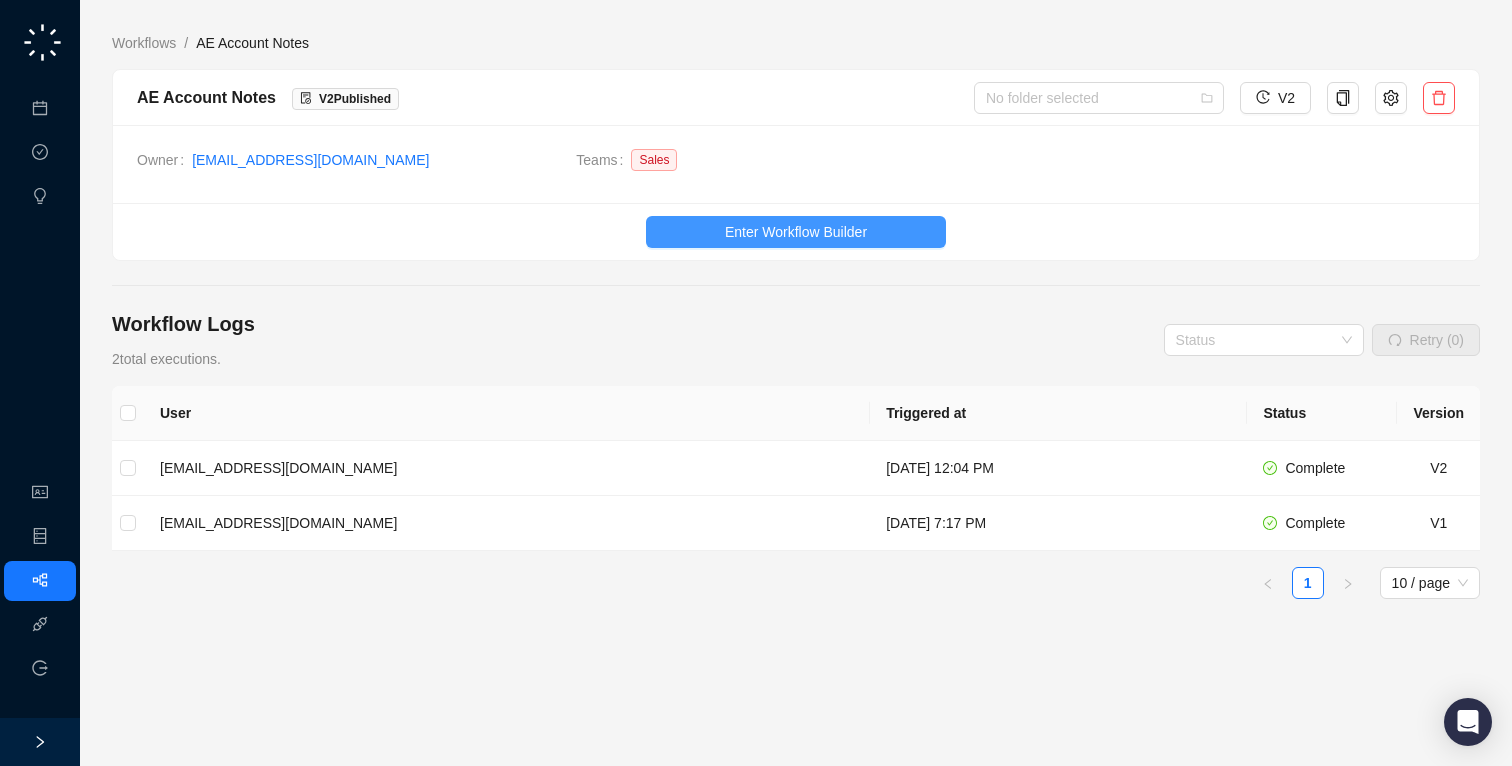 click on "Enter Workflow Builder" at bounding box center (796, 232) 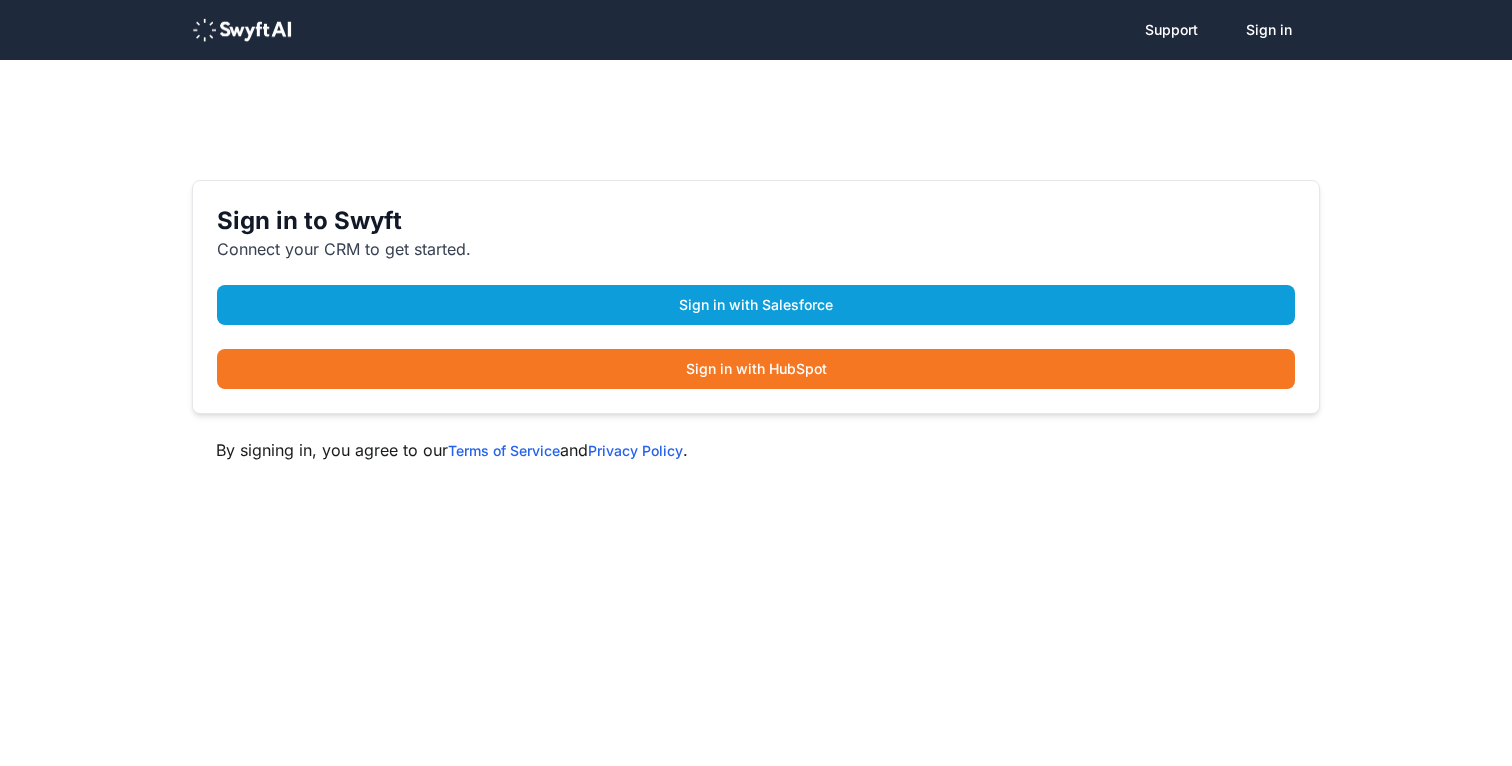 scroll, scrollTop: 0, scrollLeft: 0, axis: both 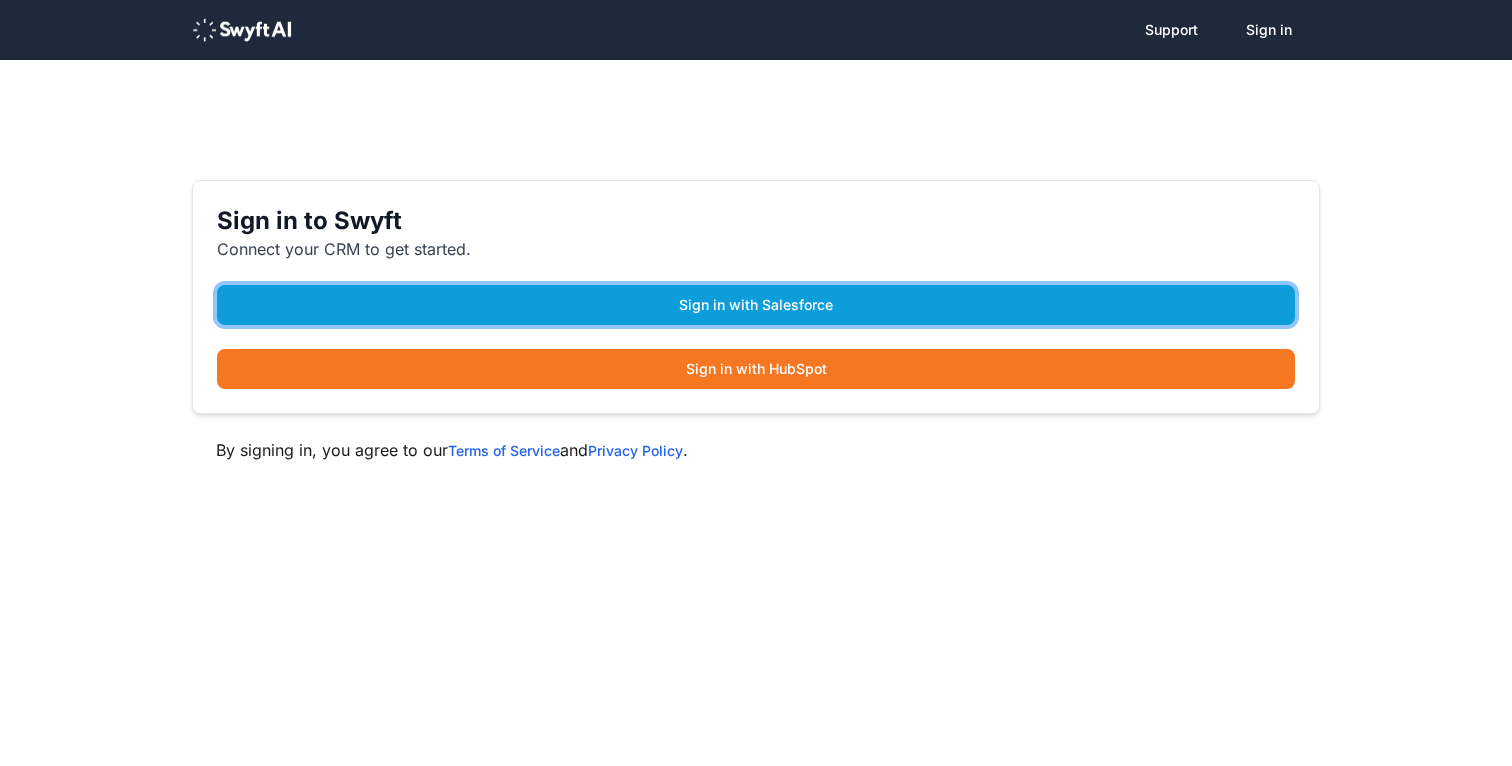 click on "Sign in with Salesforce" at bounding box center [756, 305] 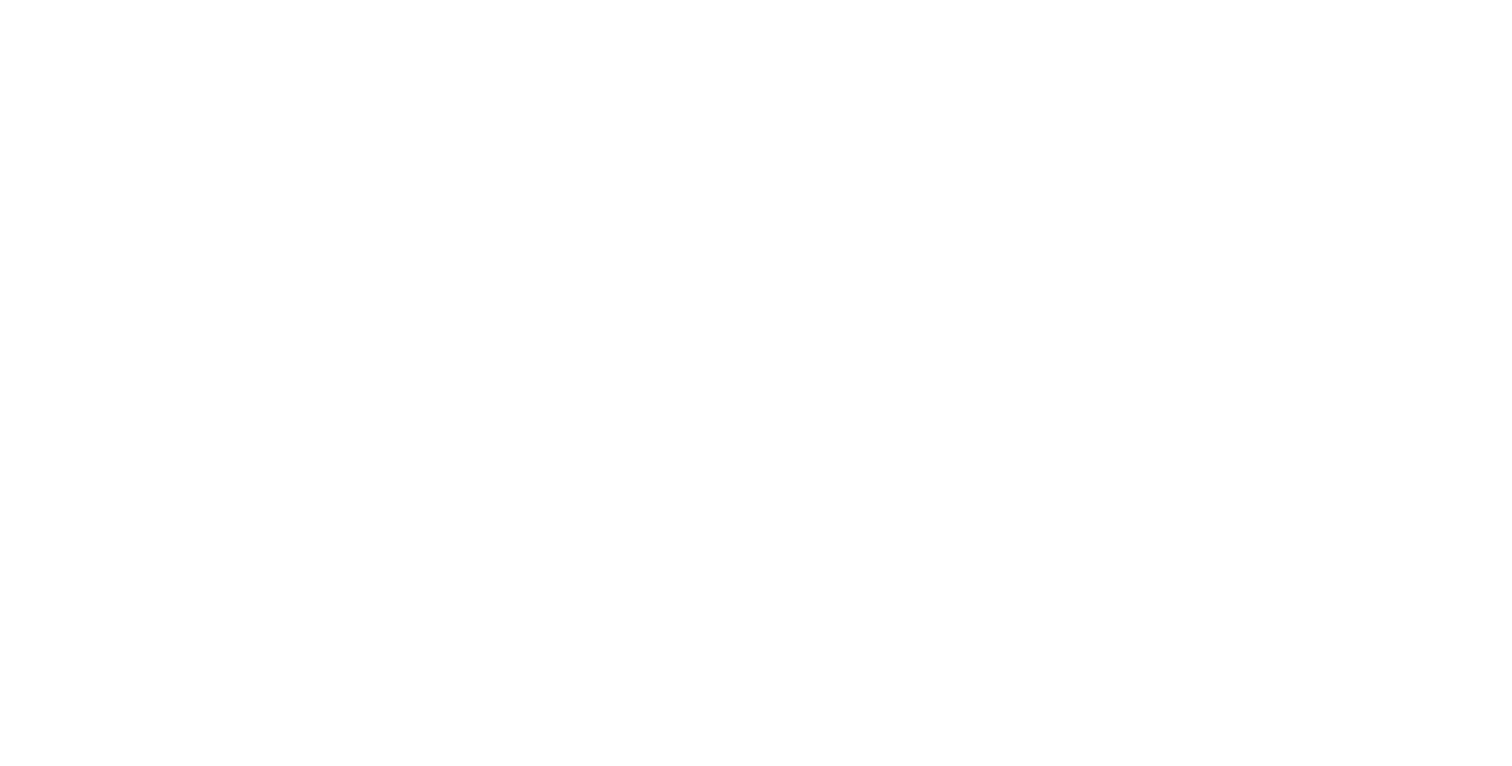 scroll, scrollTop: 0, scrollLeft: 0, axis: both 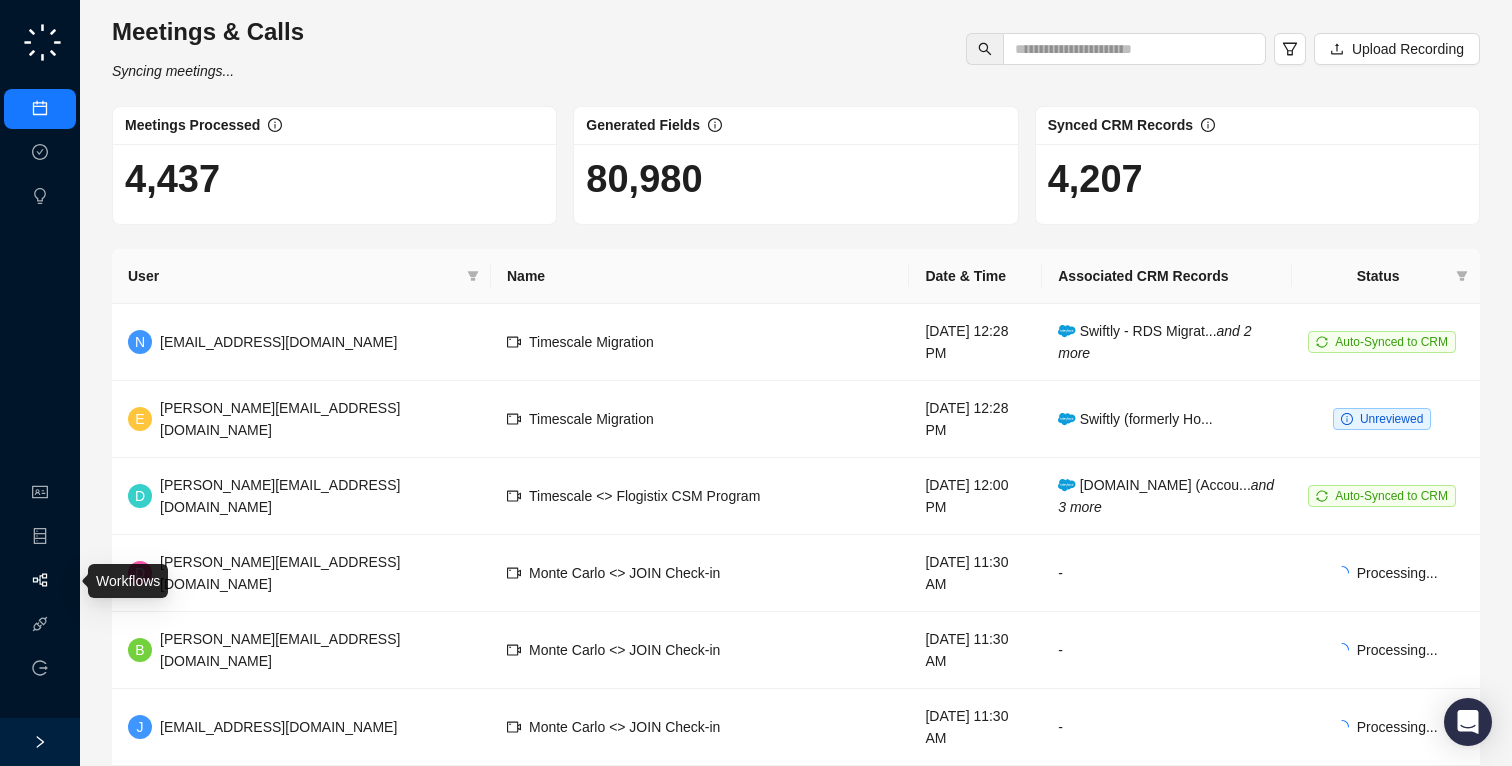 click 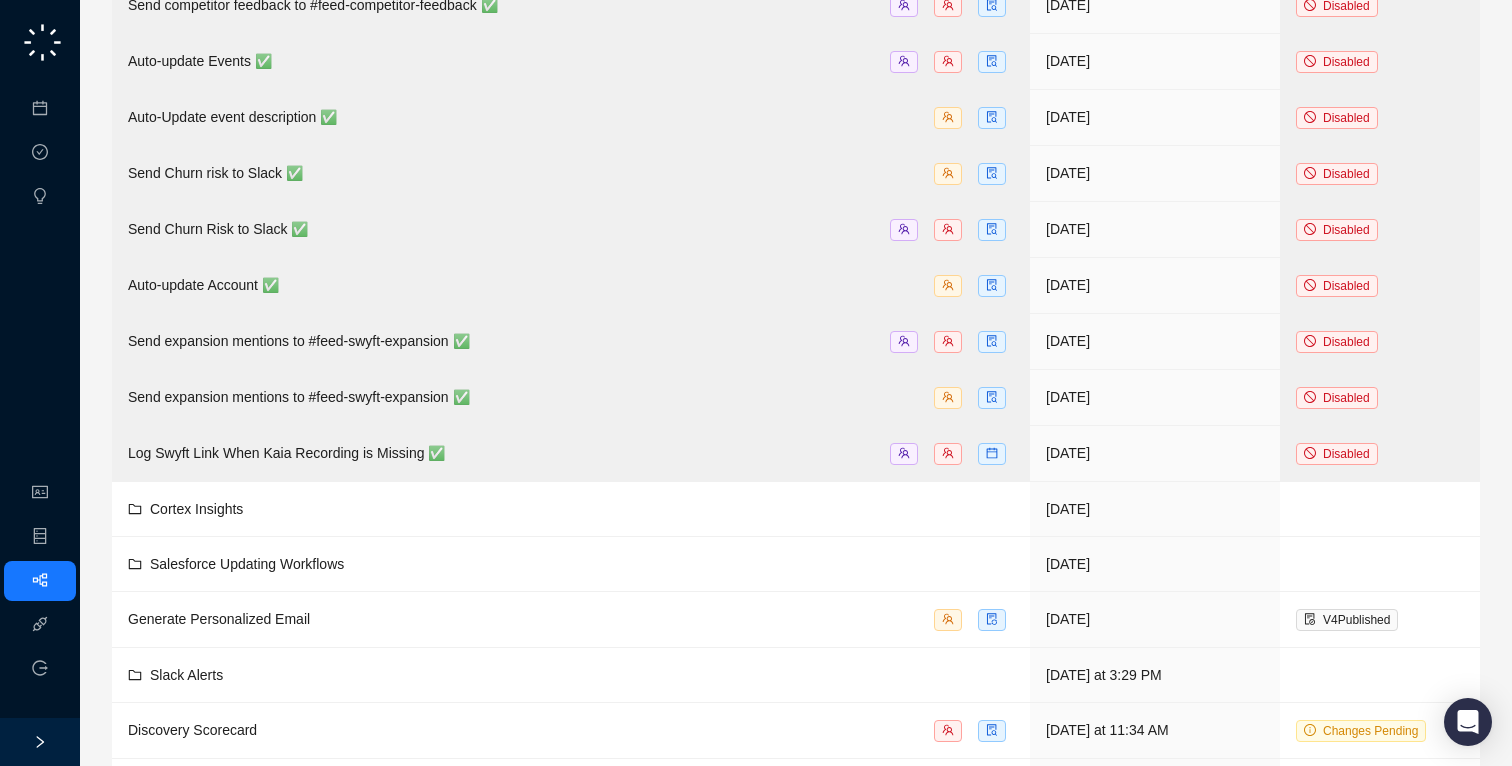 scroll, scrollTop: 1086, scrollLeft: 0, axis: vertical 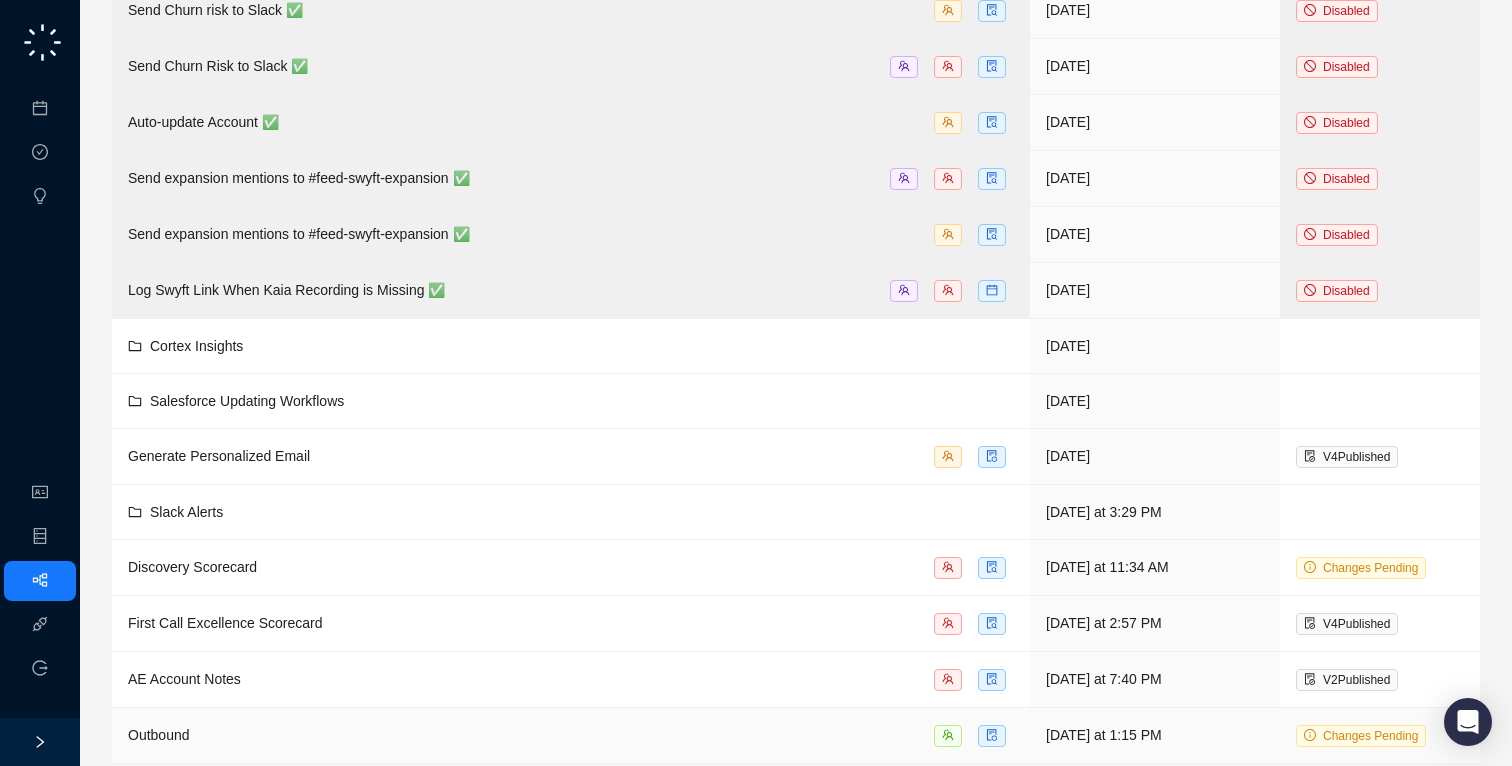 click on "Outbound" at bounding box center (571, 735) 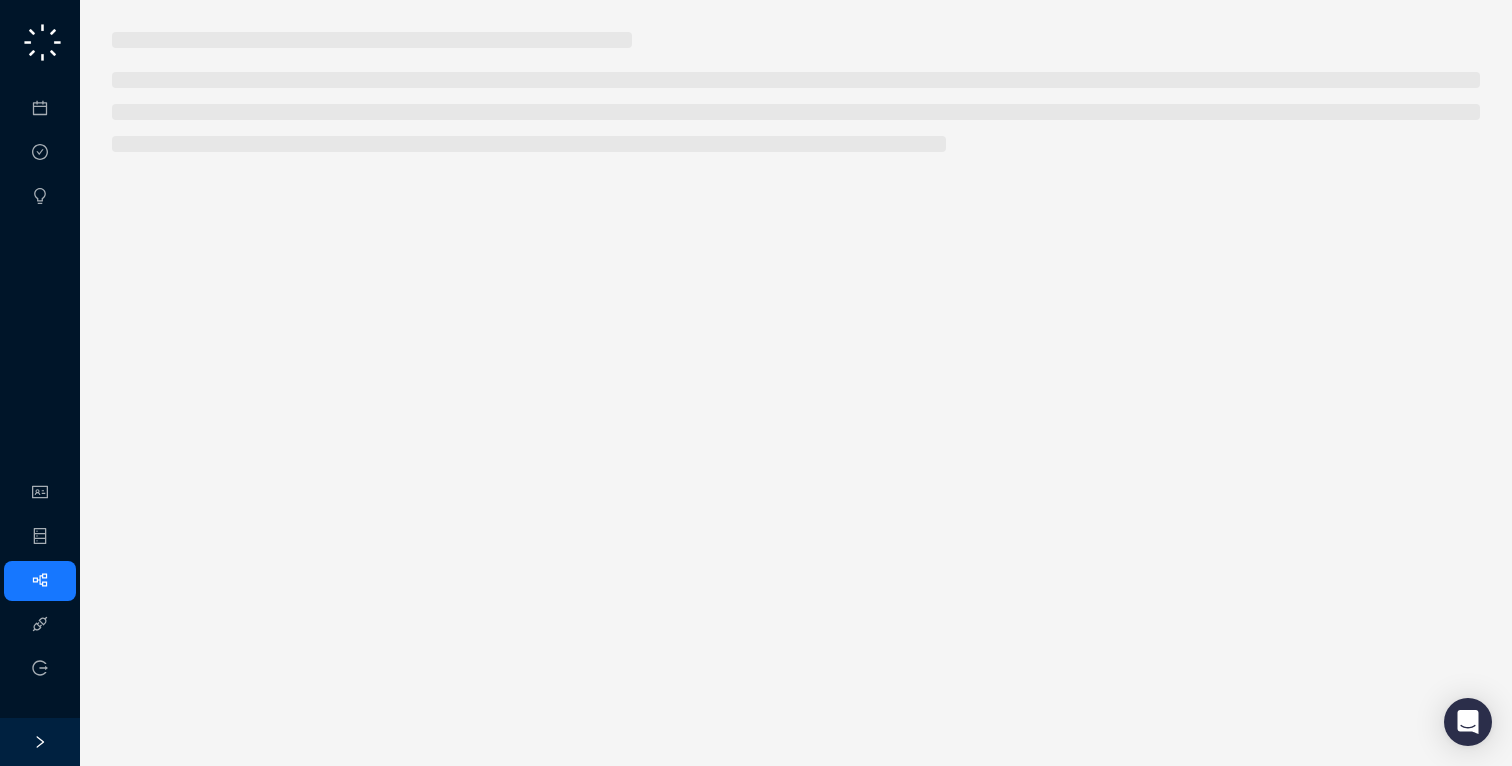 scroll, scrollTop: 0, scrollLeft: 0, axis: both 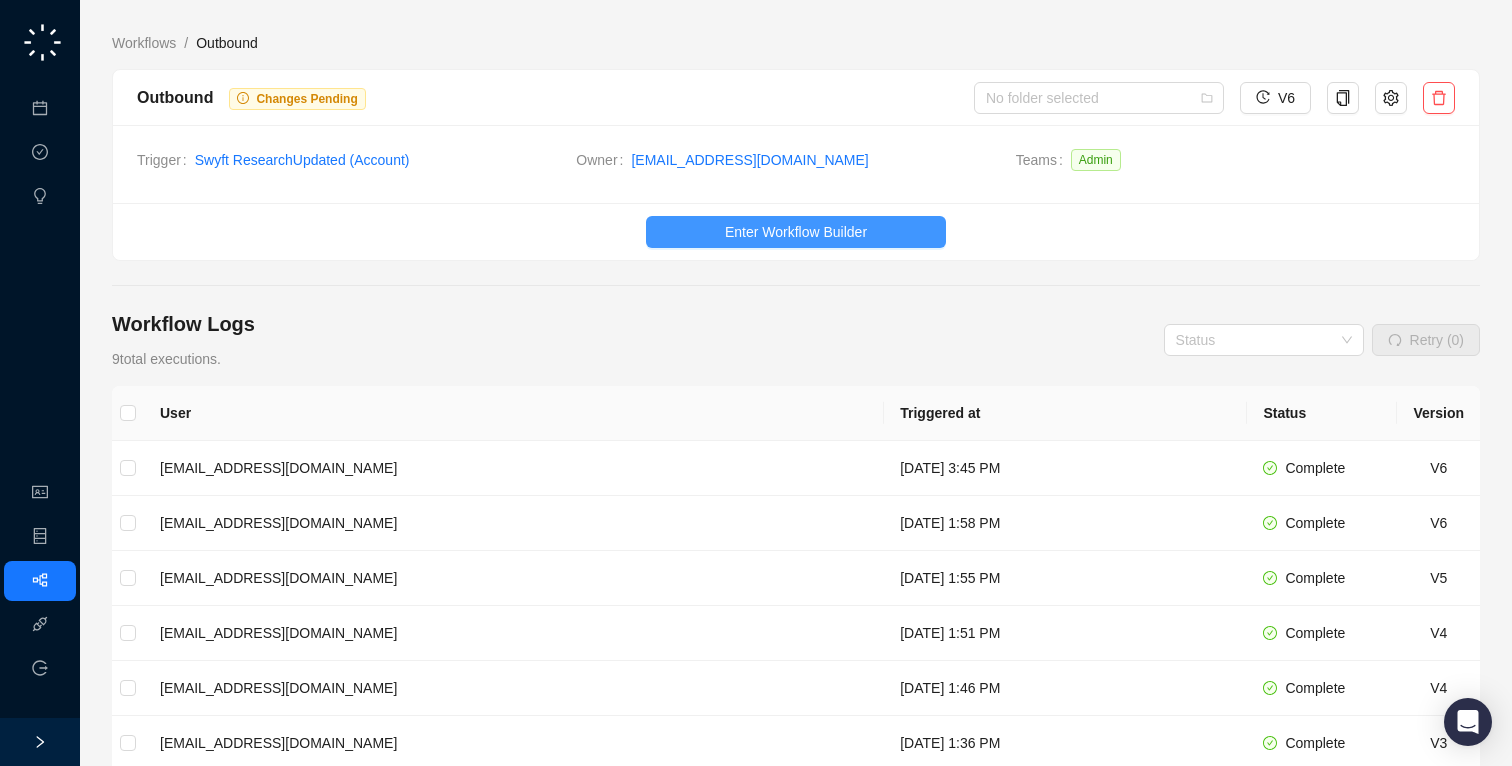 click on "Enter Workflow Builder" at bounding box center (796, 232) 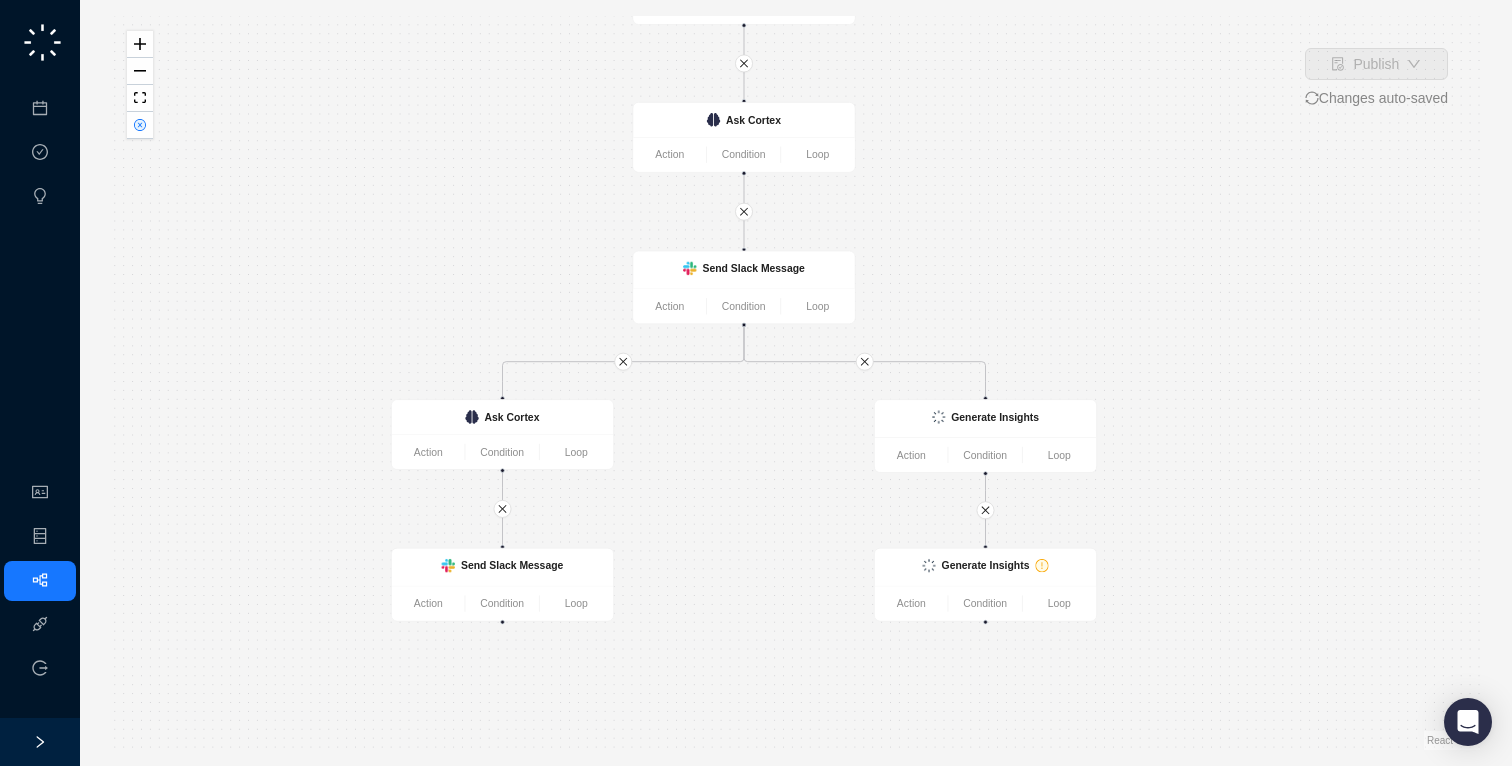 drag, startPoint x: 823, startPoint y: 496, endPoint x: 764, endPoint y: 393, distance: 118.70131 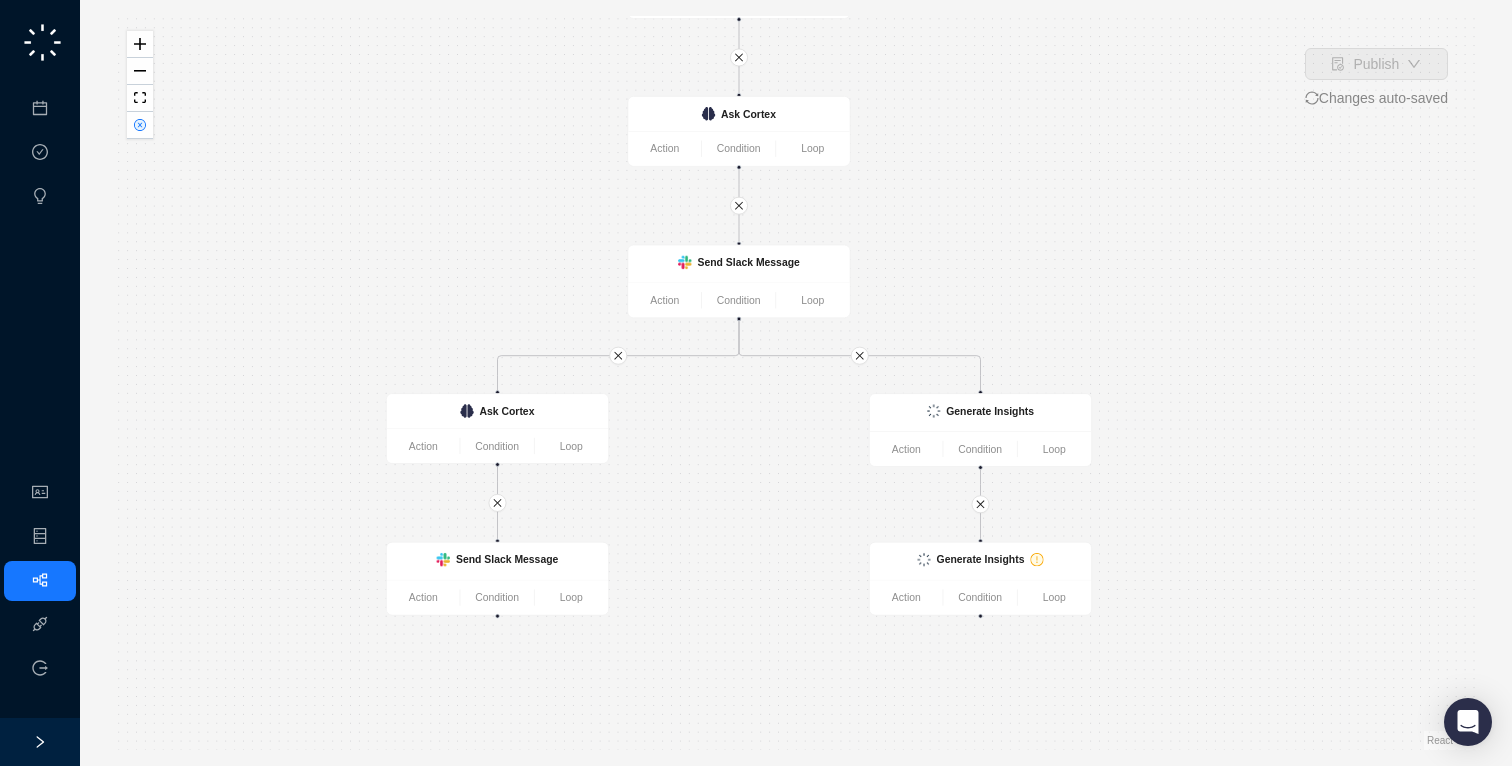 click on "Send Slack Message Action Condition Loop Generate Insights Action Condition Loop Generate Insights Action Condition Loop CRM Record Updated Action Condition Loop Ask Cortex Action Condition Loop Ask Cortex Action Condition Loop Send Slack Message Action Condition Loop" at bounding box center [796, 383] 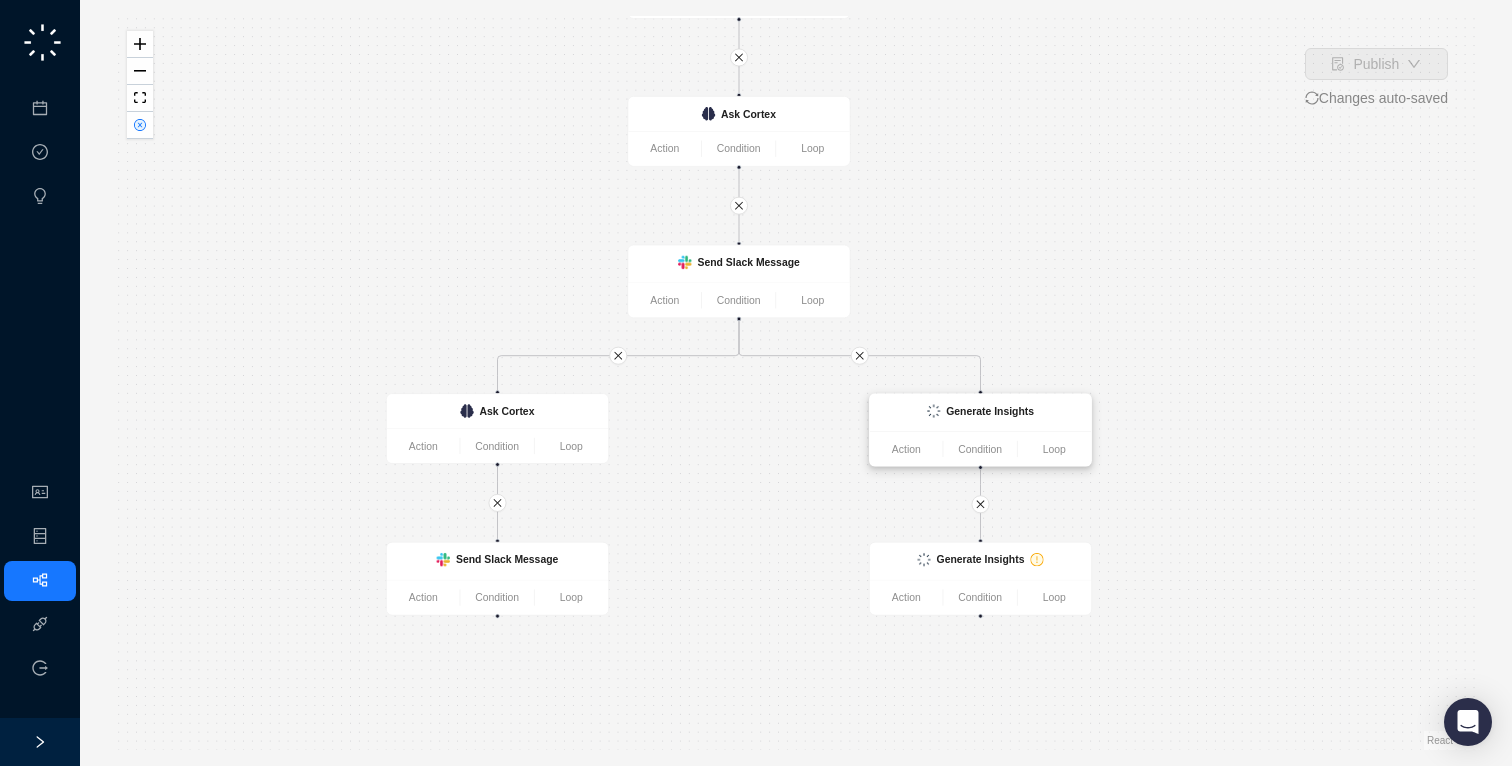 click on "Generate Insights" at bounding box center (990, 411) 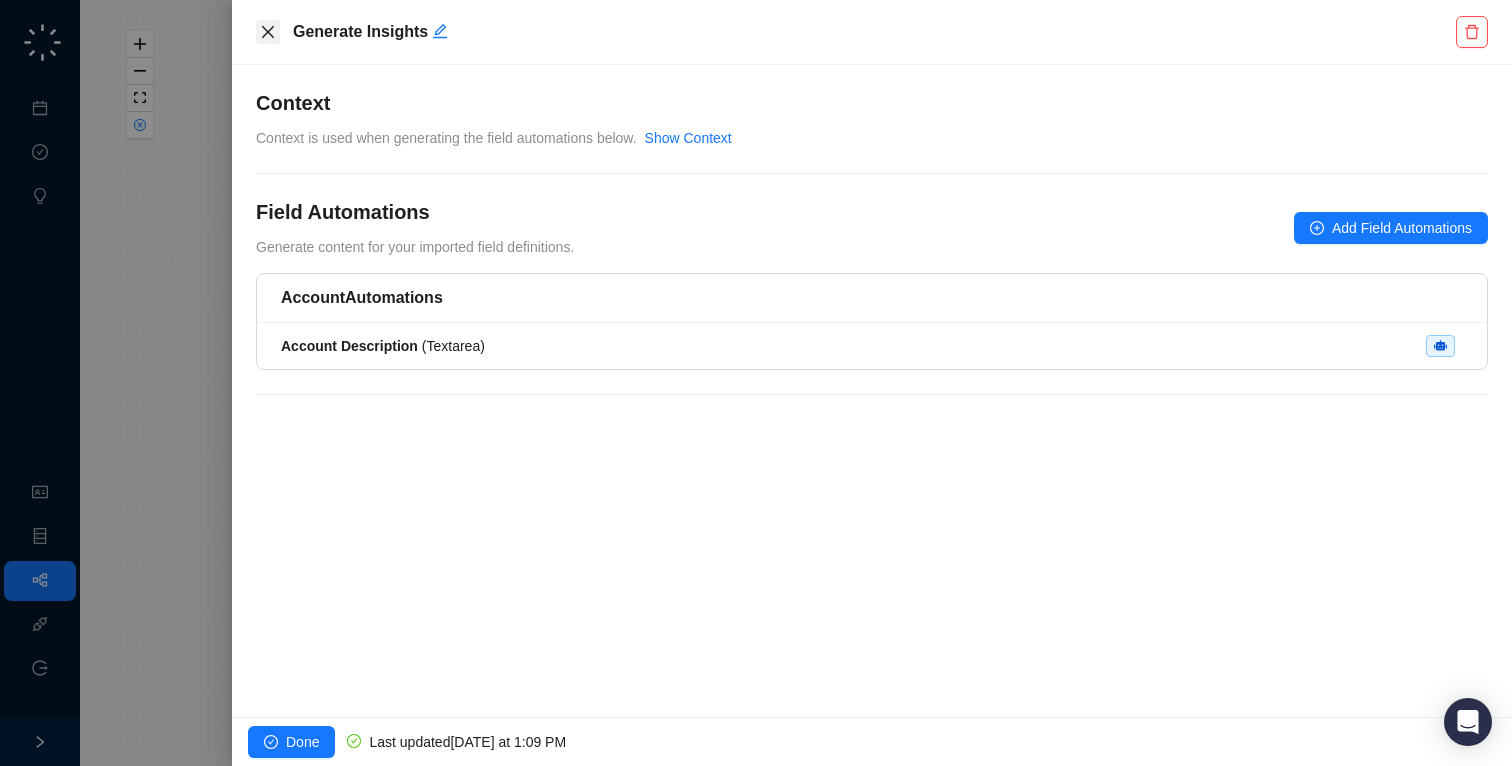 click 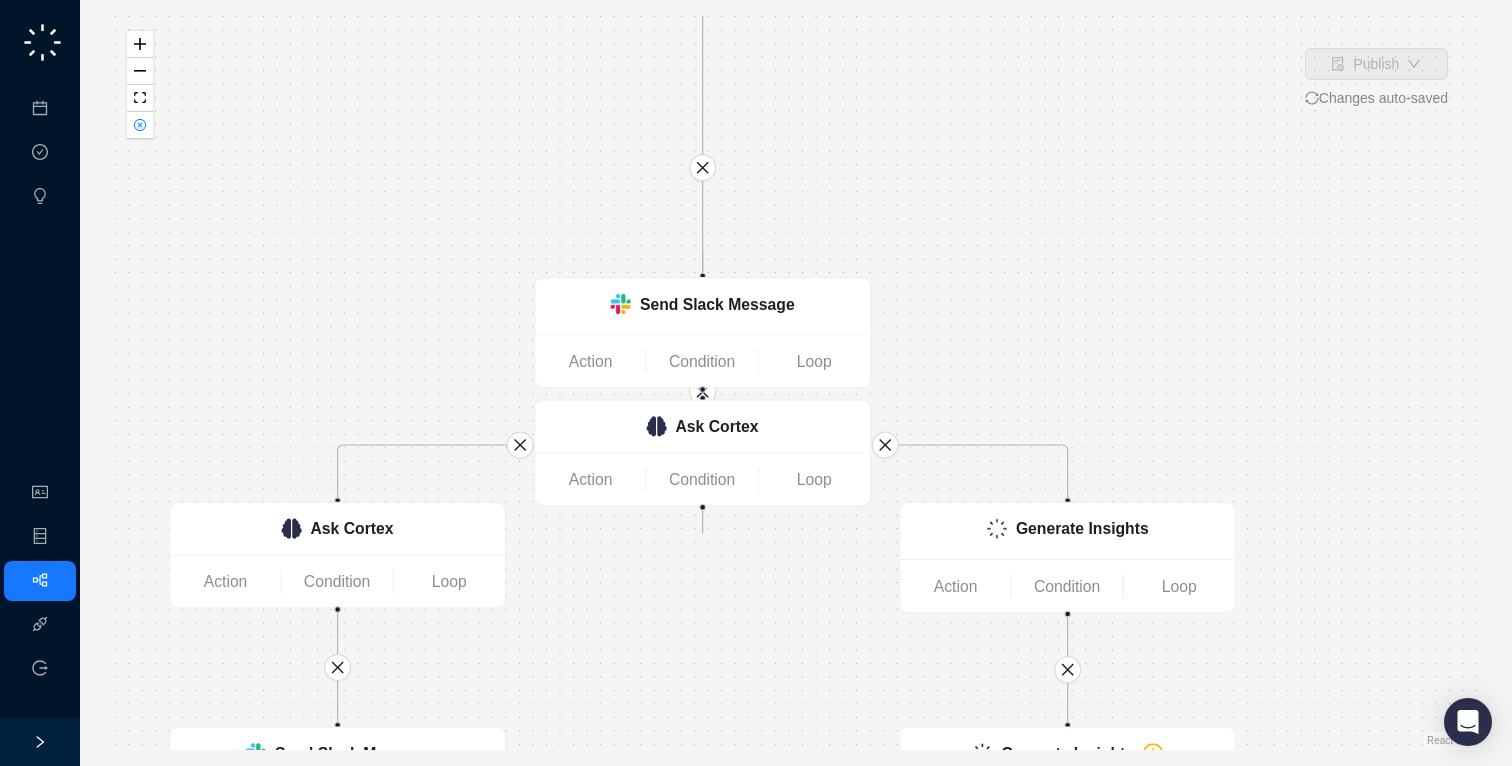 drag, startPoint x: 867, startPoint y: 159, endPoint x: 866, endPoint y: 509, distance: 350.00143 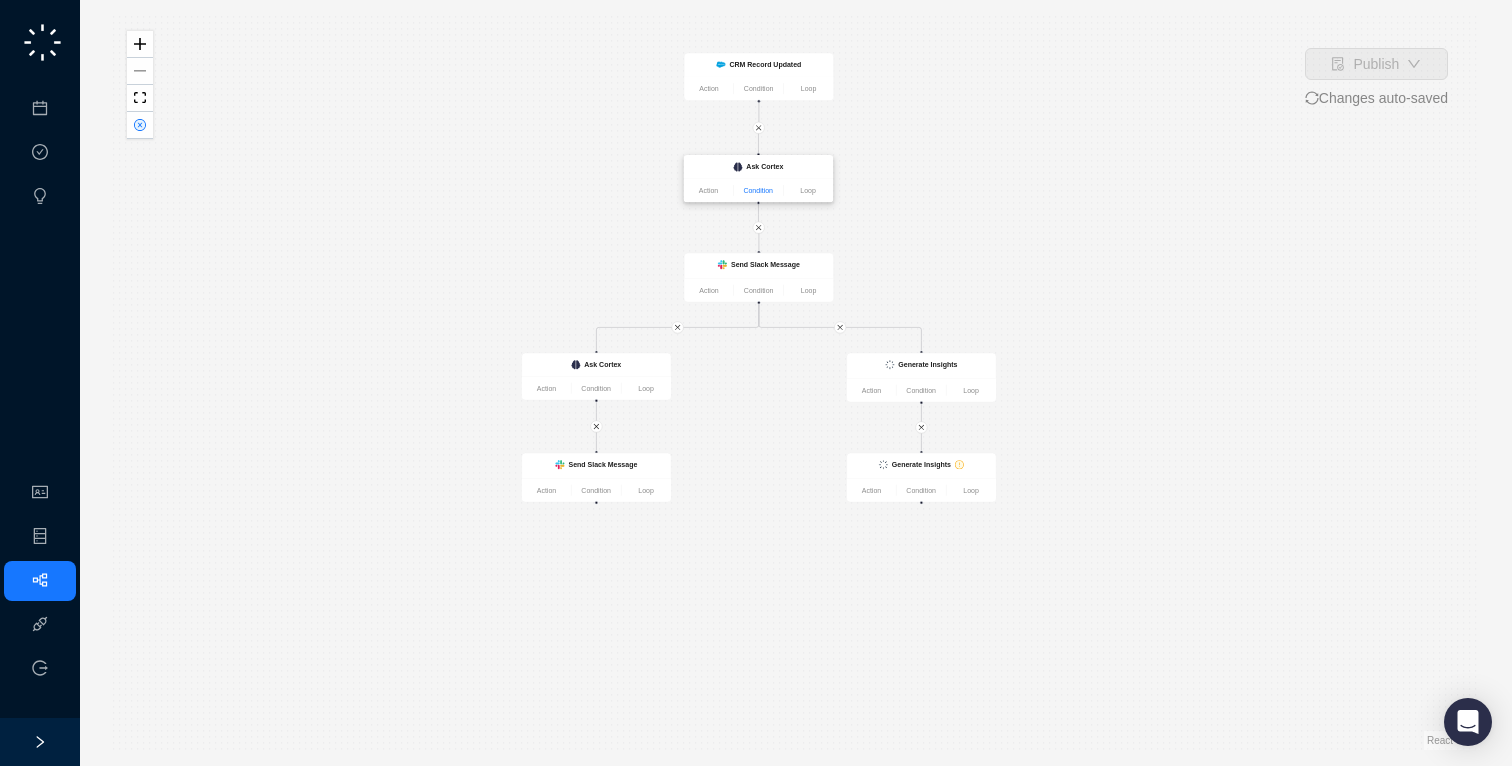 drag, startPoint x: 766, startPoint y: 344, endPoint x: 766, endPoint y: 190, distance: 154 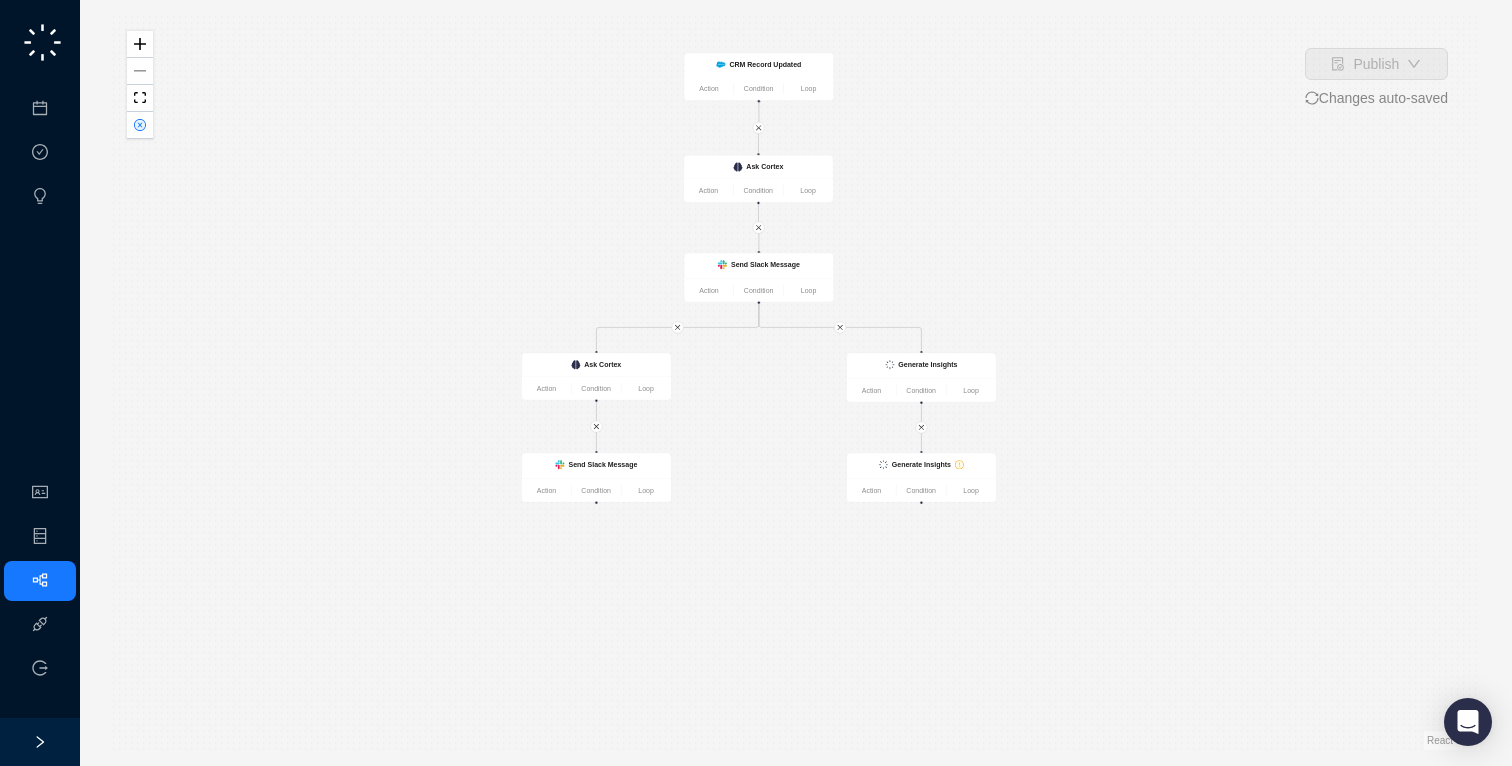click on "Send Slack Message Action Condition Loop Generate Insights Action Condition Loop Generate Insights Action Condition Loop CRM Record Updated Action Condition Loop Ask Cortex Action Condition Loop Ask Cortex Action Condition Loop Send Slack Message Action Condition Loop" at bounding box center [796, 383] 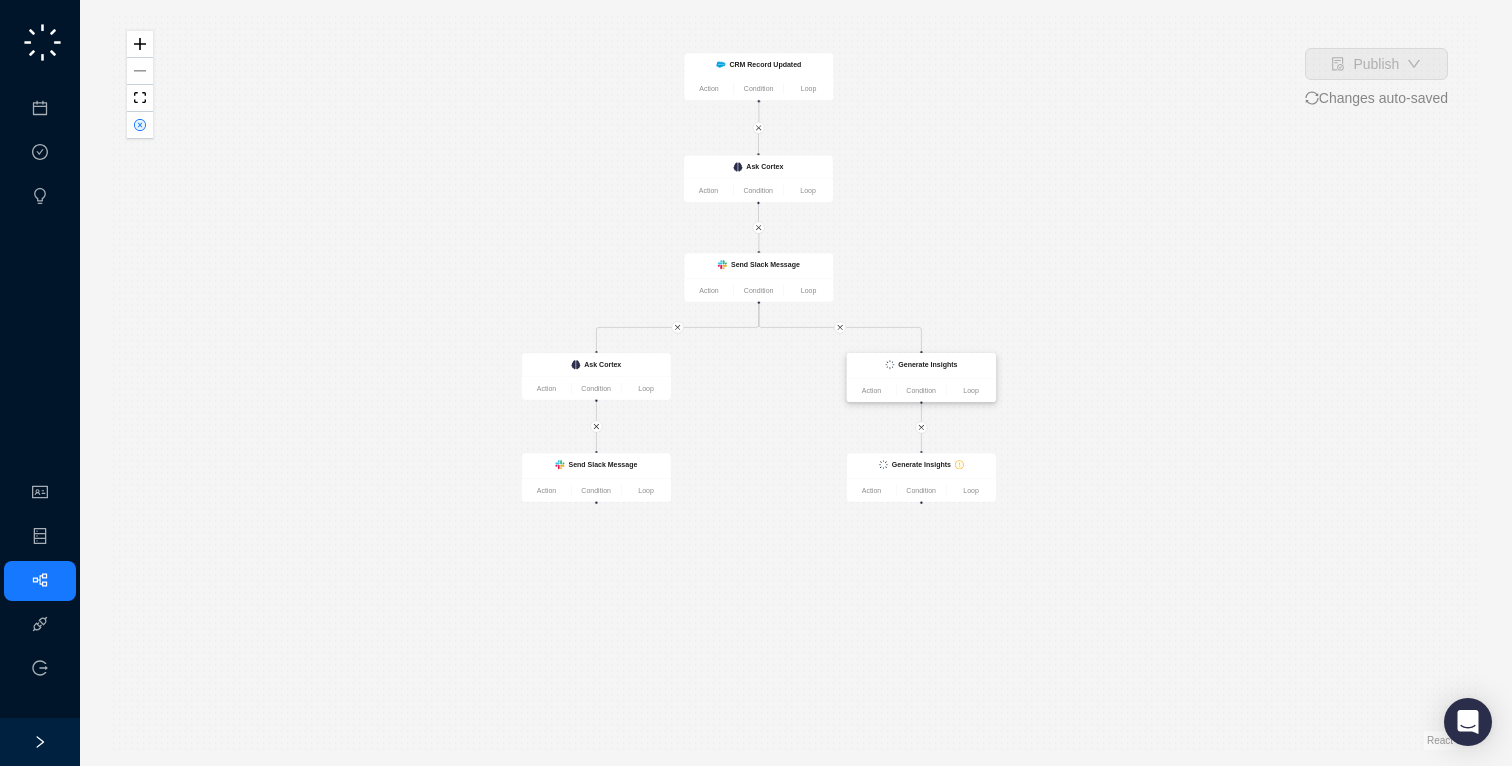 click on "Generate Insights" at bounding box center [927, 364] 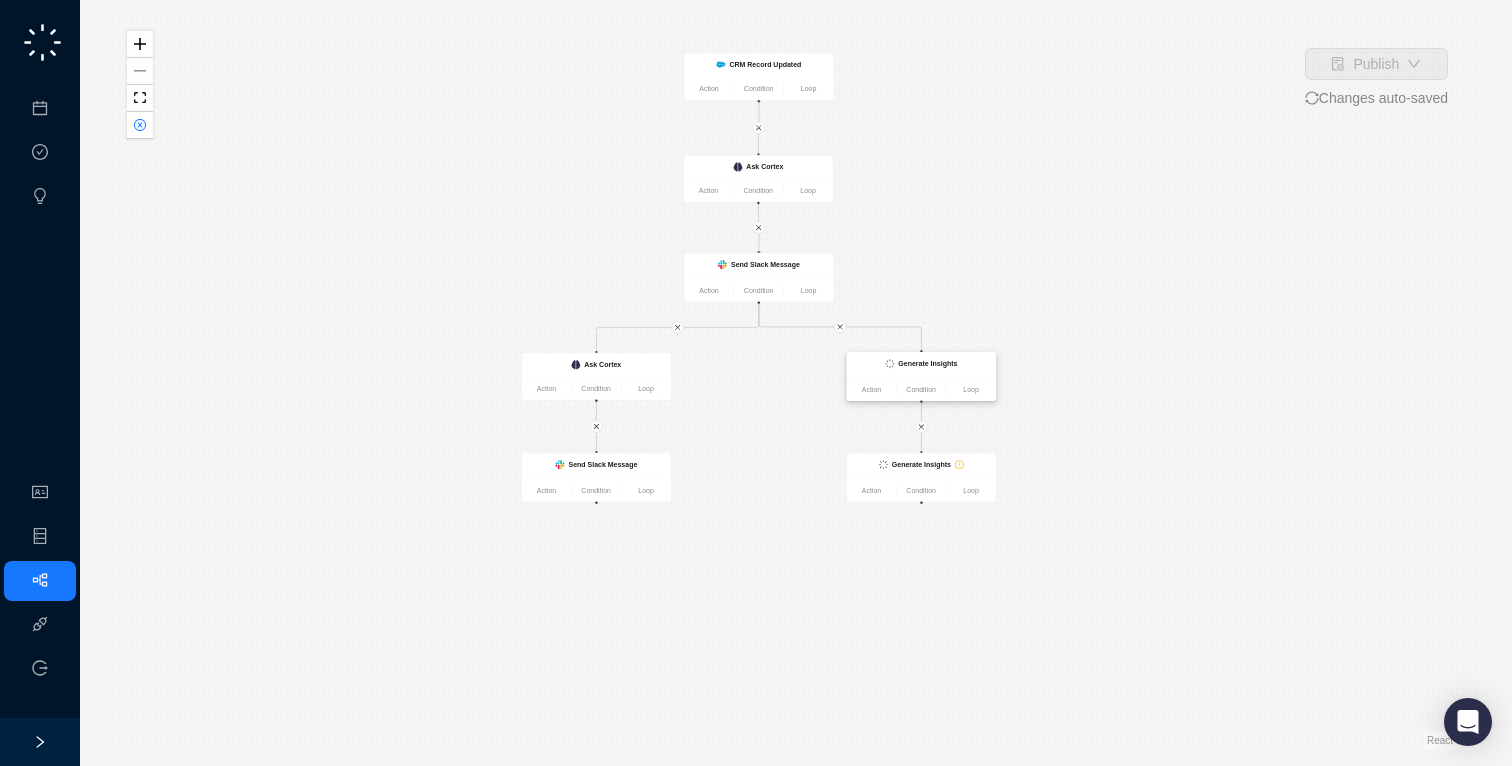 click on "Generate Insights" at bounding box center [927, 363] 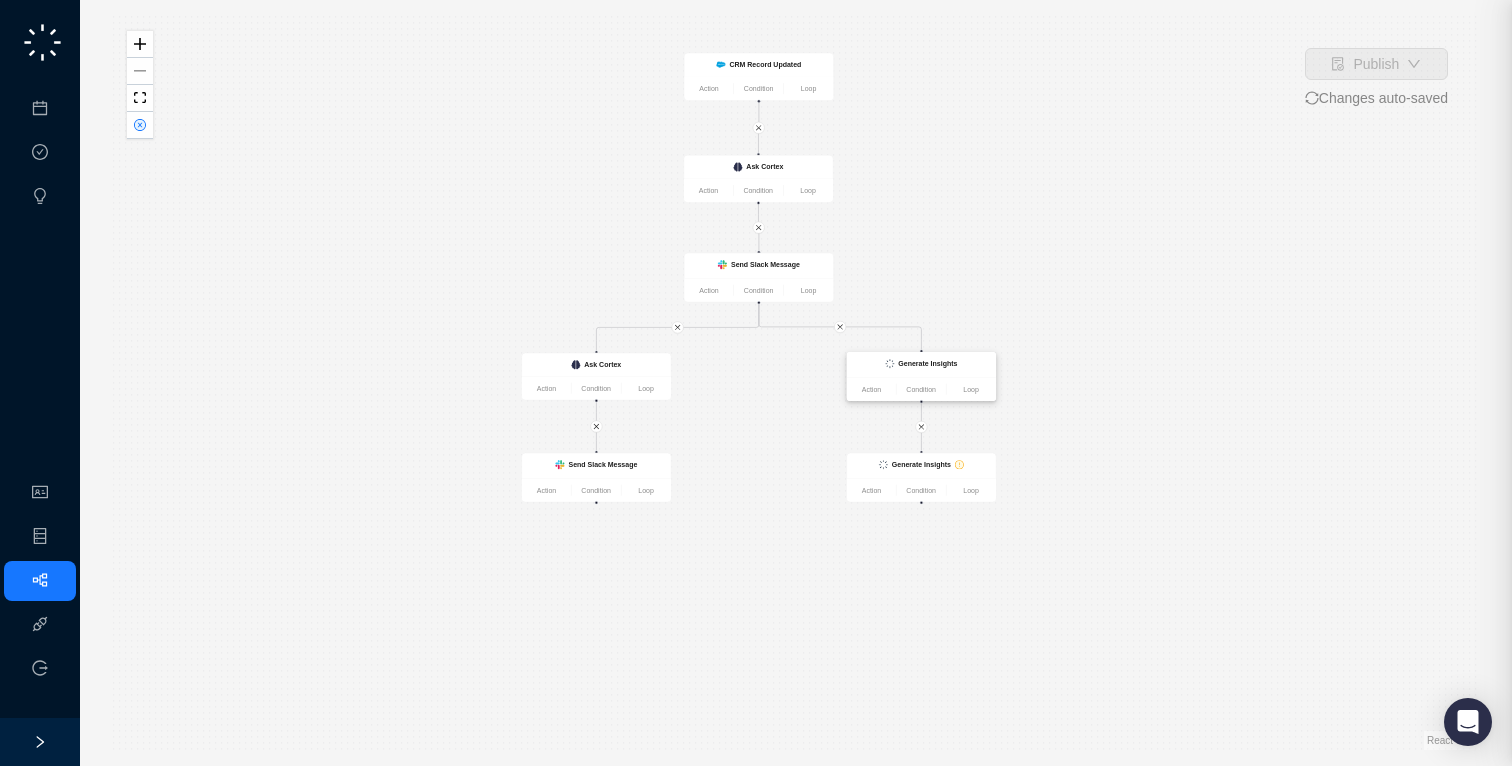 click at bounding box center [756, 383] 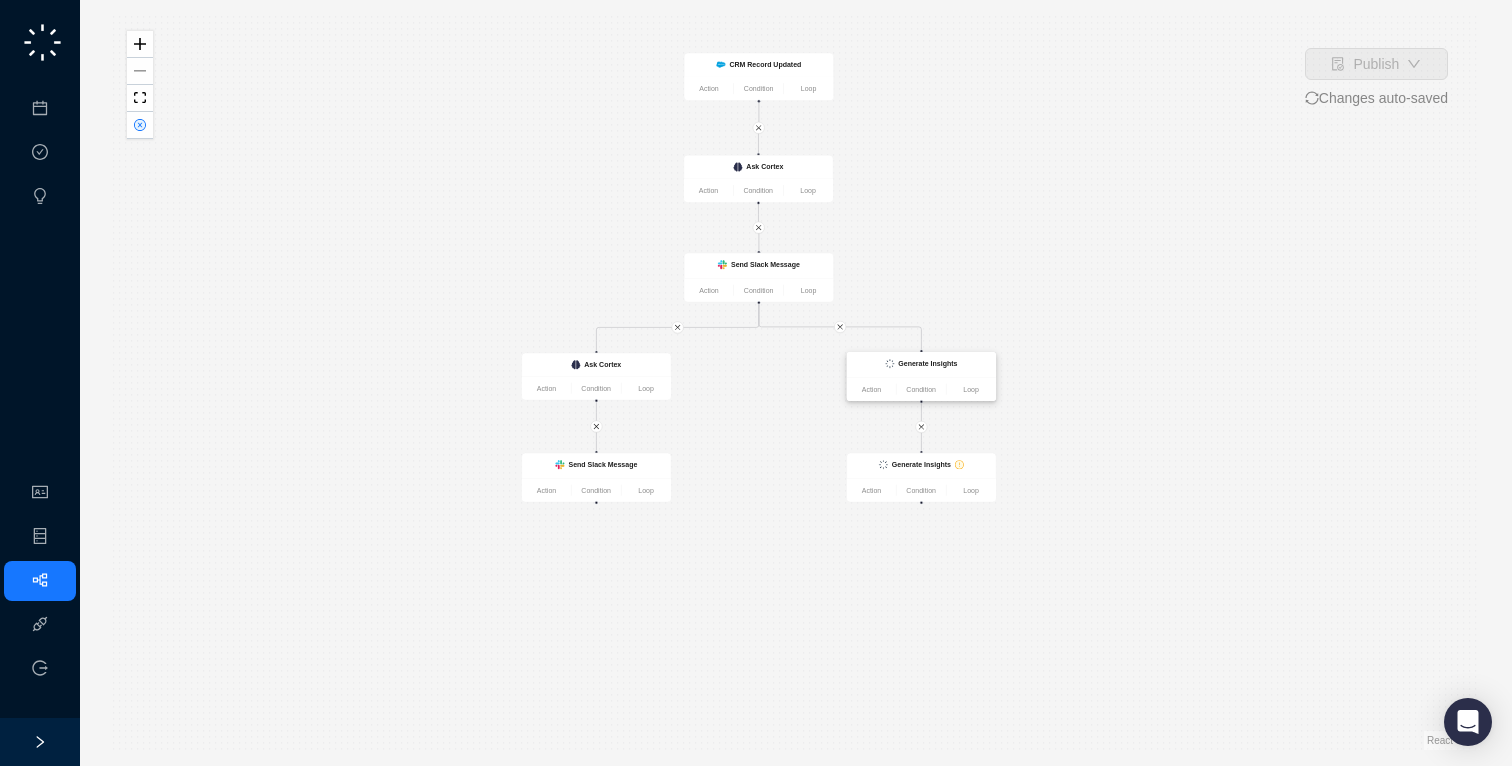 click on "Generate Insights" at bounding box center [927, 363] 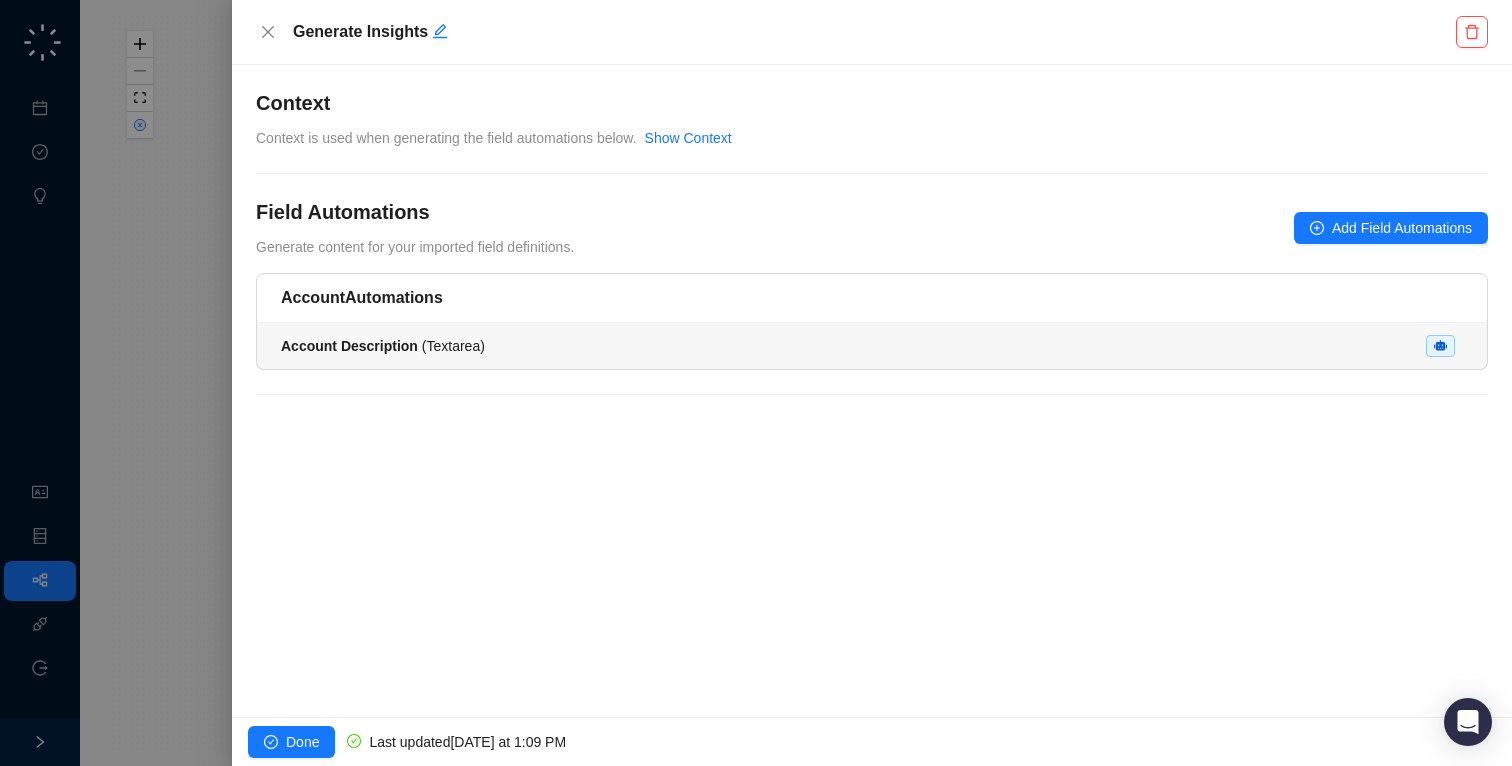 click on "Account Description   ( Textarea )" at bounding box center [872, 346] 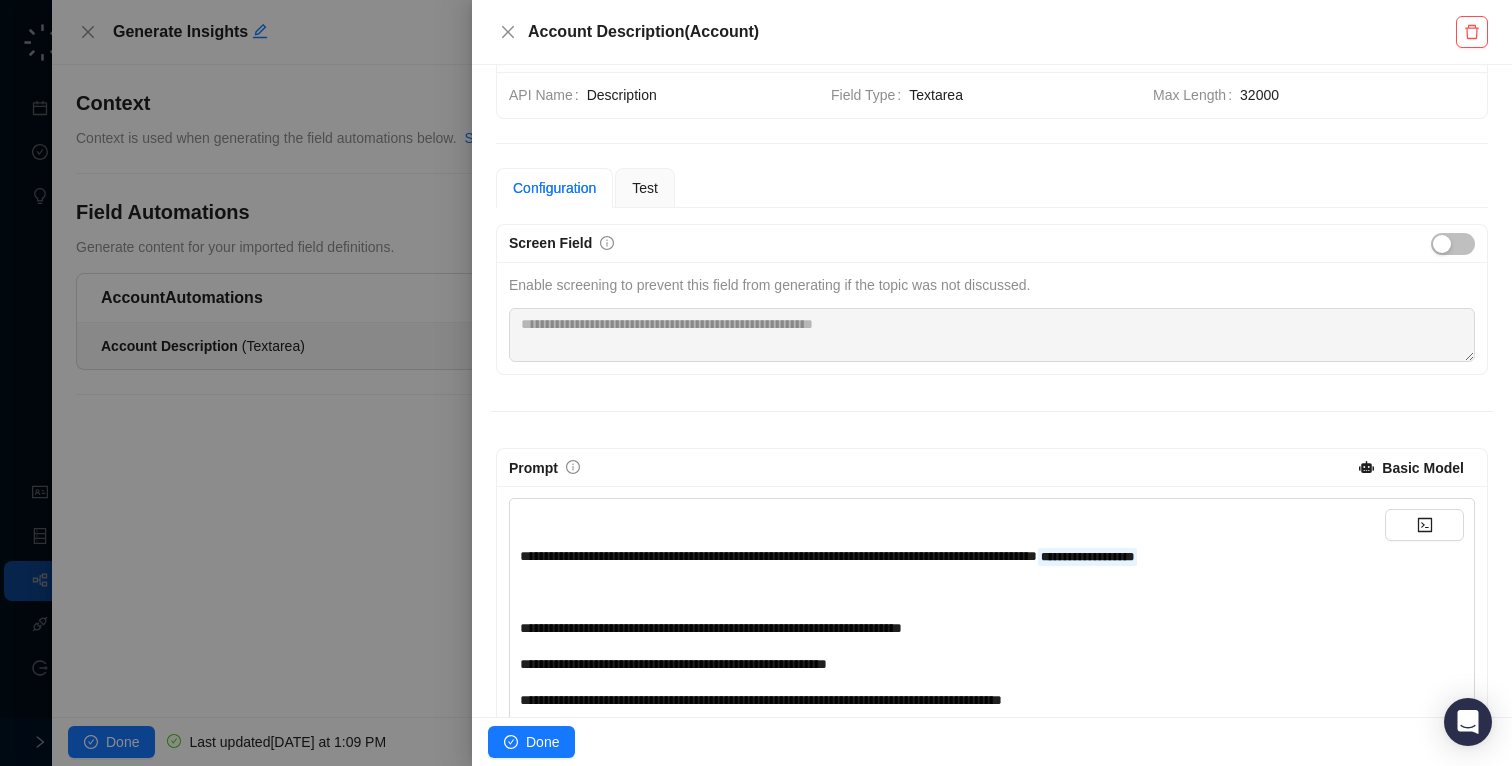scroll, scrollTop: 0, scrollLeft: 0, axis: both 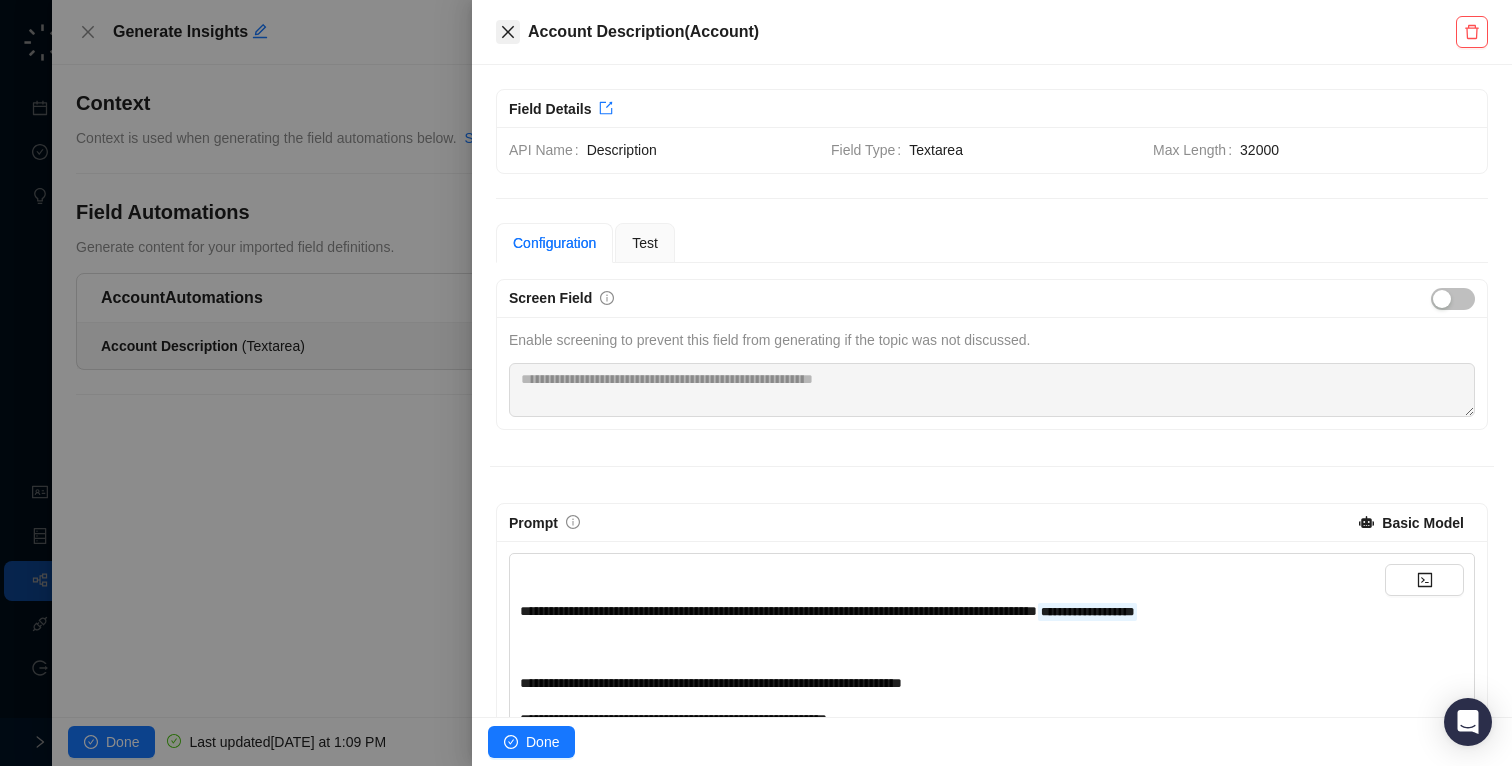 click at bounding box center [508, 32] 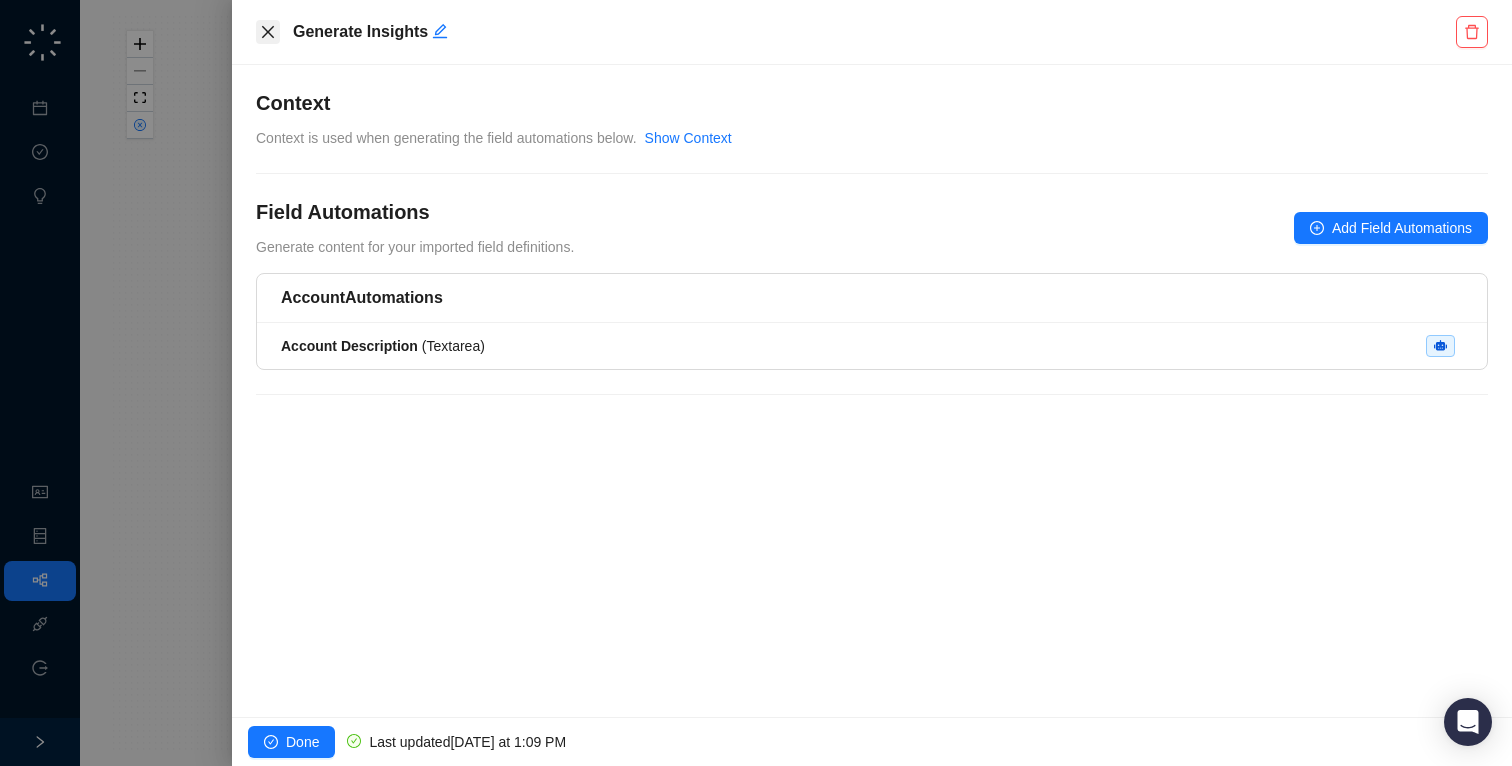 click 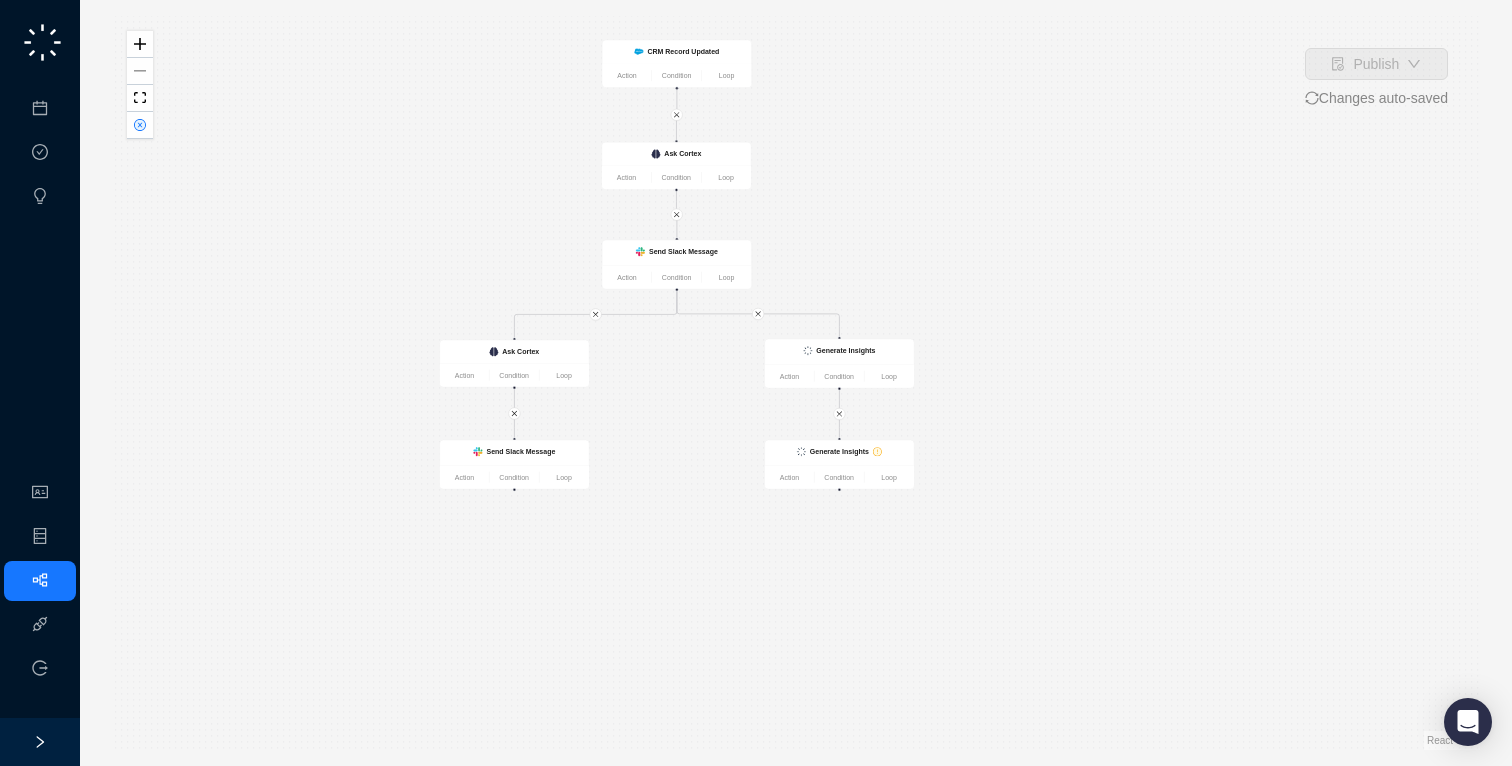 drag, startPoint x: 475, startPoint y: 284, endPoint x: 393, endPoint y: 271, distance: 83.02409 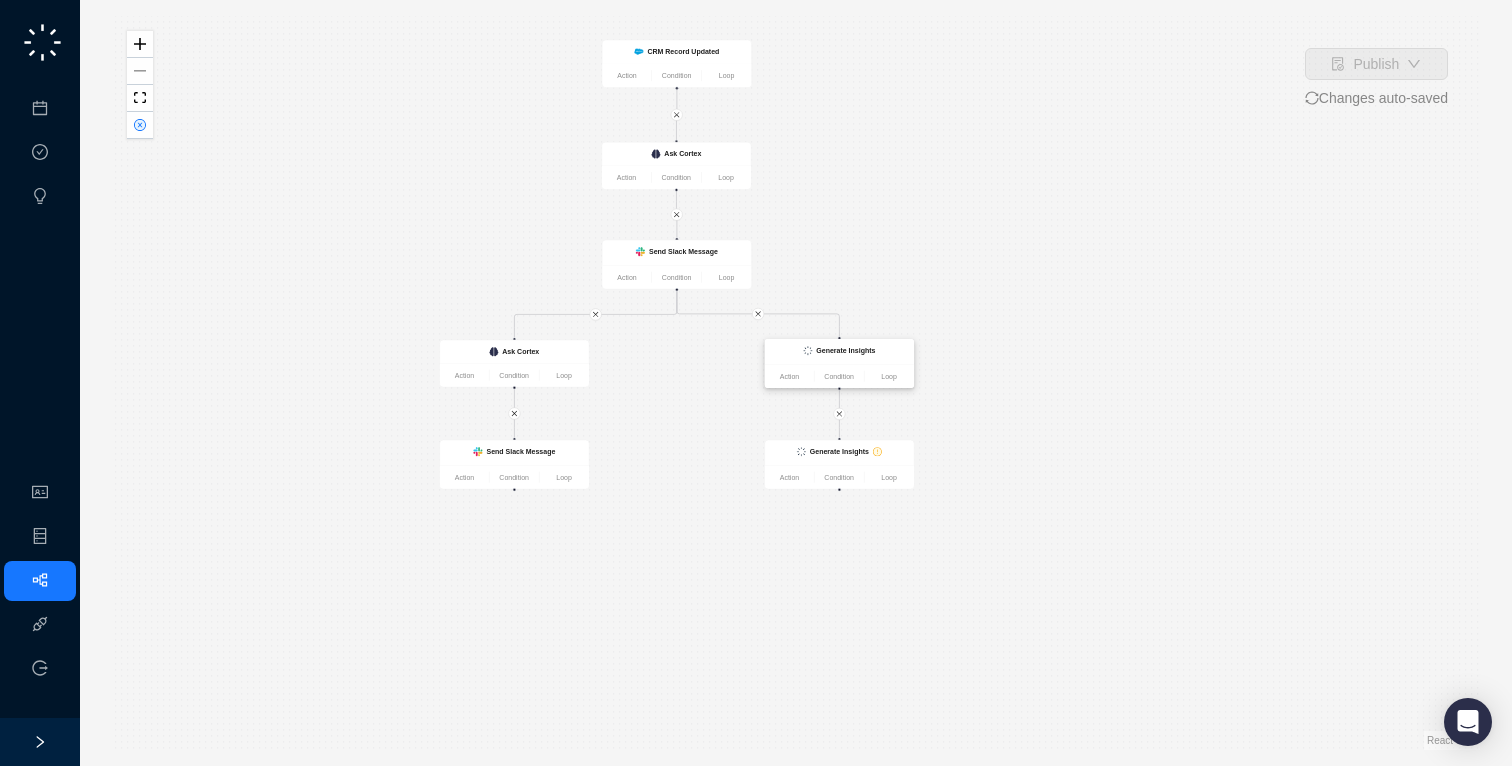 click on "Generate Insights" at bounding box center (839, 351) 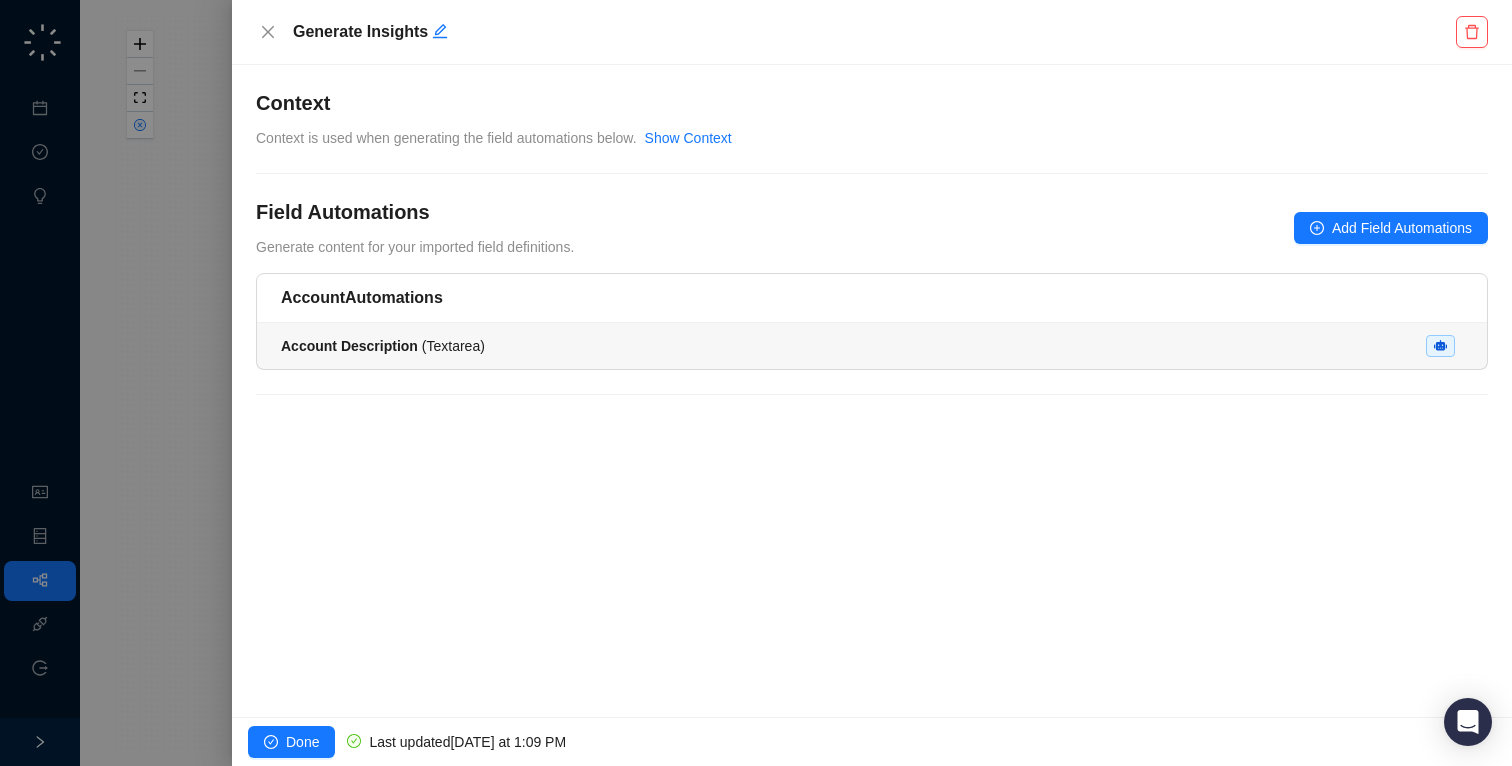 click on "Account Description   ( Textarea )" at bounding box center [872, 346] 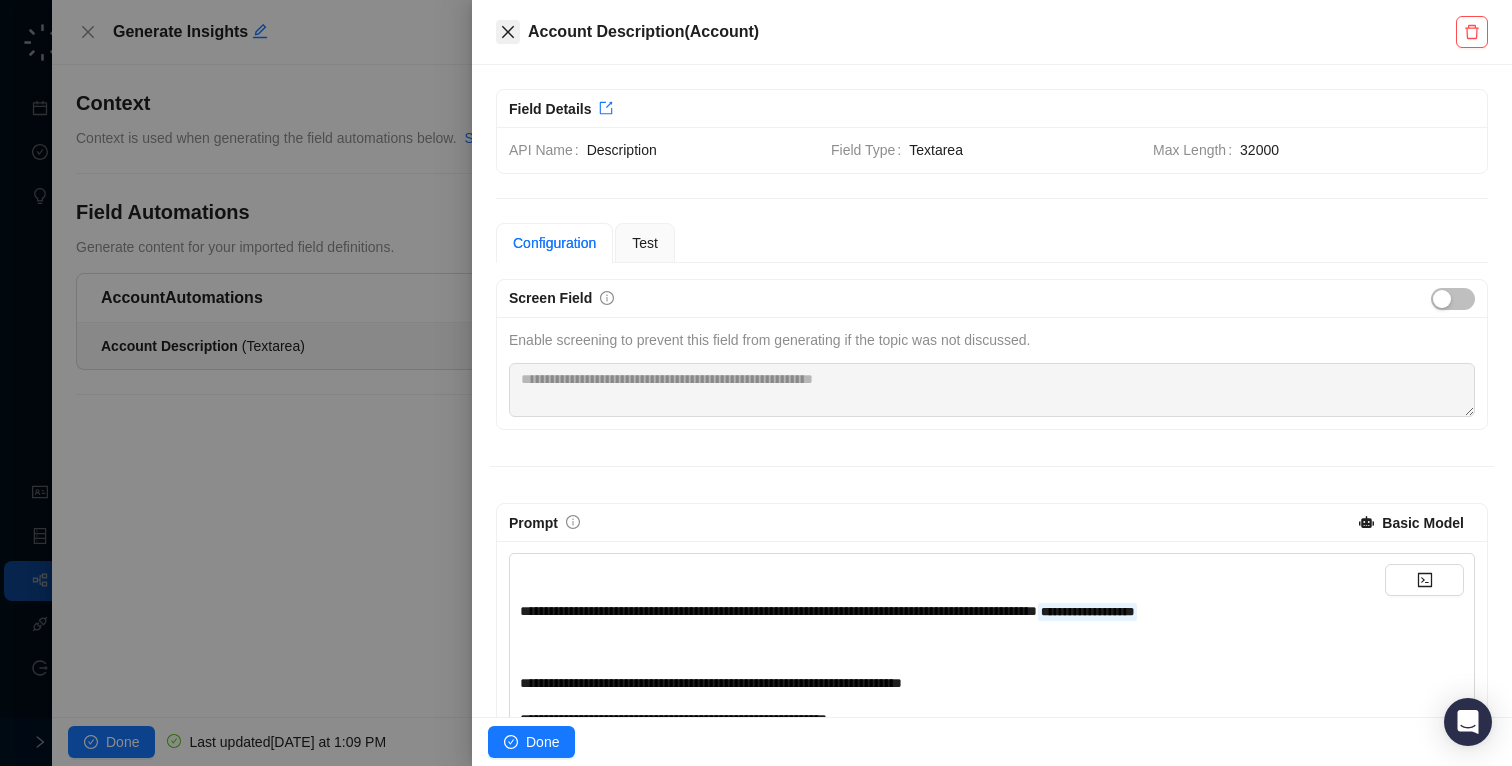 click 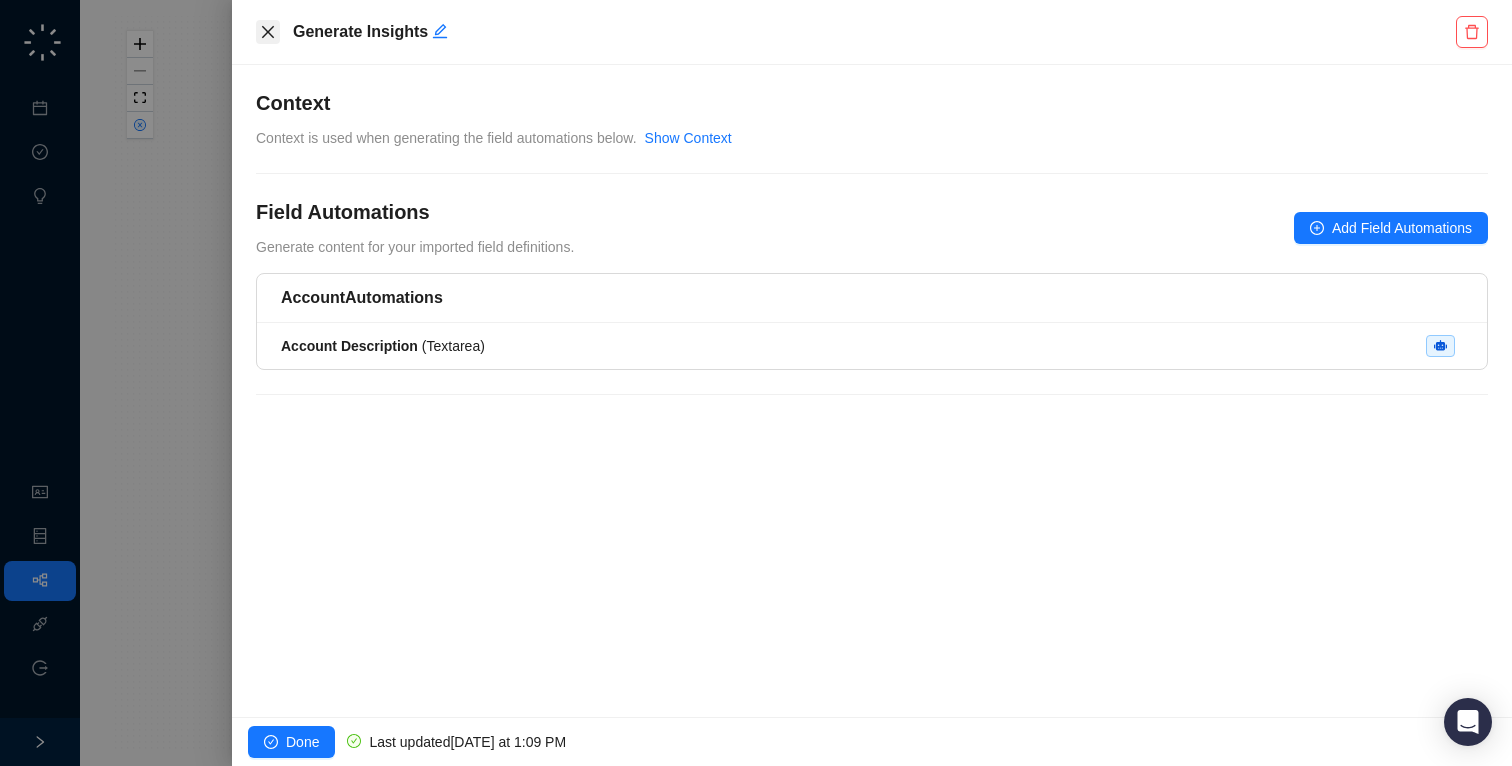 click at bounding box center [268, 32] 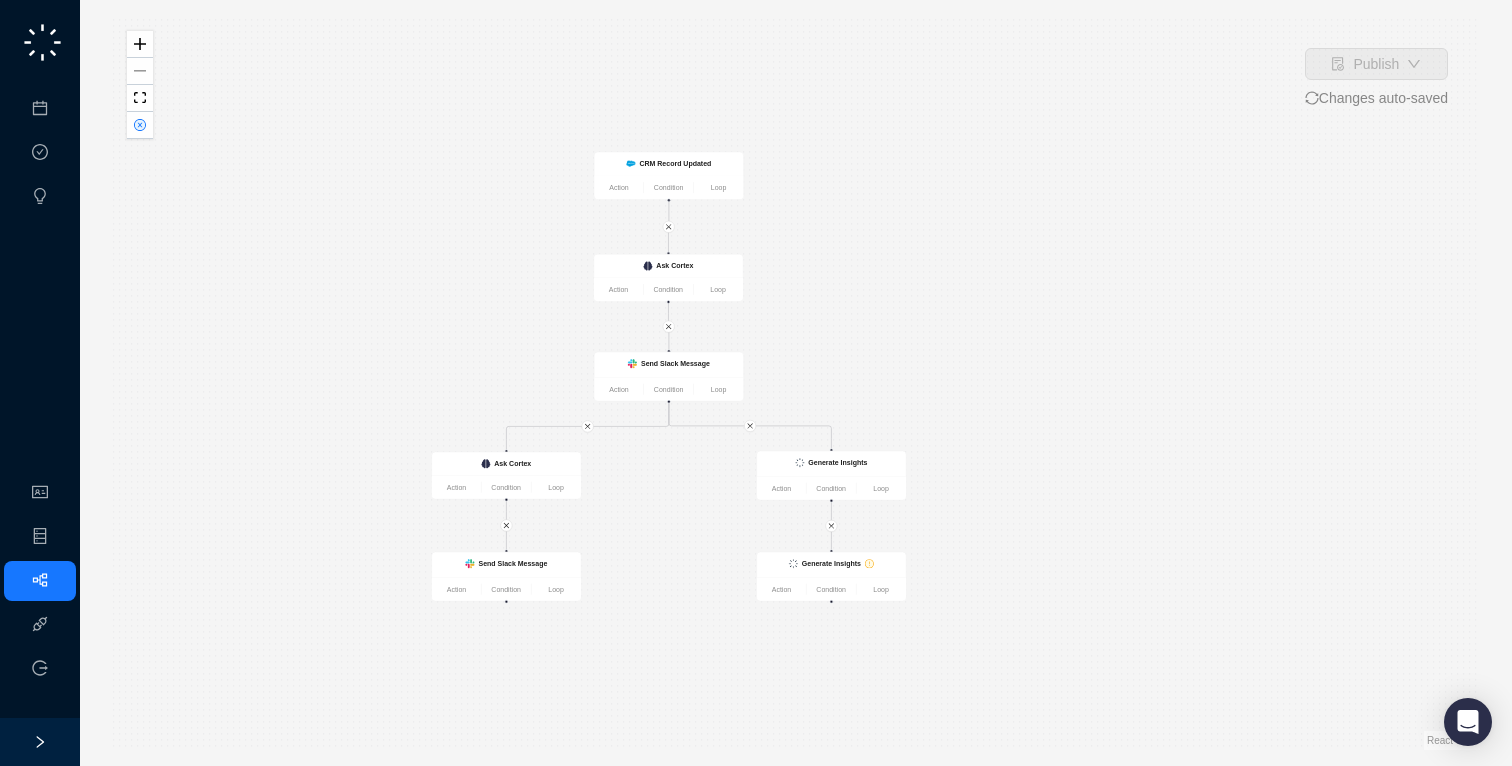 drag, startPoint x: 747, startPoint y: 114, endPoint x: 737, endPoint y: 225, distance: 111.44954 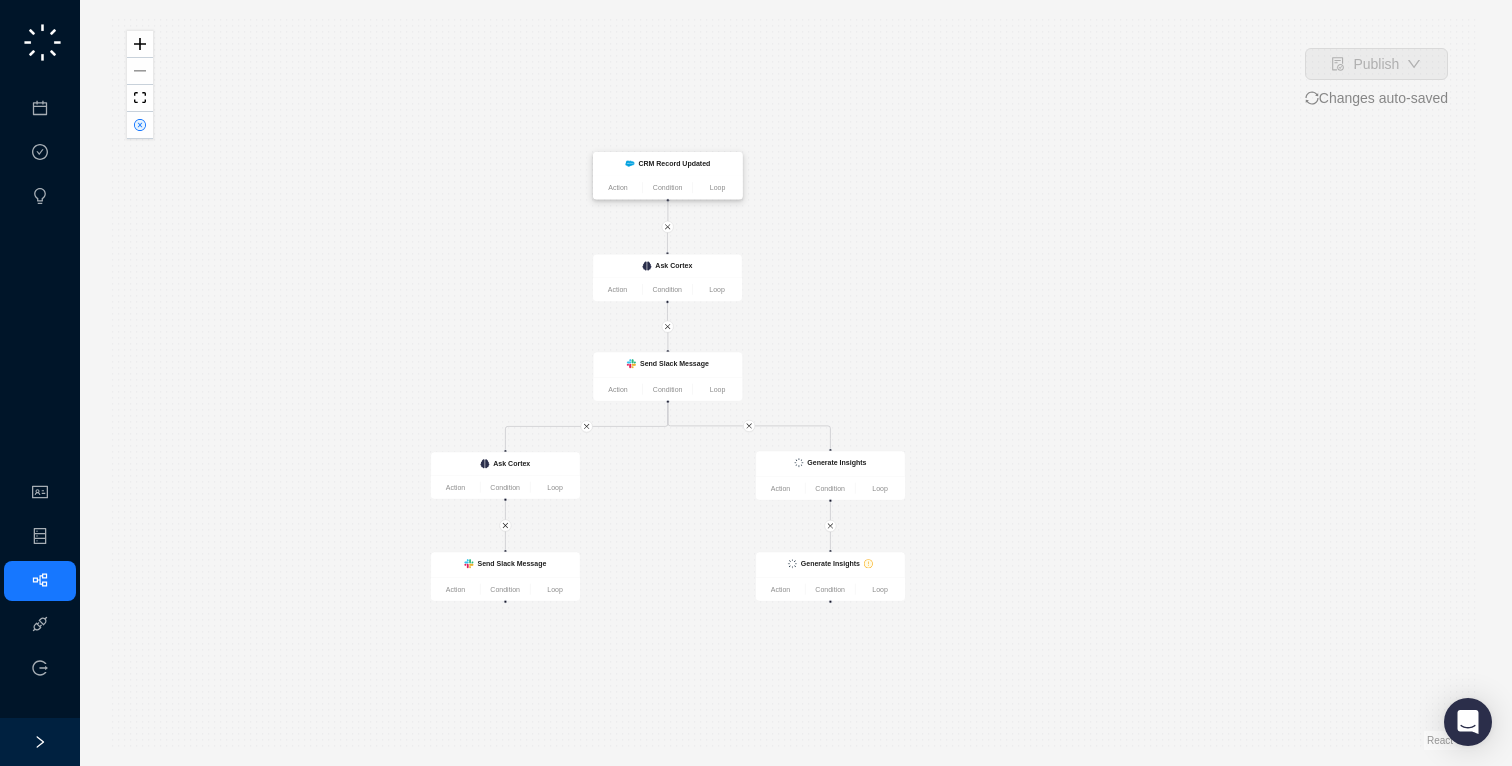 click on "CRM Record Updated" at bounding box center (667, 164) 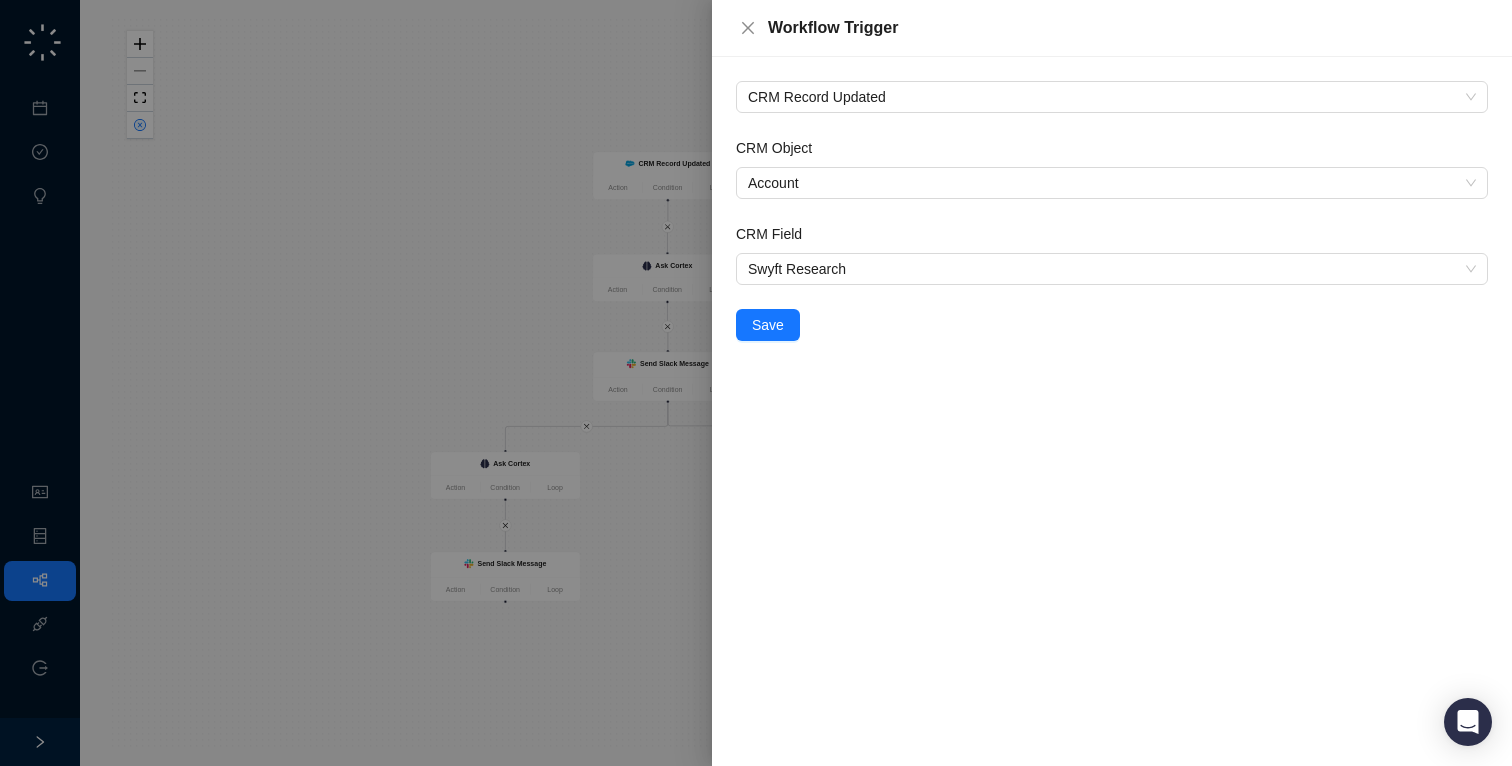 click on "Workflow Trigger" at bounding box center (1112, 28) 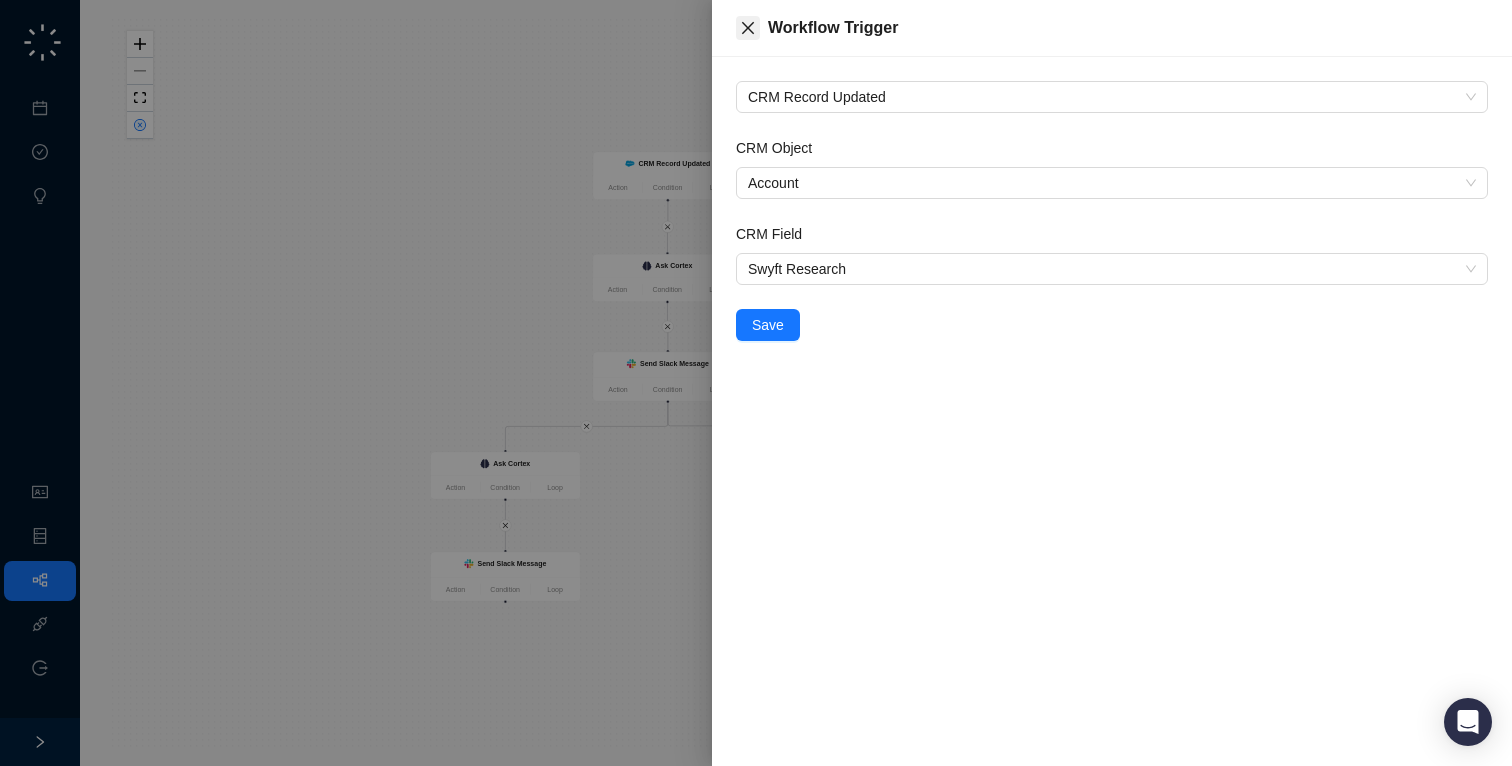 click 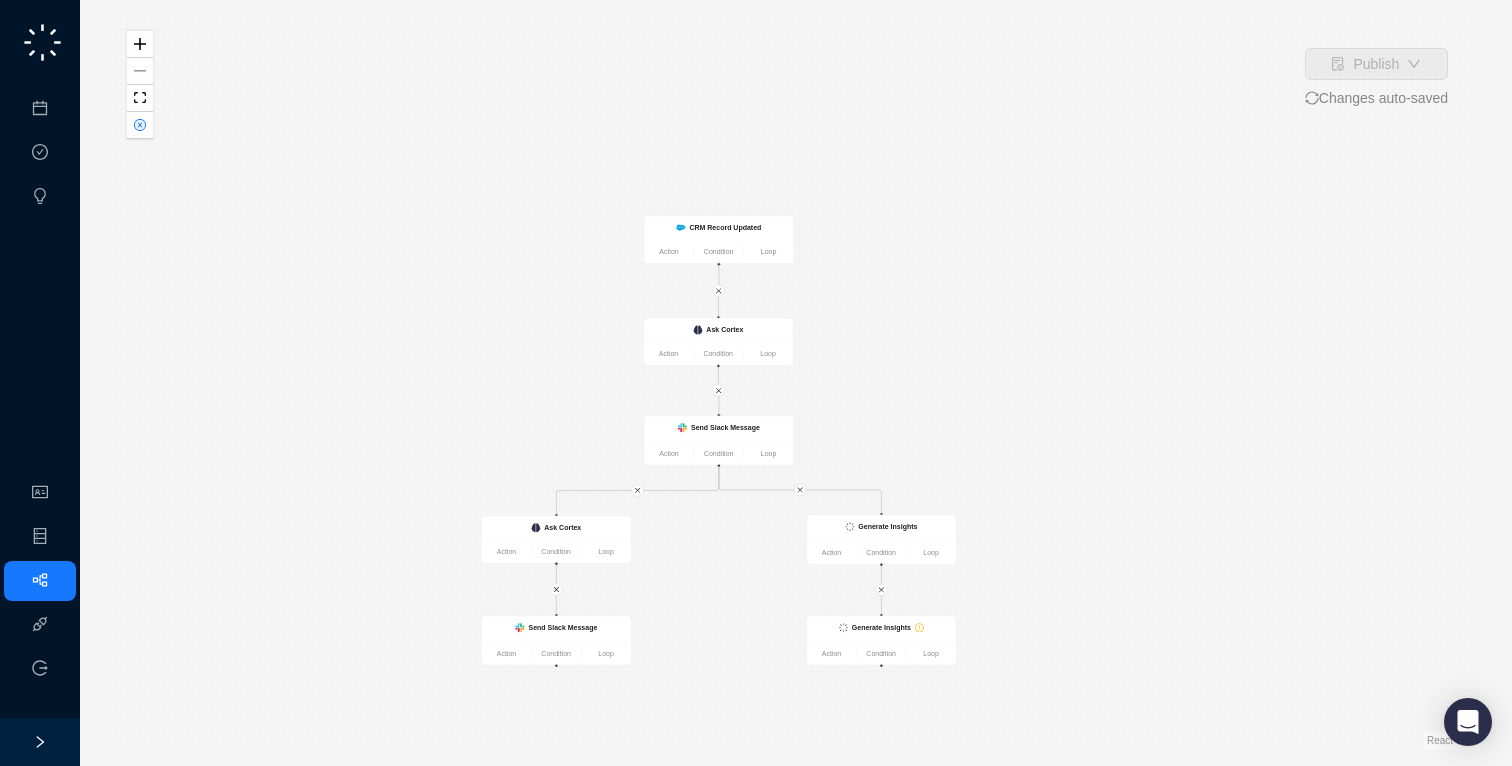 drag, startPoint x: 720, startPoint y: 305, endPoint x: 767, endPoint y: 321, distance: 49.648766 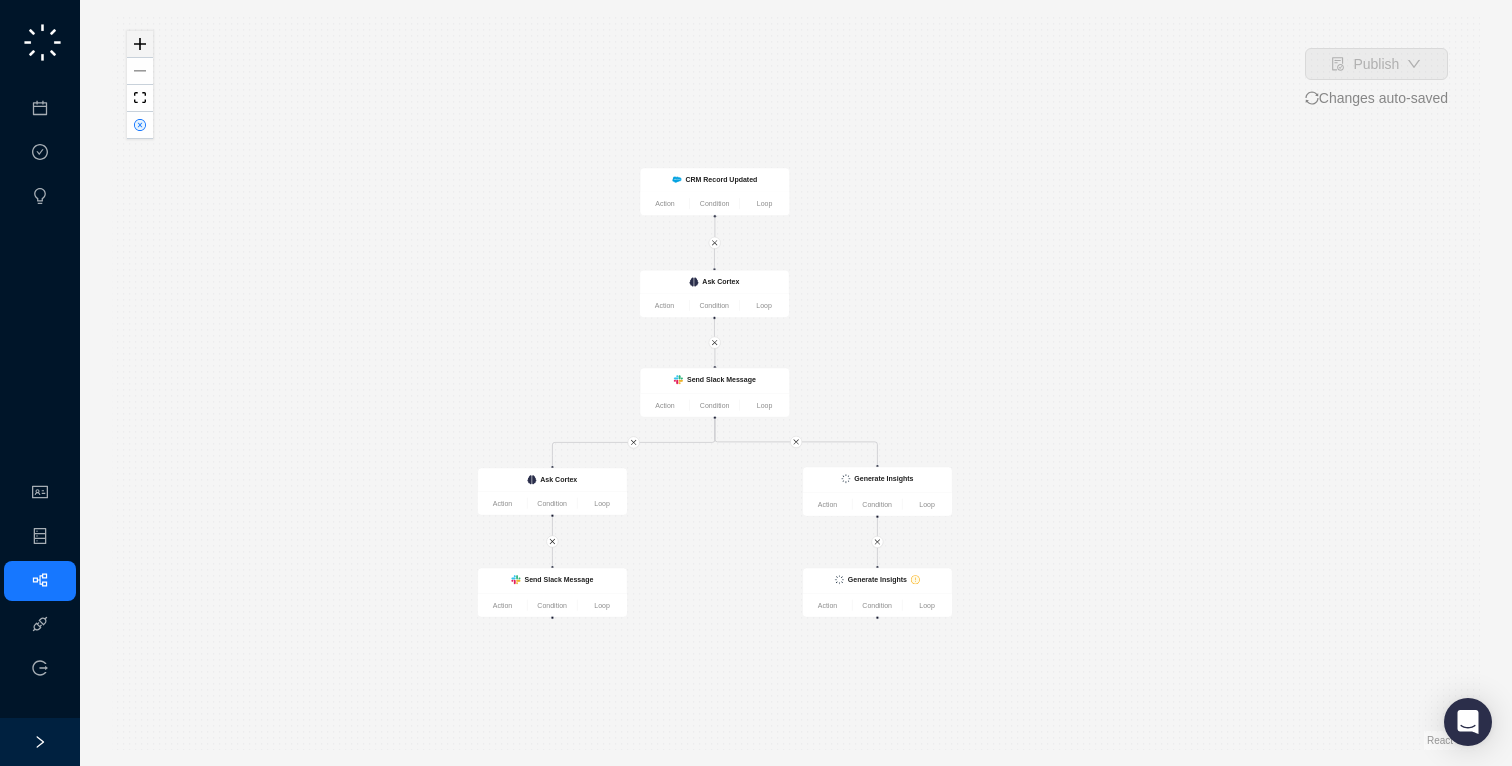 click at bounding box center [140, 44] 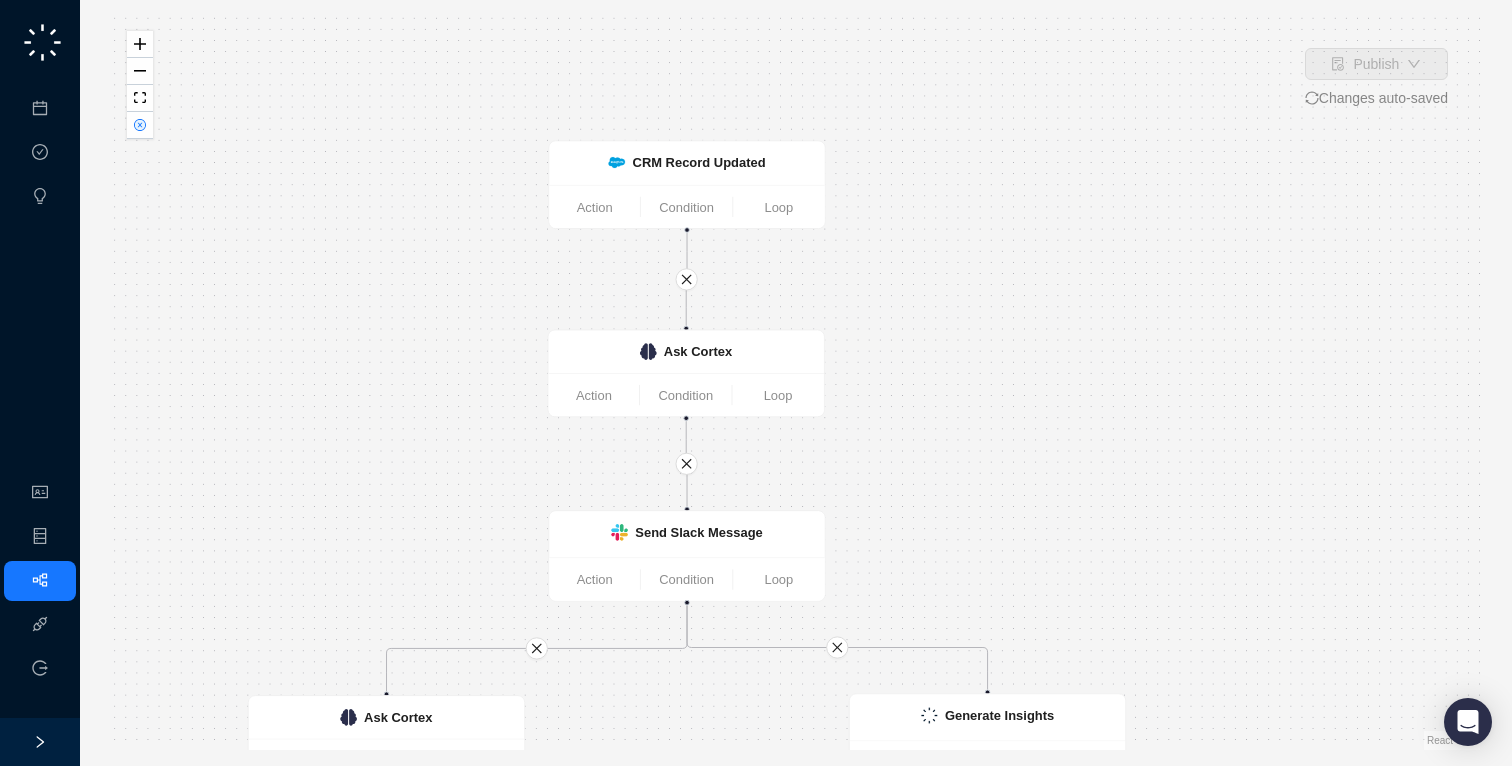 drag, startPoint x: 741, startPoint y: 170, endPoint x: 729, endPoint y: 307, distance: 137.52454 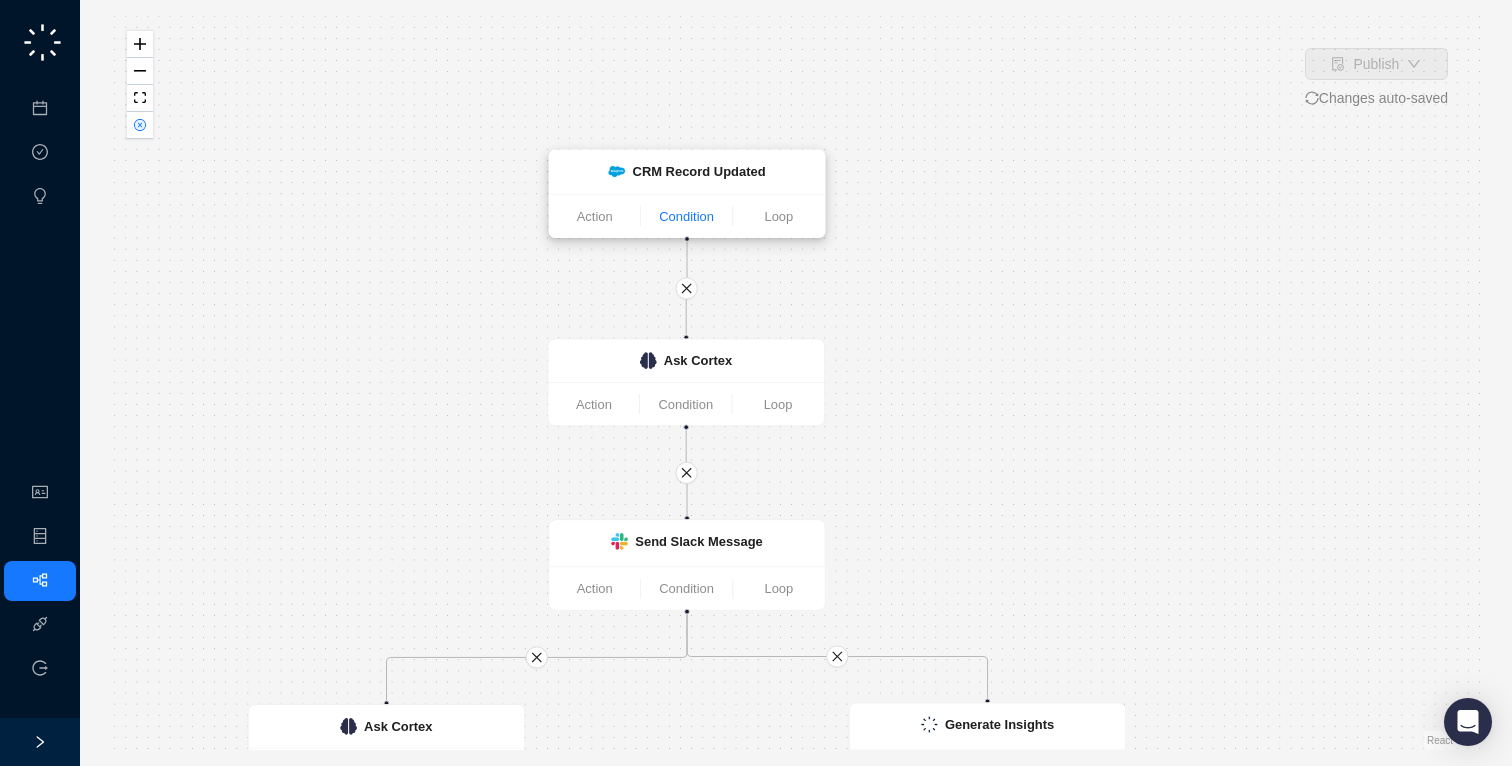 click on "Condition" at bounding box center [686, 216] 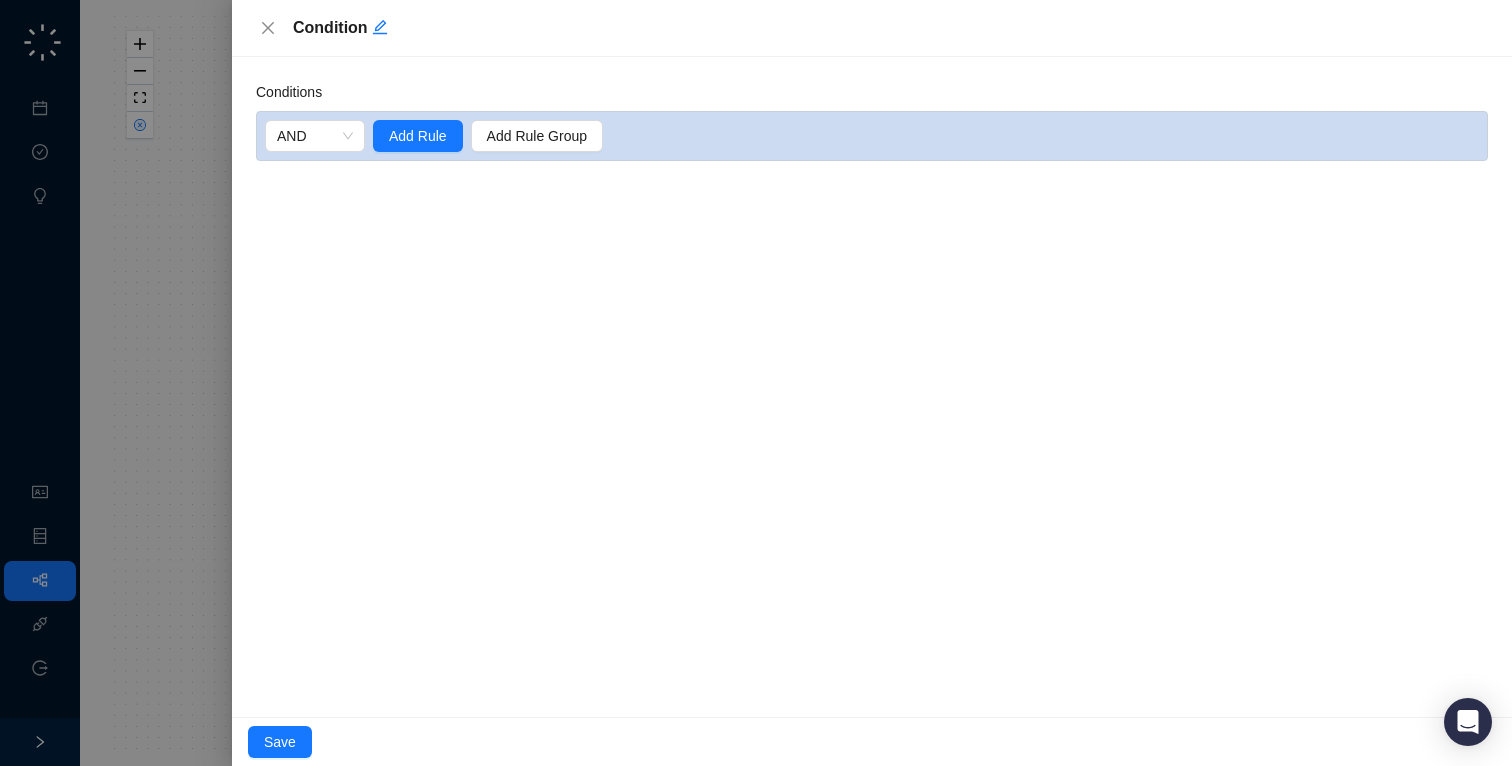 click on "Condition" at bounding box center (872, 28) 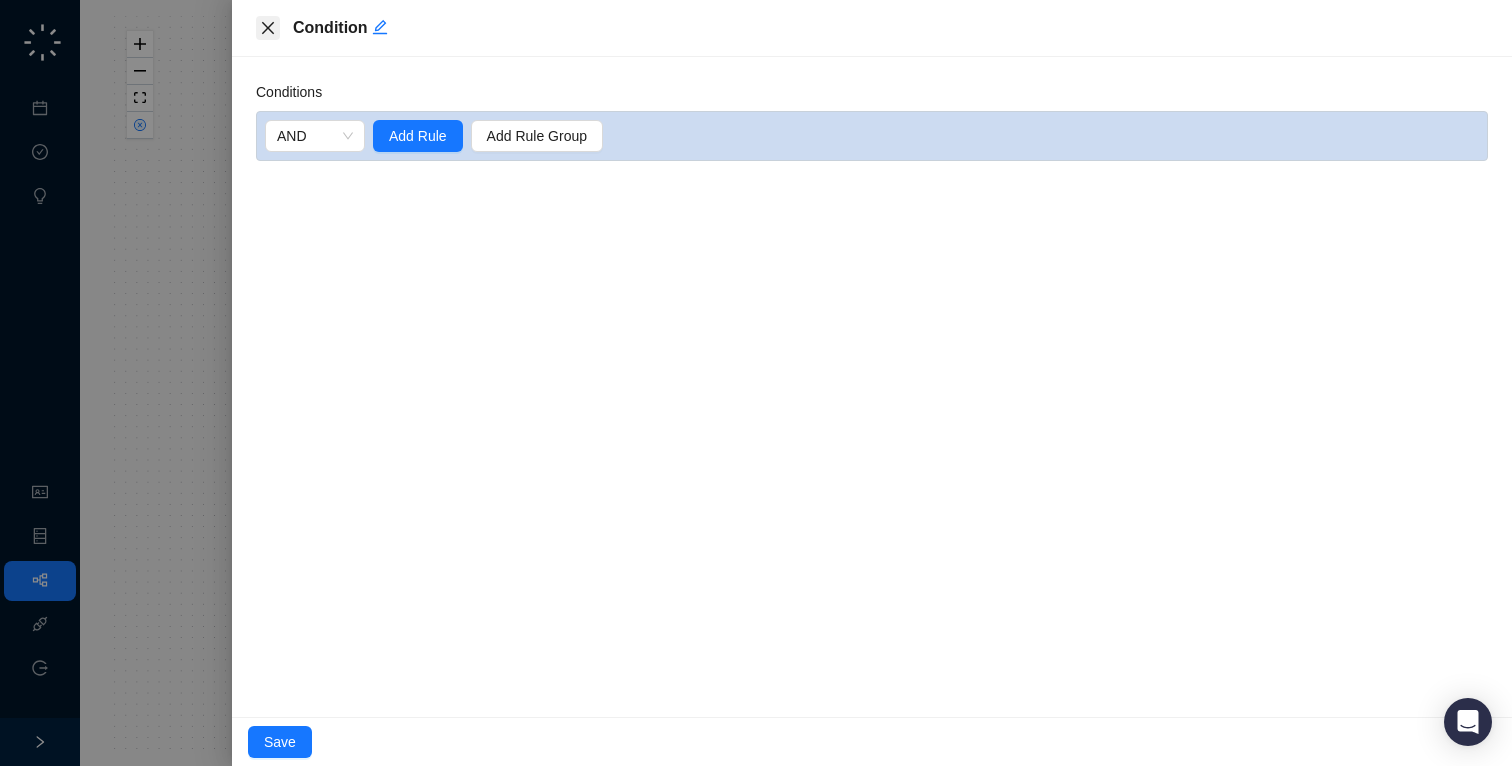 click at bounding box center [268, 28] 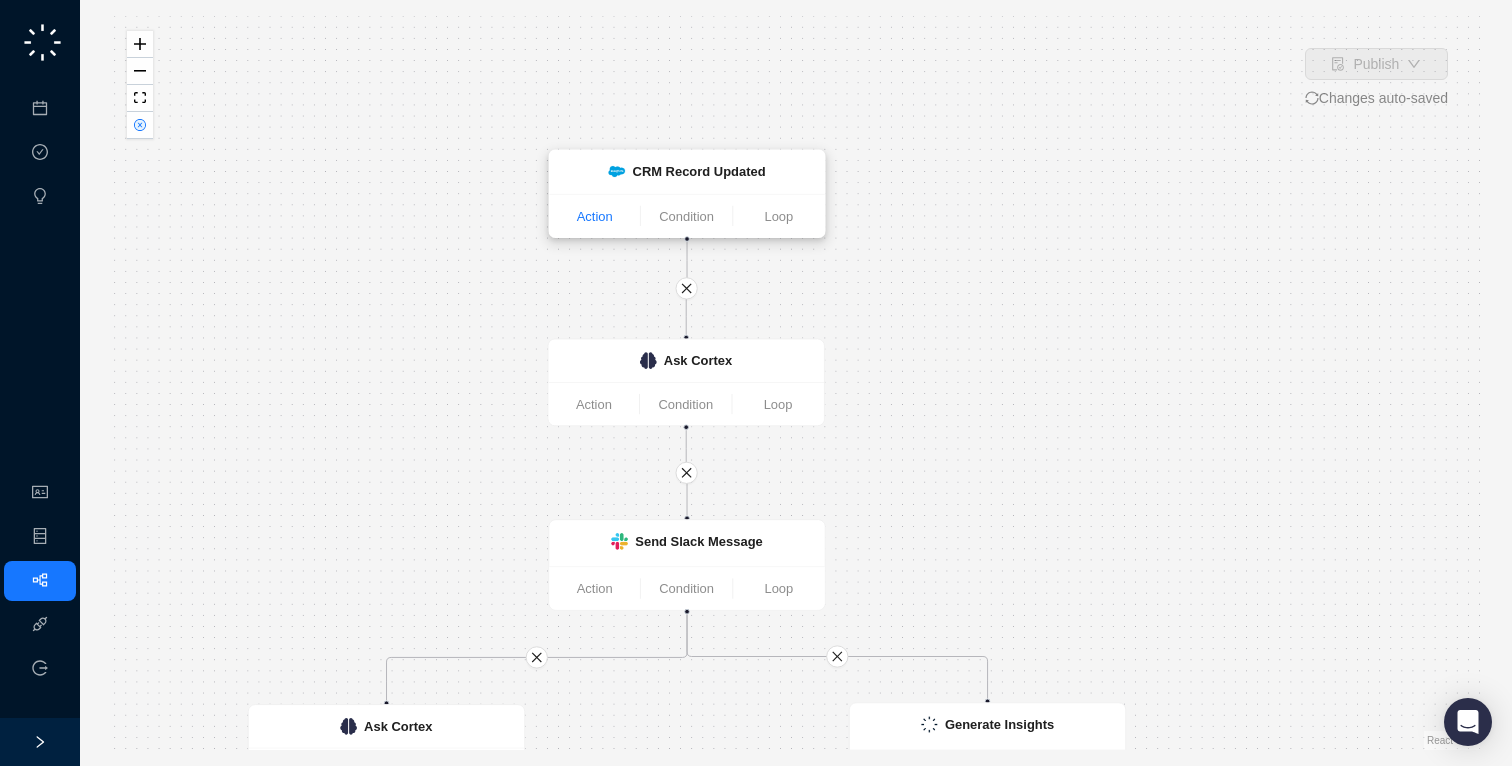 click on "Action" at bounding box center (594, 216) 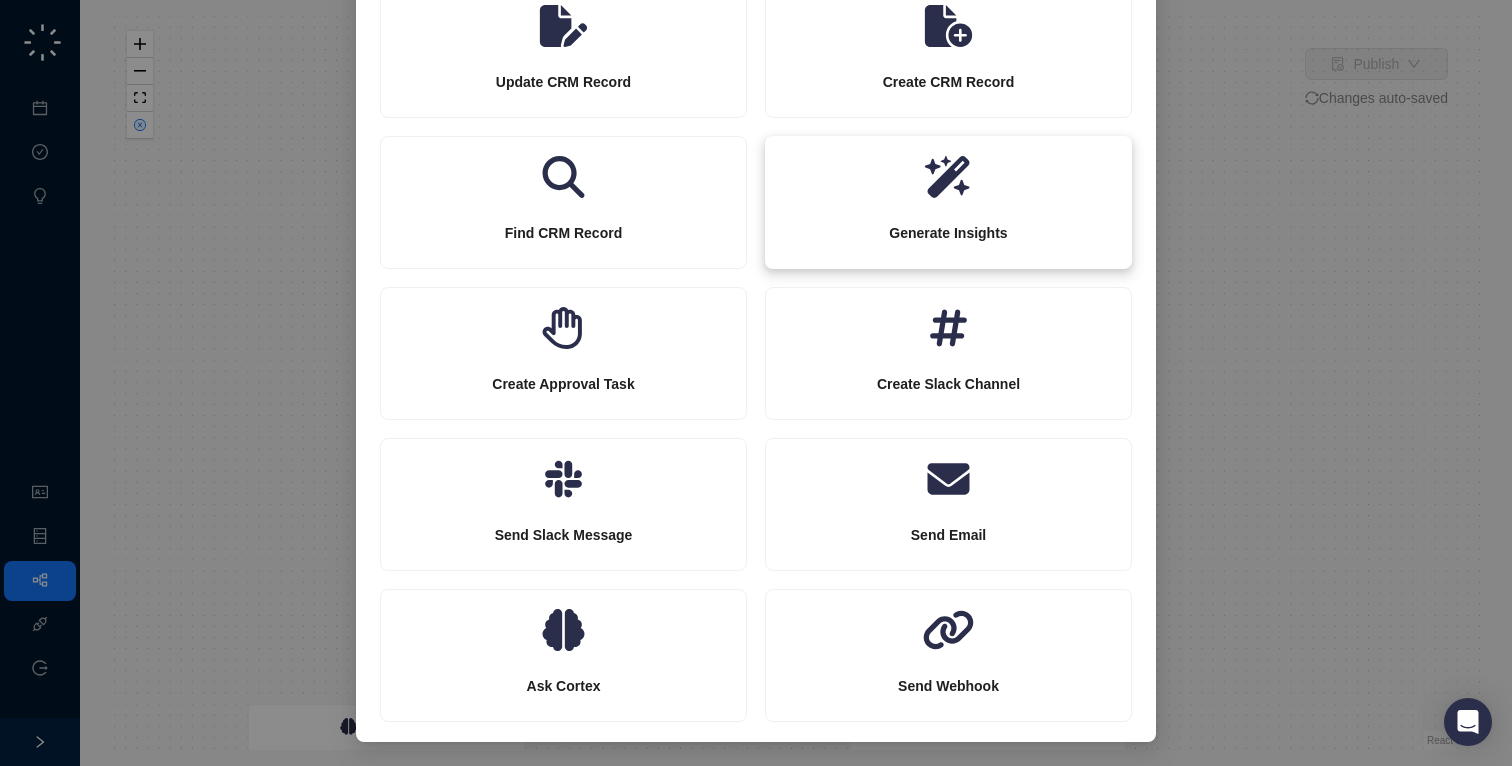 scroll, scrollTop: 0, scrollLeft: 0, axis: both 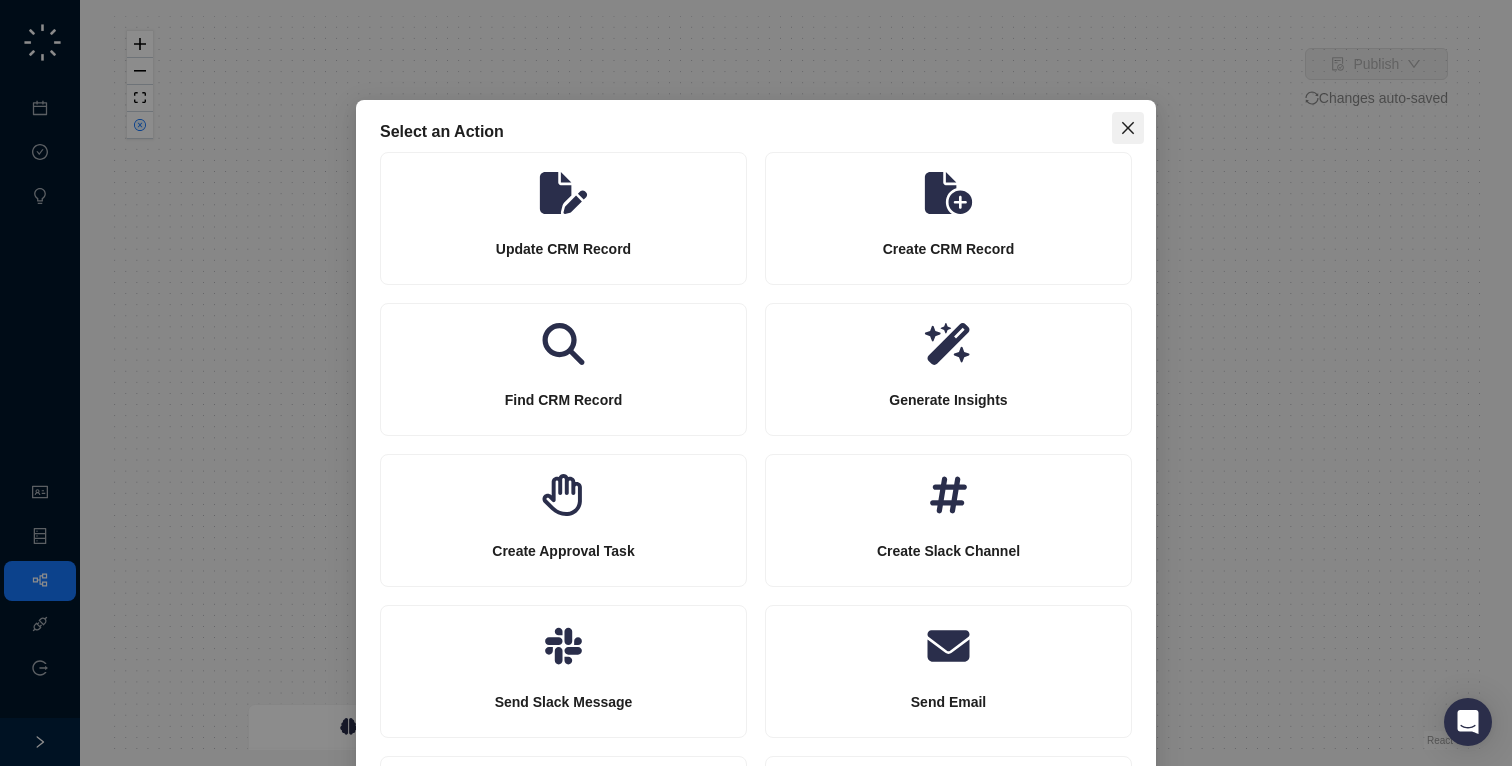 click 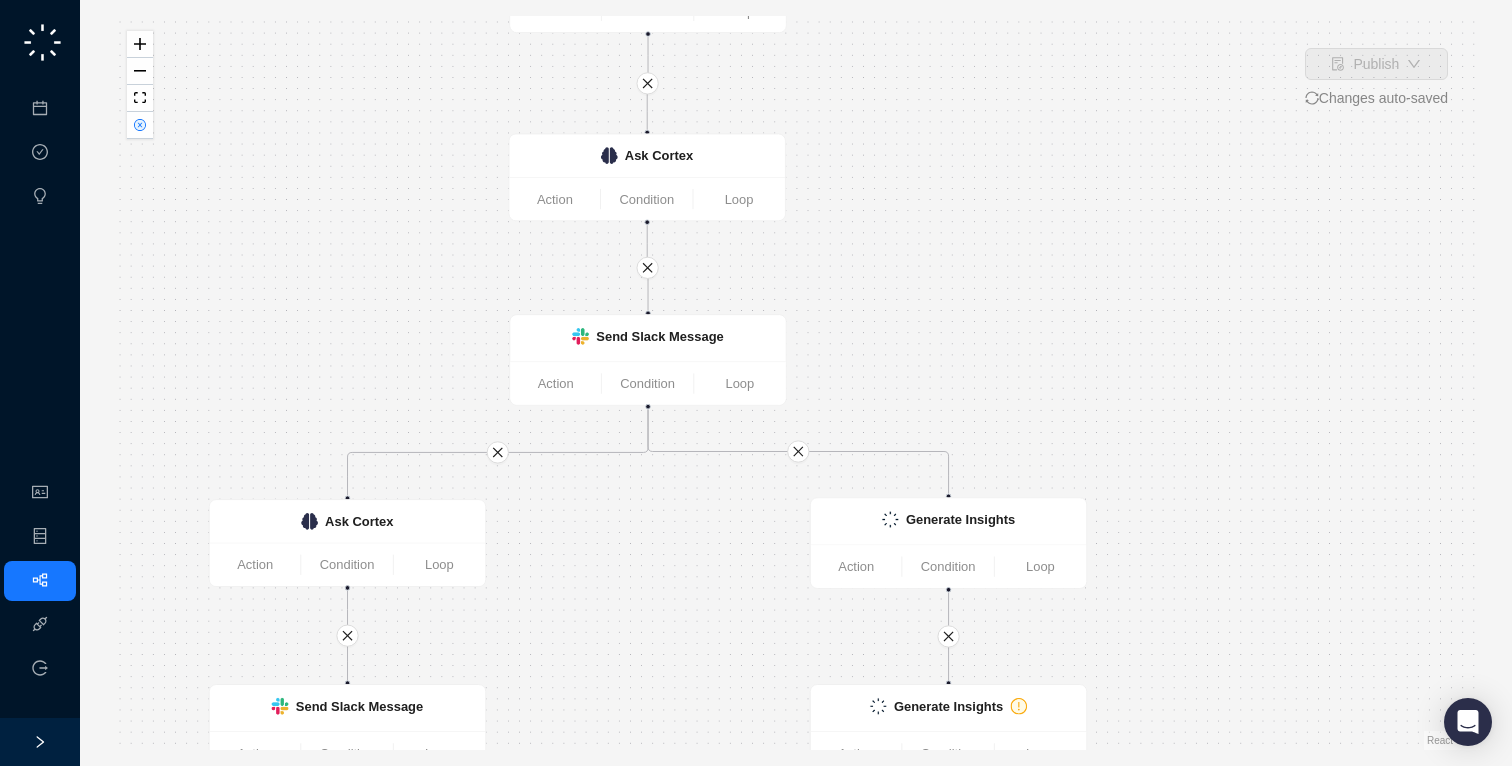 drag, startPoint x: 1053, startPoint y: 466, endPoint x: 1016, endPoint y: 268, distance: 201.4274 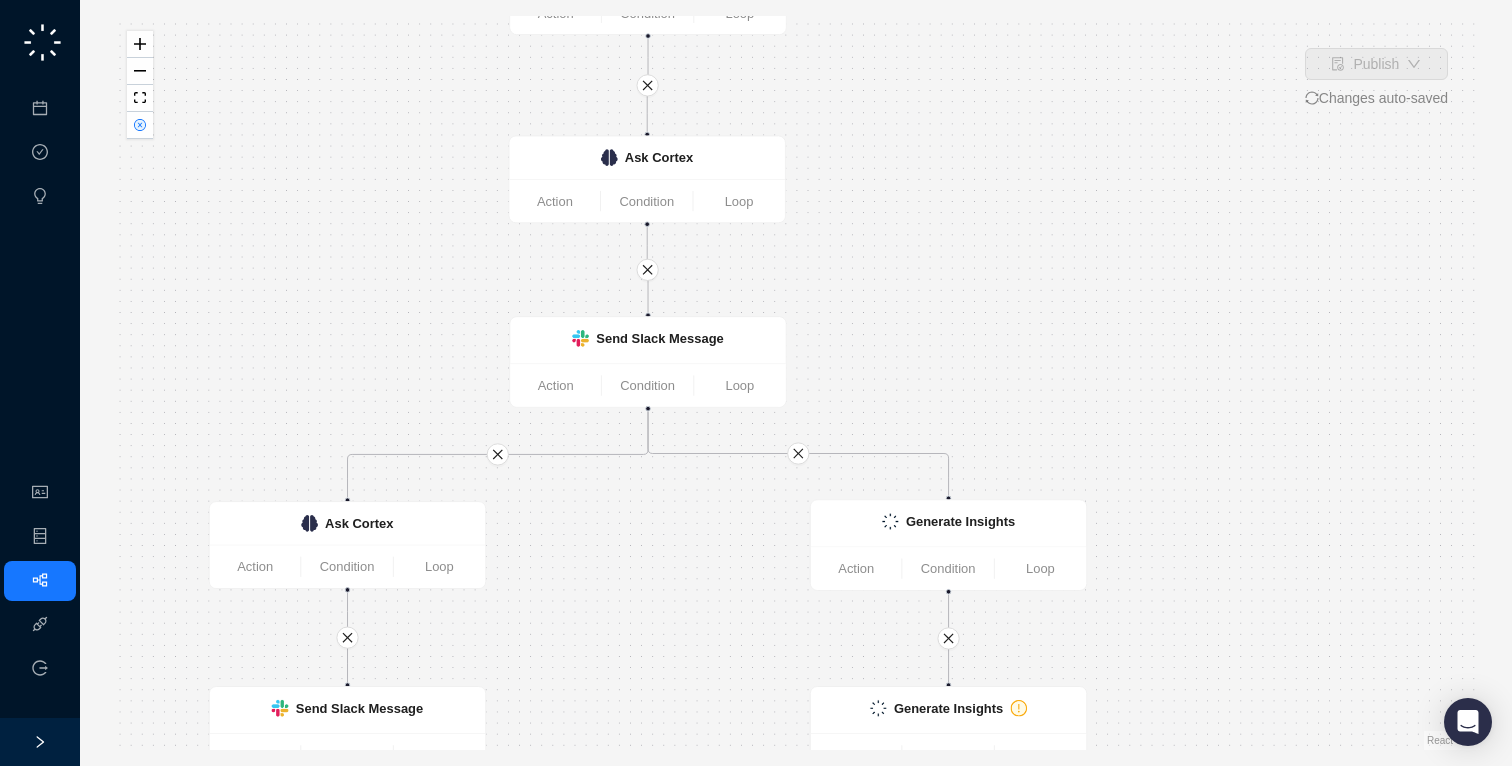 drag, startPoint x: 875, startPoint y: 227, endPoint x: 898, endPoint y: 462, distance: 236.12285 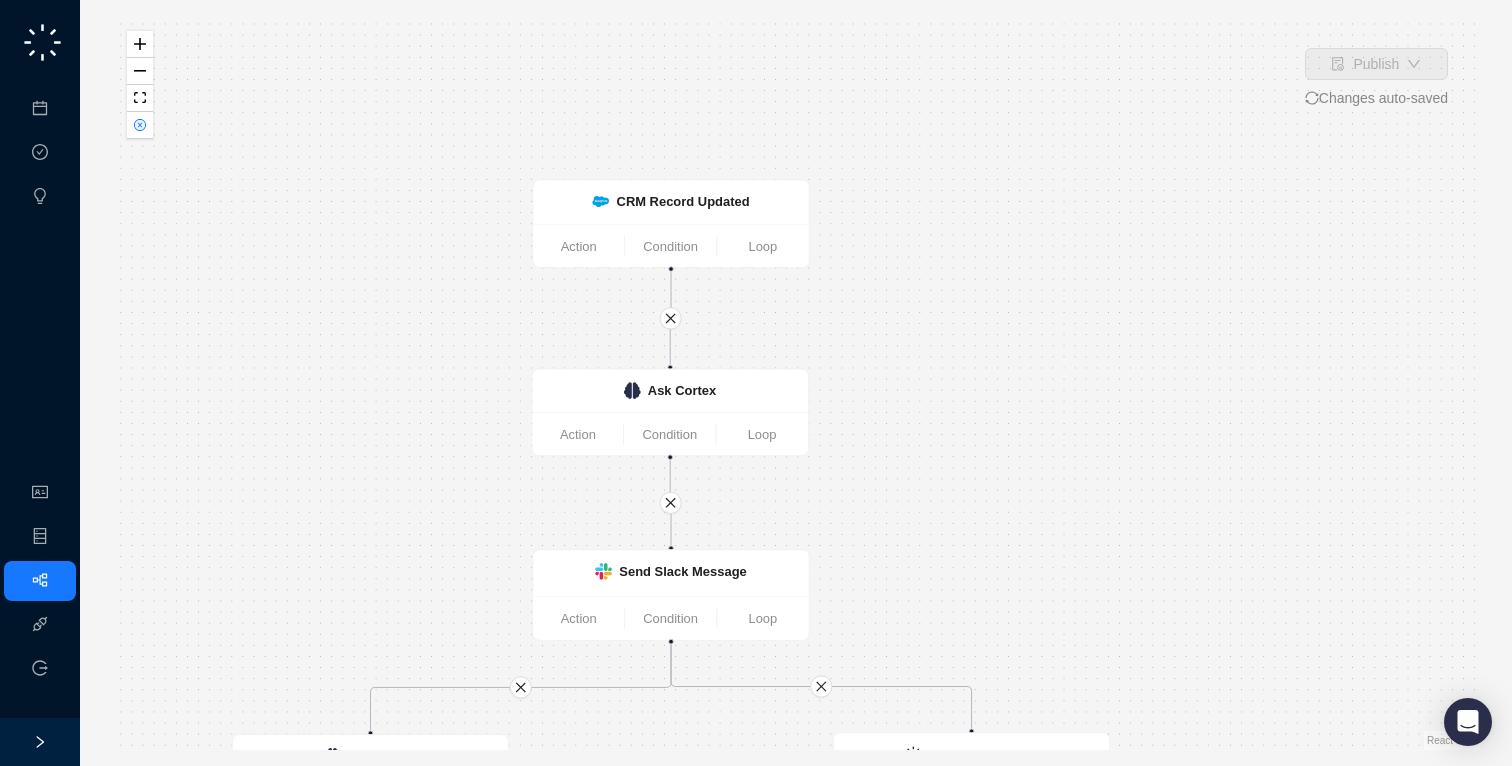 click on "Send Slack Message Action Condition Loop Generate Insights Action Condition Loop Generate Insights Action Condition Loop CRM Record Updated Action Condition Loop Ask Cortex Action Condition Loop Ask Cortex Action Condition Loop Send Slack Message Action Condition Loop" at bounding box center (796, 383) 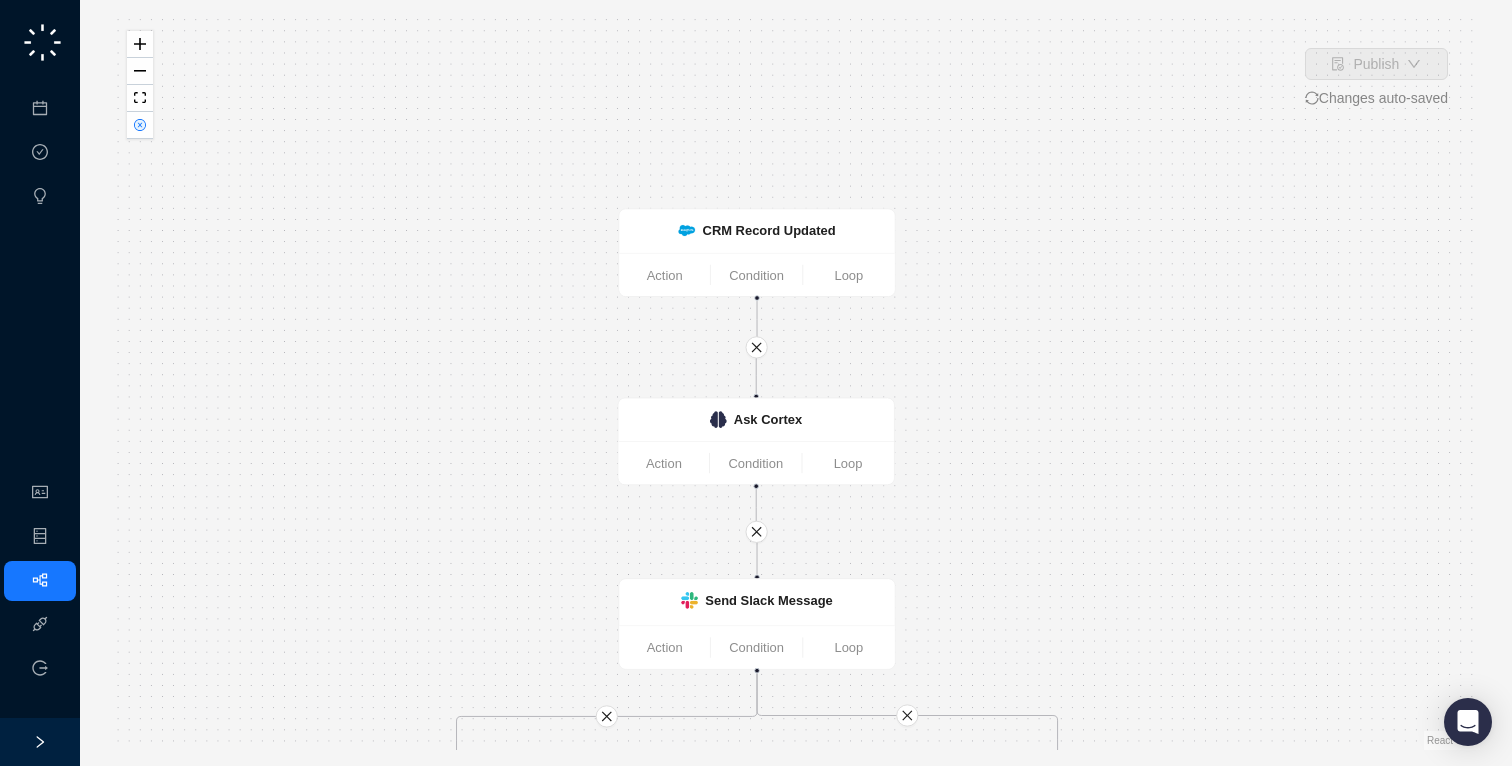 drag, startPoint x: 714, startPoint y: 82, endPoint x: 808, endPoint y: 115, distance: 99.62429 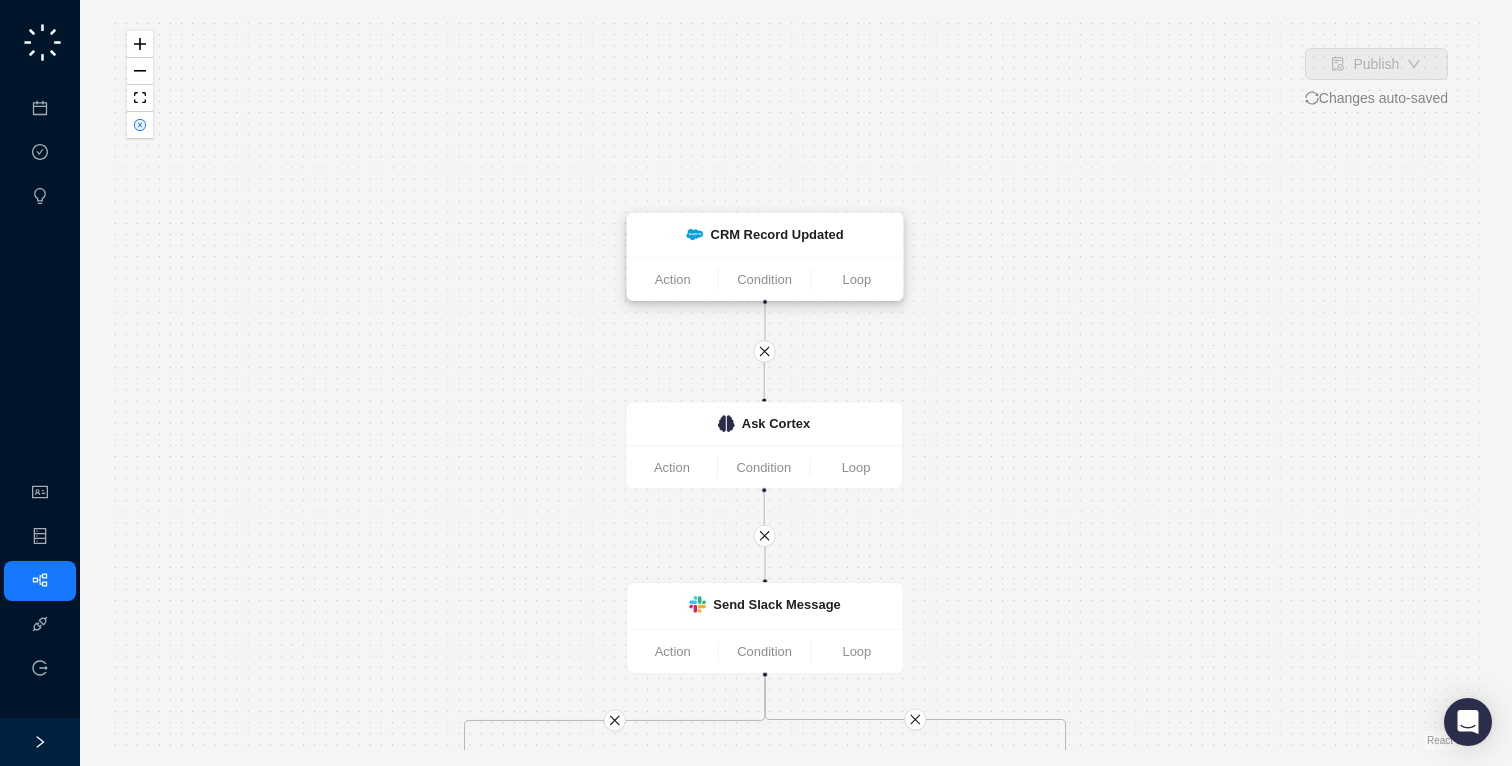 click on "CRM Record Updated" at bounding box center (777, 234) 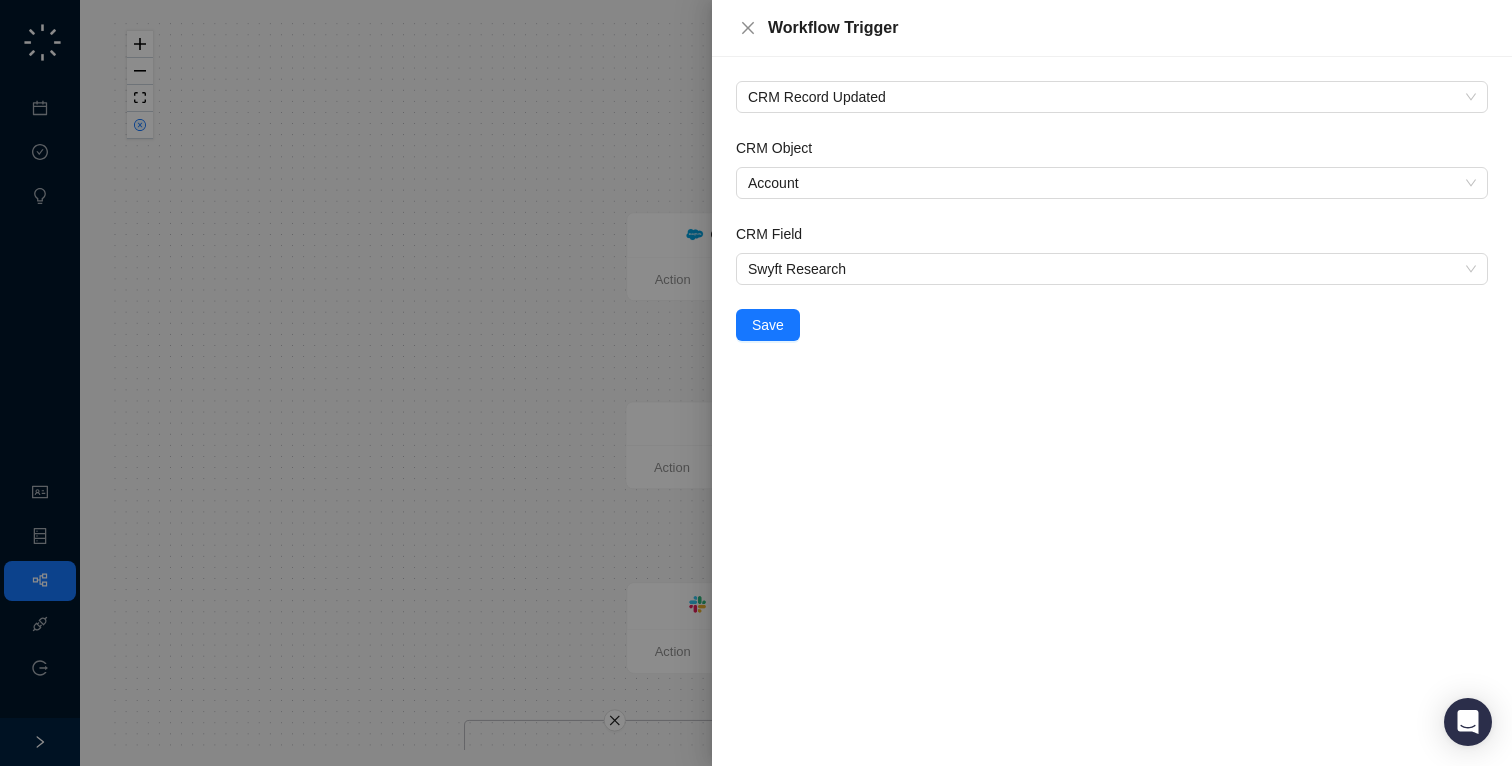 click at bounding box center [756, 383] 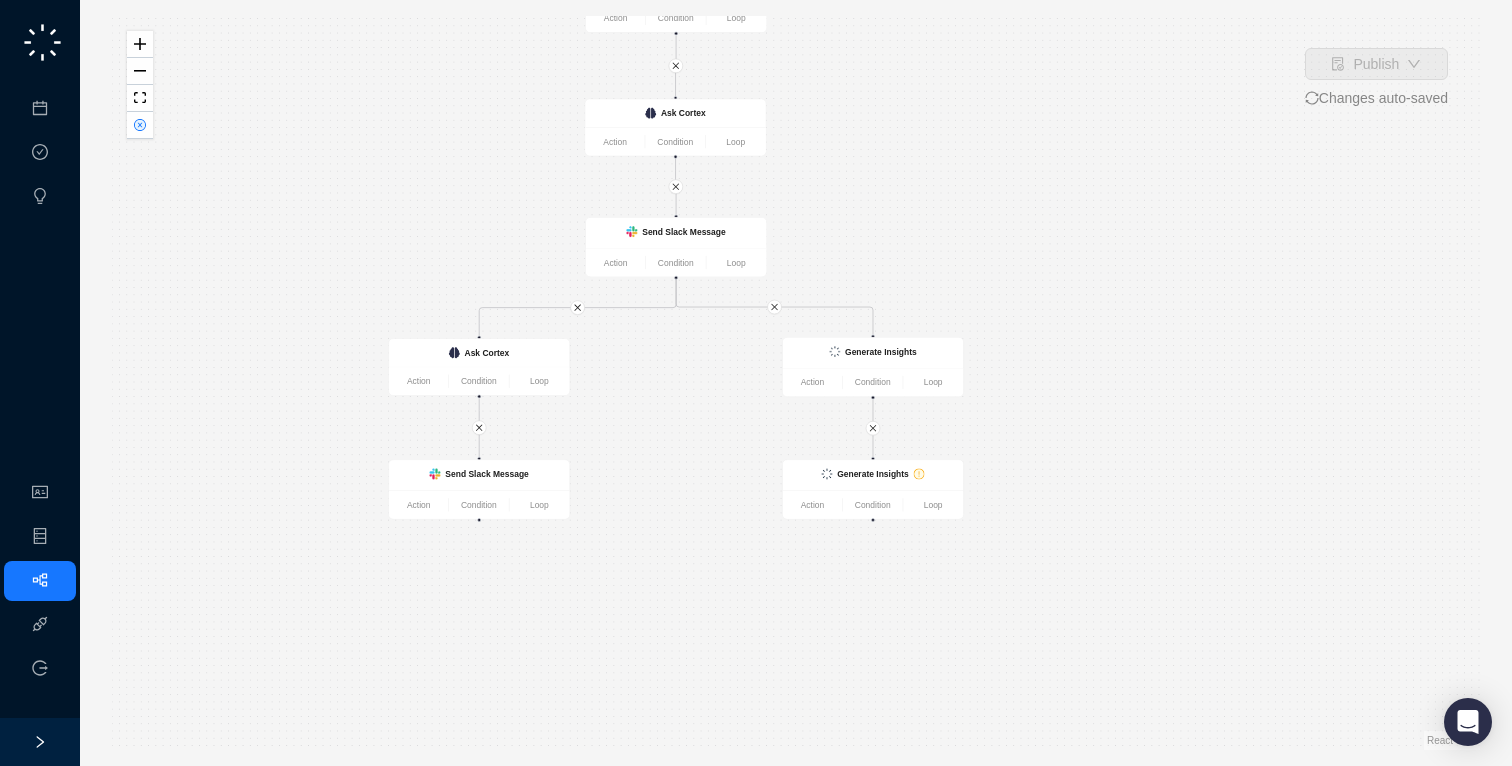 drag, startPoint x: 971, startPoint y: 432, endPoint x: 810, endPoint y: 148, distance: 326.46133 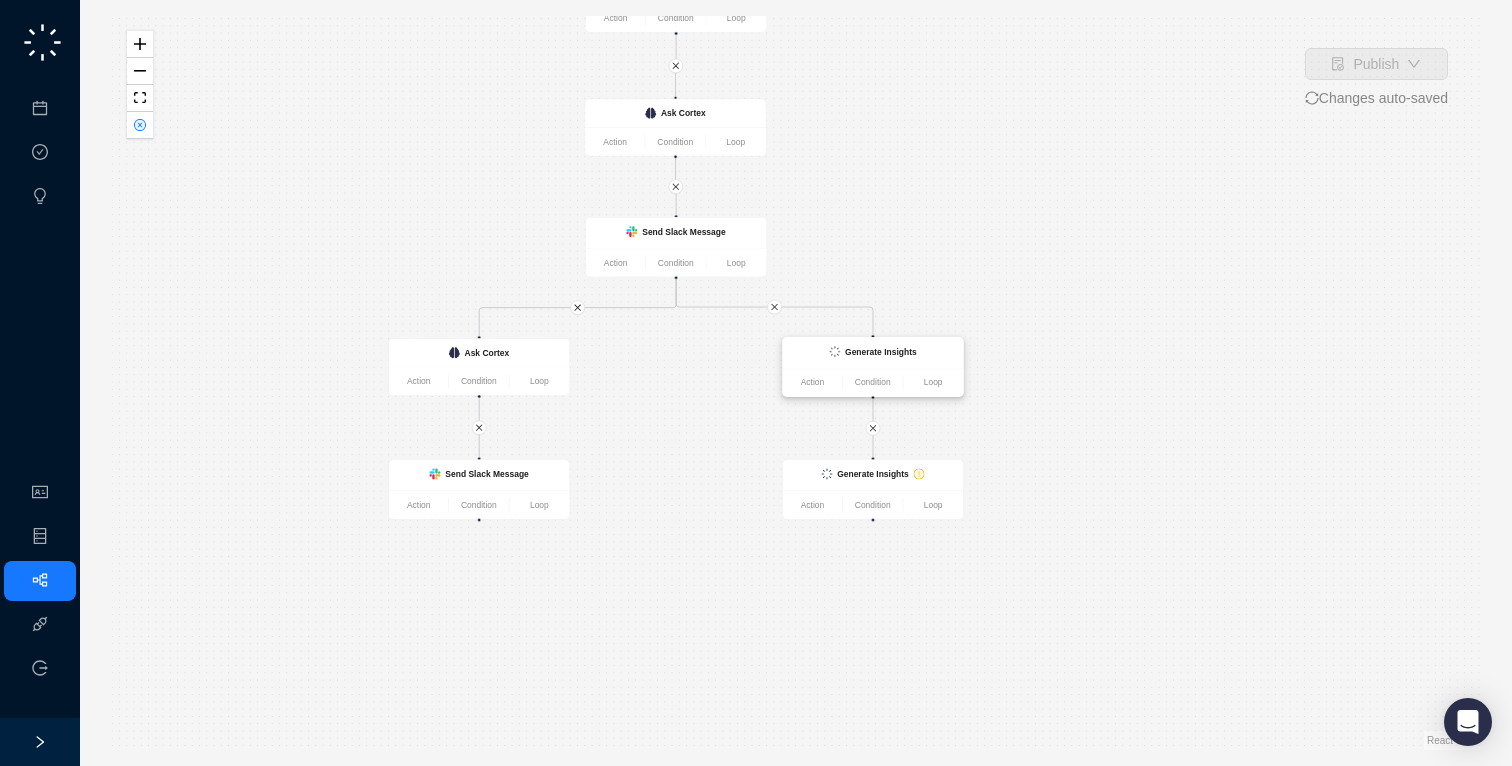 click on "Action Condition Loop" at bounding box center (873, 382) 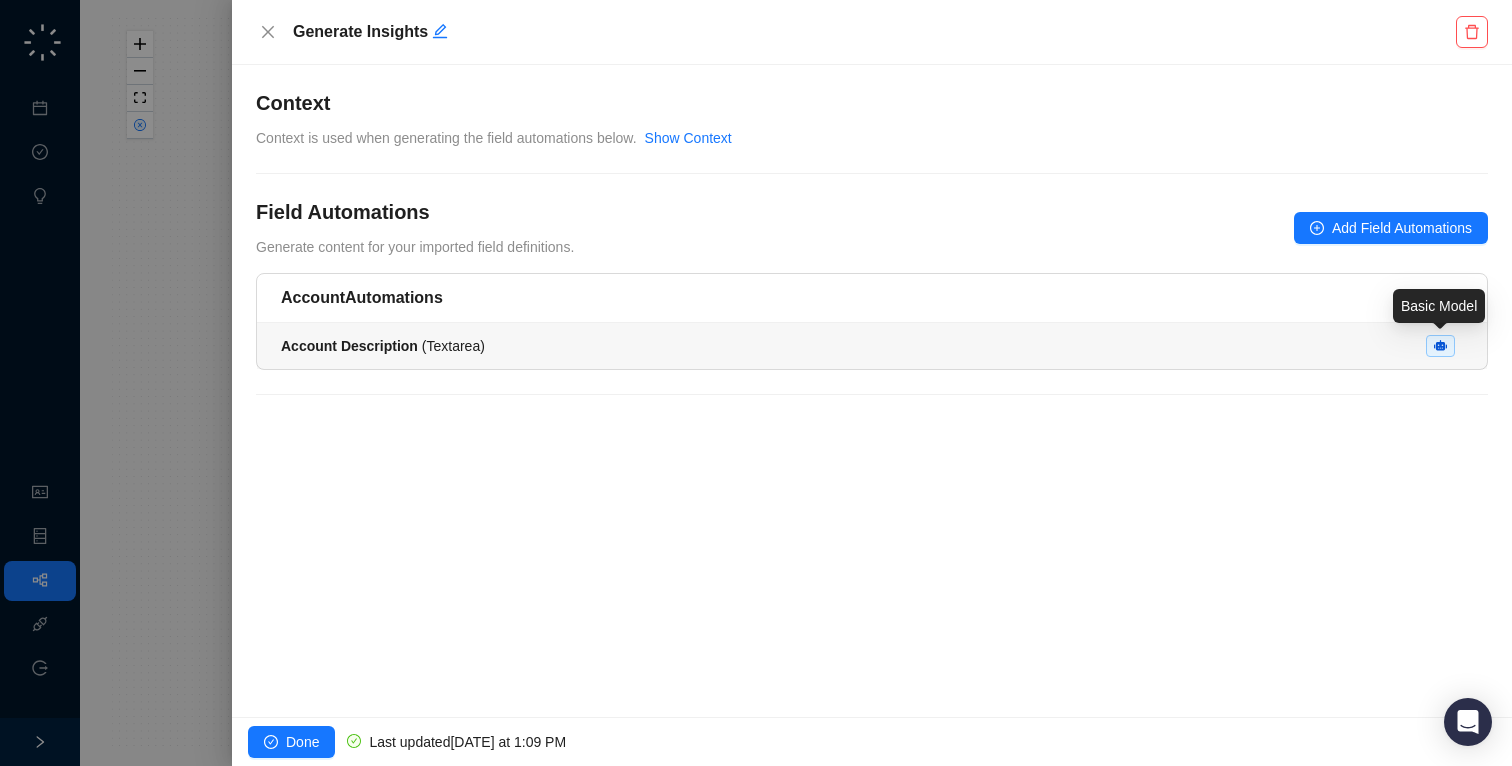click at bounding box center (1440, 346) 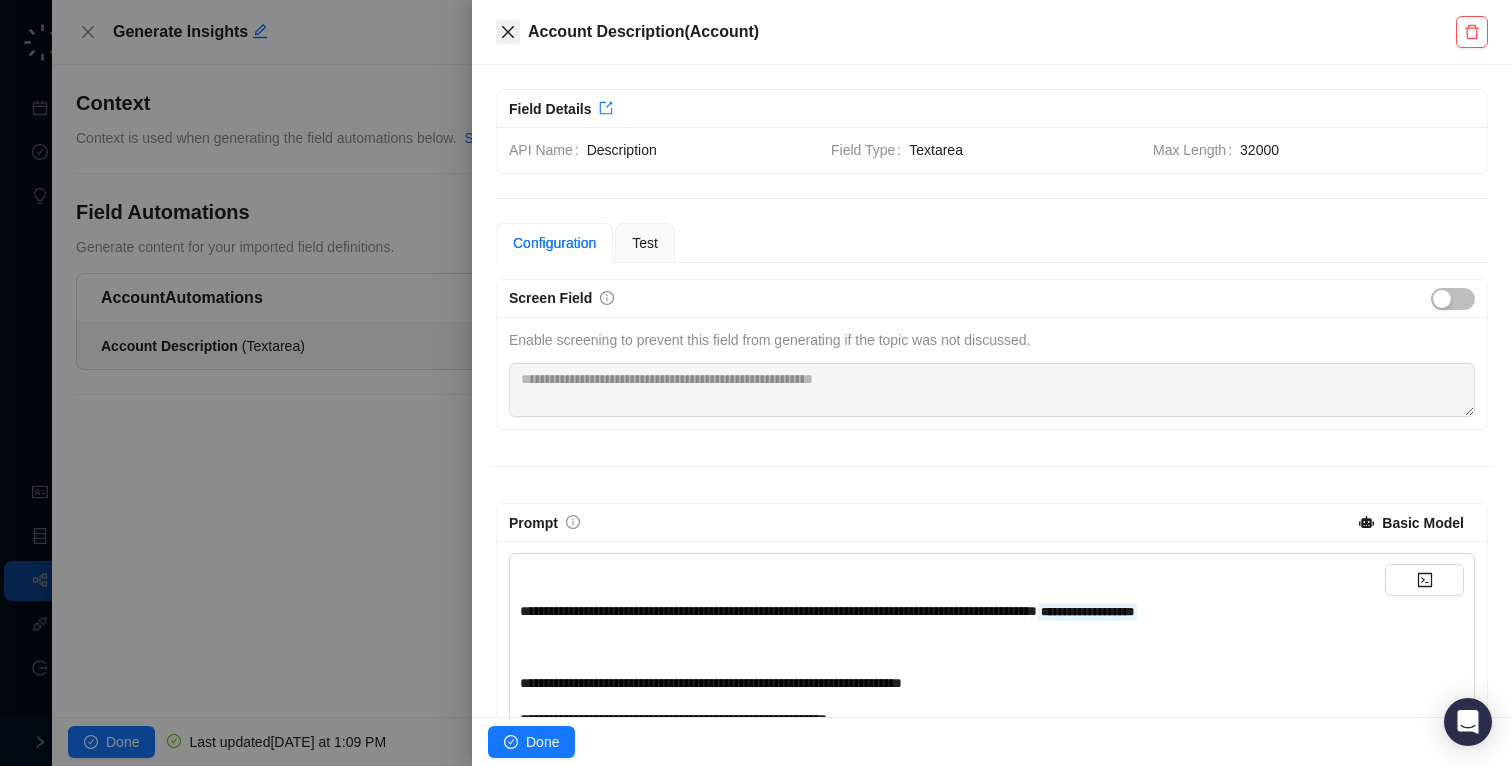 click at bounding box center (508, 32) 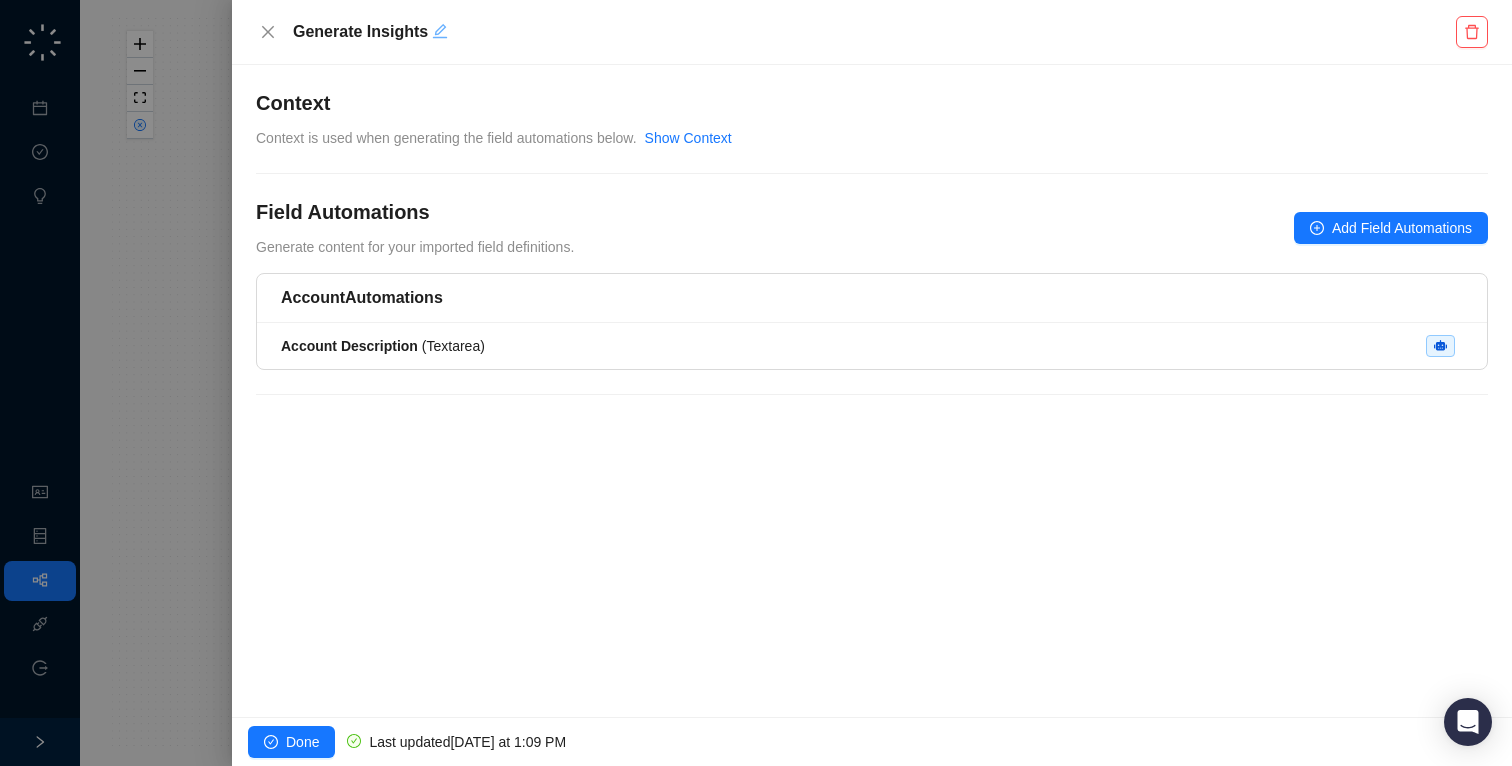 click 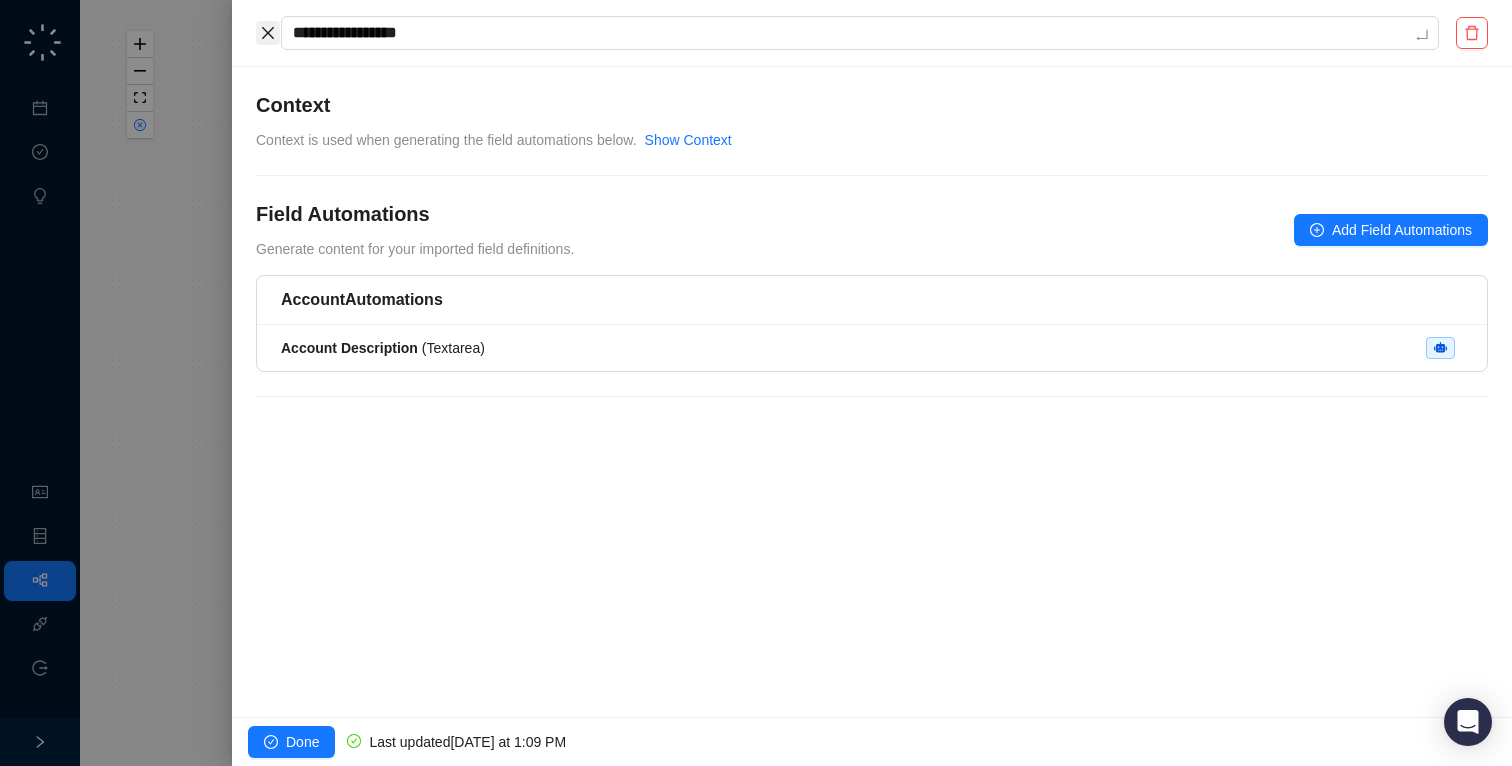 click 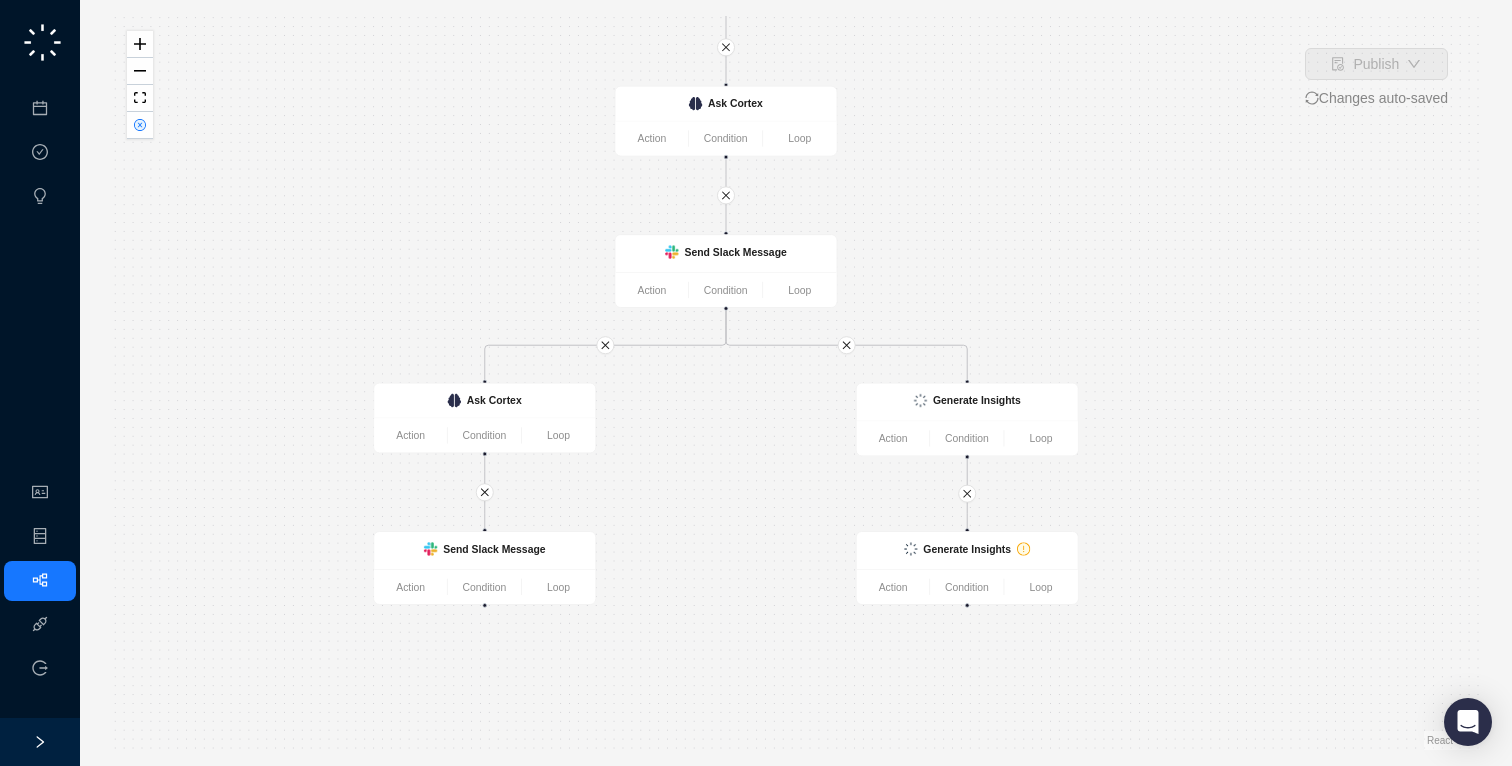 drag, startPoint x: 909, startPoint y: 571, endPoint x: 768, endPoint y: 376, distance: 240.63666 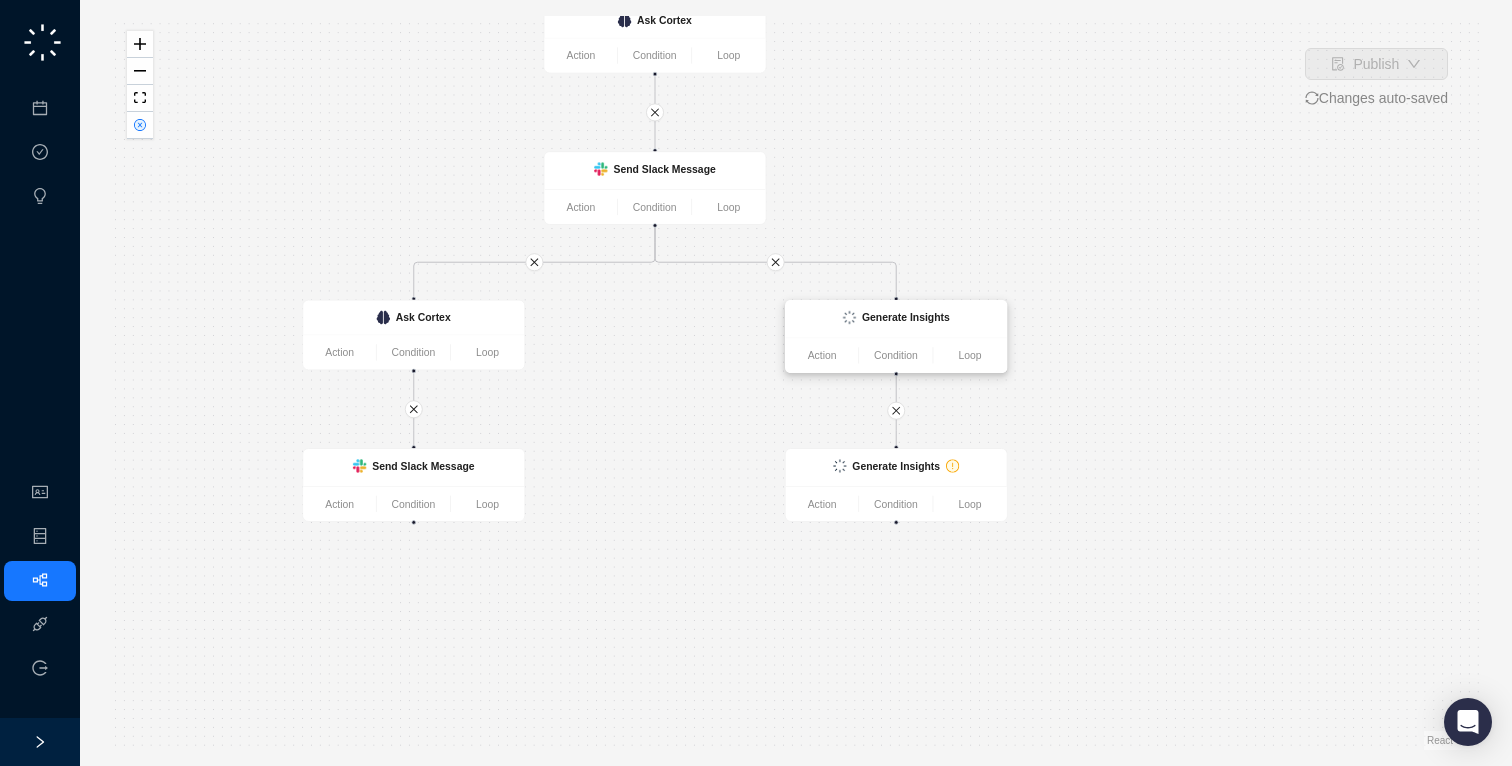 click on "Generate Insights" at bounding box center [906, 318] 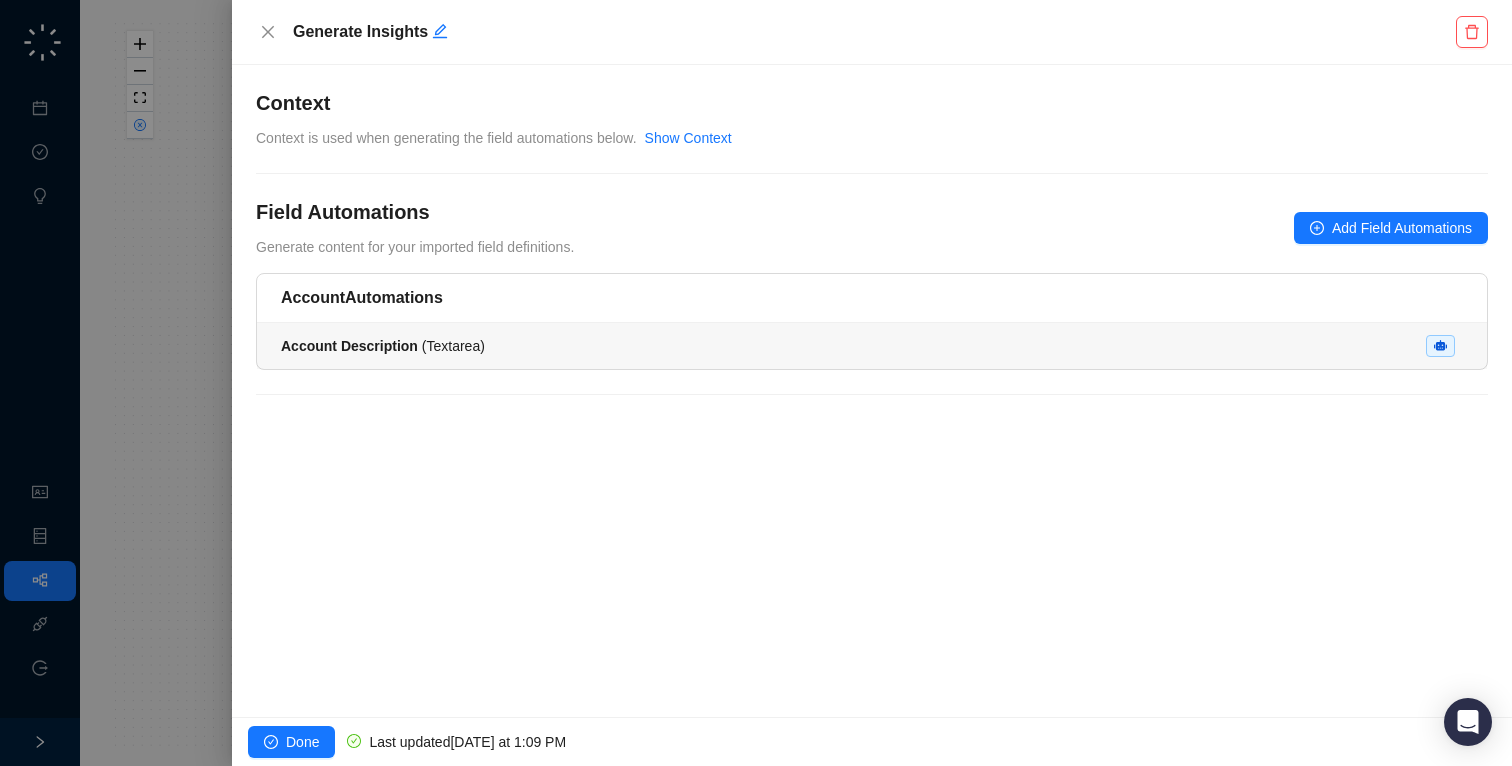 click on "Account Description   ( Textarea )" at bounding box center (872, 346) 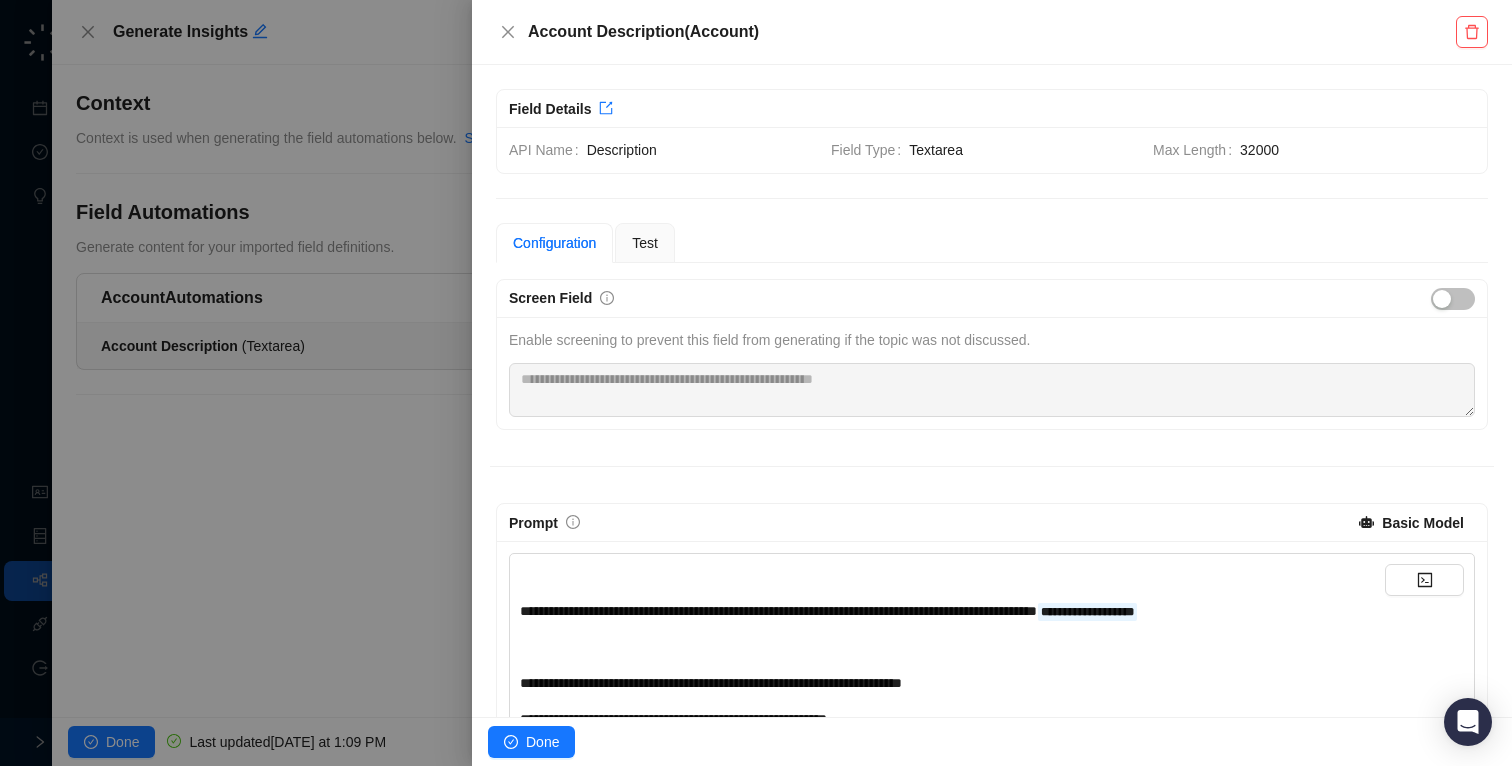 click at bounding box center (756, 383) 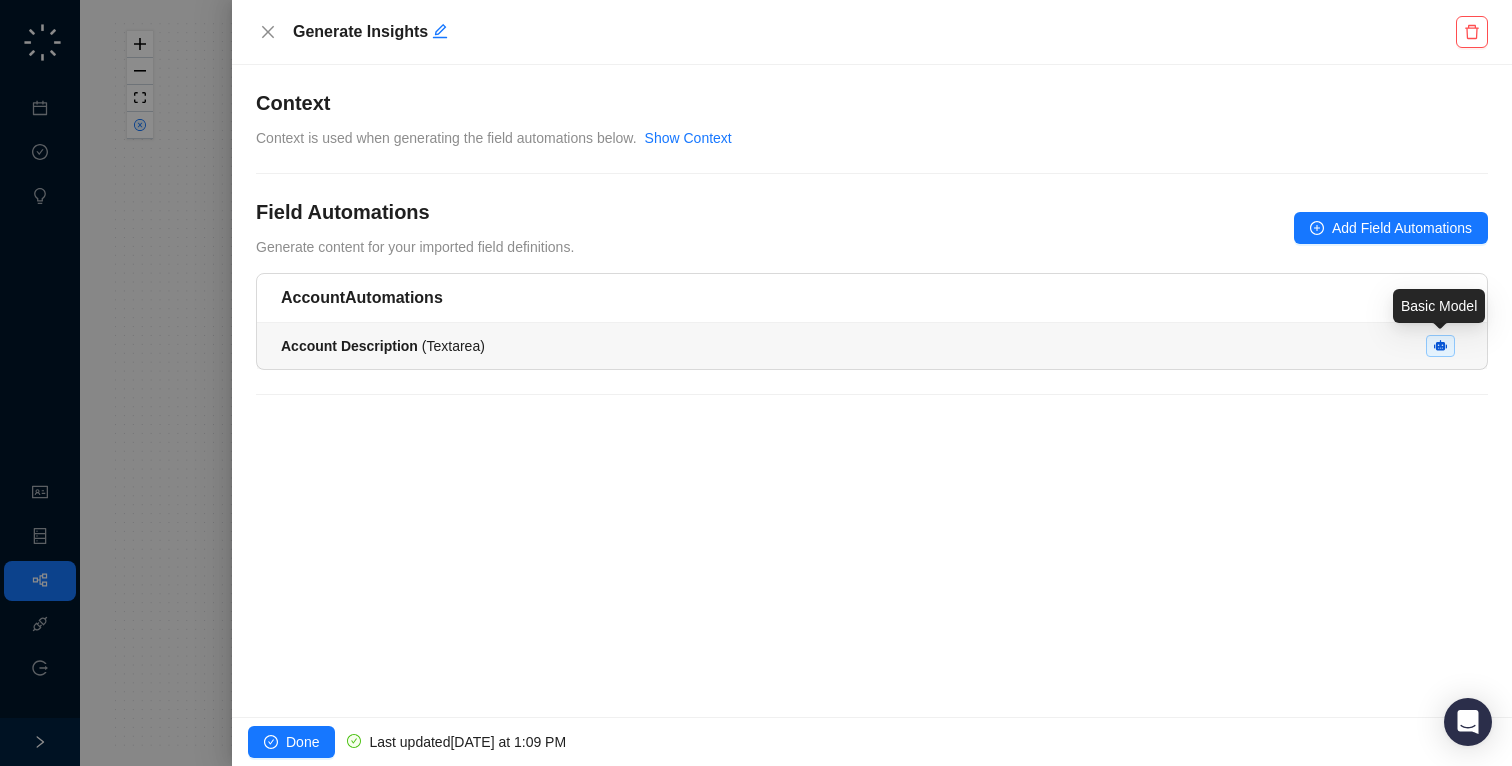click 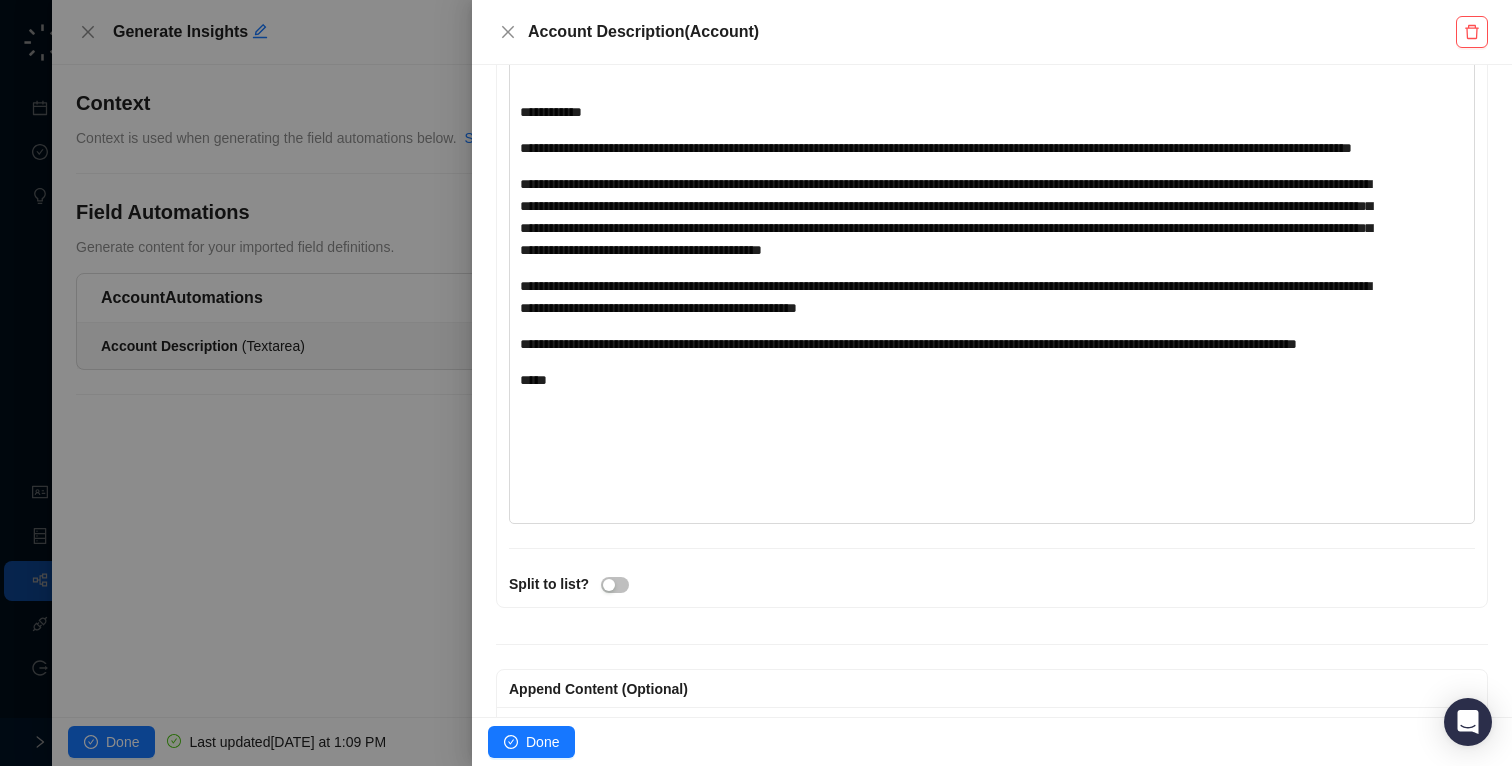 scroll, scrollTop: 1068, scrollLeft: 0, axis: vertical 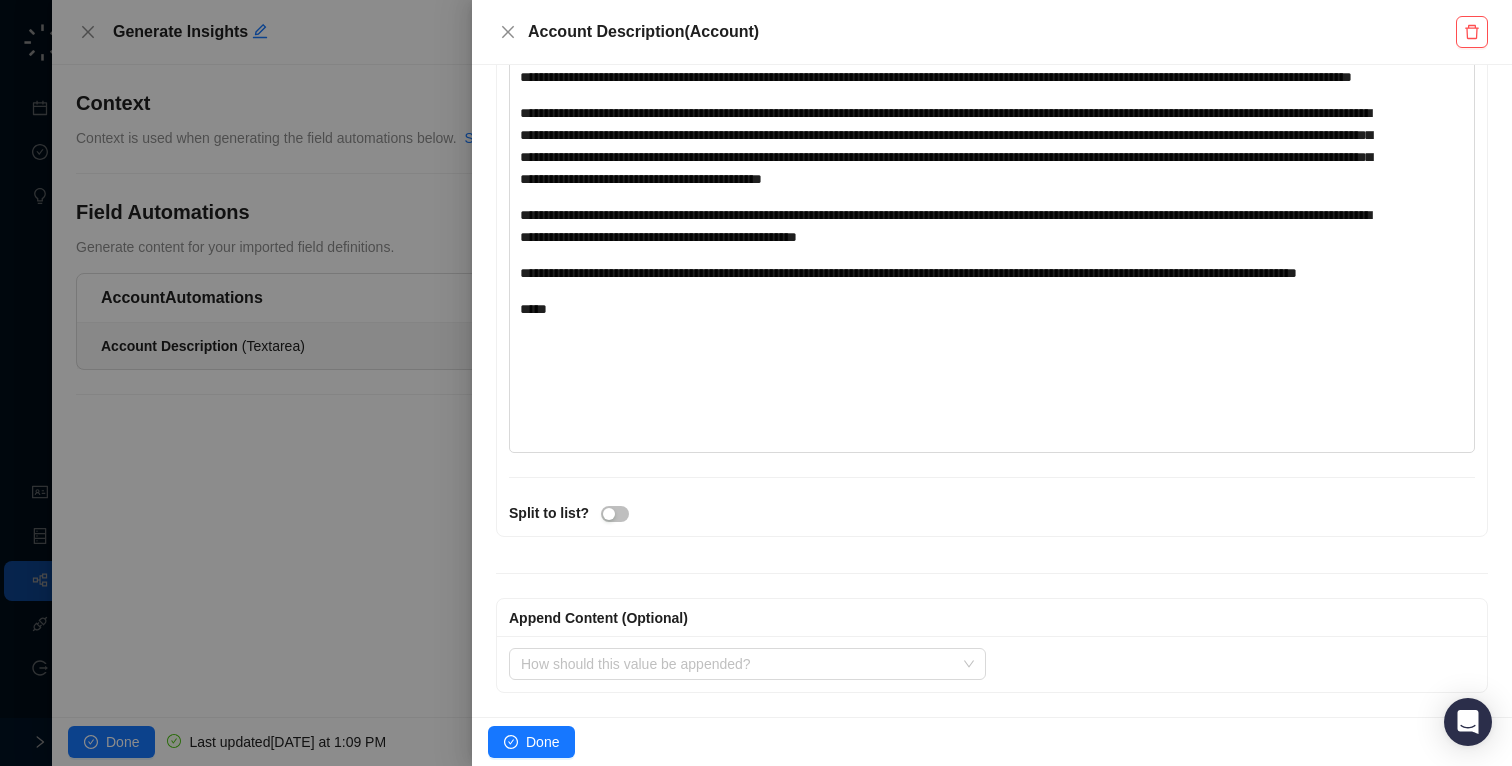 click at bounding box center [756, 383] 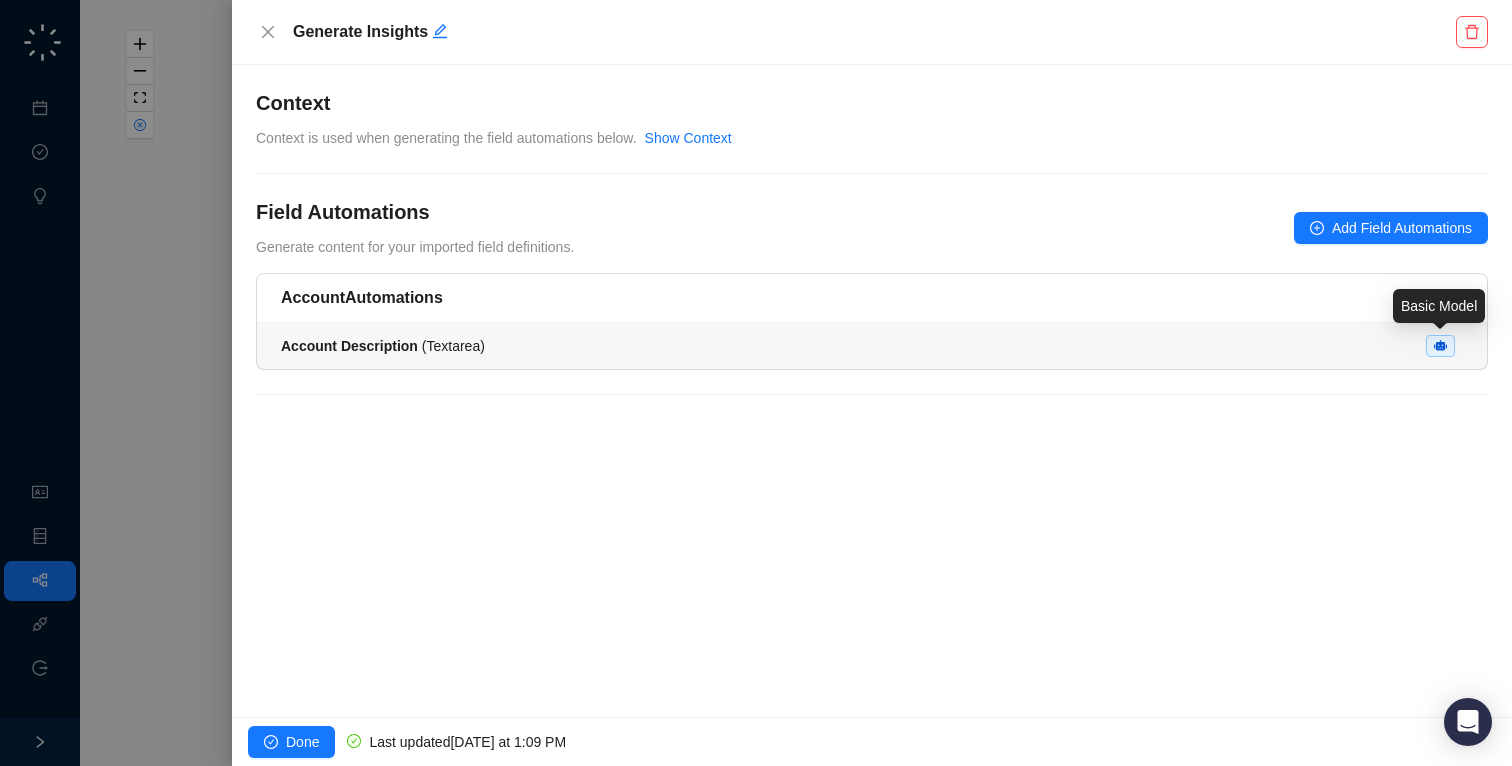 click 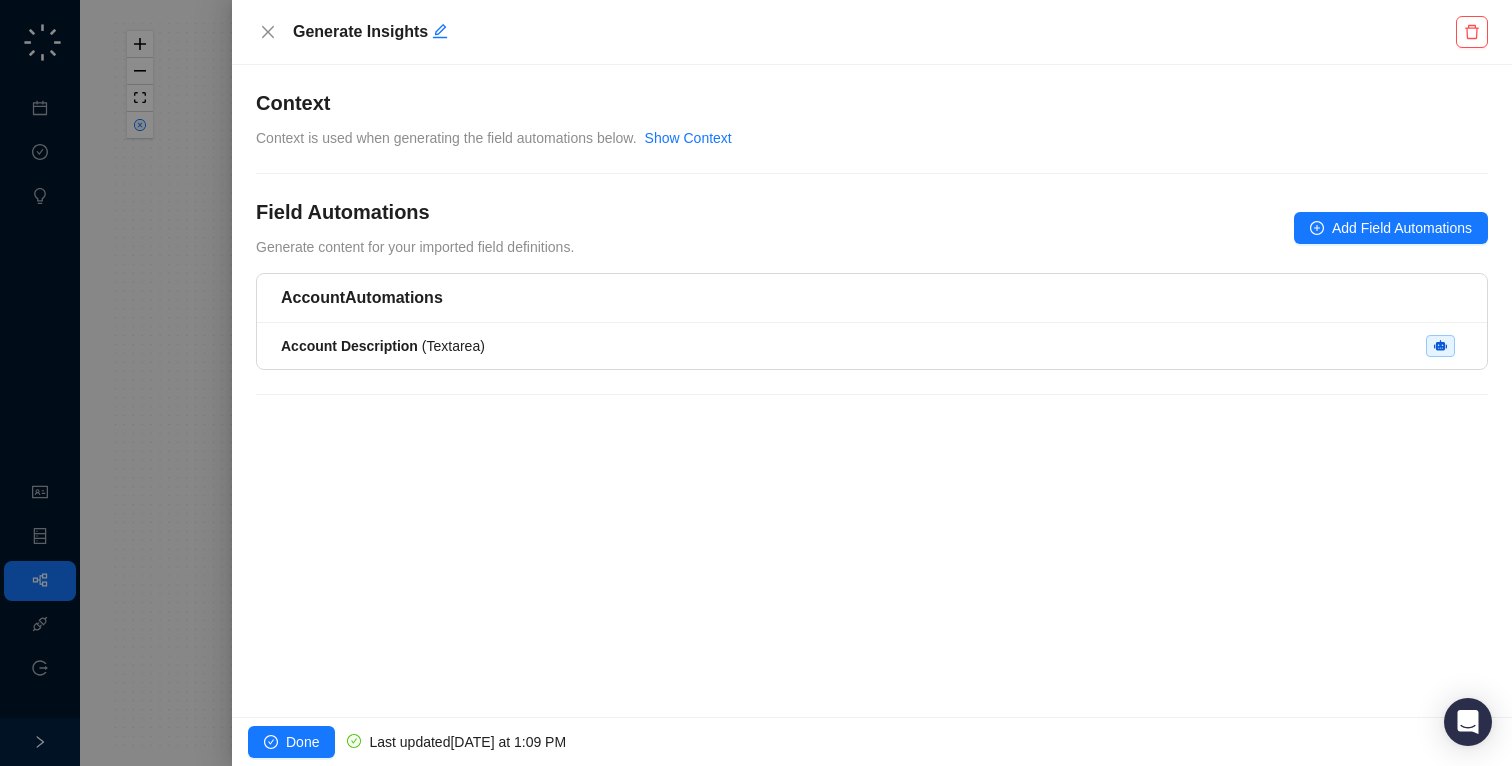 click on "Generate Insights" at bounding box center [872, 32] 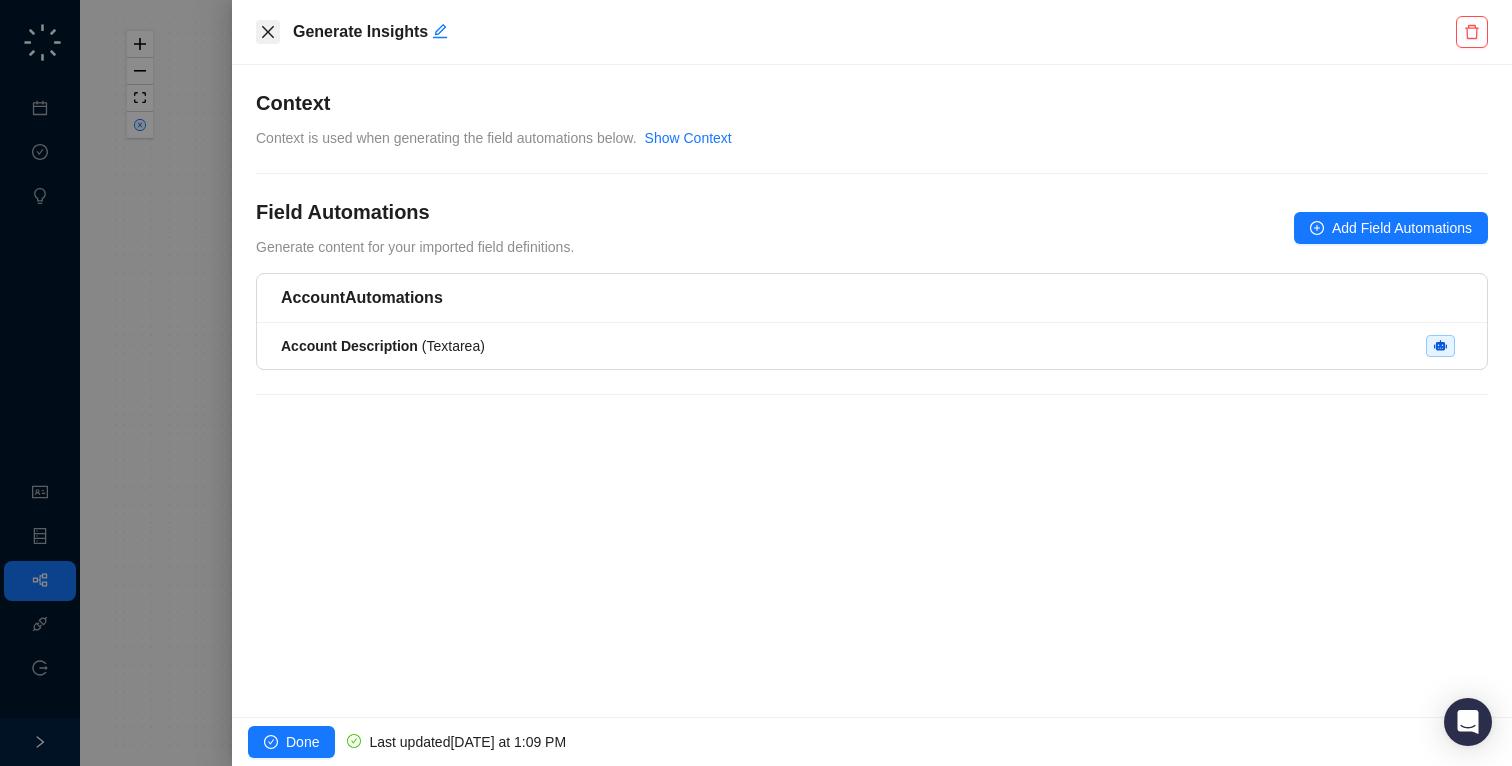 click 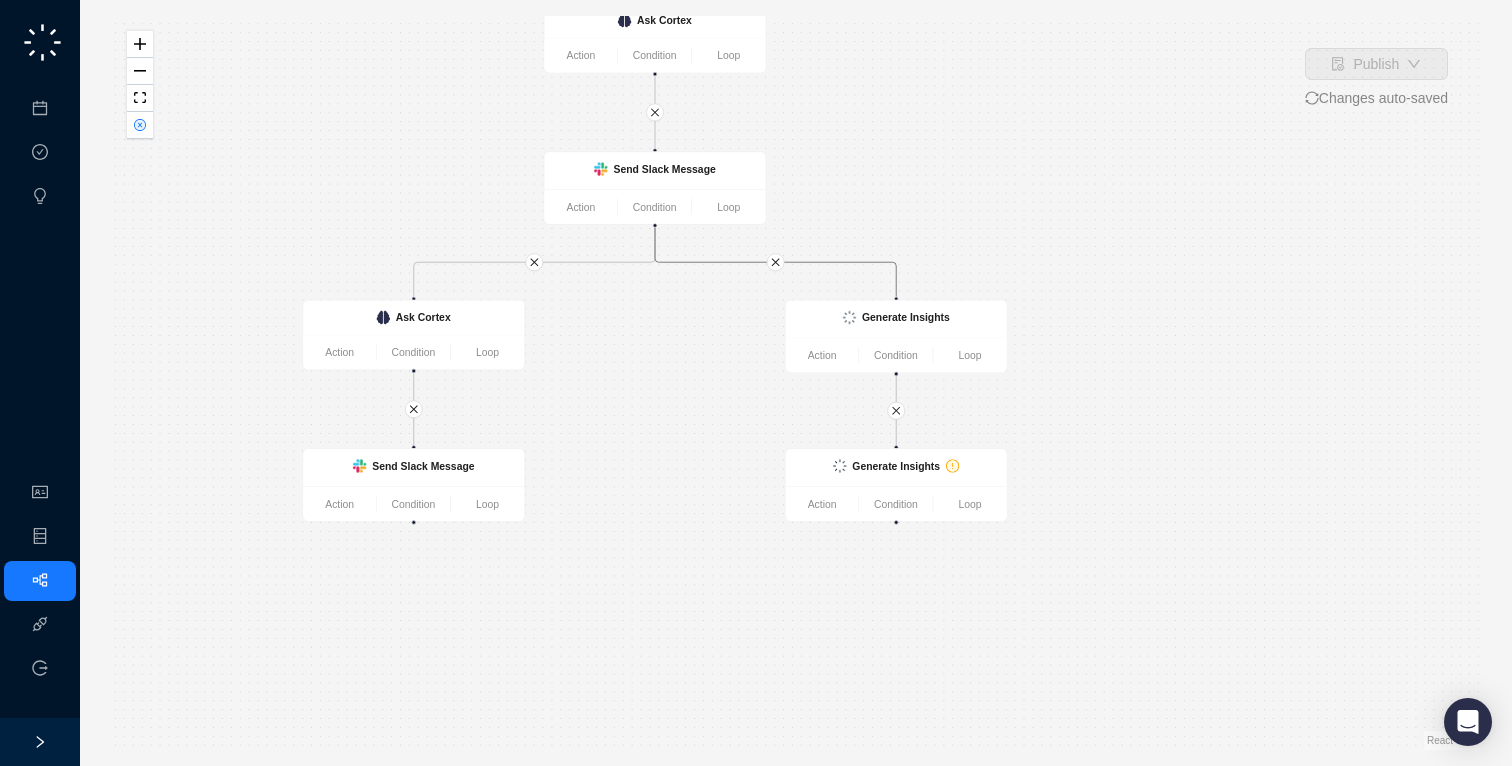 click 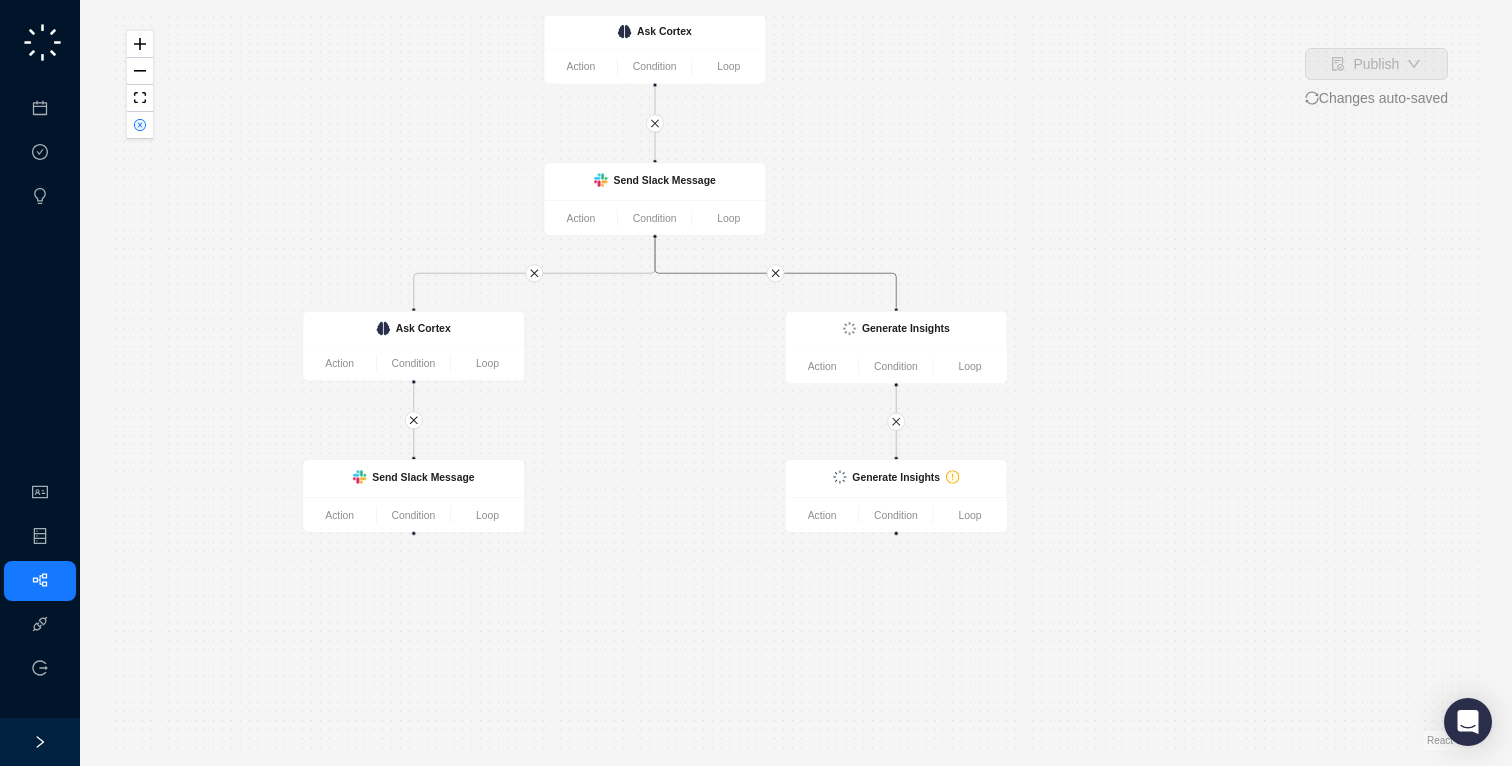 drag, startPoint x: 898, startPoint y: 526, endPoint x: 898, endPoint y: 537, distance: 11 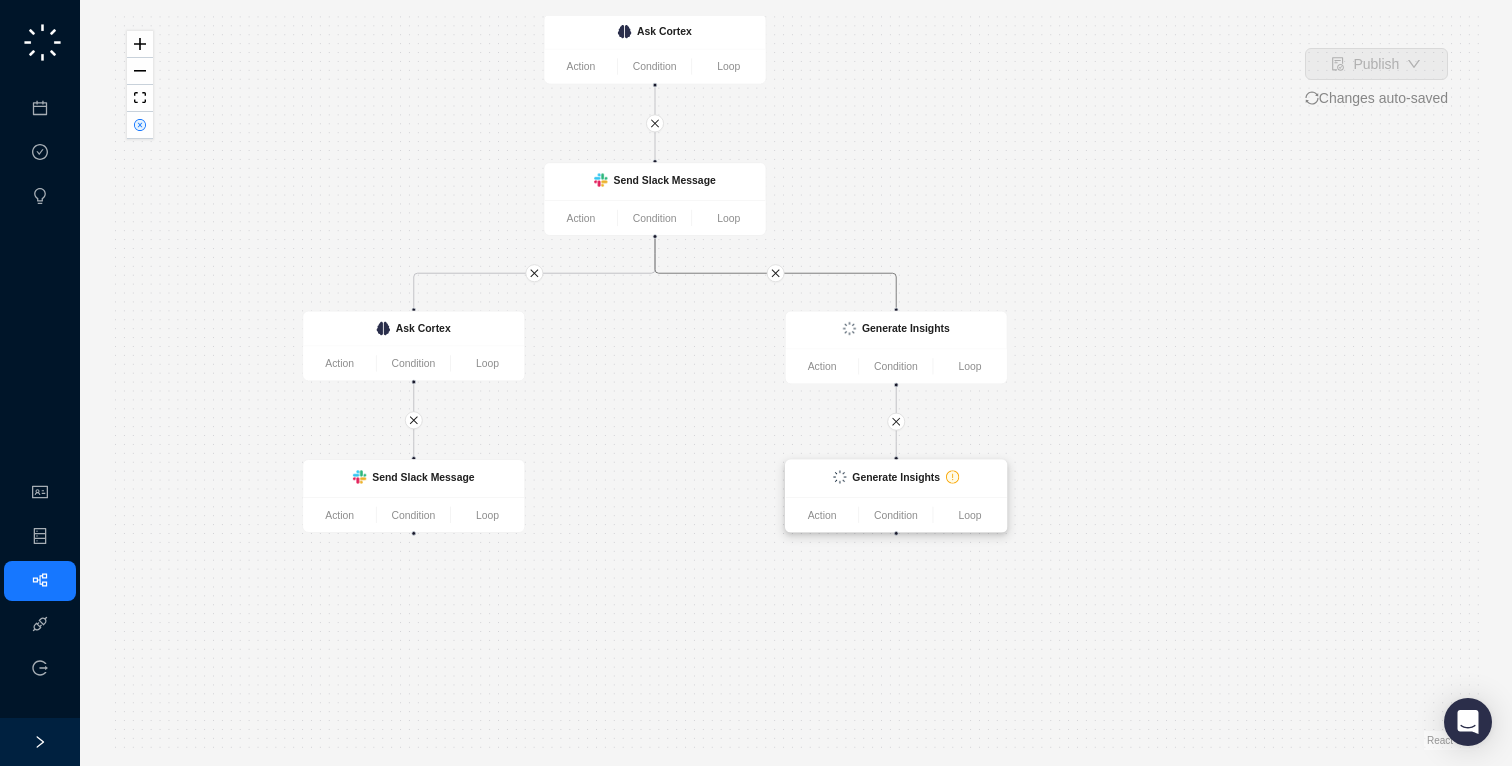 click on "Action Condition Loop" at bounding box center (896, 514) 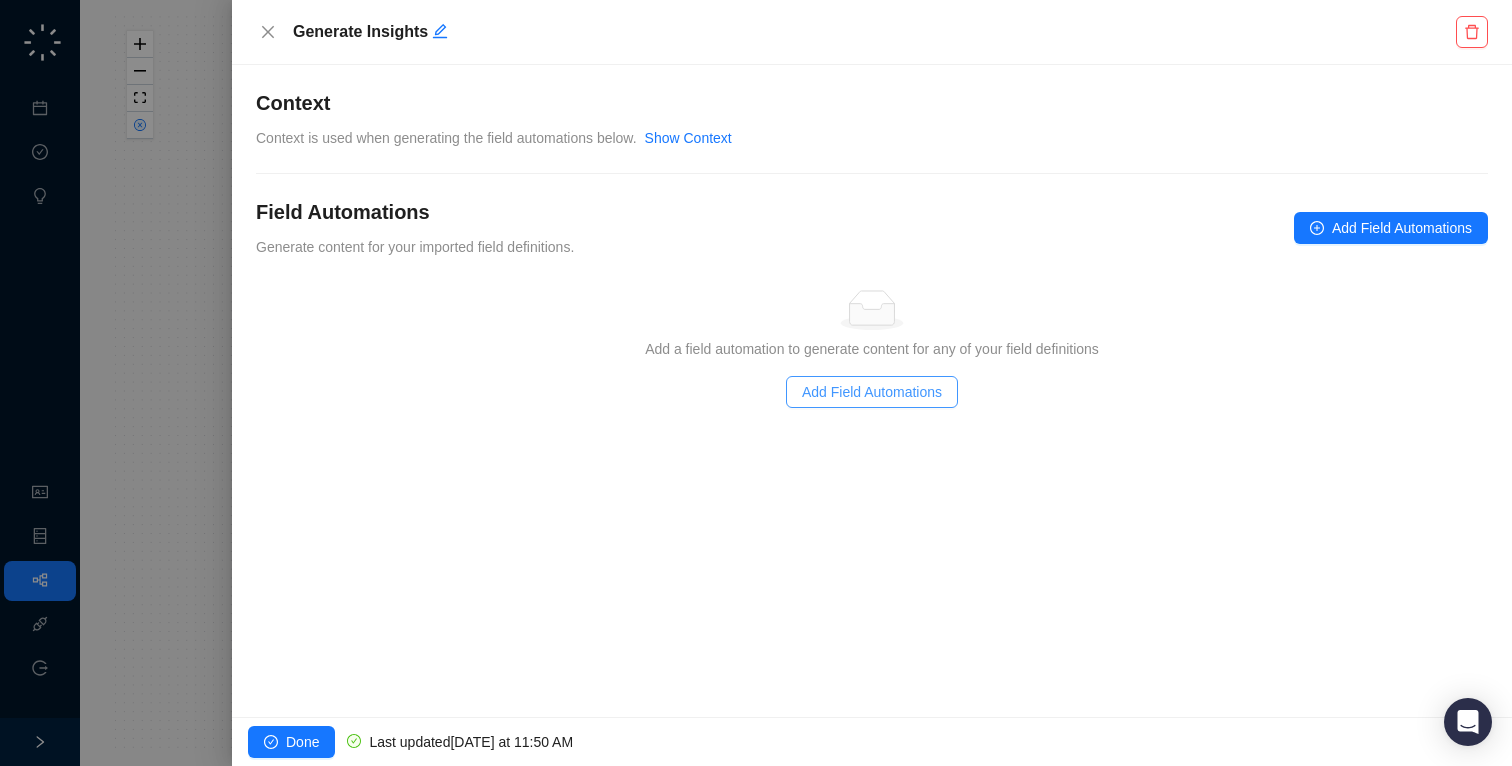 click on "Add Field Automations" at bounding box center (872, 392) 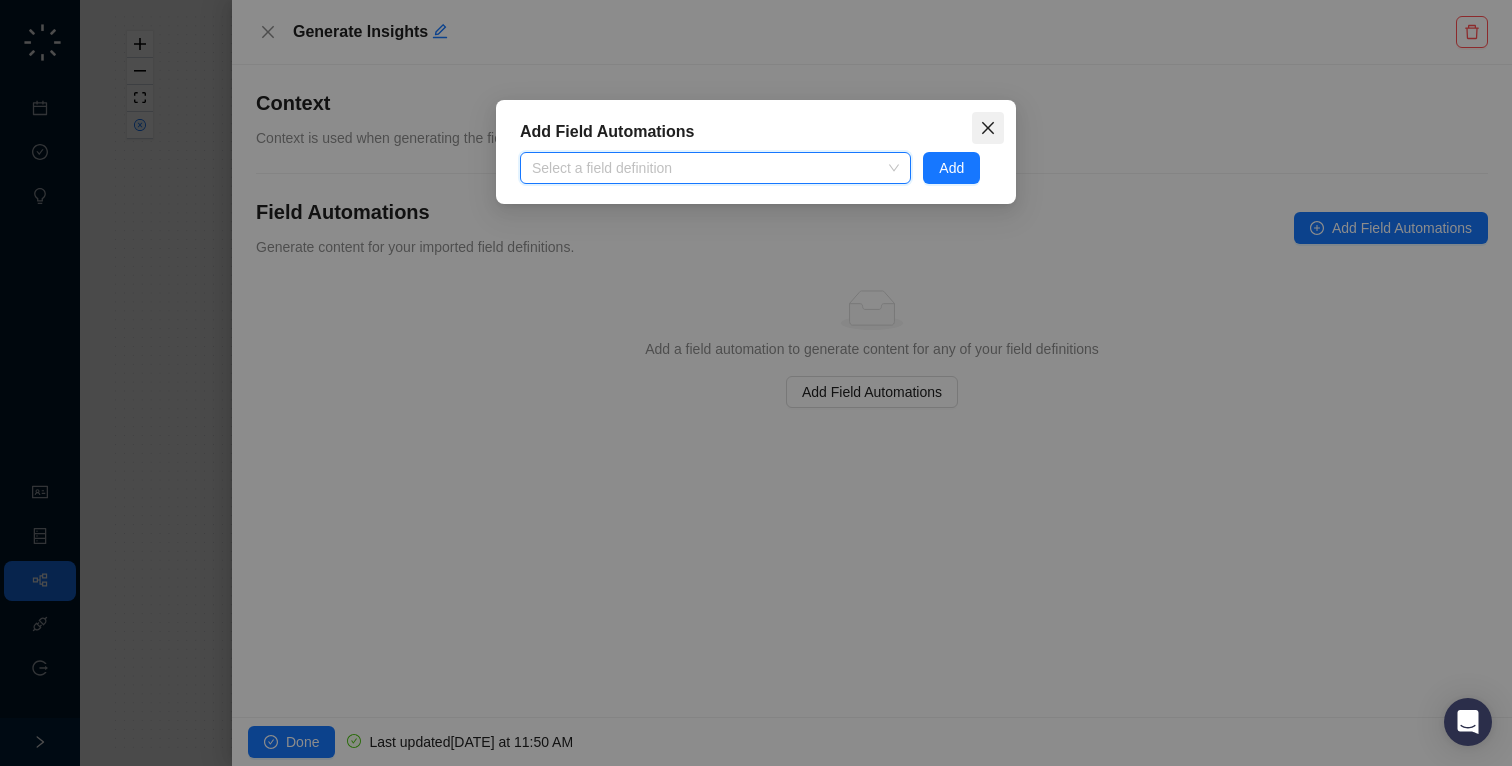 click 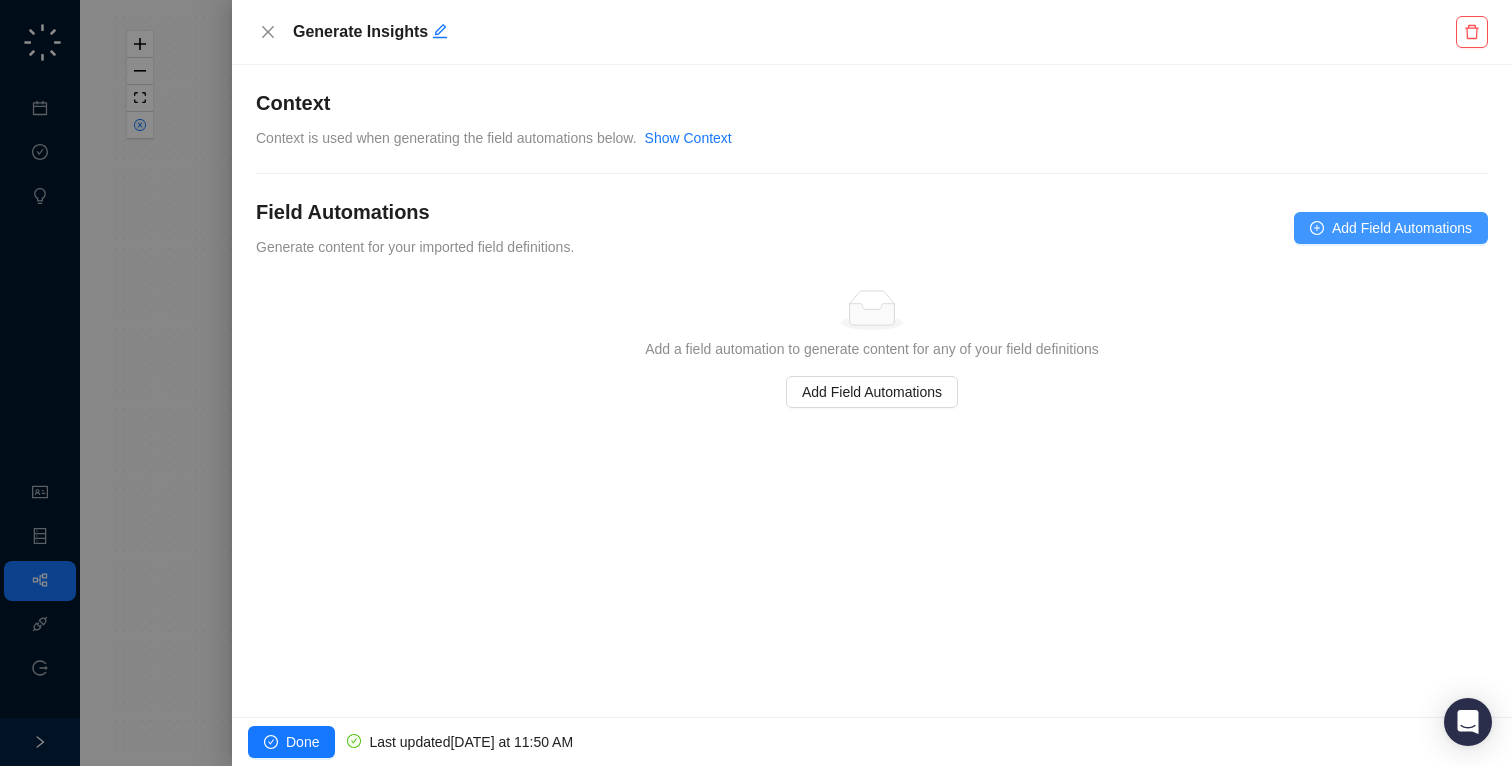 click on "Add Field Automations" at bounding box center (1402, 228) 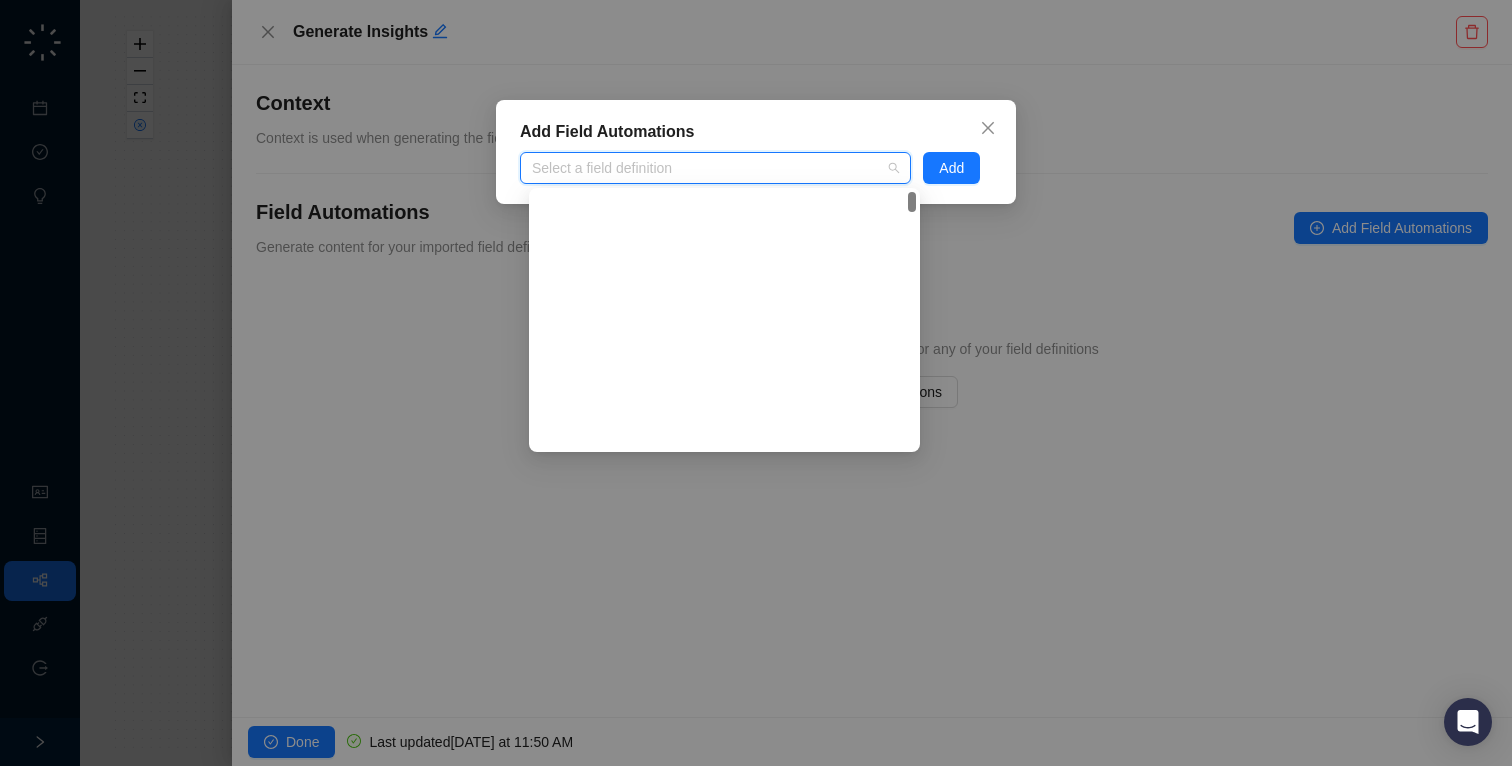 scroll, scrollTop: 493, scrollLeft: 0, axis: vertical 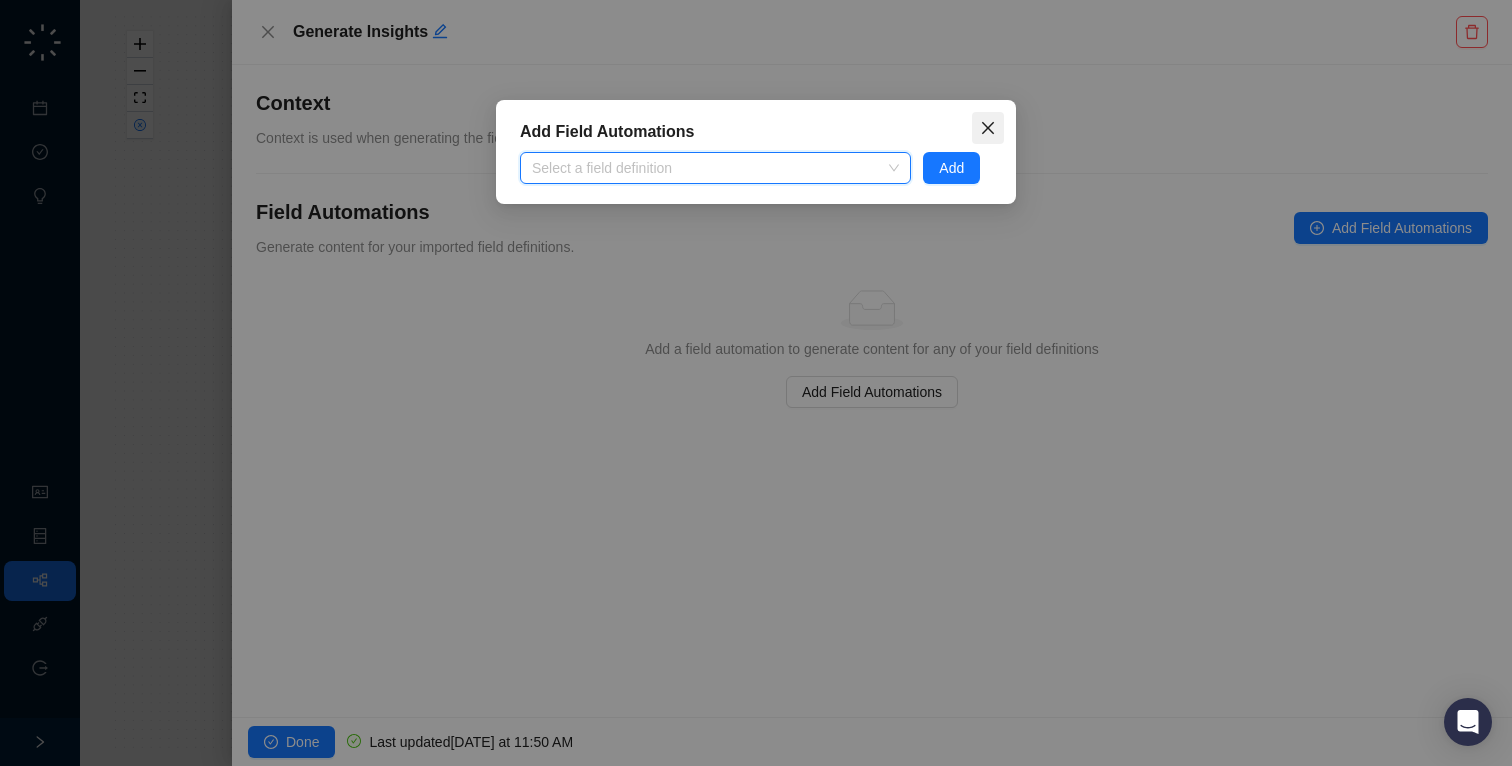 click at bounding box center (988, 128) 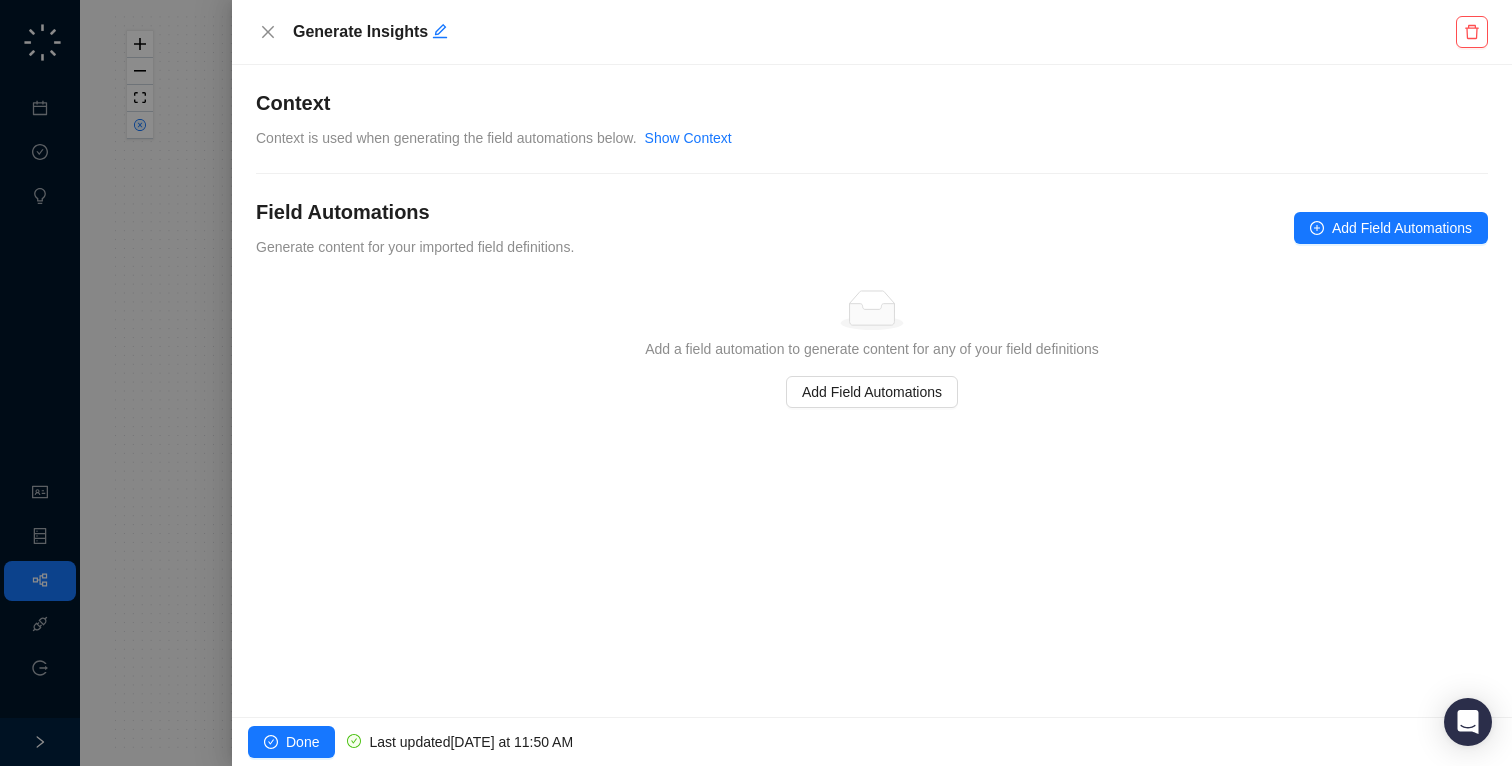 click on "Simple Empty Add a field automation to generate content for any of your field definitions Add Field Automations" at bounding box center [872, 349] 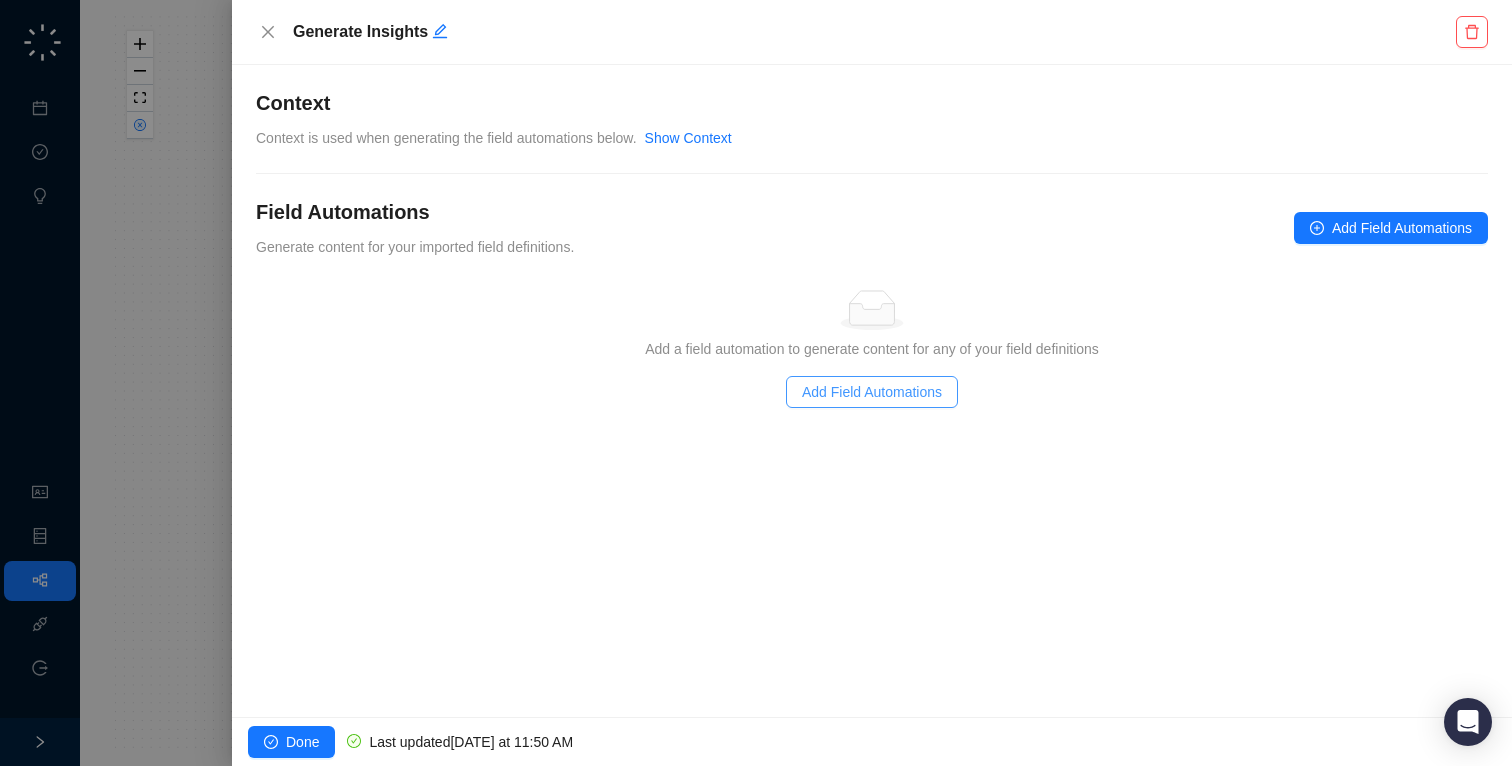 click on "Add Field Automations" at bounding box center [872, 392] 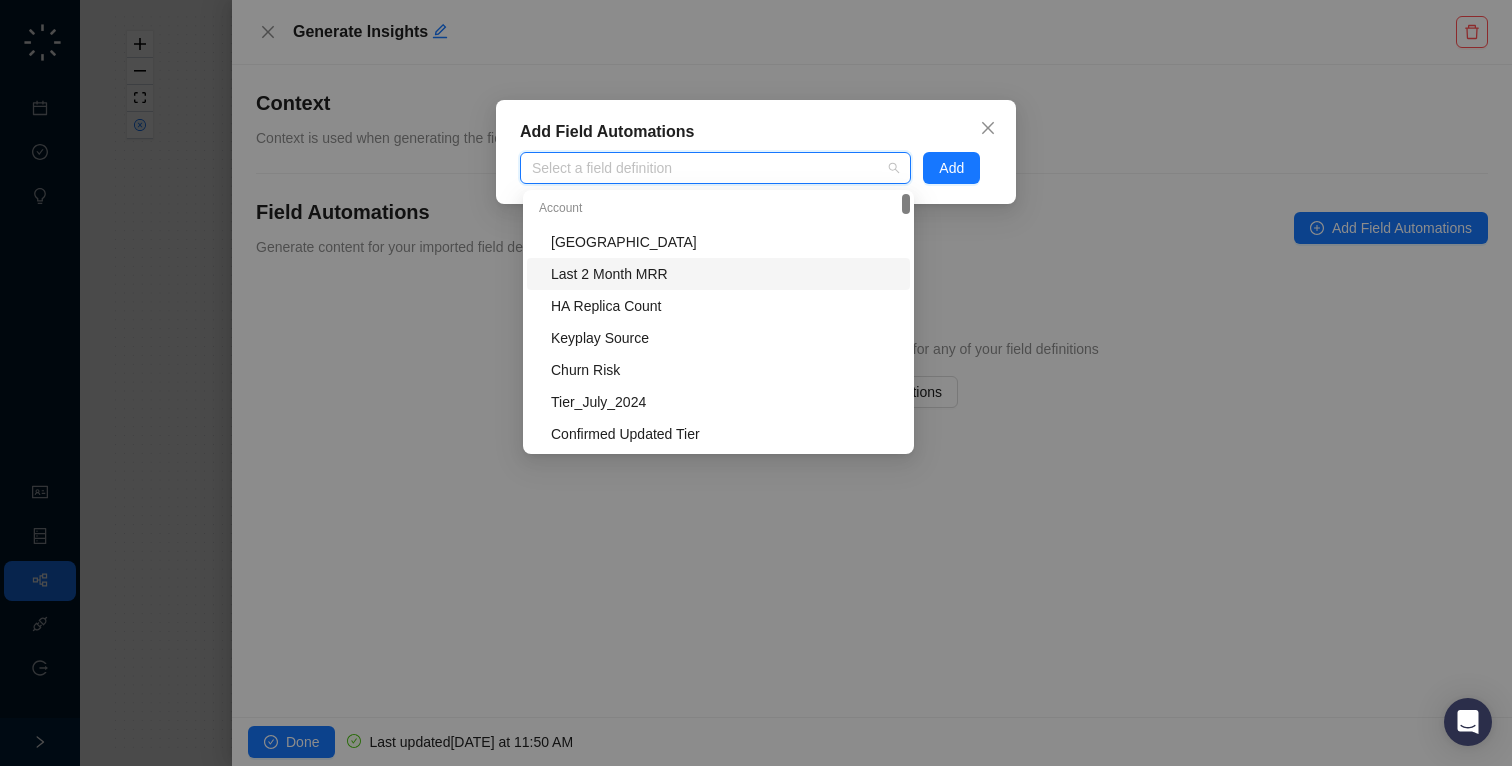 type on "*" 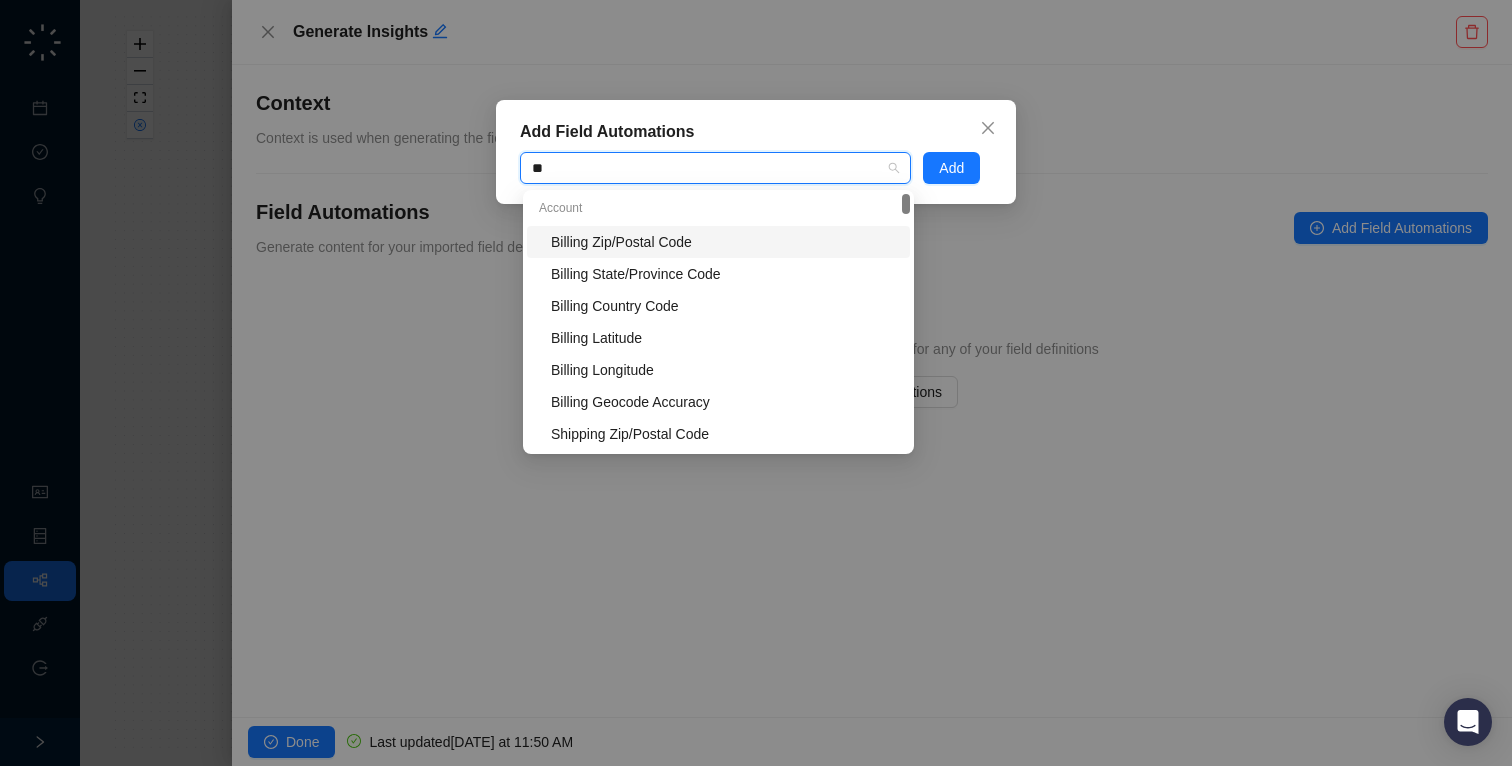 type on "***" 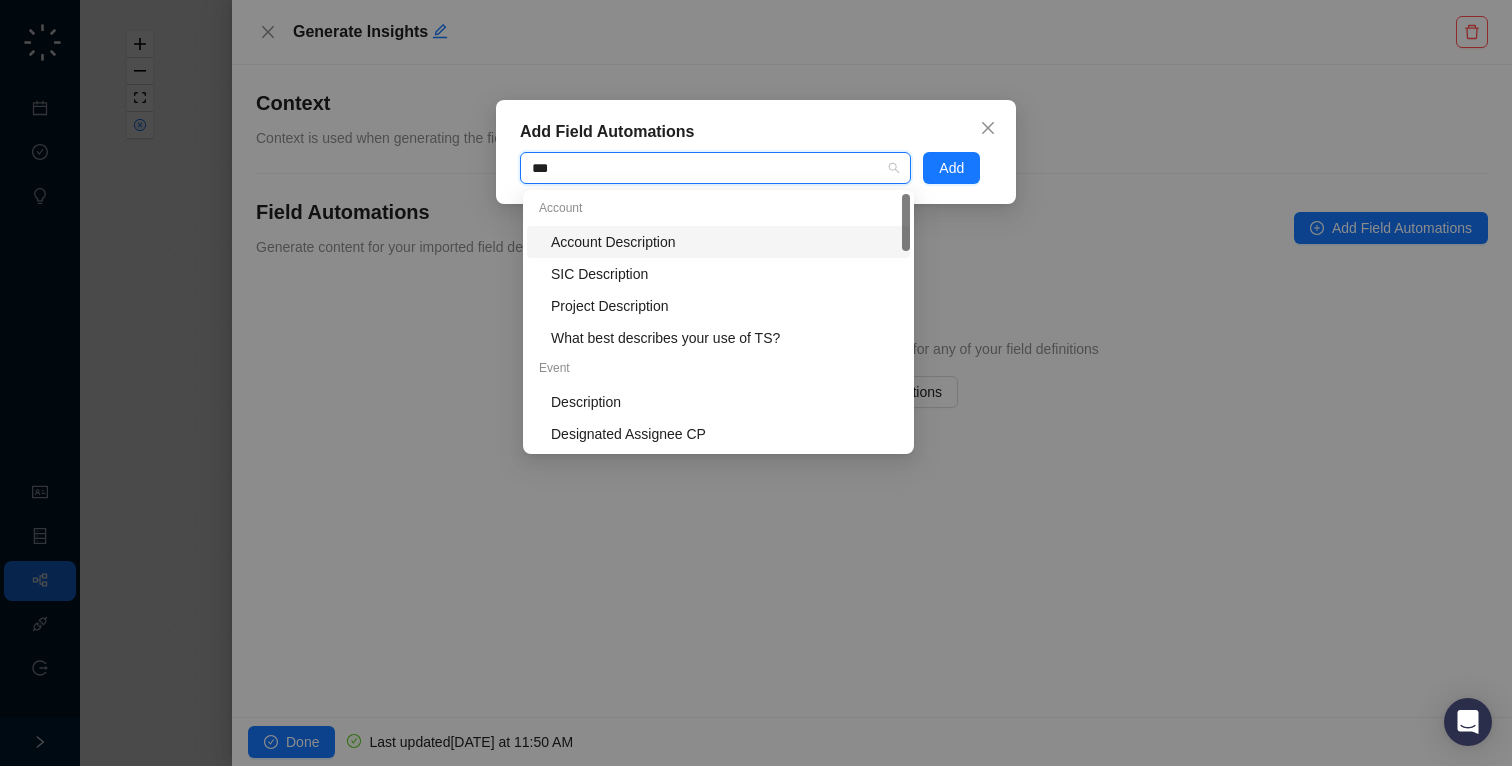 click on "Account Description" at bounding box center [724, 242] 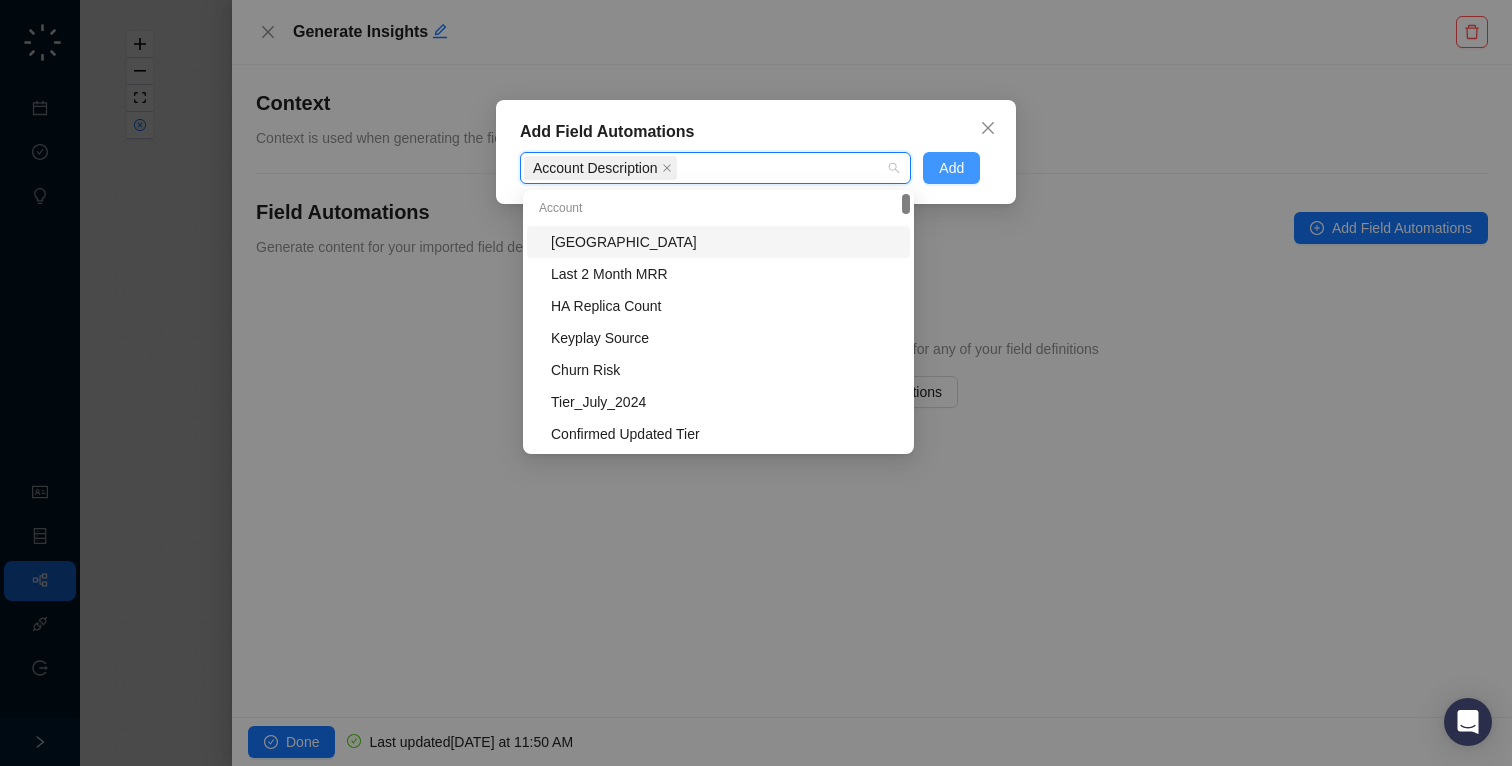 click on "Add" at bounding box center (951, 168) 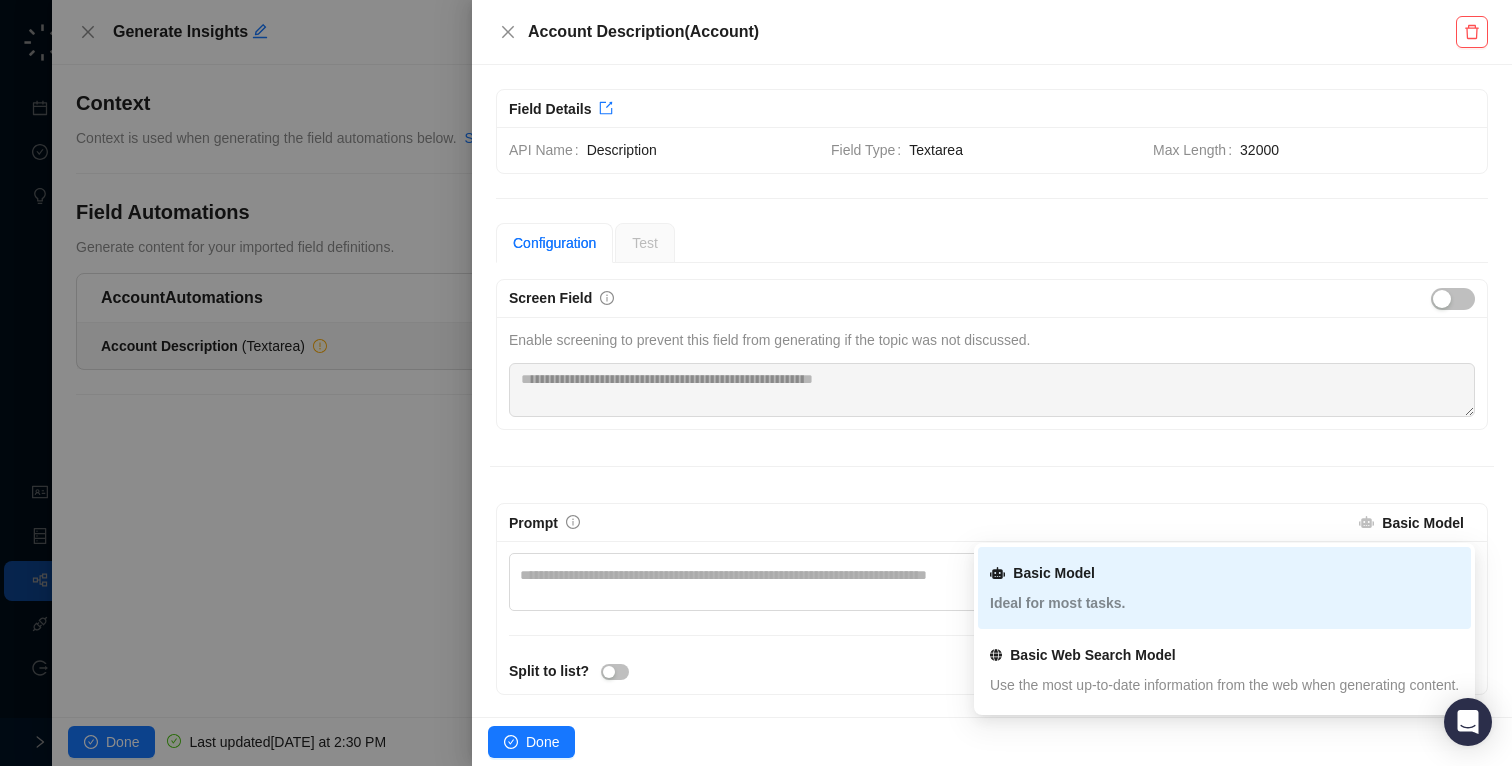 click 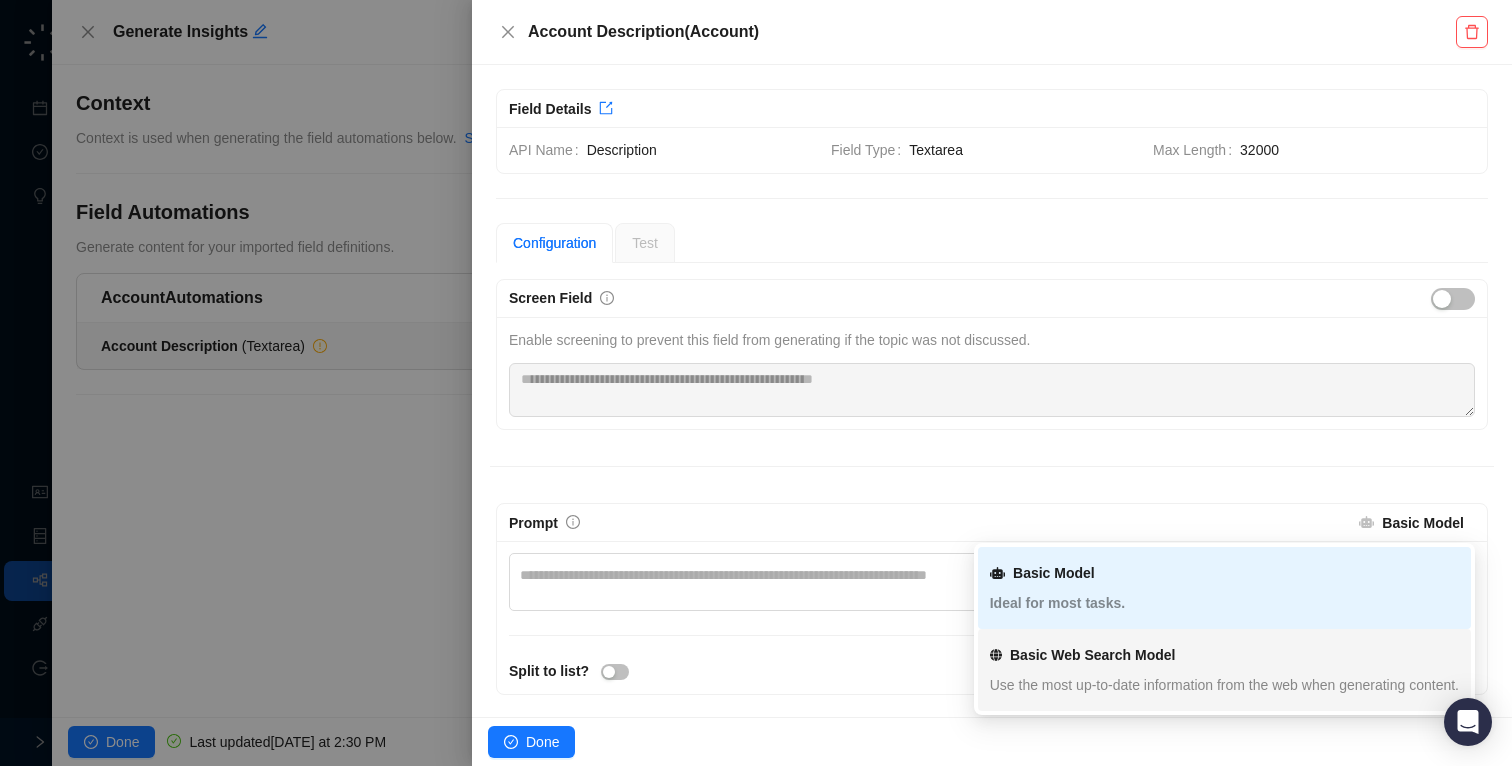 click on "Basic Web Search Model" at bounding box center (1224, 655) 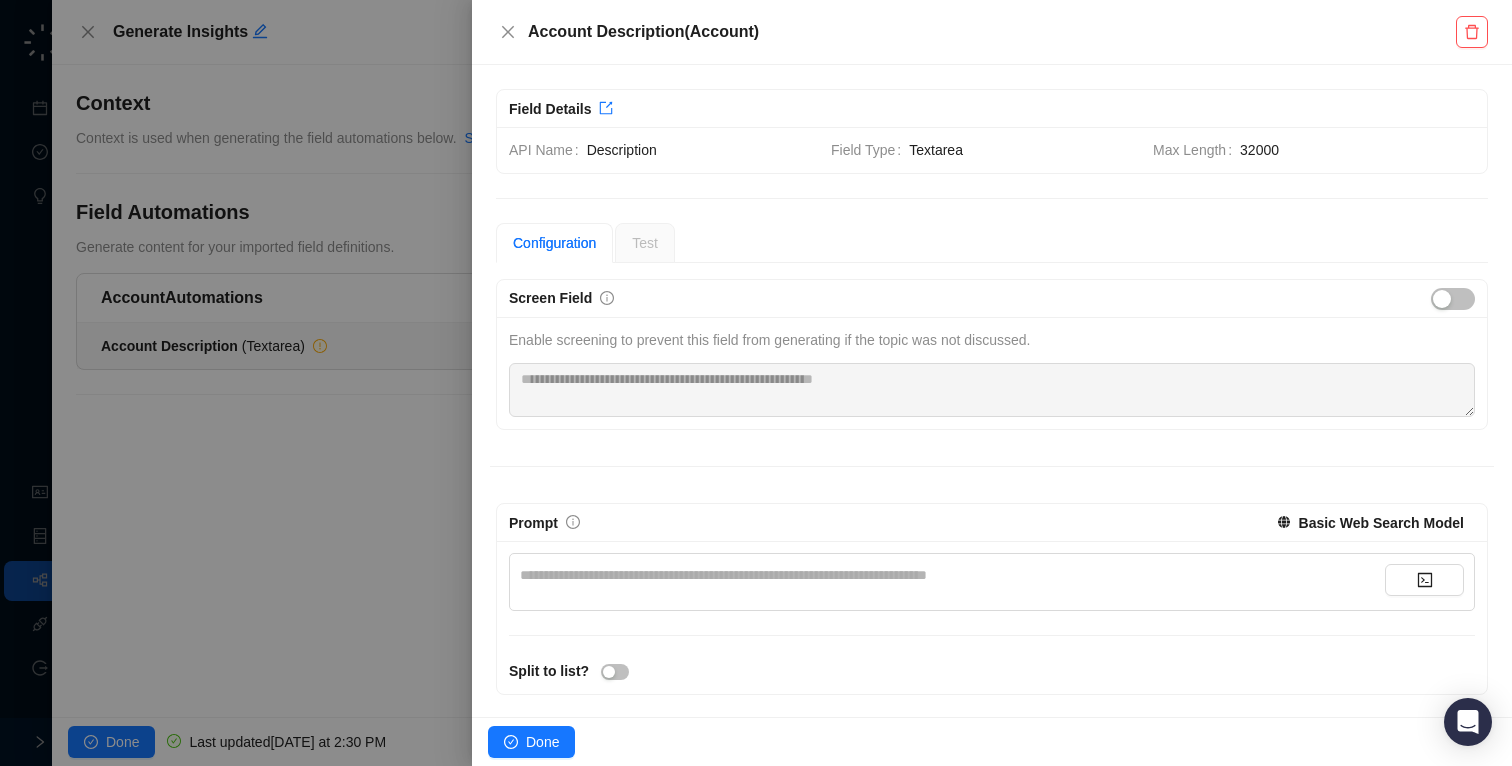 scroll, scrollTop: 158, scrollLeft: 0, axis: vertical 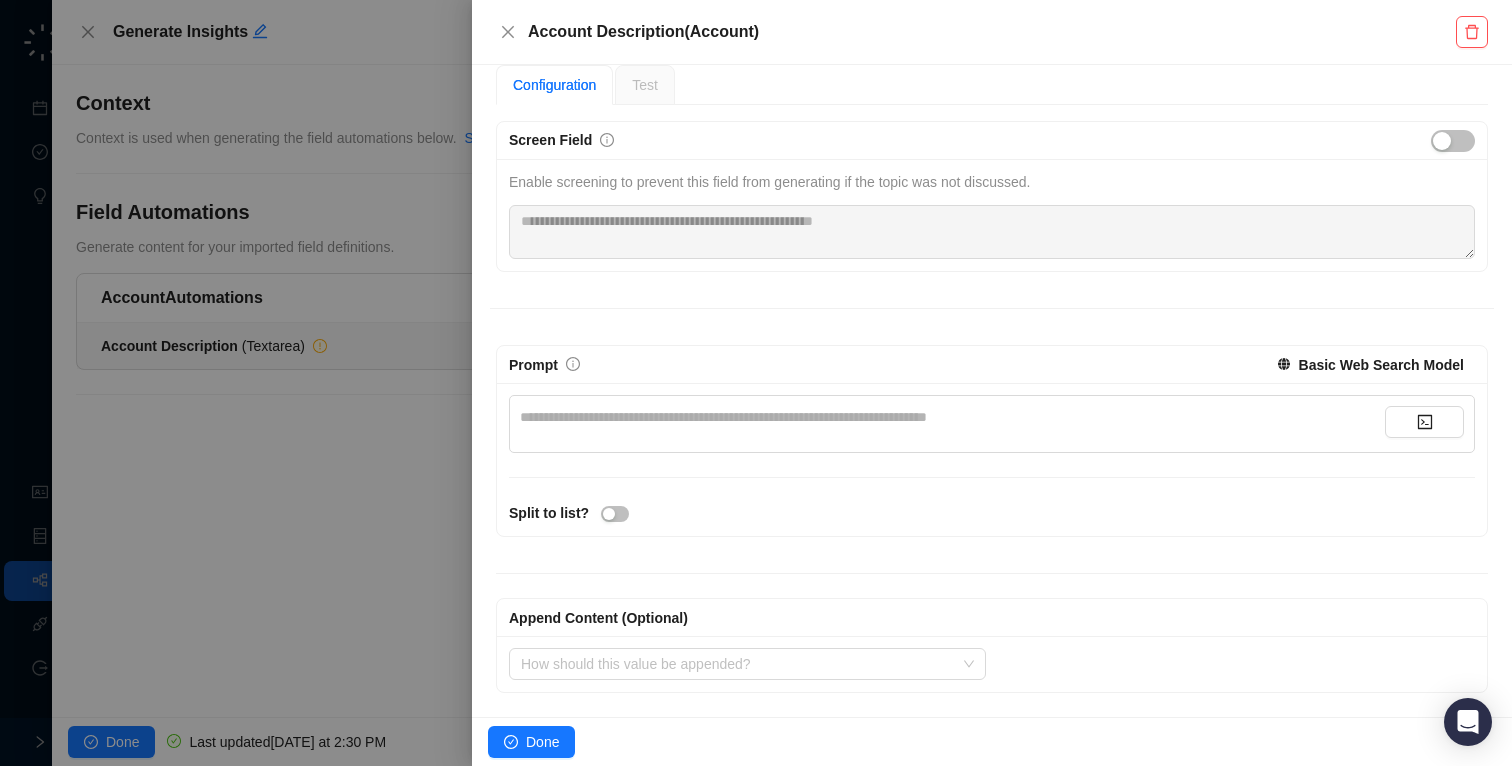 click on "**********" at bounding box center (992, 424) 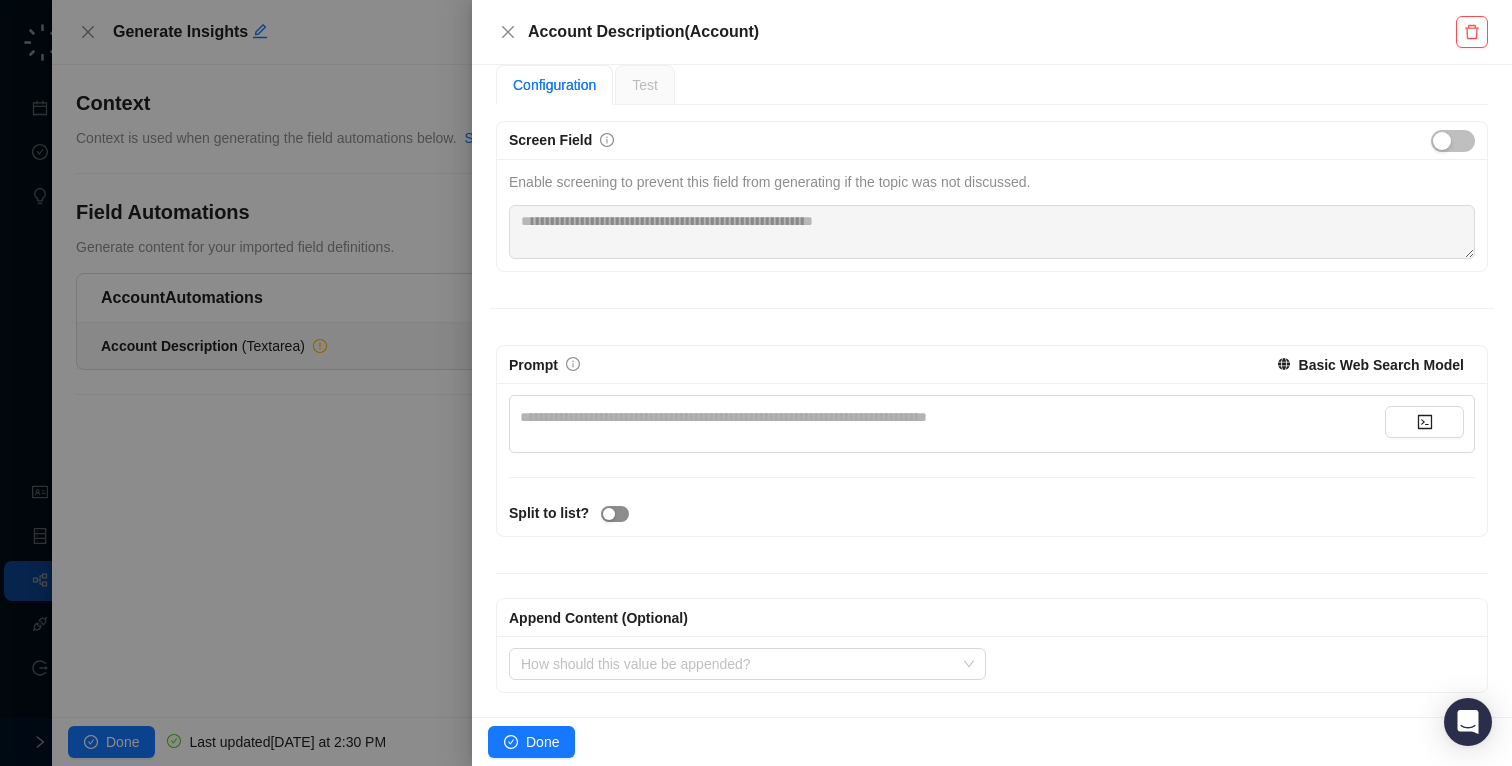 click at bounding box center [609, 514] 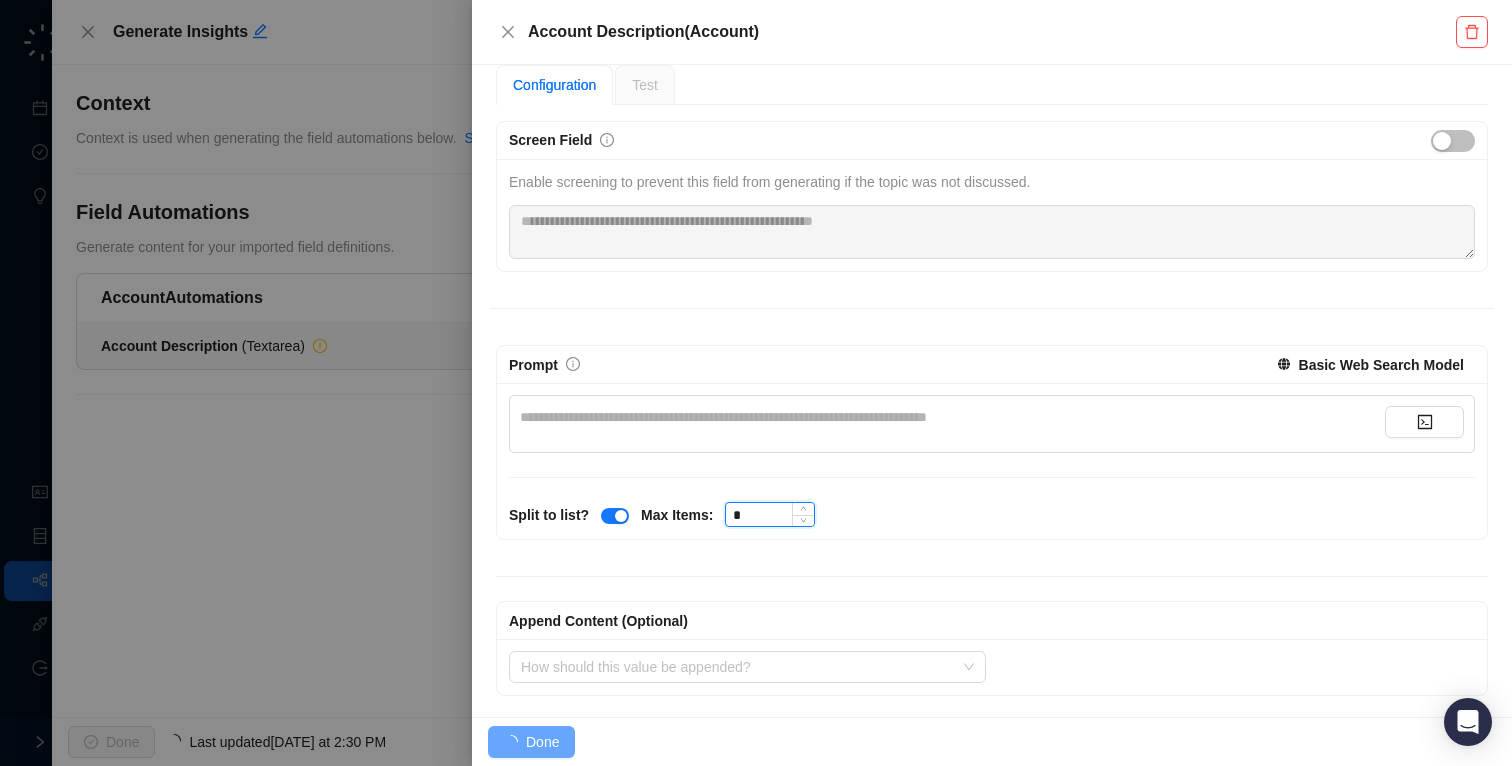 click on "*" at bounding box center [770, 515] 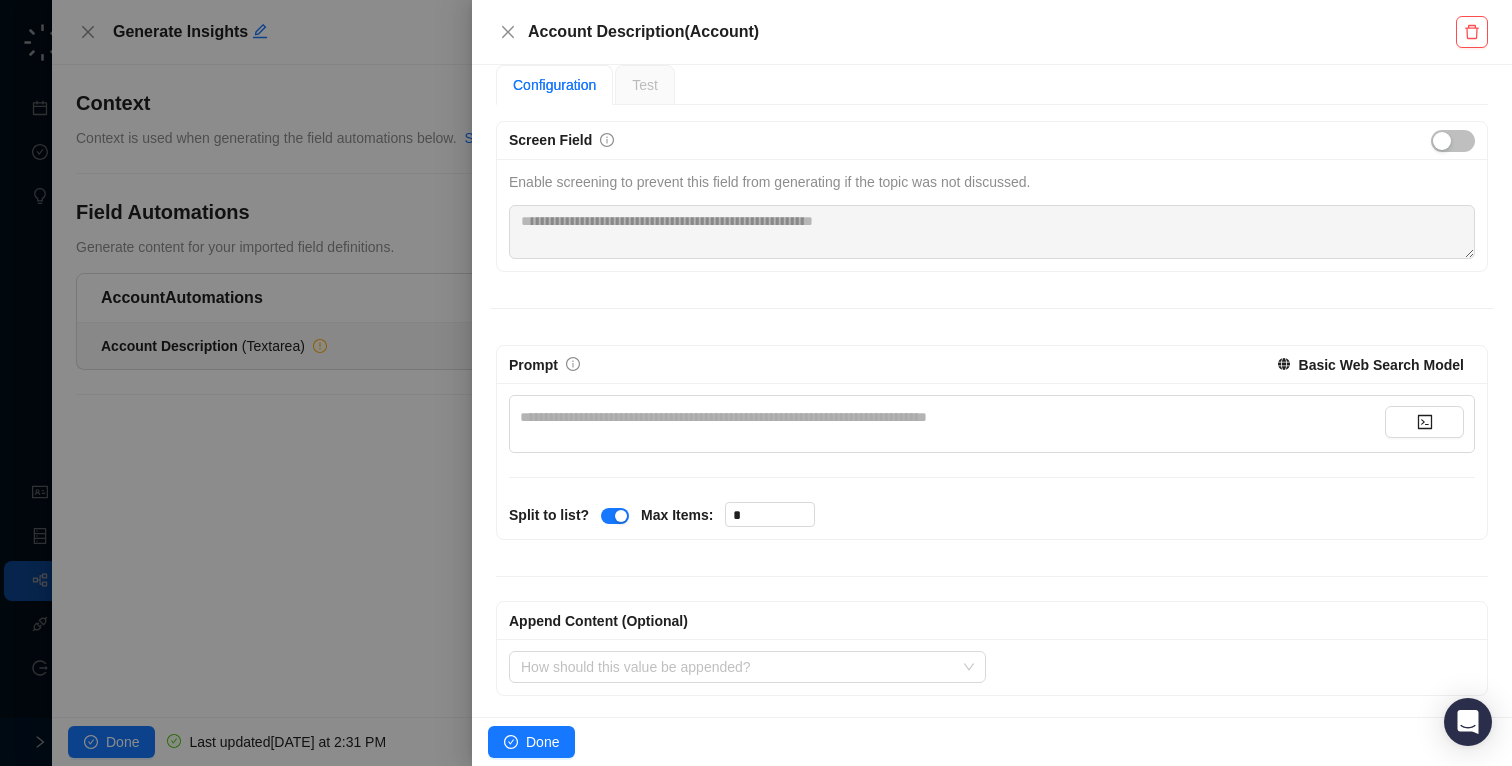 click on "**********" at bounding box center [992, 461] 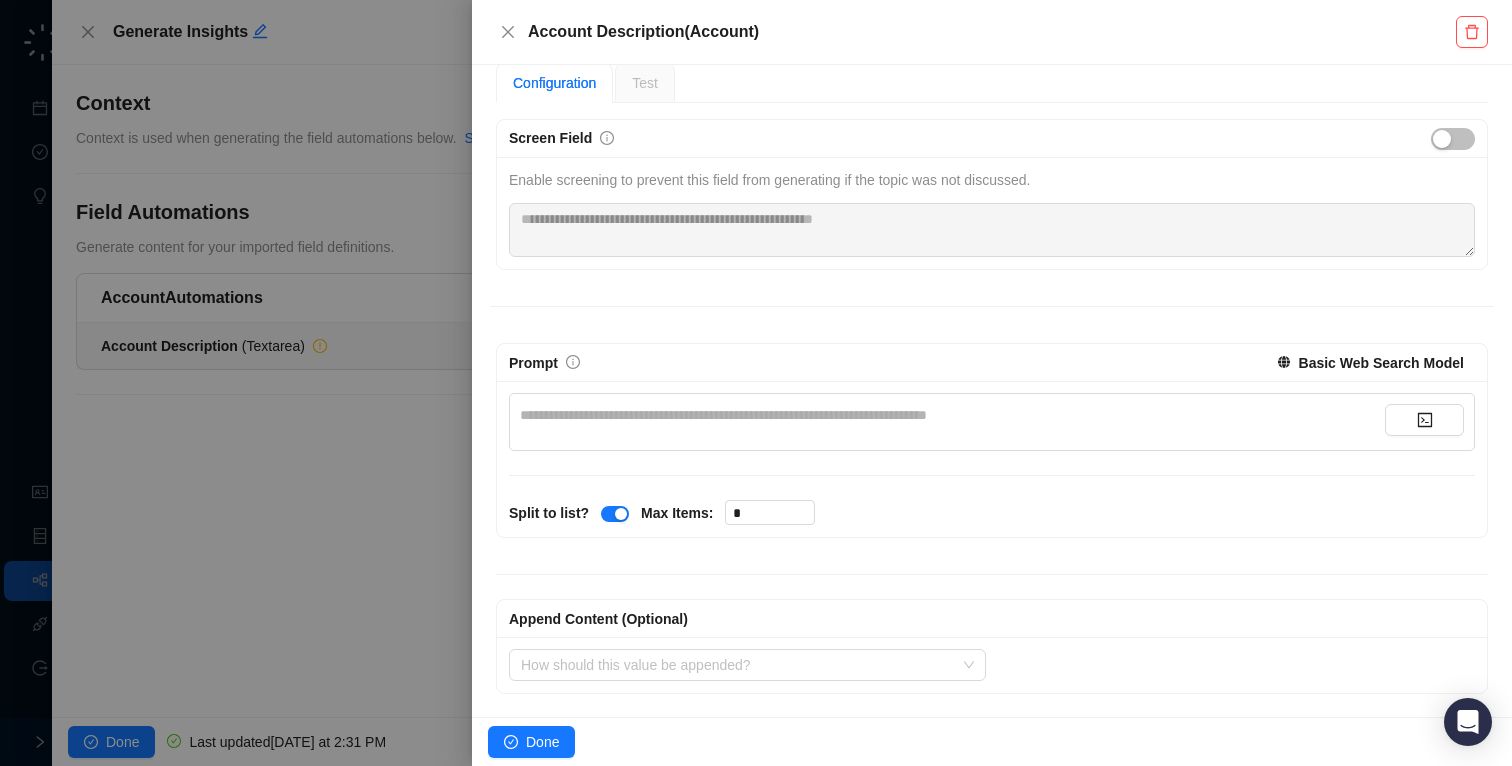 click on "**********" at bounding box center [952, 422] 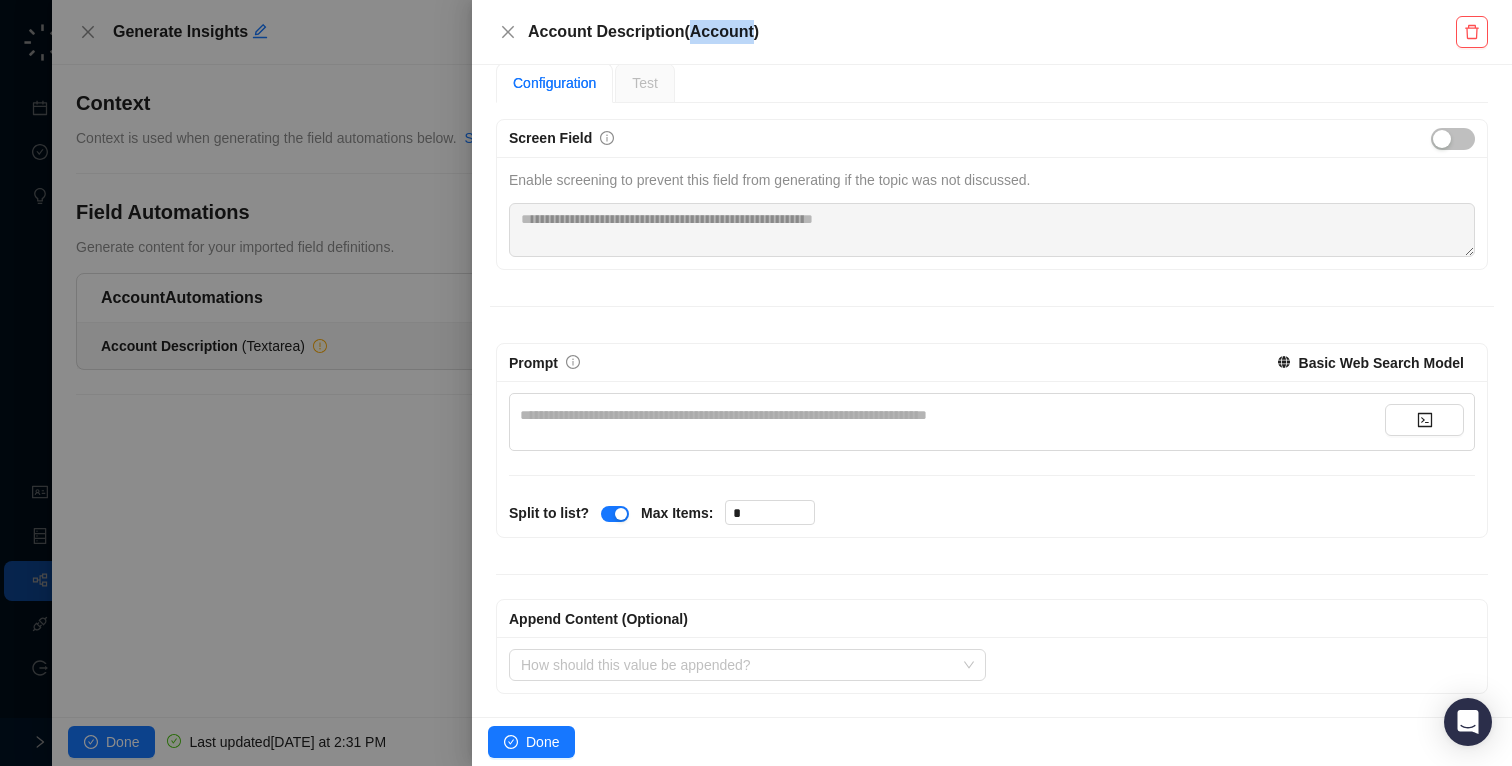 click on "Account Description  ( Account )" at bounding box center (992, 32) 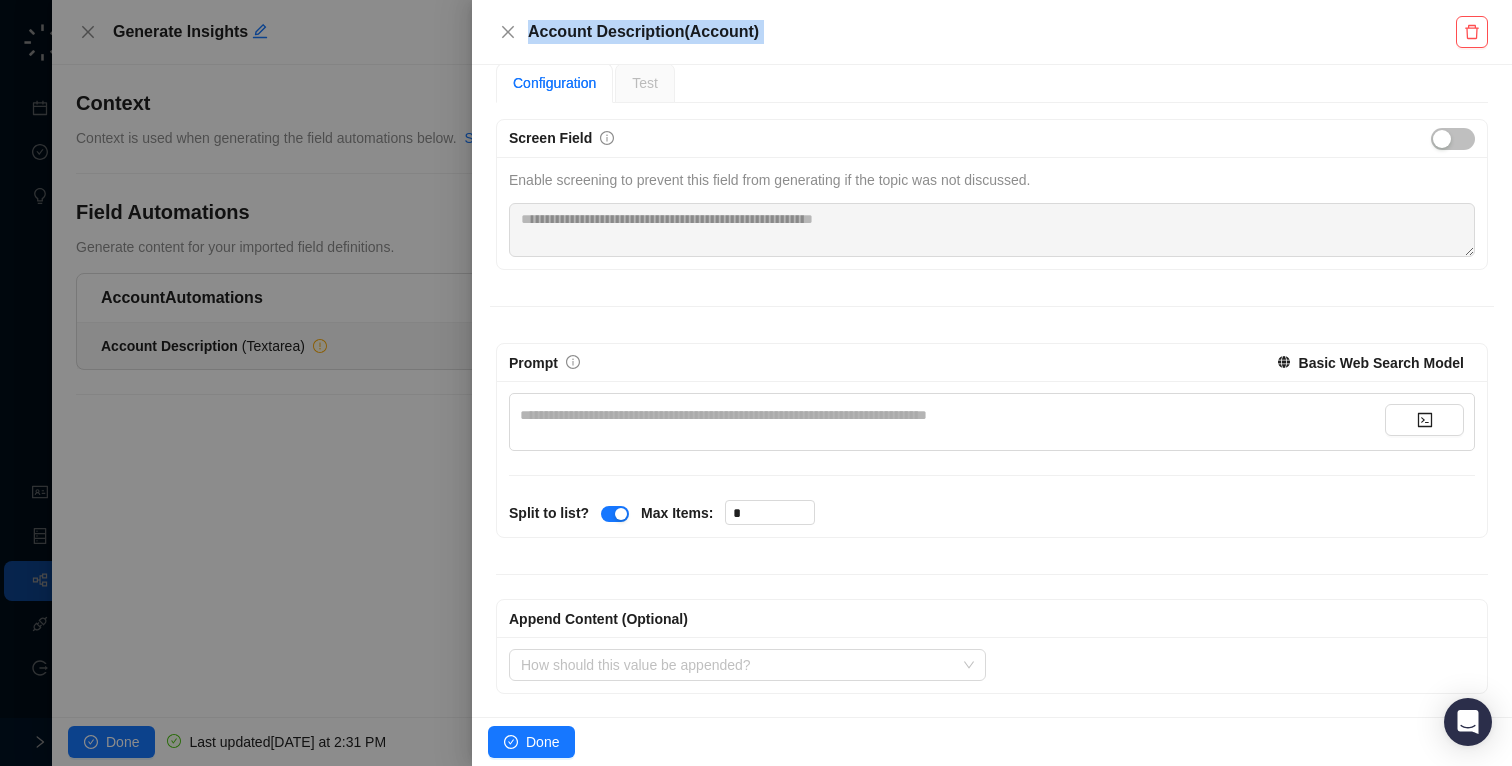 click on "Account Description  ( Account )" at bounding box center [992, 32] 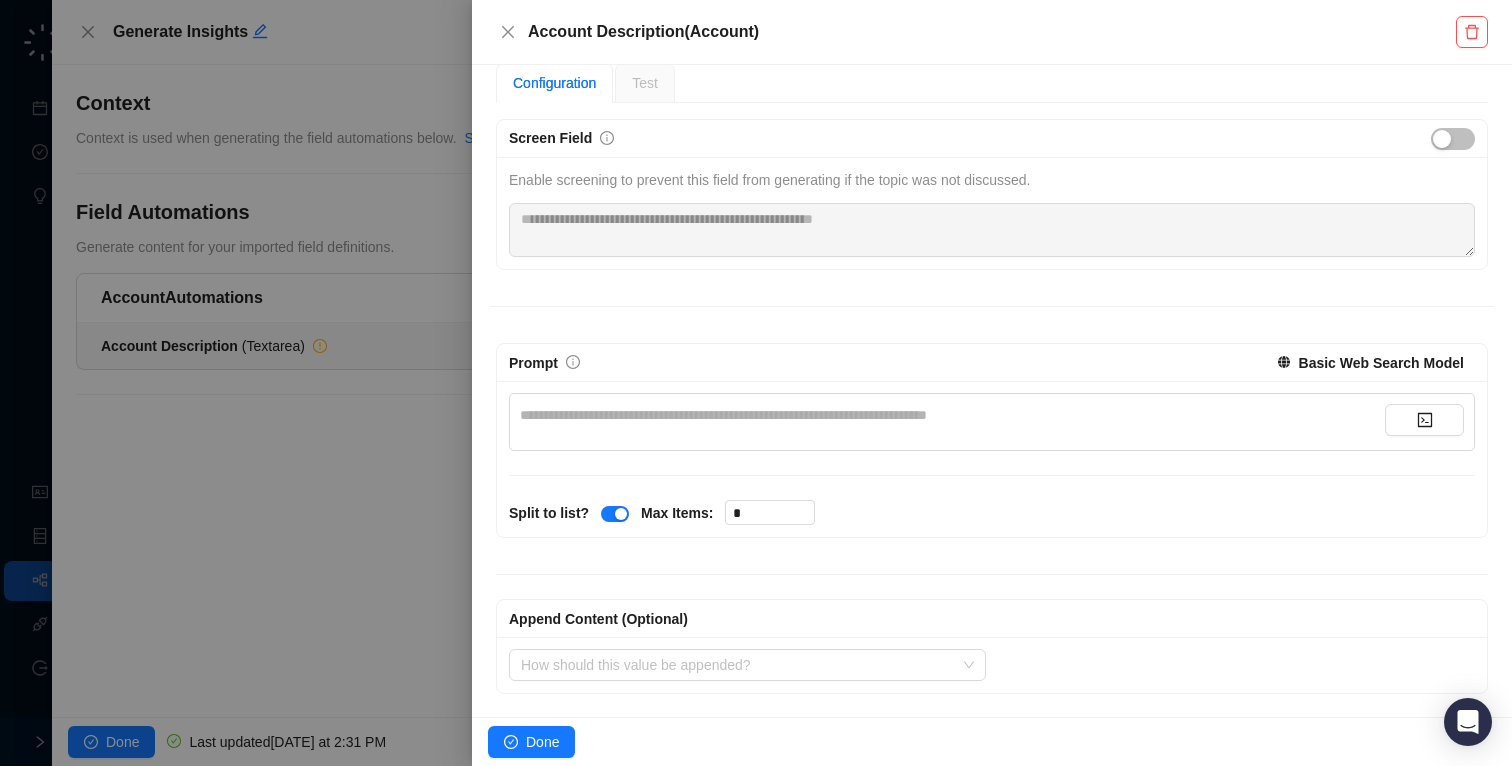 click on "**********" at bounding box center [952, 422] 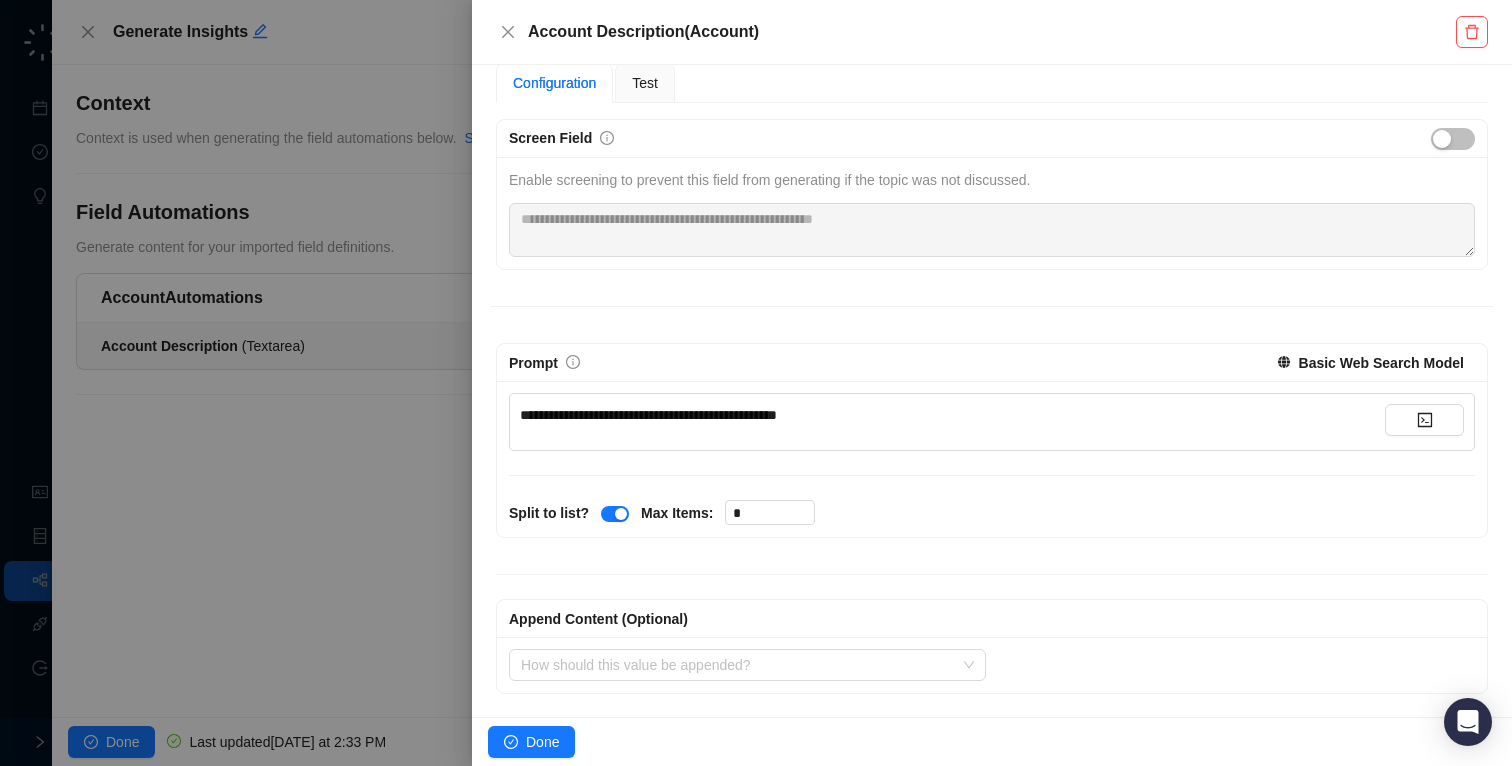 click on "**********" at bounding box center (992, 459) 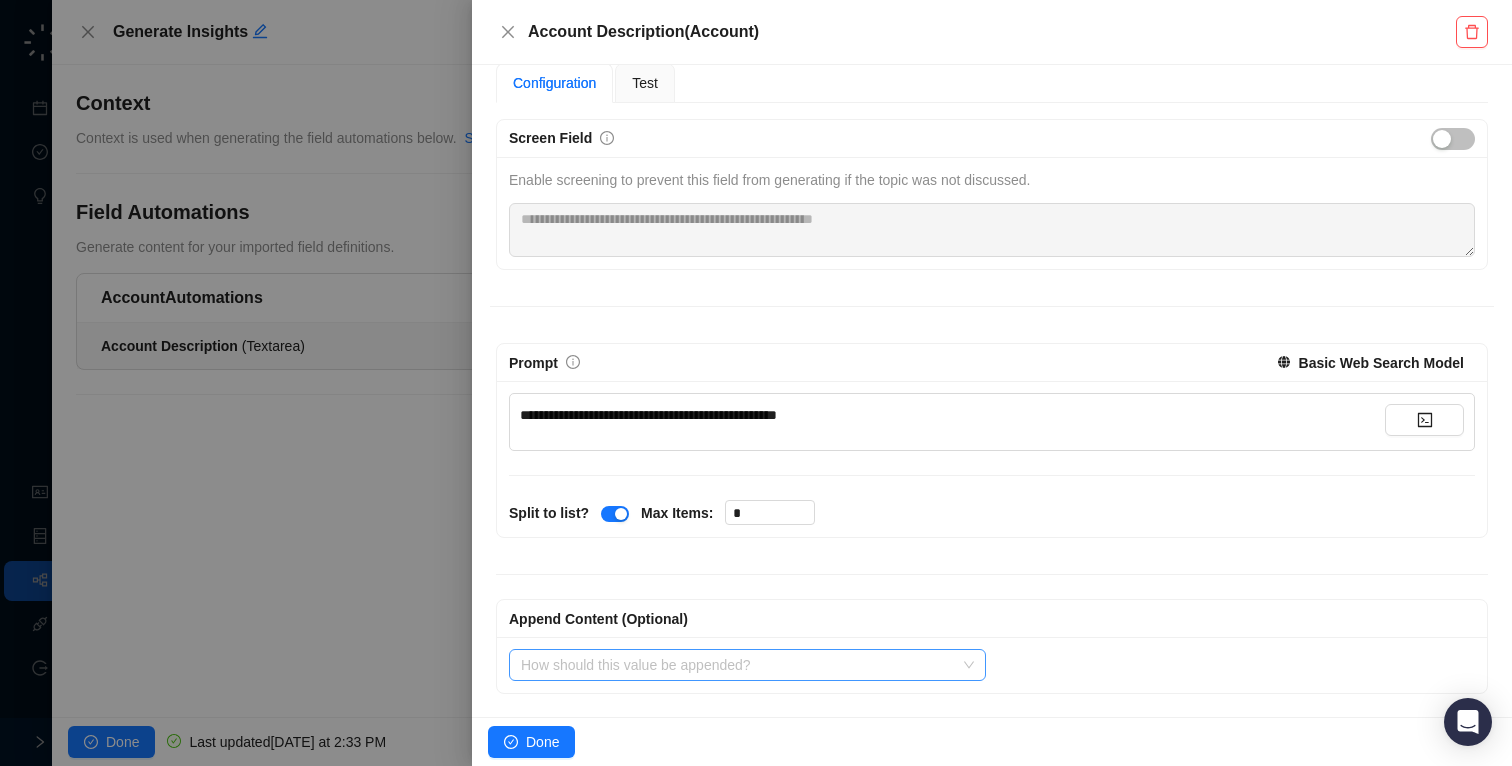 click at bounding box center (741, 665) 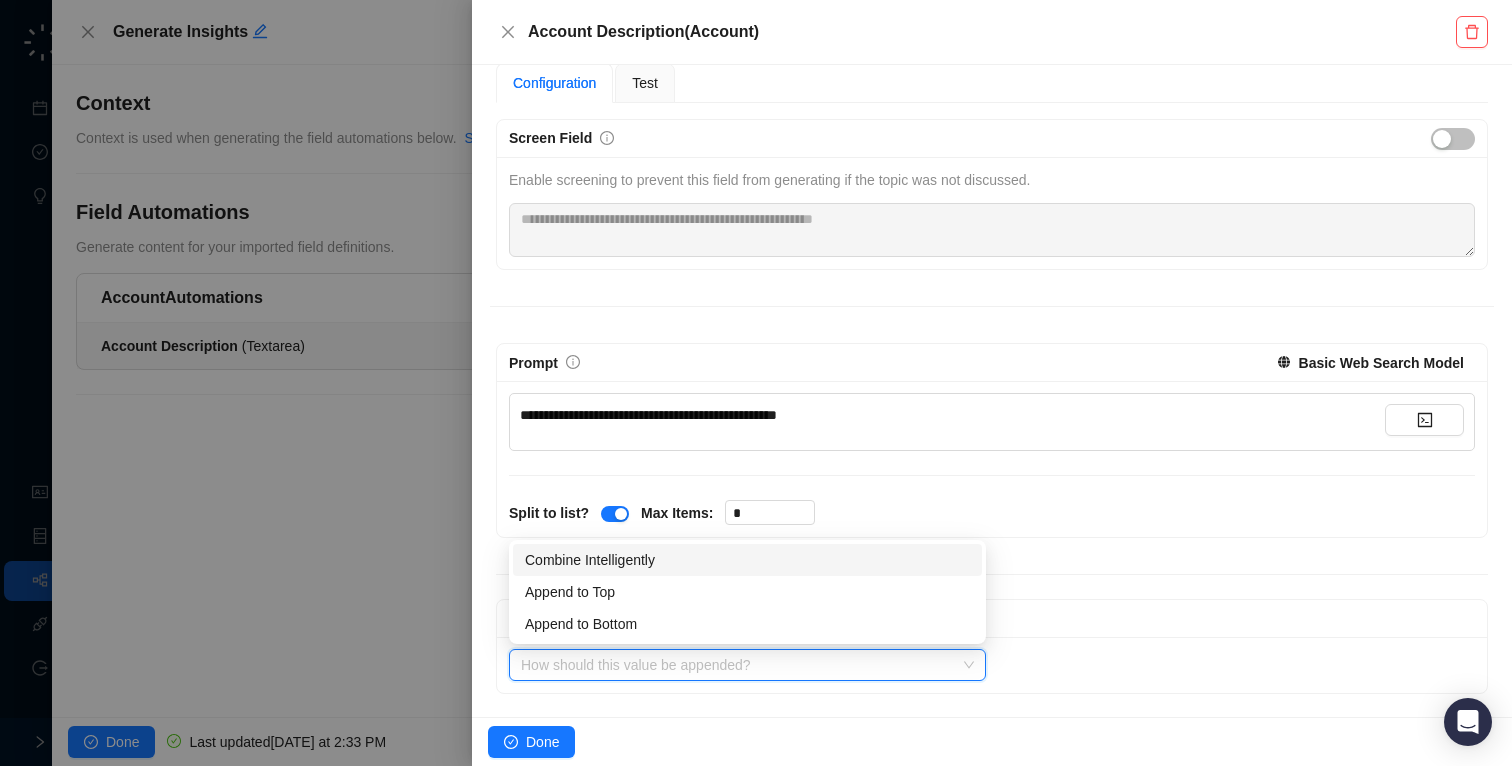 click on "Append Content (Optional) How should this value be appended? Select value to append" at bounding box center (992, 646) 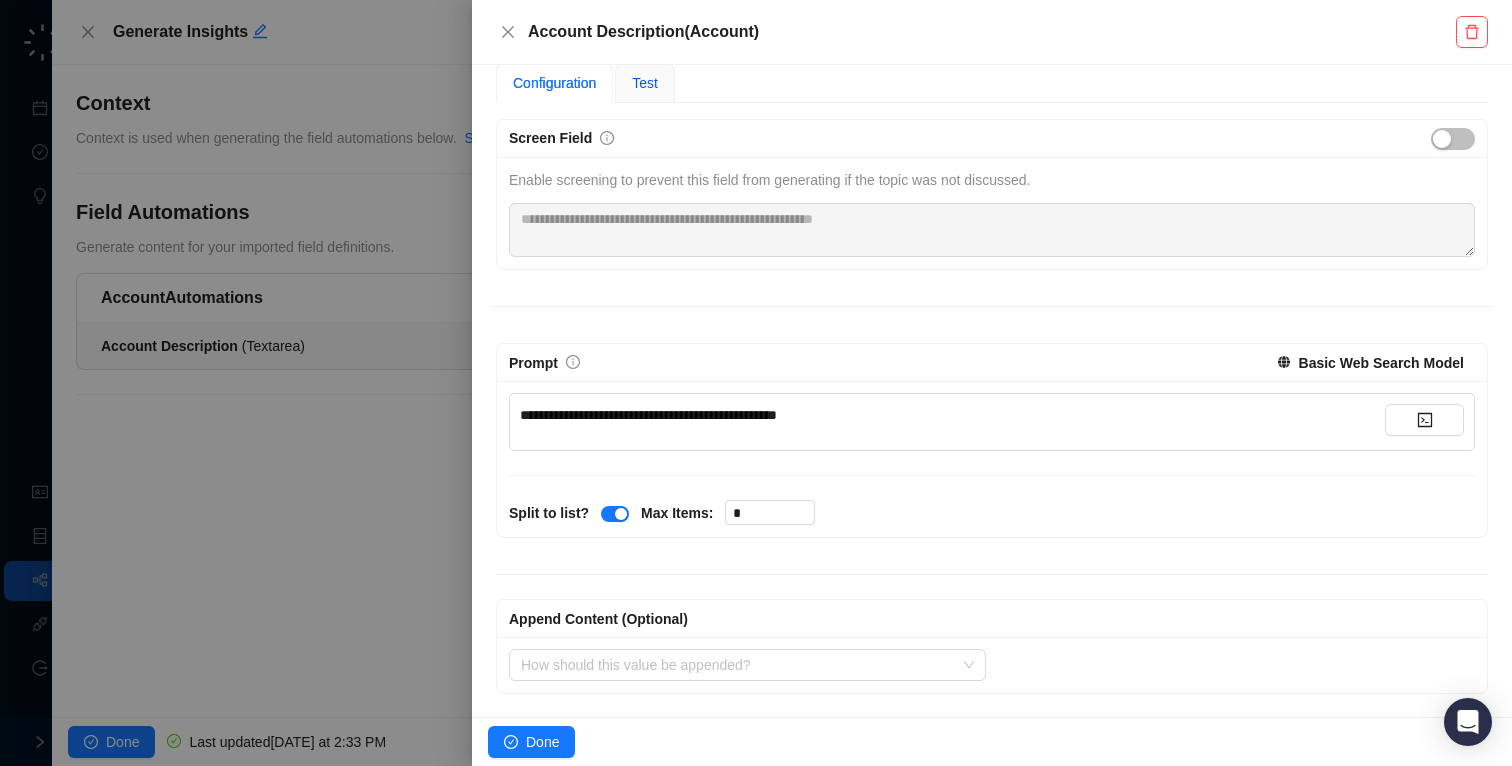 click on "Test" at bounding box center [645, 83] 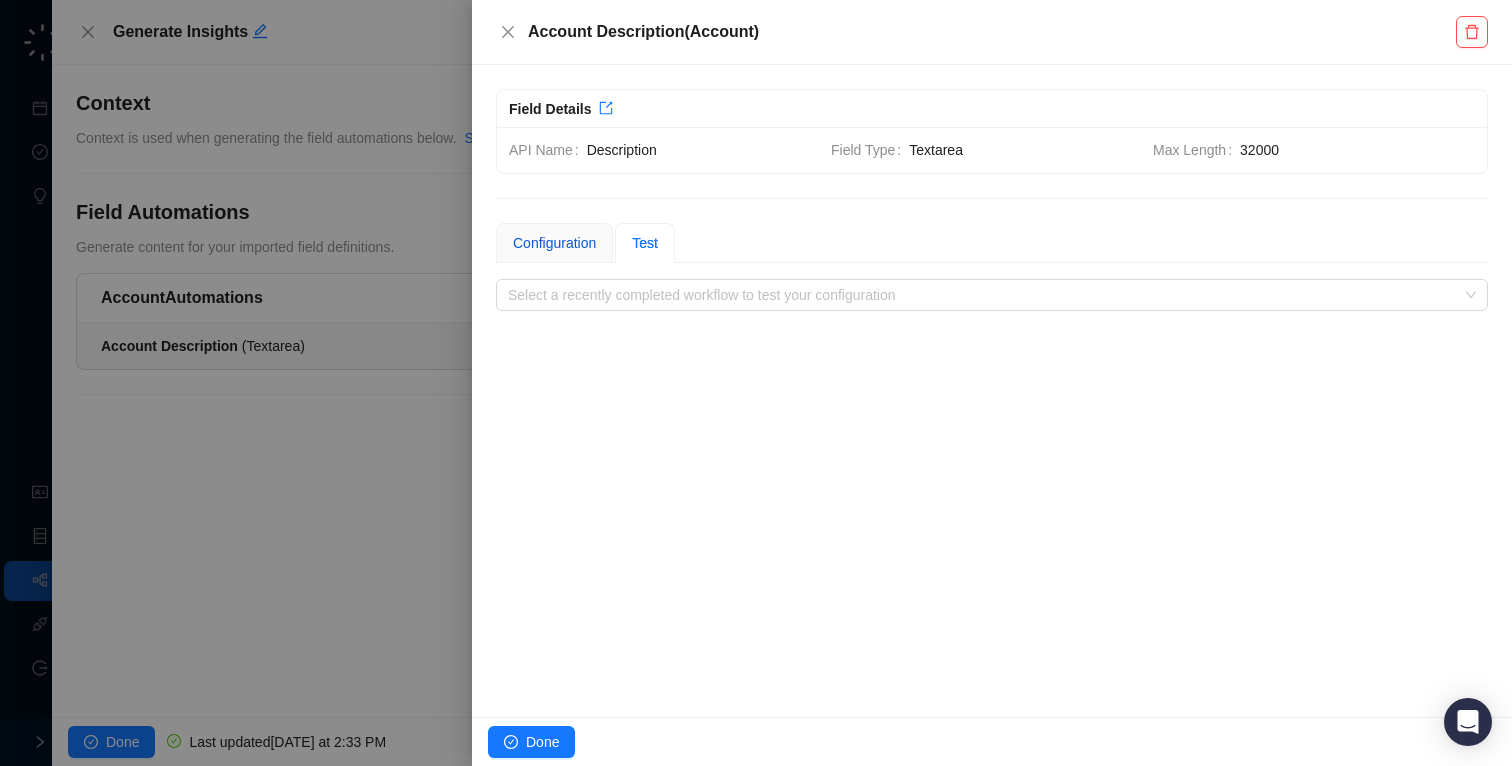 click on "Configuration" at bounding box center [554, 243] 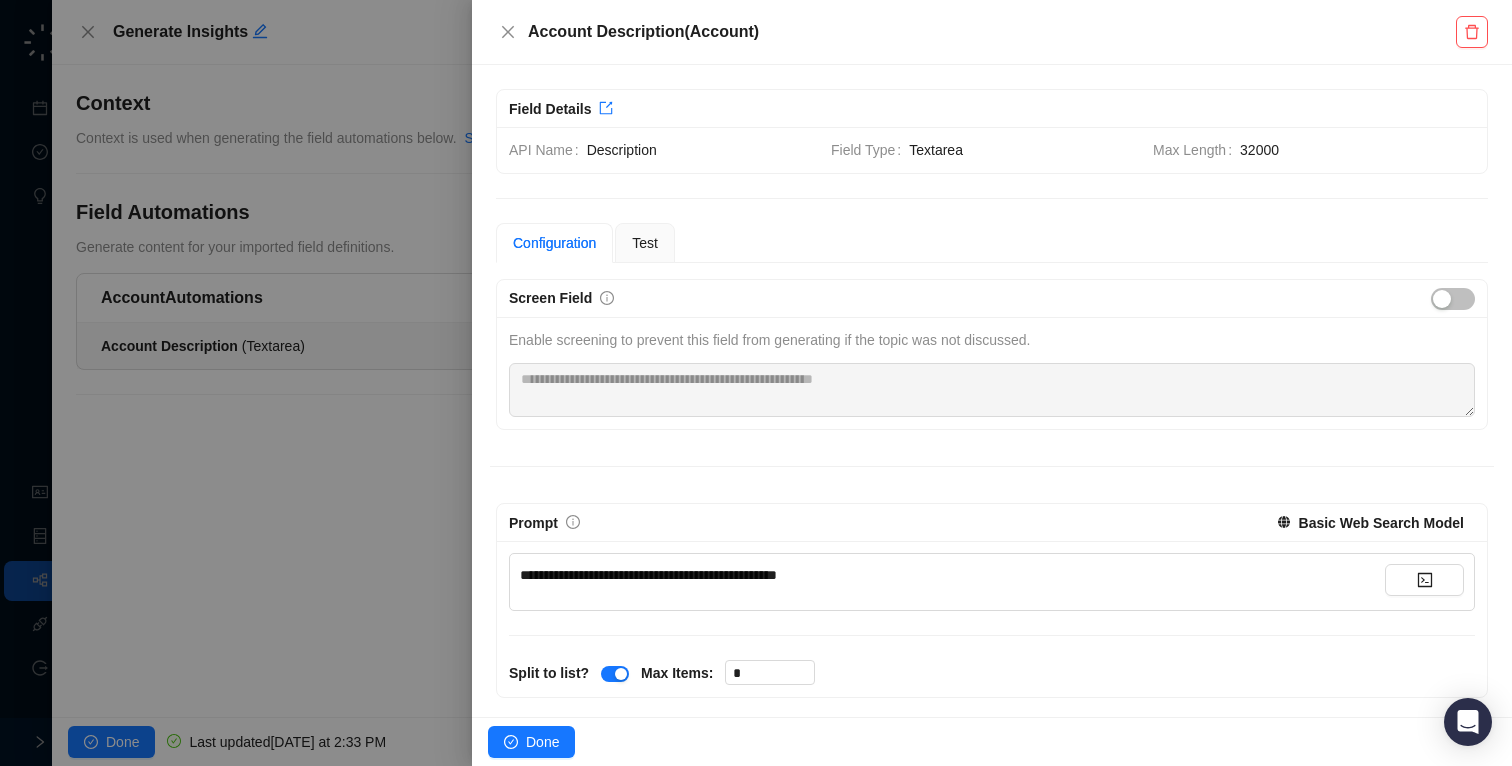 click on "Field Details" at bounding box center (550, 109) 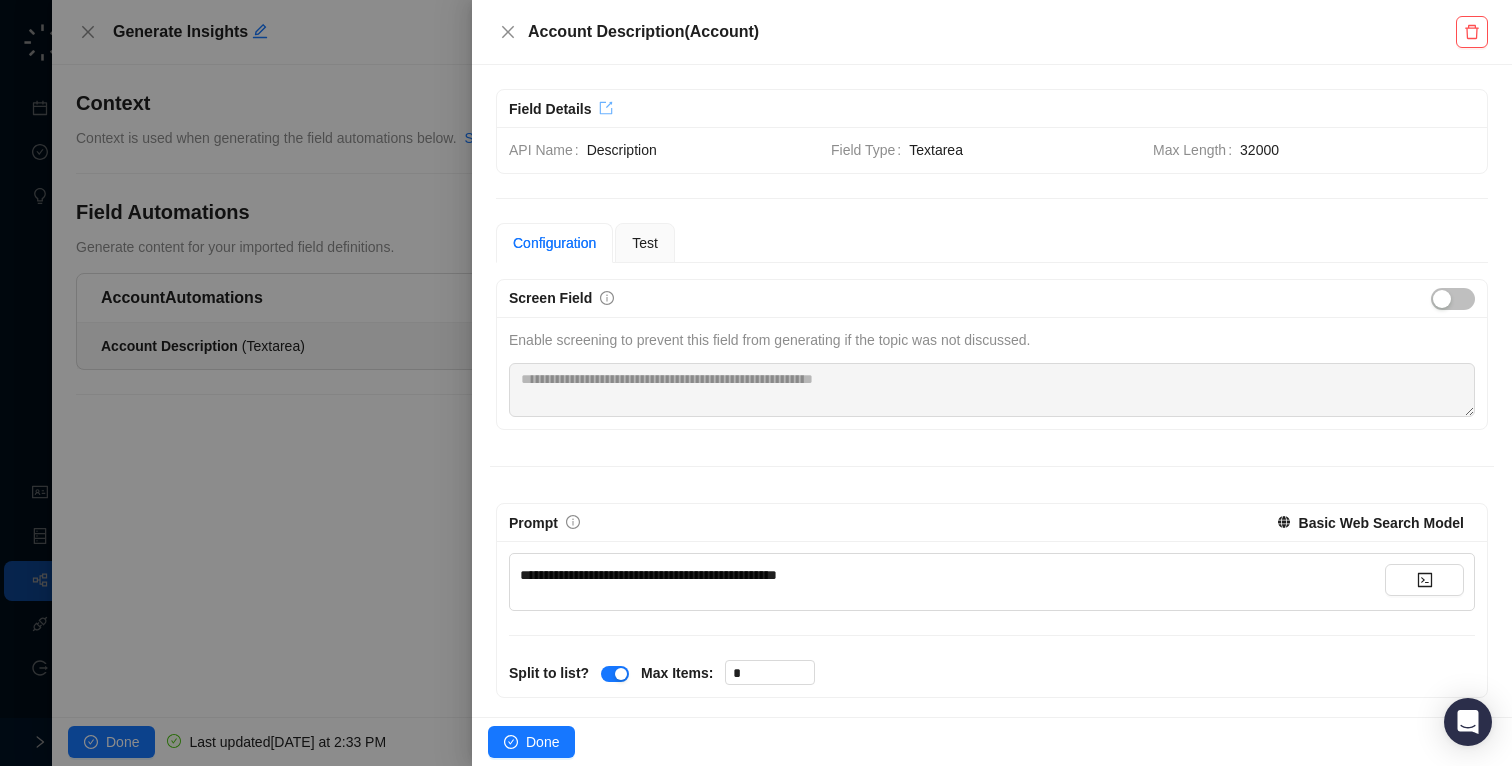 click 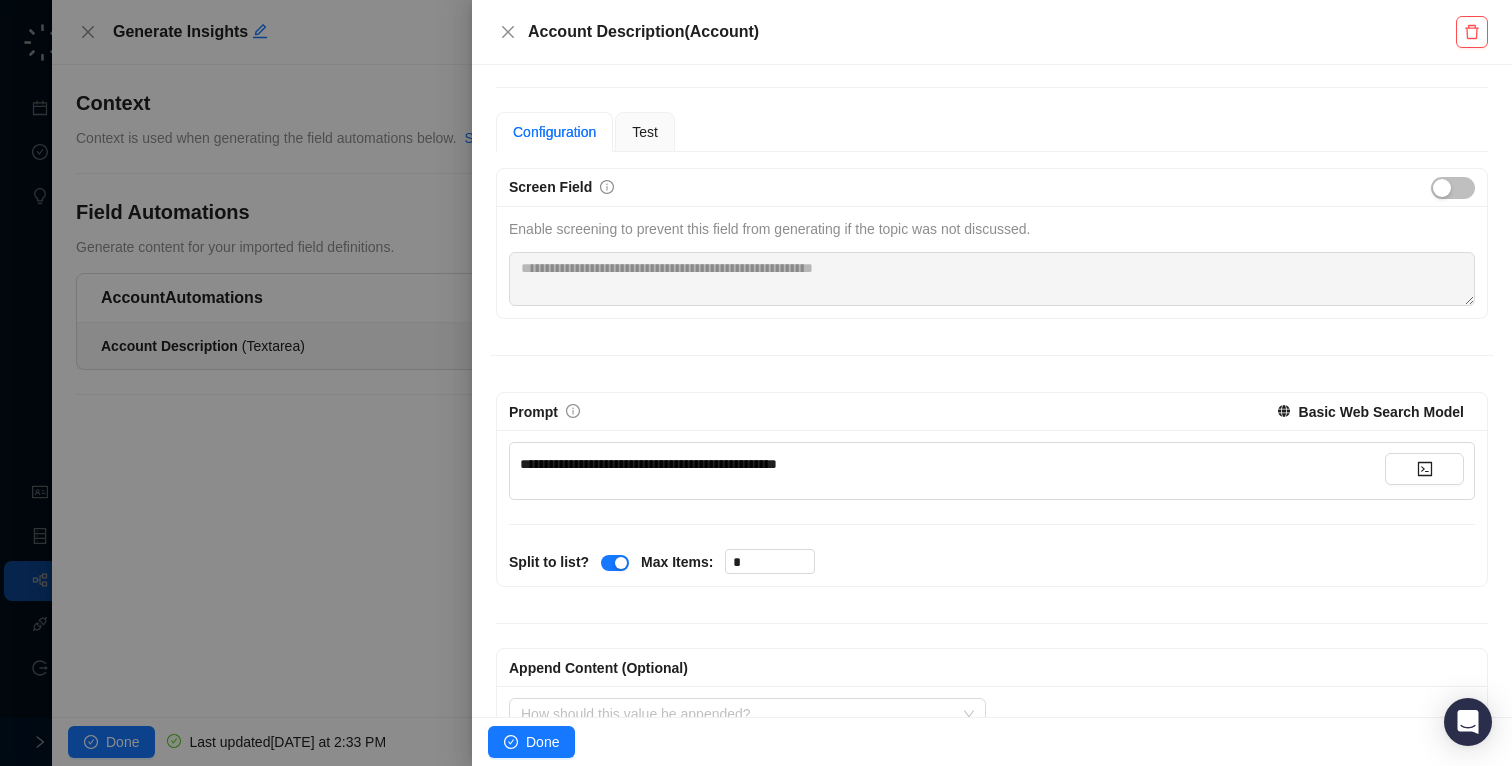 scroll, scrollTop: 160, scrollLeft: 0, axis: vertical 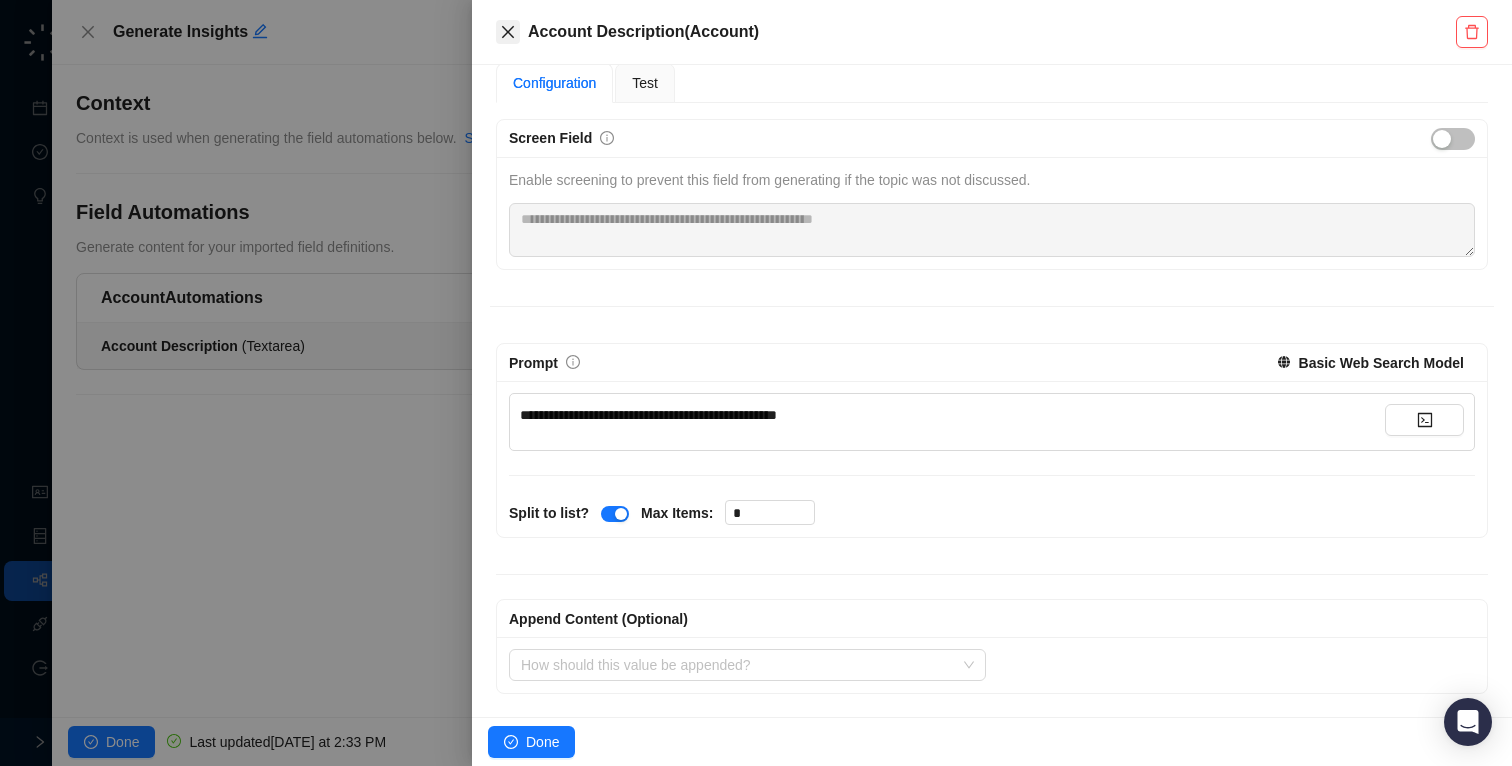 click 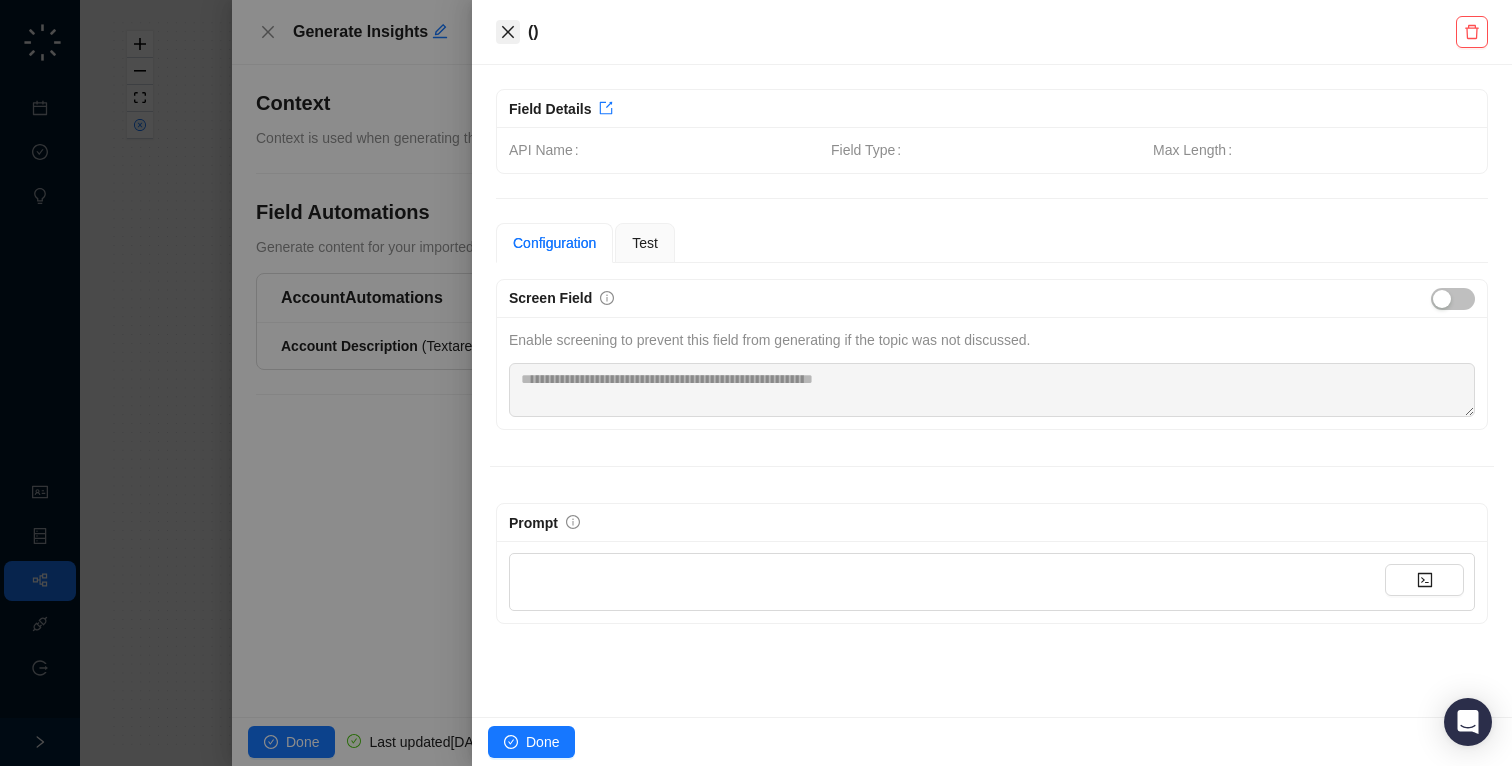 scroll, scrollTop: 0, scrollLeft: 0, axis: both 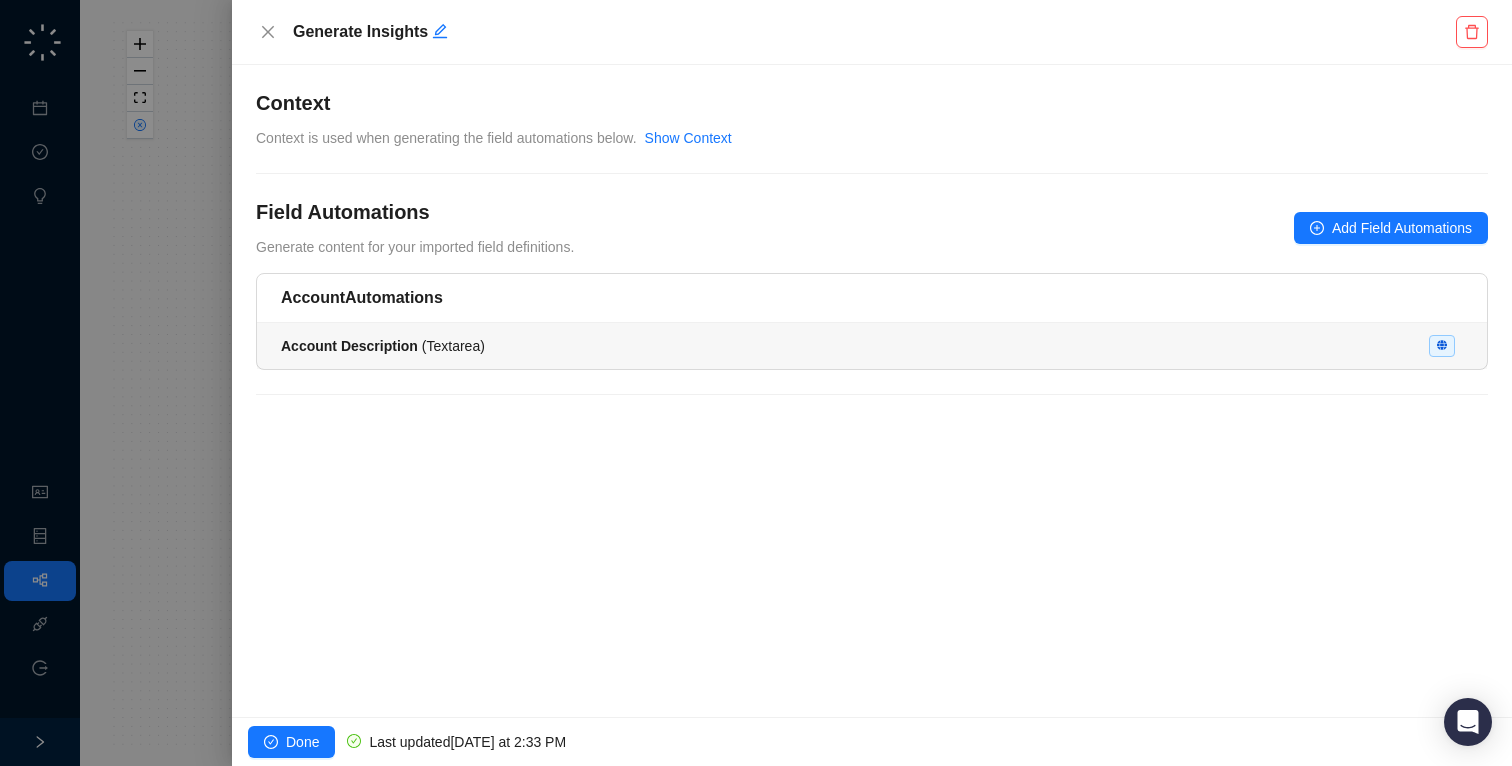click on "Account Description   ( Textarea )" at bounding box center [383, 346] 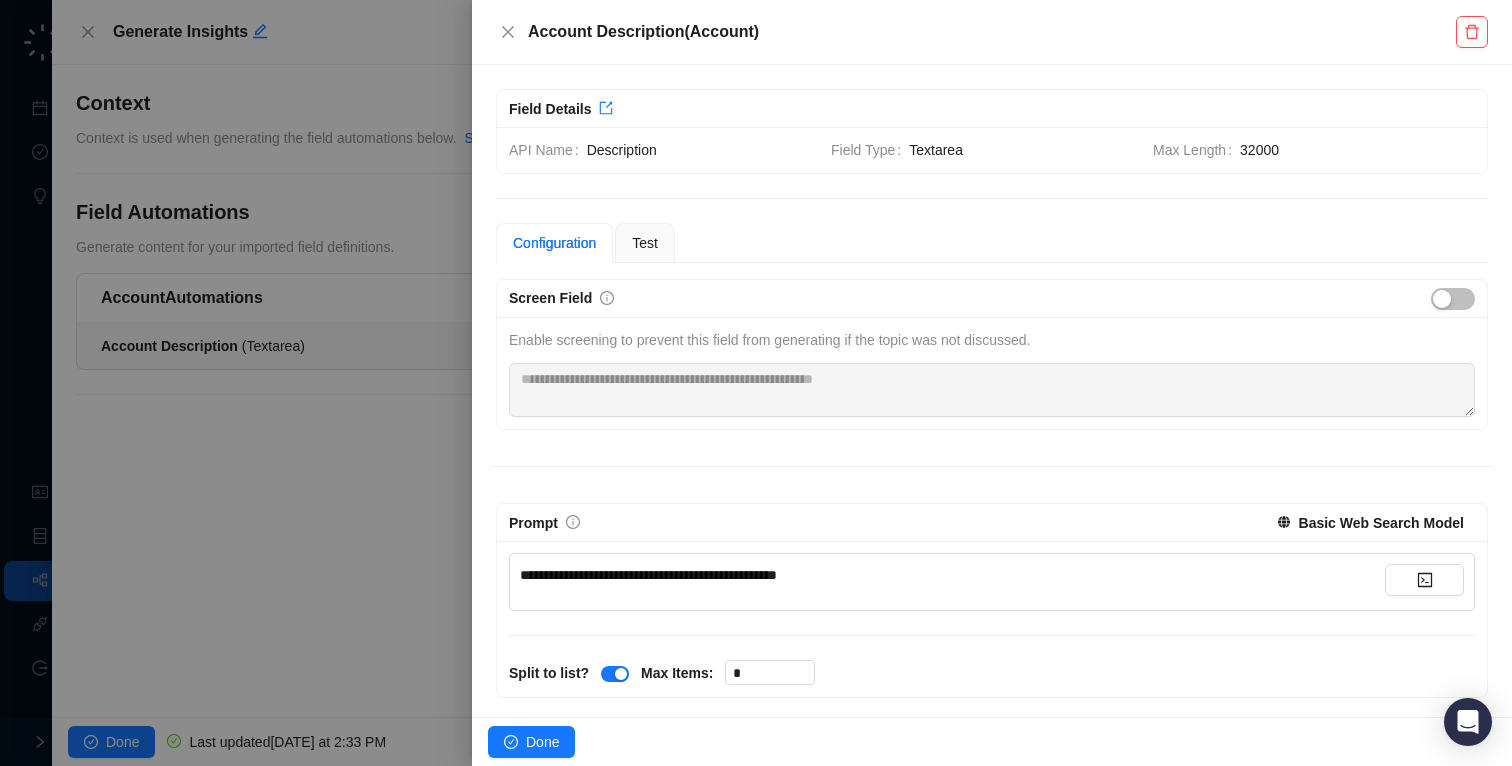 click on "Account Description  ( Account )" at bounding box center (992, 32) 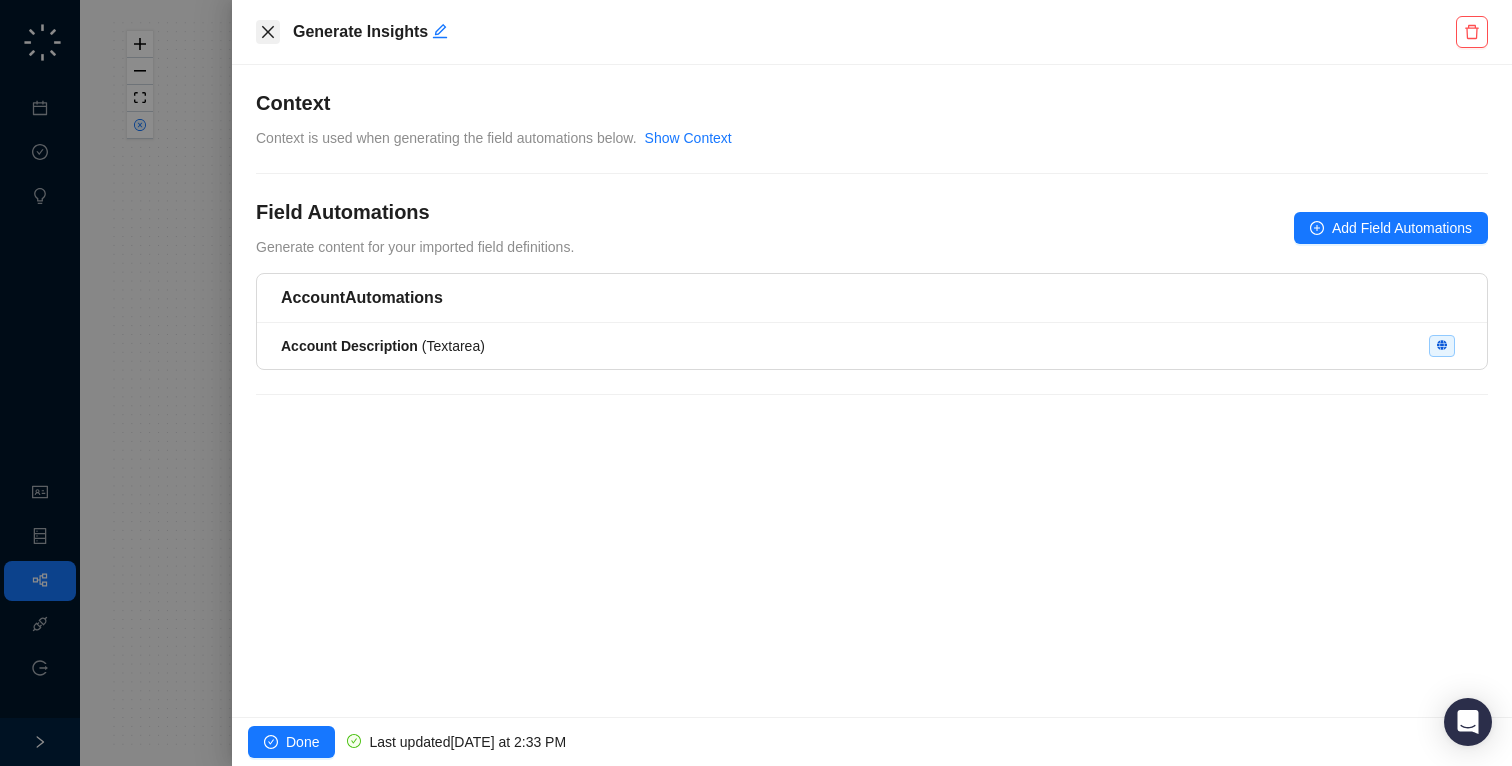 click 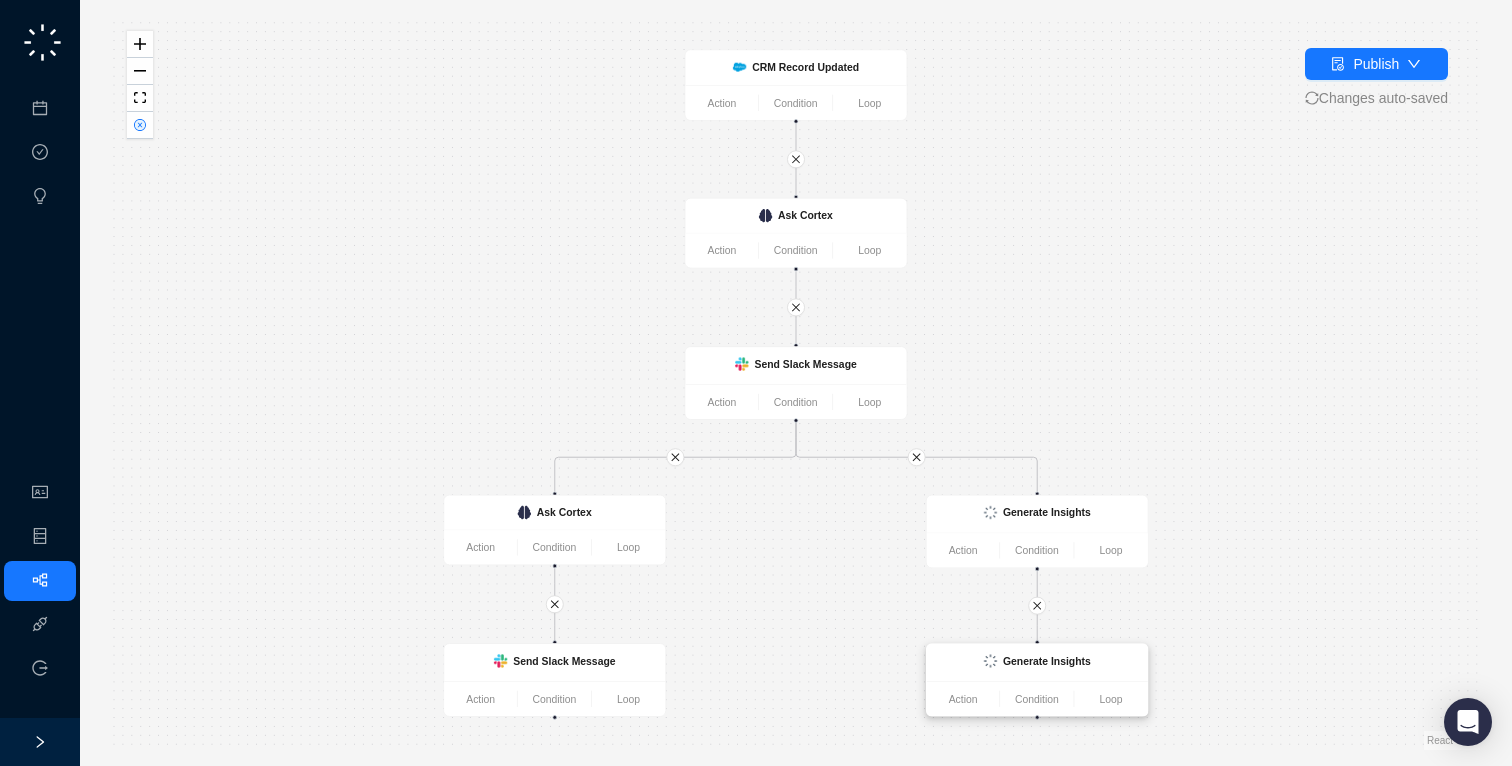 click on "Generate Insights" at bounding box center [1037, 662] 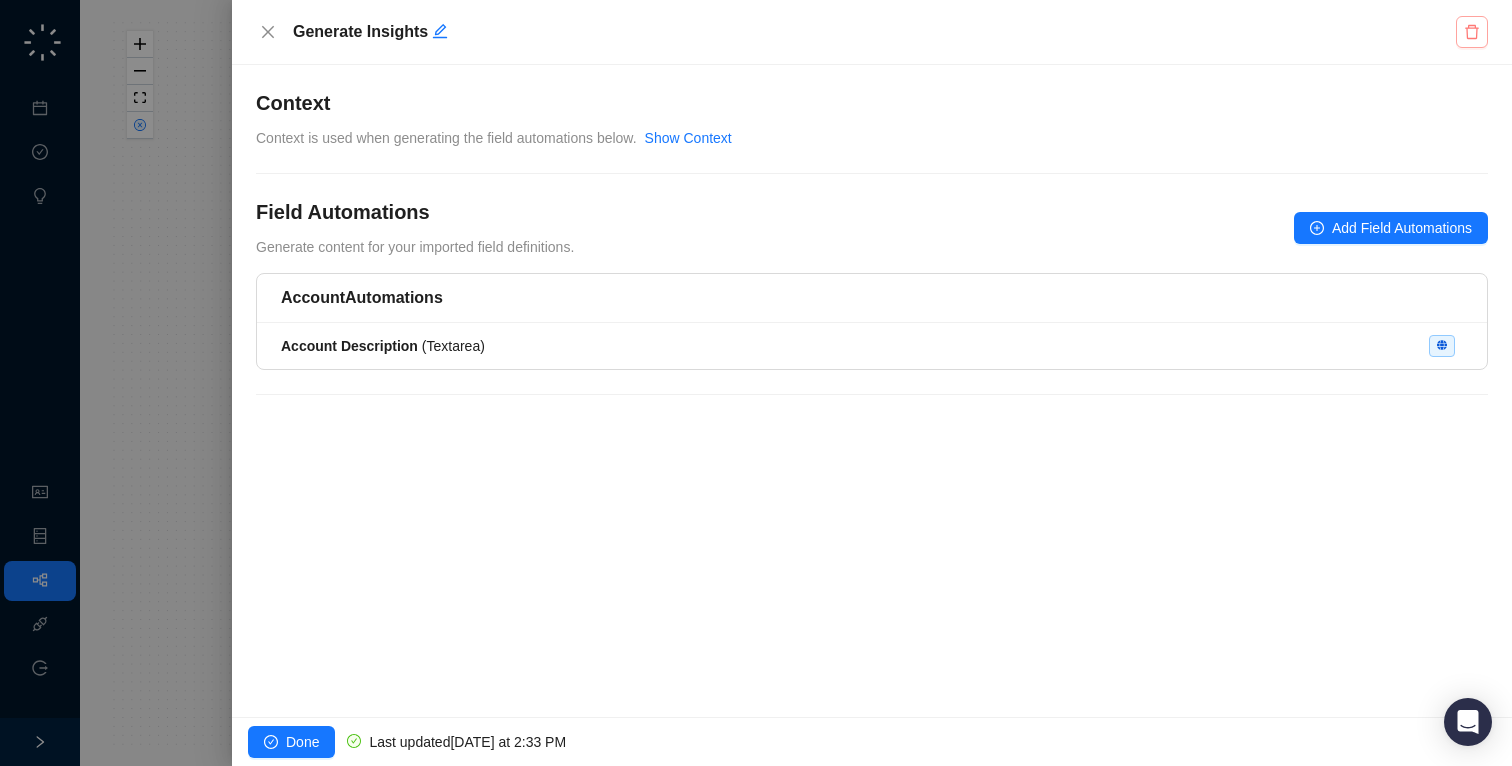 click at bounding box center [1472, 32] 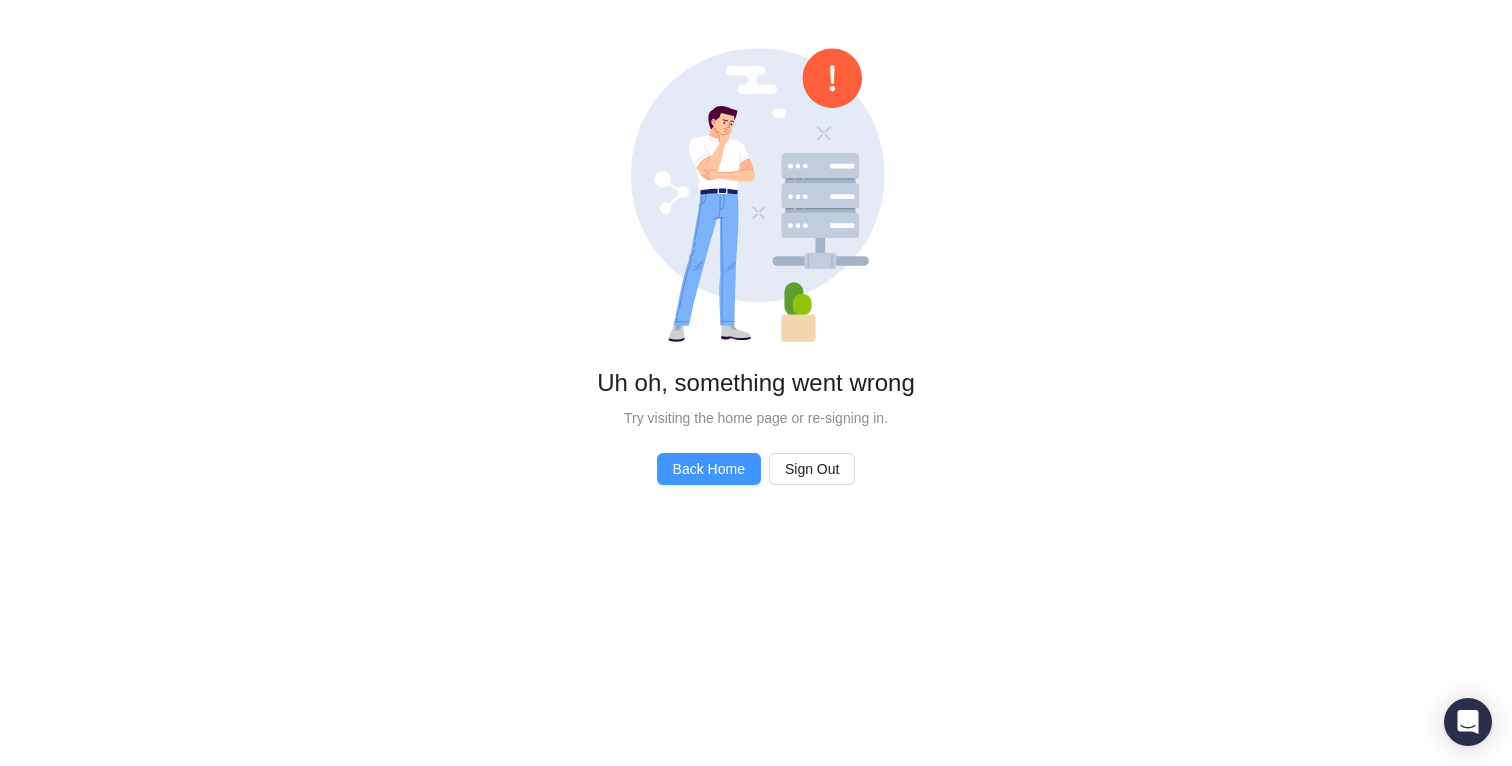 click on "Back Home" at bounding box center [709, 469] 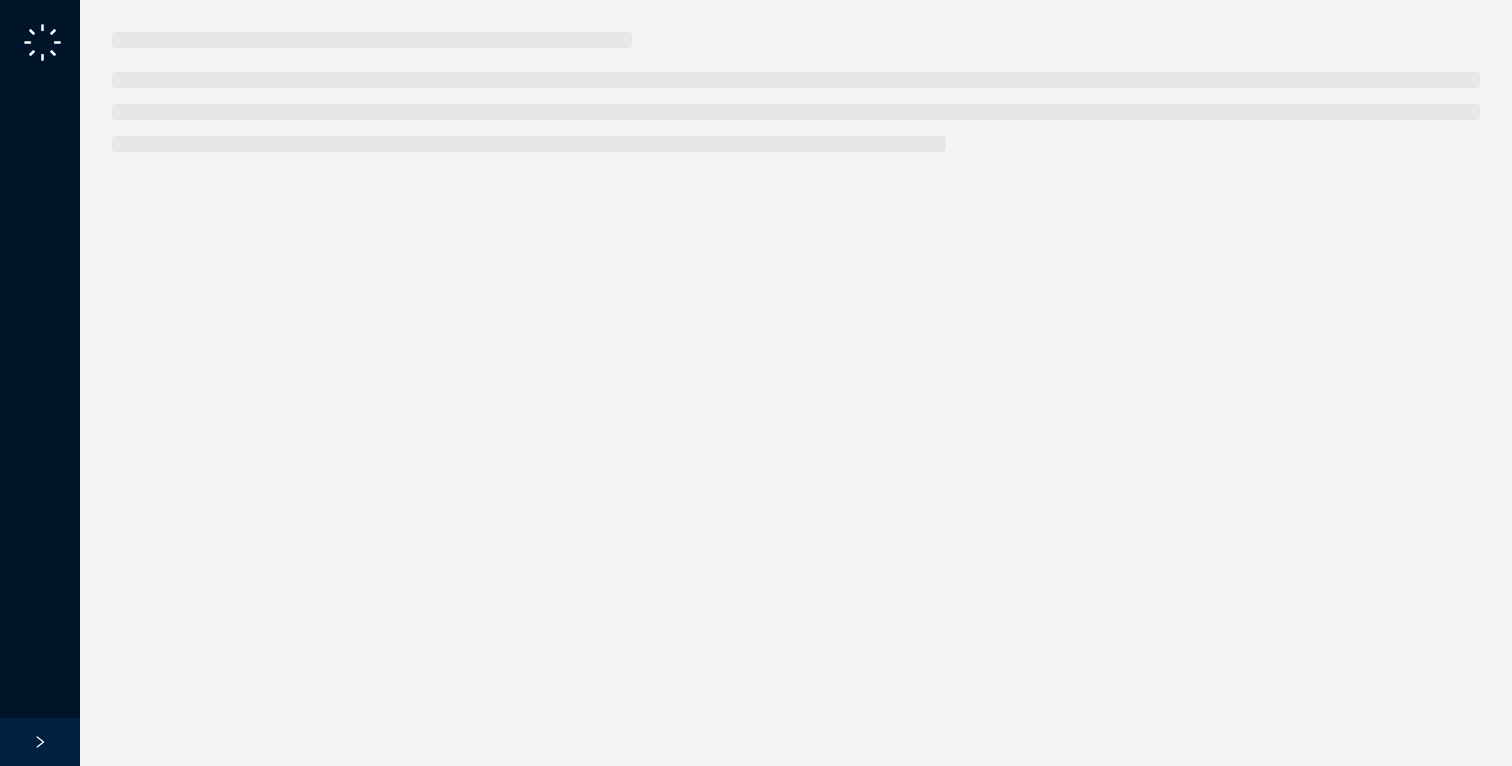scroll, scrollTop: 0, scrollLeft: 0, axis: both 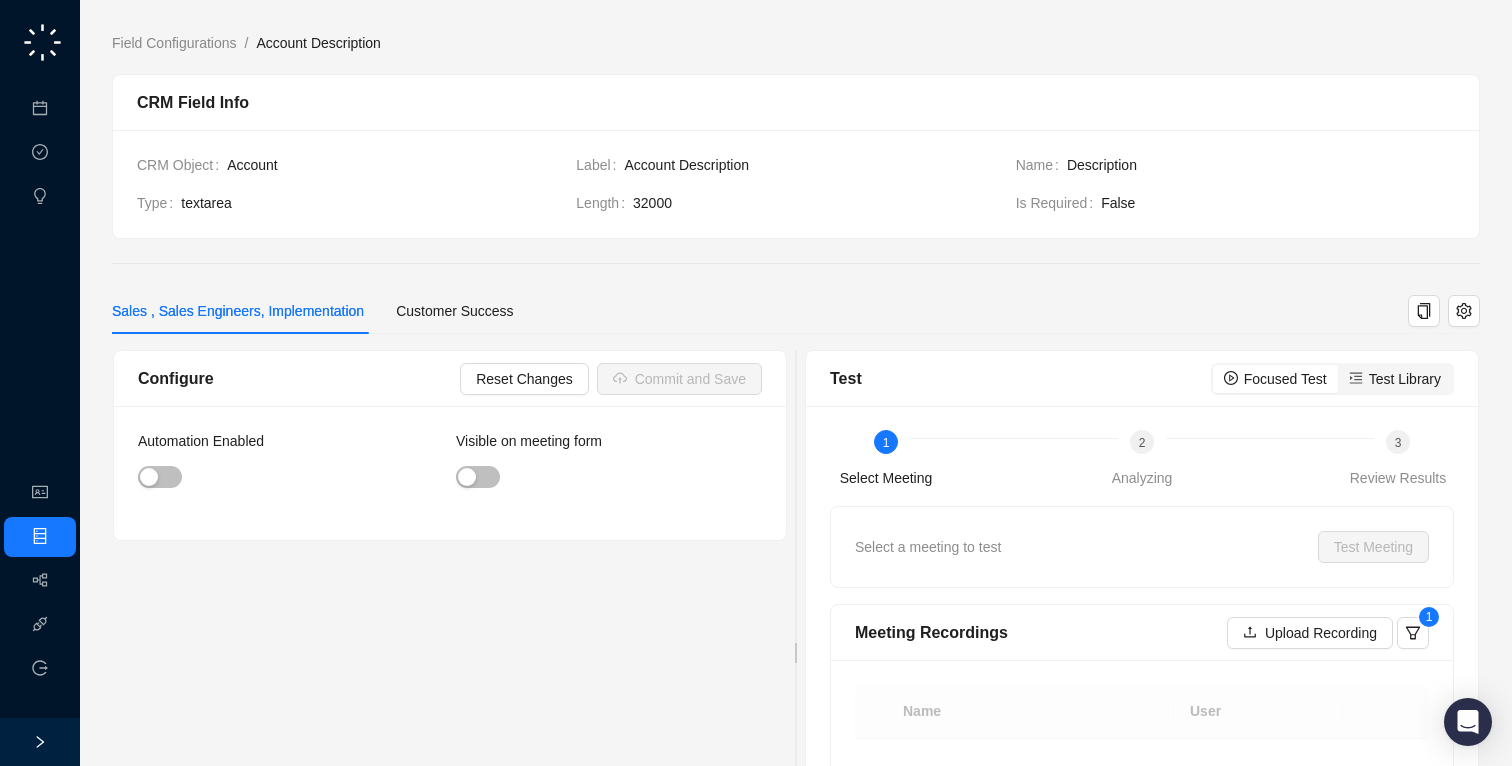 click on "Label" at bounding box center [600, 165] 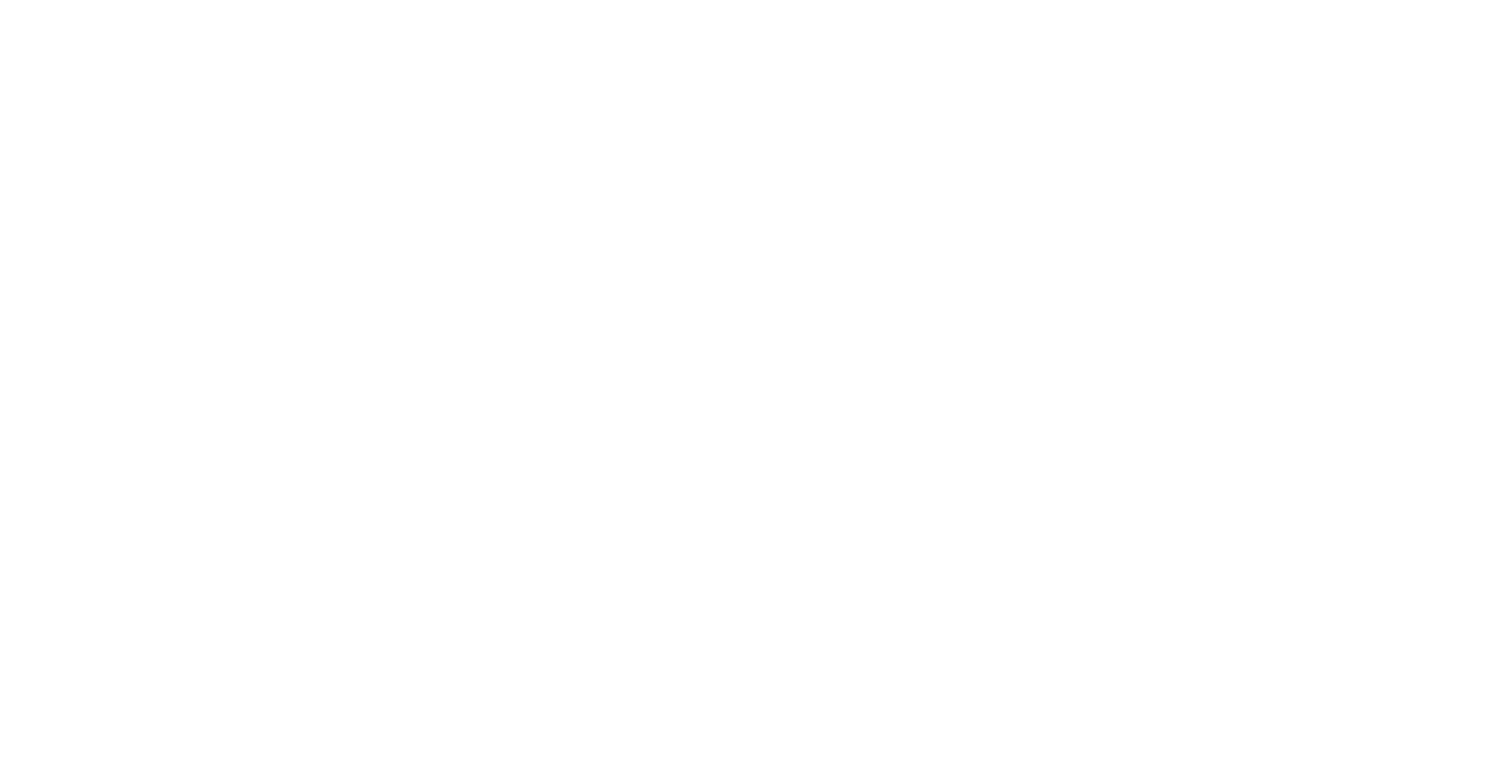 scroll, scrollTop: 0, scrollLeft: 0, axis: both 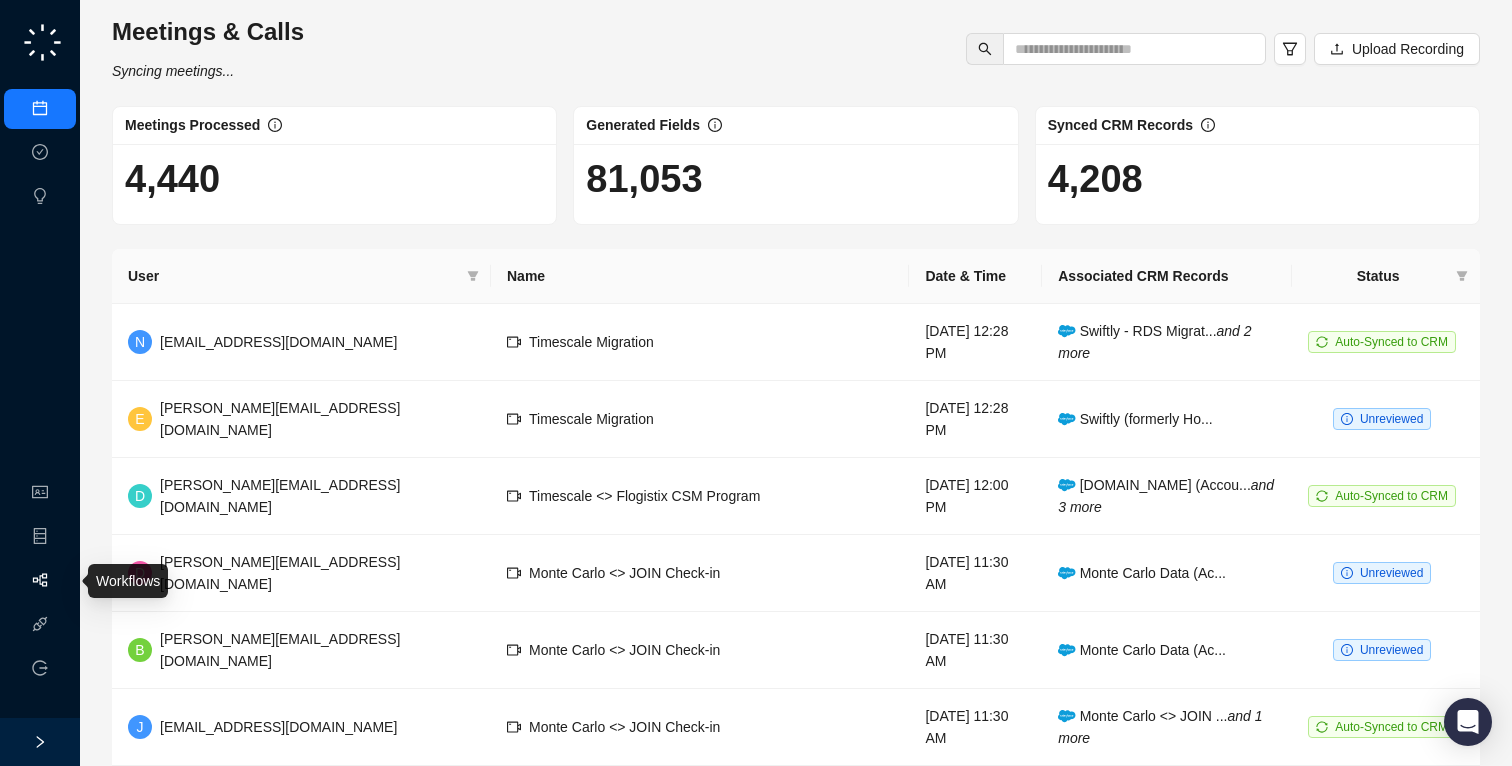 click on "Workflows" at bounding box center (40, 581) 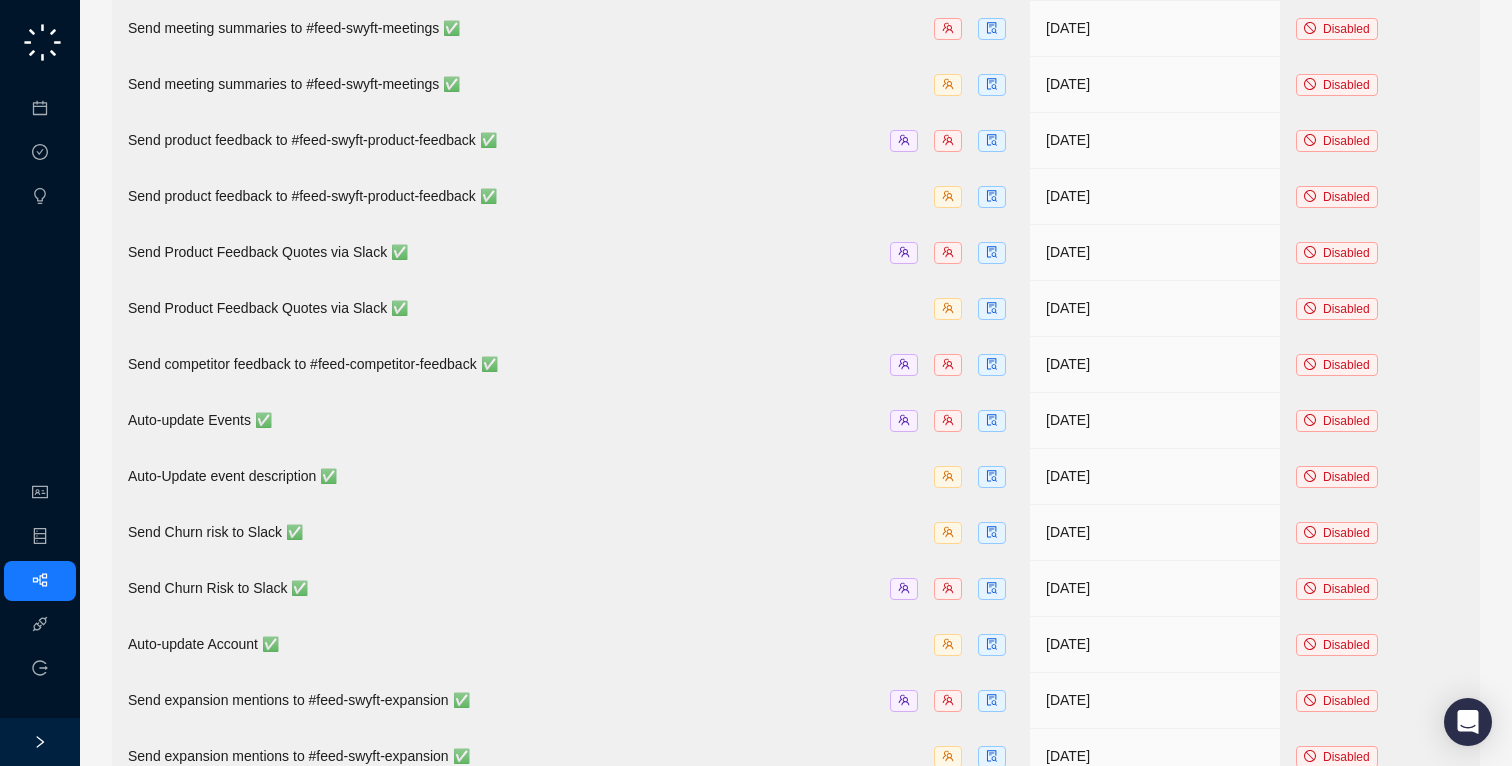 scroll, scrollTop: 1086, scrollLeft: 0, axis: vertical 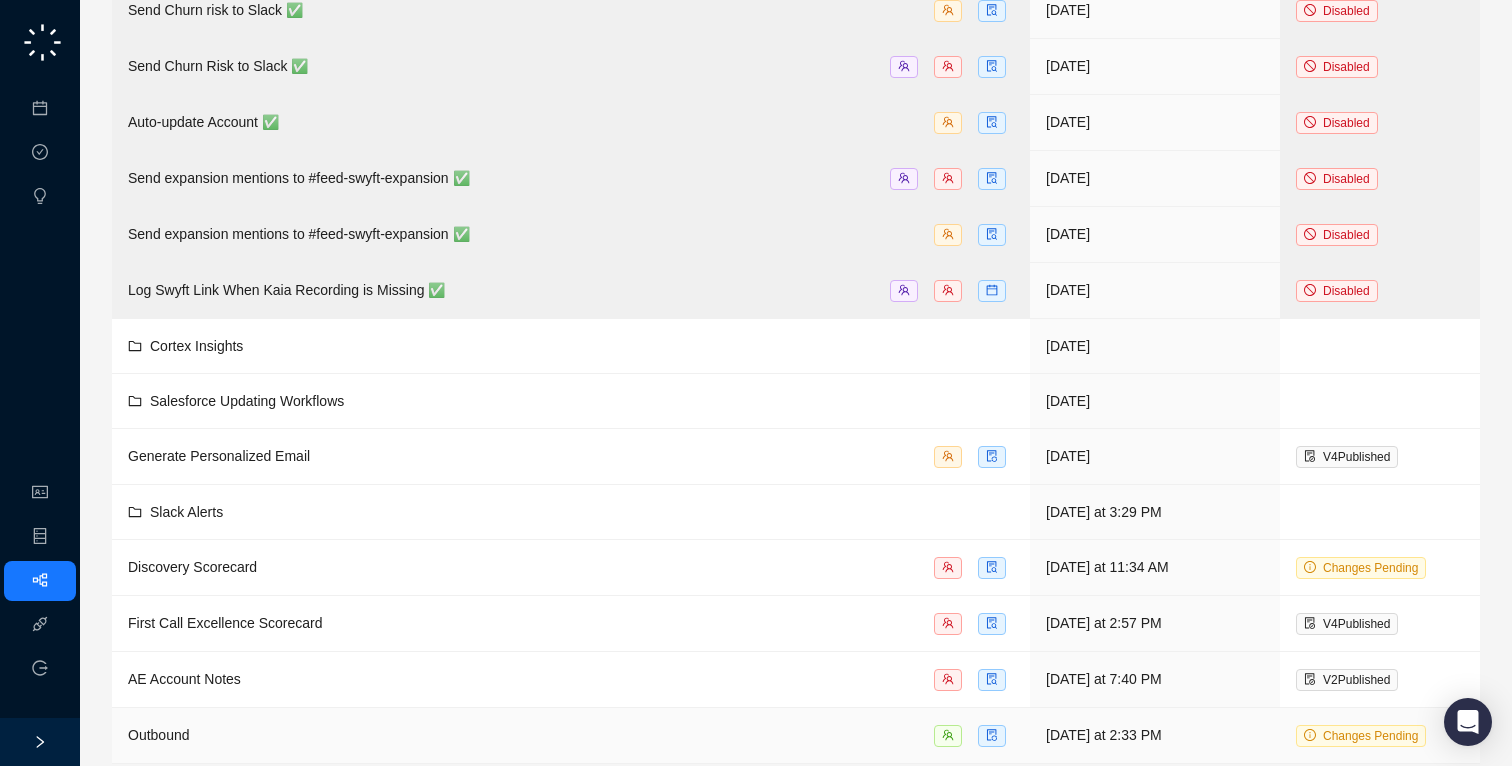 click on "Outbound" at bounding box center (571, 735) 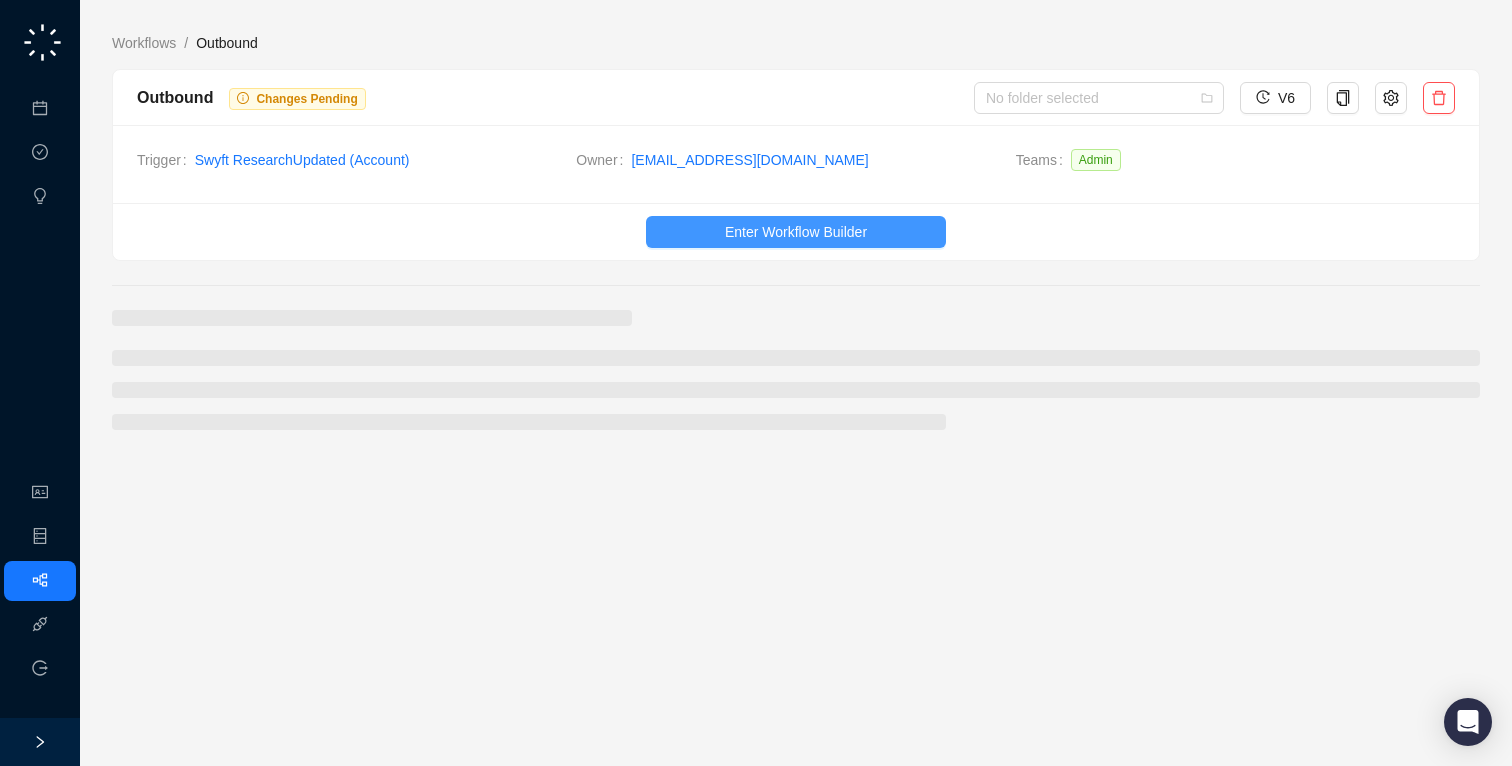 click on "Enter Workflow Builder" at bounding box center (796, 232) 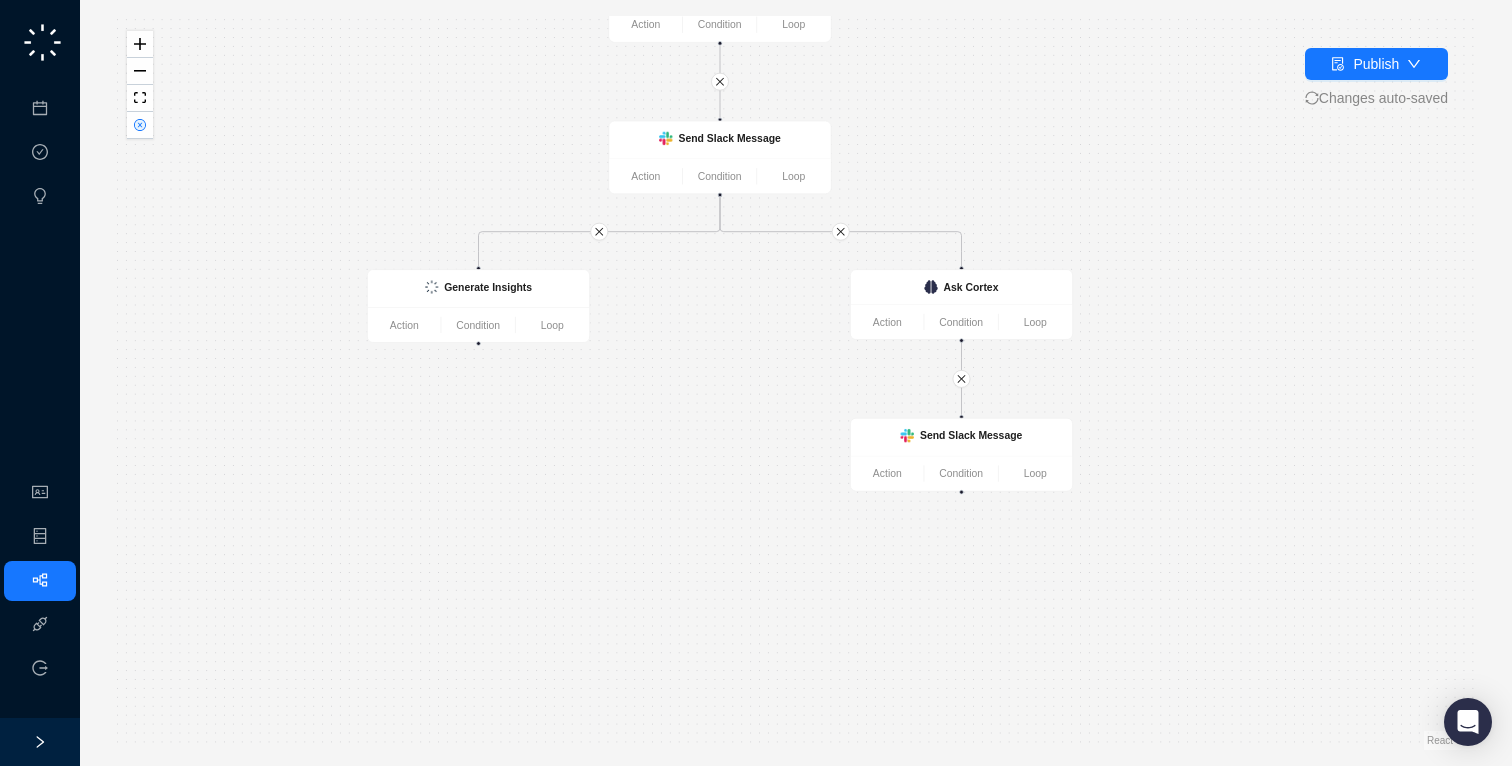 drag, startPoint x: 1000, startPoint y: 436, endPoint x: 924, endPoint y: 210, distance: 238.43657 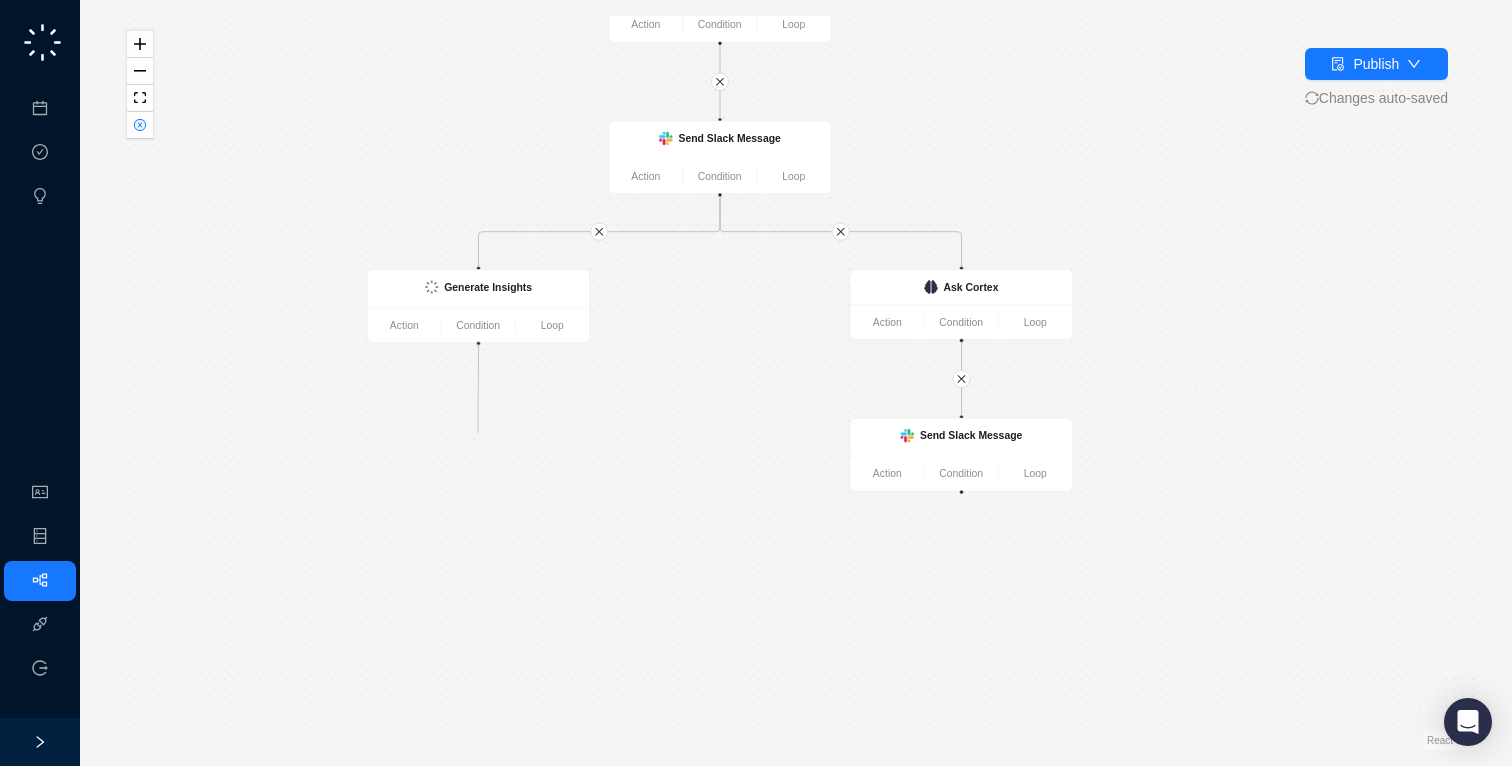 drag, startPoint x: 478, startPoint y: 345, endPoint x: 478, endPoint y: 436, distance: 91 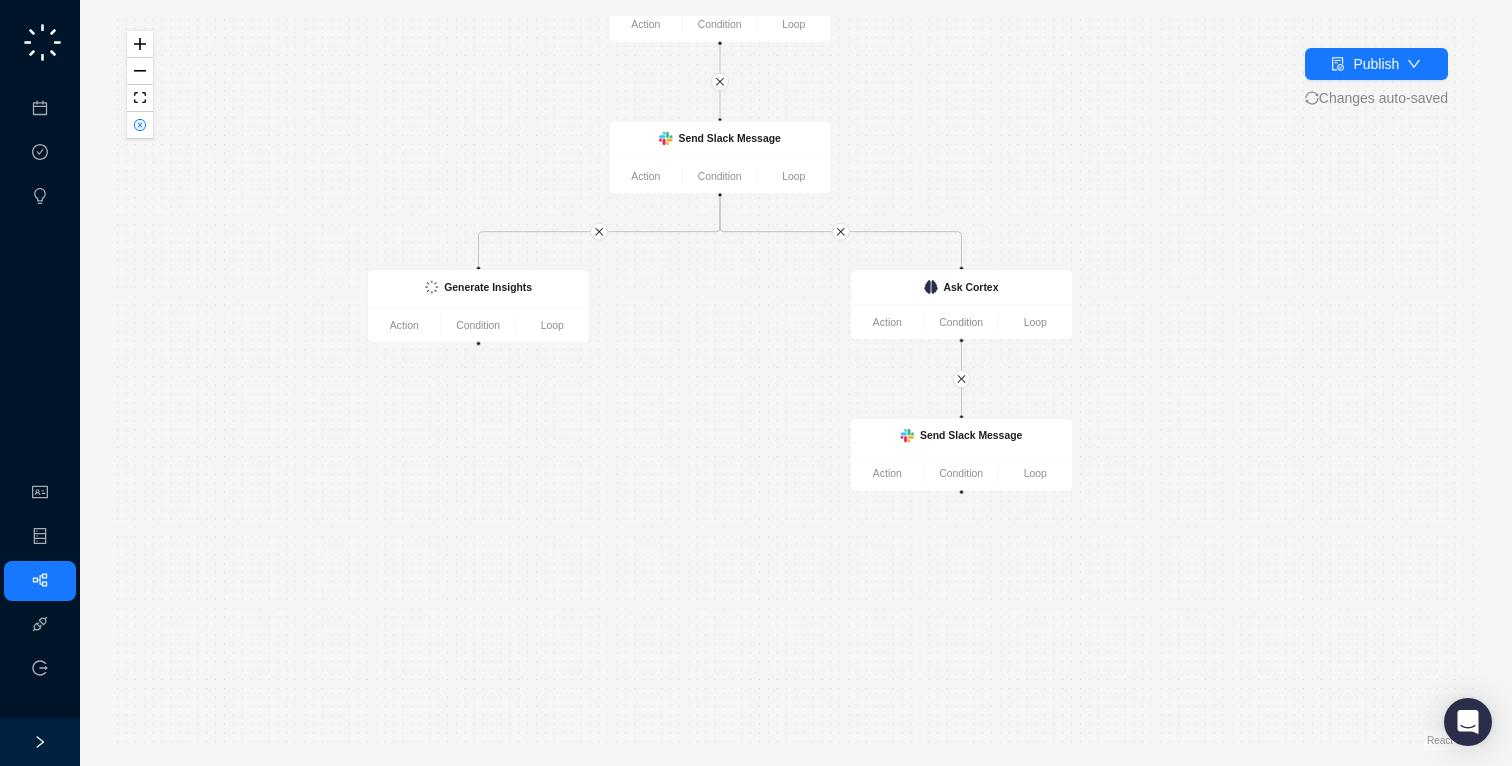 click on "Send Slack Message Action Condition Loop Generate Insights Action Condition Loop CRM Record Updated Action Condition Loop Ask Cortex Action Condition Loop Ask Cortex Action Condition Loop Send Slack Message Action Condition Loop" at bounding box center (796, 383) 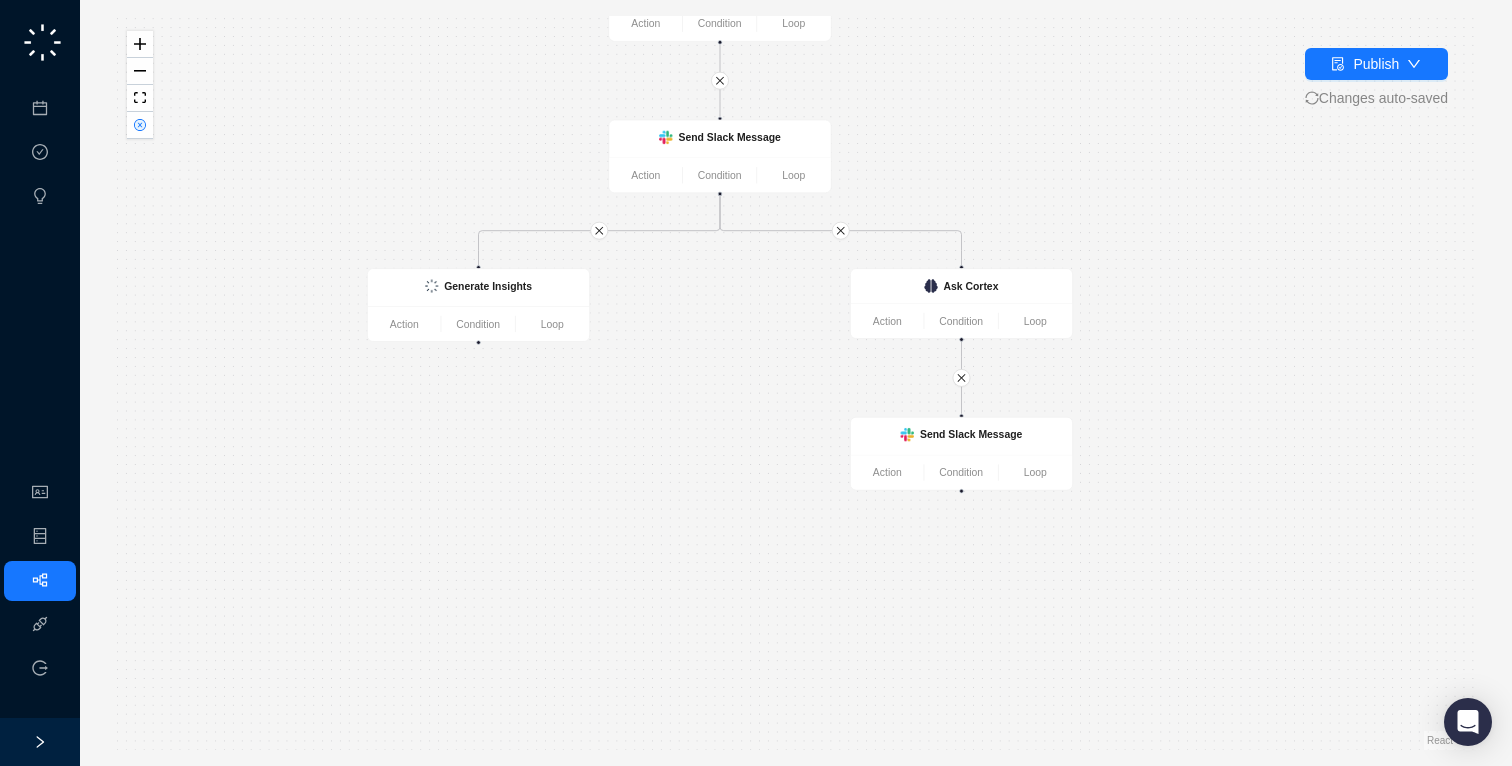 click on "Send Slack Message Action Condition Loop Generate Insights Action Condition Loop CRM Record Updated Action Condition Loop Ask Cortex Action Condition Loop Ask Cortex Action Condition Loop Send Slack Message Action Condition Loop" at bounding box center [796, 383] 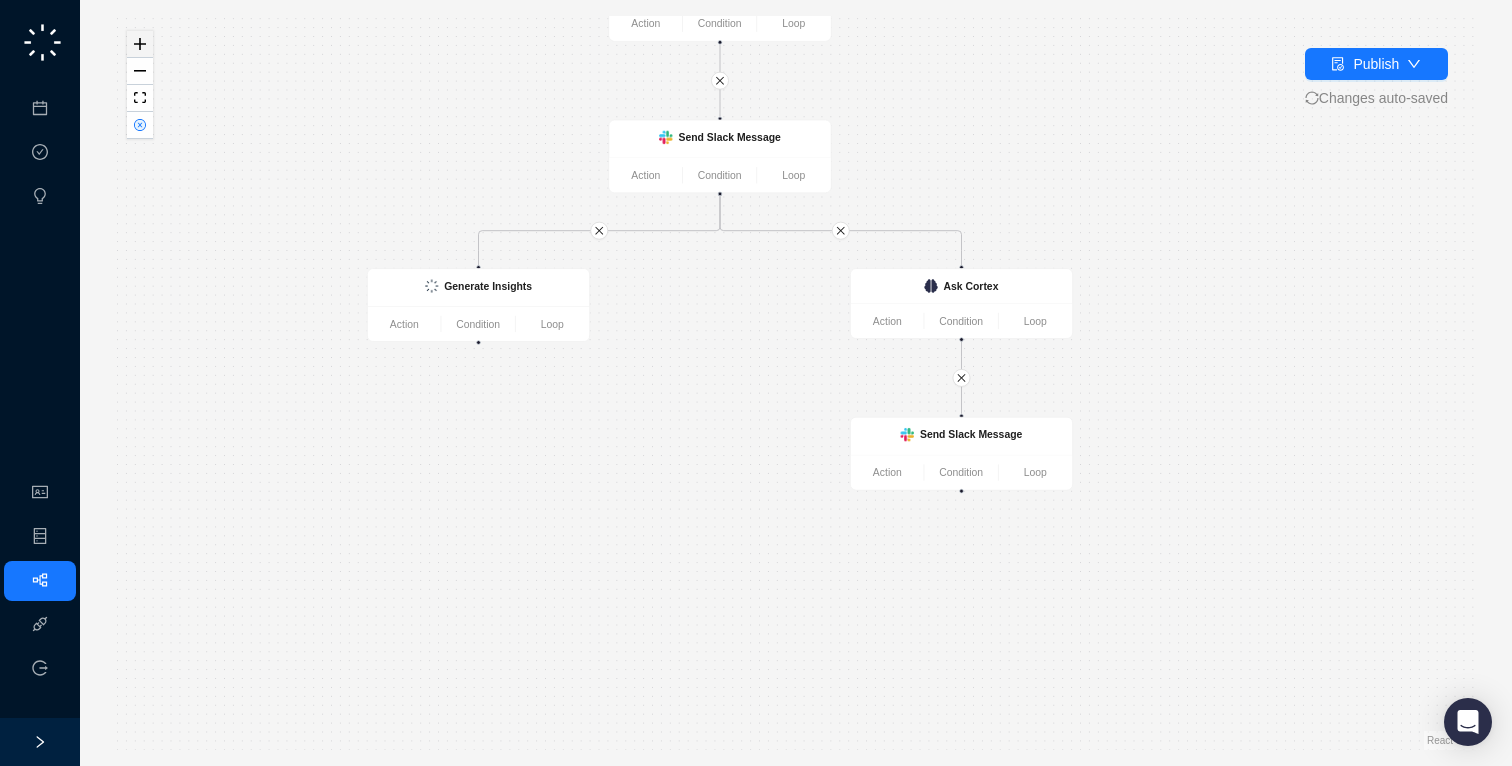 click at bounding box center (140, 44) 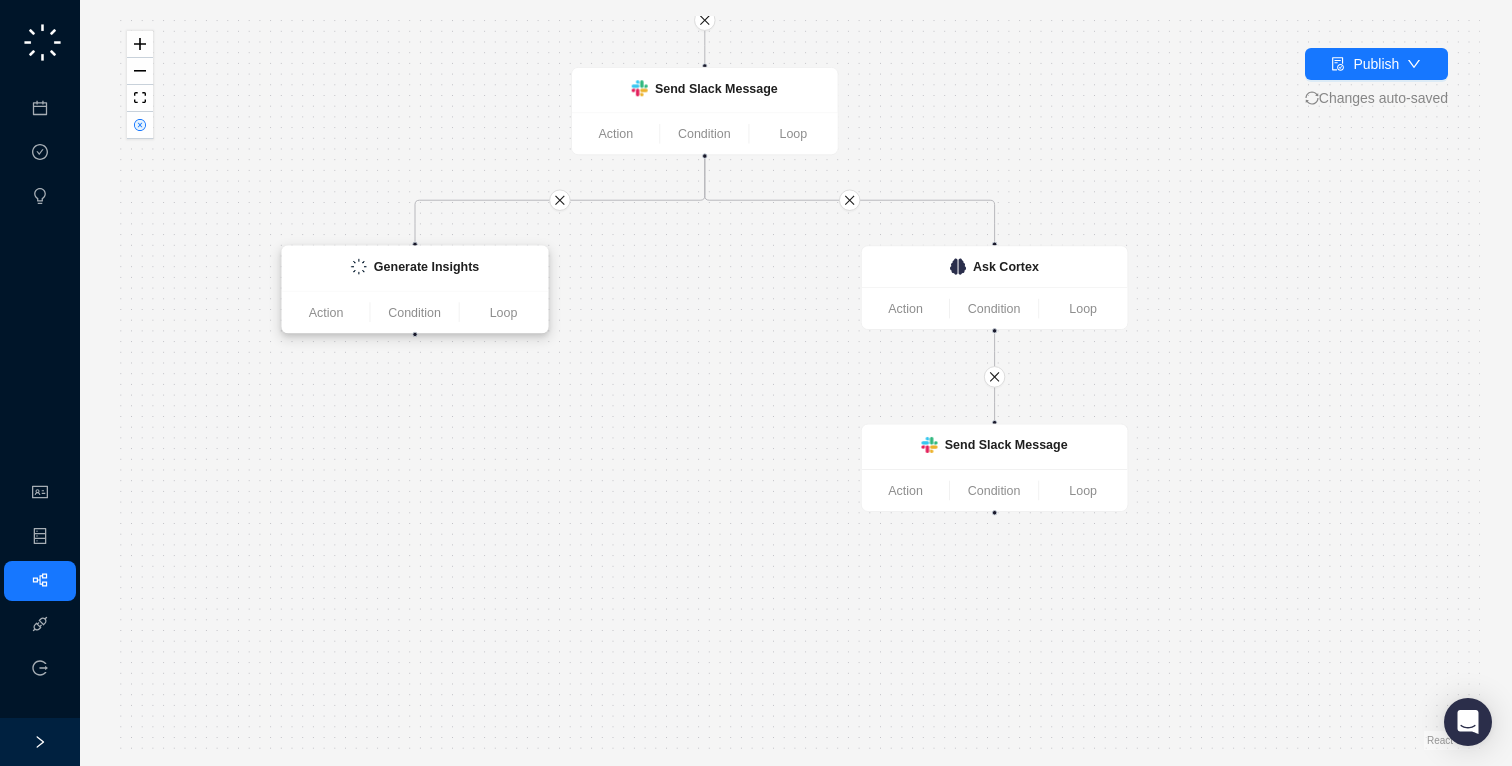 click on "Generate Insights" at bounding box center (426, 267) 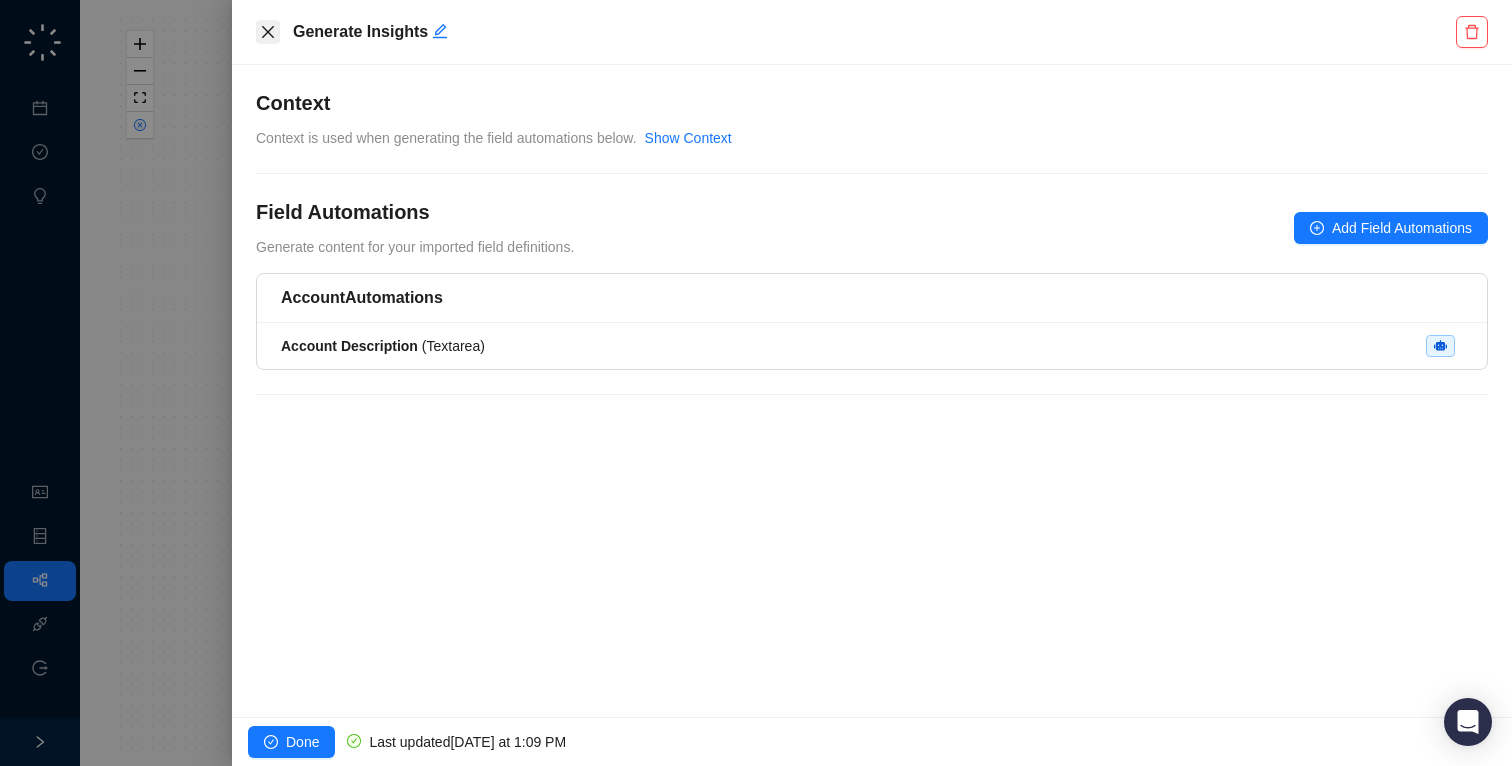click at bounding box center (268, 32) 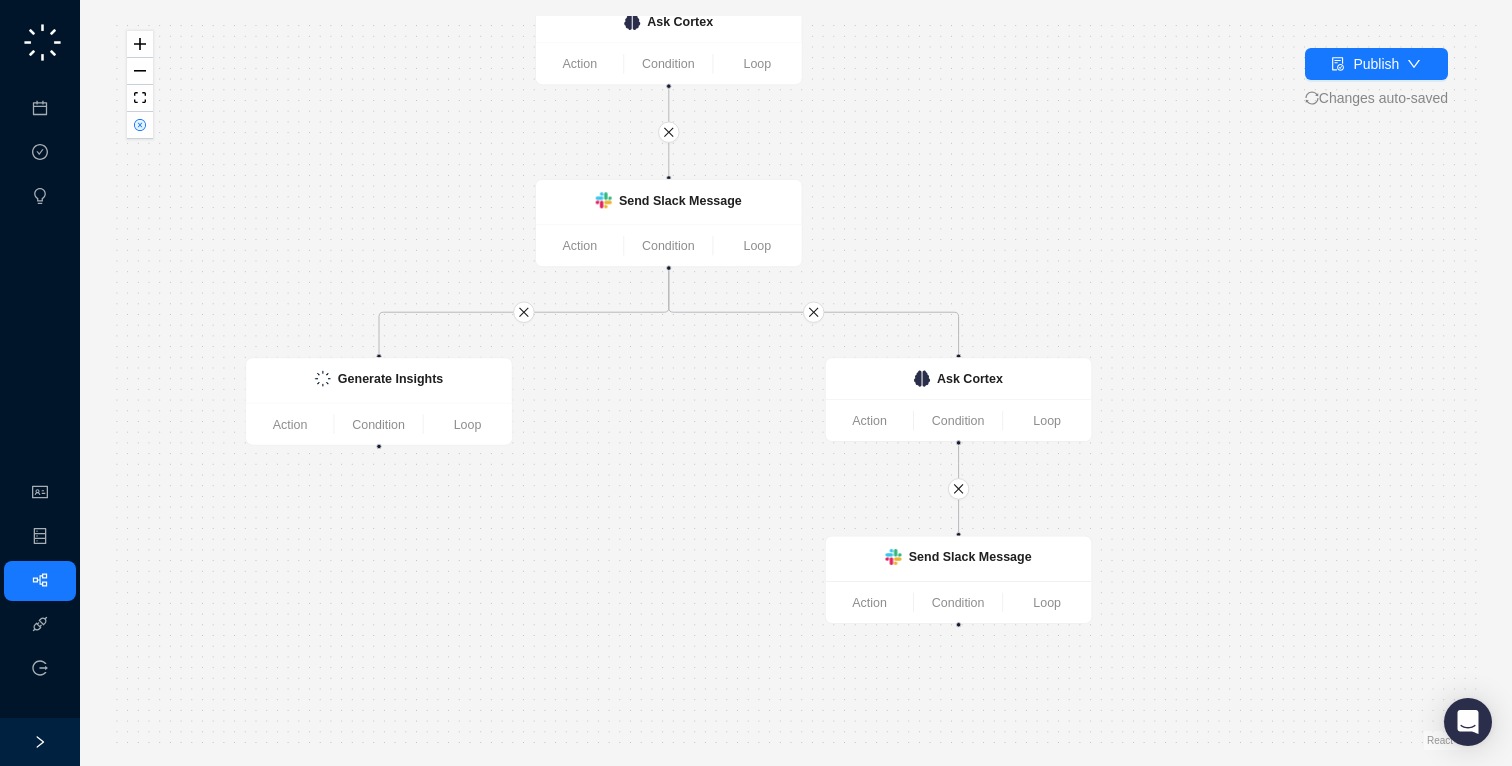 drag, startPoint x: 546, startPoint y: 118, endPoint x: 501, endPoint y: 406, distance: 291.49442 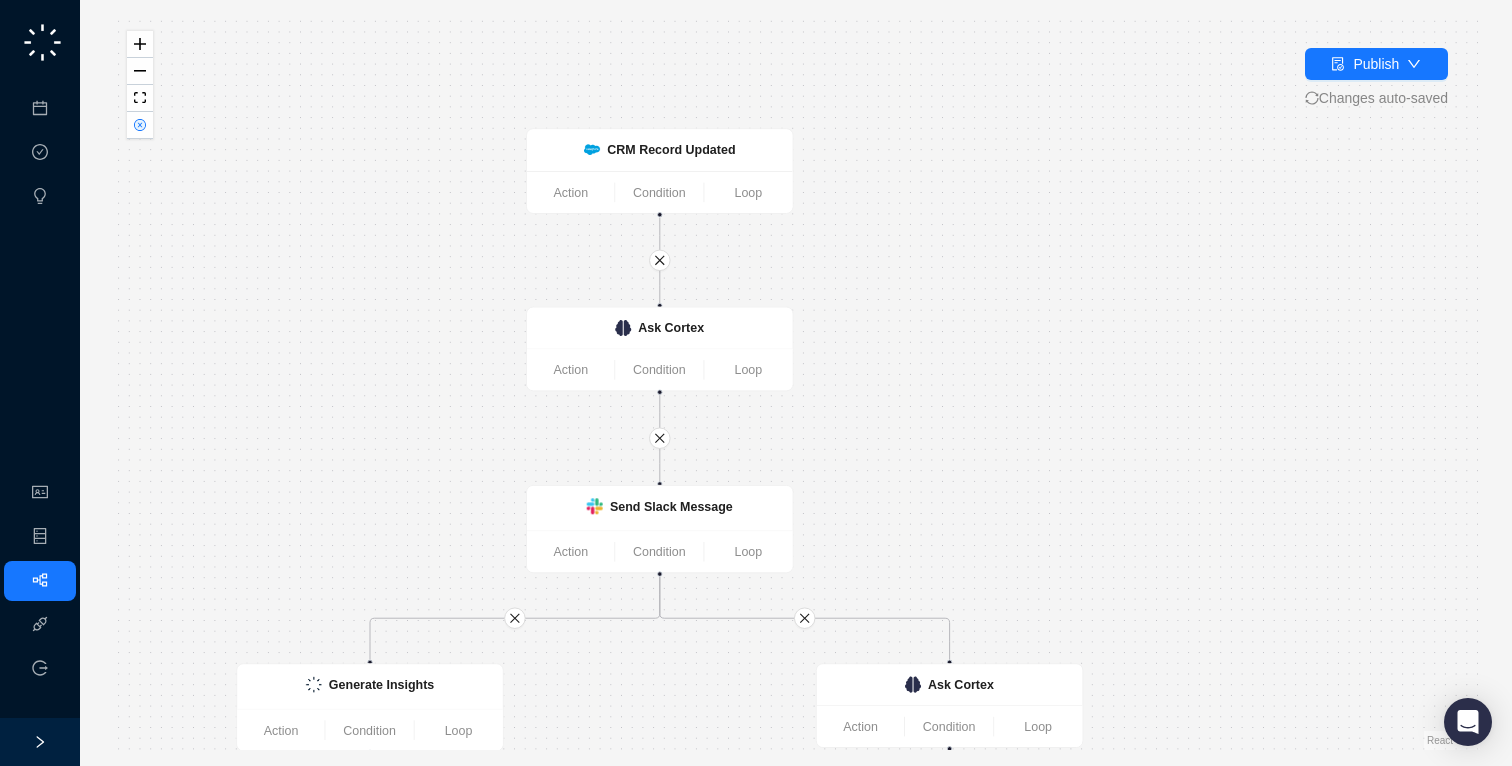 drag, startPoint x: 490, startPoint y: 228, endPoint x: 487, endPoint y: 359, distance: 131.03435 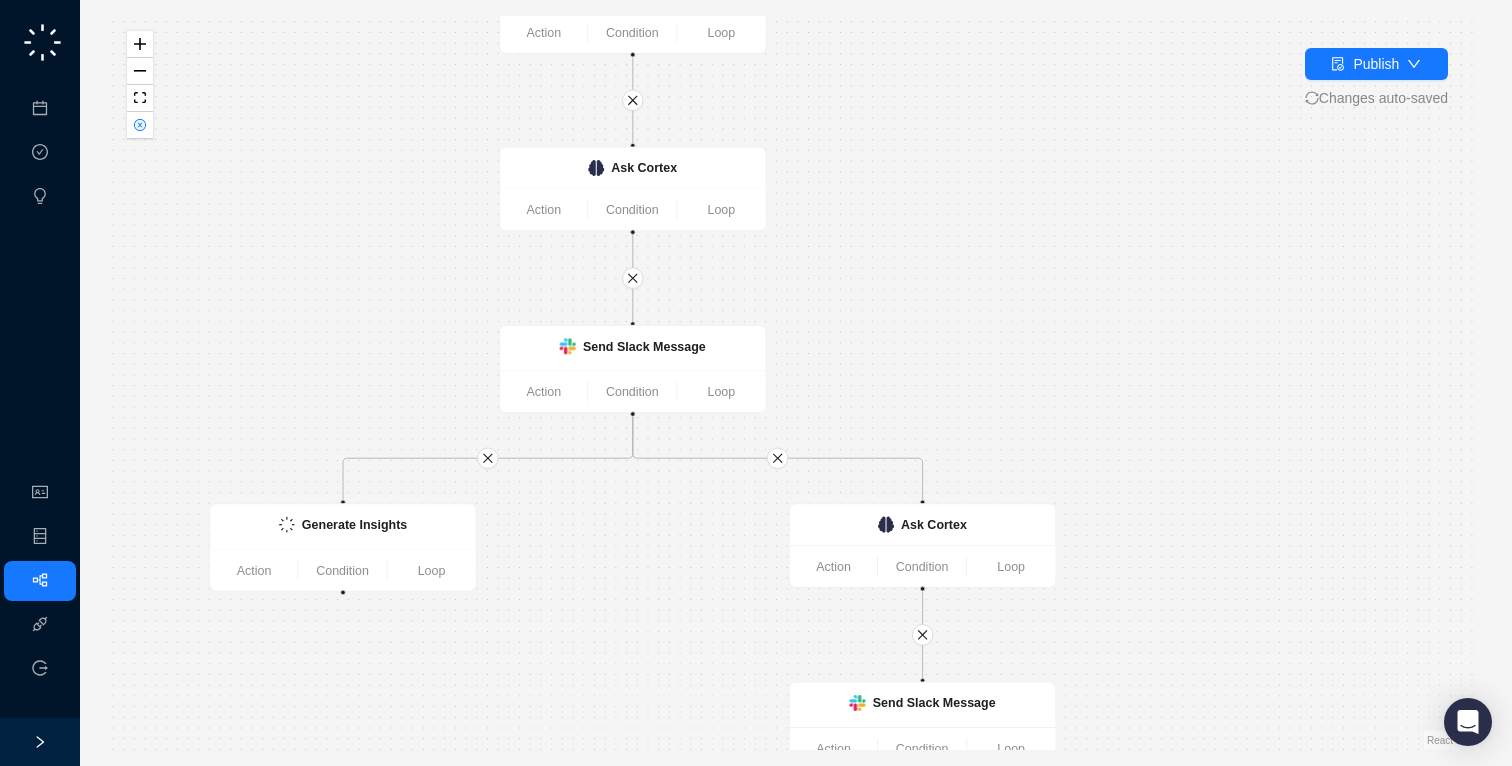 drag, startPoint x: 712, startPoint y: 267, endPoint x: 687, endPoint y: 107, distance: 161.94135 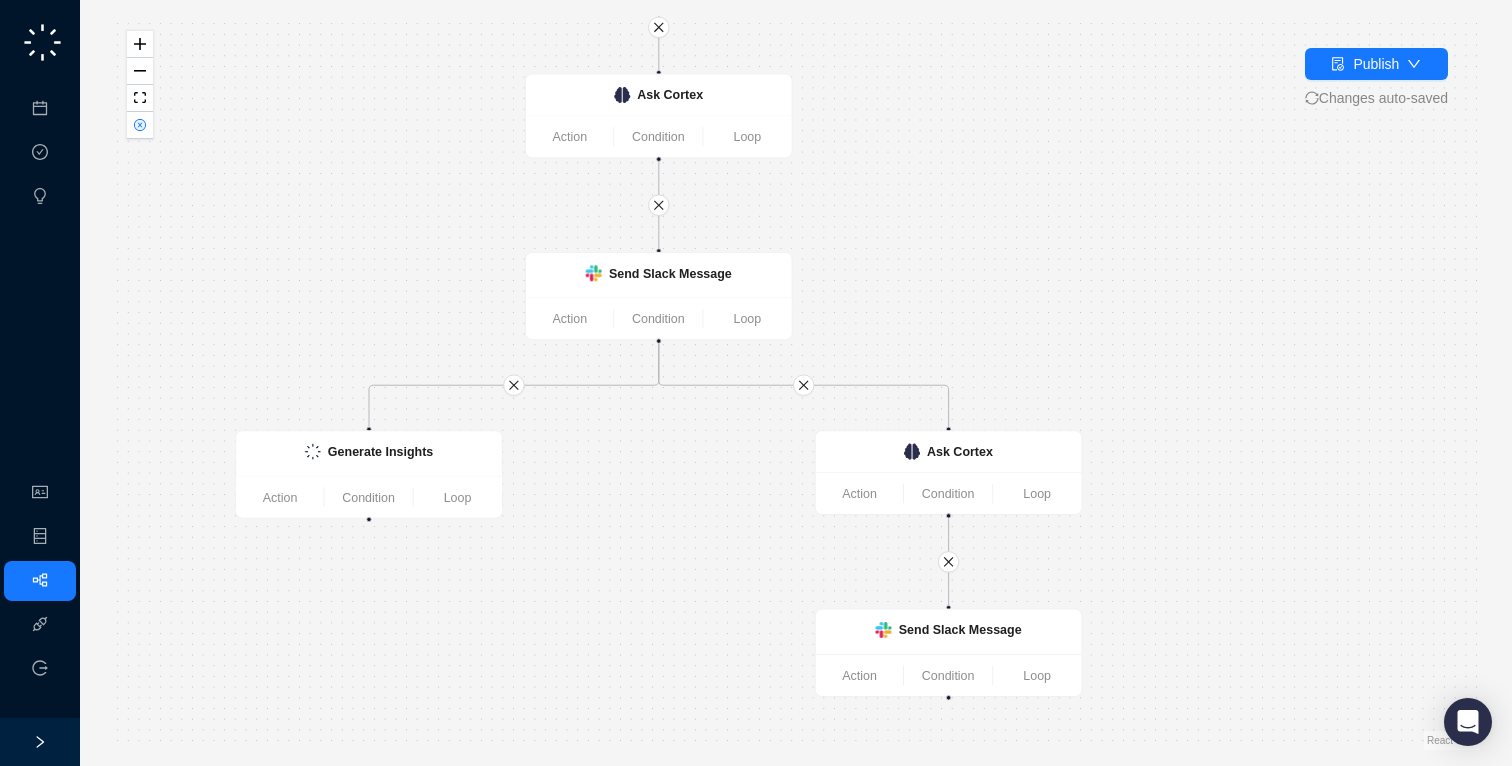 drag, startPoint x: 748, startPoint y: 498, endPoint x: 774, endPoint y: 425, distance: 77.491936 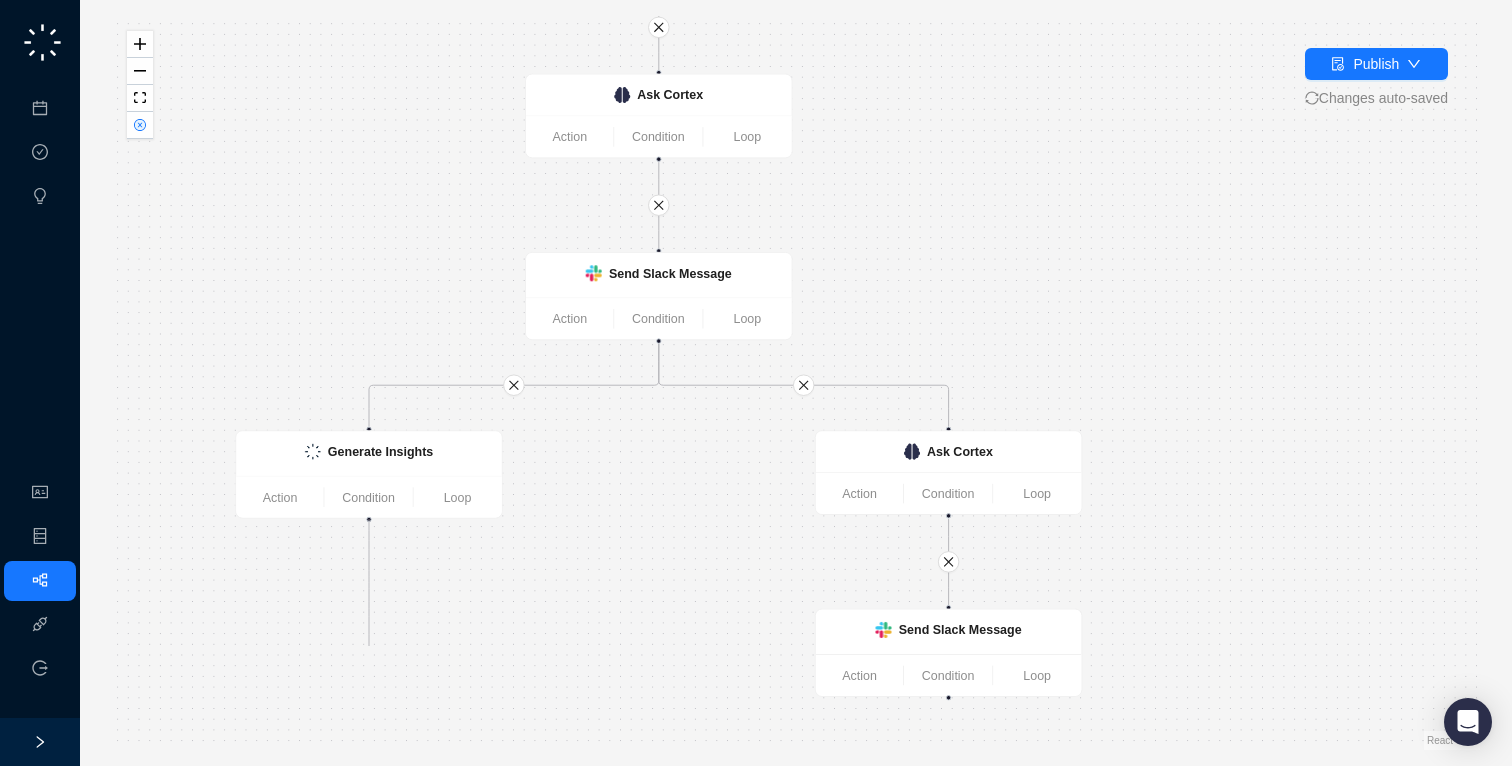drag, startPoint x: 369, startPoint y: 520, endPoint x: 369, endPoint y: 680, distance: 160 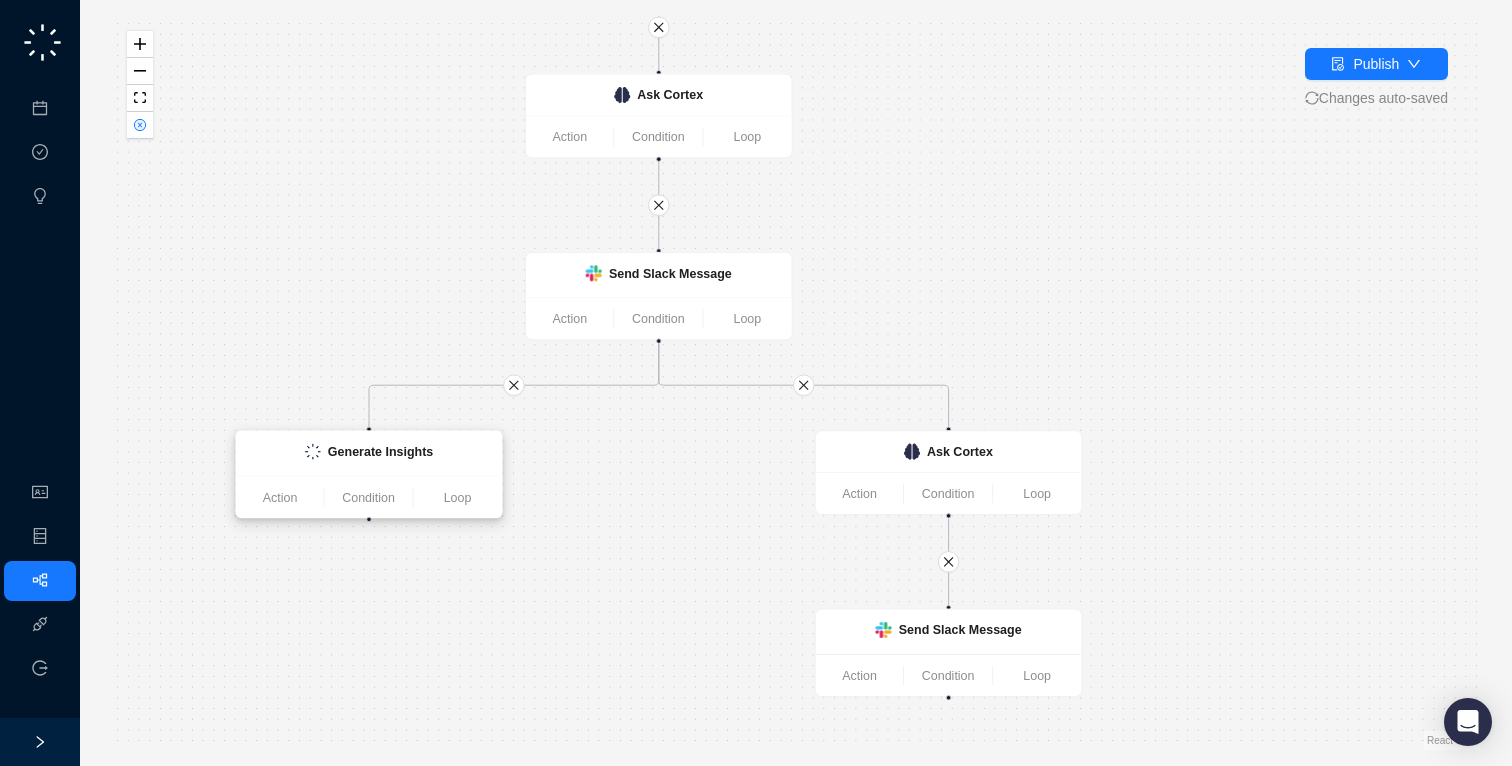 click on "Generate Insights" at bounding box center (369, 453) 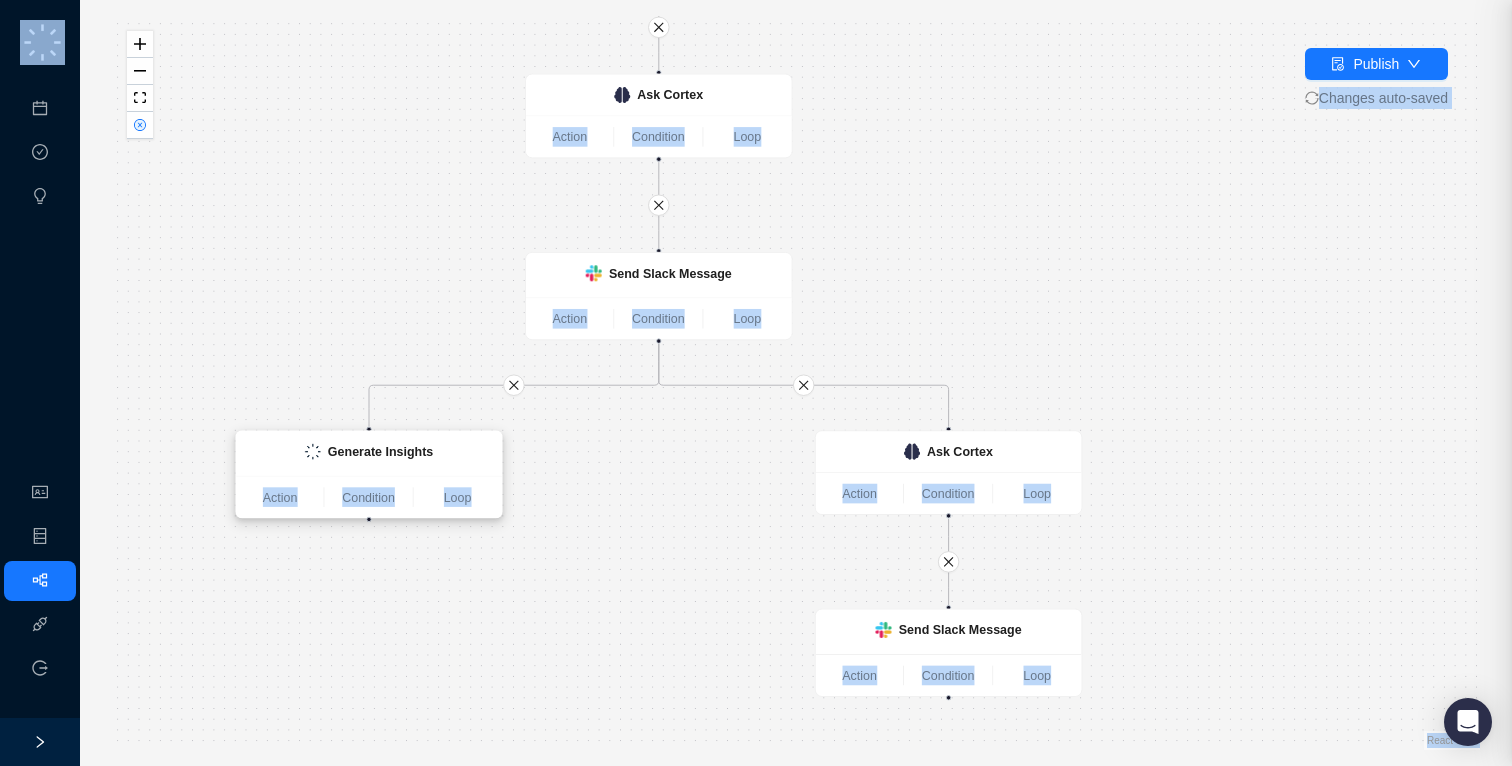click on "Generate Insights" at bounding box center (369, 453) 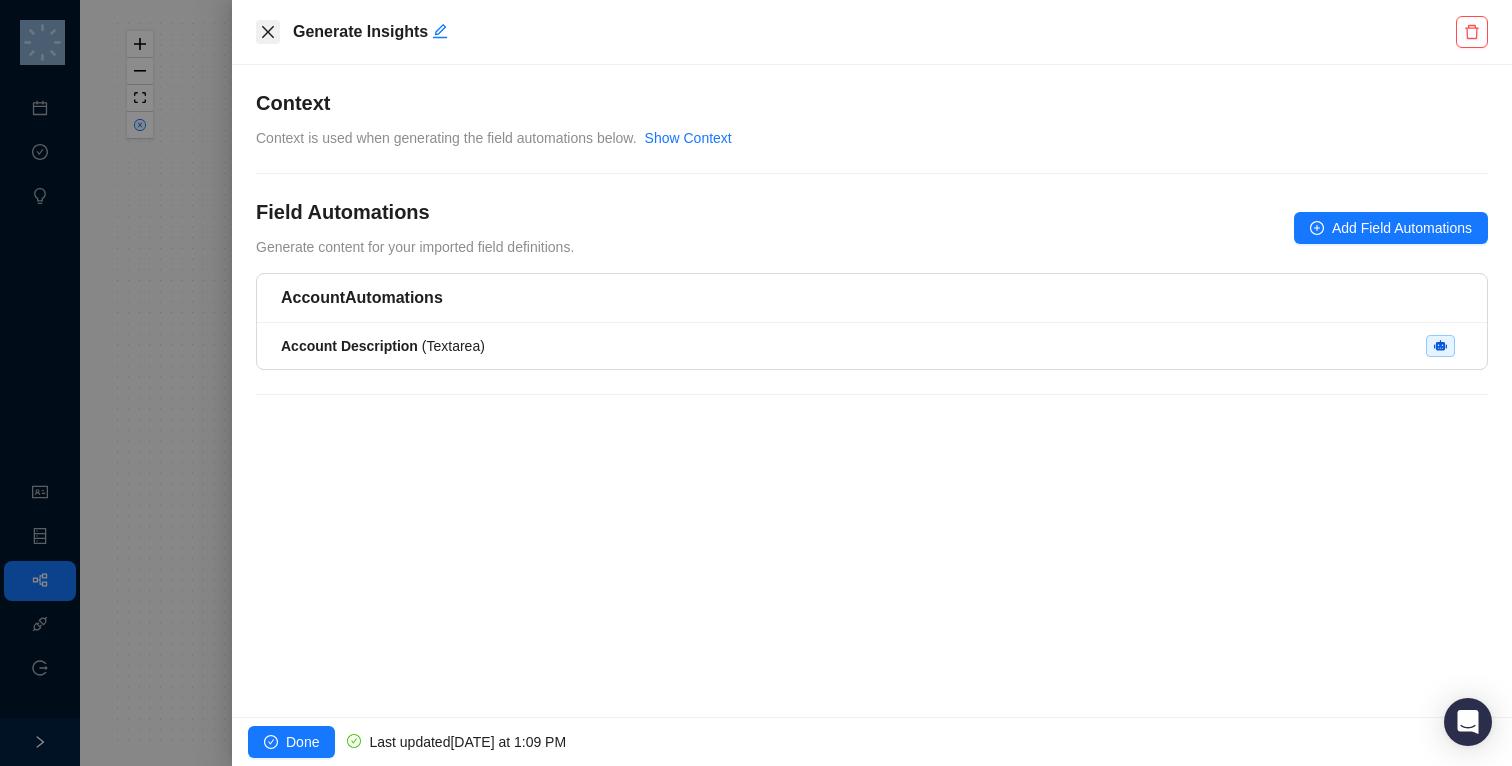 click 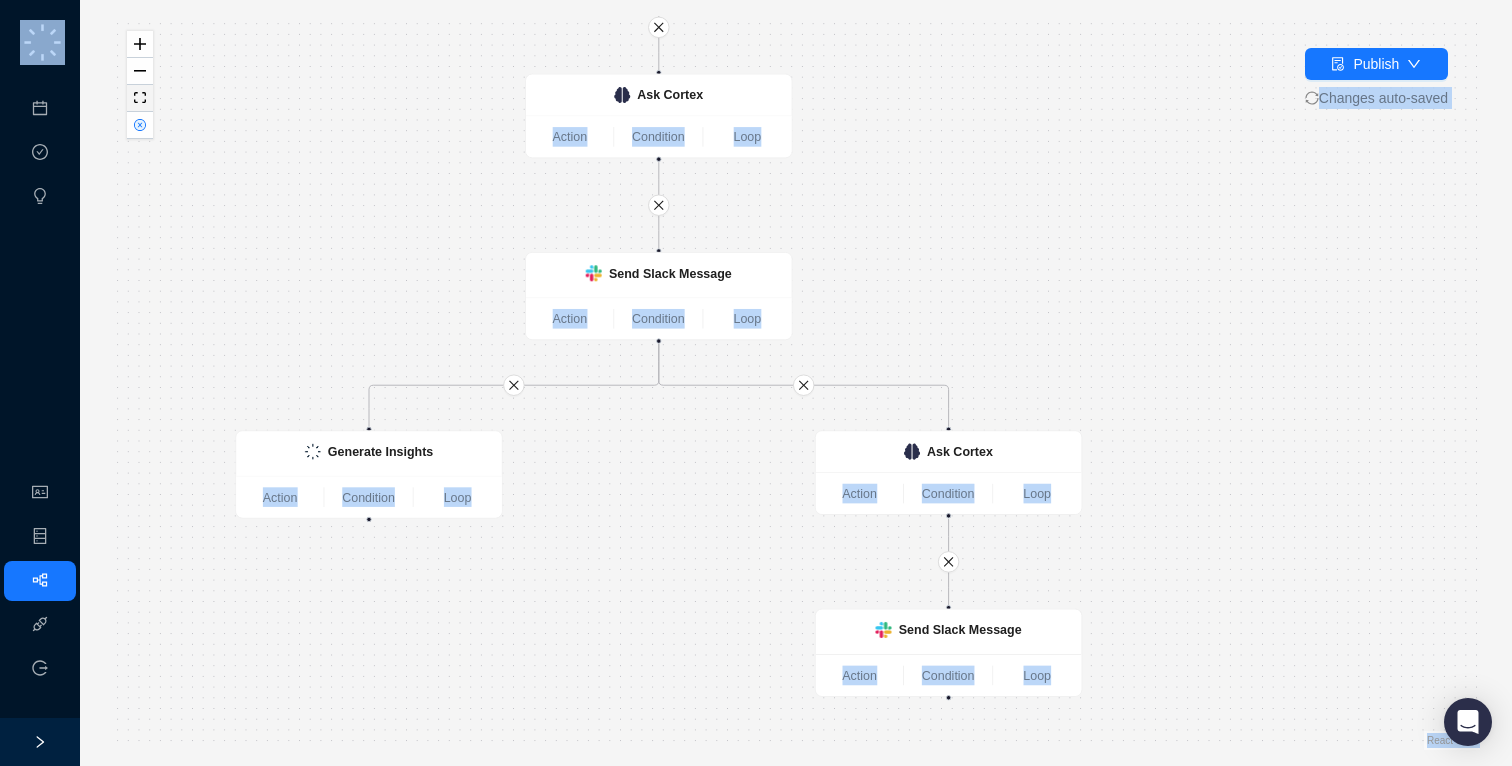 click at bounding box center [140, 98] 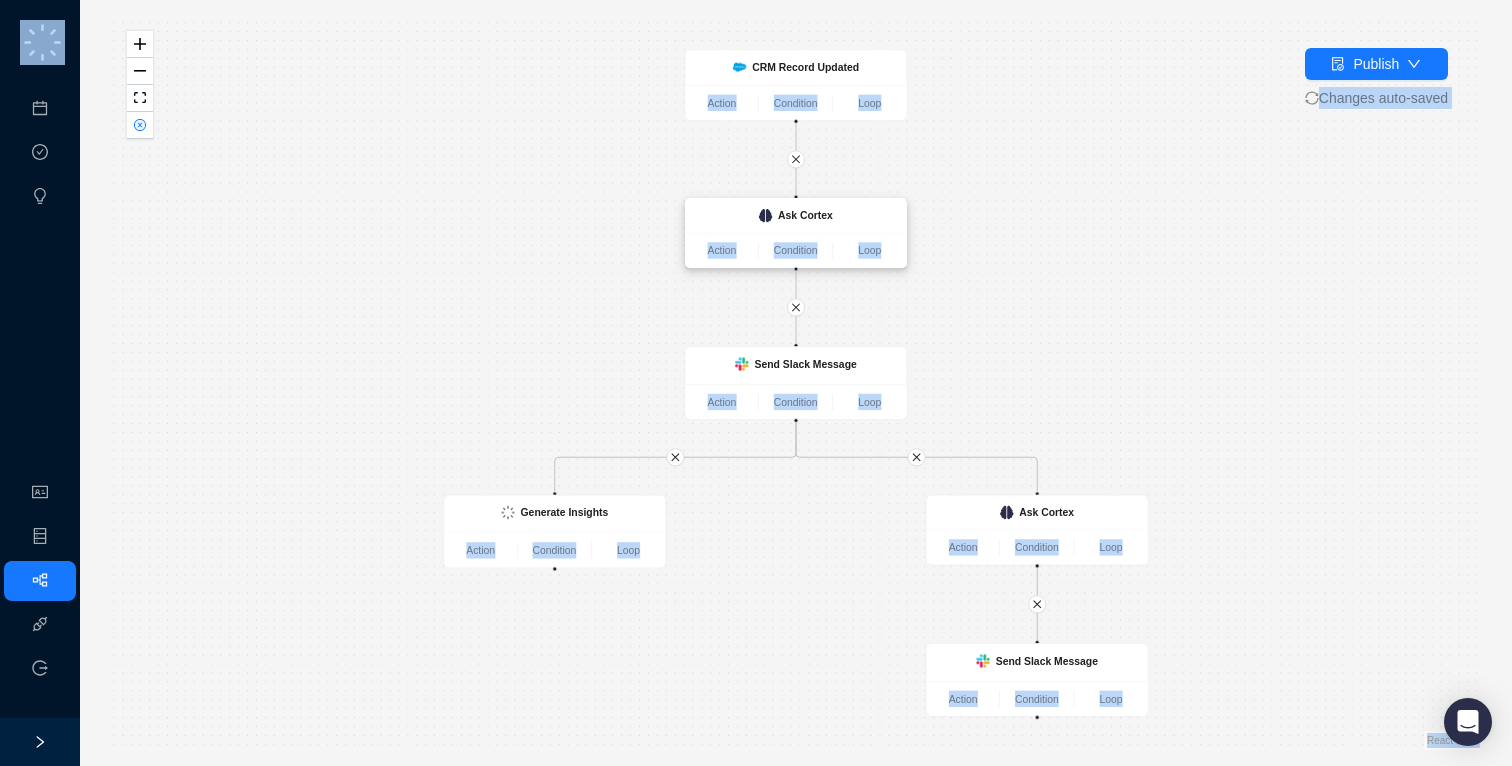 click on "Ask Cortex" at bounding box center [805, 215] 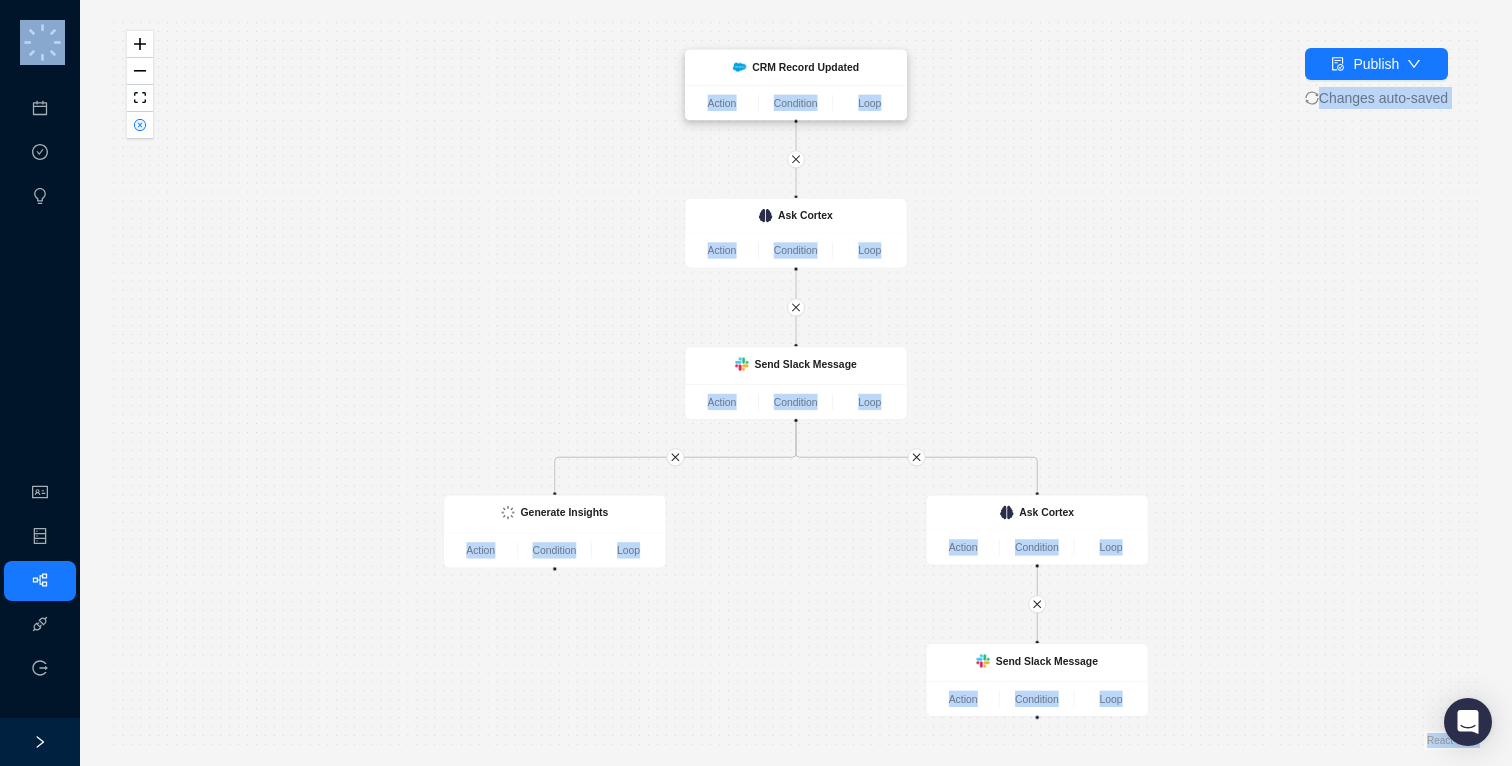 click on "CRM Record Updated" at bounding box center [805, 67] 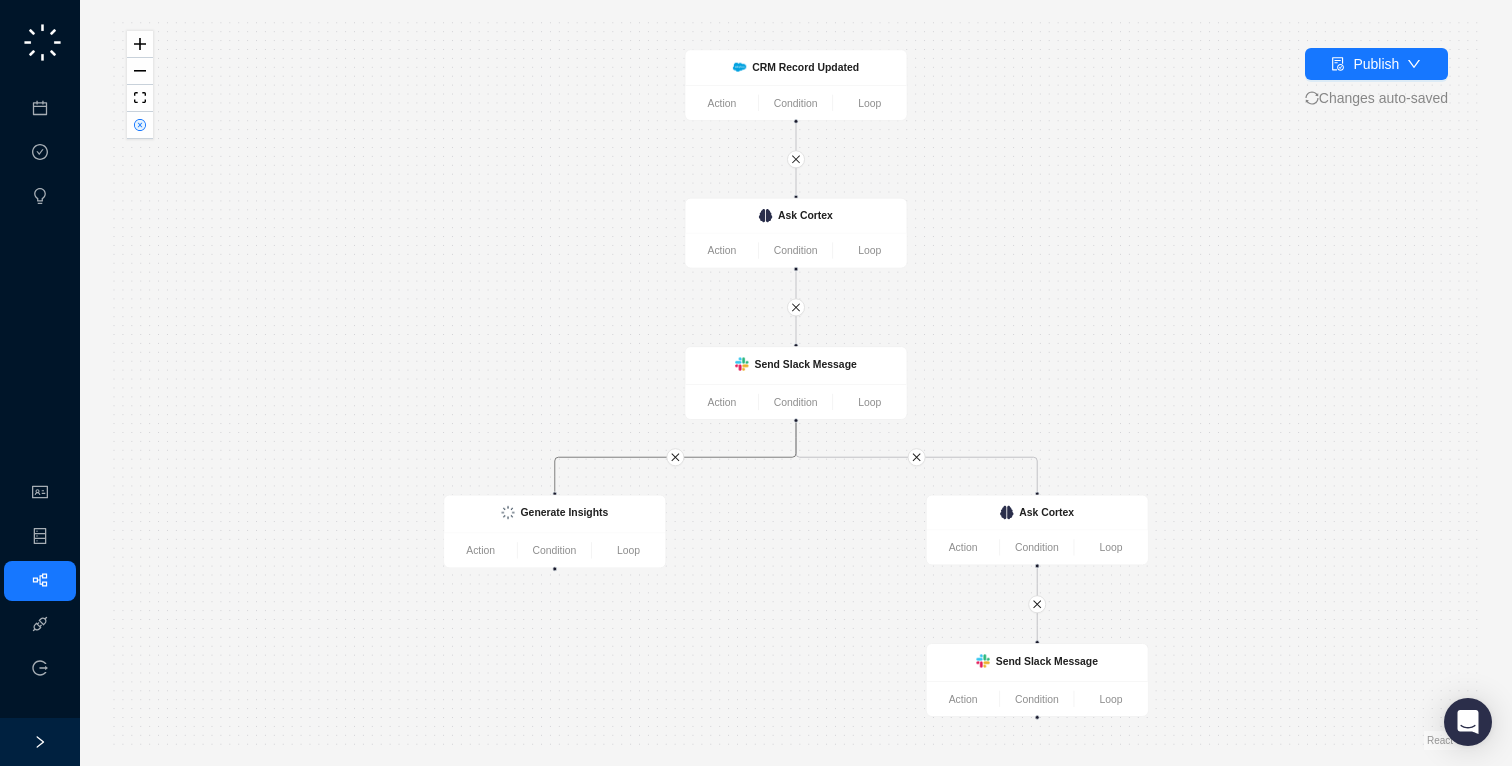 click 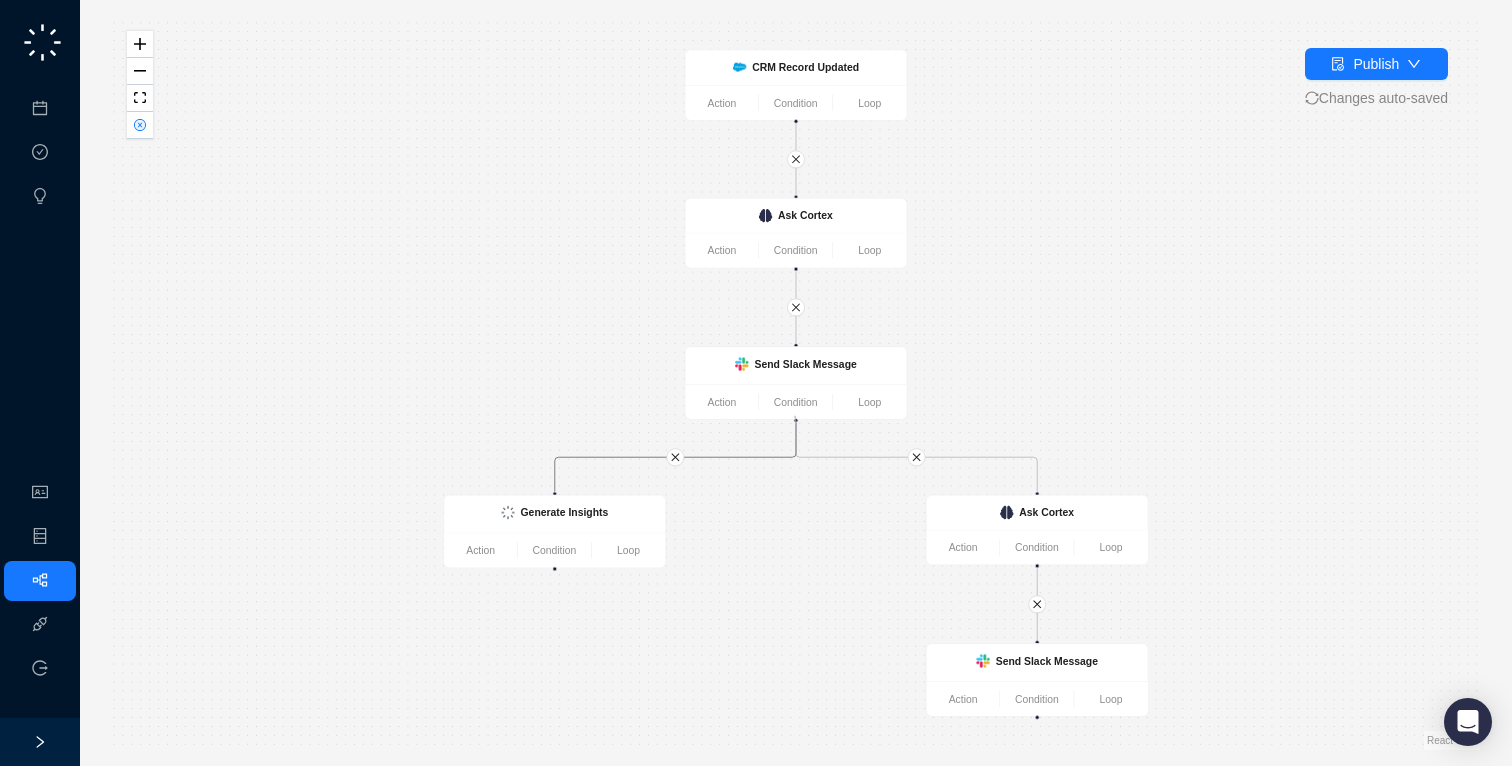 click at bounding box center (796, 420) 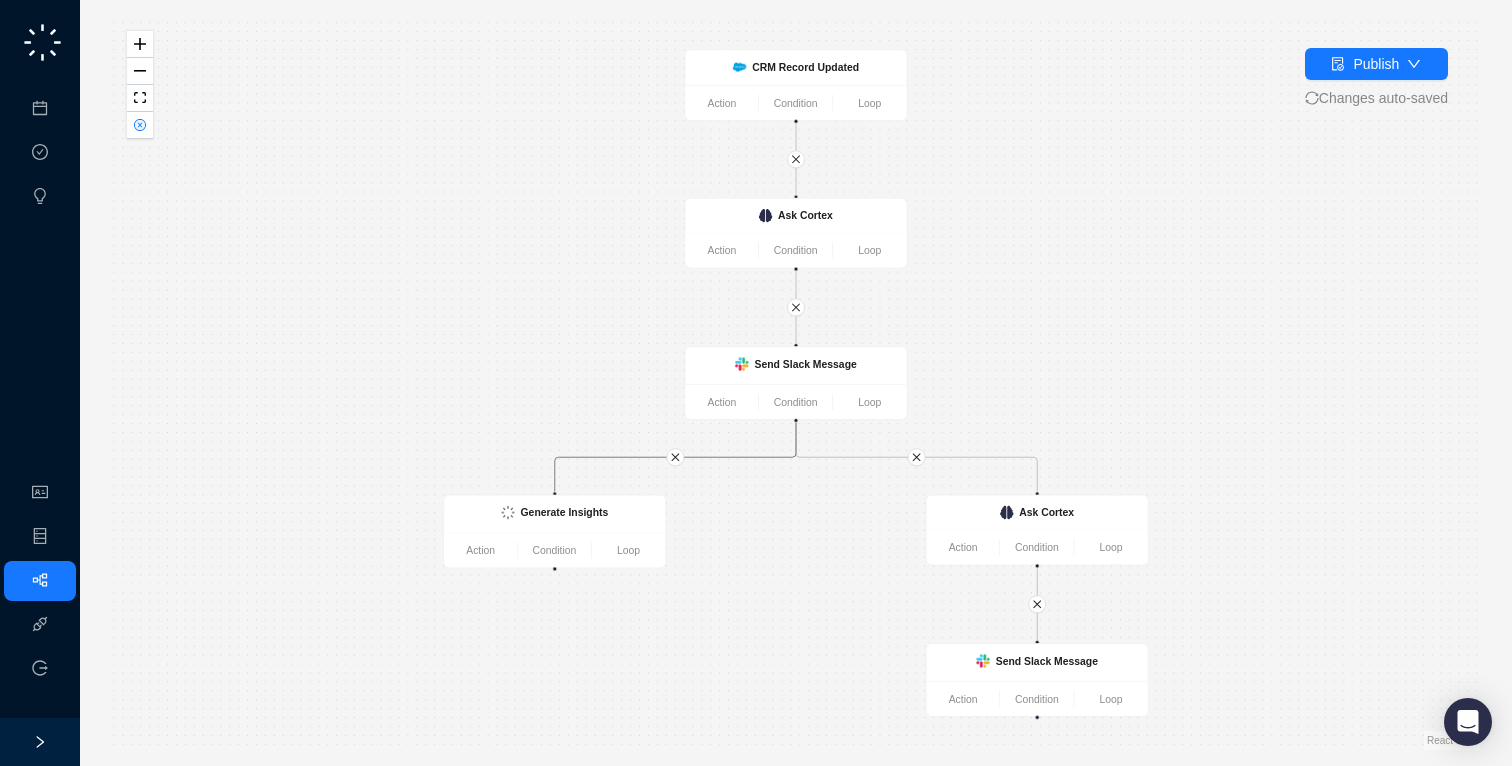 click on "Send Slack Message Action Condition Loop Generate Insights Action Condition Loop CRM Record Updated Action Condition Loop Ask Cortex Action Condition Loop Ask Cortex Action Condition Loop Send Slack Message Action Condition Loop" at bounding box center [796, 383] 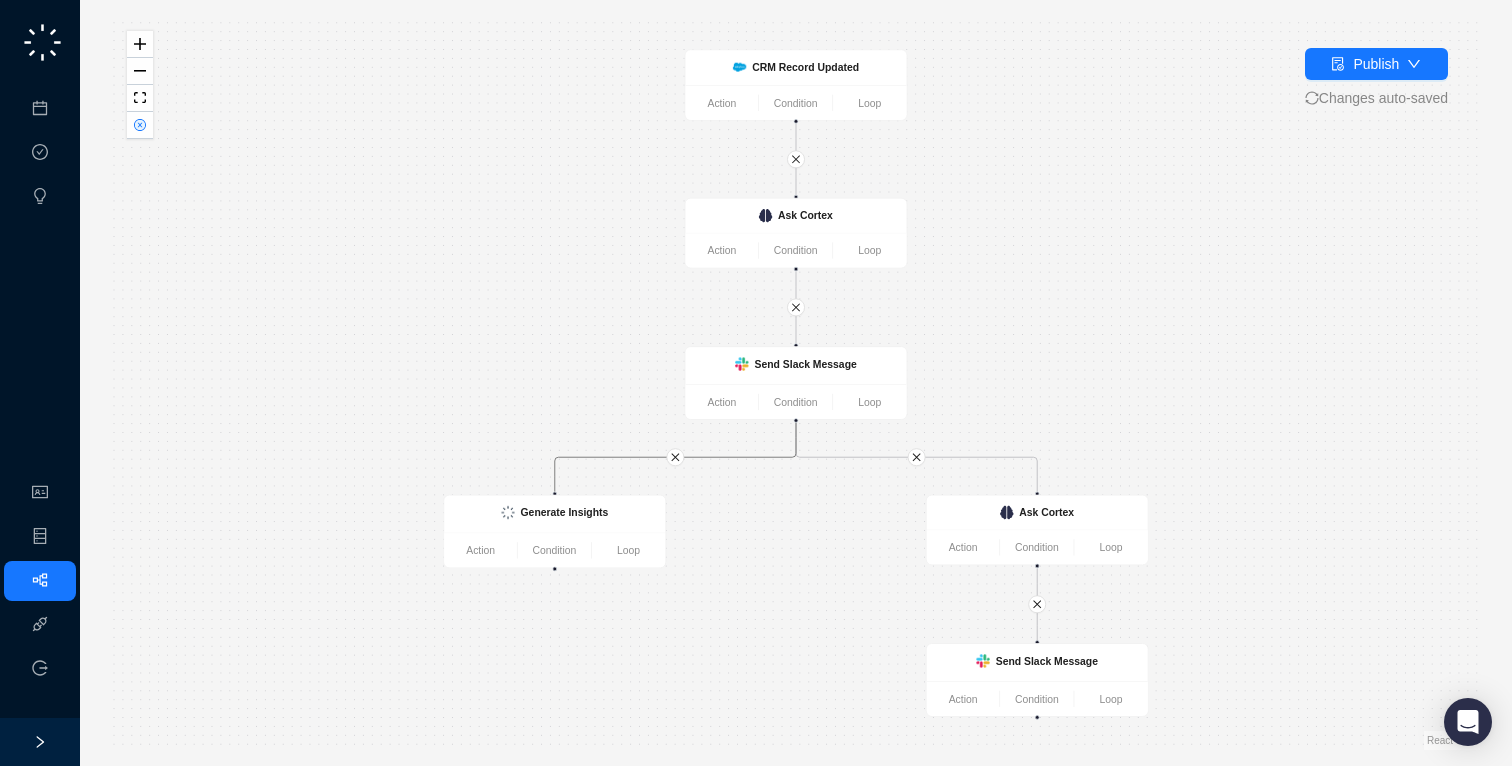 click 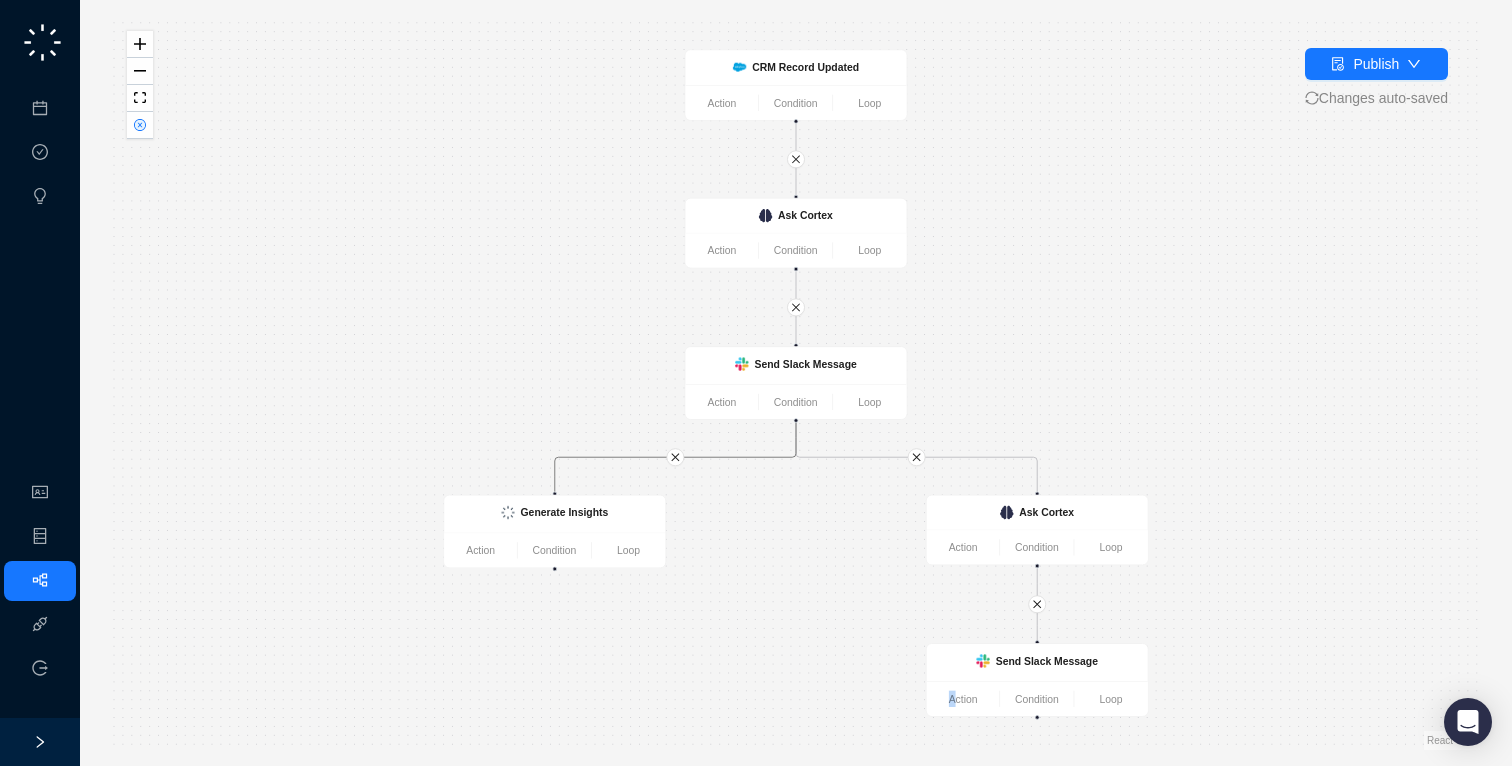 click 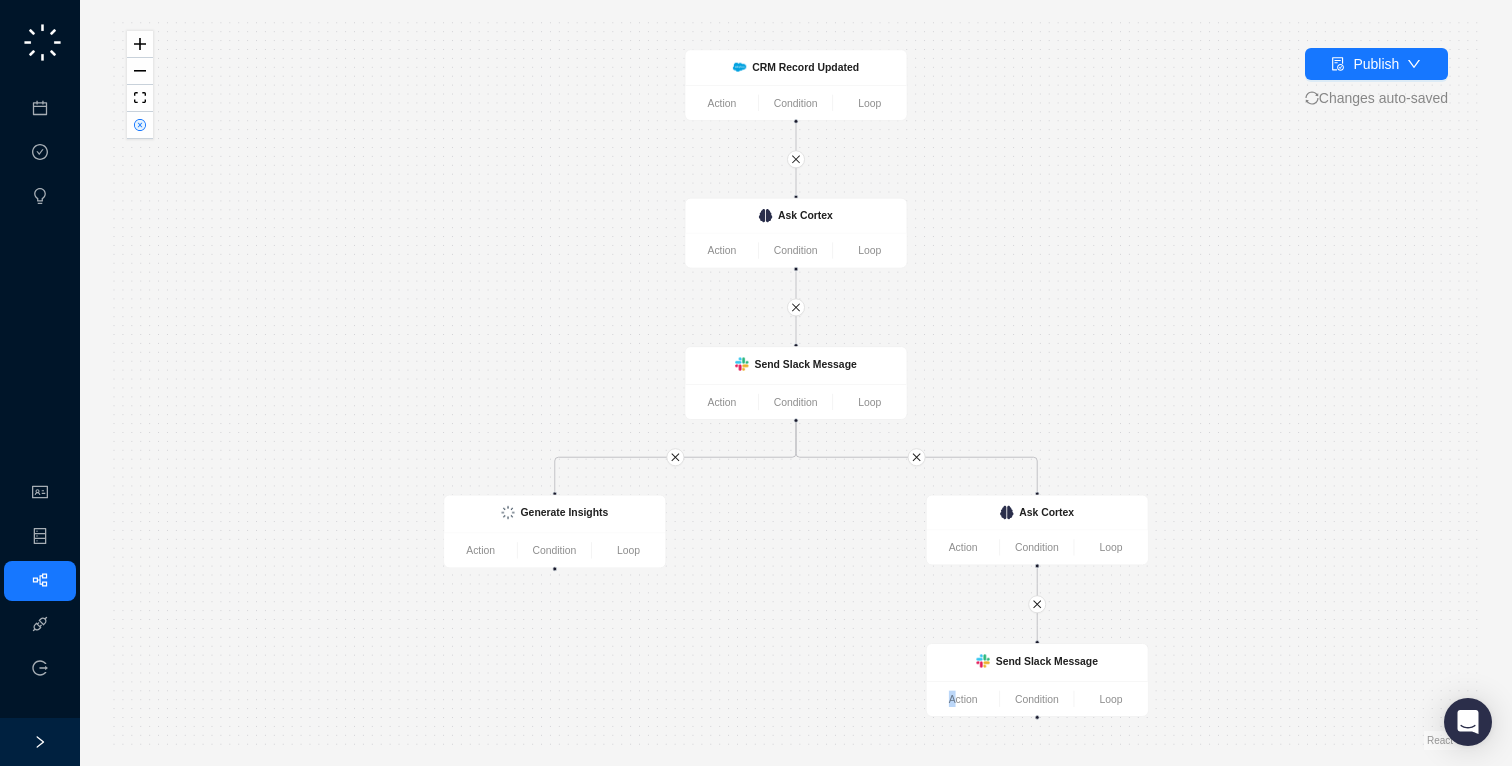 click on "Send Slack Message Action Condition Loop Generate Insights Action Condition Loop CRM Record Updated Action Condition Loop Ask Cortex Action Condition Loop Ask Cortex Action Condition Loop Send Slack Message Action Condition Loop" at bounding box center (796, 383) 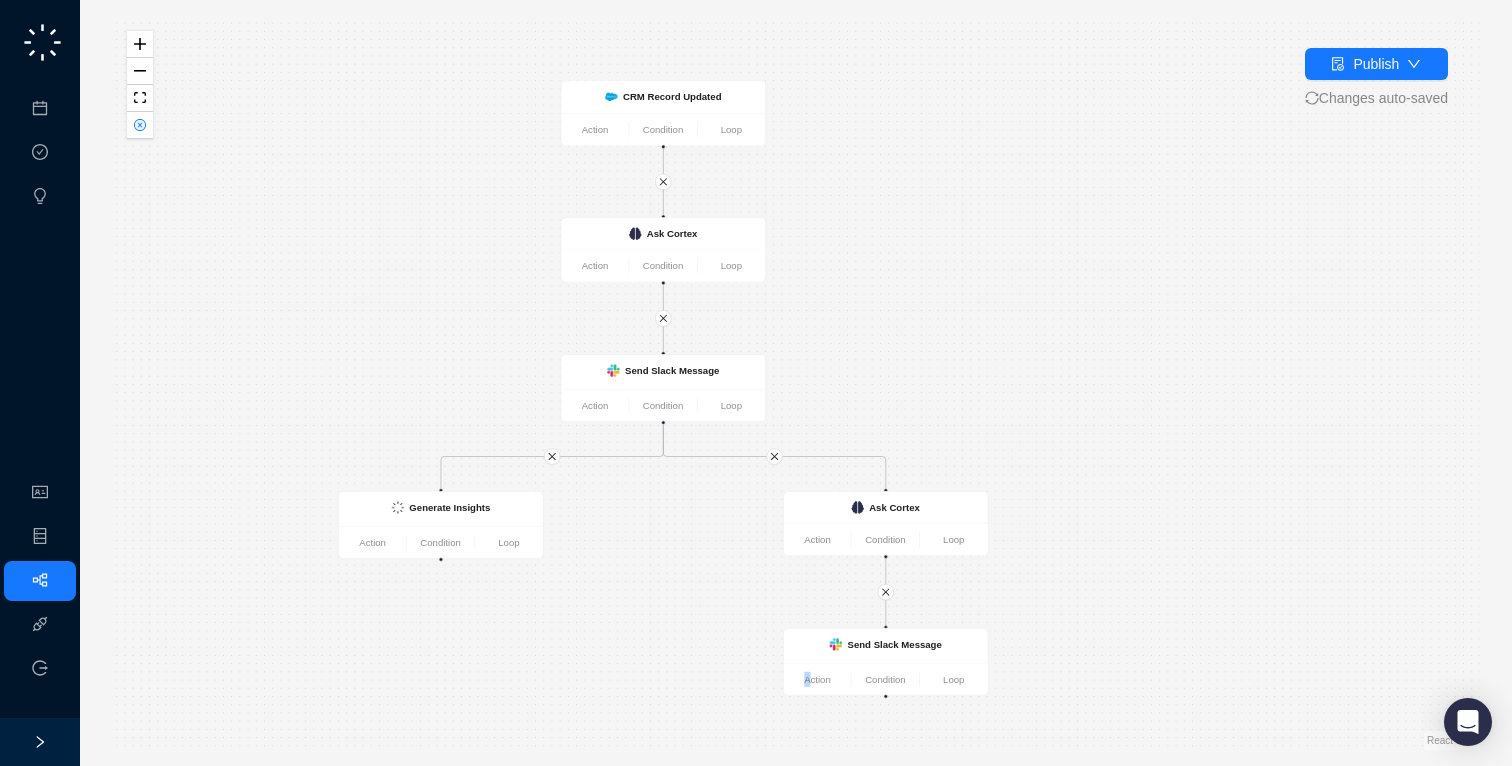 drag, startPoint x: 1397, startPoint y: 715, endPoint x: 1308, endPoint y: 719, distance: 89.08984 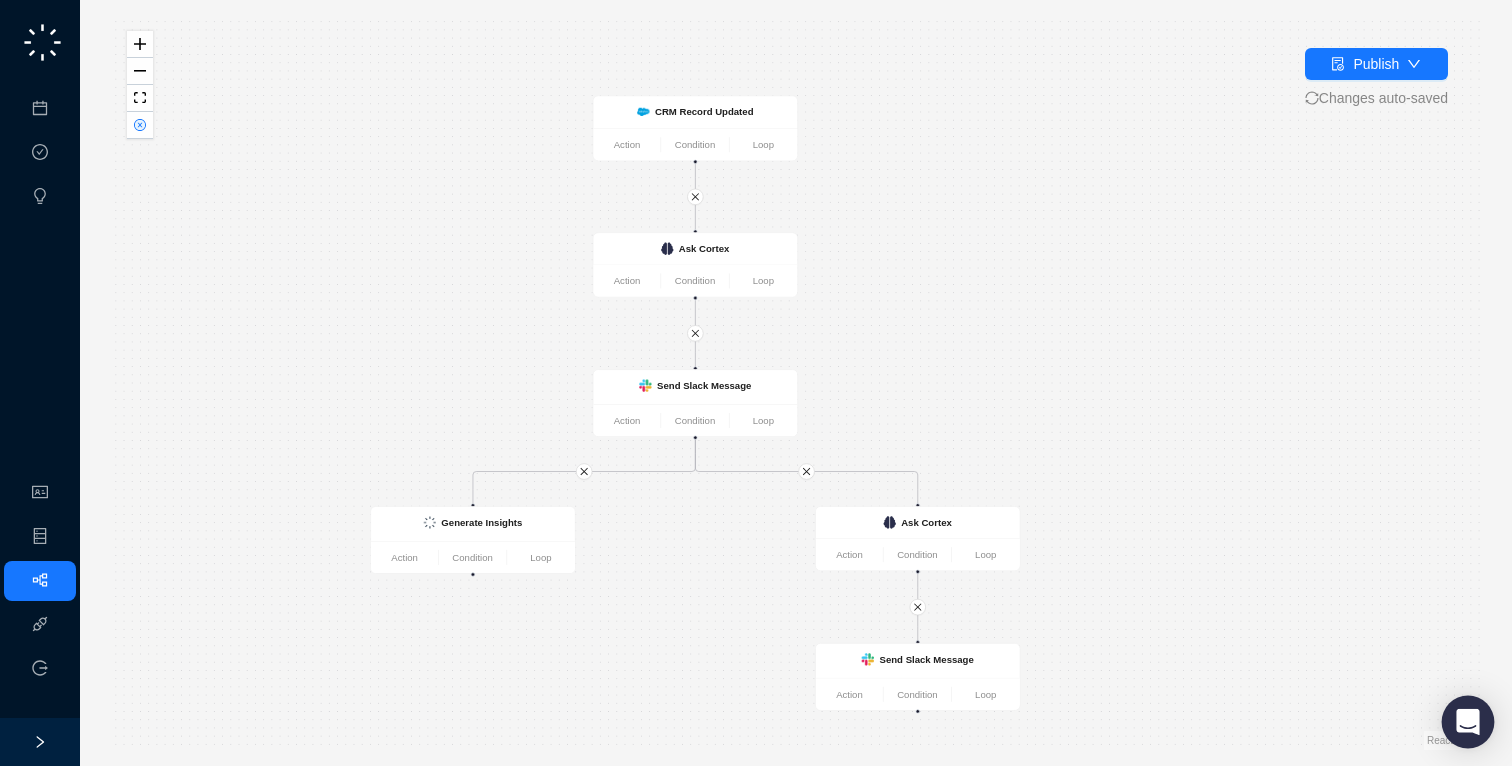 click 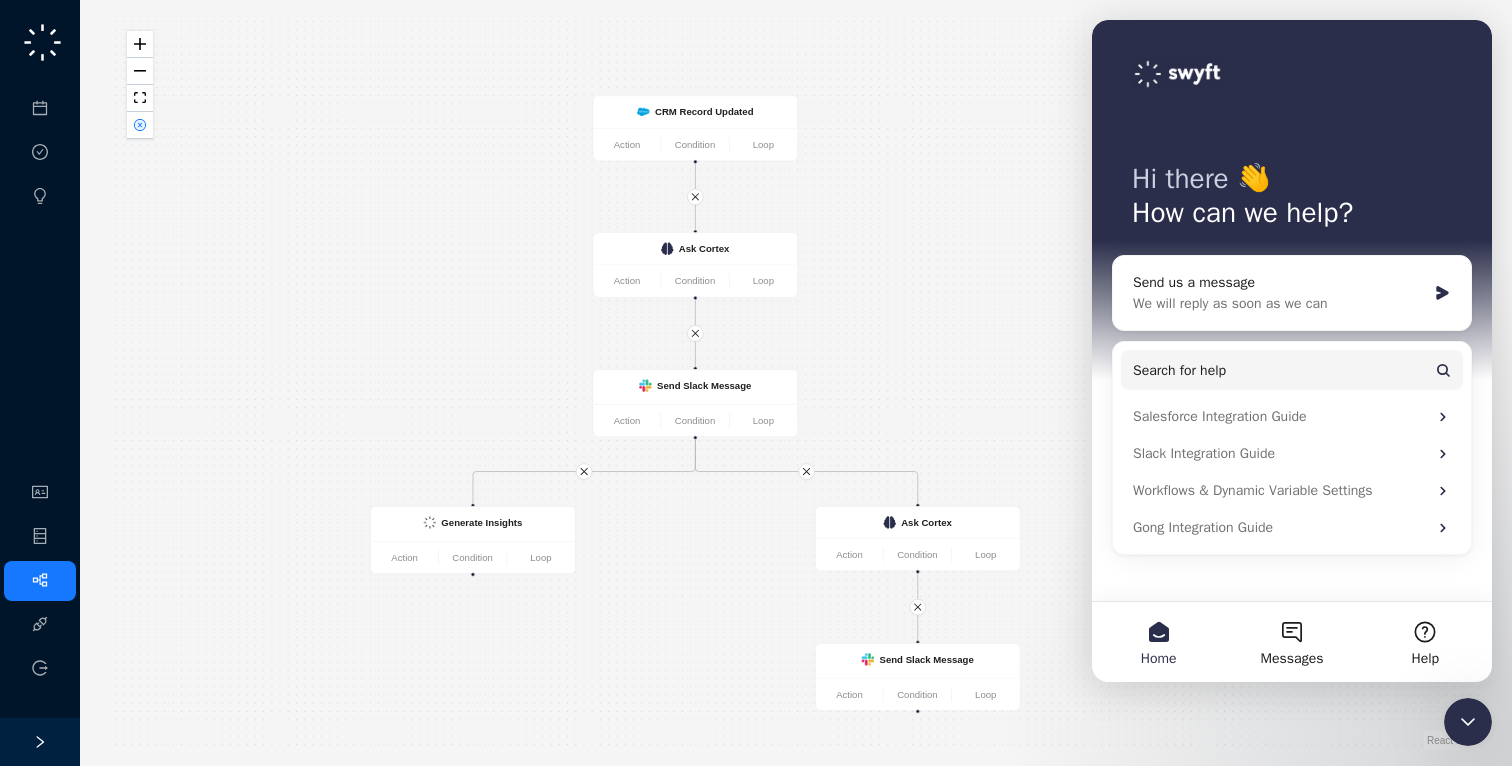 scroll, scrollTop: 0, scrollLeft: 0, axis: both 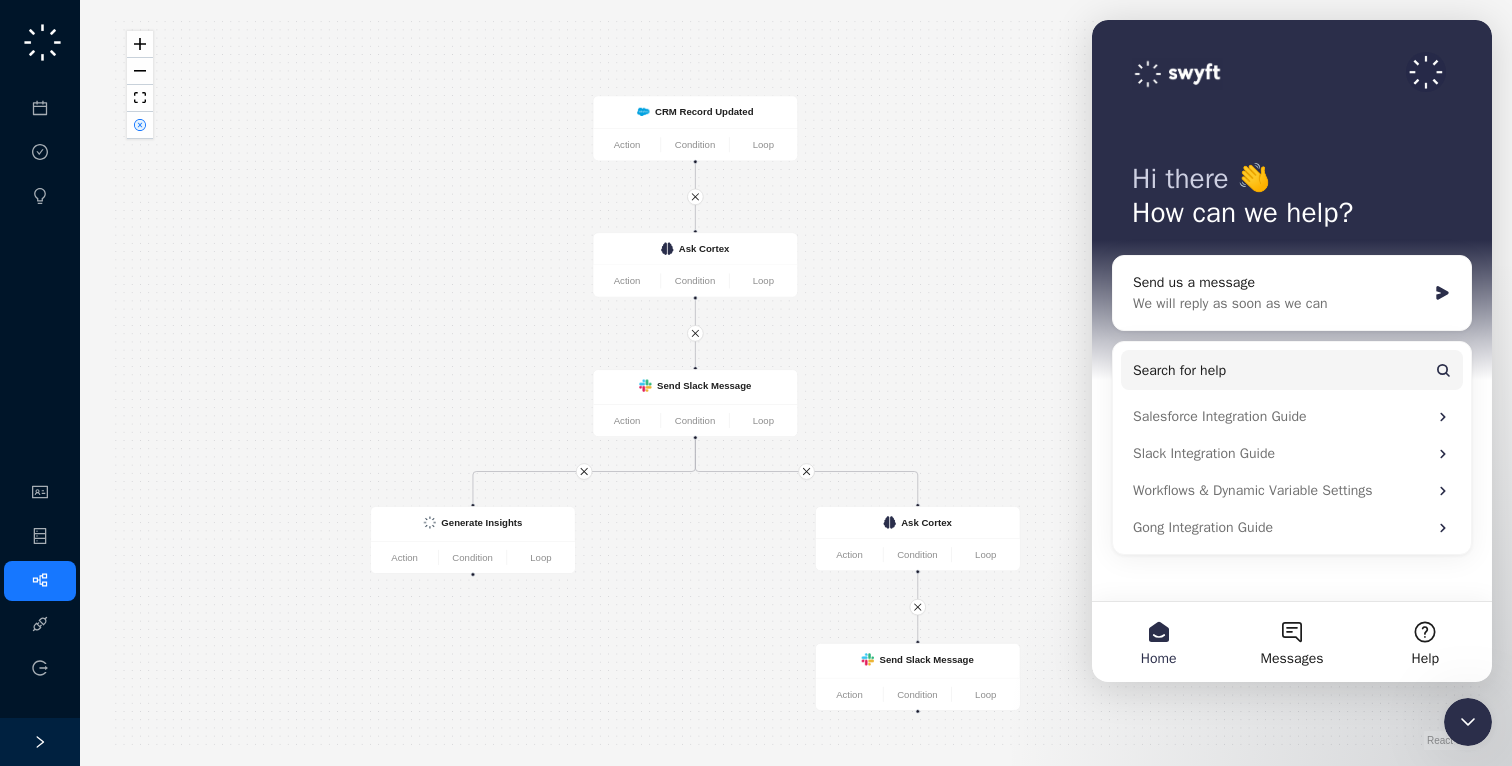 click 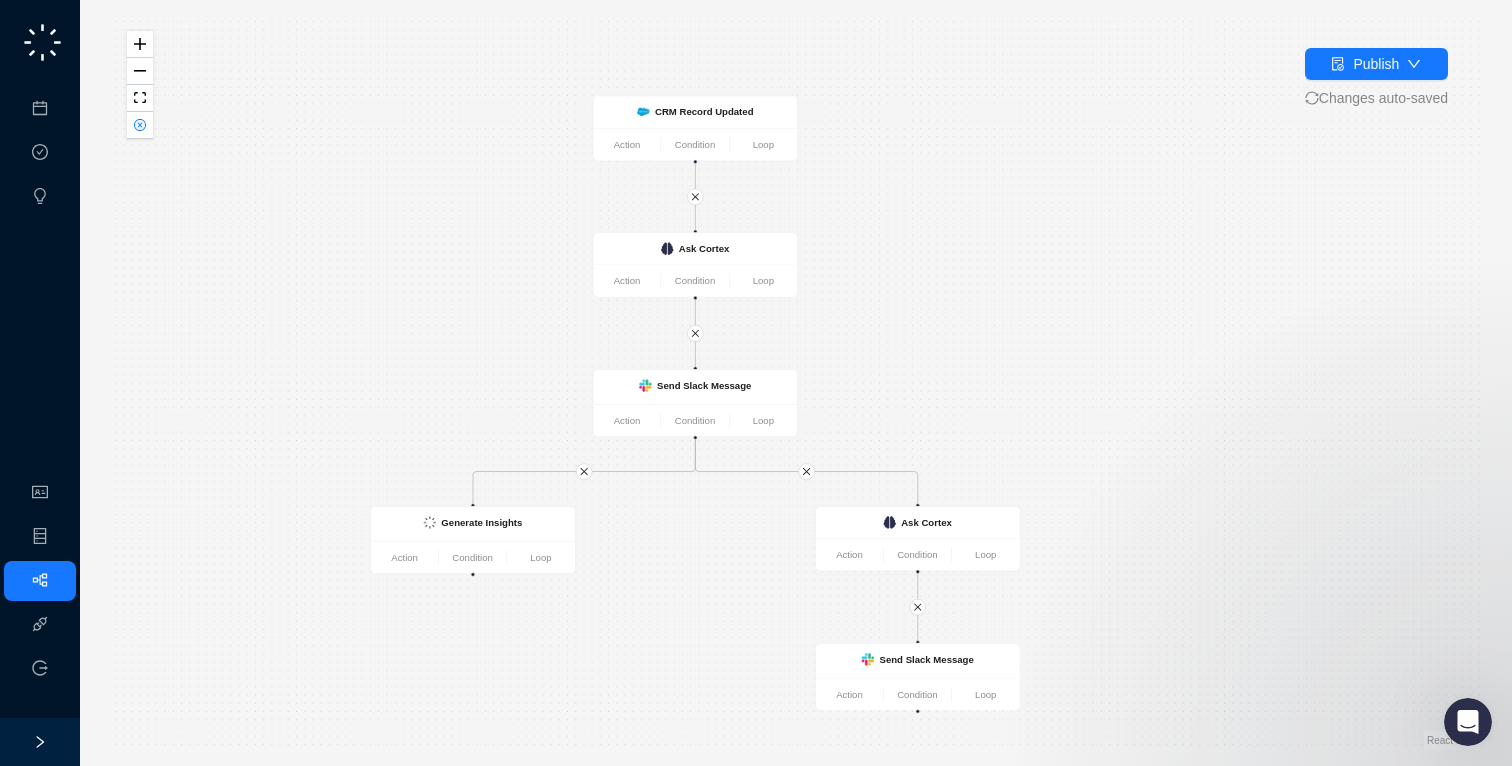 scroll, scrollTop: 0, scrollLeft: 0, axis: both 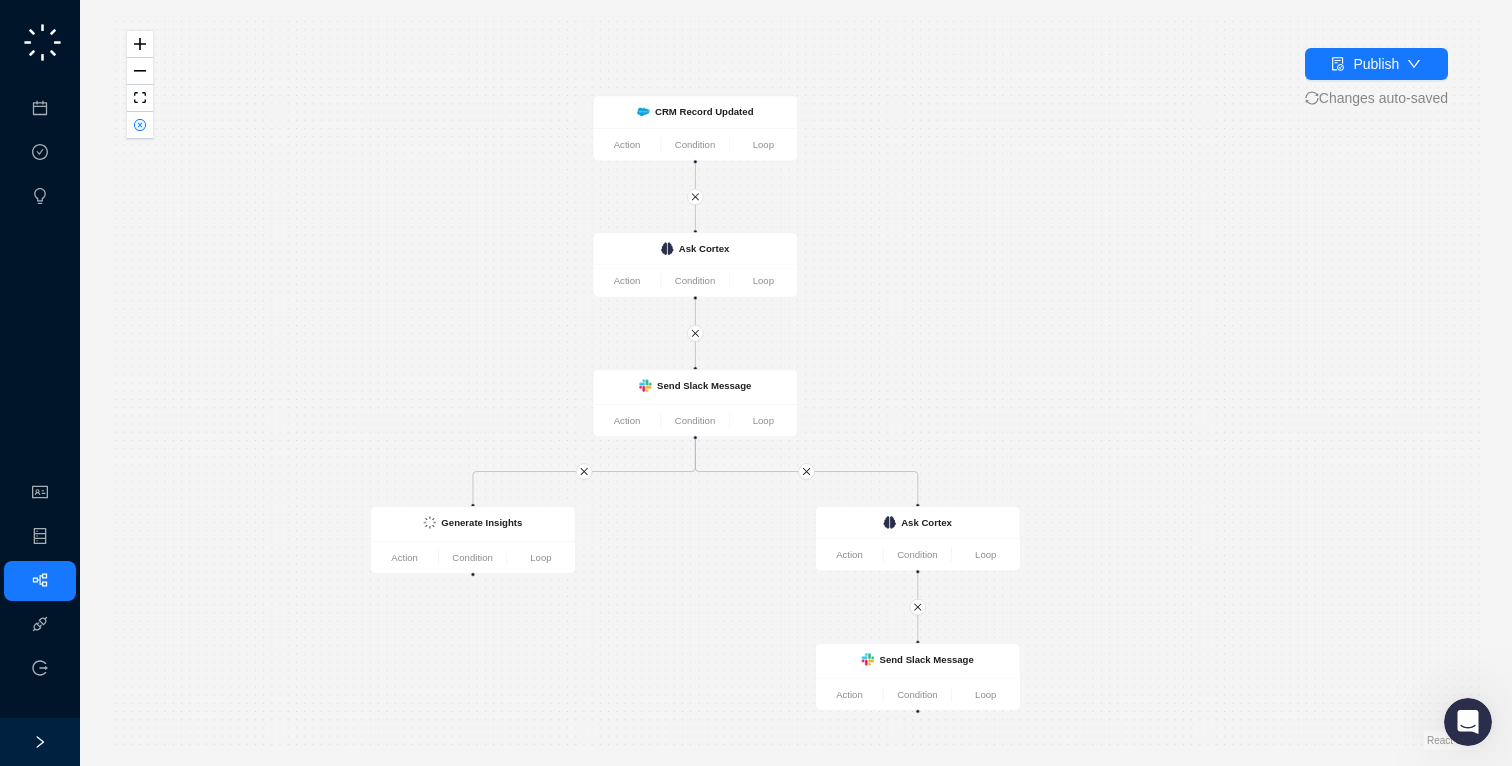 click on "React Flow" at bounding box center [1452, 740] 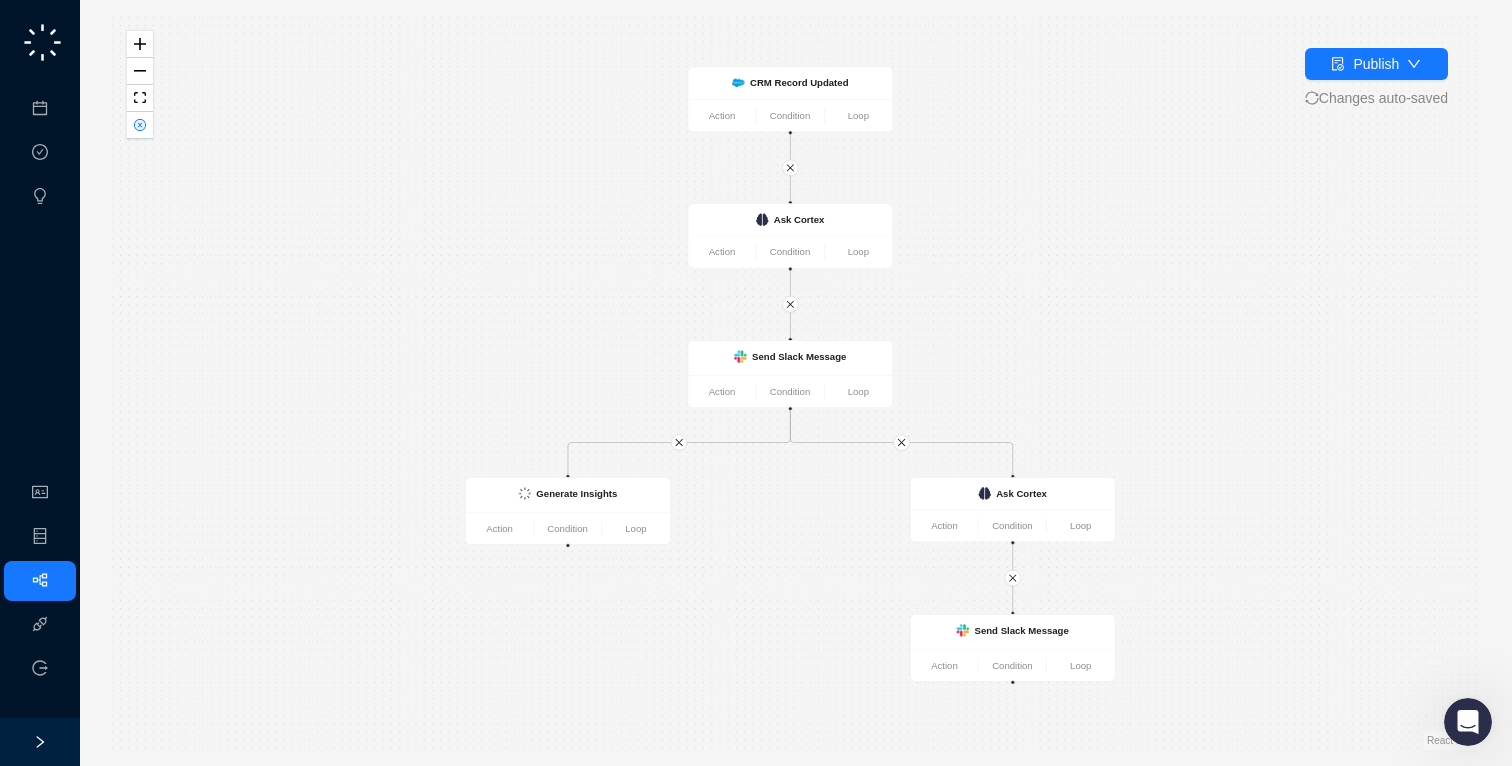 drag, startPoint x: 1069, startPoint y: 222, endPoint x: 1164, endPoint y: 193, distance: 99.32774 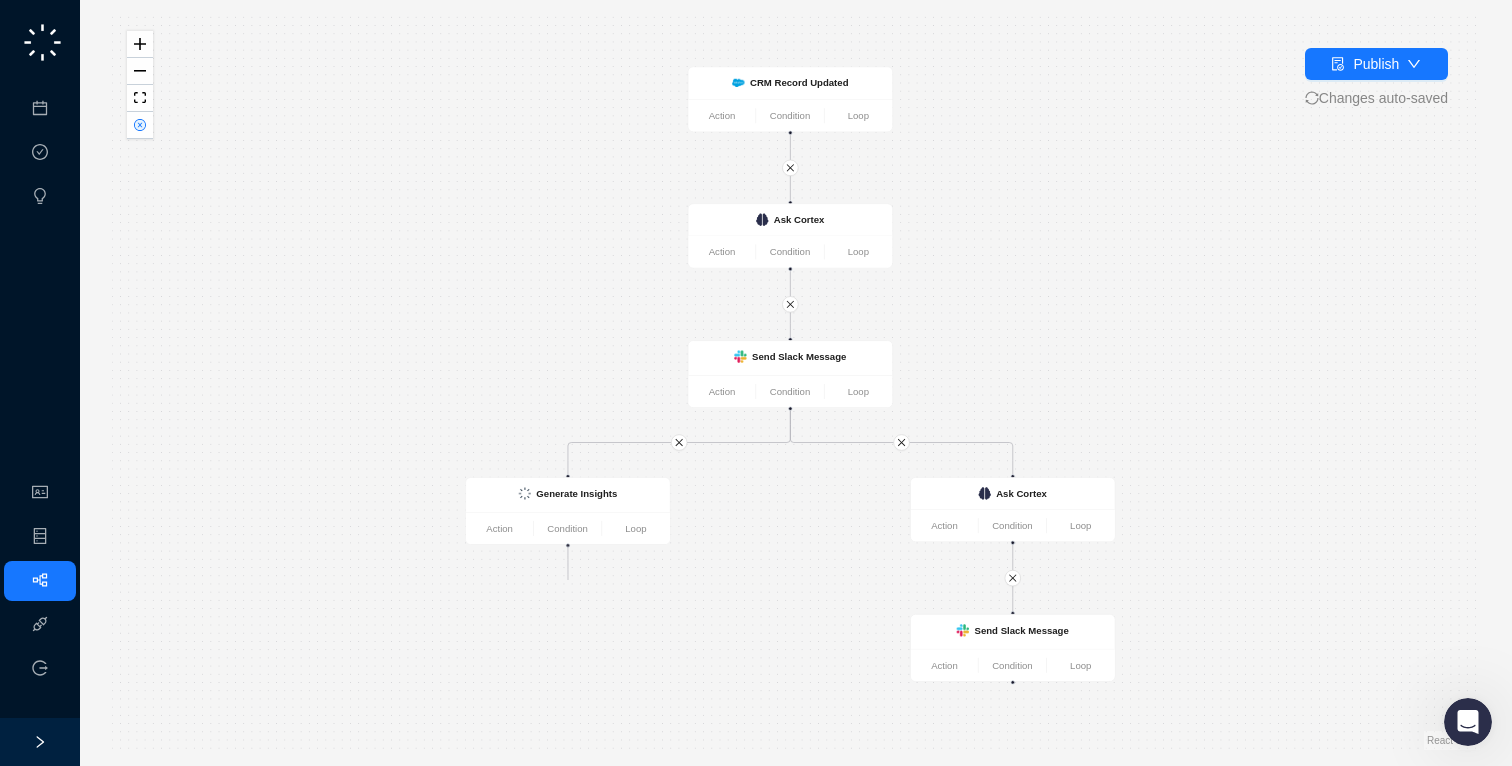 drag, startPoint x: 568, startPoint y: 547, endPoint x: 568, endPoint y: 698, distance: 151 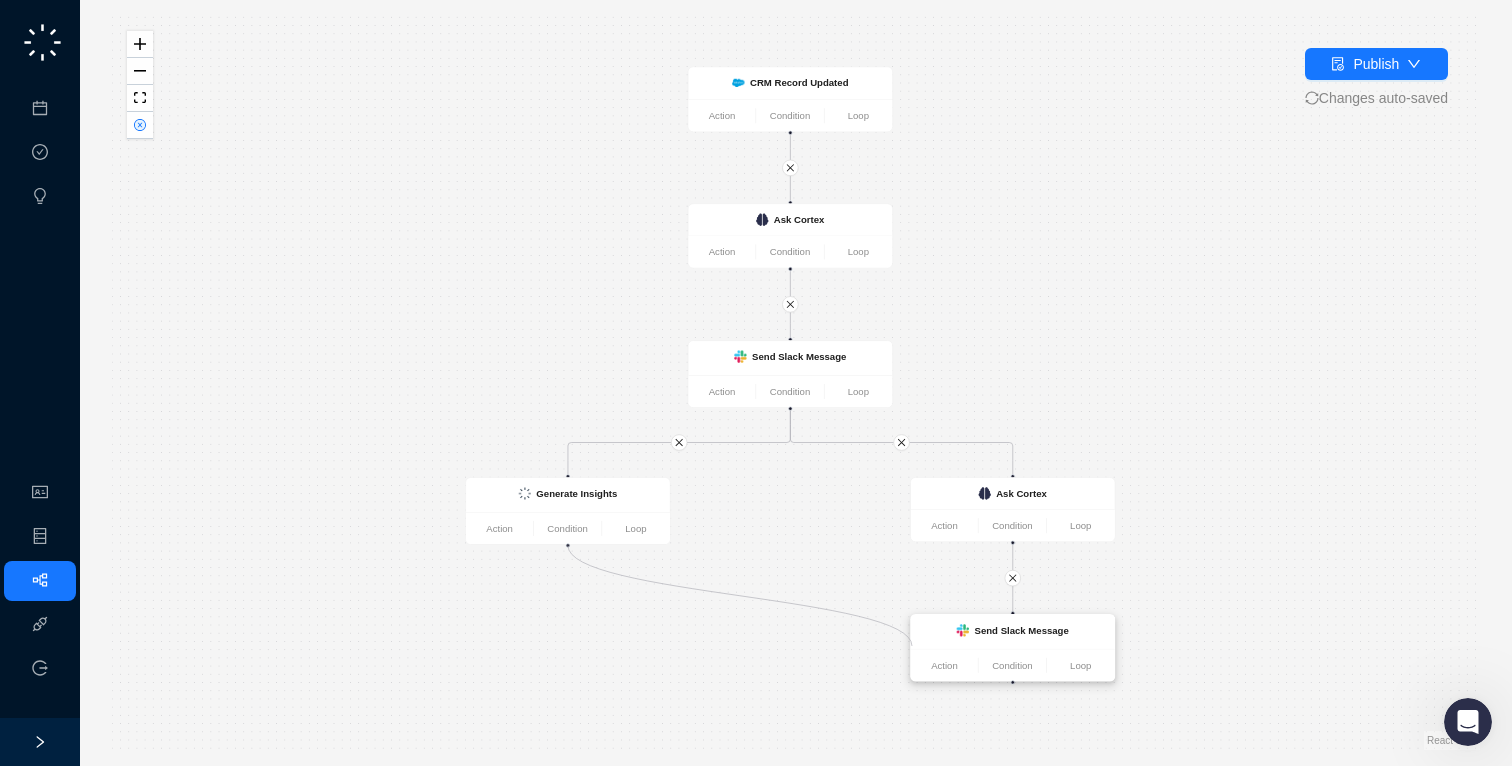 drag, startPoint x: 568, startPoint y: 546, endPoint x: 912, endPoint y: 646, distance: 358.24014 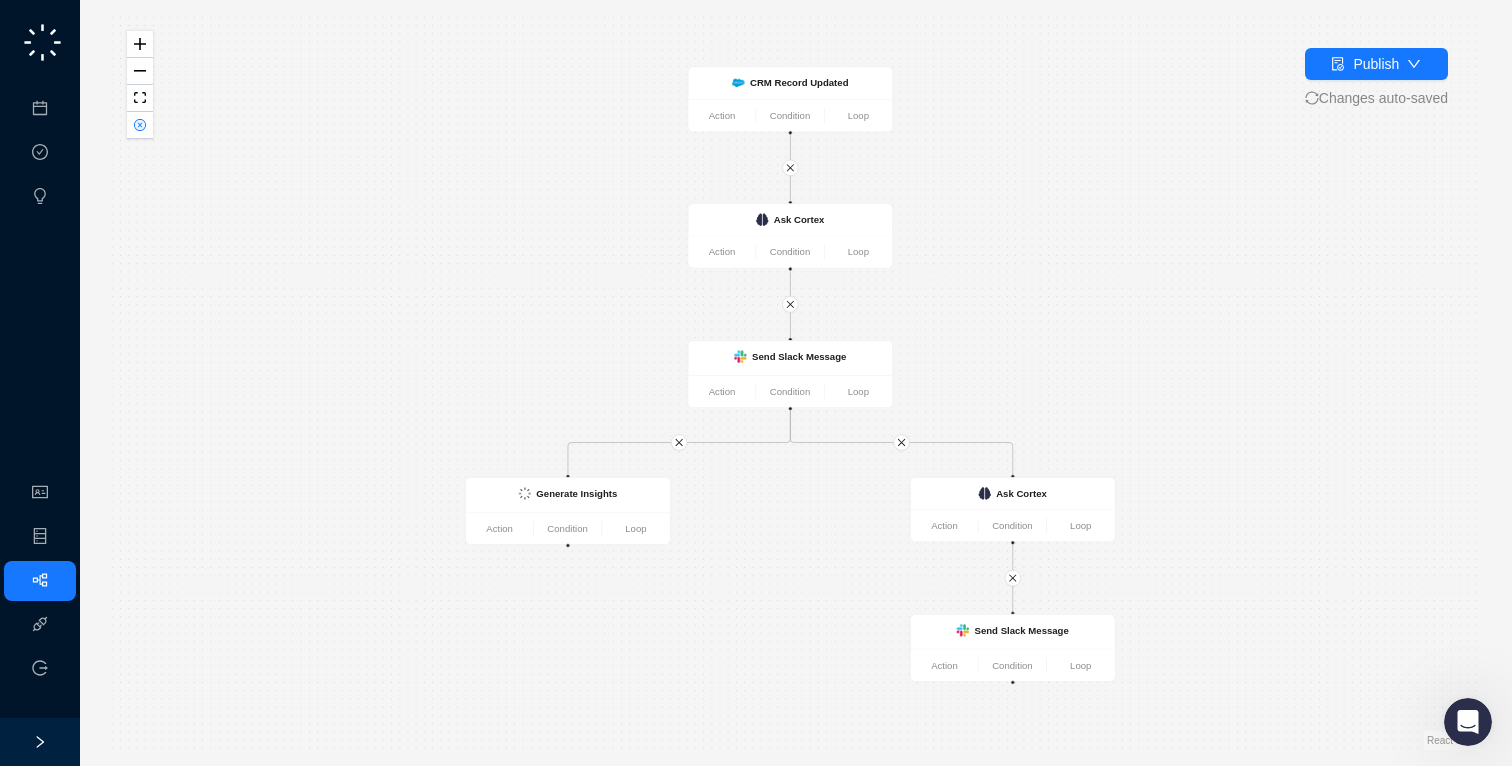 click on "Send Slack Message Action Condition Loop Generate Insights Action Condition Loop CRM Record Updated Action Condition Loop Ask Cortex Action Condition Loop Ask Cortex Action Condition Loop Send Slack Message Action Condition Loop" at bounding box center (796, 383) 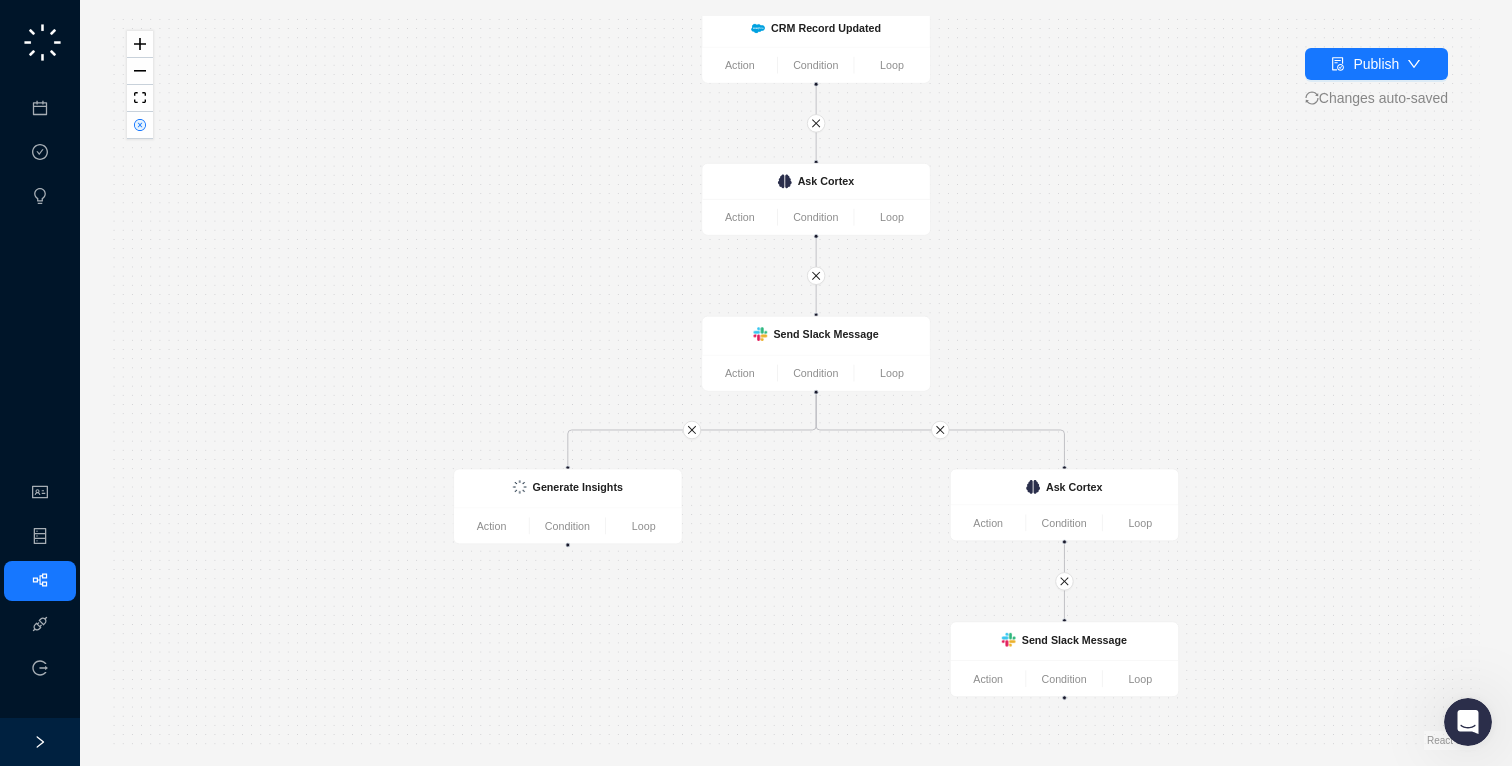 click on "Send Slack Message Action Condition Loop Generate Insights Action Condition Loop CRM Record Updated Action Condition Loop Ask Cortex Action Condition Loop Ask Cortex Action Condition Loop Send Slack Message Action Condition Loop" at bounding box center (796, 383) 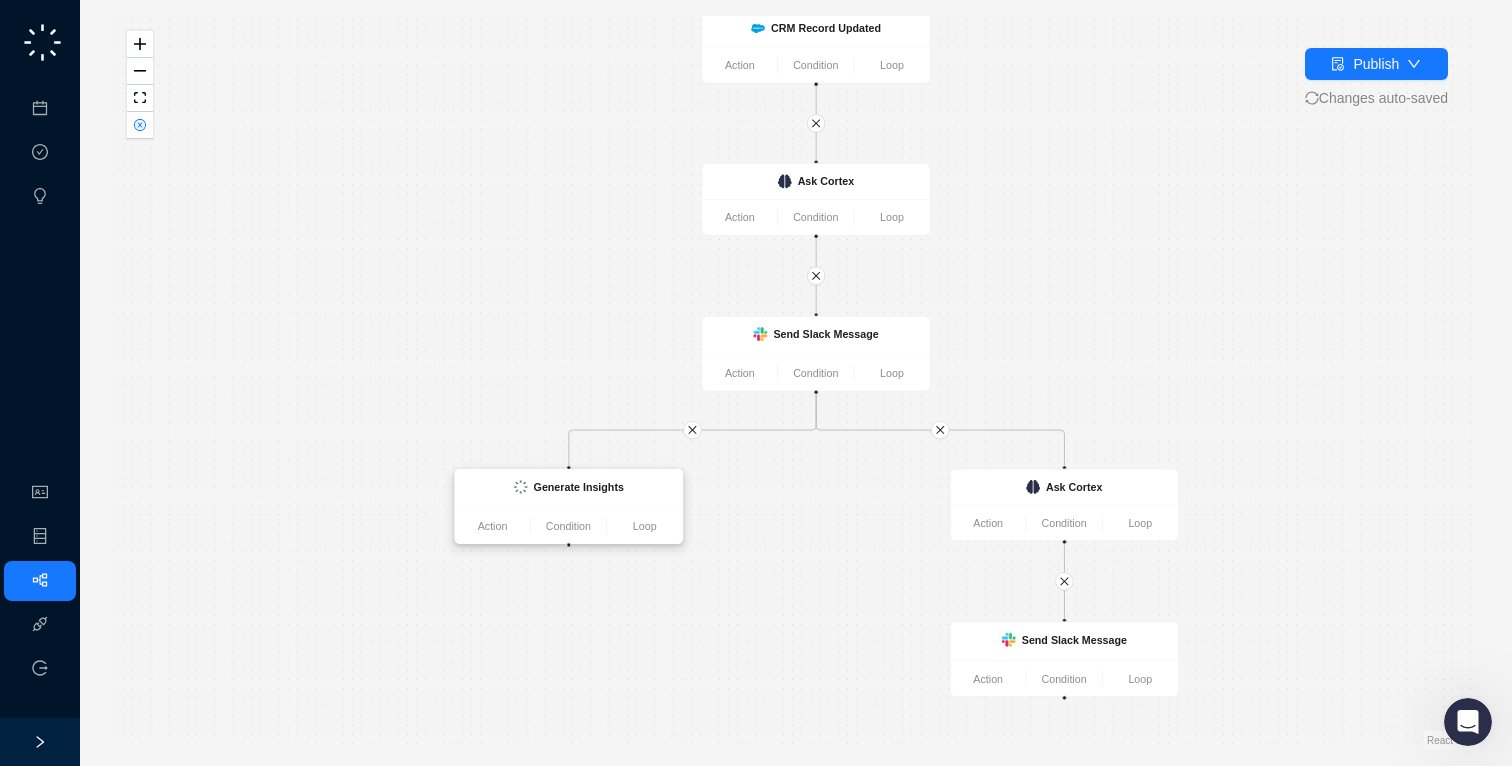 click on "Generate Insights" at bounding box center [569, 488] 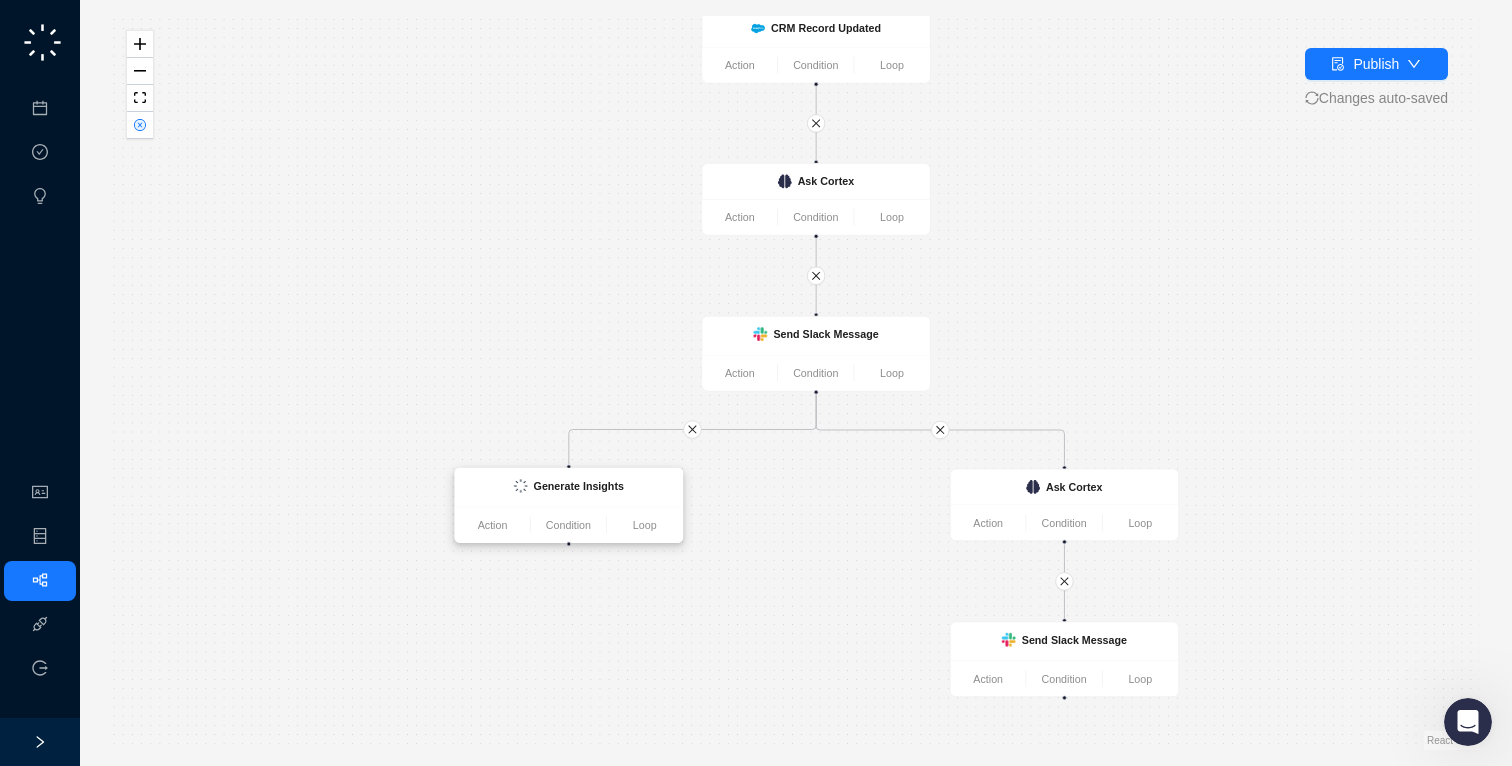 click on "Generate Insights" at bounding box center (569, 487) 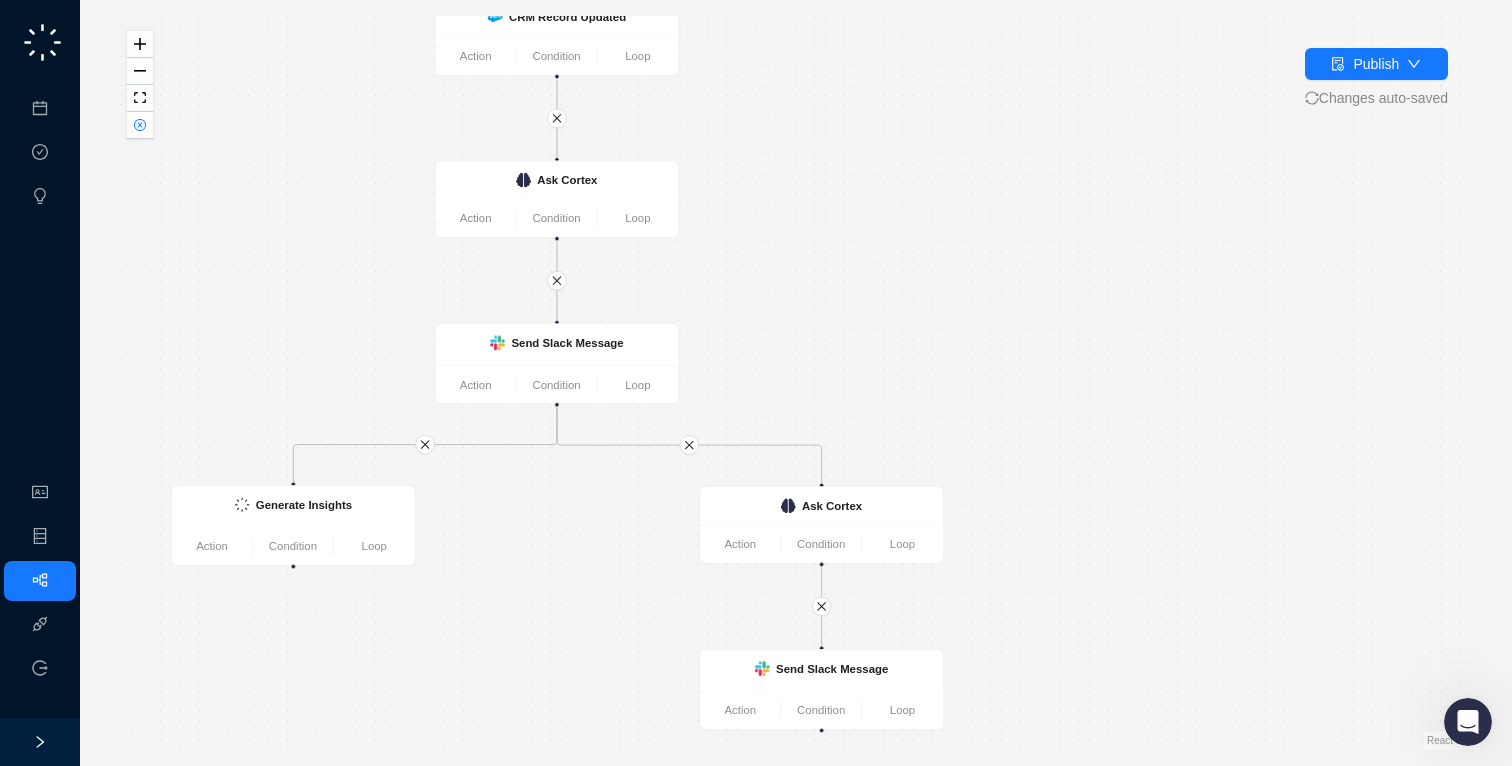 drag, startPoint x: 515, startPoint y: 170, endPoint x: 236, endPoint y: 168, distance: 279.00717 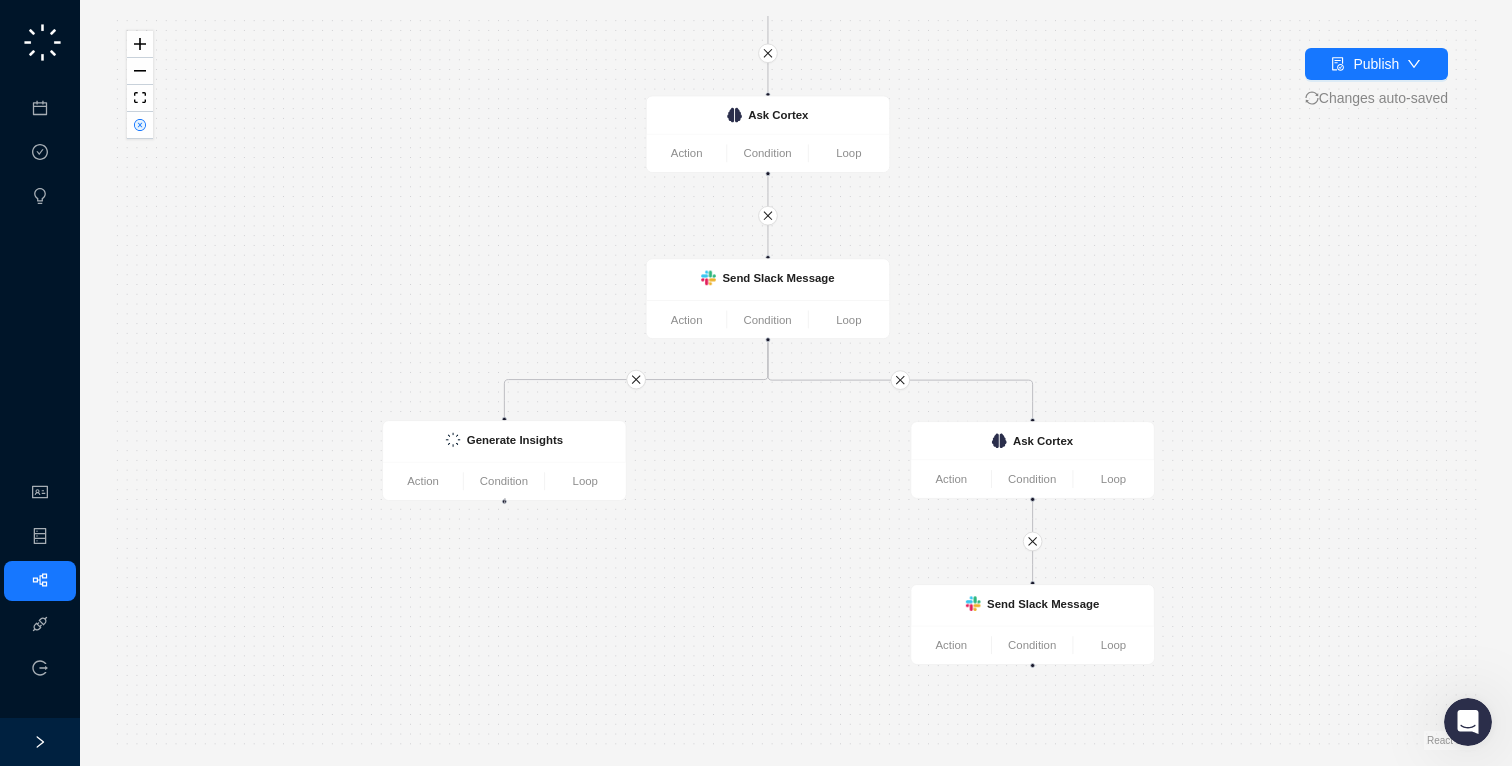 click at bounding box center [504, 501] 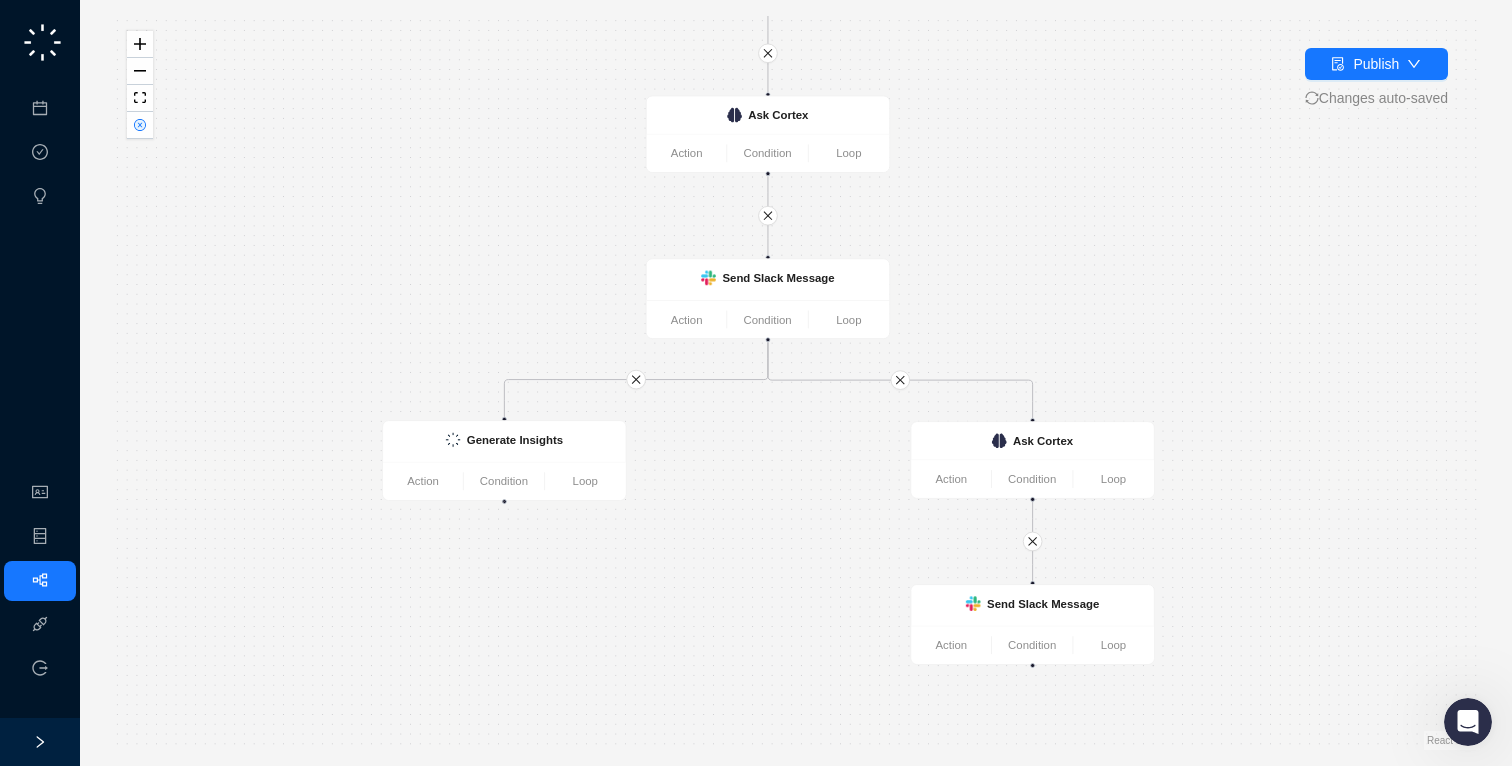 click at bounding box center [504, 501] 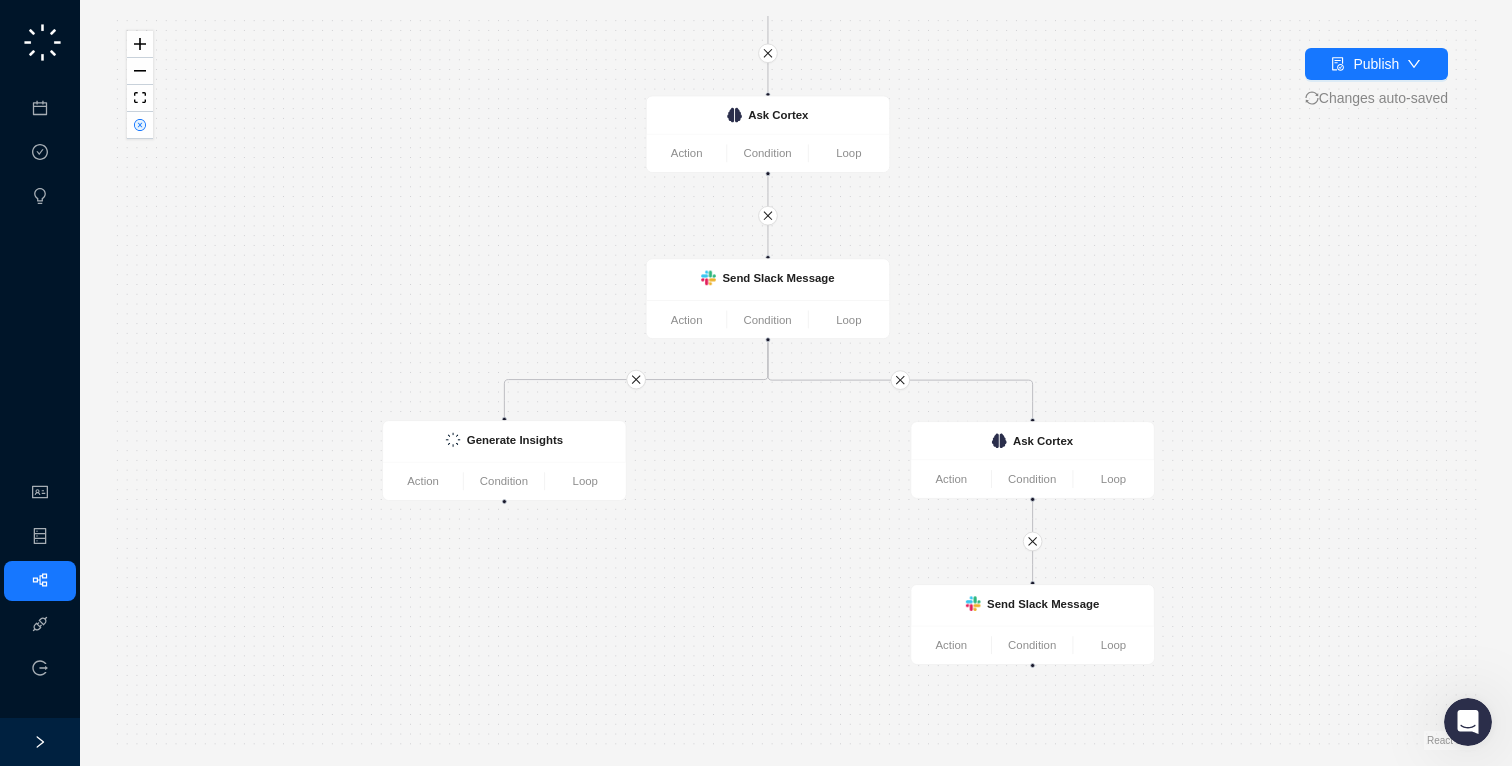 click at bounding box center [504, 501] 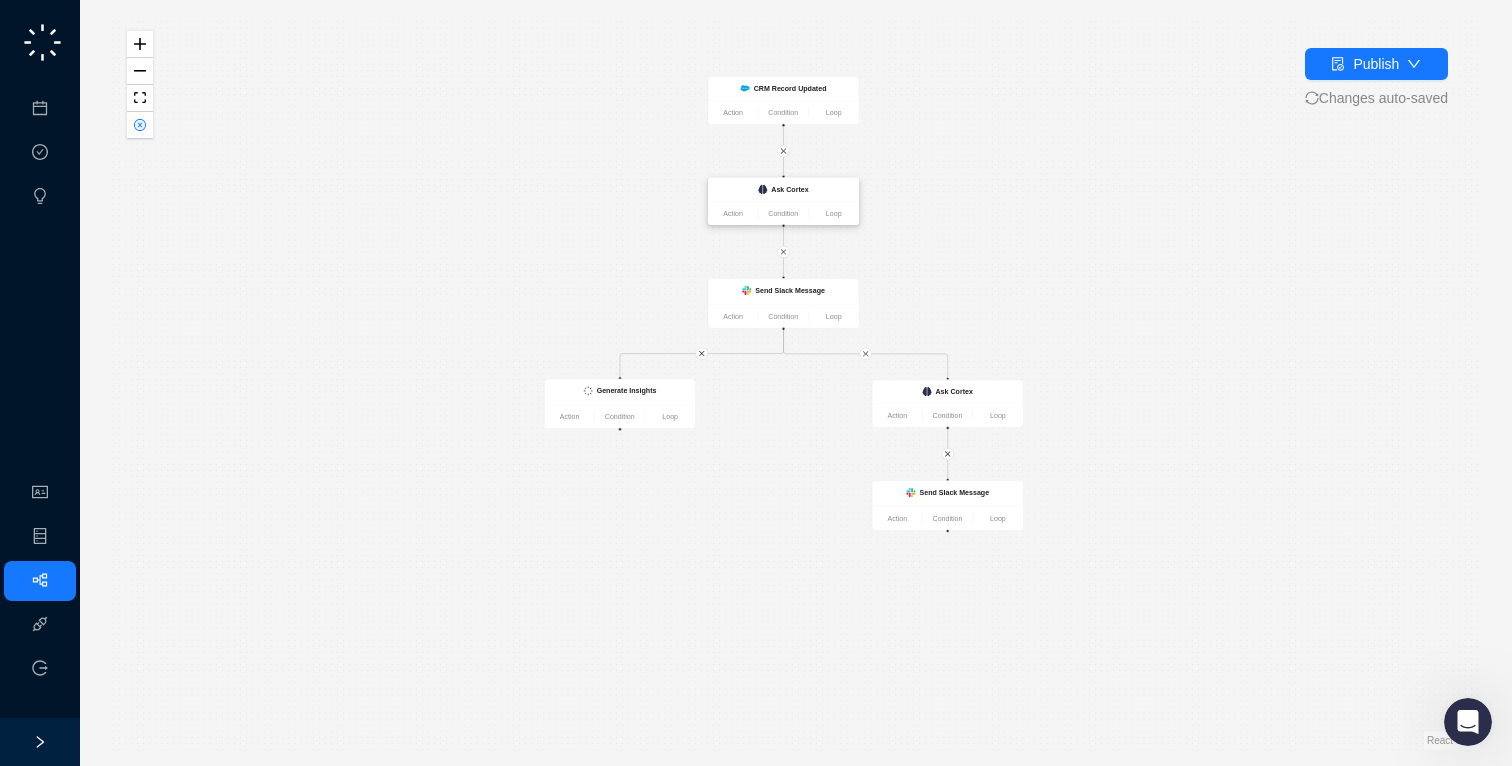 click on "Ask Cortex" at bounding box center (783, 189) 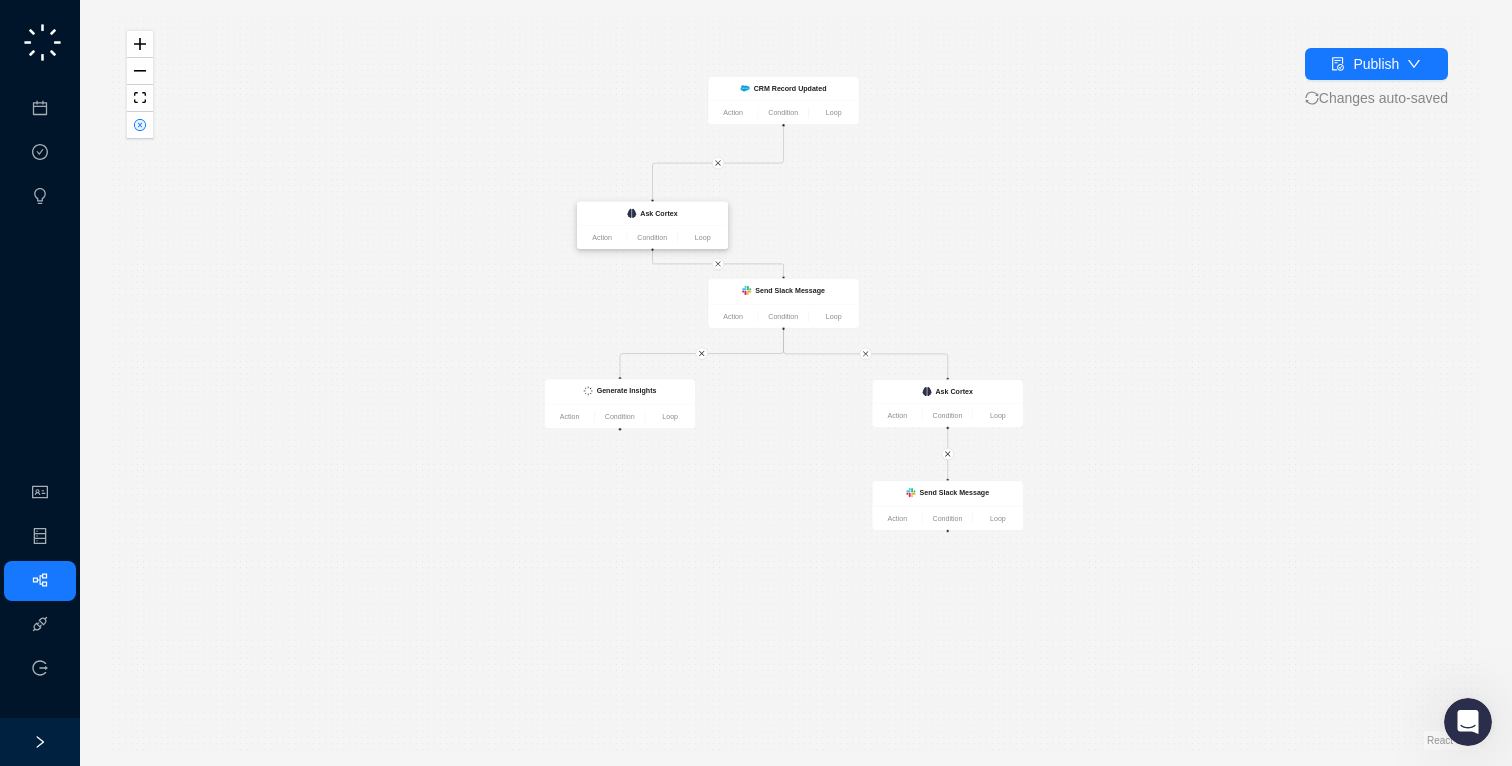 drag, startPoint x: 798, startPoint y: 196, endPoint x: 670, endPoint y: 218, distance: 129.87686 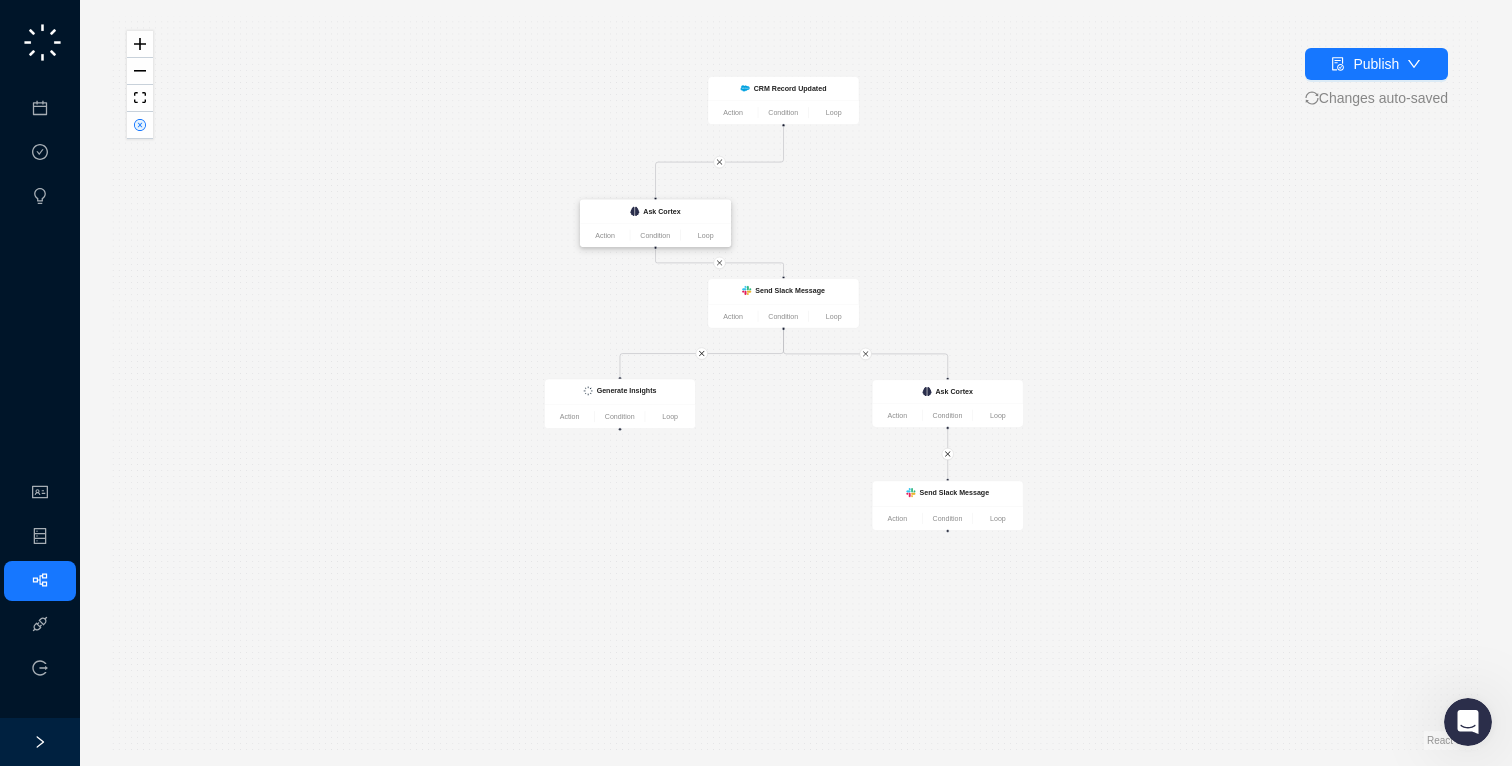 click on "Ask Cortex" at bounding box center (655, 211) 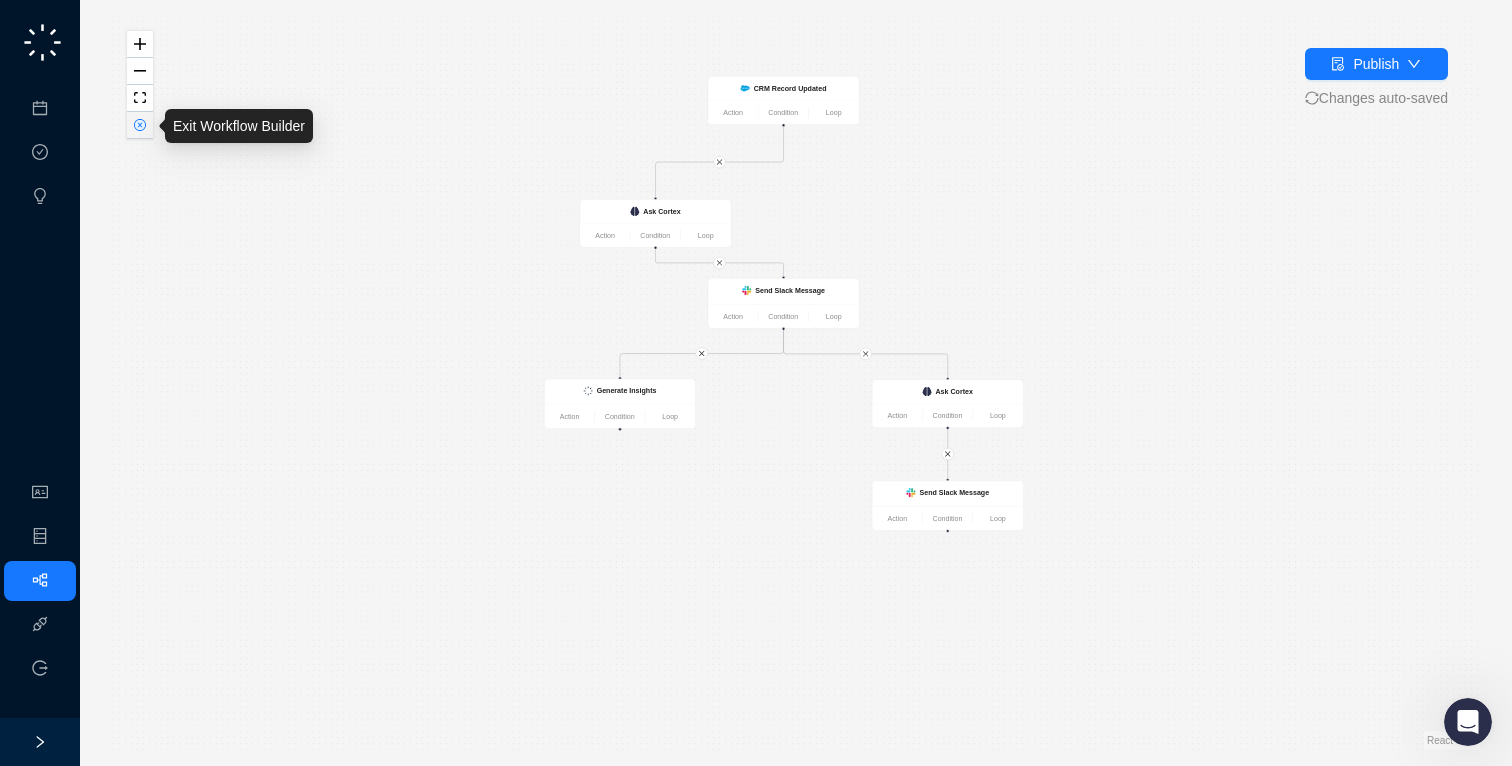 click 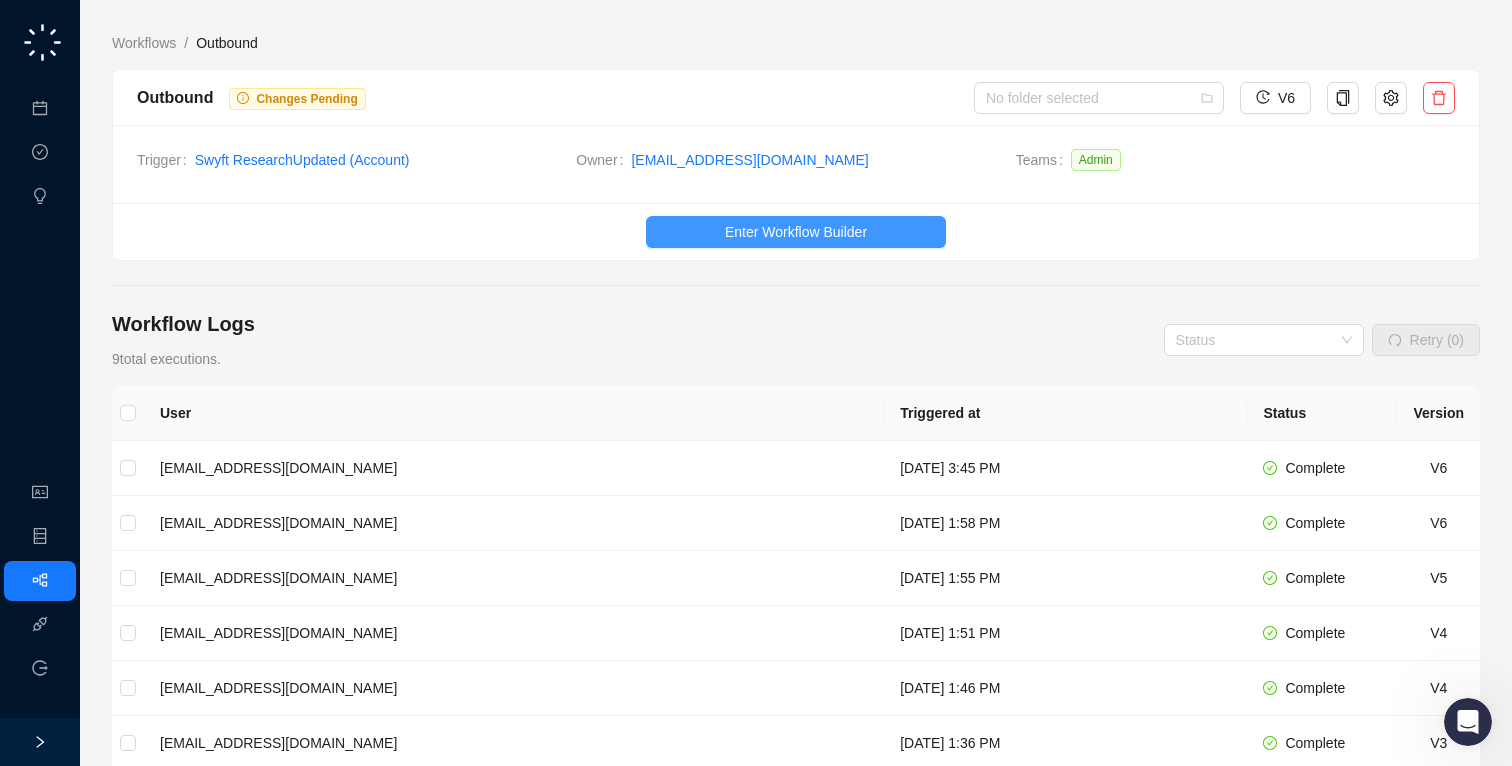 click on "Enter Workflow Builder" at bounding box center (796, 232) 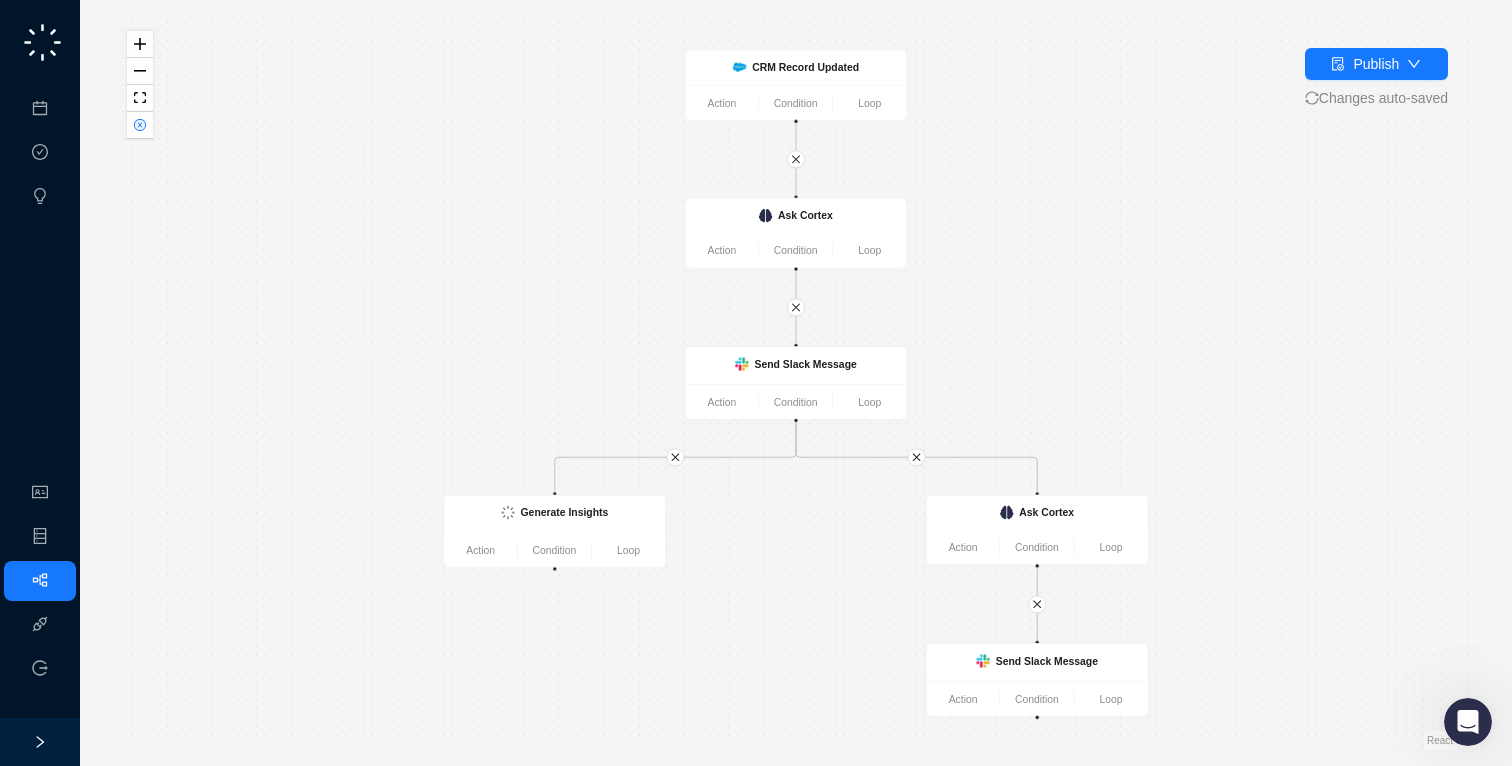 click 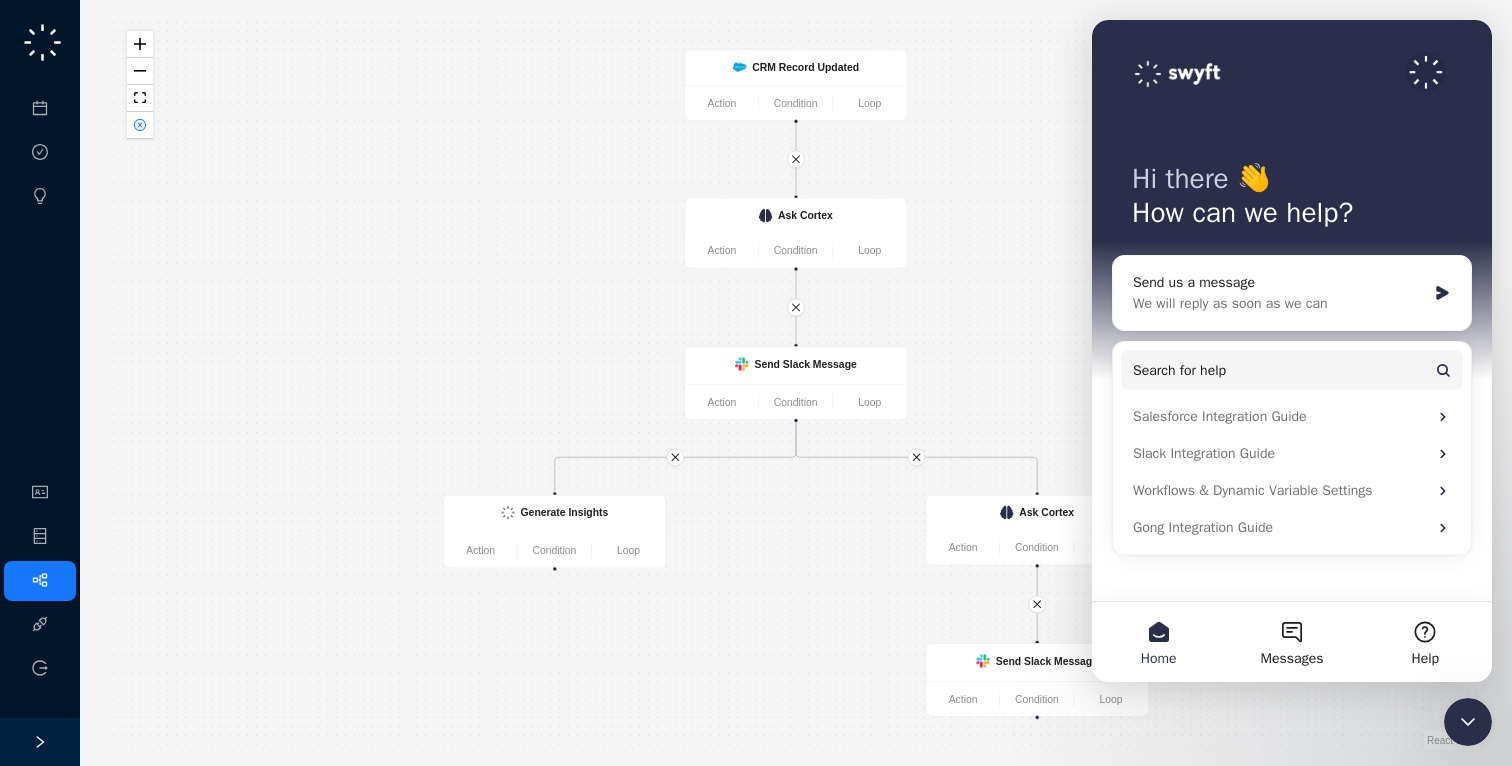 click 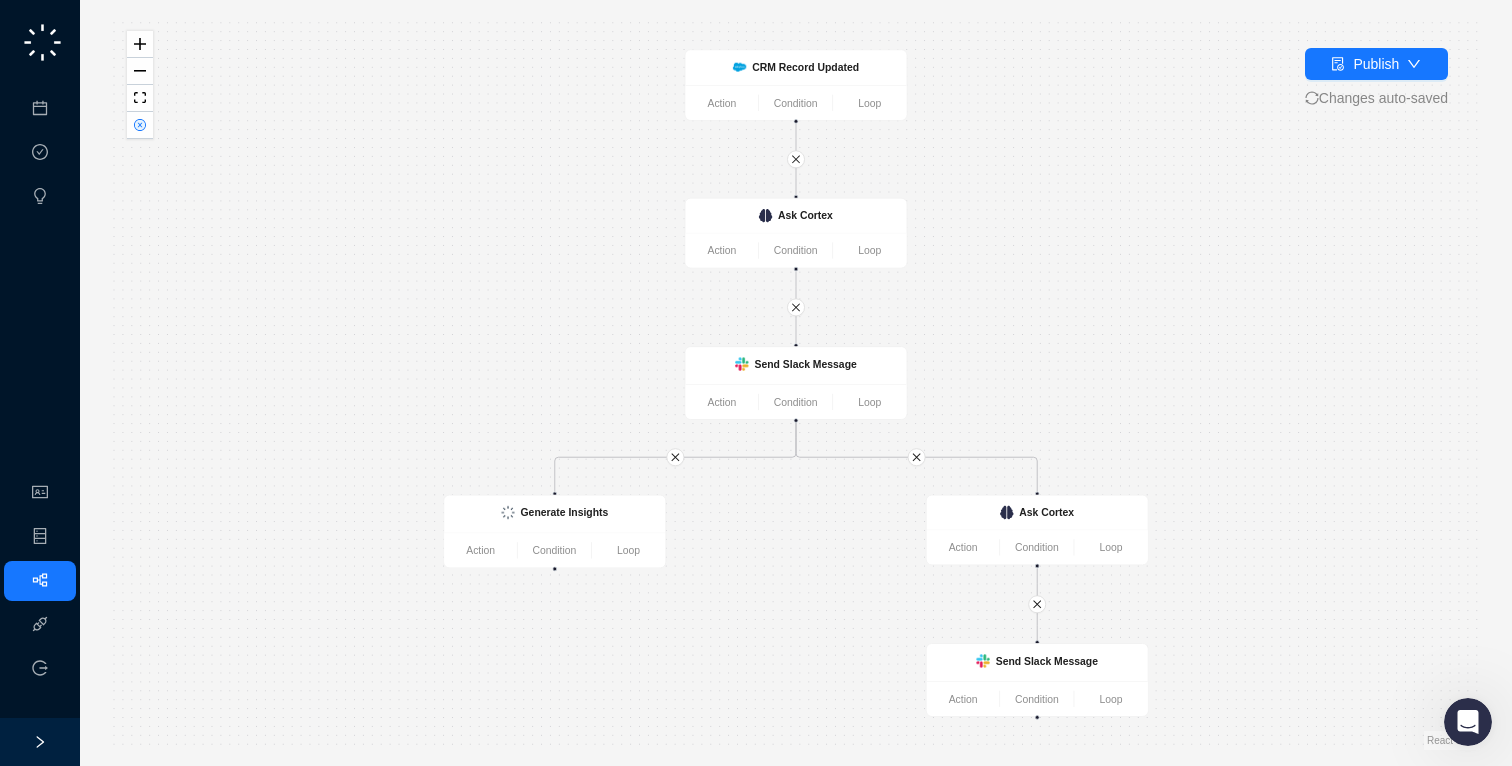click at bounding box center (1468, 722) 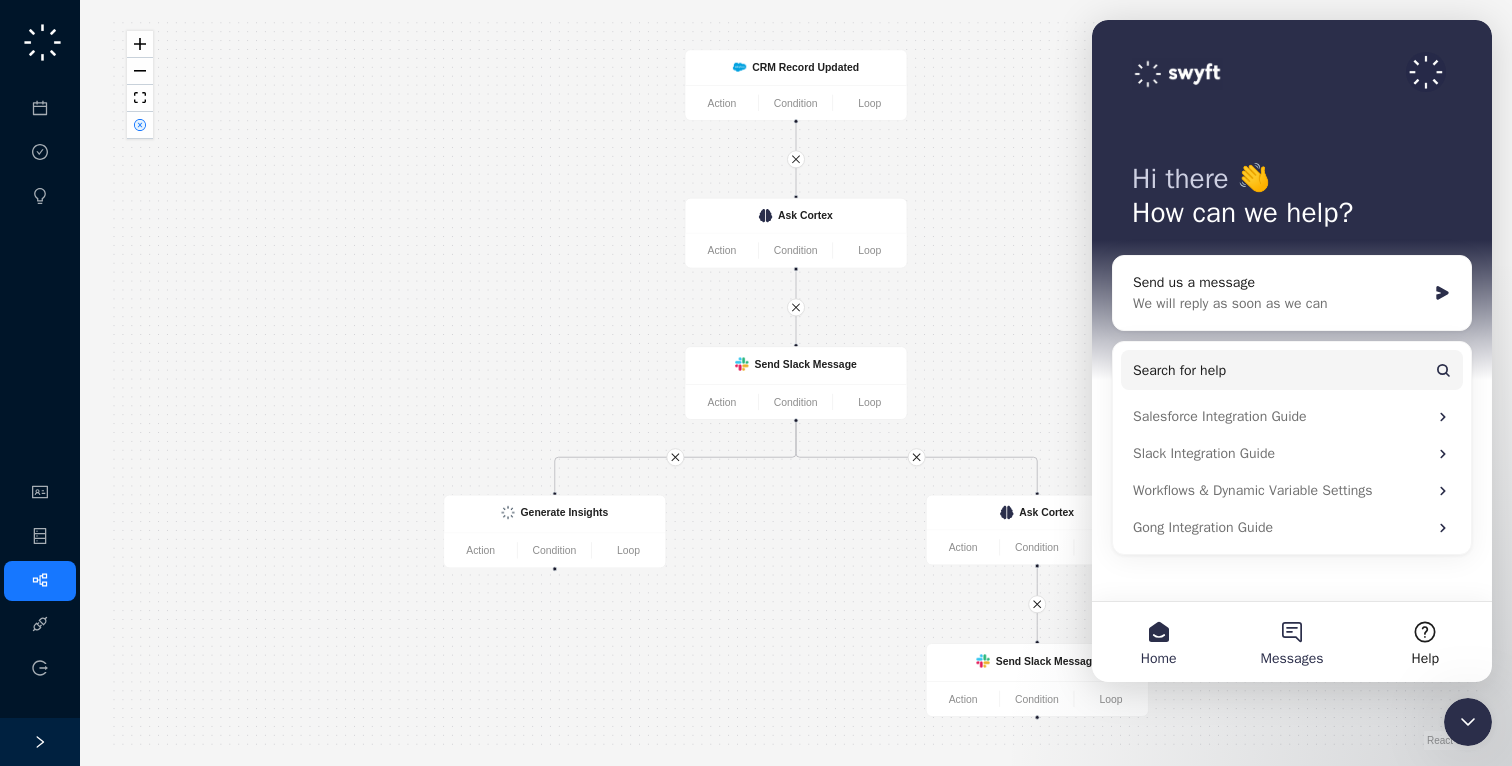 click on "Messages" at bounding box center [1291, 642] 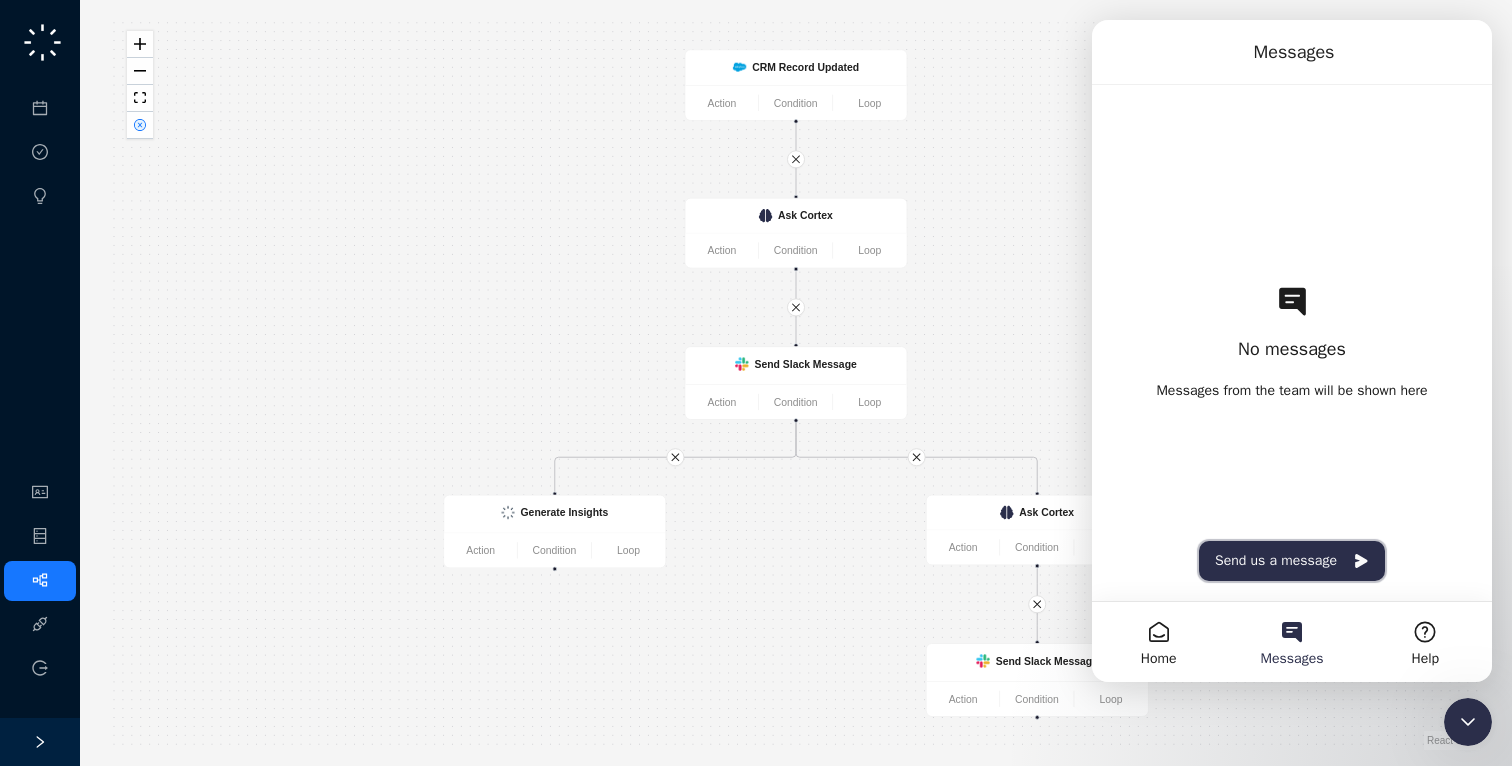 click on "Send us a message" at bounding box center (1292, 561) 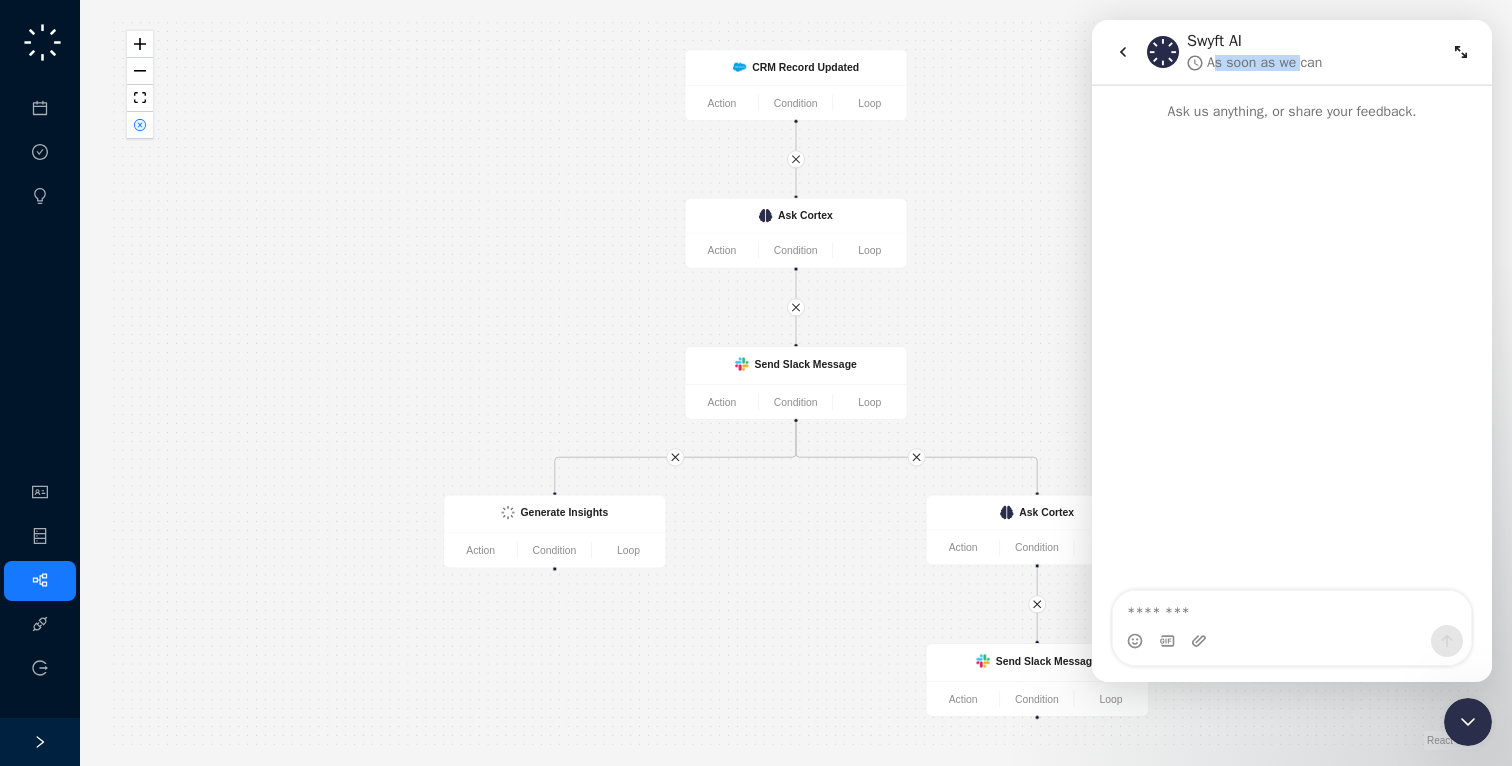 drag, startPoint x: 1213, startPoint y: 58, endPoint x: 1306, endPoint y: 57, distance: 93.00538 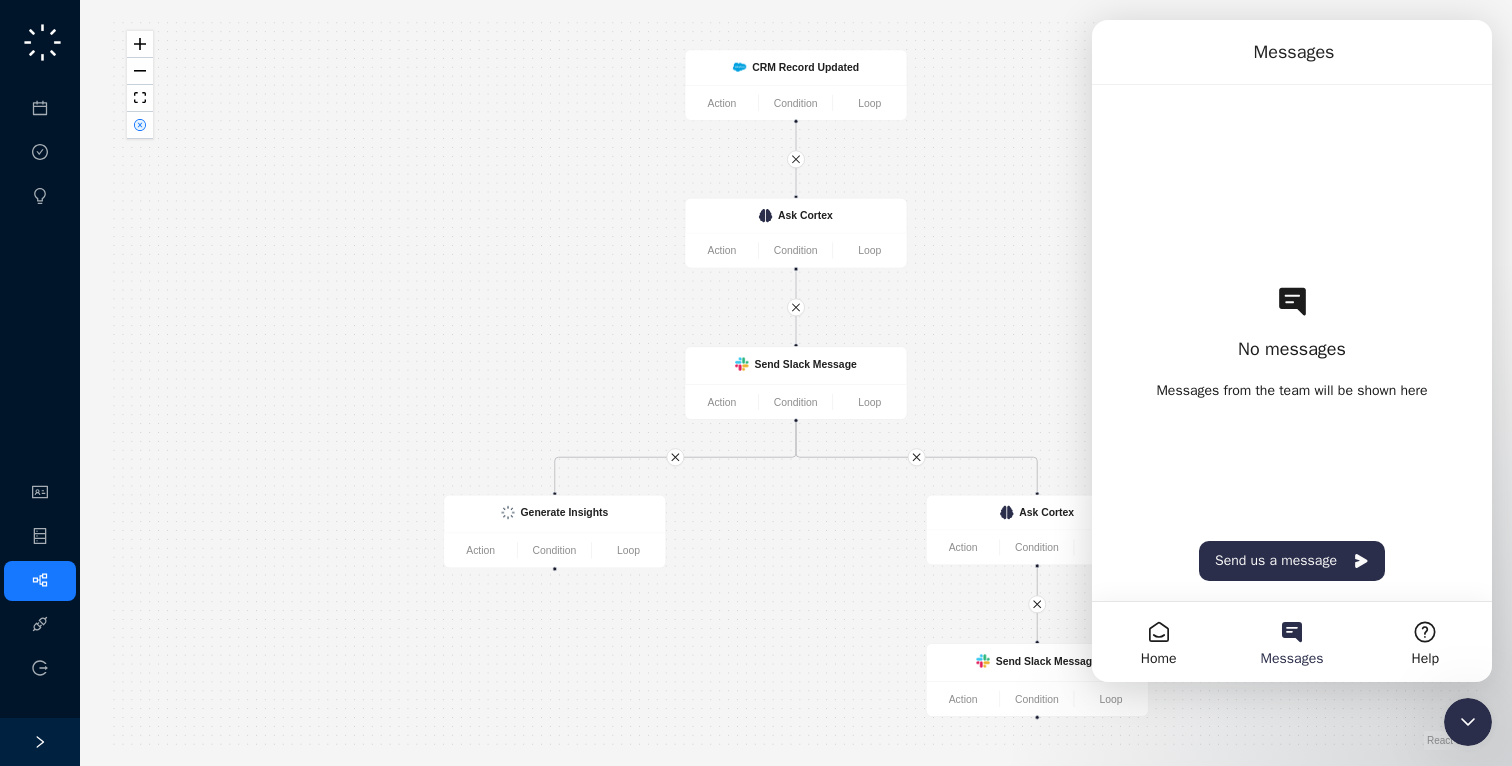 click on "Messages" at bounding box center (1292, 52) 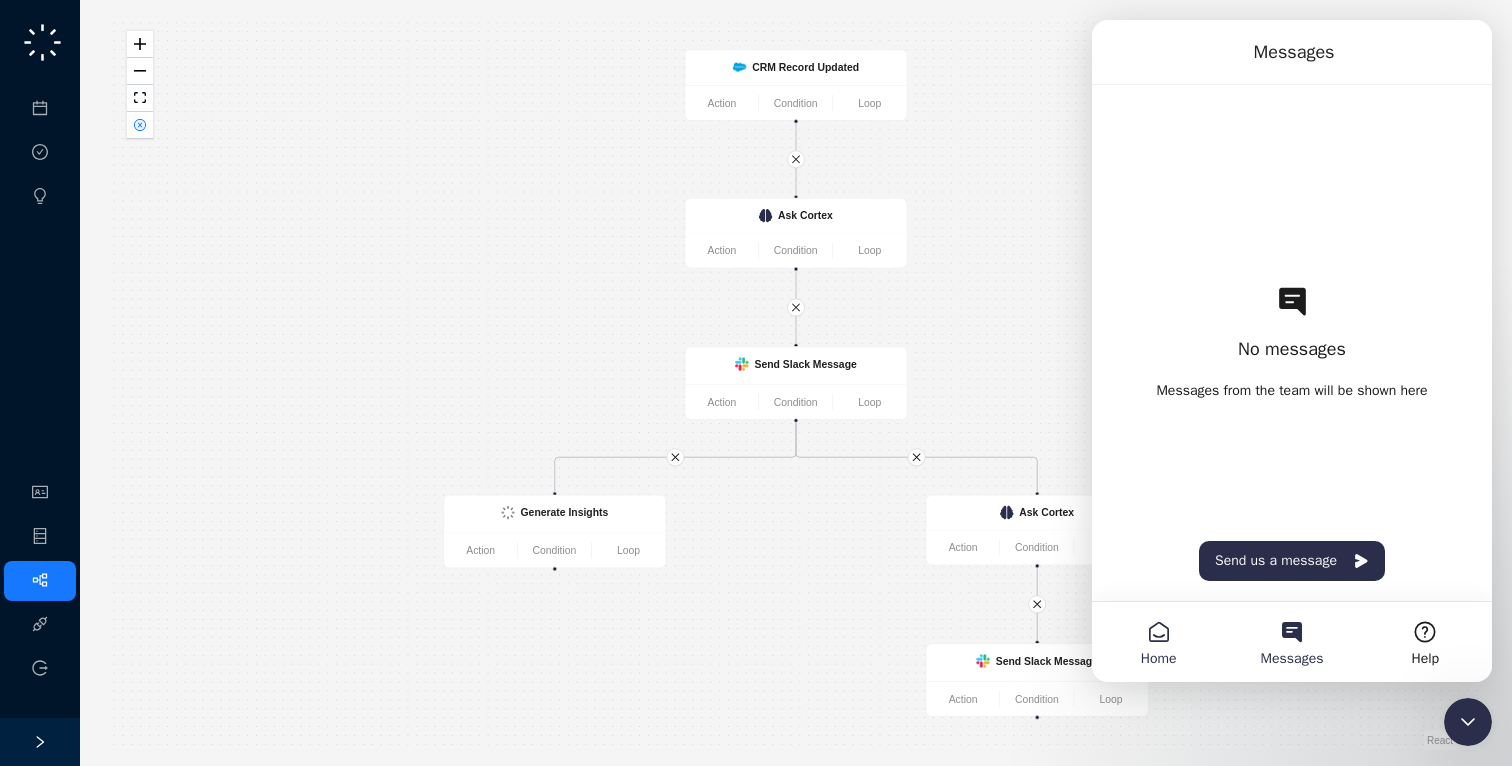 click on "Home" at bounding box center (1158, 642) 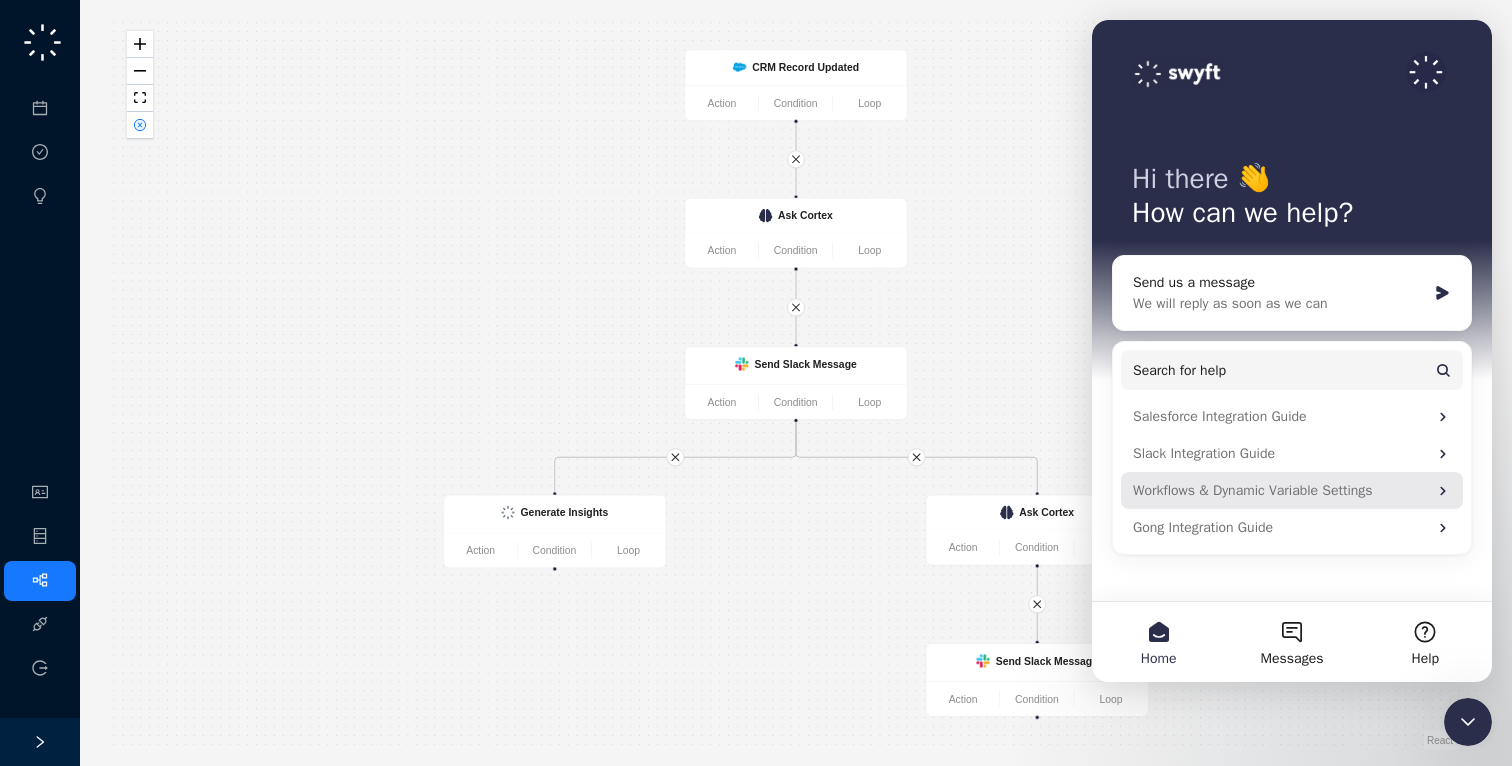 click on "Workflows & Dynamic Variable Settings" at bounding box center [1280, 490] 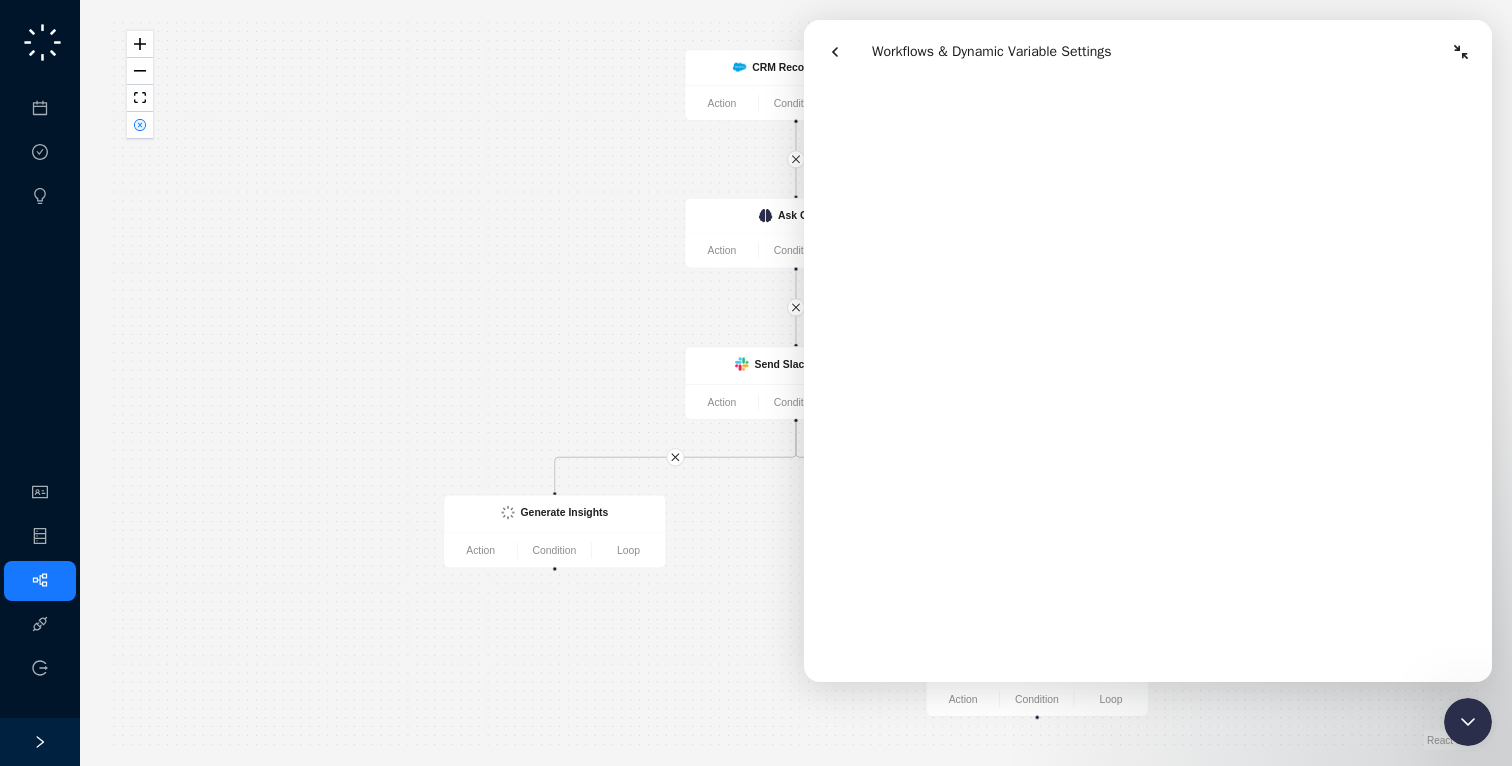 scroll, scrollTop: 783, scrollLeft: 0, axis: vertical 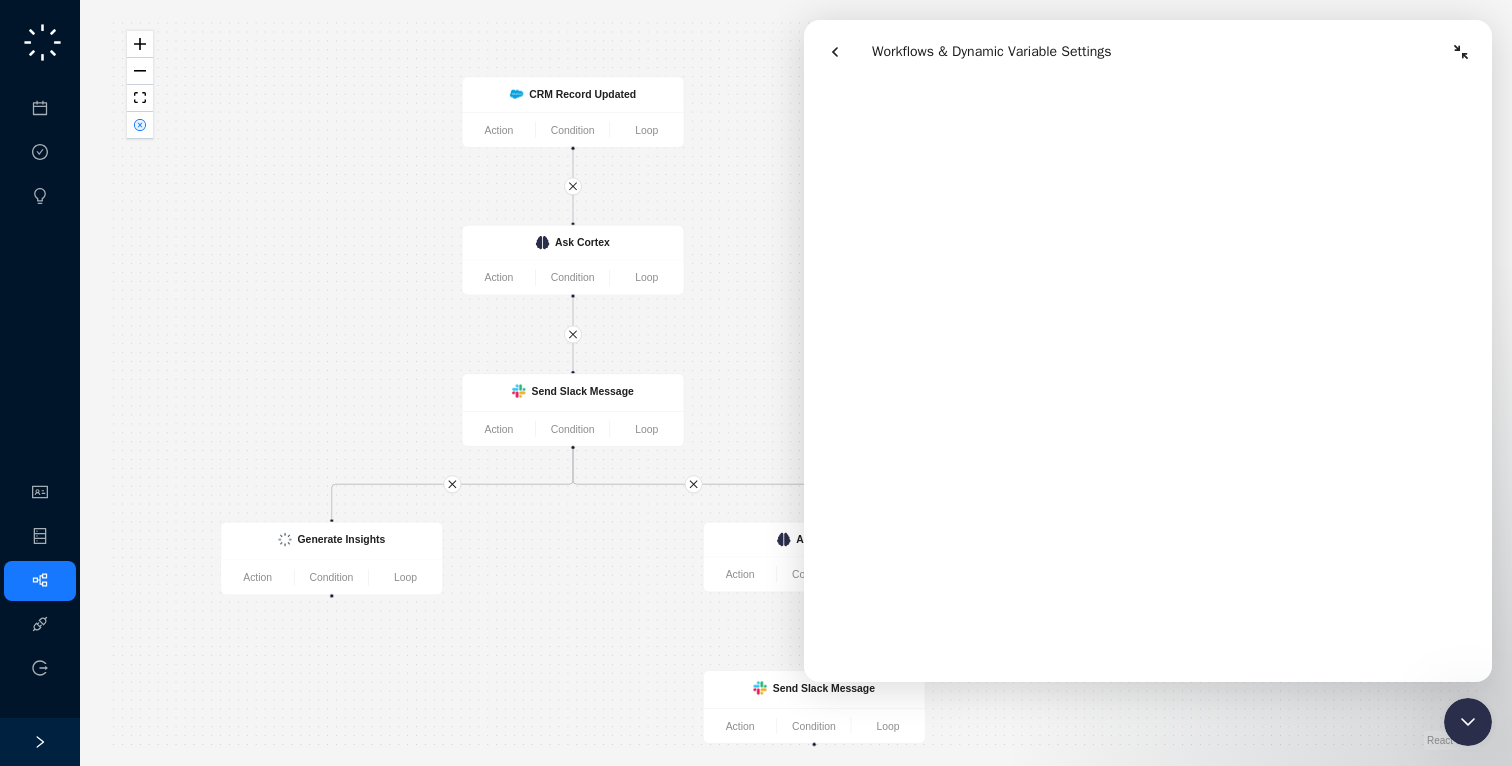 drag, startPoint x: 686, startPoint y: 305, endPoint x: 463, endPoint y: 332, distance: 224.62859 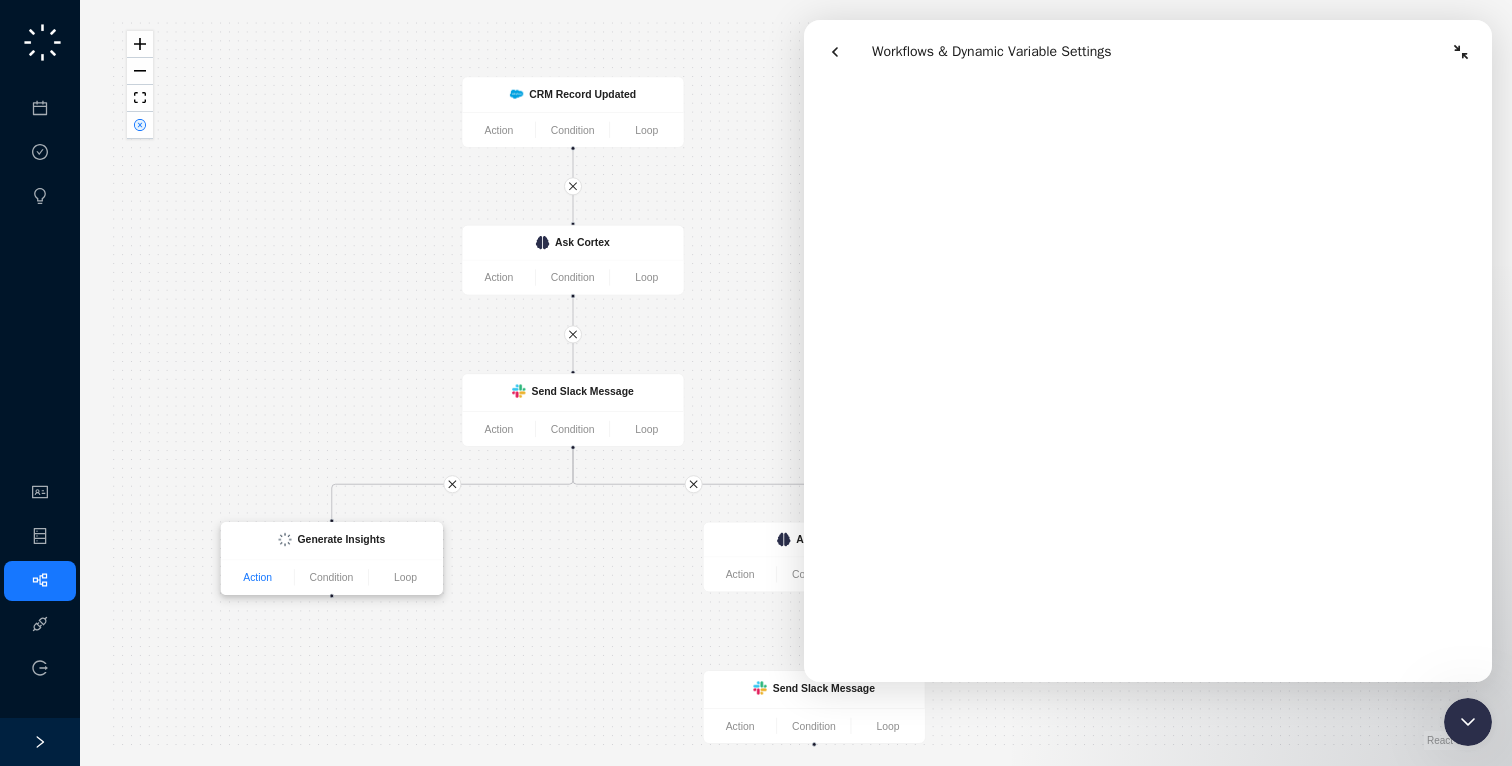 click on "Action" at bounding box center [257, 577] 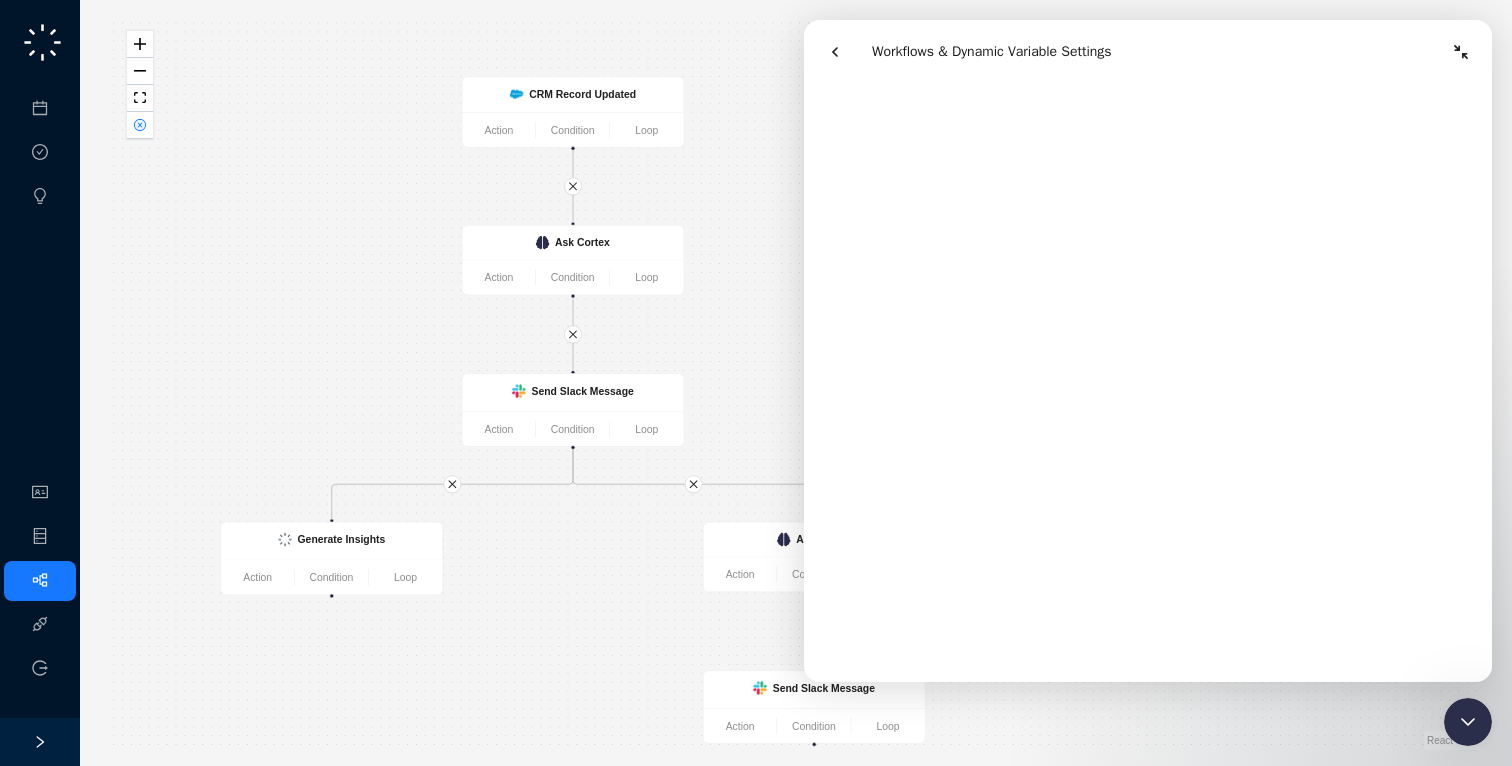 click 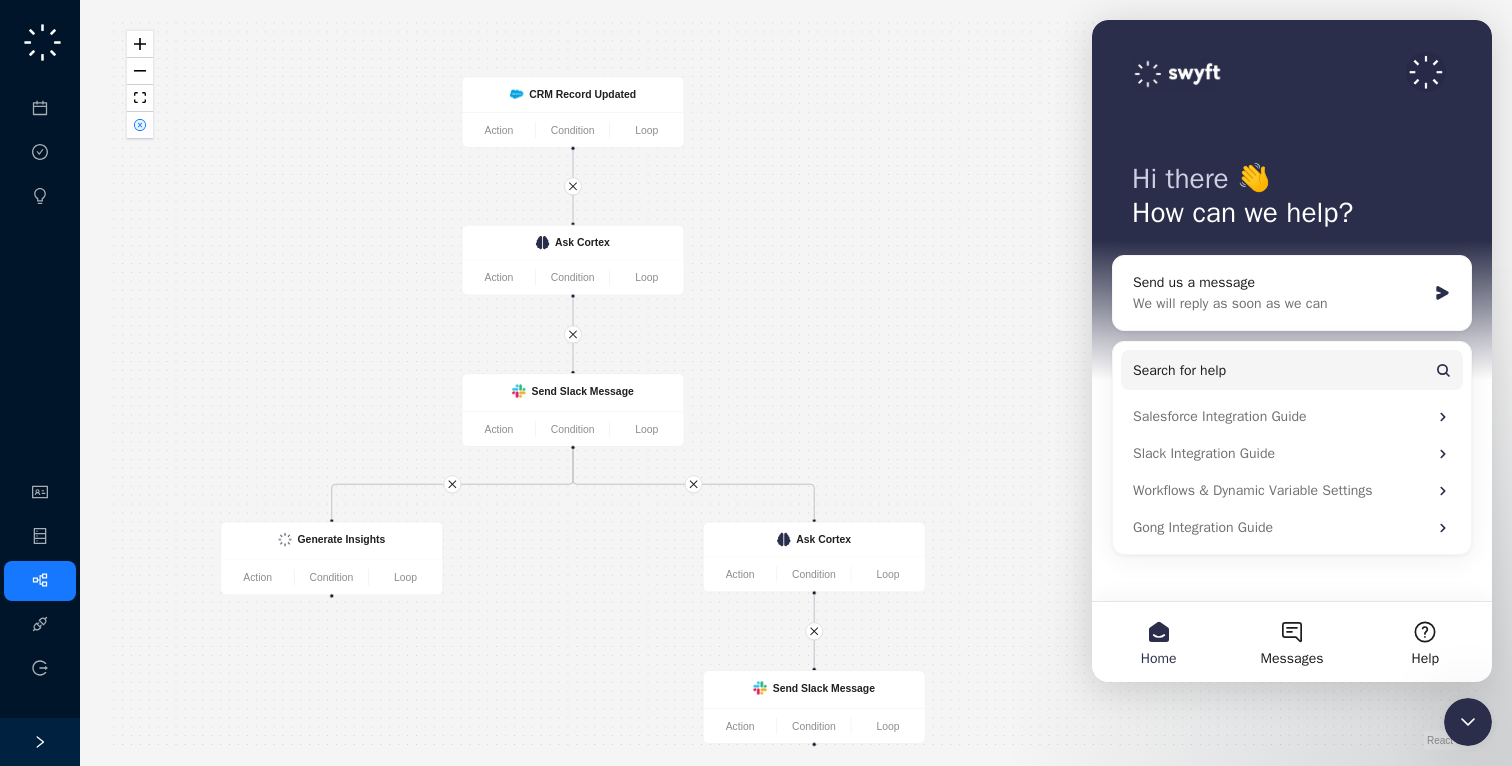 click at bounding box center [1468, 722] 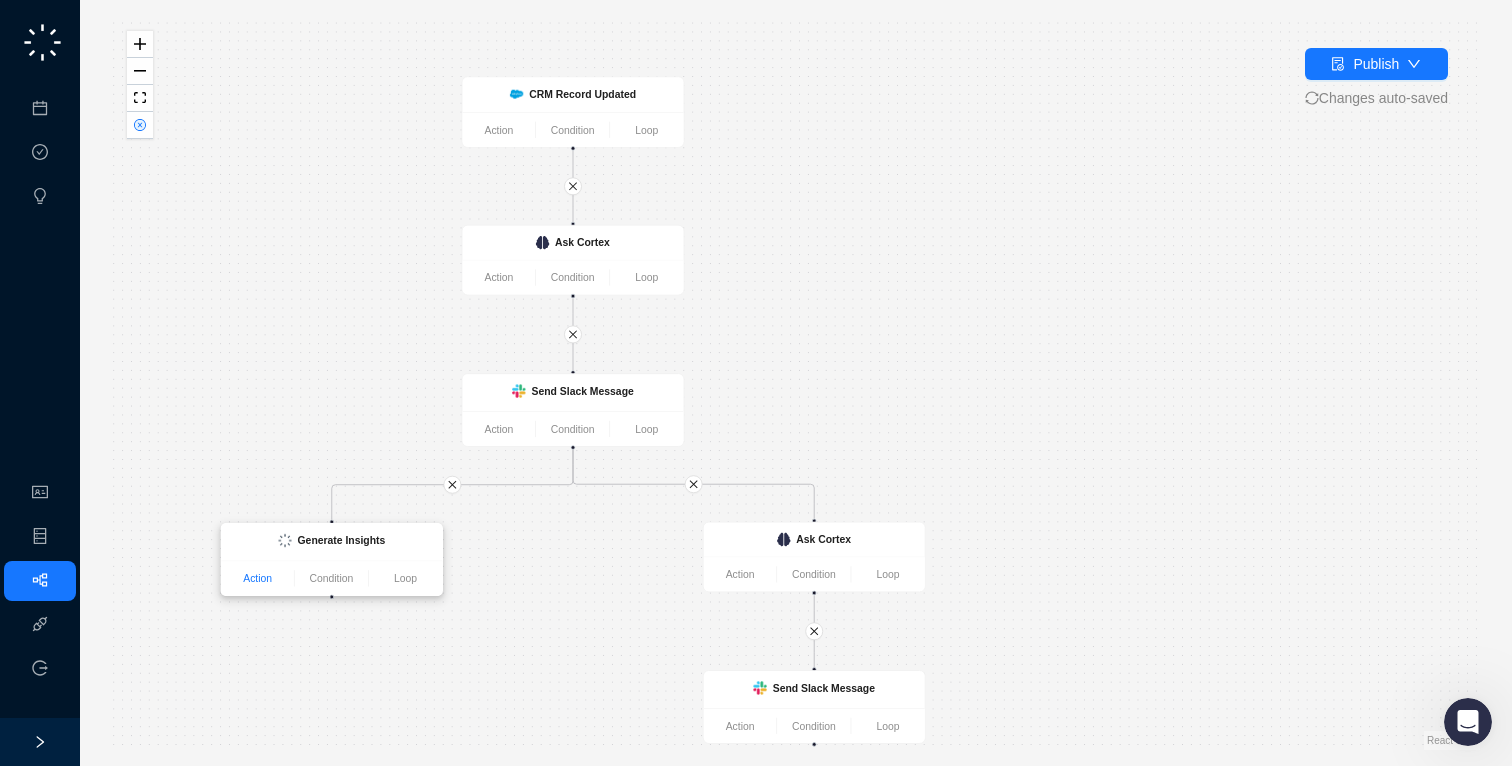 click on "Action Condition Loop" at bounding box center [331, 578] 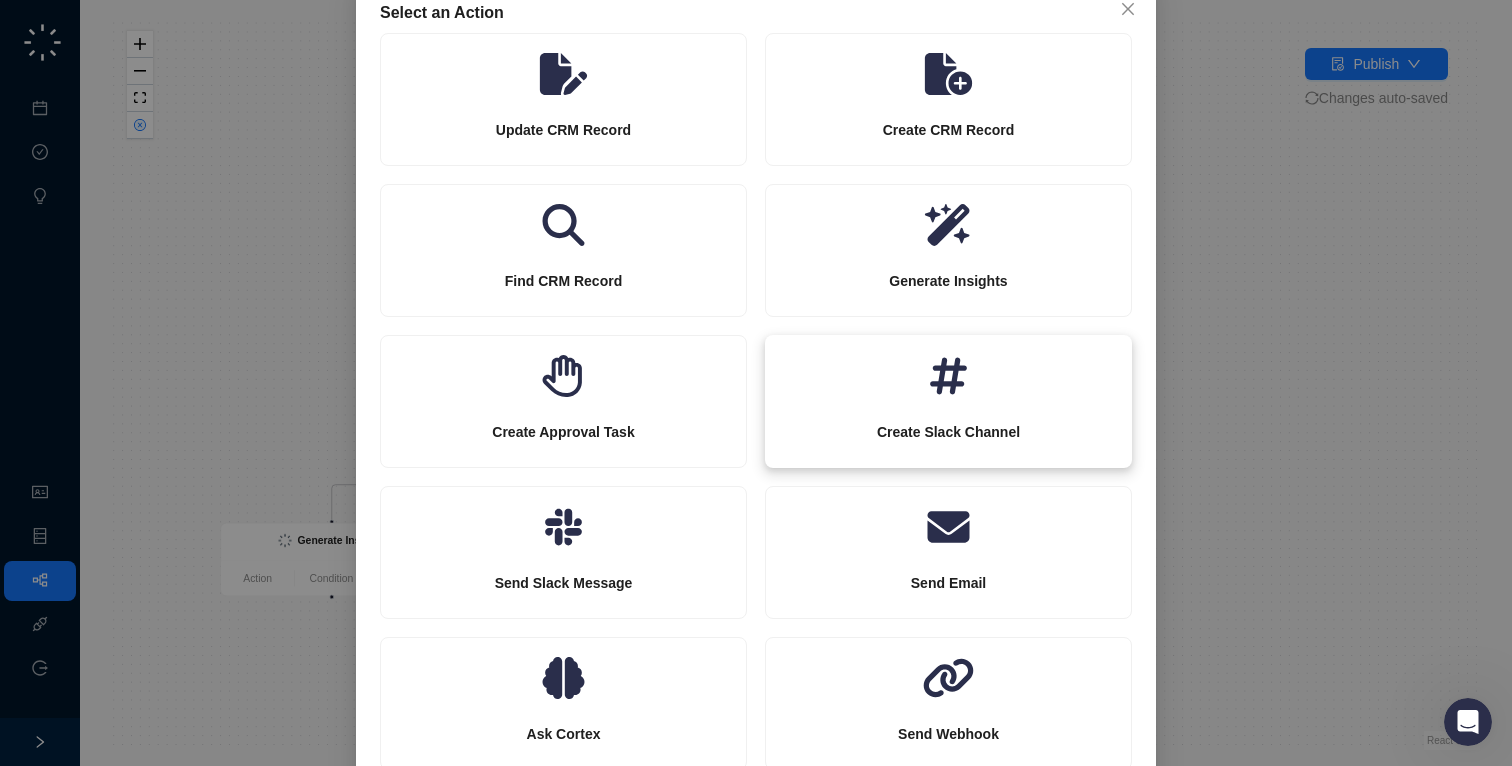 scroll, scrollTop: 67, scrollLeft: 0, axis: vertical 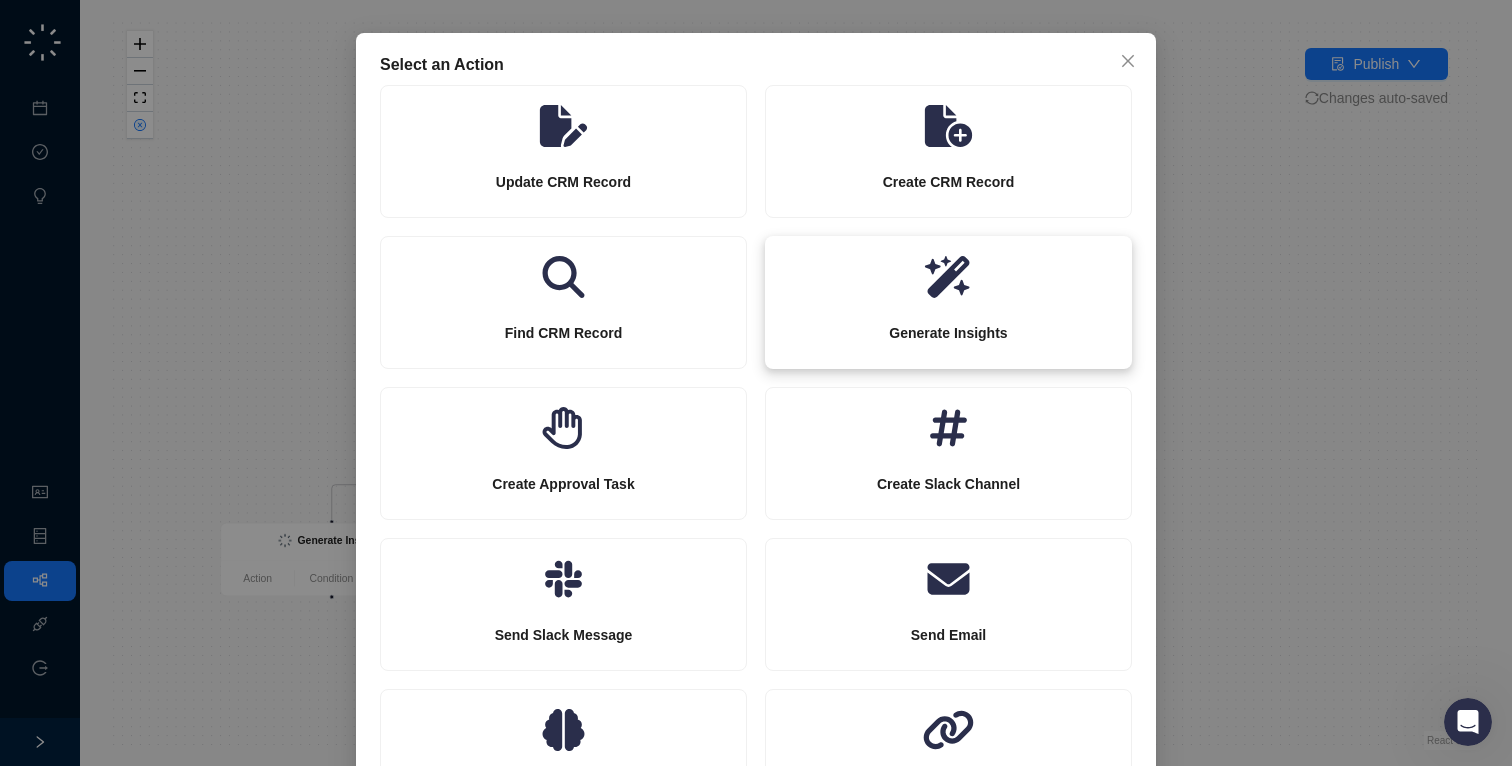 click on "Generate Insights" at bounding box center [948, 333] 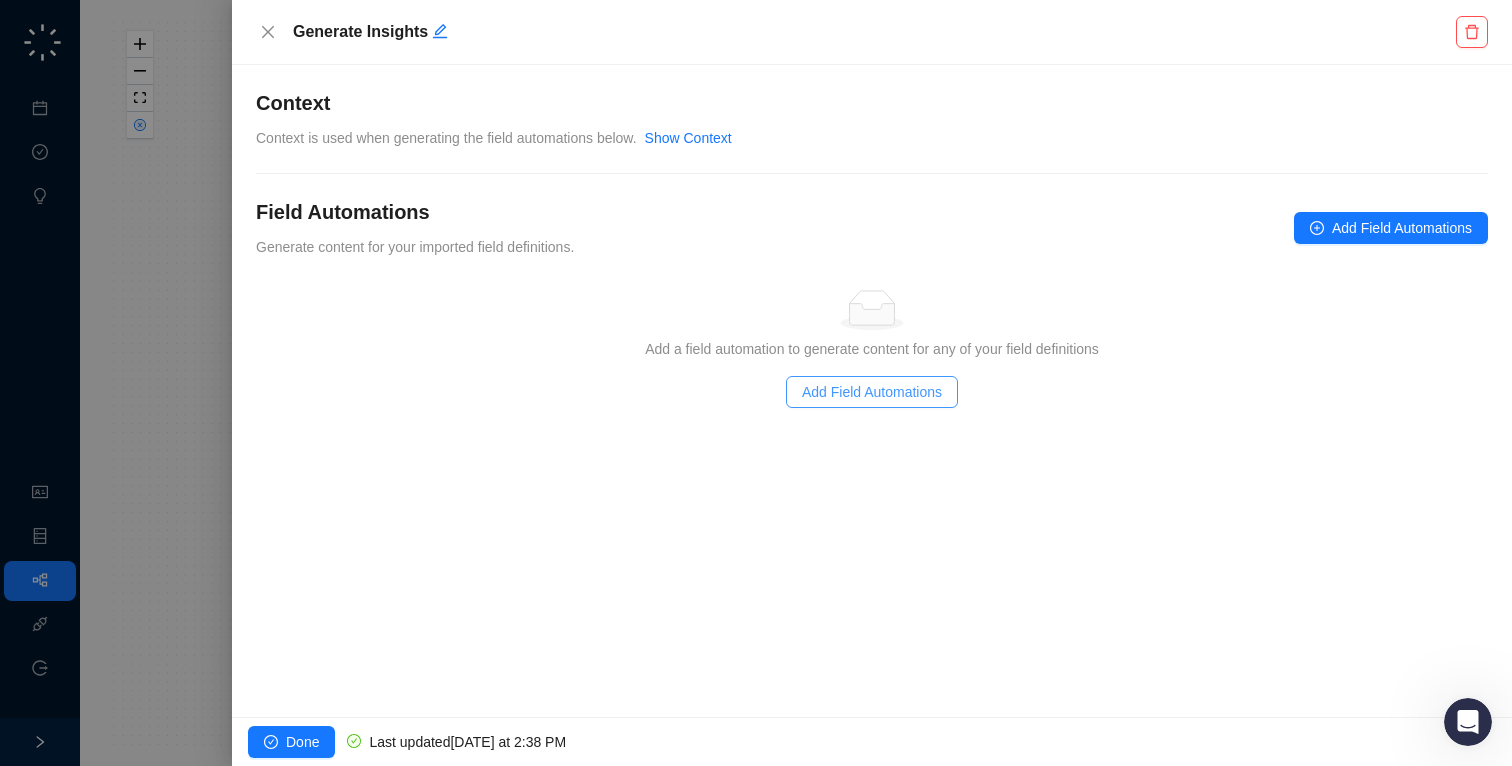 click on "Add Field Automations" at bounding box center [872, 392] 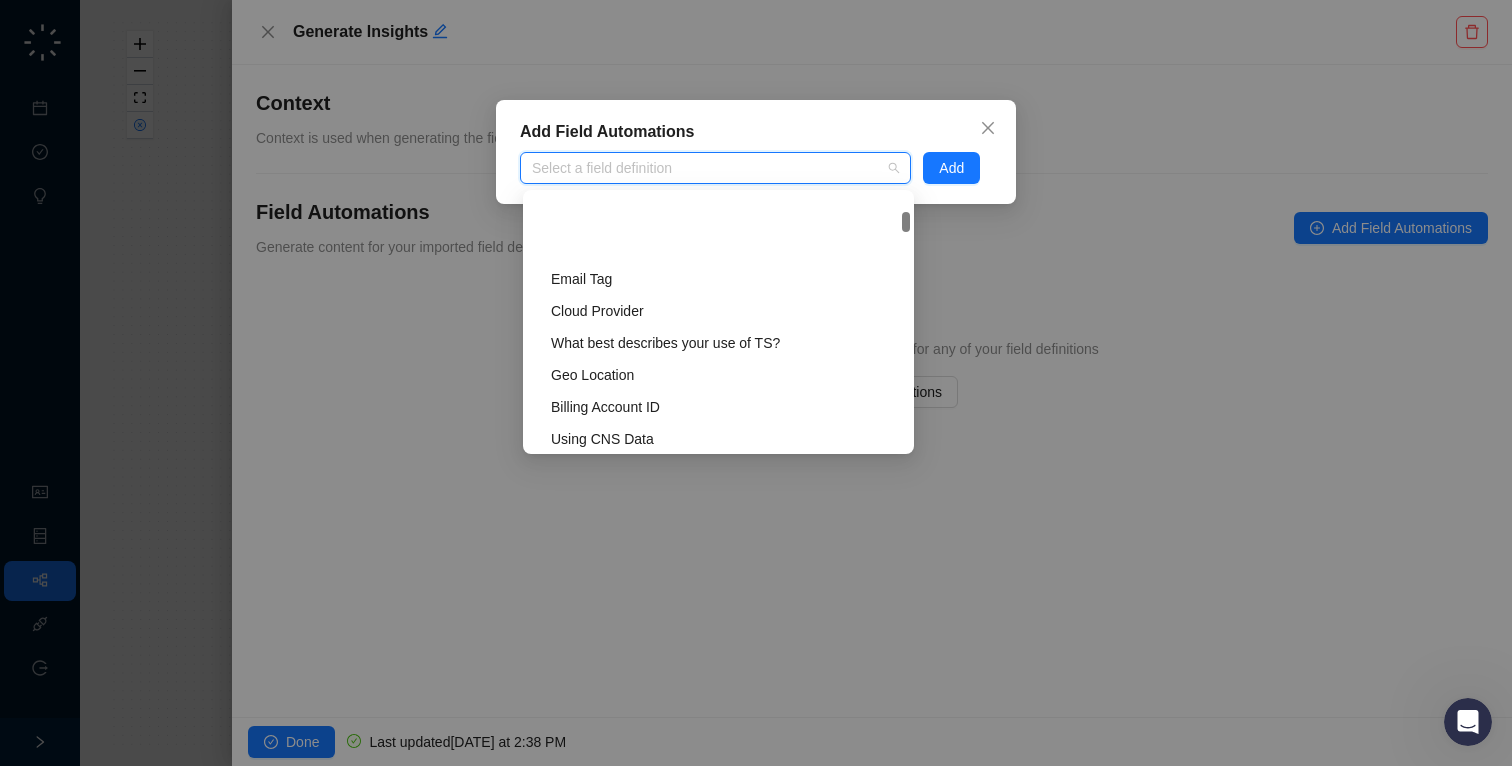 scroll, scrollTop: 2975, scrollLeft: 0, axis: vertical 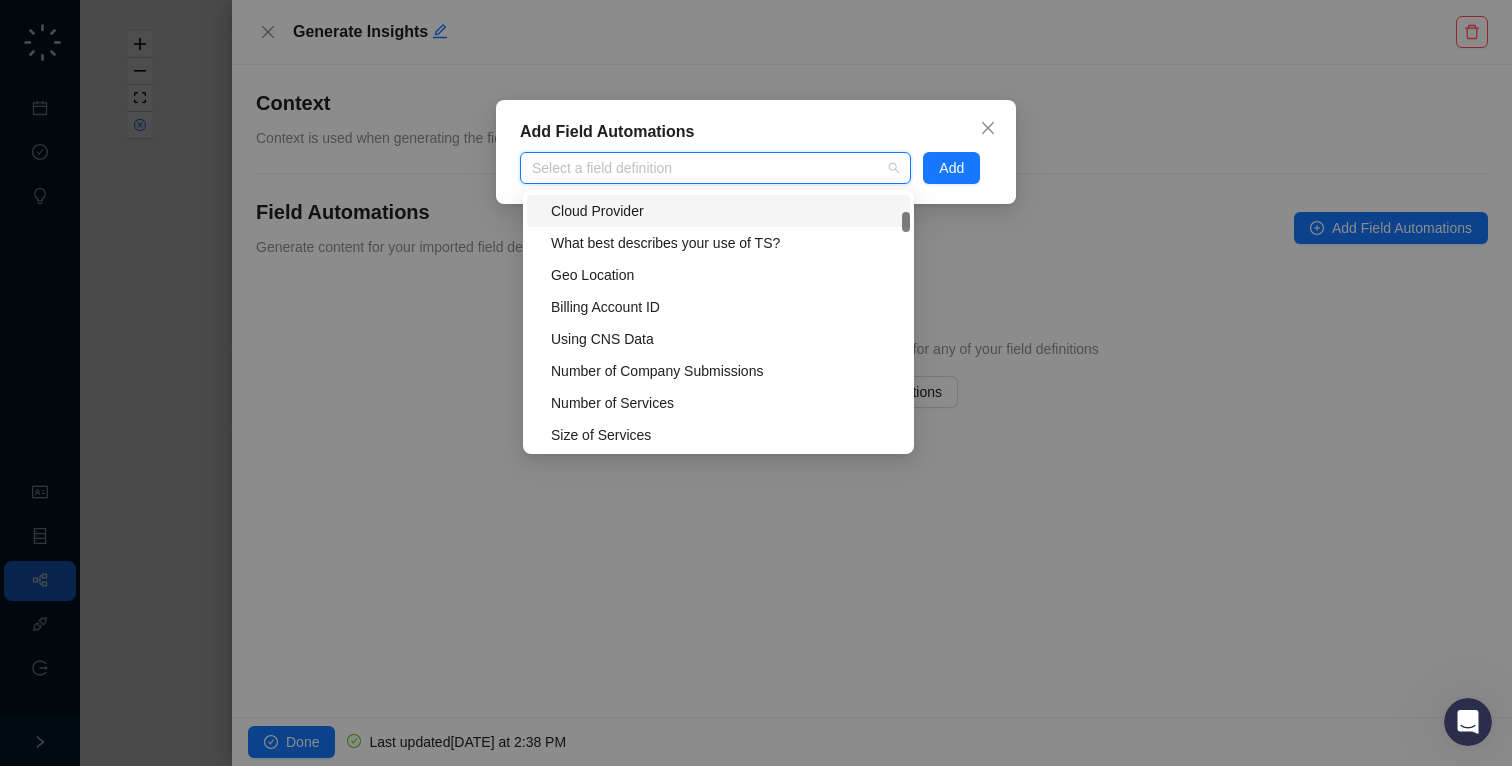 click at bounding box center [705, 168] 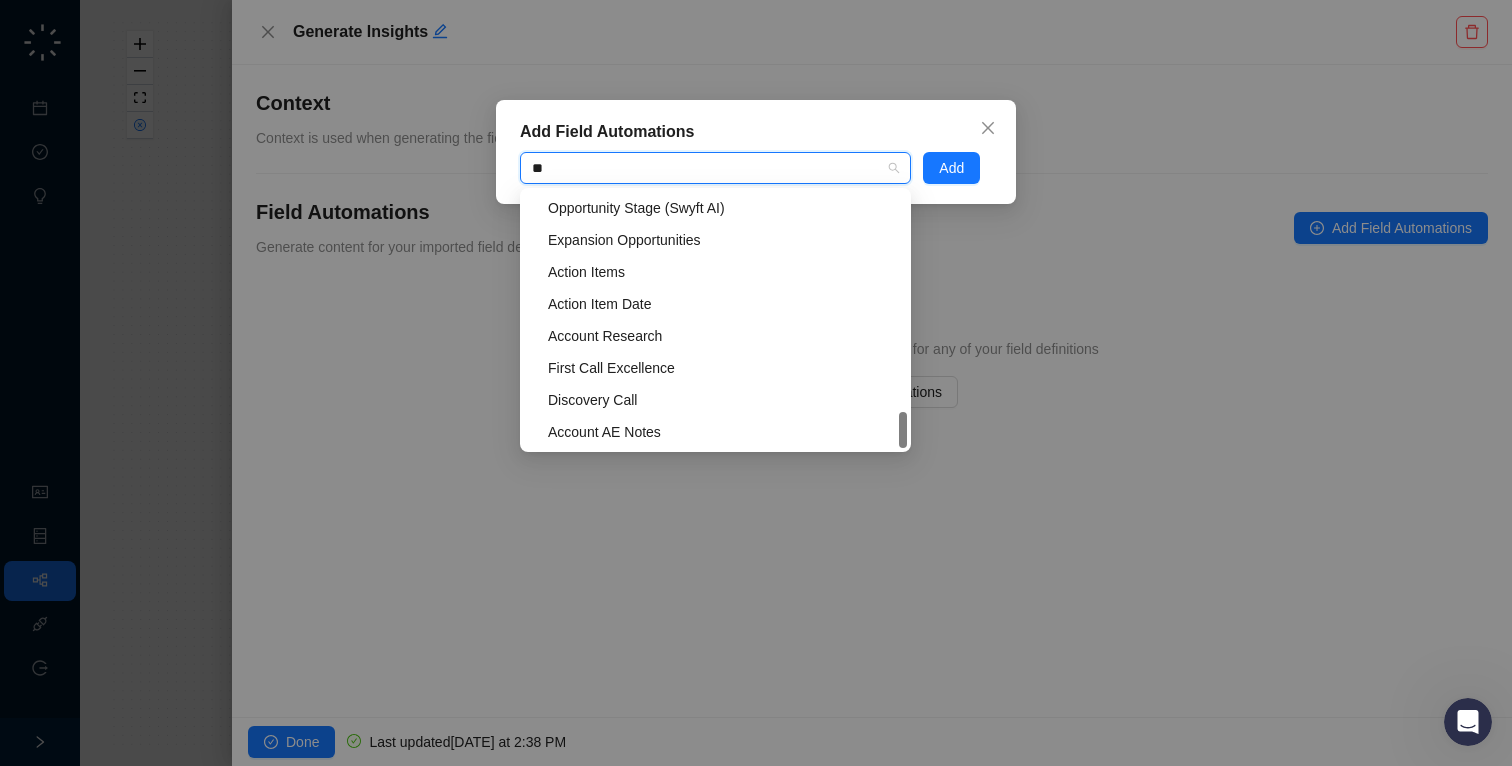 scroll, scrollTop: 448, scrollLeft: 0, axis: vertical 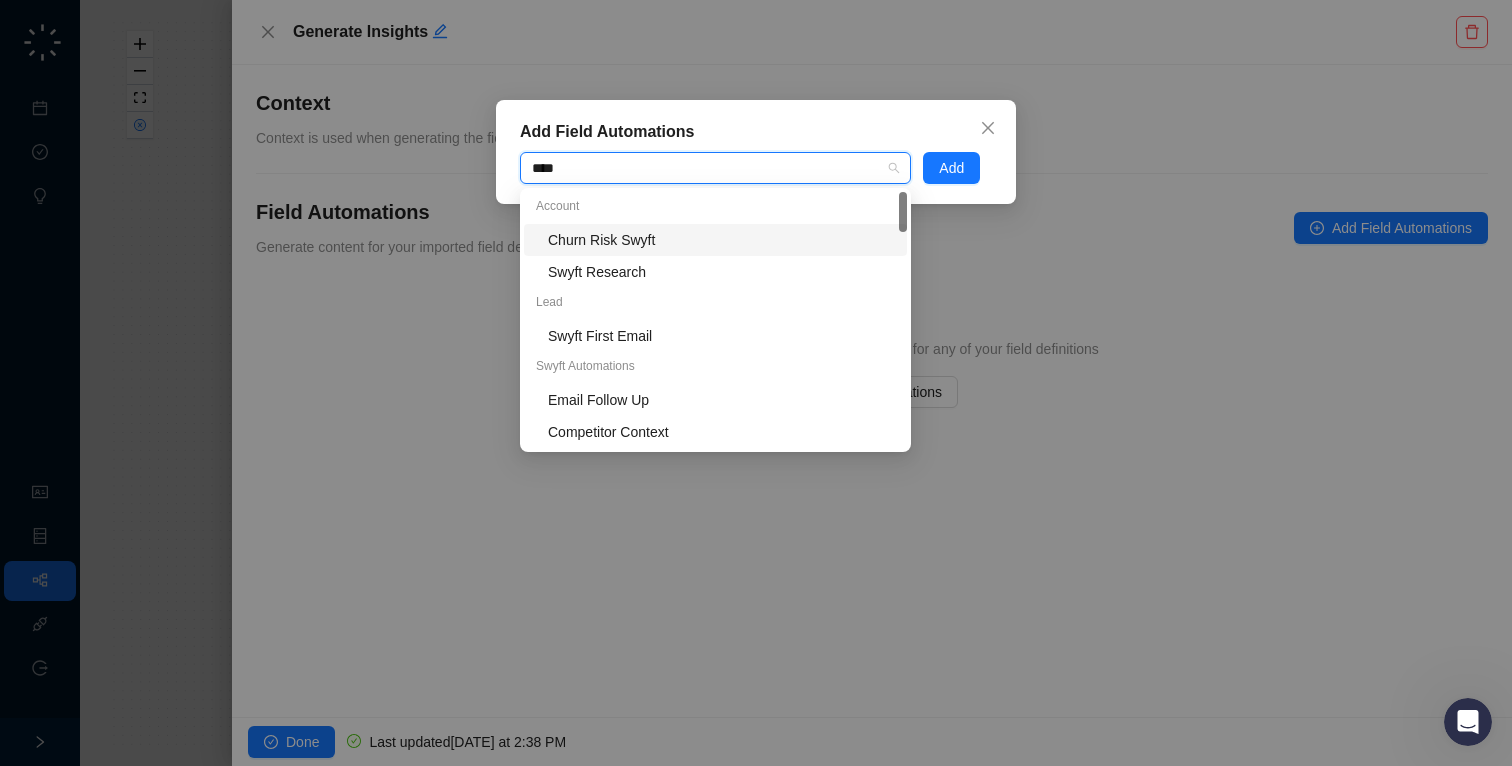type on "*****" 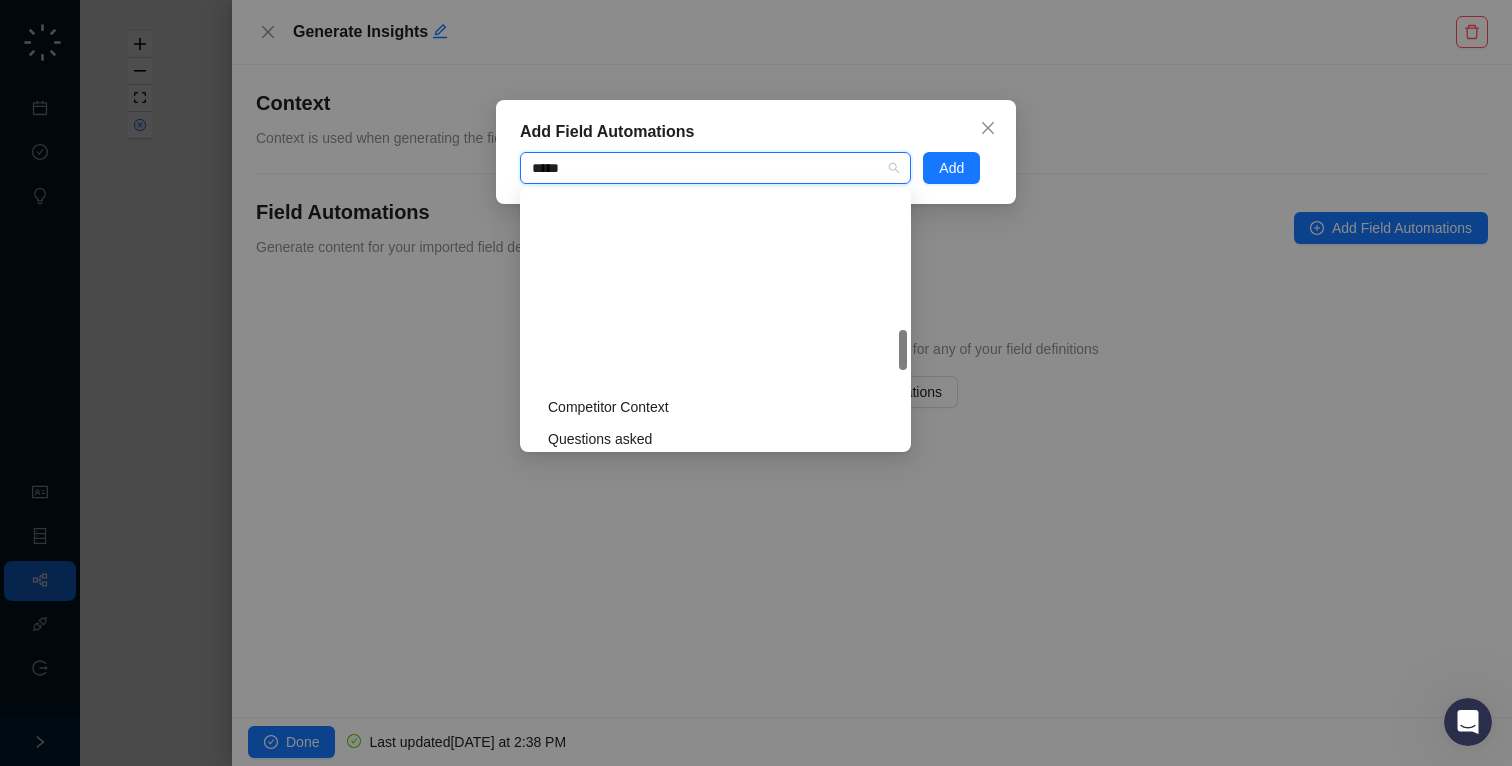 scroll, scrollTop: 0, scrollLeft: 0, axis: both 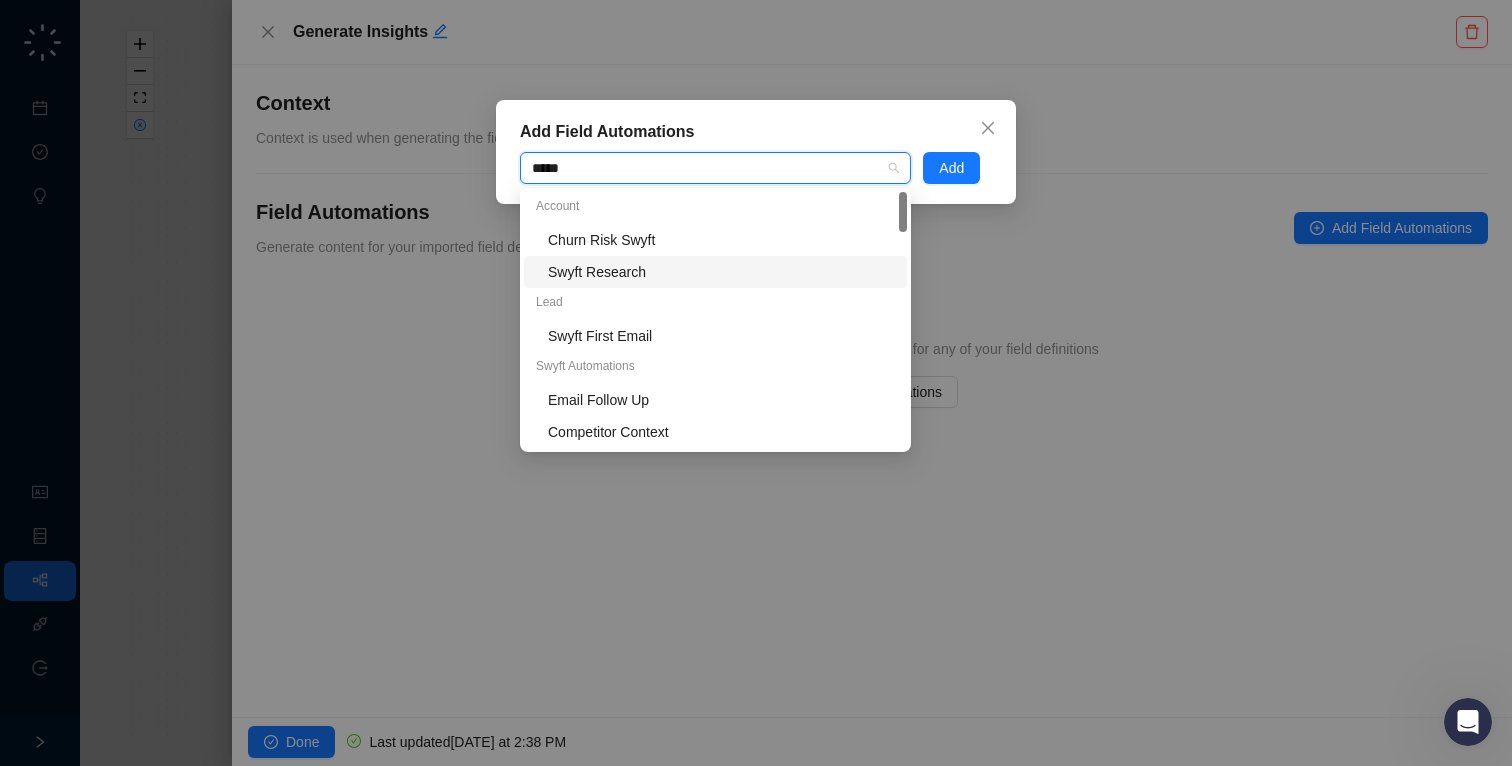click on "Swyft Research" at bounding box center (721, 272) 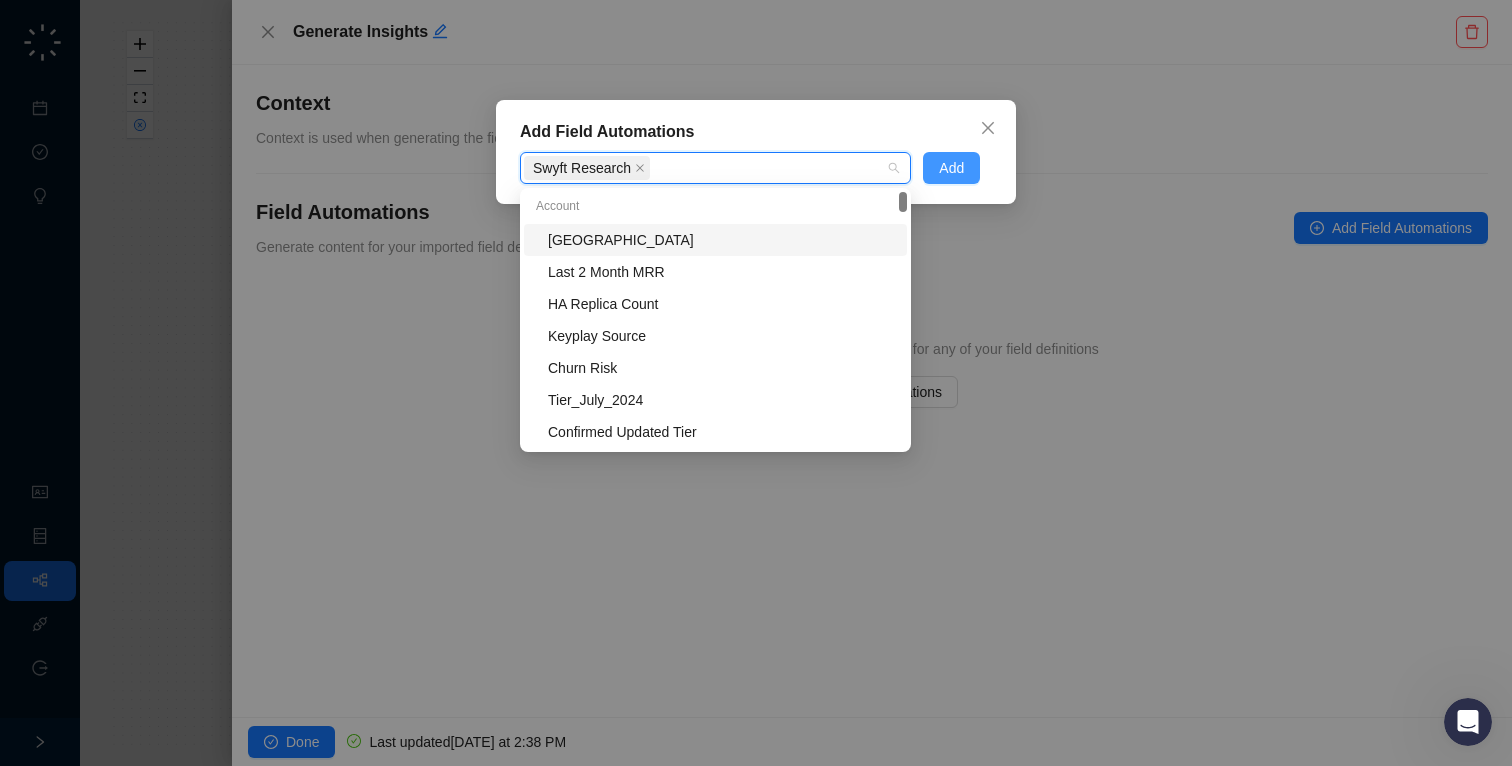 click on "Add" at bounding box center (951, 168) 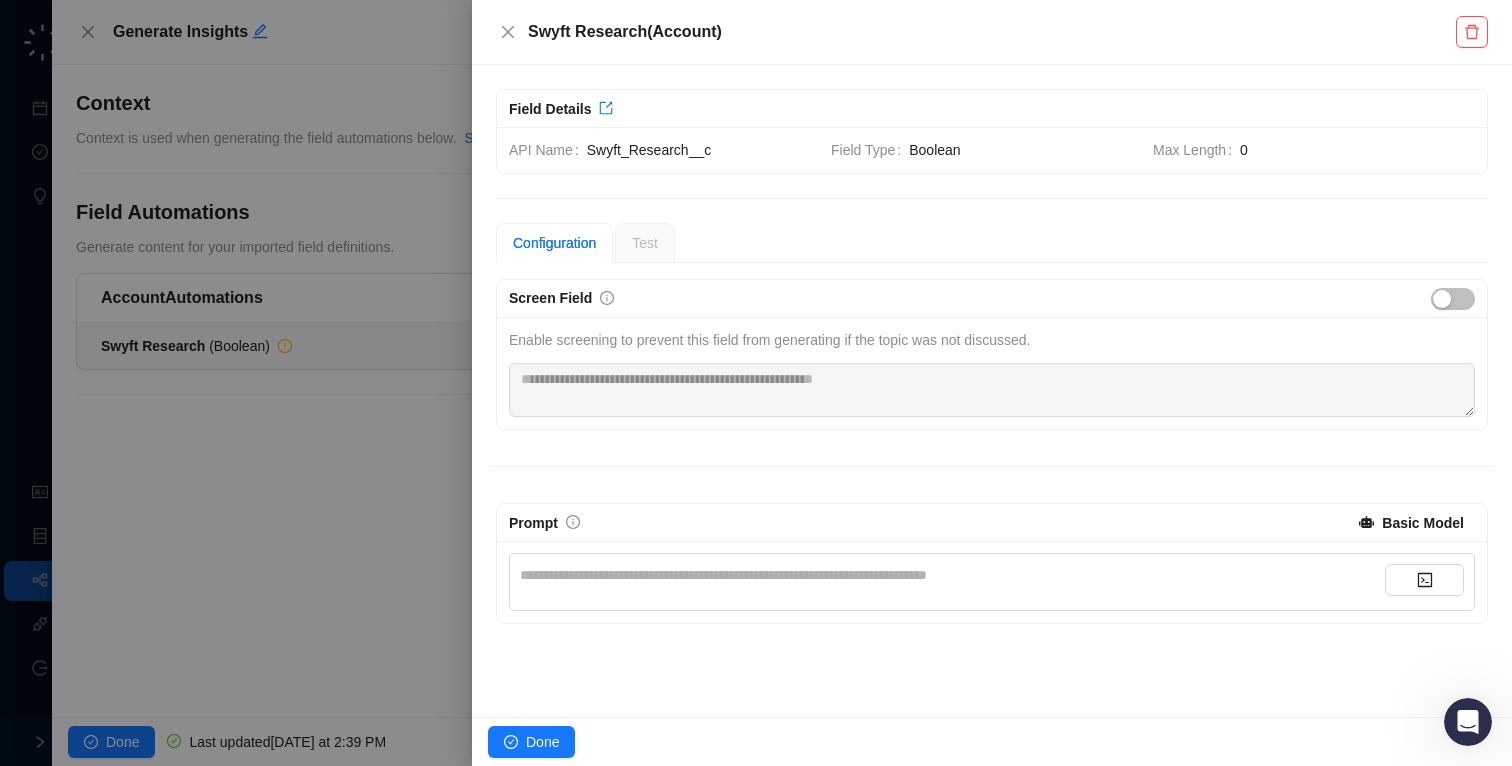 click on "Basic Model" at bounding box center (1423, 523) 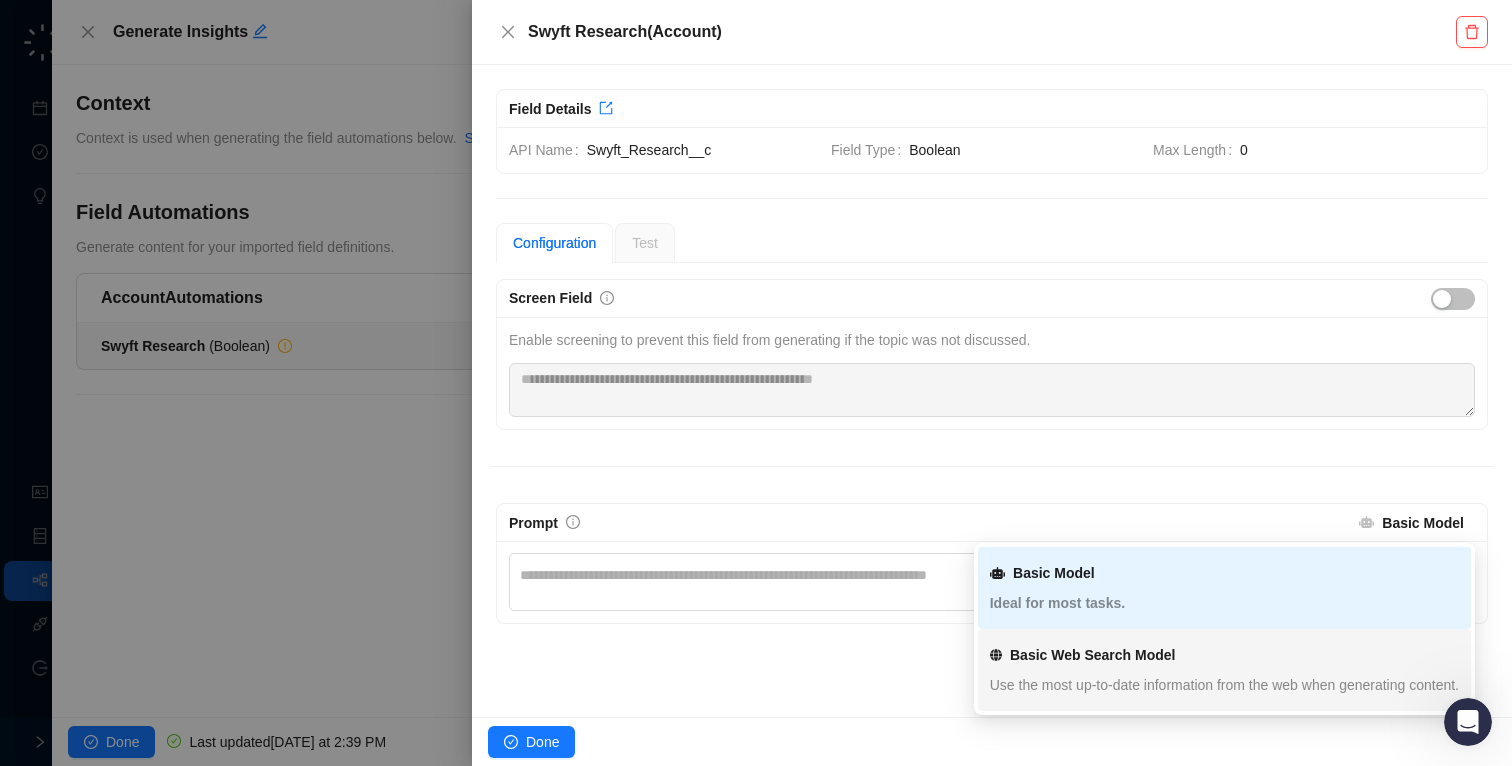 click on "Basic Web Search Model Use the most up-to-date information from the web when generating content." at bounding box center [1224, 670] 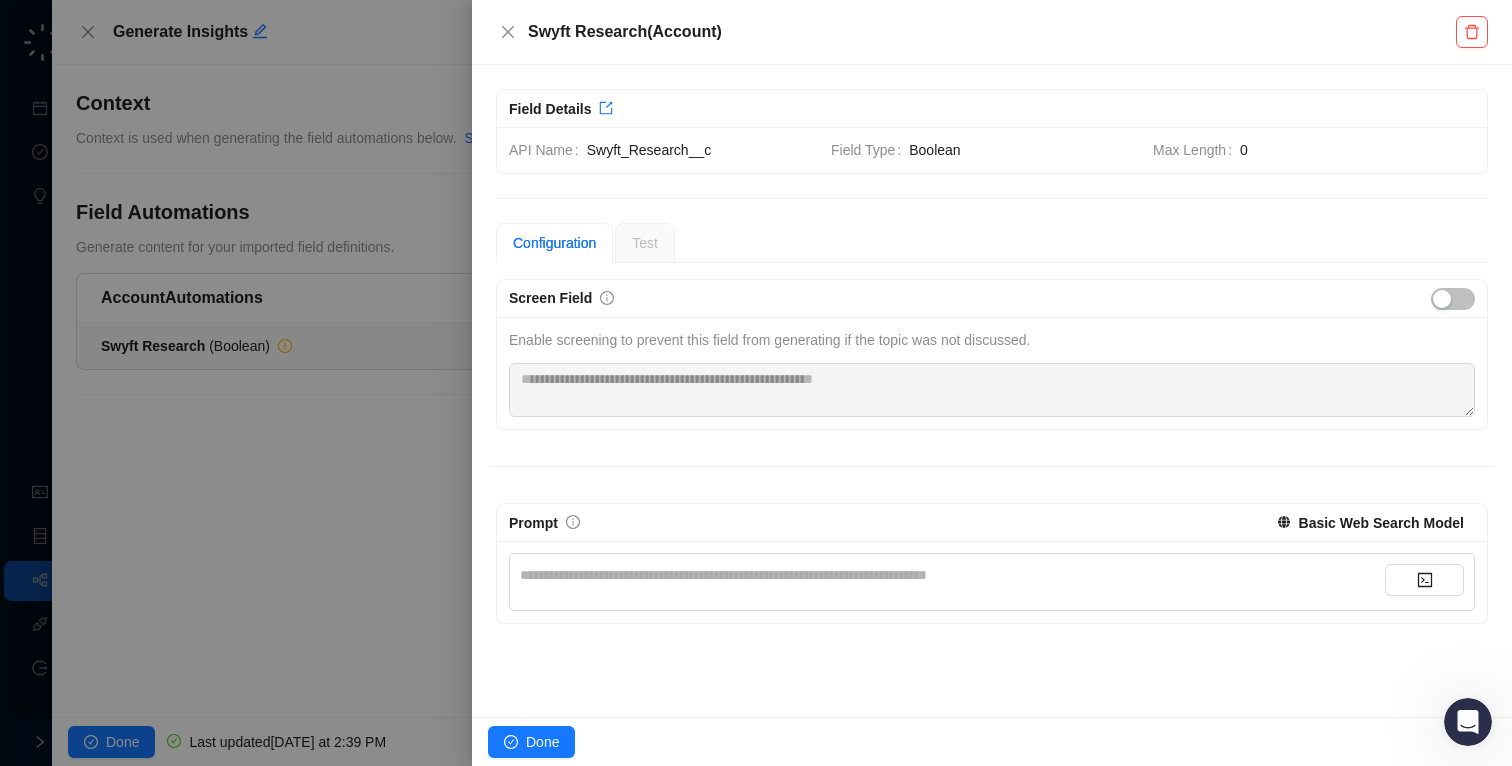 click on "**********" at bounding box center (952, 575) 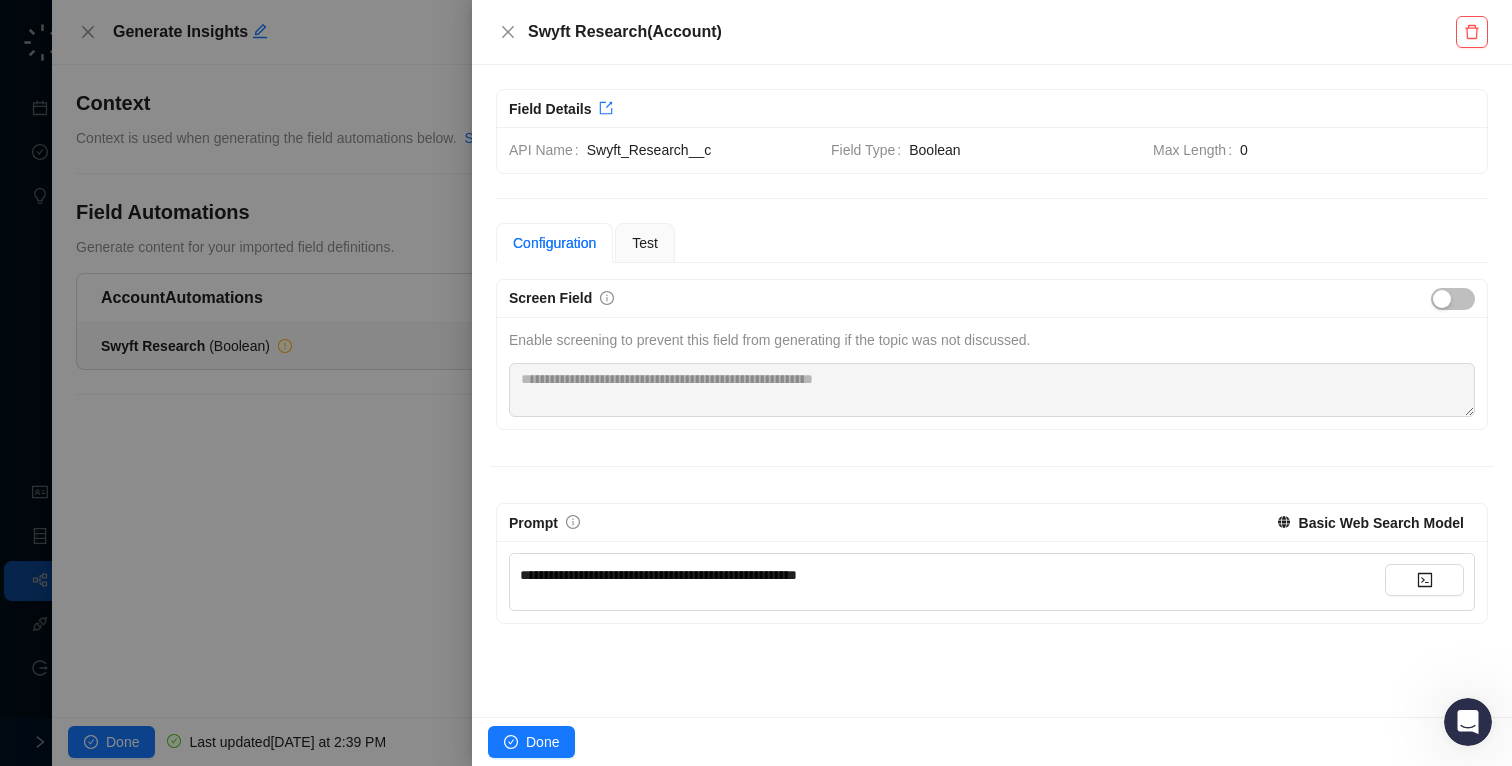 click on "**********" at bounding box center (658, 575) 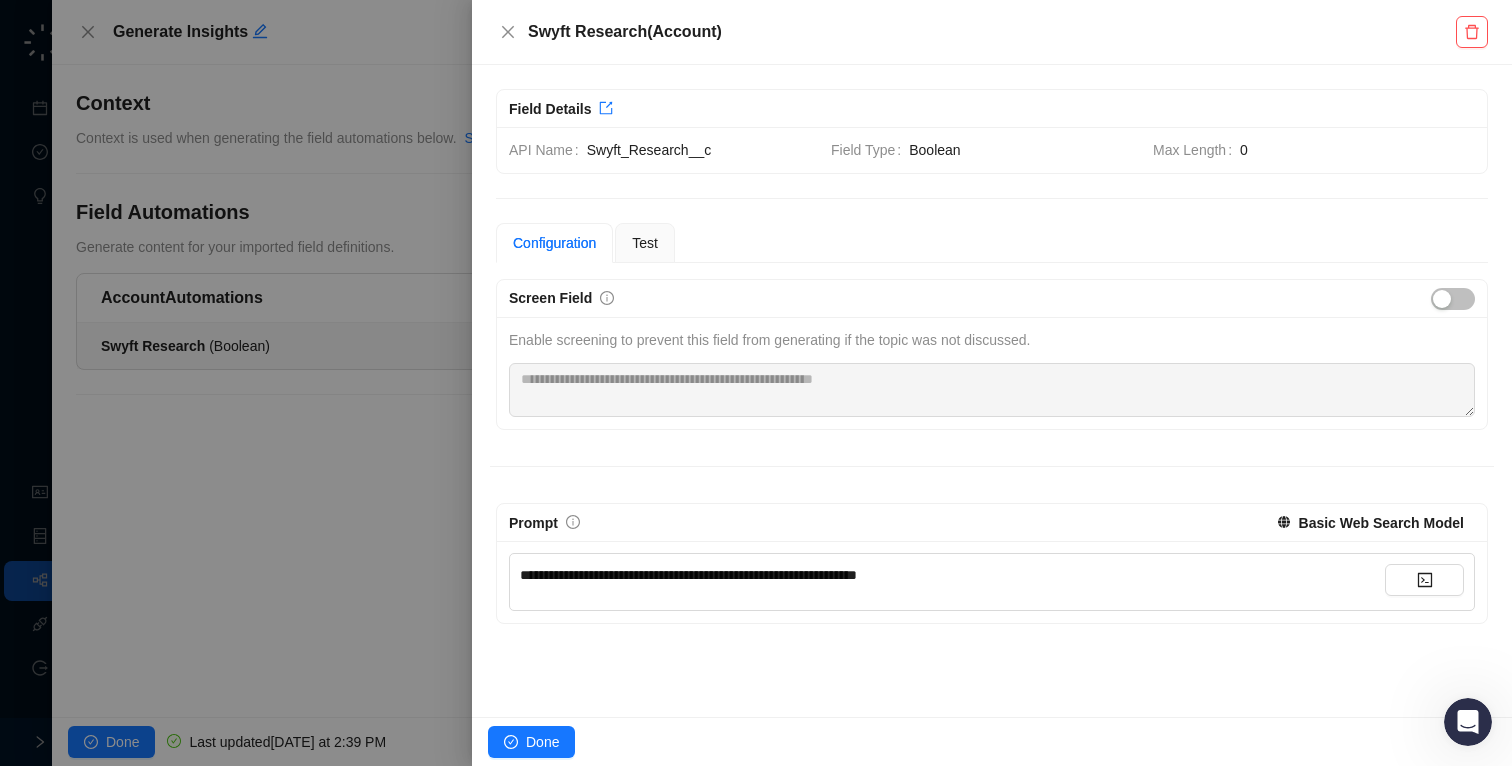 click on "**********" at bounding box center [992, 582] 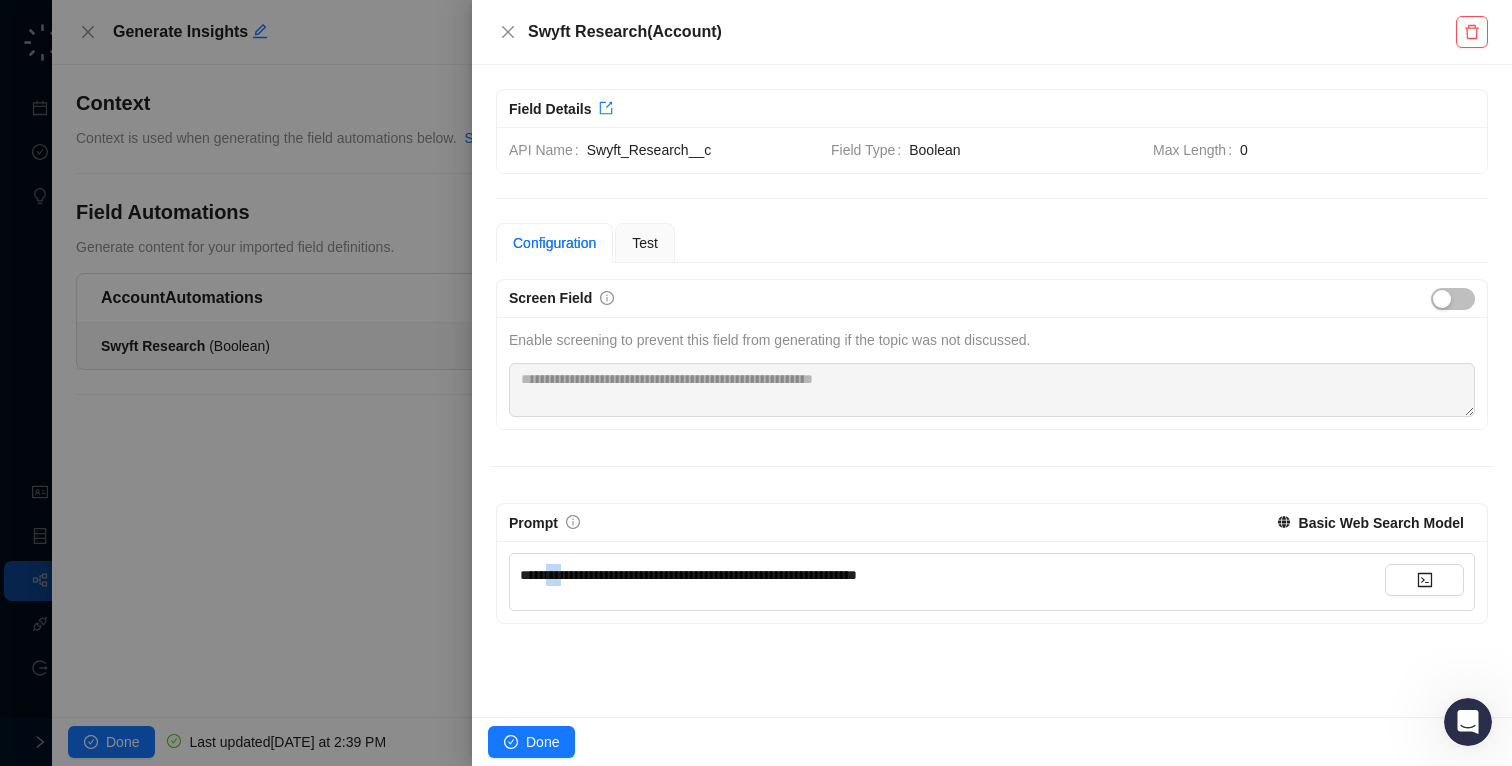 drag, startPoint x: 576, startPoint y: 579, endPoint x: 556, endPoint y: 578, distance: 20.024984 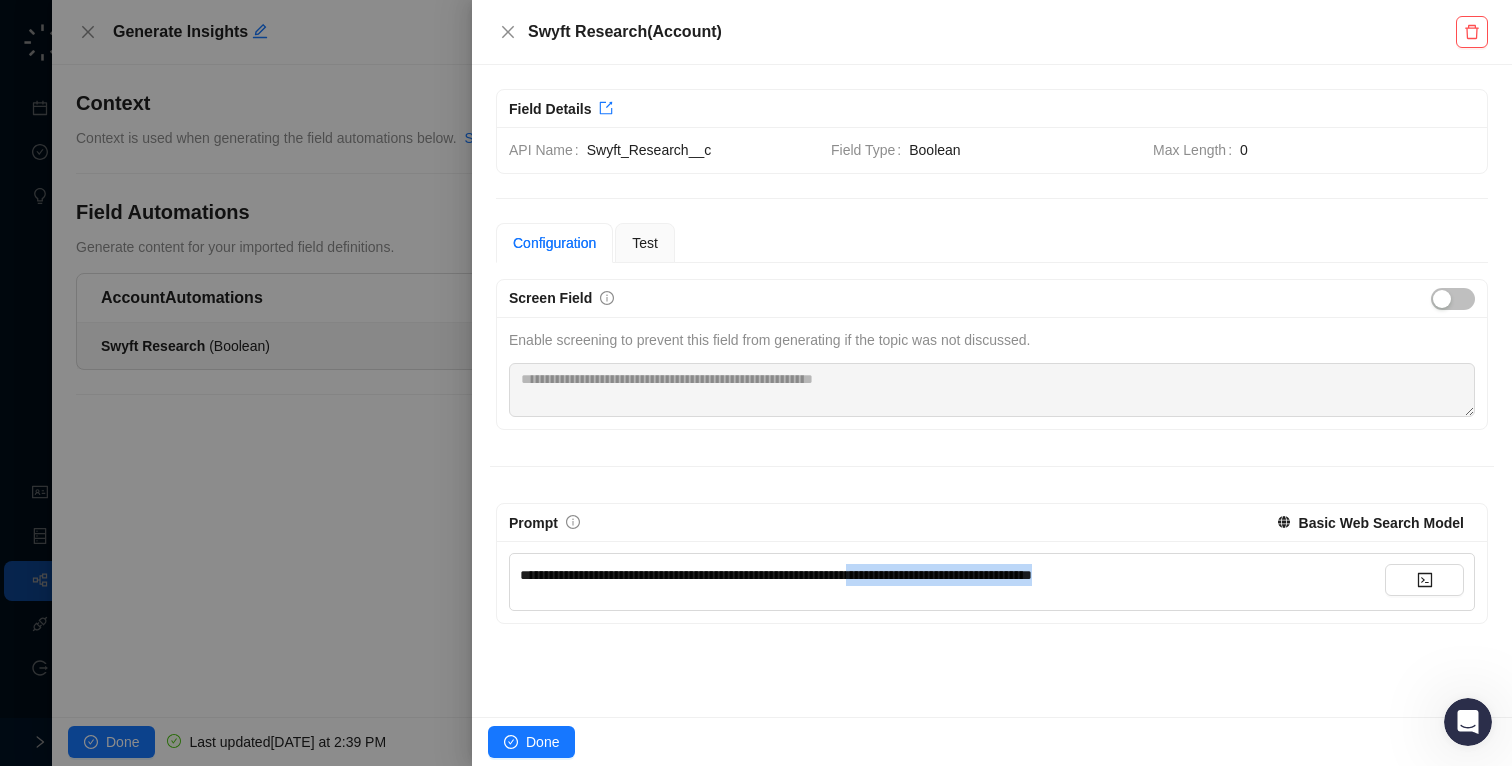 drag, startPoint x: 1217, startPoint y: 568, endPoint x: 936, endPoint y: 567, distance: 281.00177 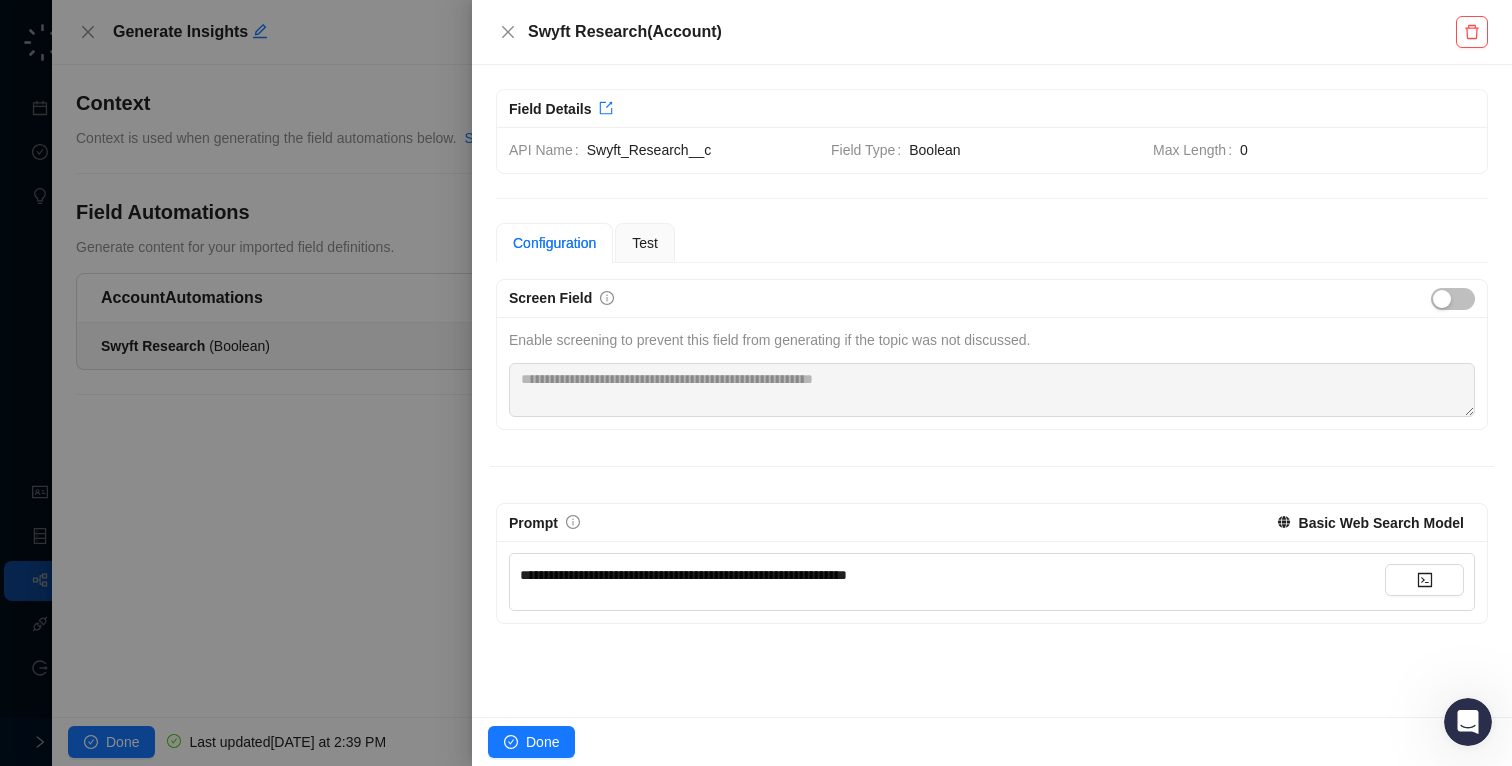 click on "**********" at bounding box center (992, 391) 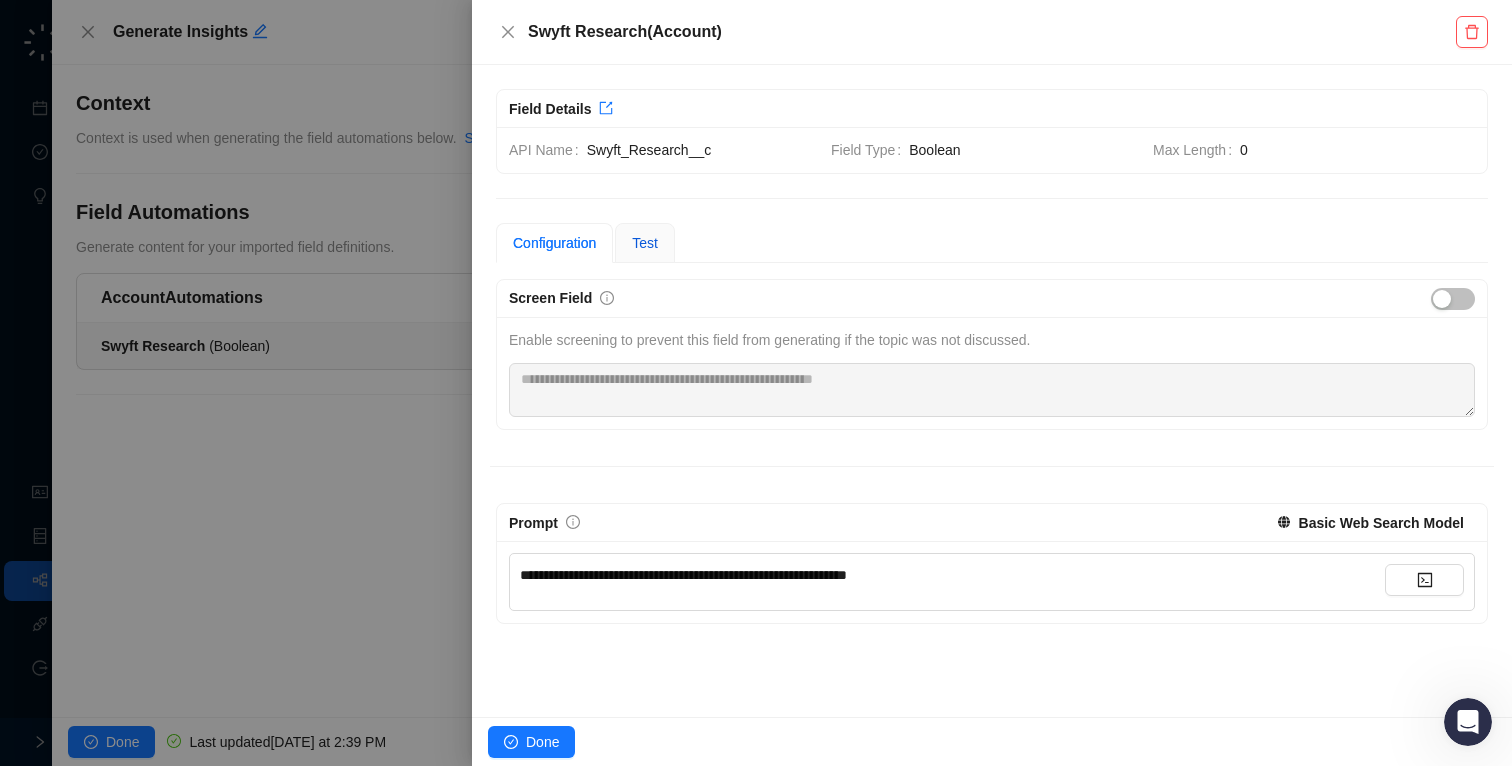 click on "Test" at bounding box center [645, 243] 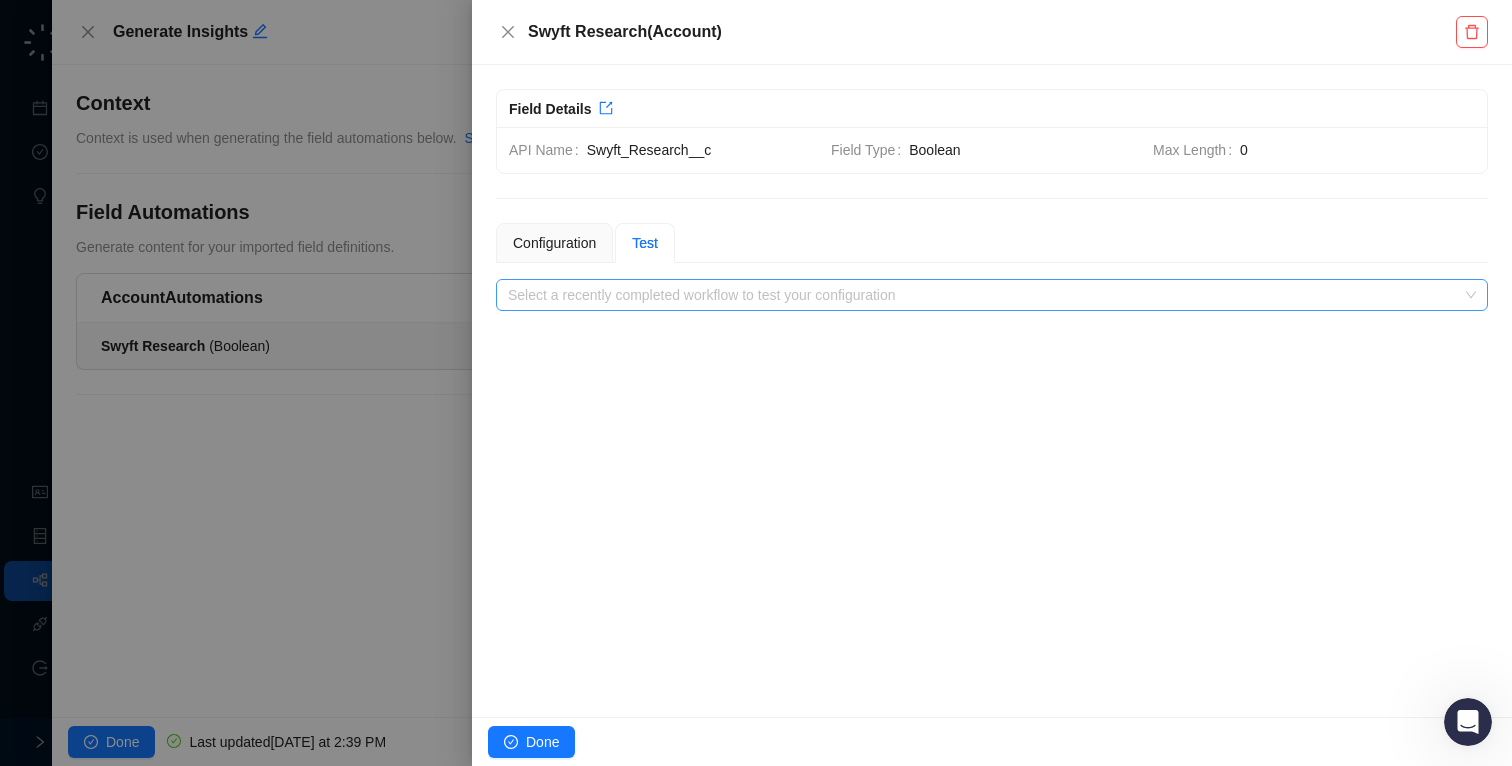 click at bounding box center [986, 295] 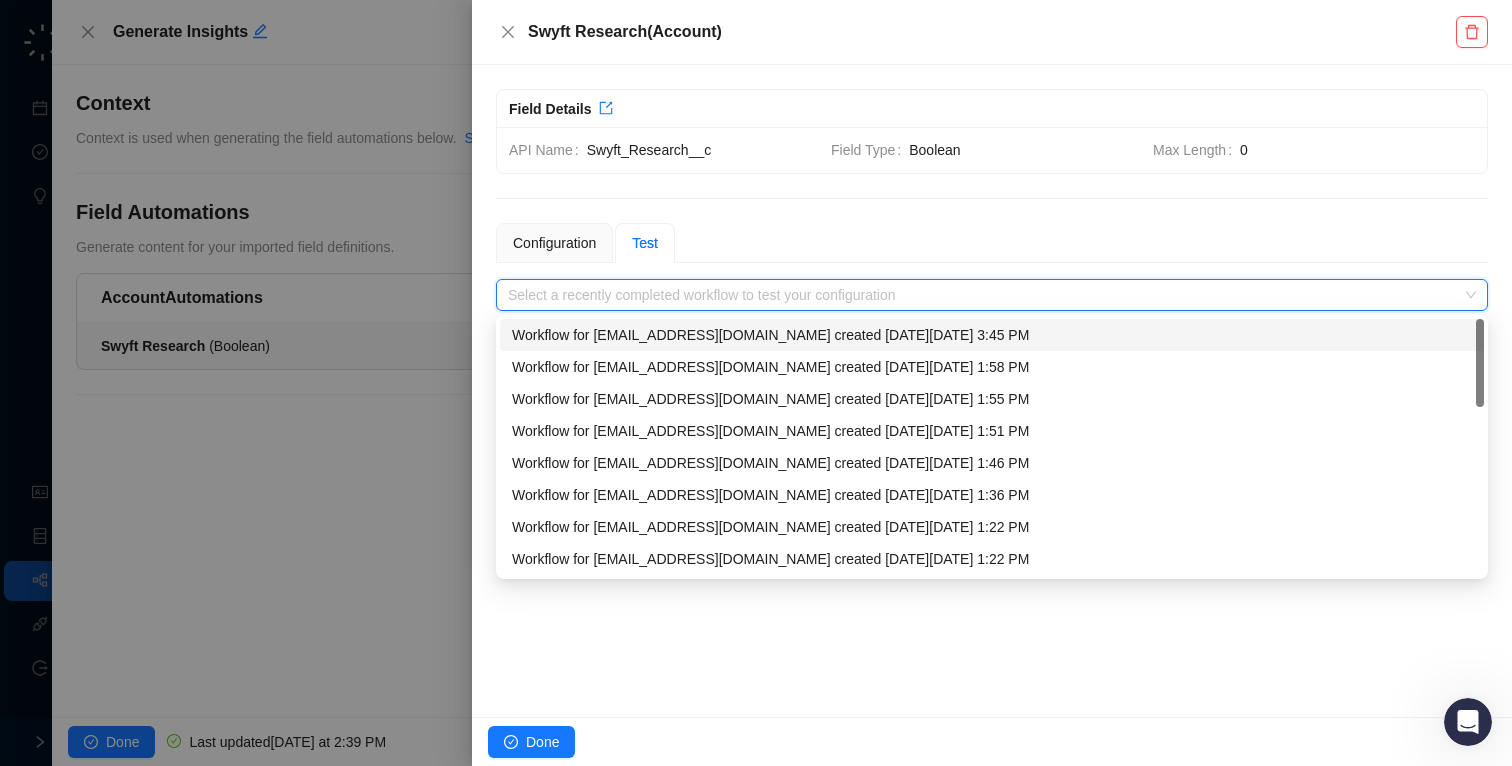 click on "Workflow for [EMAIL_ADDRESS][DOMAIN_NAME] created [DATE][DATE] 3:45 PM" at bounding box center [992, 335] 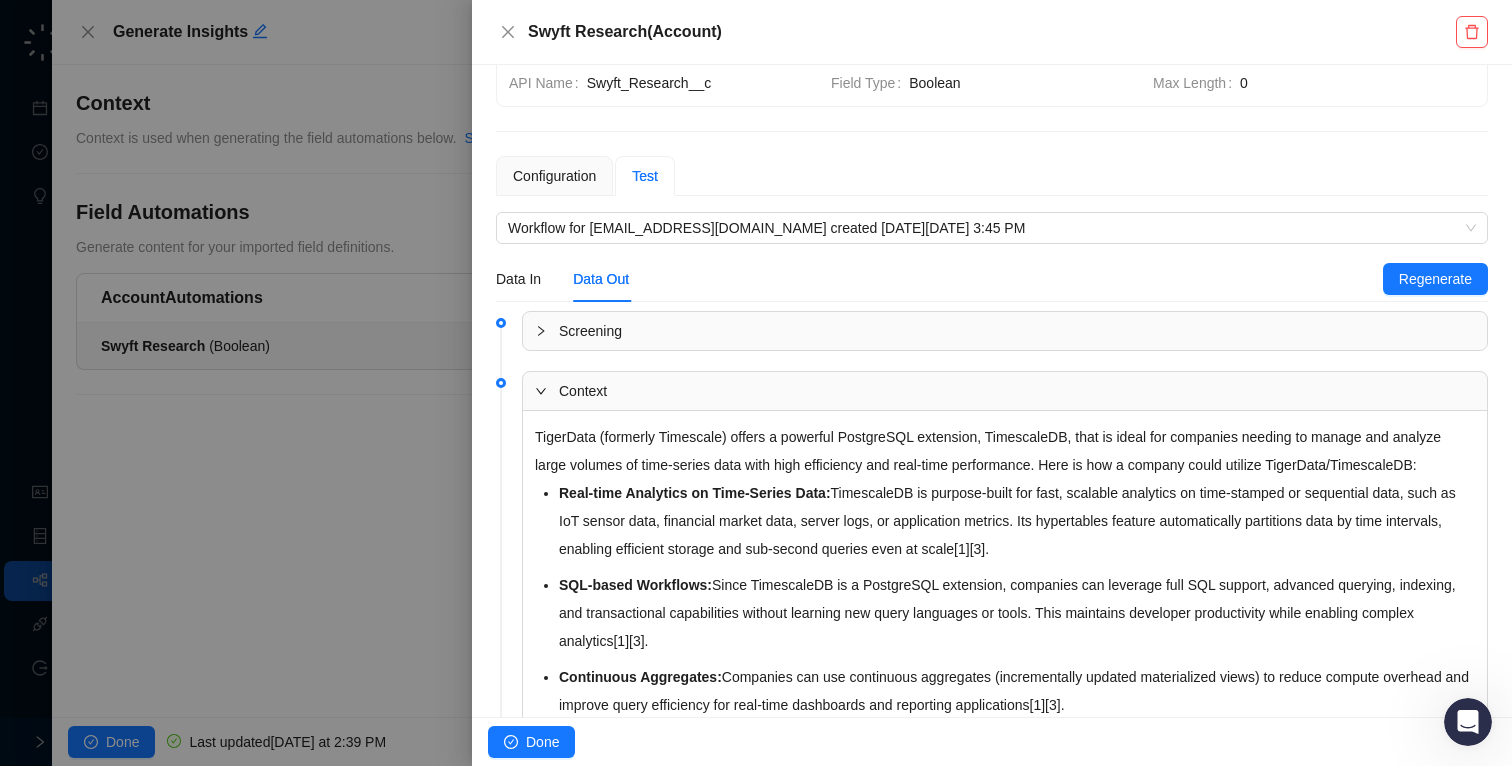 scroll, scrollTop: 34, scrollLeft: 0, axis: vertical 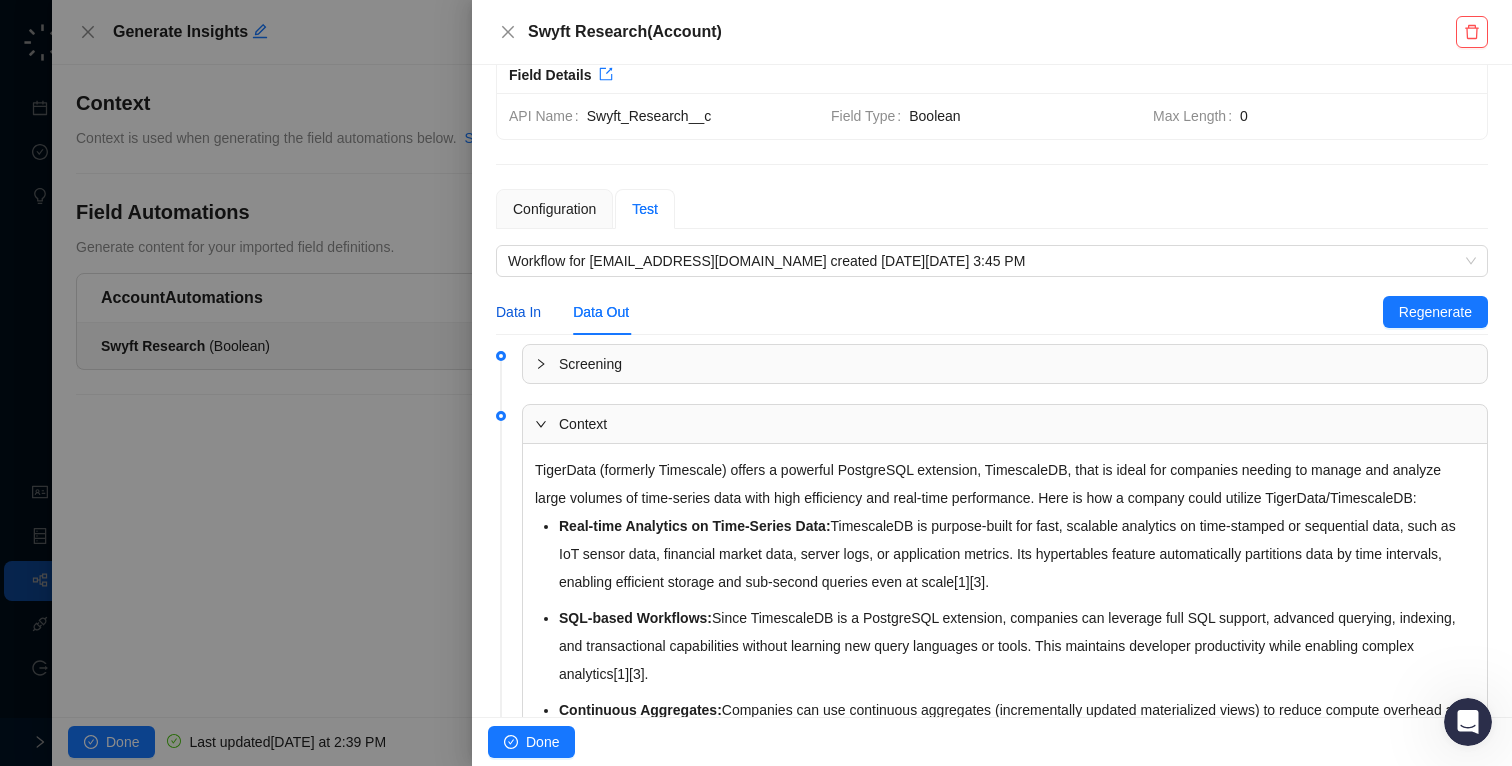 click on "Data In" at bounding box center (518, 312) 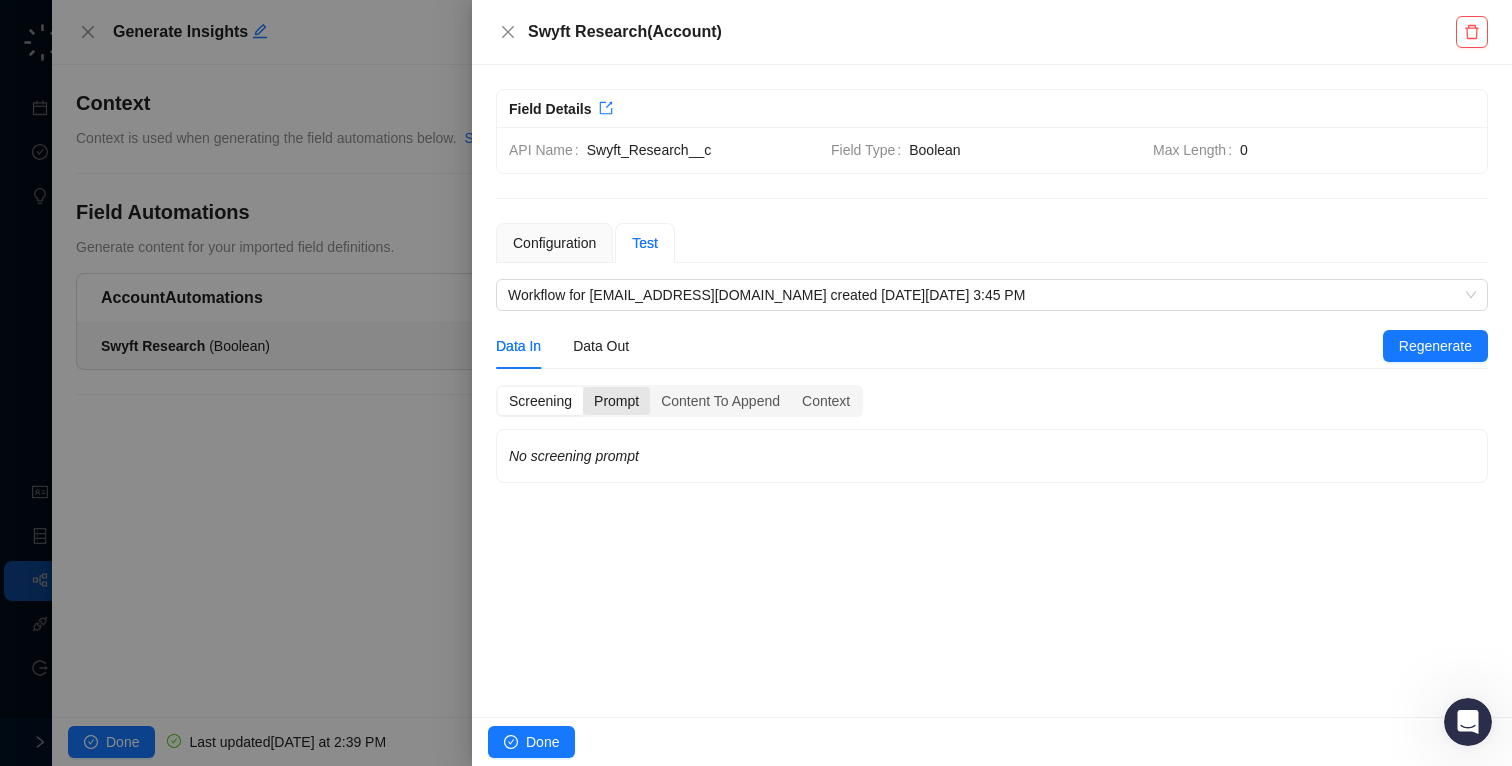 click on "Prompt" at bounding box center (616, 401) 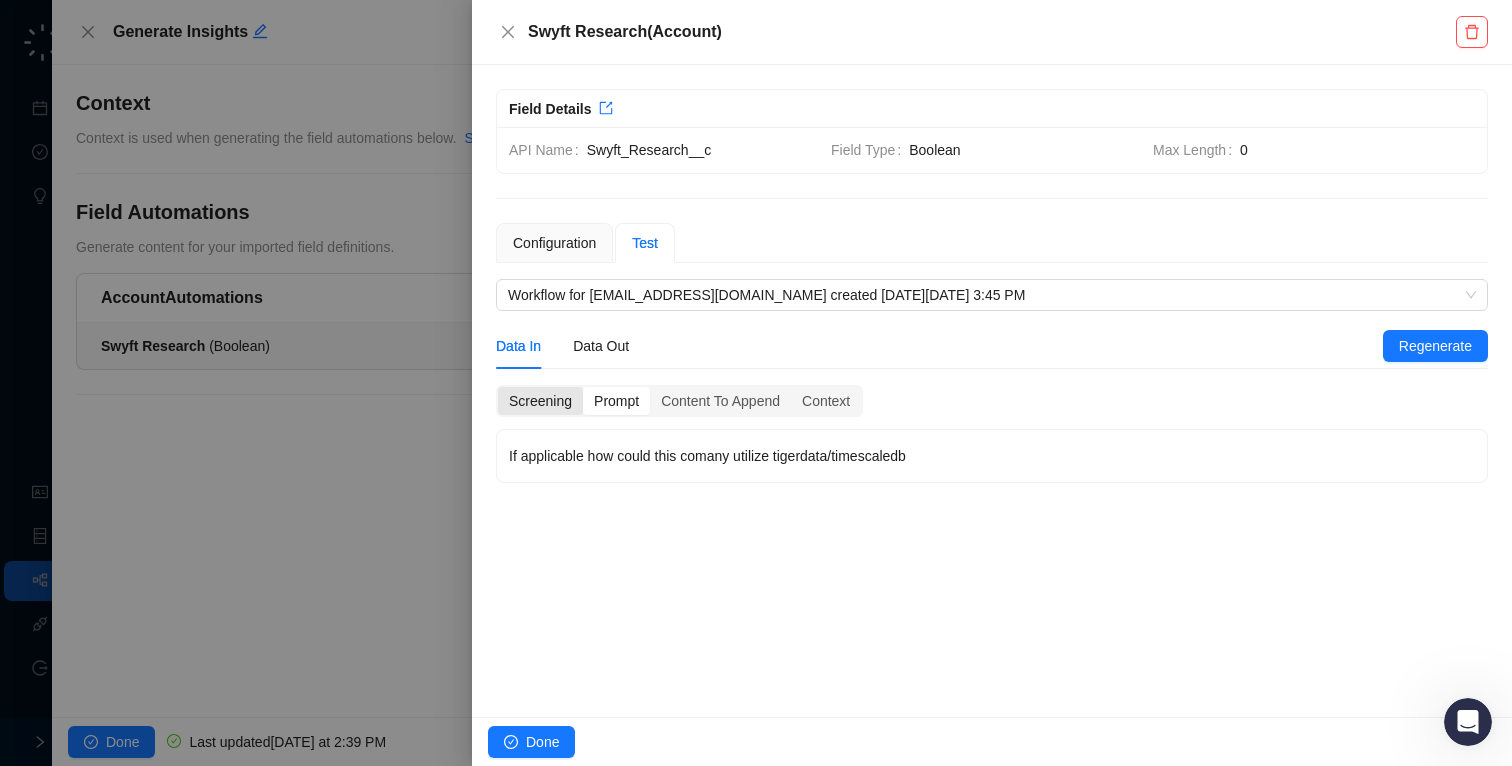 click on "Screening" at bounding box center [540, 401] 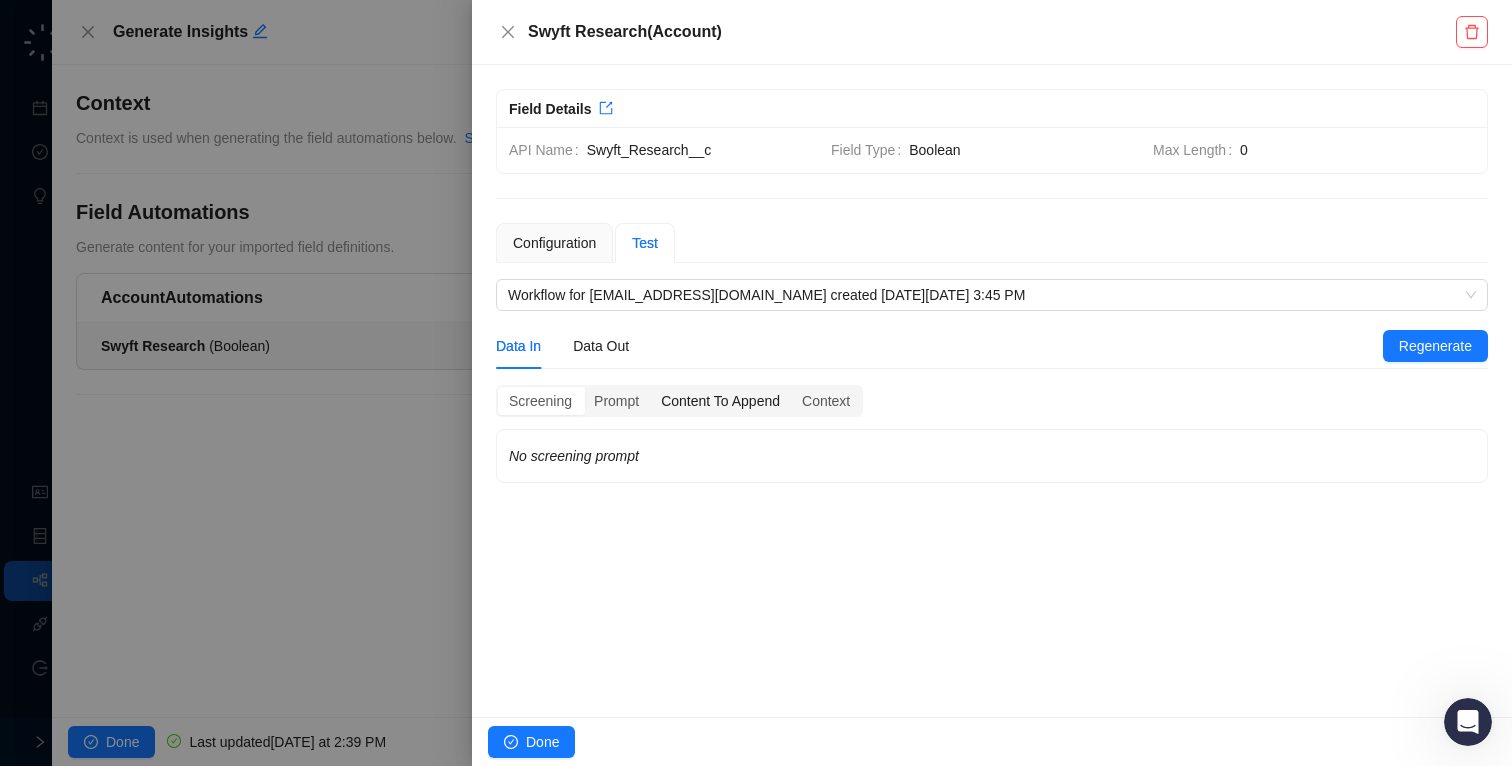 click on "Content To Append" at bounding box center [720, 401] 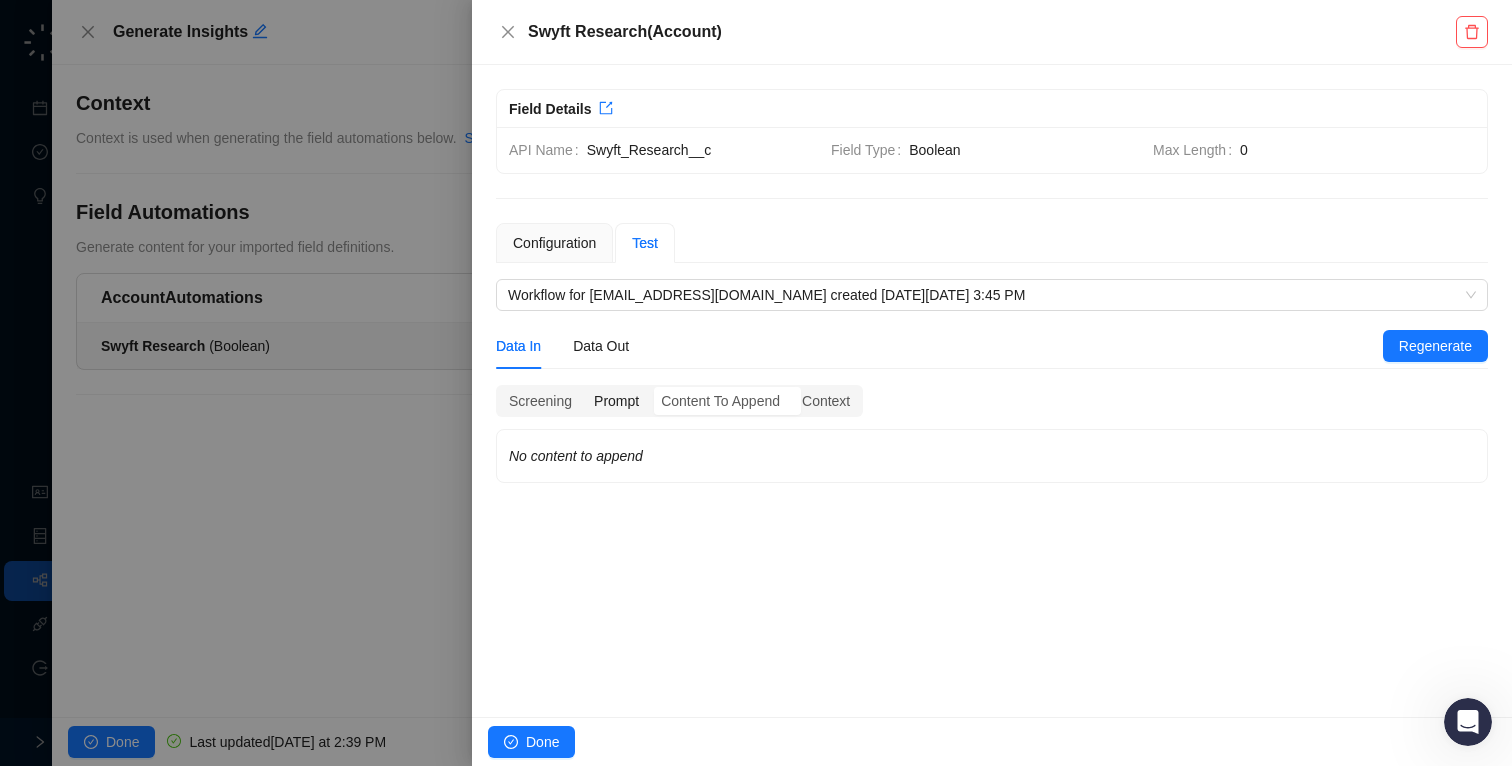 click on "Prompt" at bounding box center [616, 401] 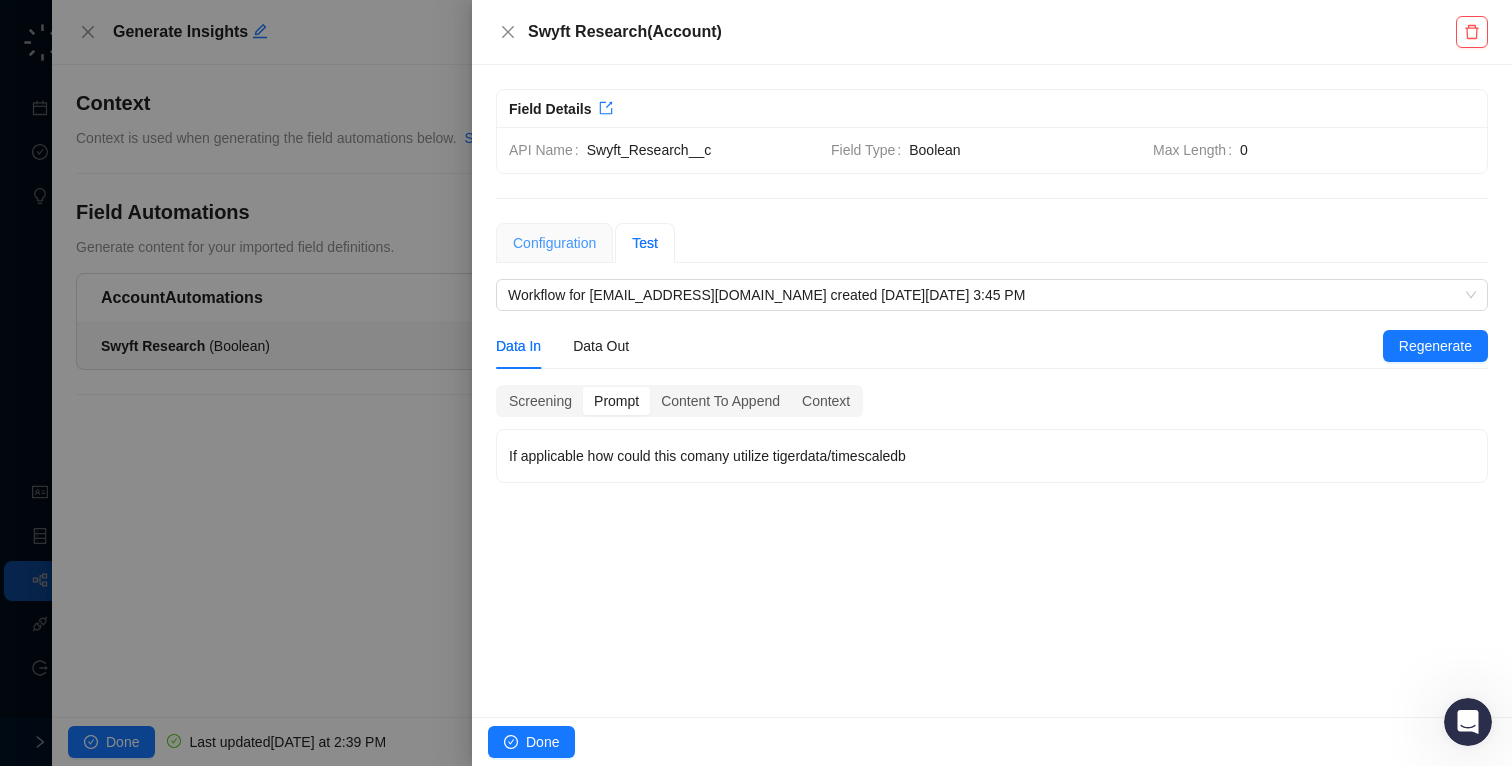 click on "Configuration" at bounding box center [554, 243] 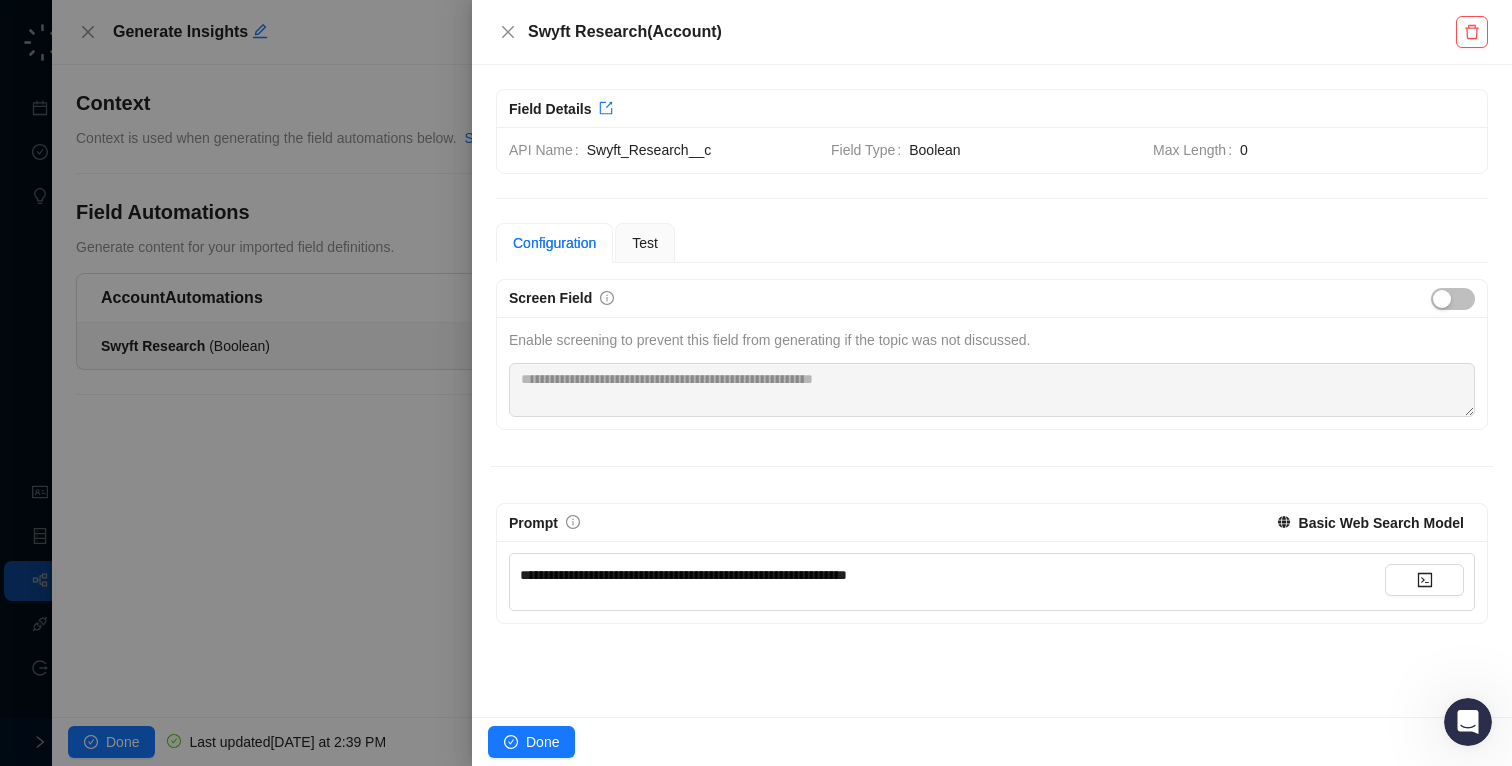 click on "**********" at bounding box center (683, 575) 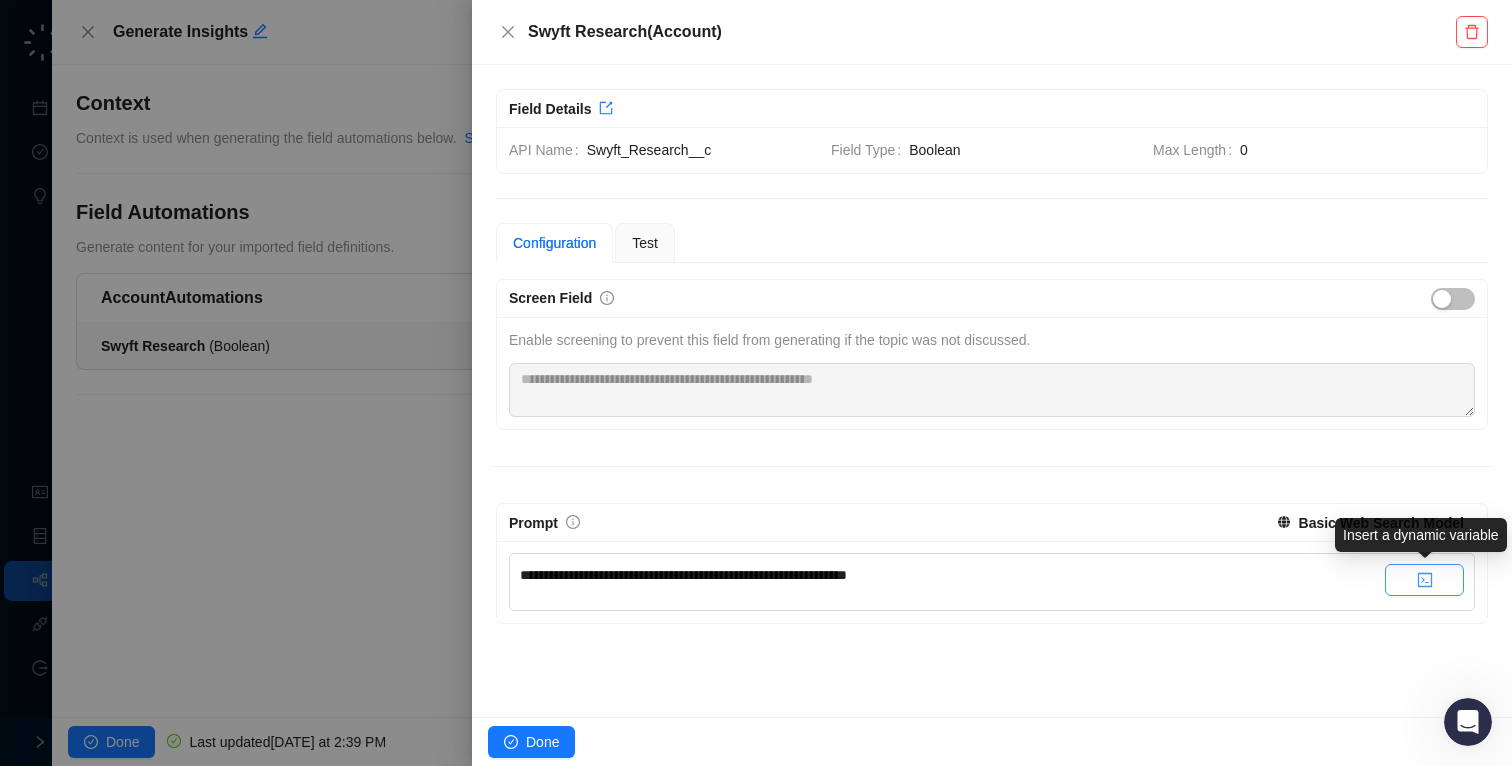 click 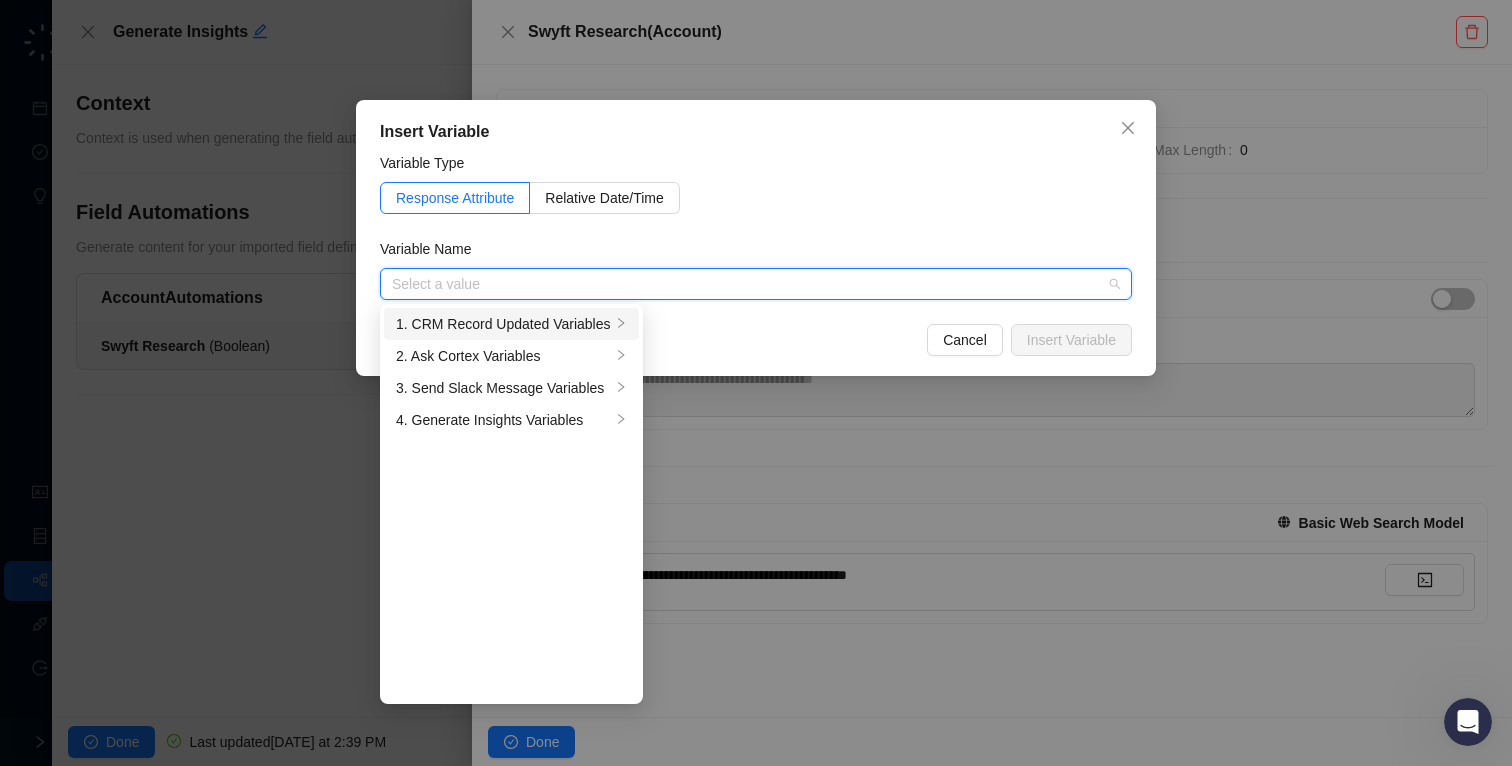 click on "1. CRM Record Updated Variables" at bounding box center [503, 324] 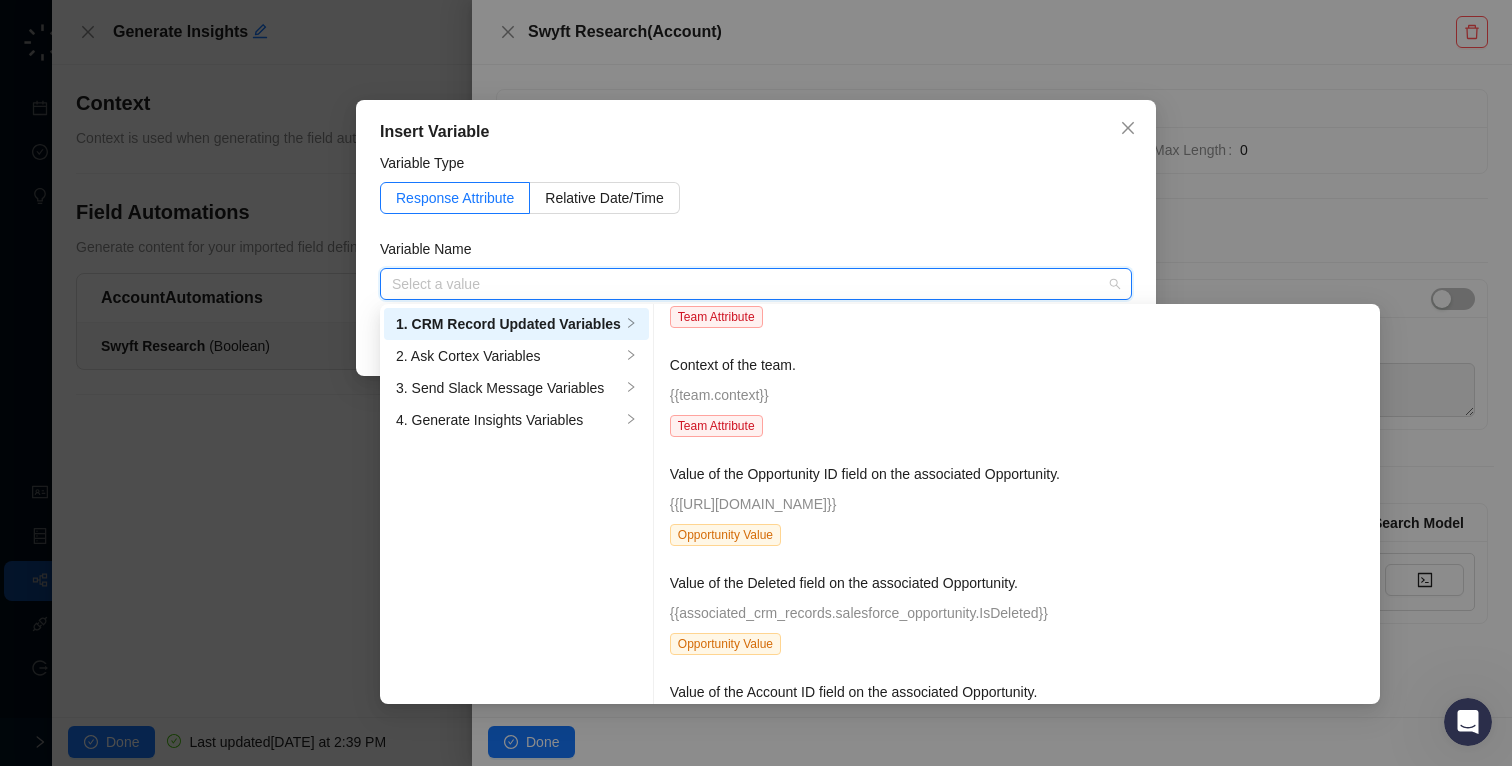 scroll, scrollTop: 918, scrollLeft: 0, axis: vertical 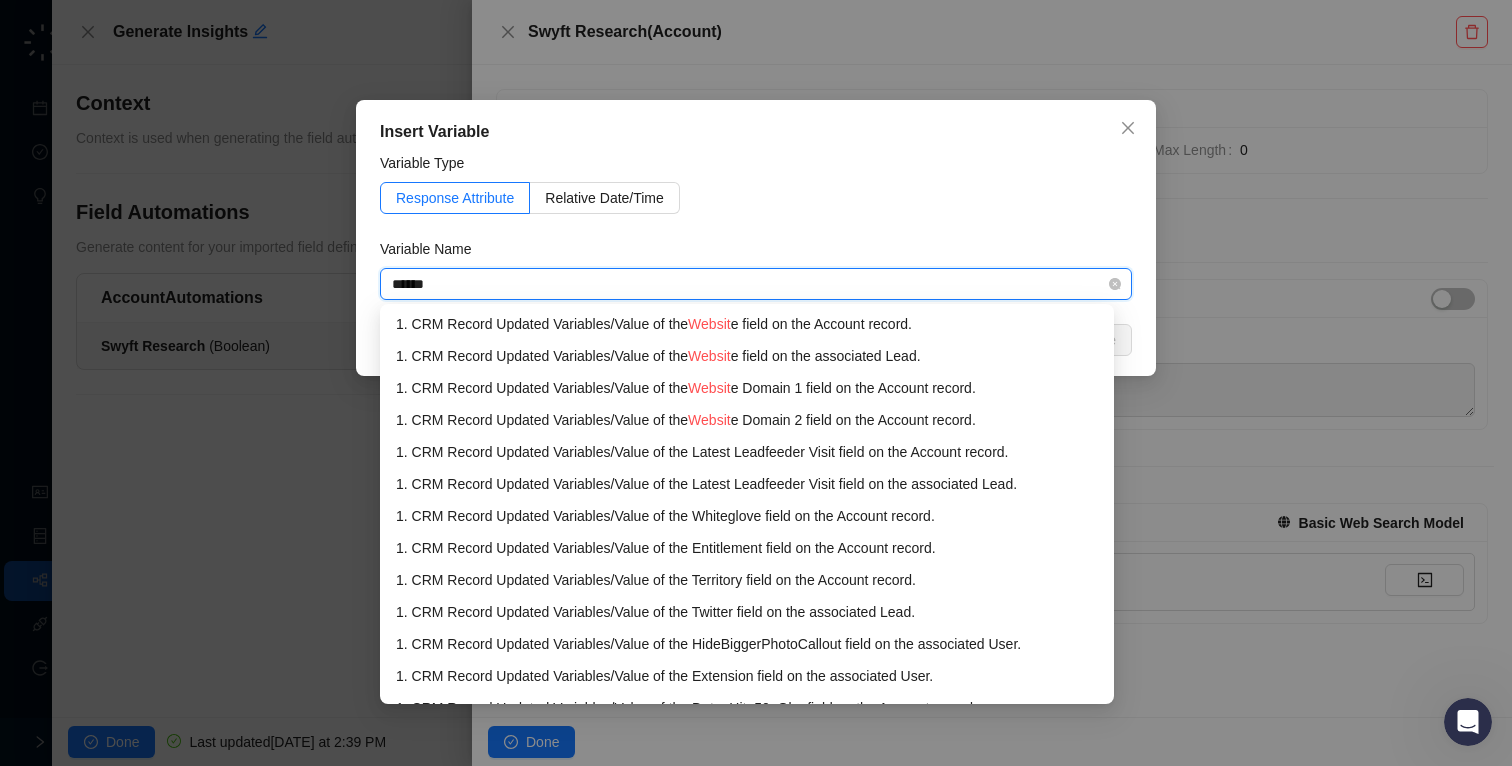 type on "*******" 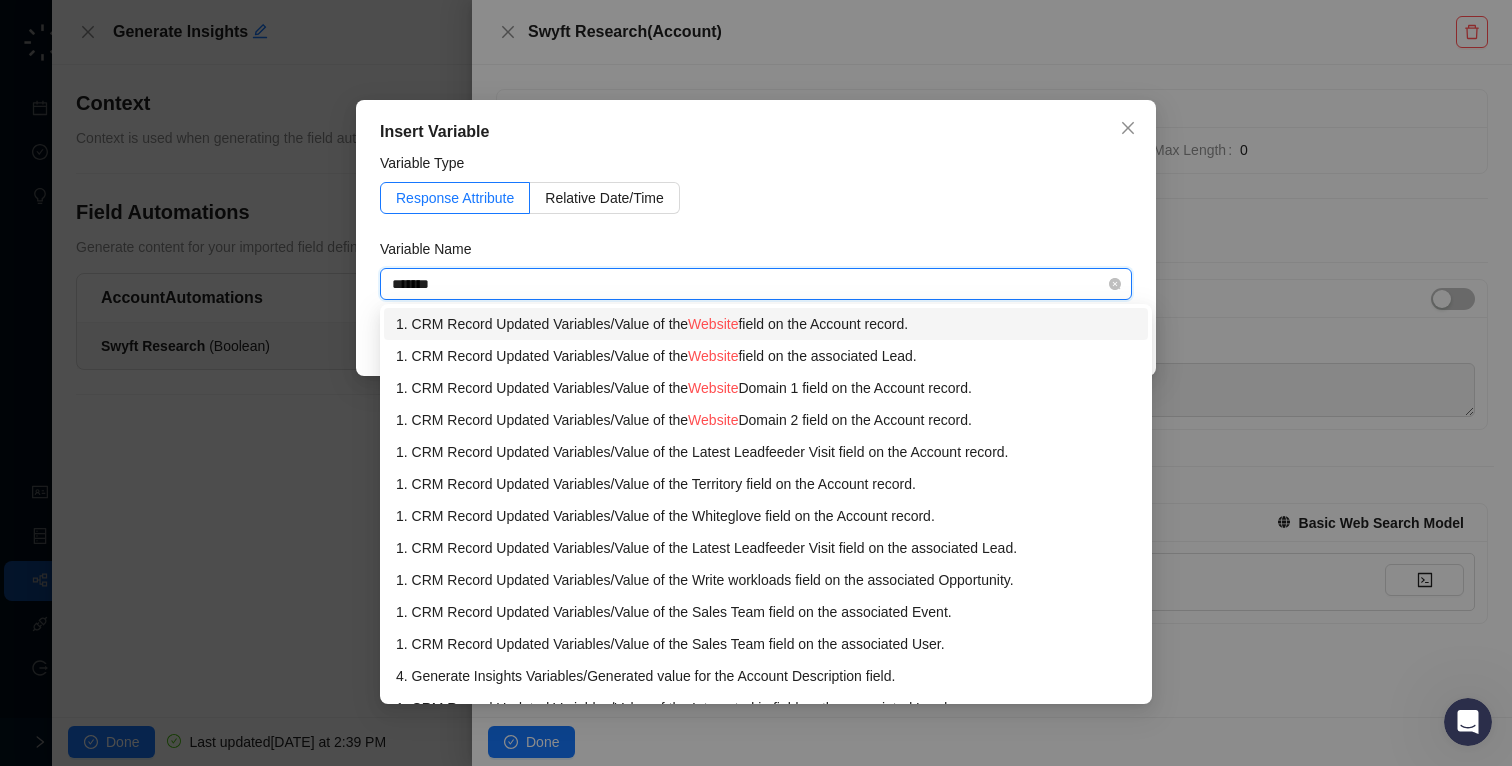 click on "1. CRM Record Updated Variables  /  Value of the  Website  field on the Account record." at bounding box center [766, 324] 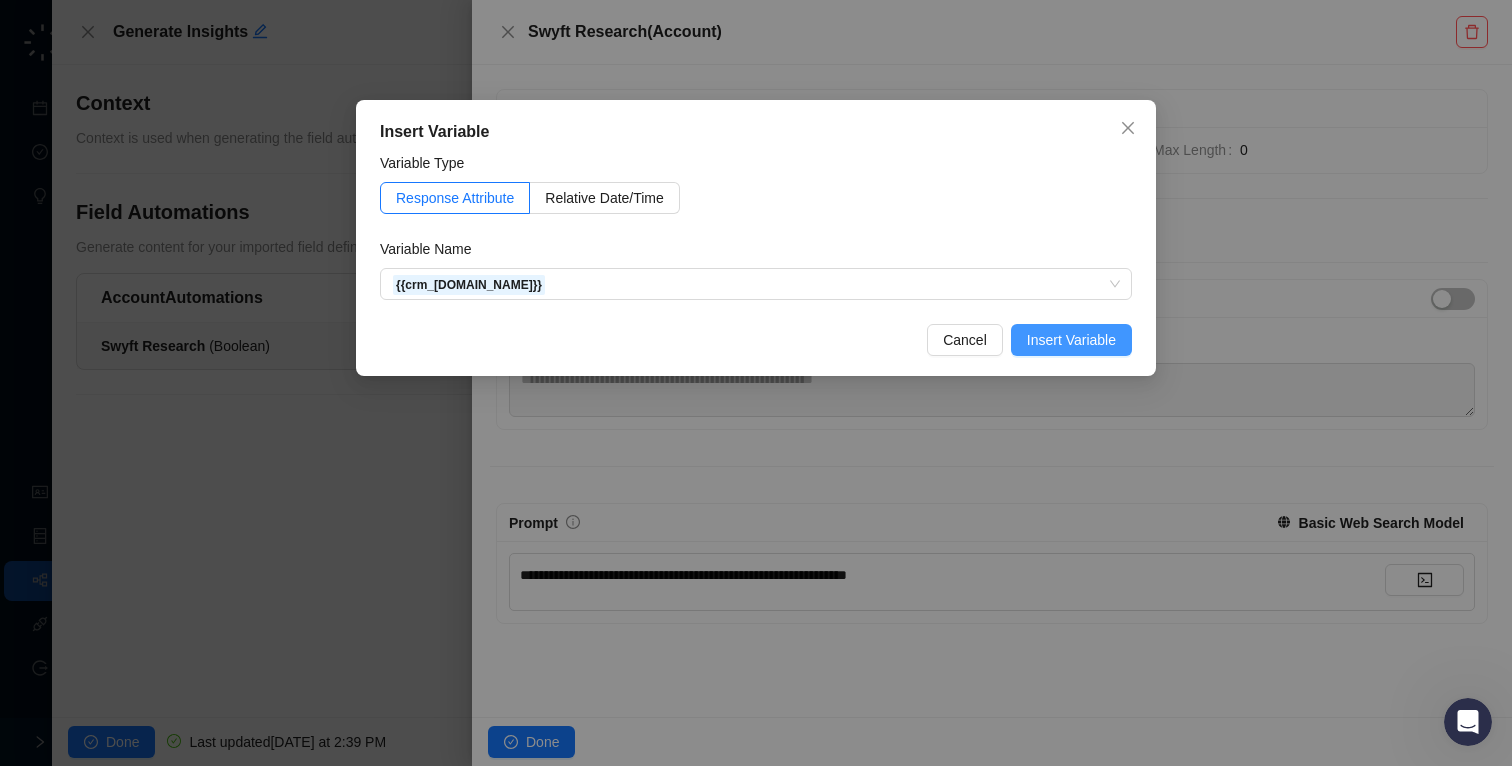 click on "Insert Variable" at bounding box center (1071, 340) 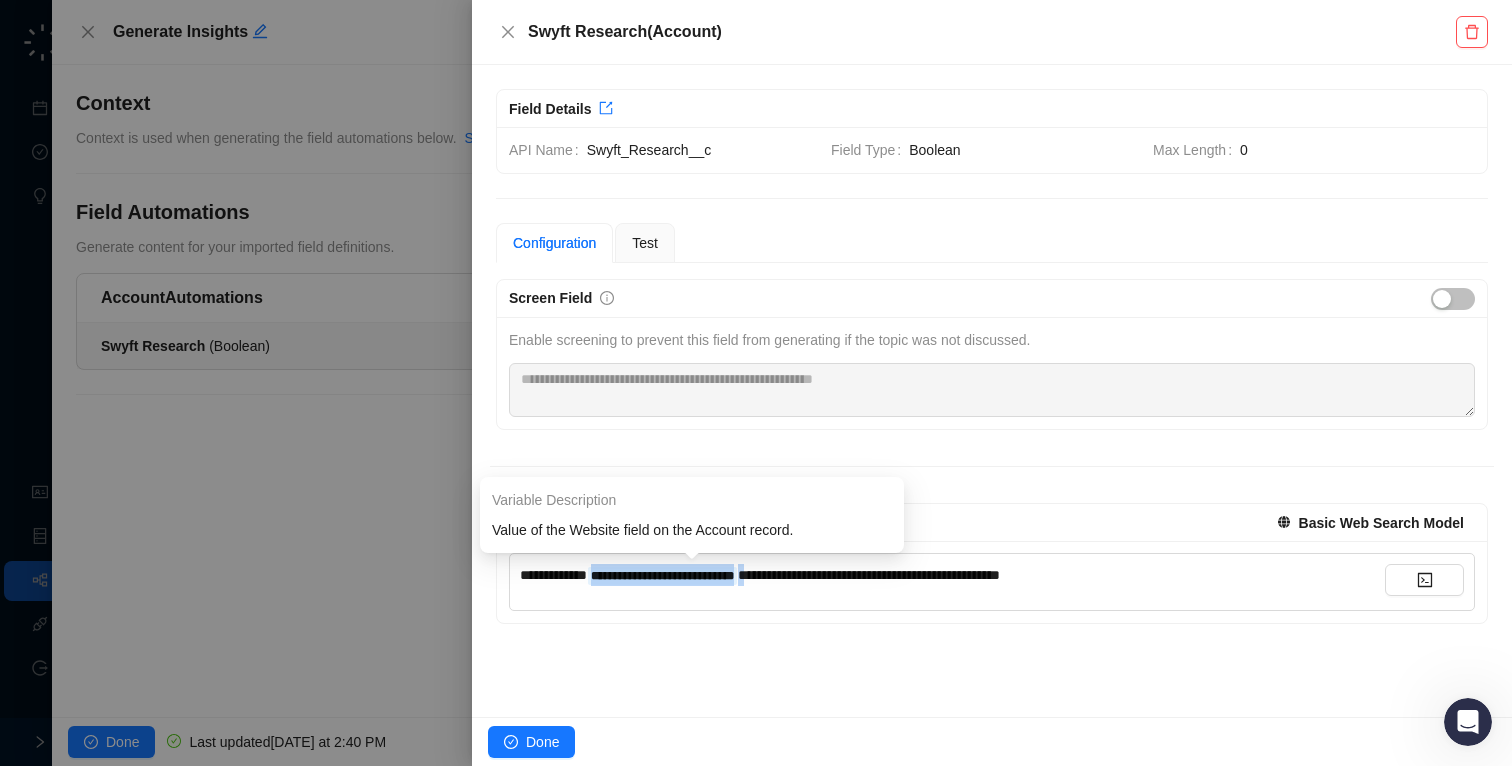 drag, startPoint x: 791, startPoint y: 576, endPoint x: 604, endPoint y: 575, distance: 187.00267 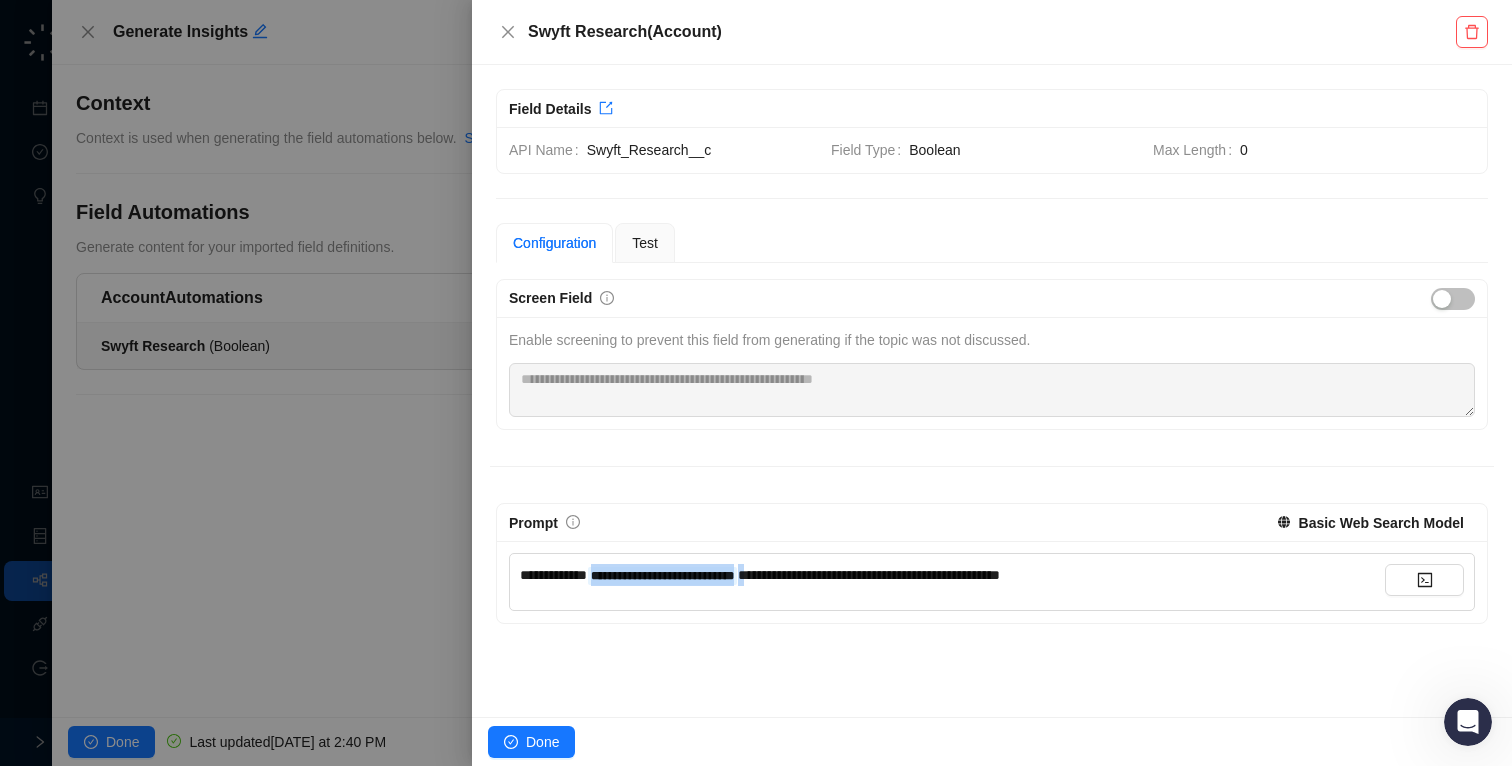 click on "**********" at bounding box center [662, 575] 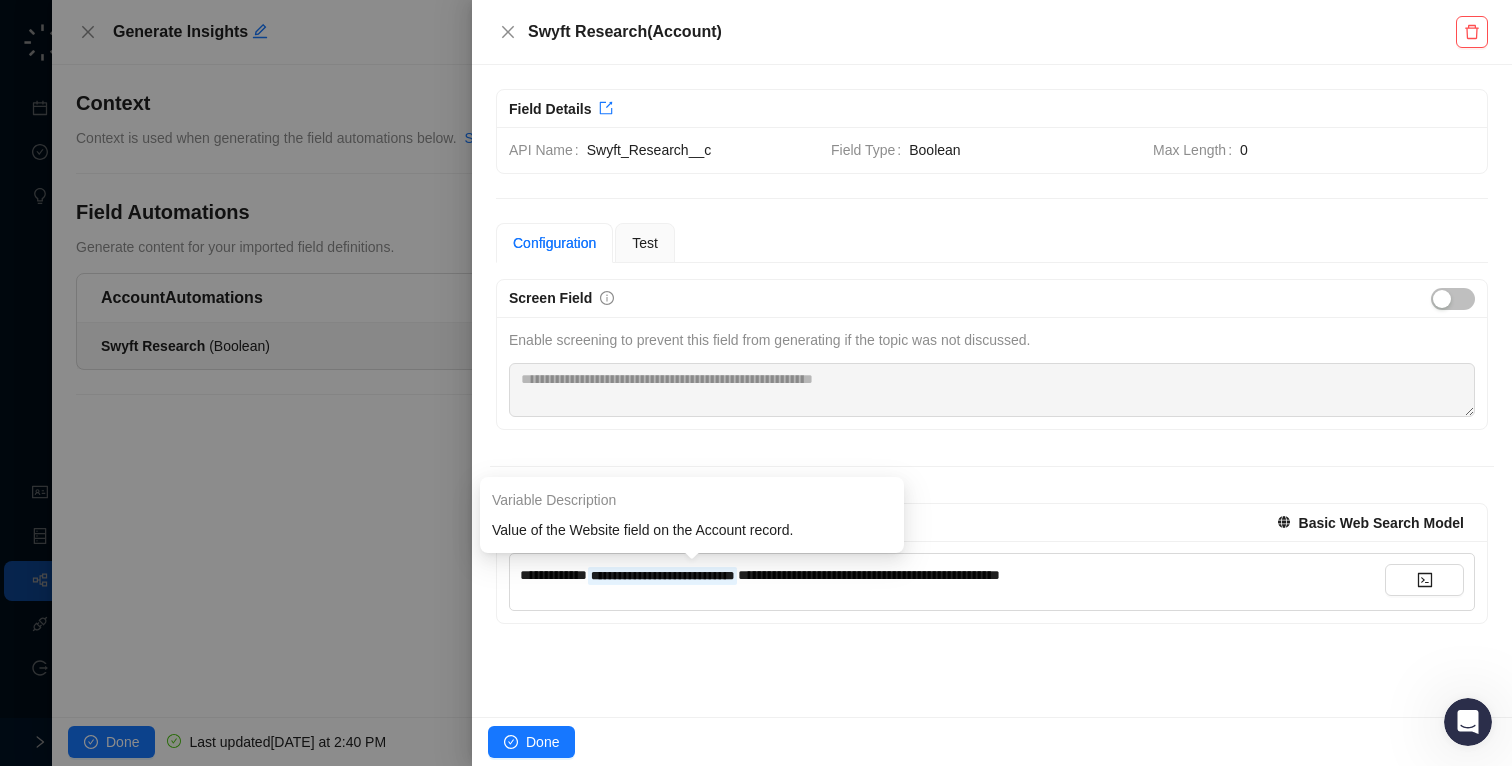 click on "**********" at bounding box center [662, 576] 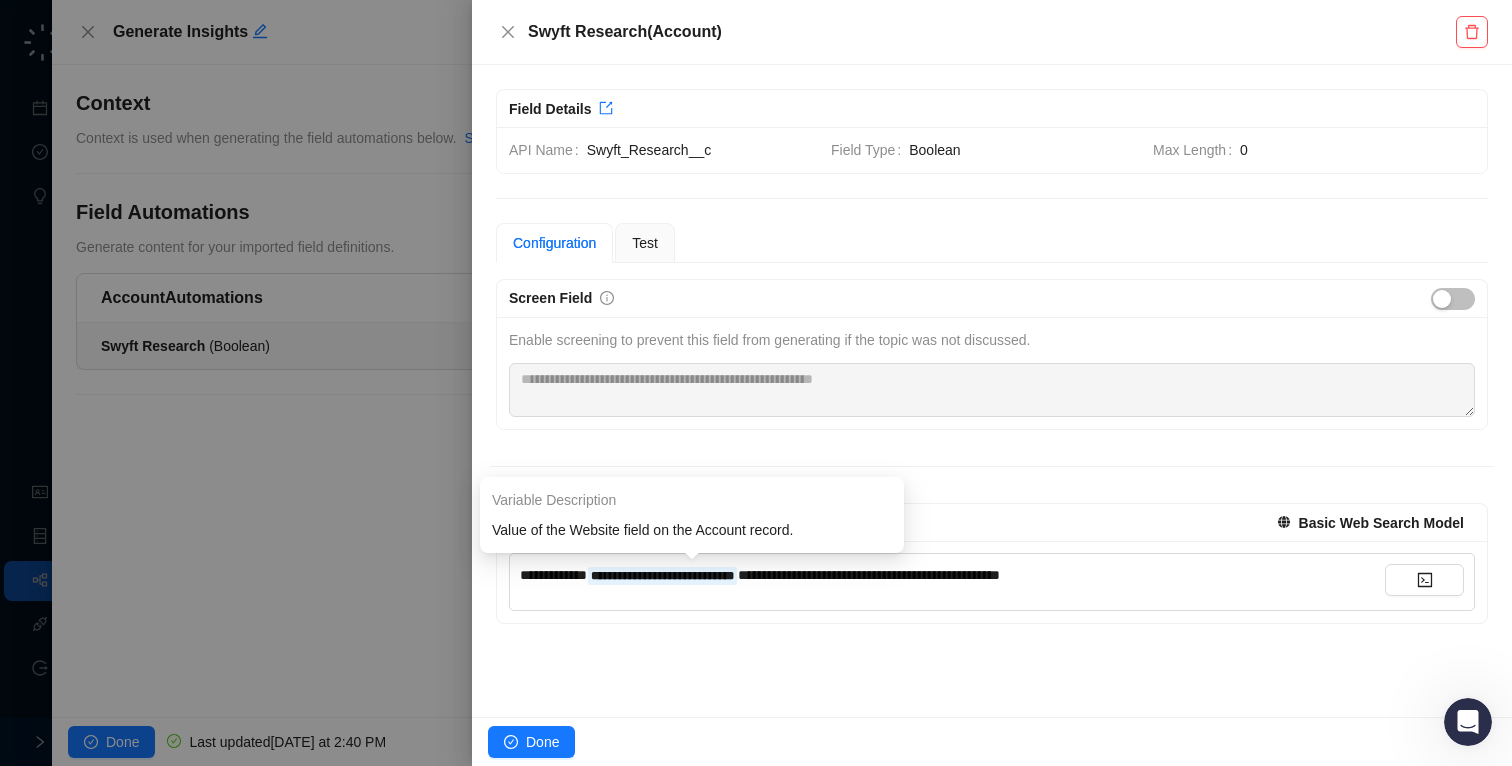 click on "**********" at bounding box center [662, 576] 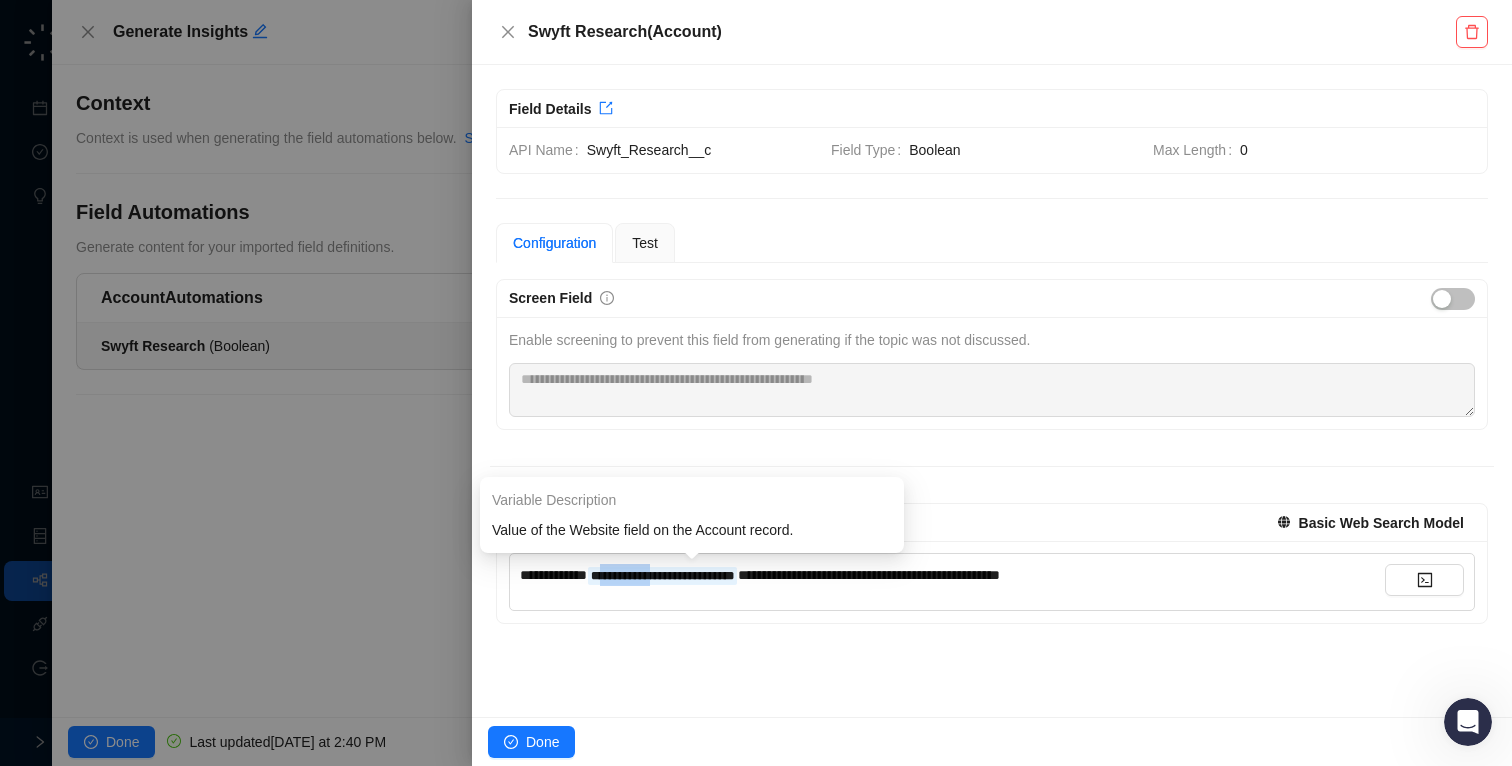 click on "**********" at bounding box center [662, 576] 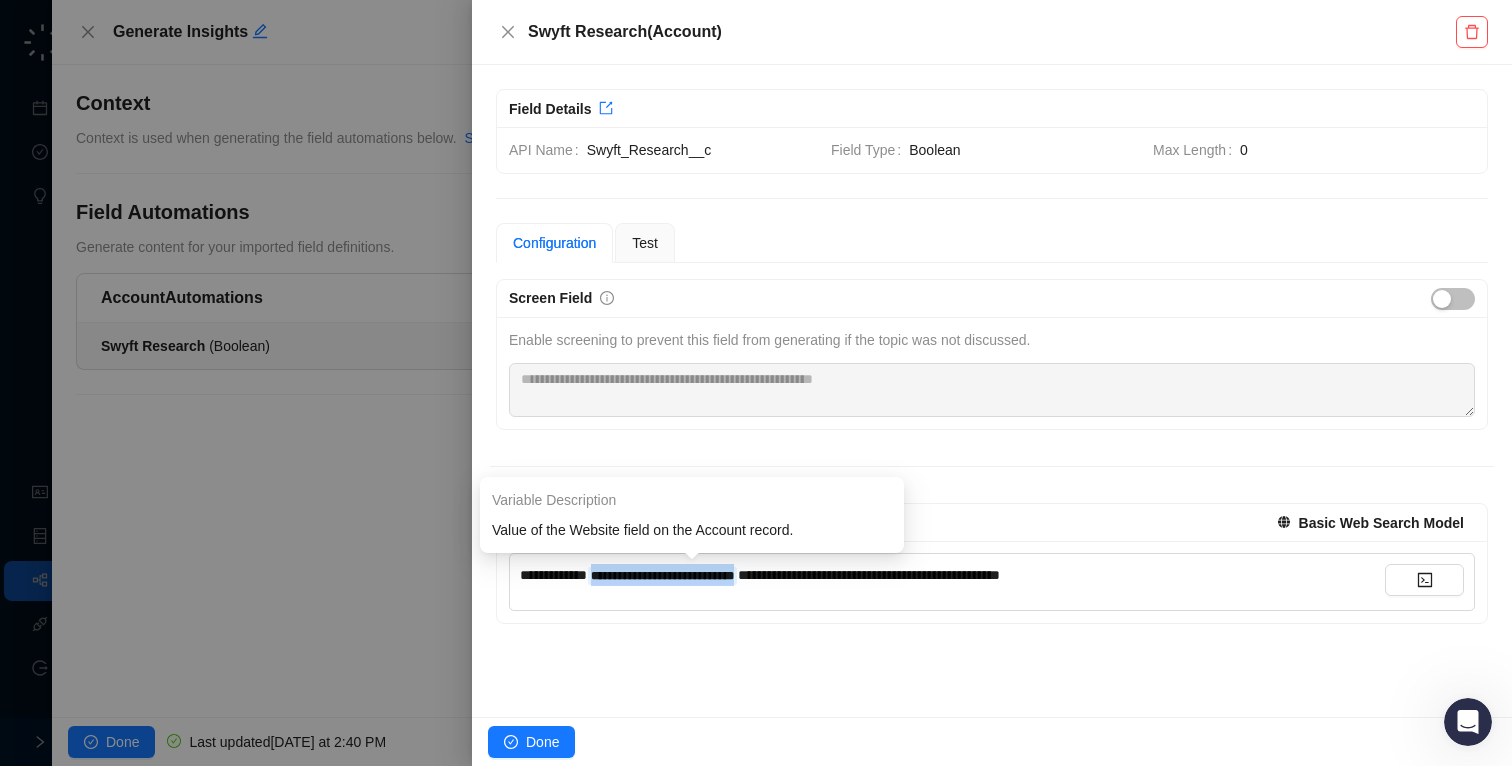 click on "**********" at bounding box center [662, 576] 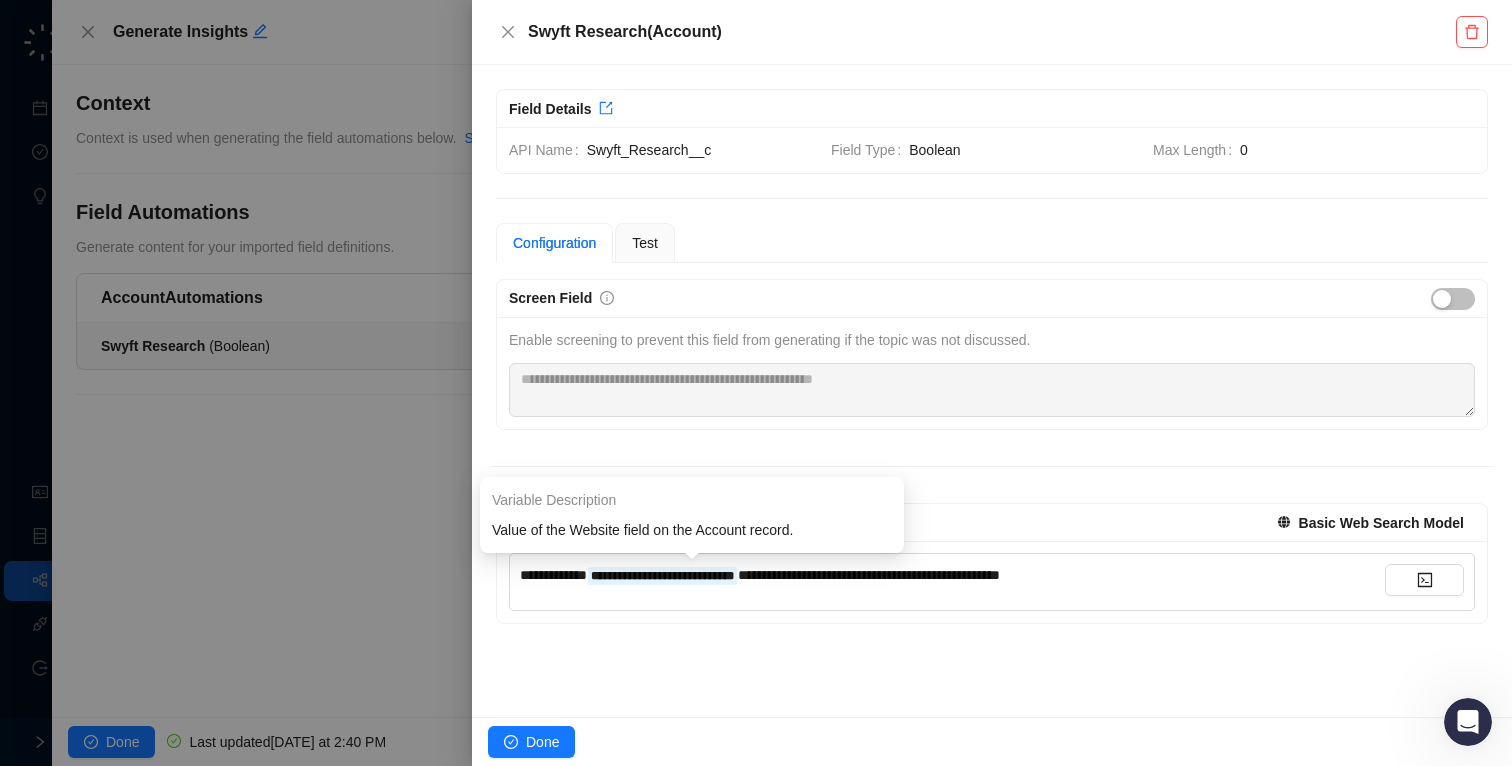click on "**********" at bounding box center [662, 576] 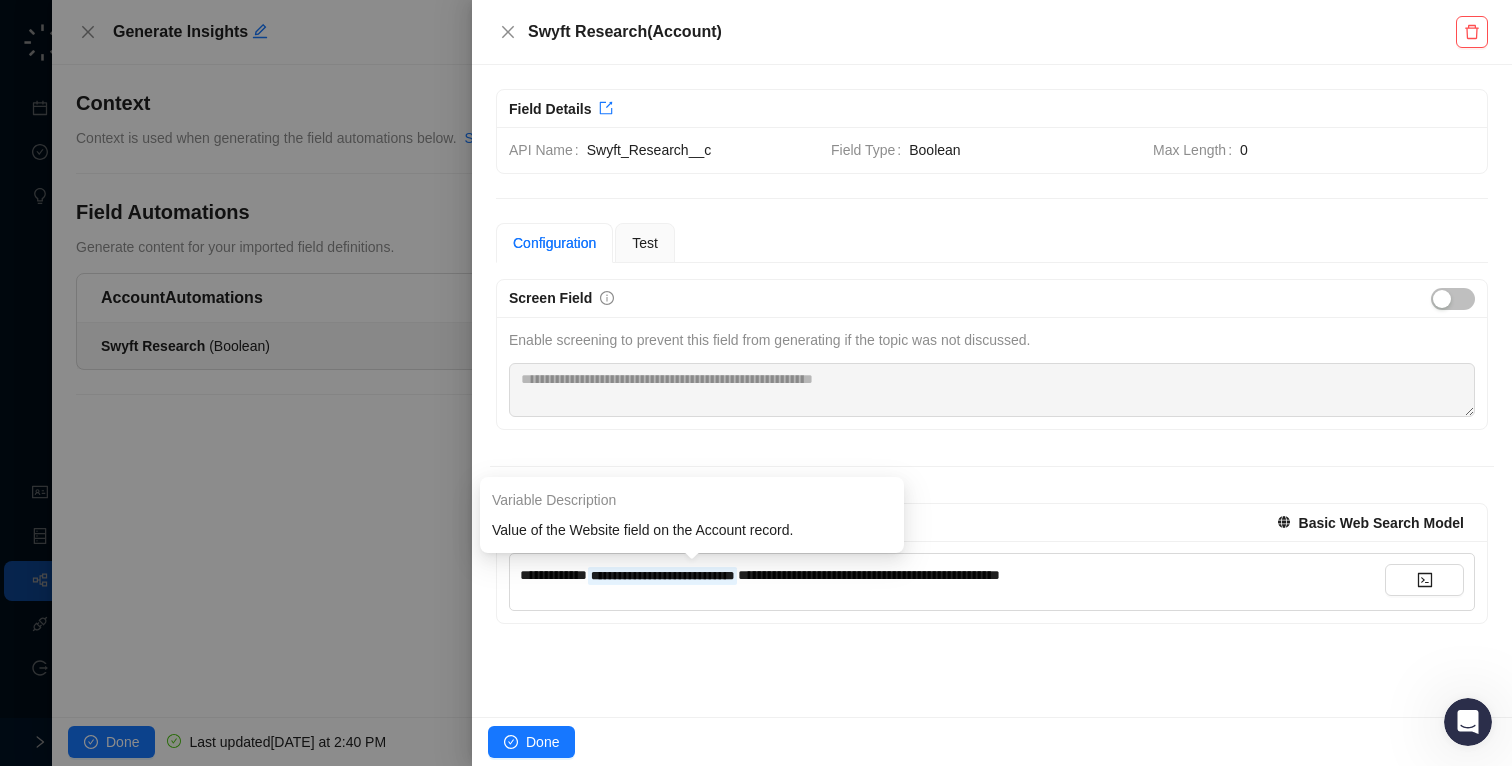click on "**********" at bounding box center [662, 576] 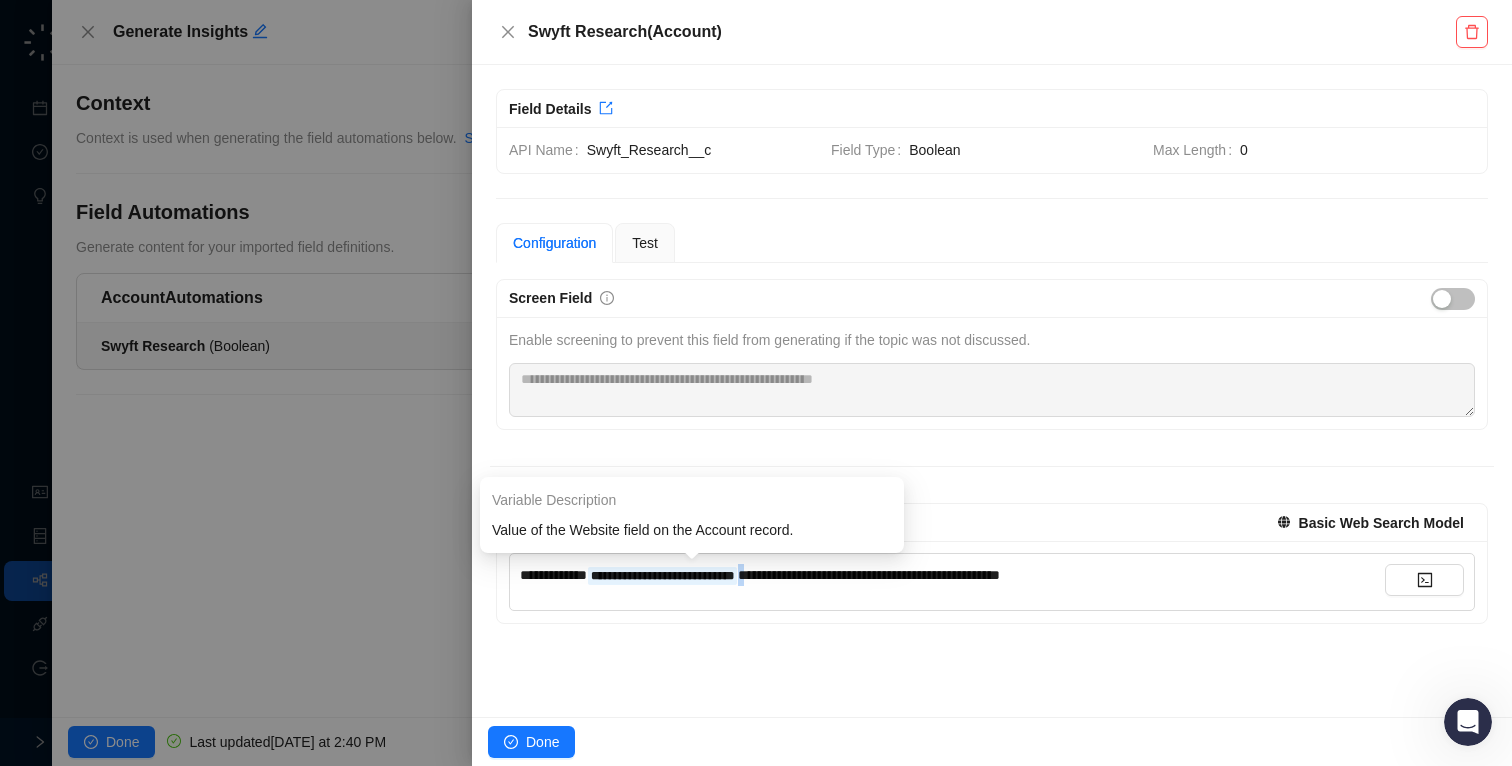 click on "**********" at bounding box center (662, 576) 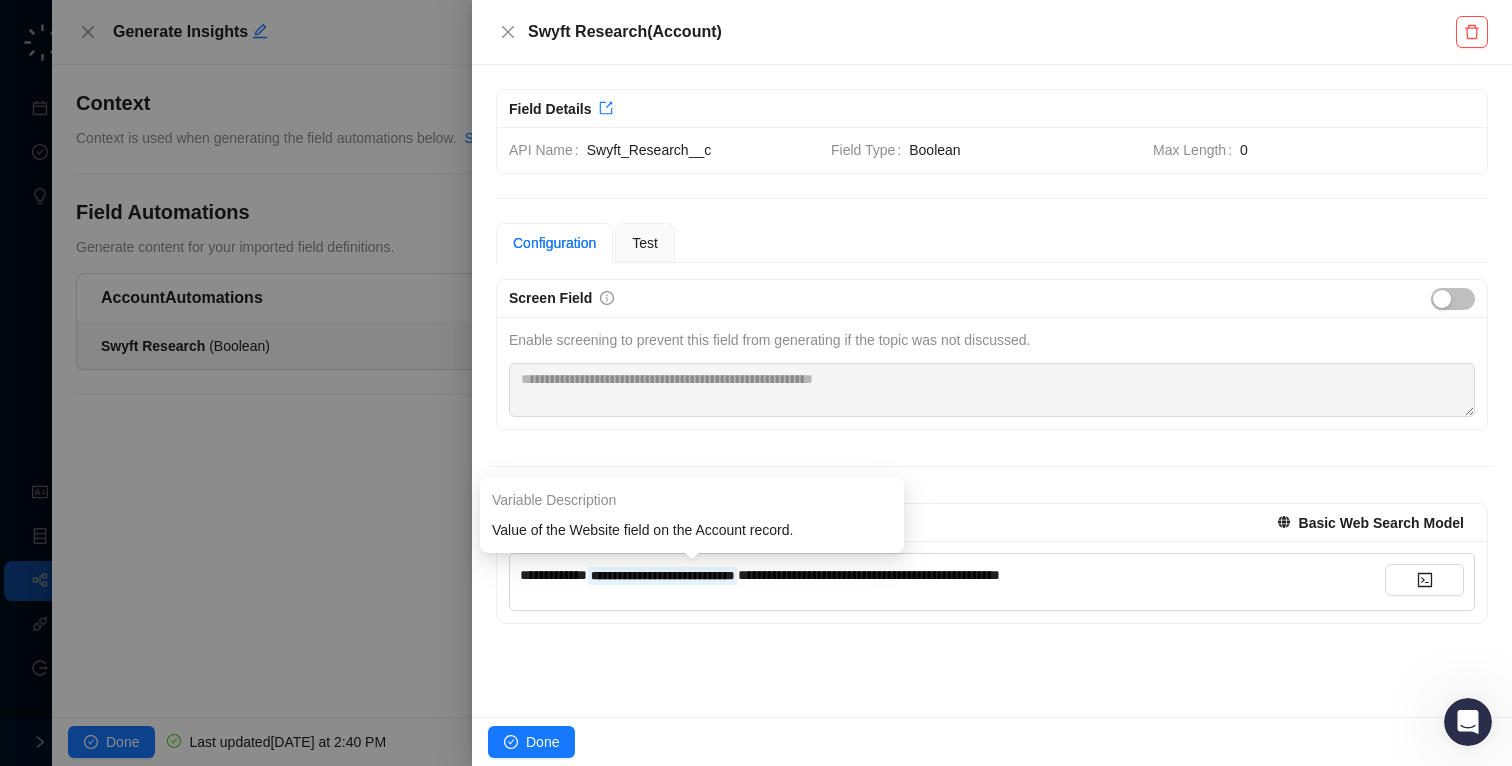 drag, startPoint x: 781, startPoint y: 580, endPoint x: 703, endPoint y: 573, distance: 78.31347 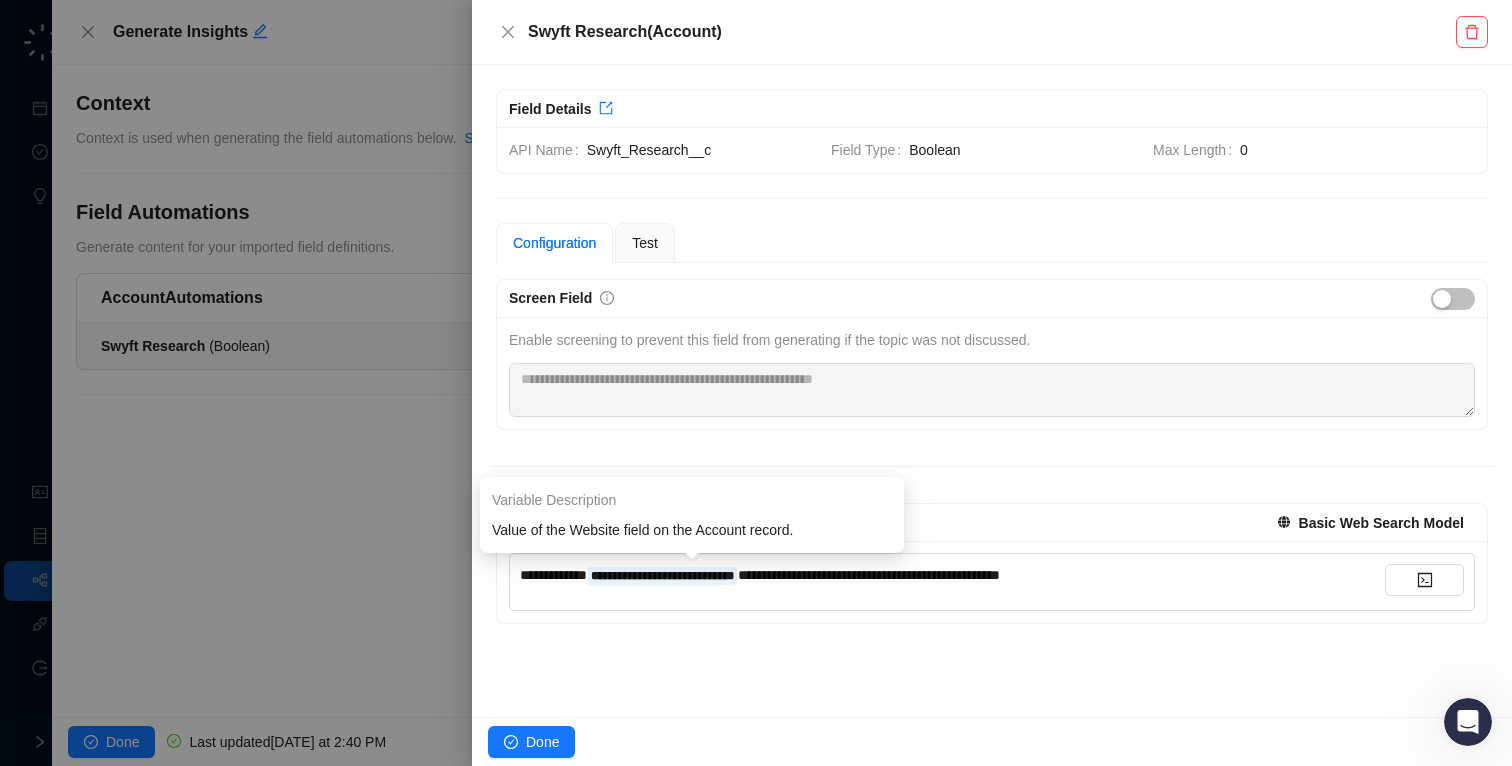 click on "**********" at bounding box center (662, 576) 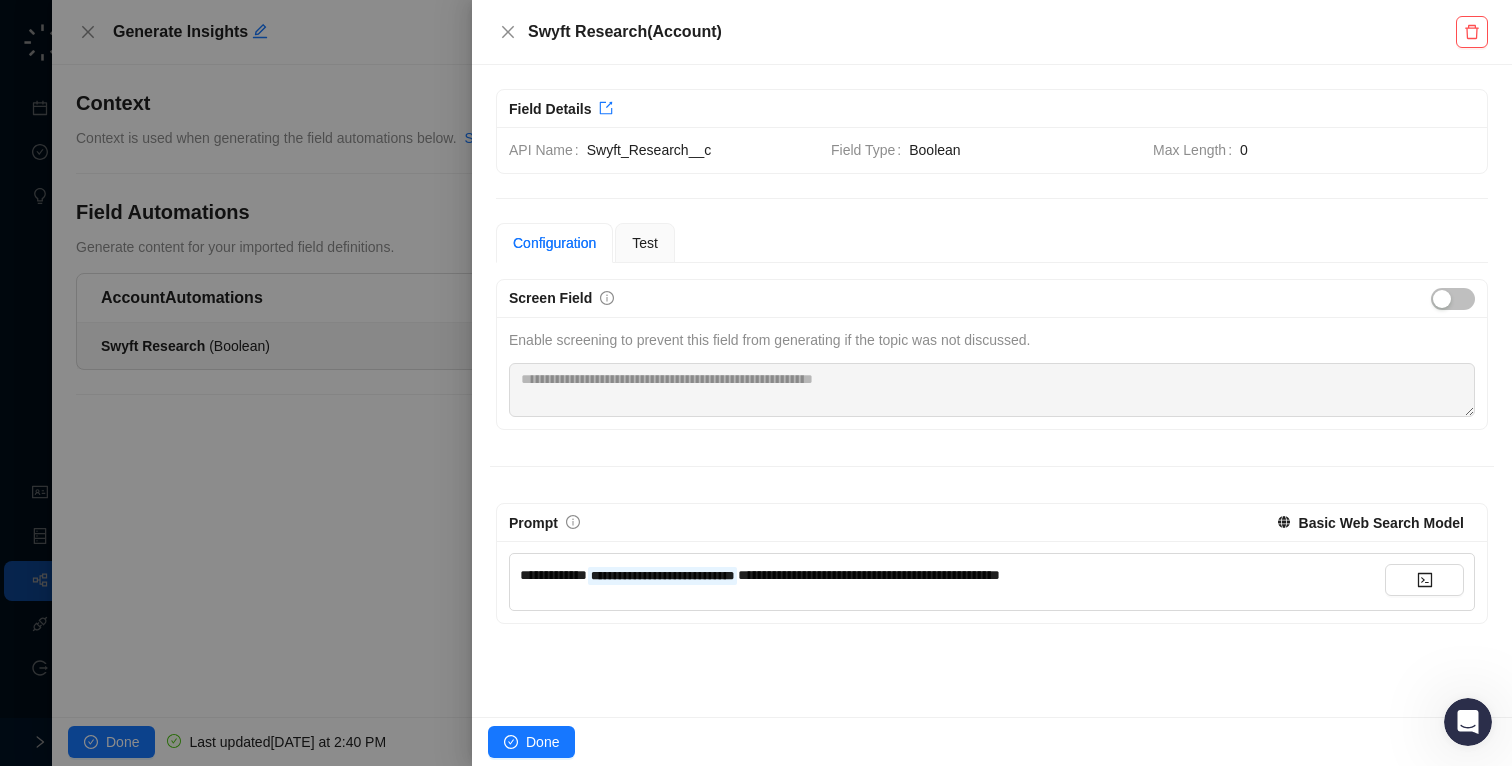 click on "**********" at bounding box center (662, 576) 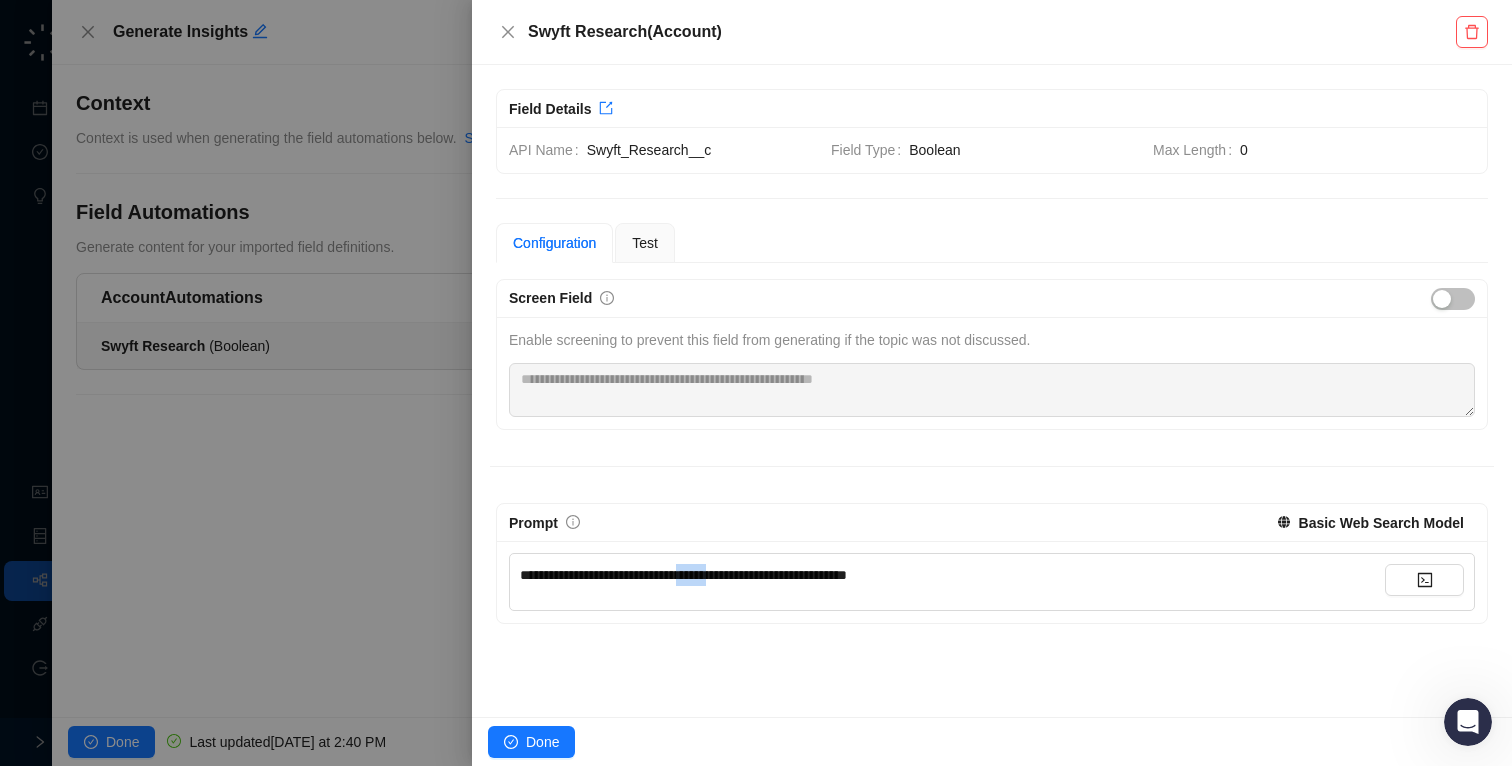 drag, startPoint x: 758, startPoint y: 574, endPoint x: 720, endPoint y: 574, distance: 38 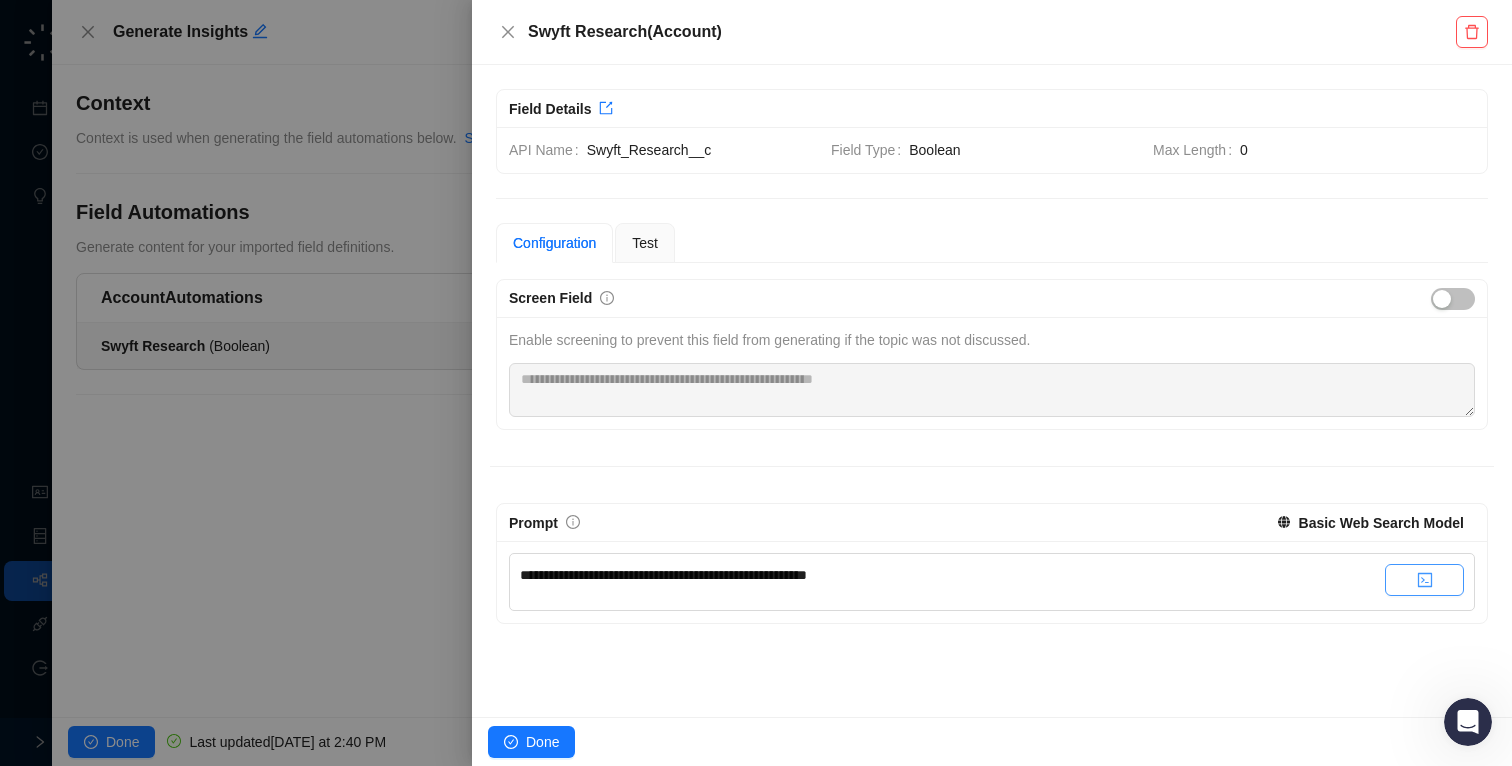 click at bounding box center [1424, 580] 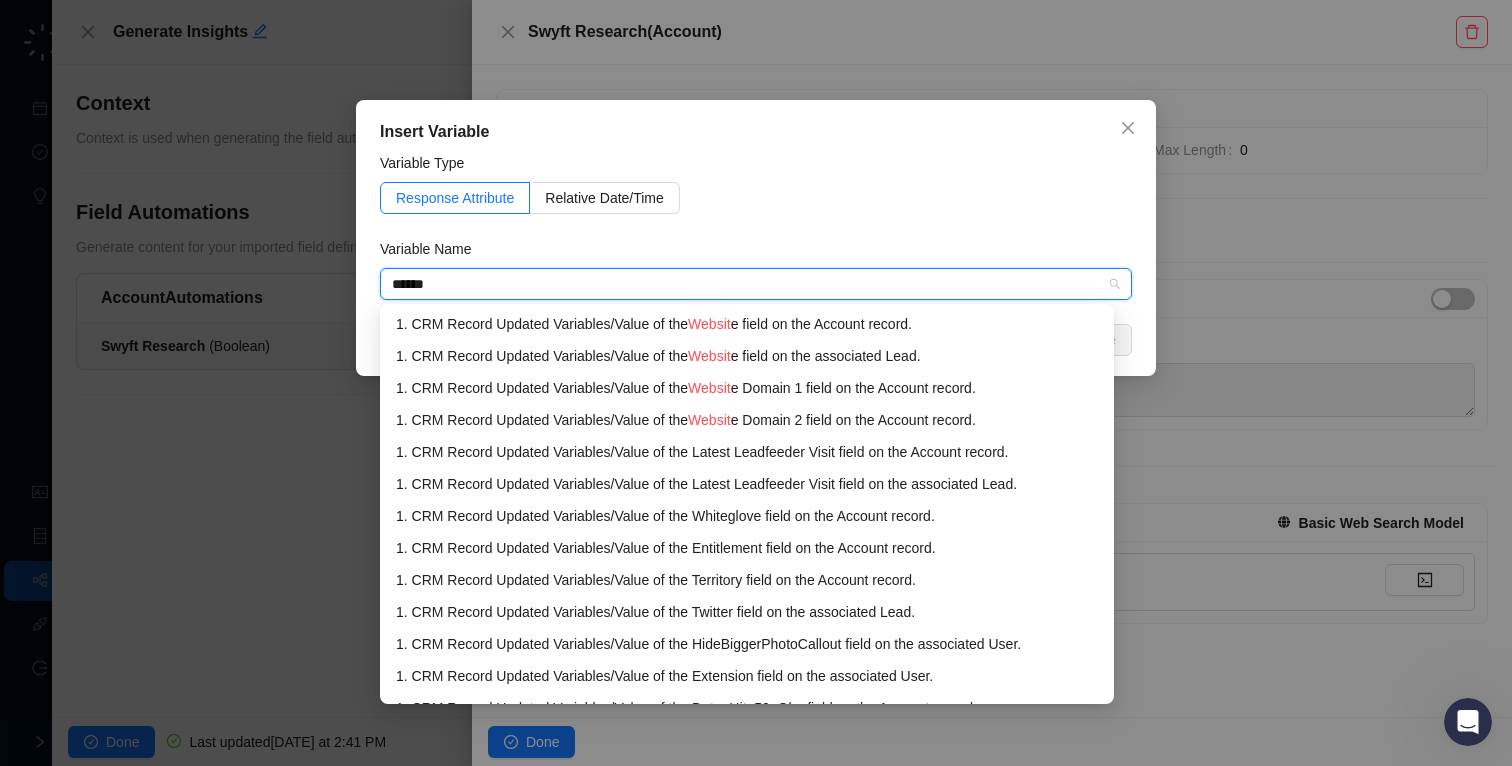 type on "*******" 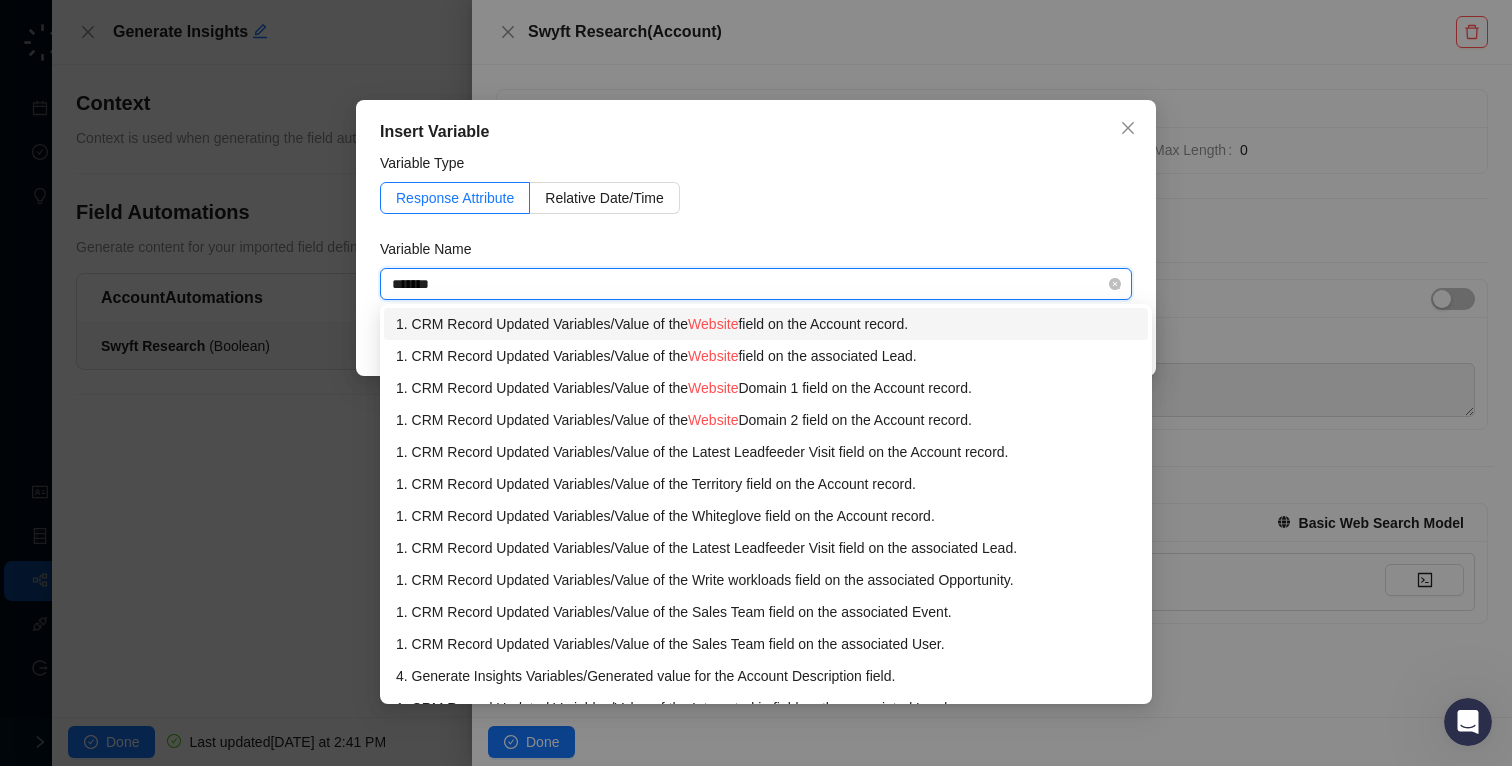 click on "1. CRM Record Updated Variables  /  Value of the  Website  field on the Account record." at bounding box center (766, 324) 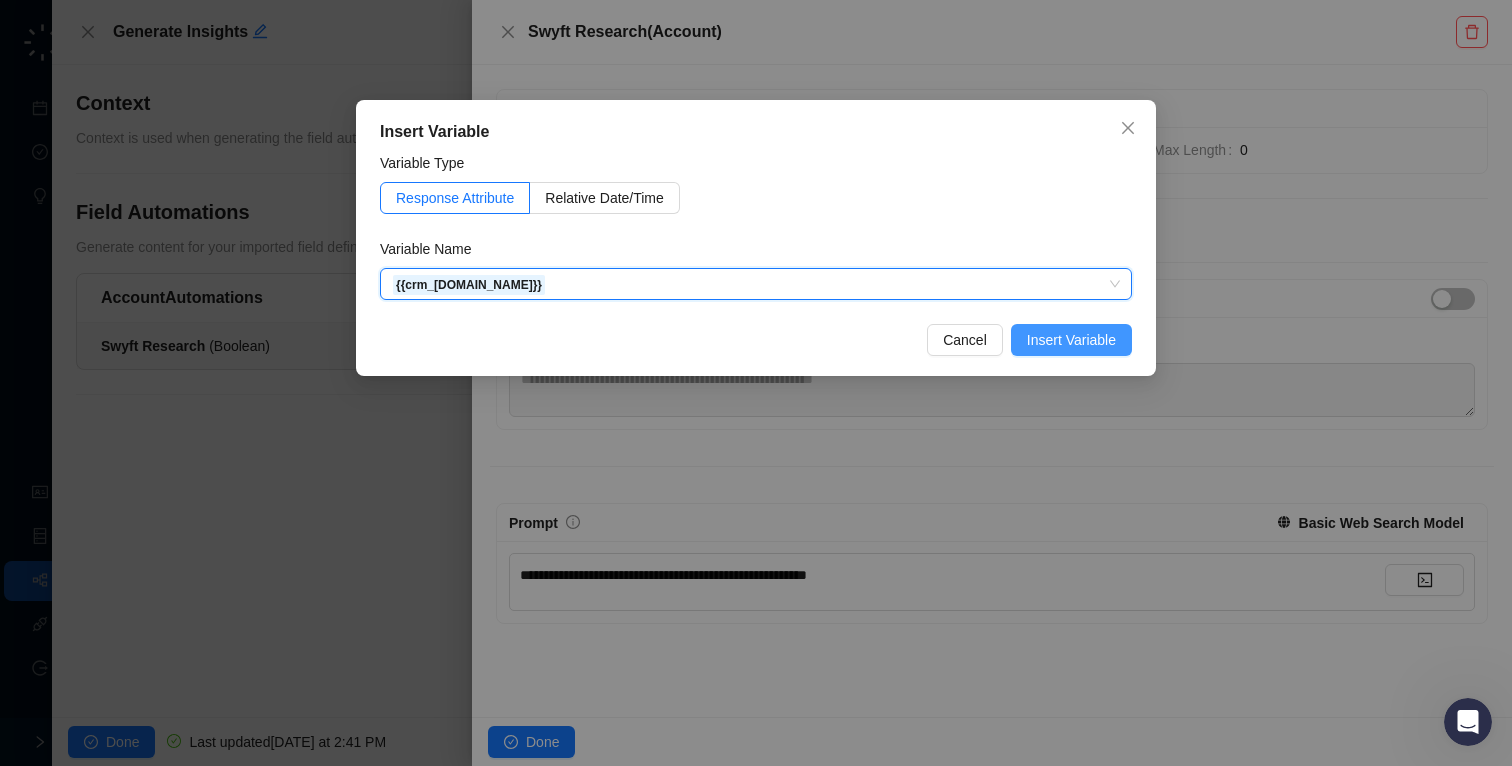 click on "Insert Variable" at bounding box center (1071, 340) 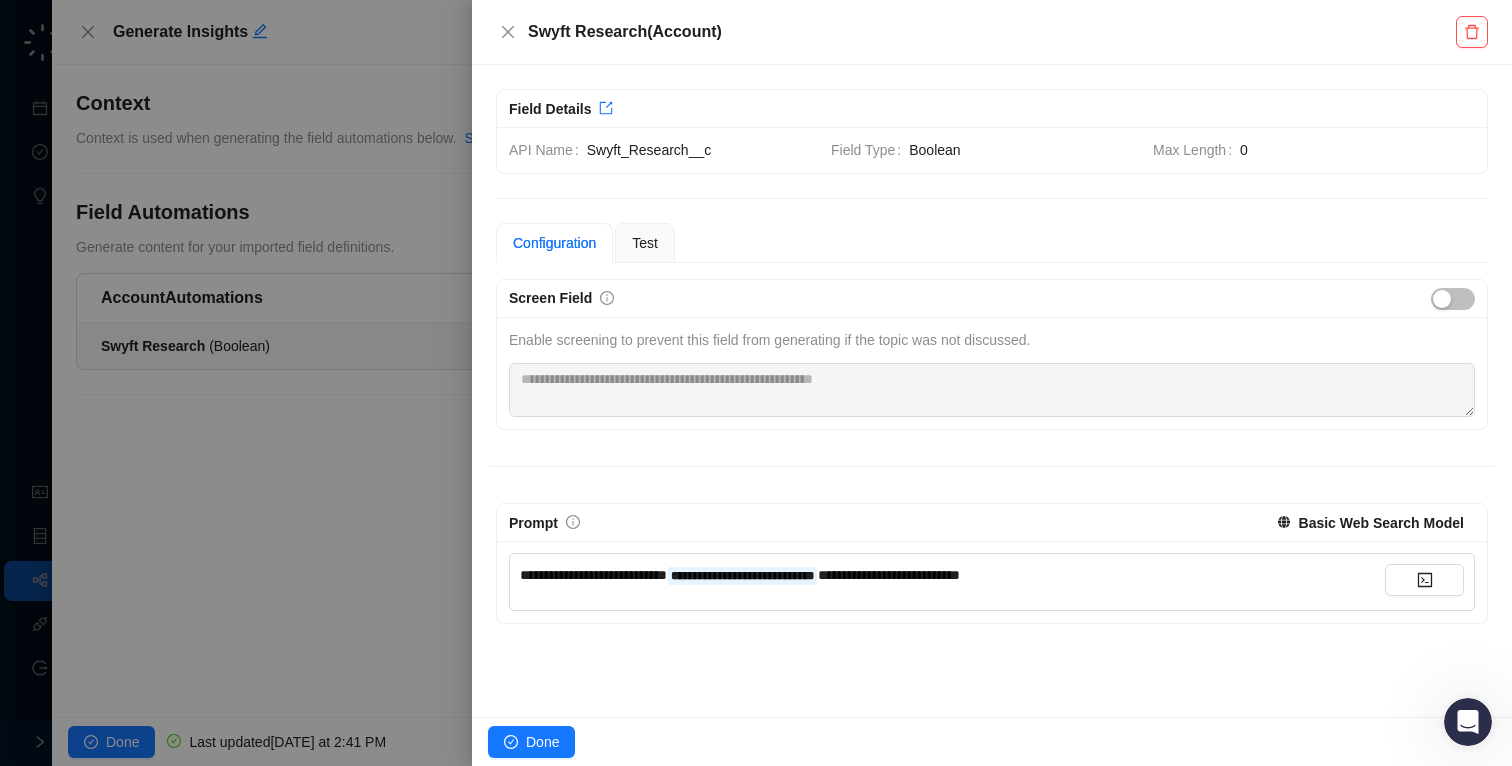 type 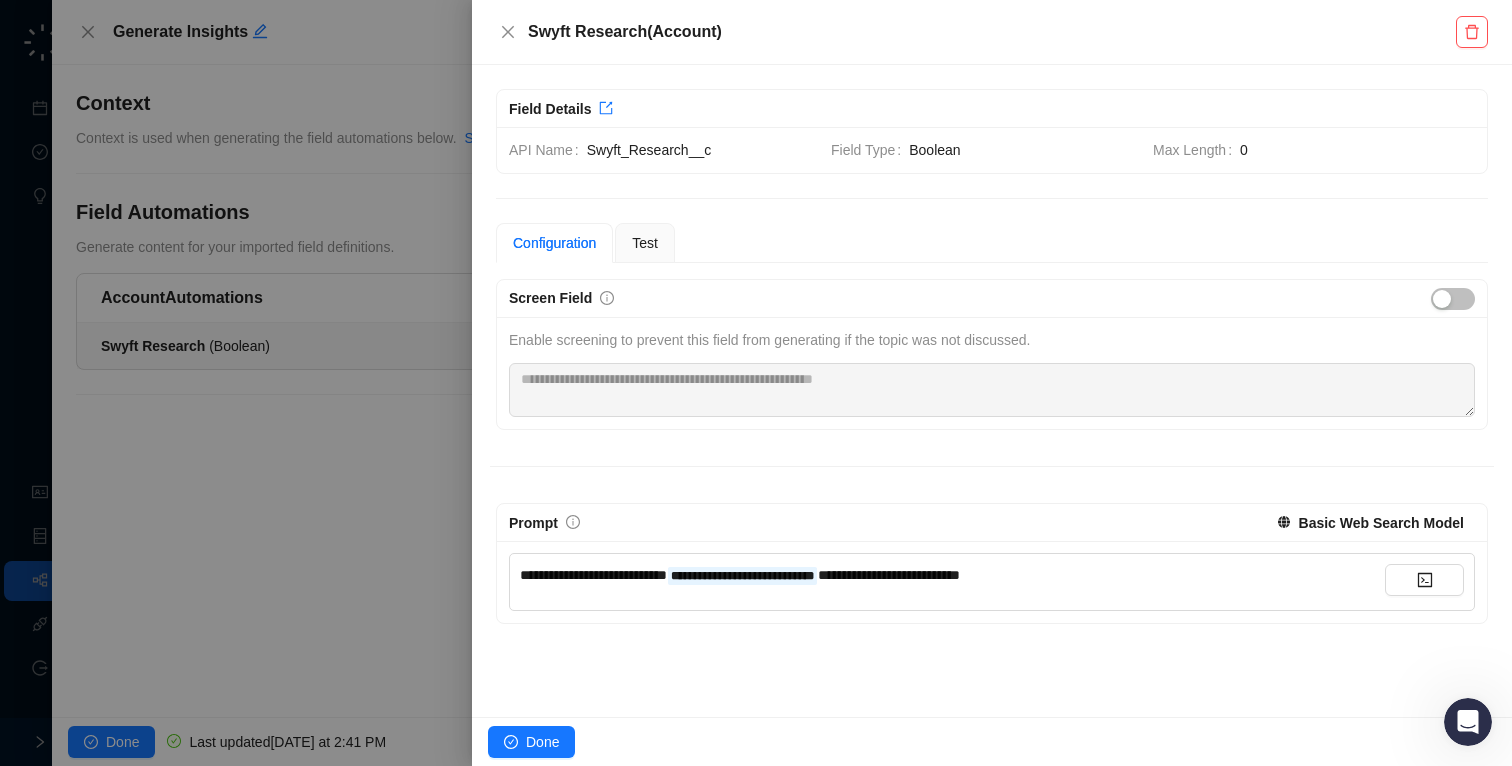 click on "**********" at bounding box center (889, 575) 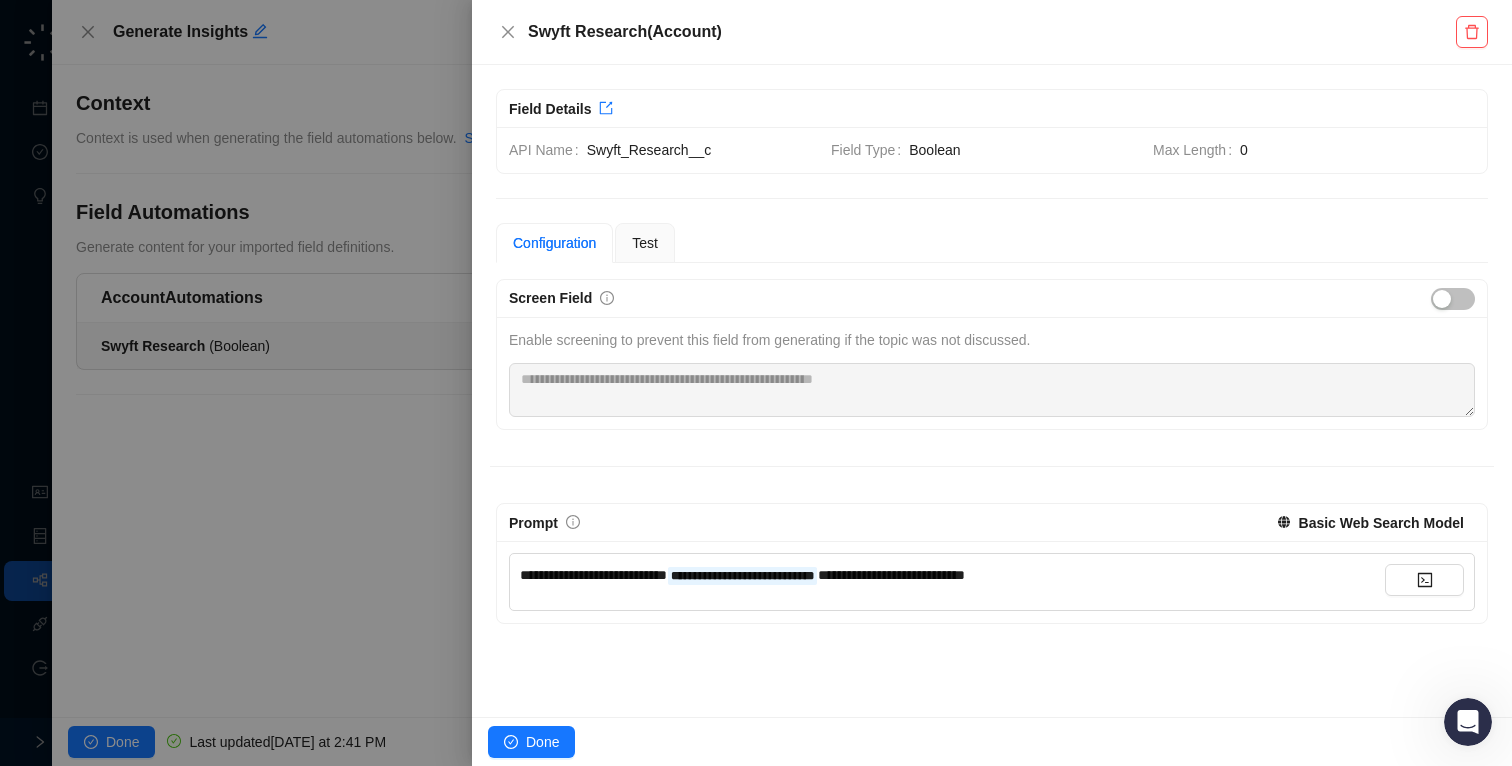 click on "**********" at bounding box center [952, 582] 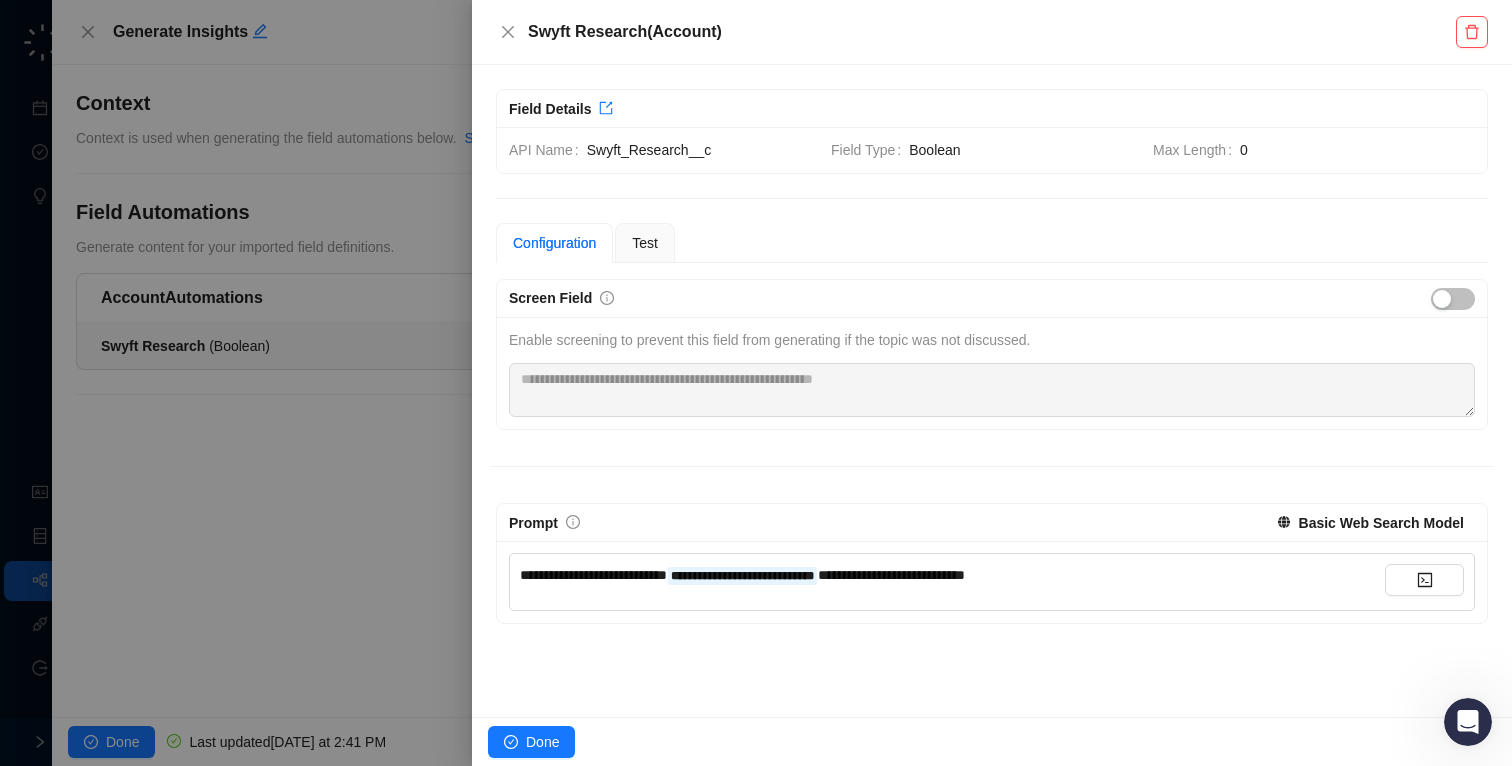 click on "**********" at bounding box center (593, 575) 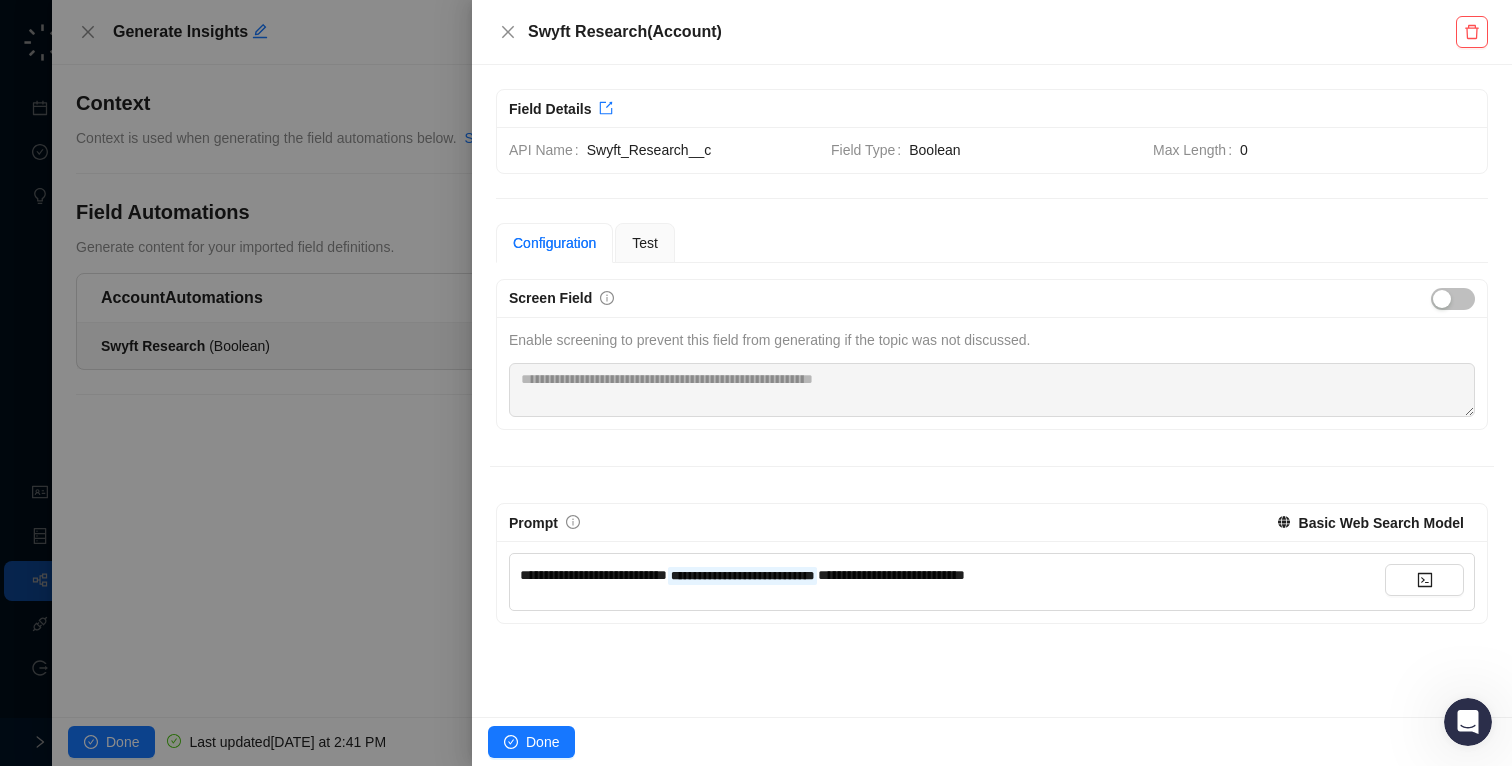 click on "**********" at bounding box center (952, 582) 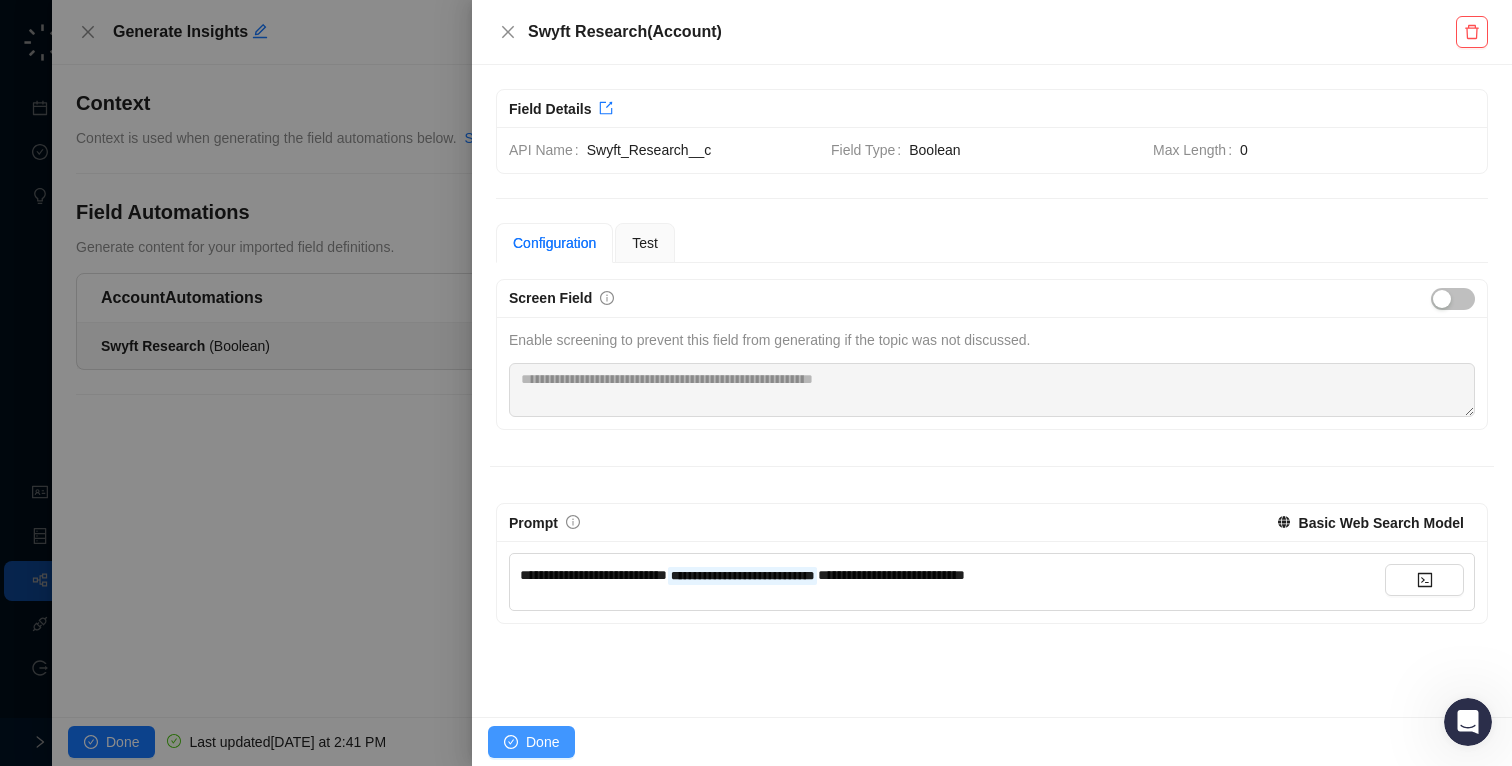 click 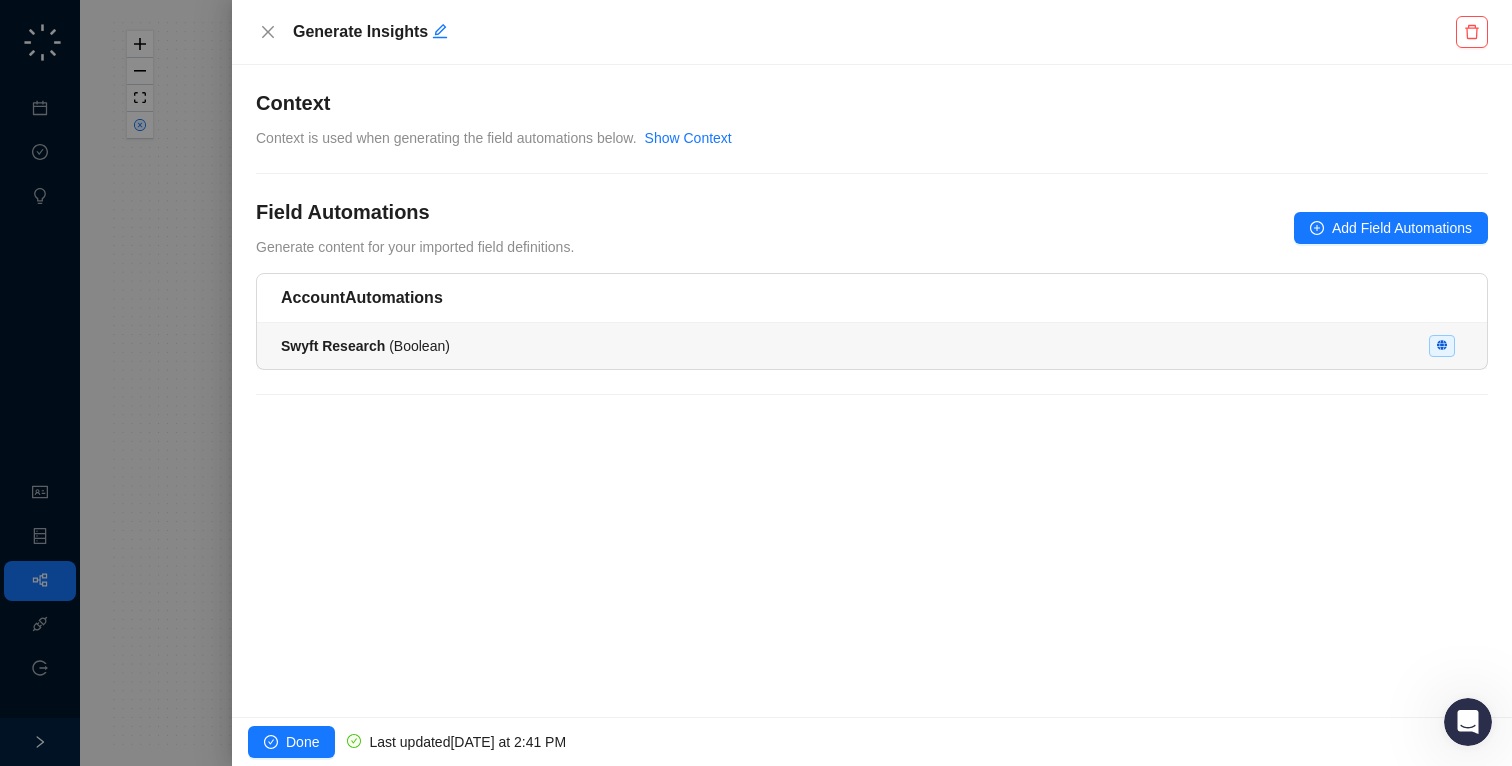 click at bounding box center (1446, 346) 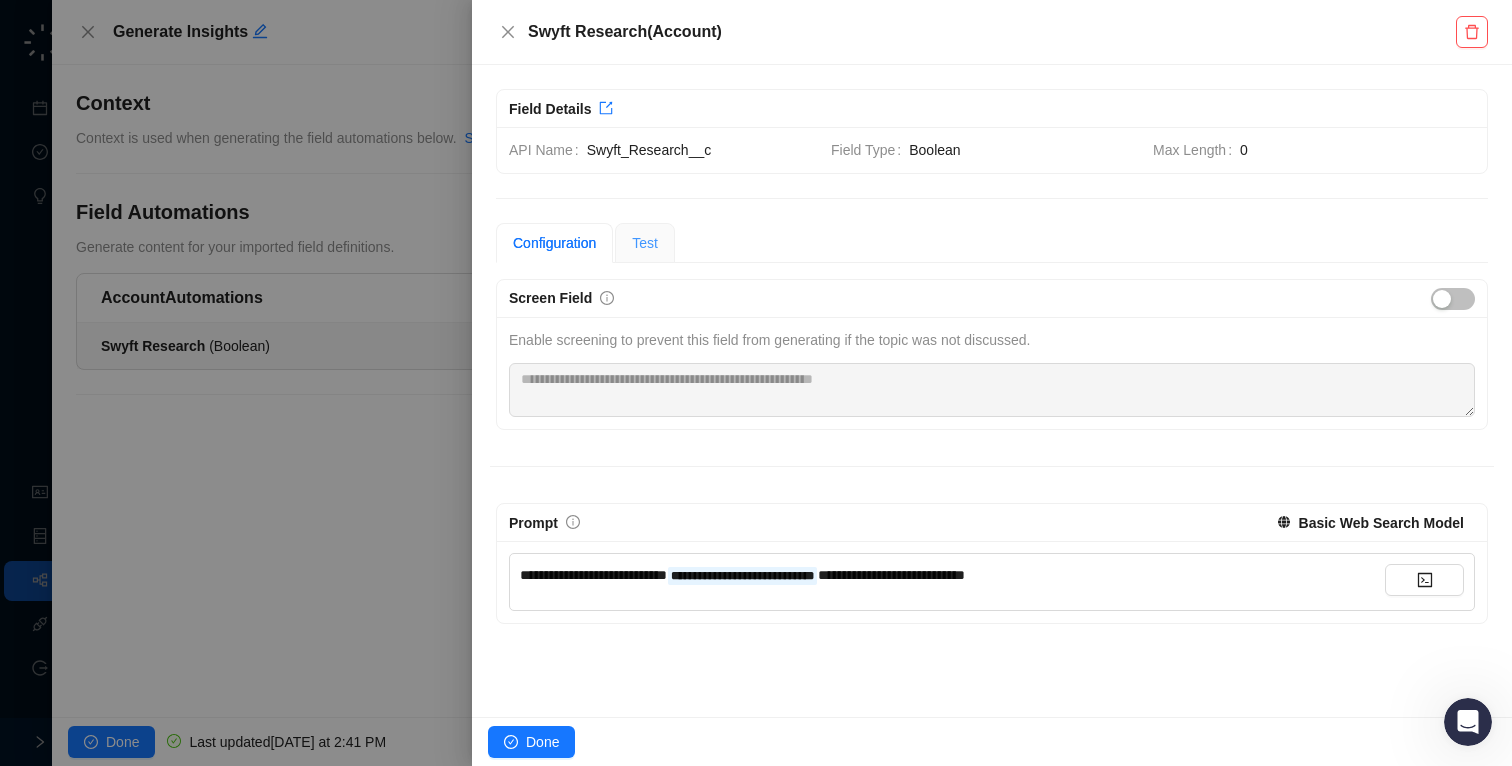 click on "Test" at bounding box center [645, 243] 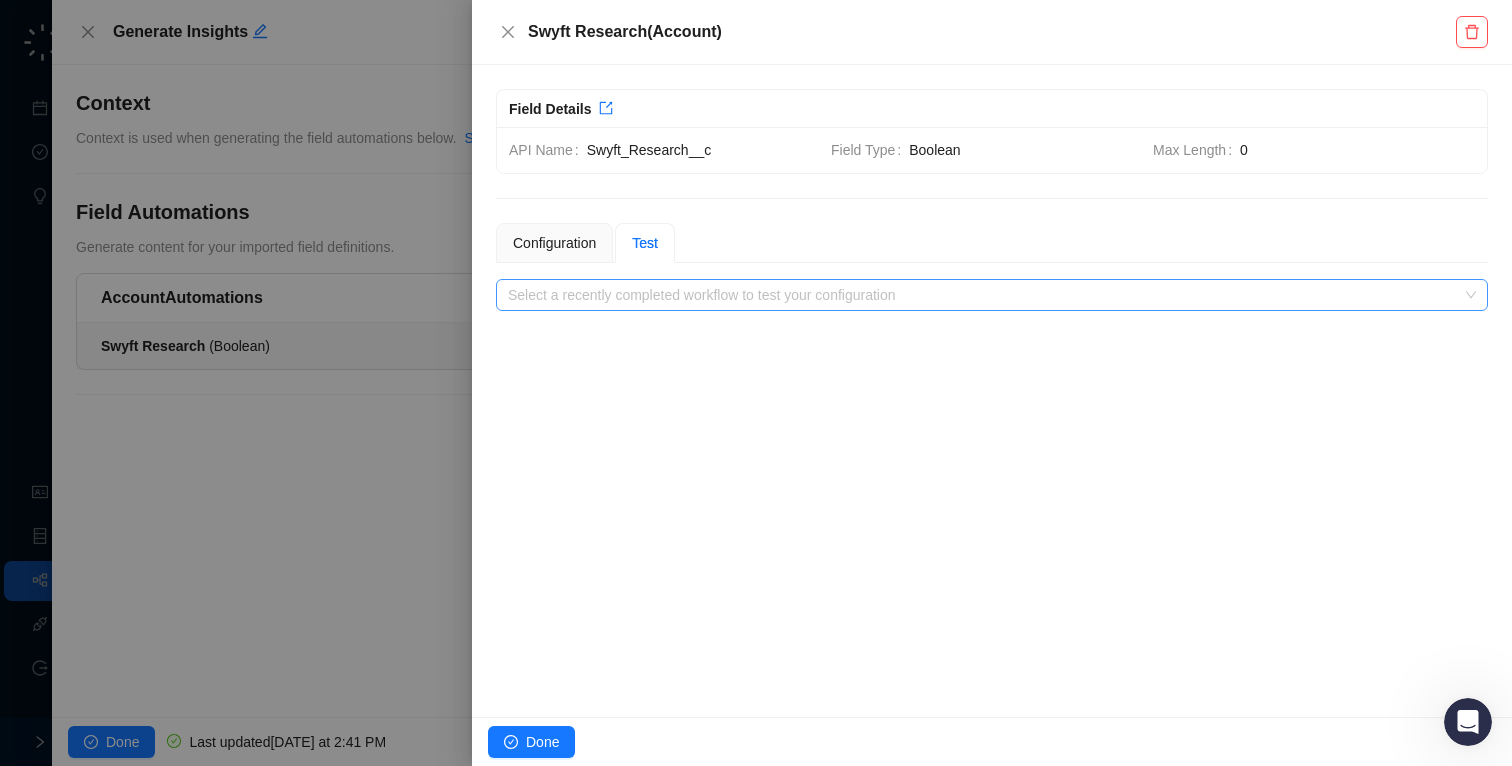 click at bounding box center [986, 295] 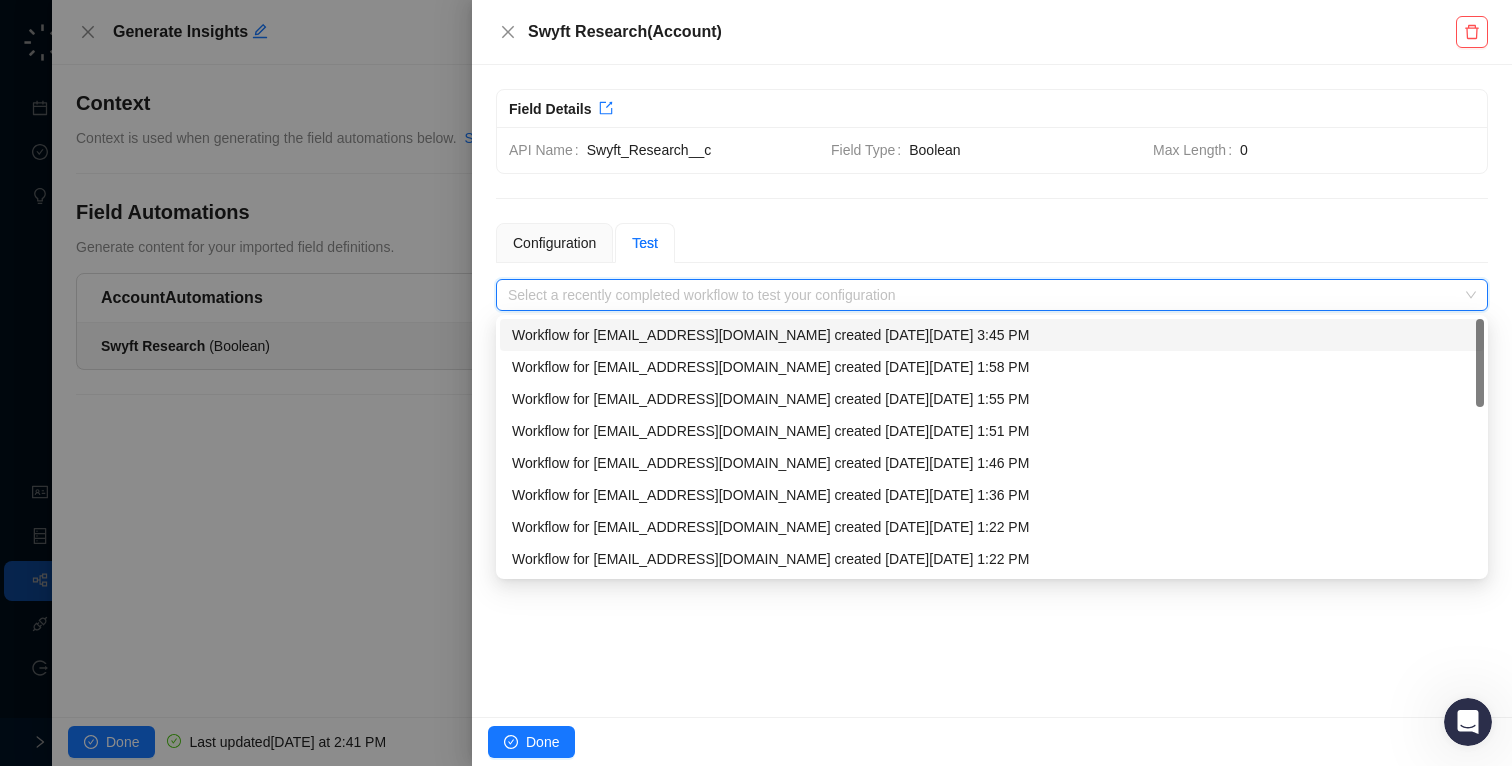 click on "Workflow for [EMAIL_ADDRESS][DOMAIN_NAME] created [DATE][DATE] 3:45 PM" at bounding box center [992, 335] 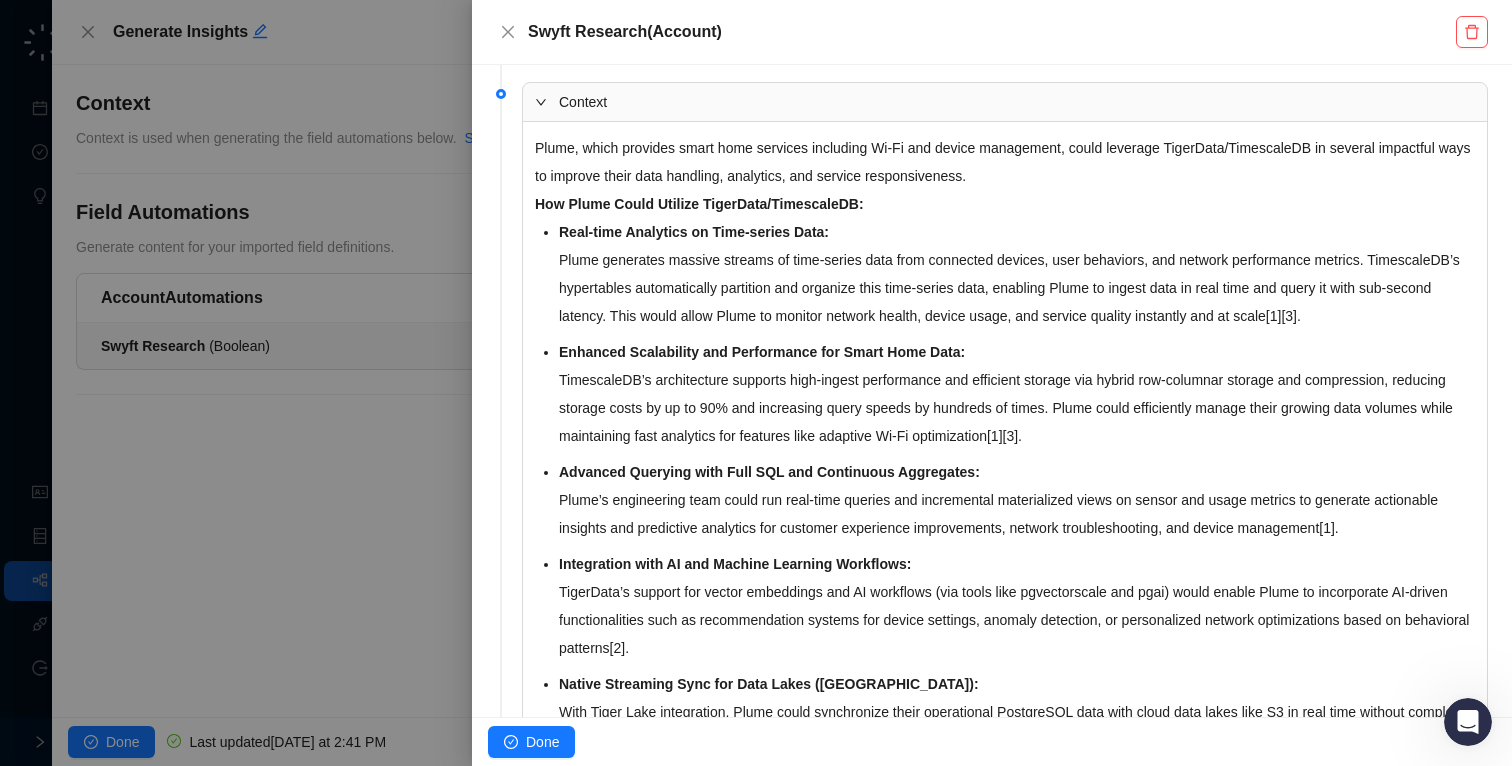 scroll, scrollTop: 0, scrollLeft: 0, axis: both 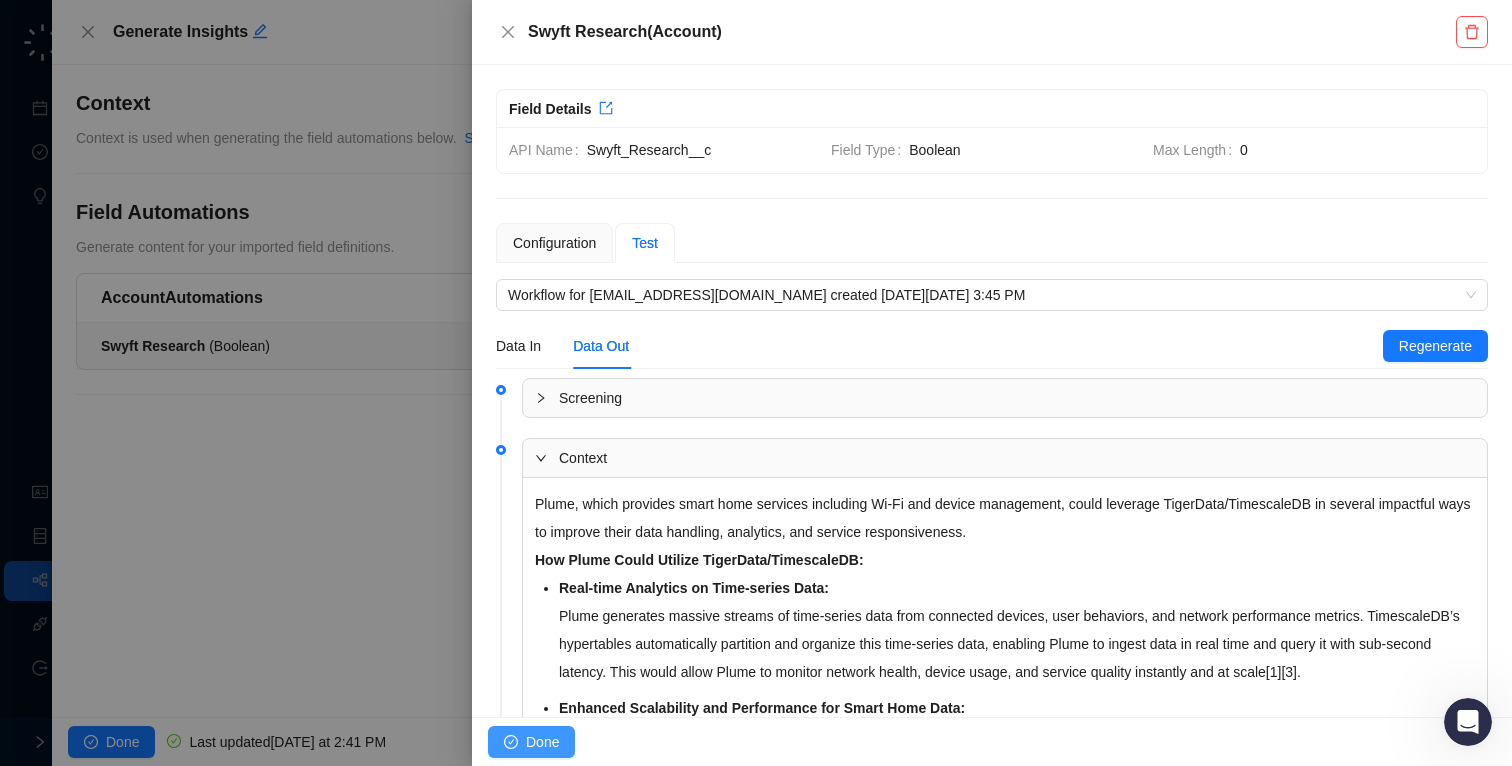 click on "Done" at bounding box center [542, 742] 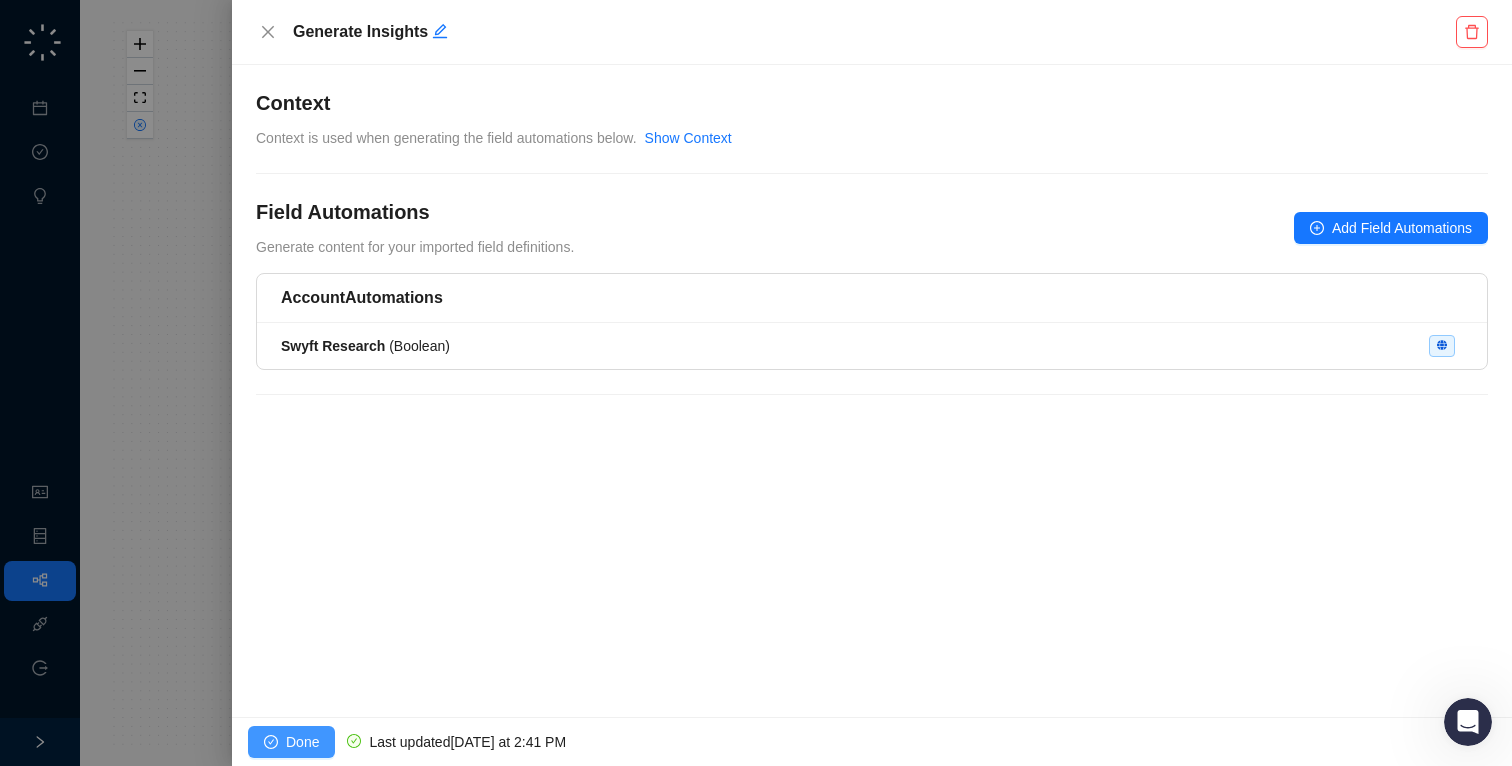 click on "Done" at bounding box center [302, 742] 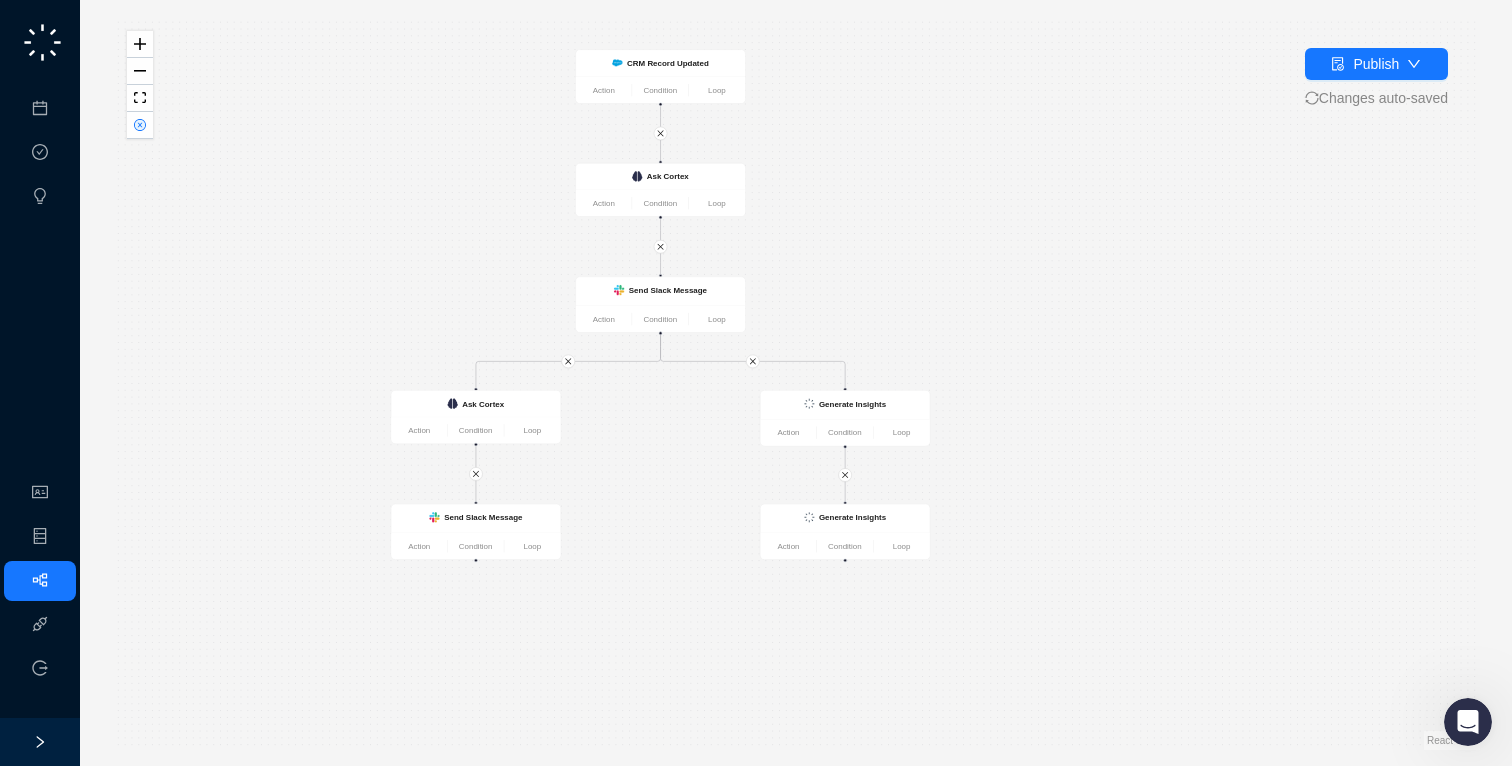 drag, startPoint x: 628, startPoint y: 606, endPoint x: 533, endPoint y: 435, distance: 195.61697 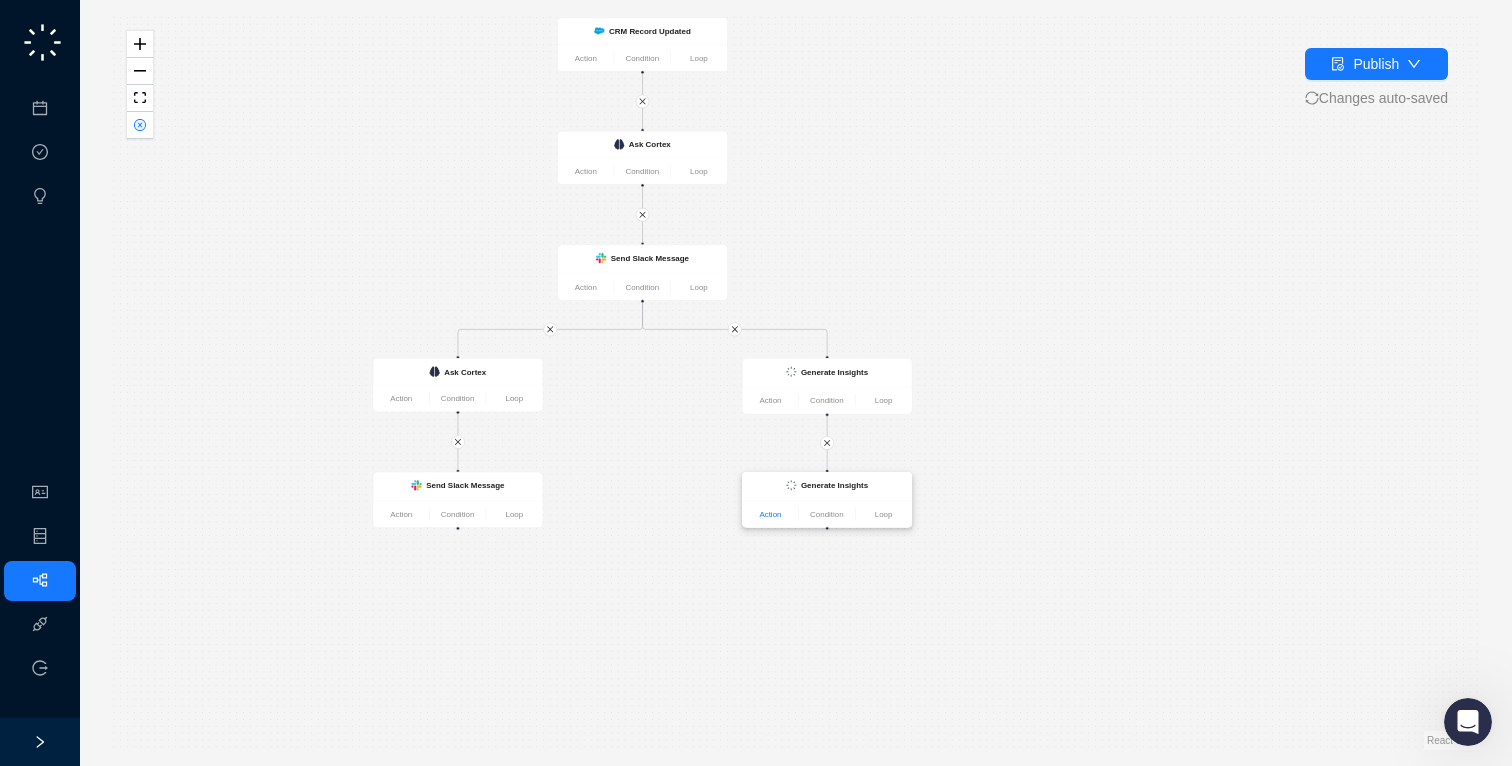 click on "Action" at bounding box center (771, 514) 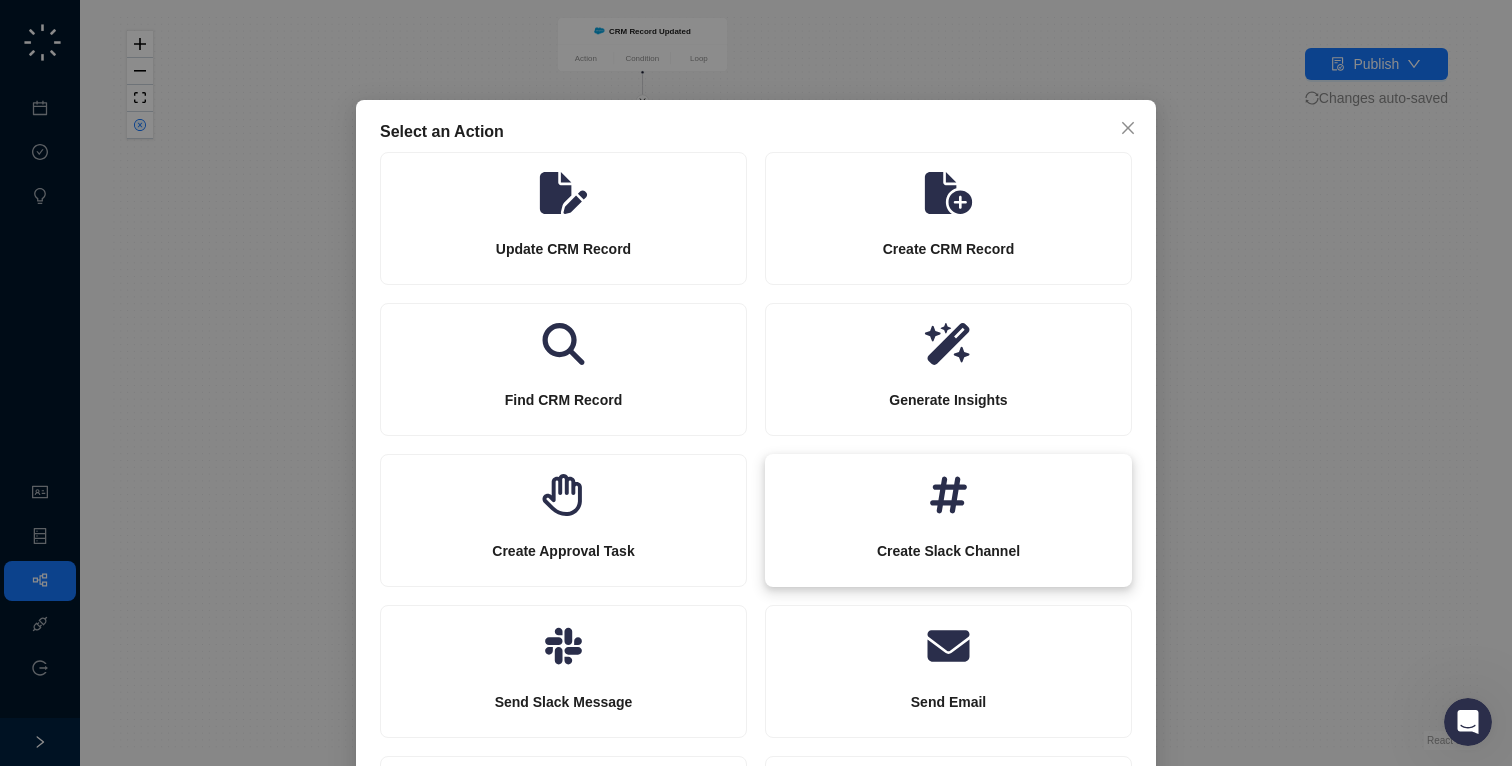scroll, scrollTop: 167, scrollLeft: 0, axis: vertical 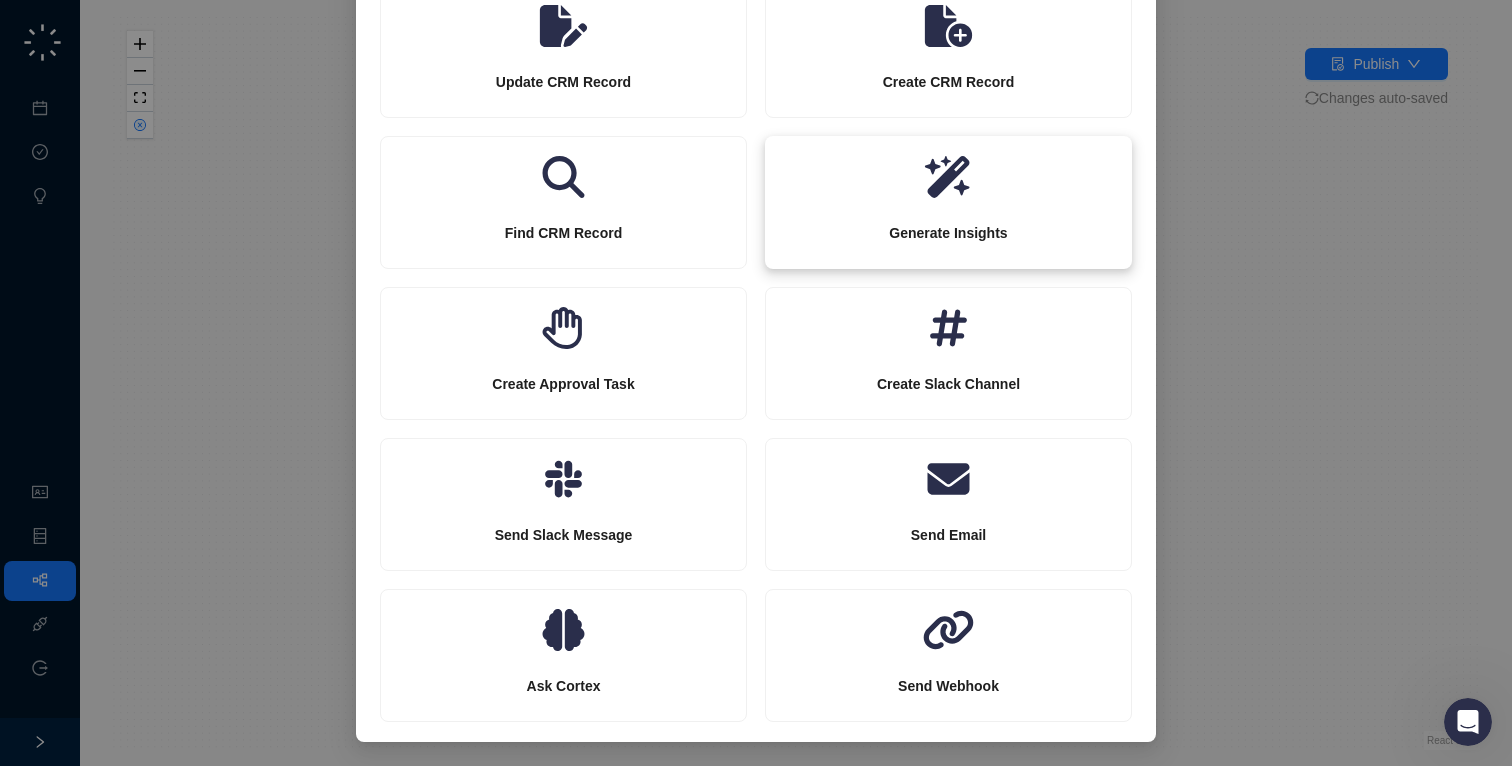 click on "Generate Insights" at bounding box center (948, 233) 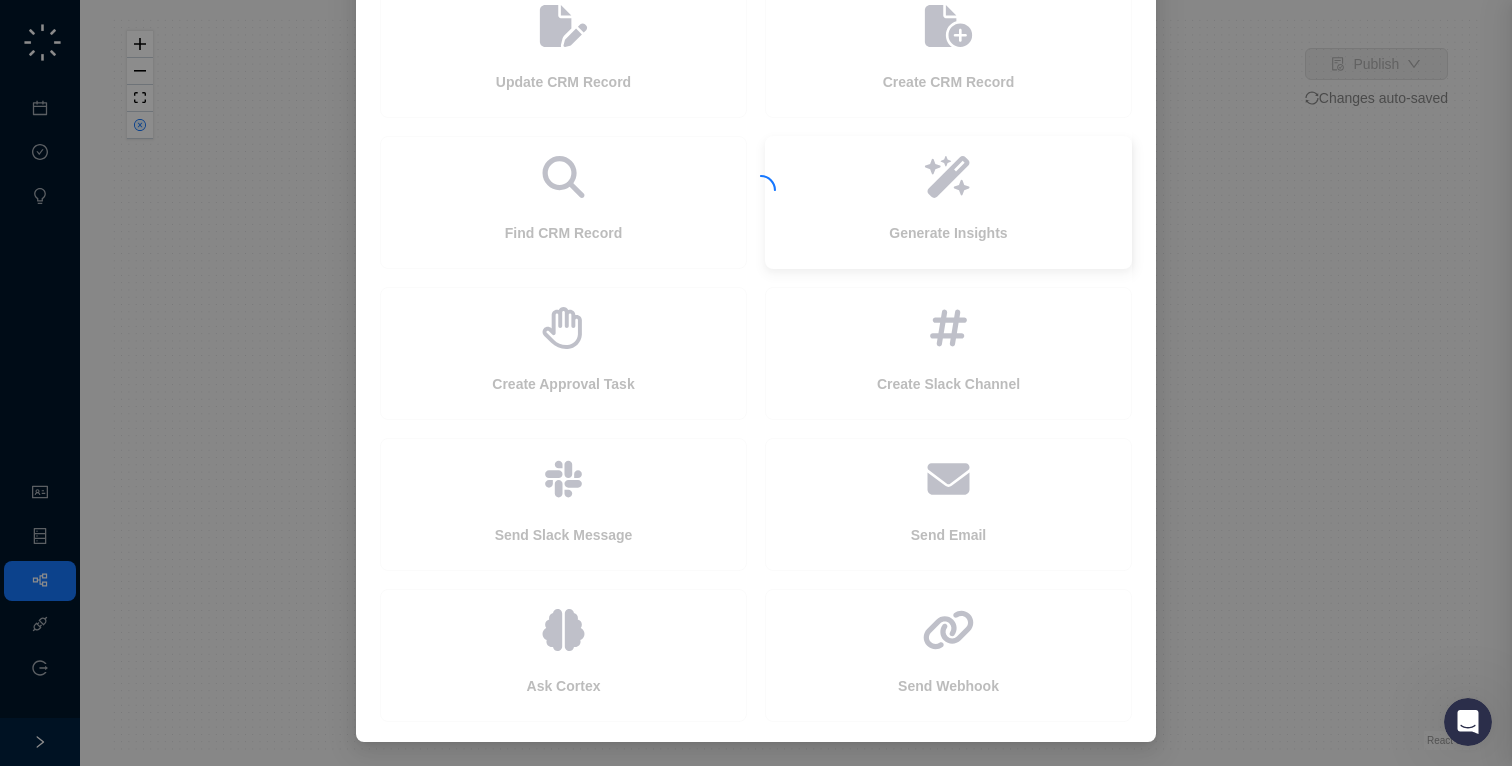 scroll, scrollTop: 67, scrollLeft: 0, axis: vertical 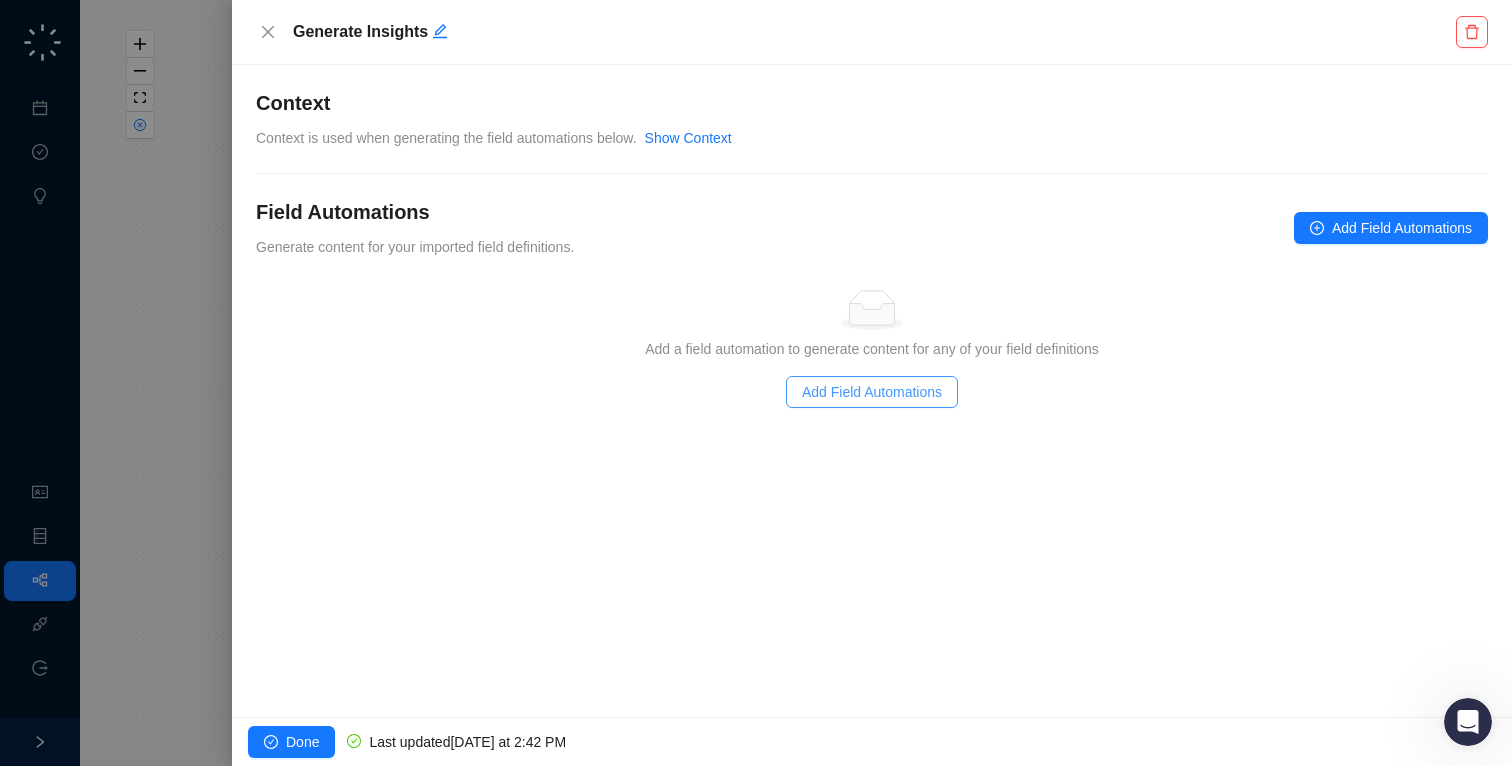 click on "Add Field Automations" at bounding box center (872, 392) 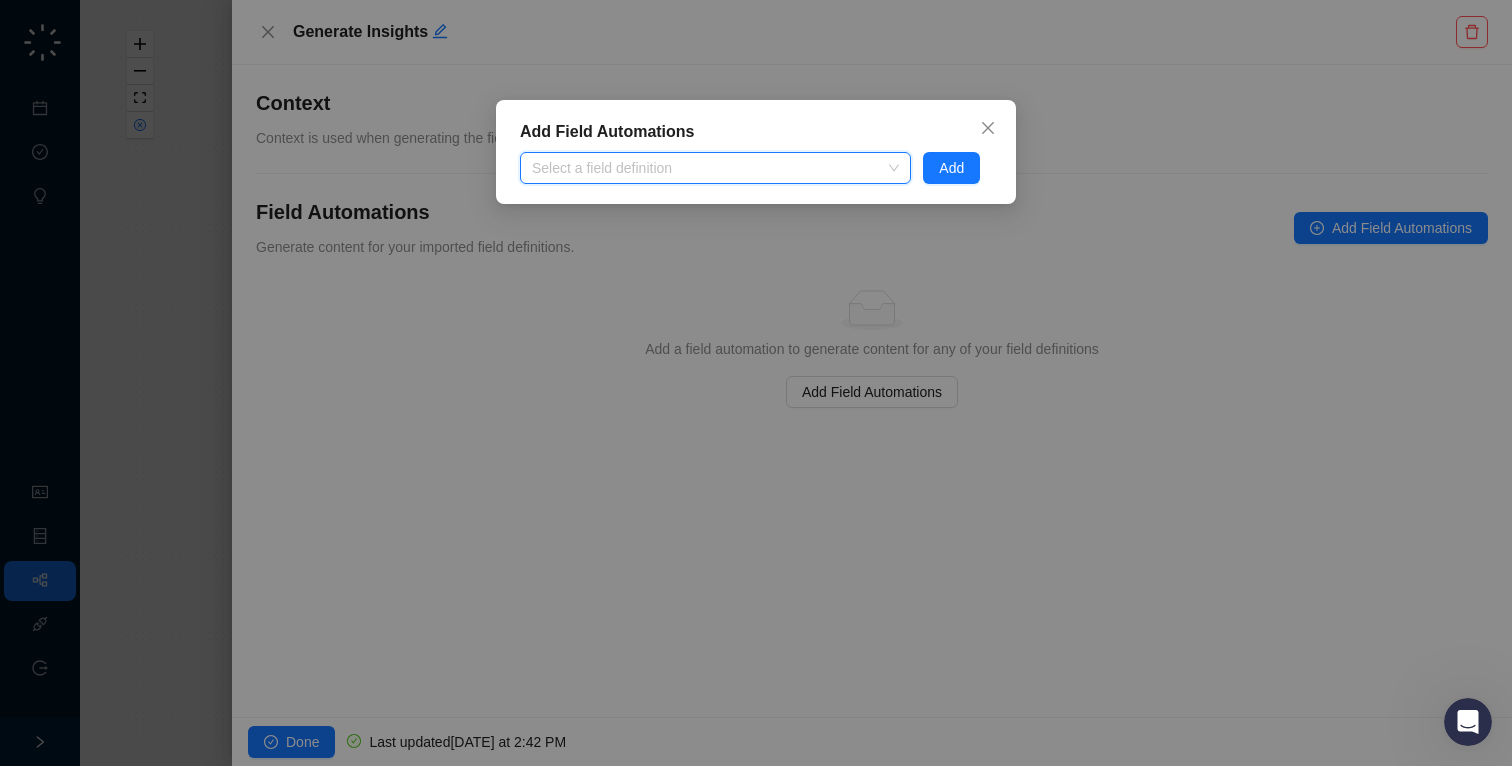 click on "Select a field definition" at bounding box center (715, 168) 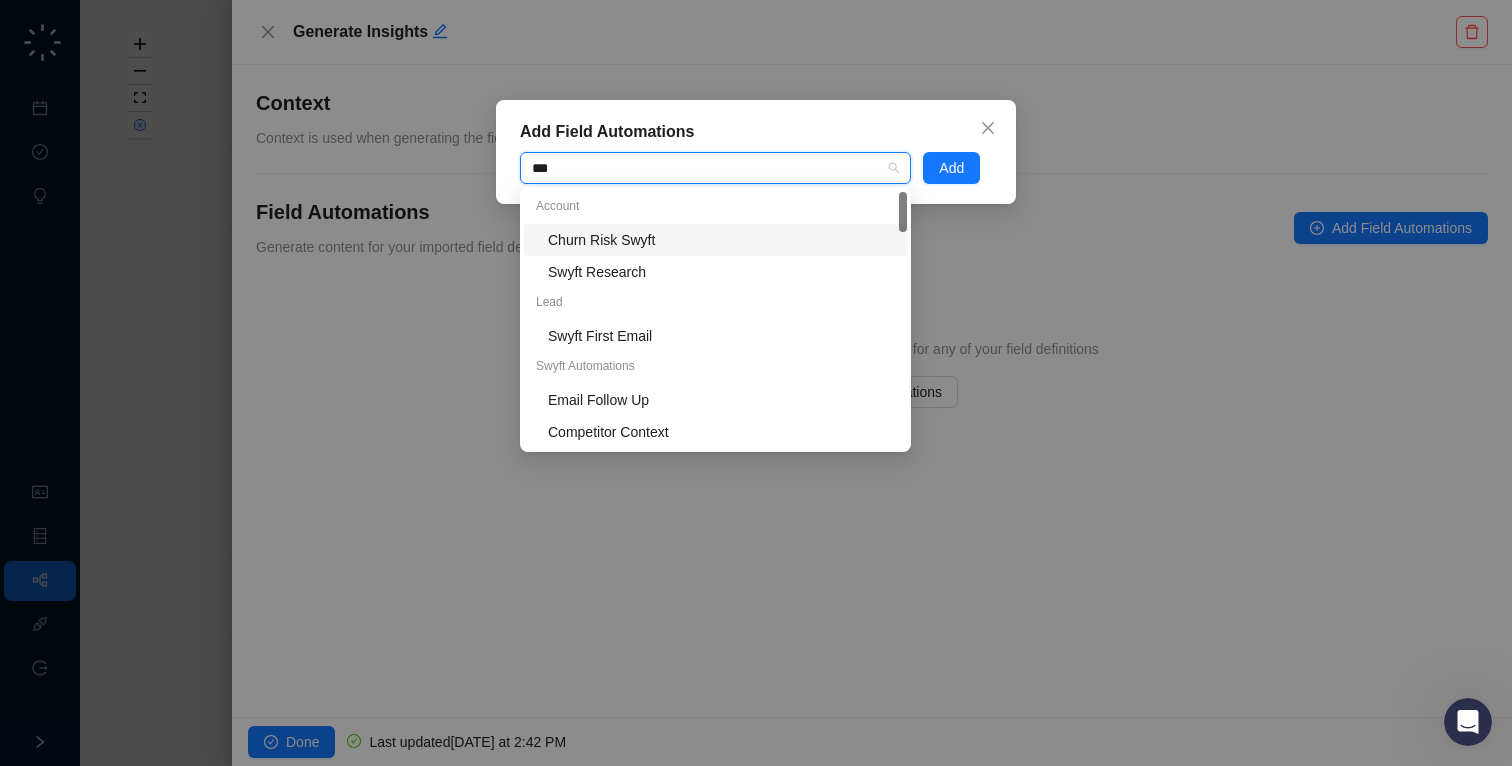 type on "****" 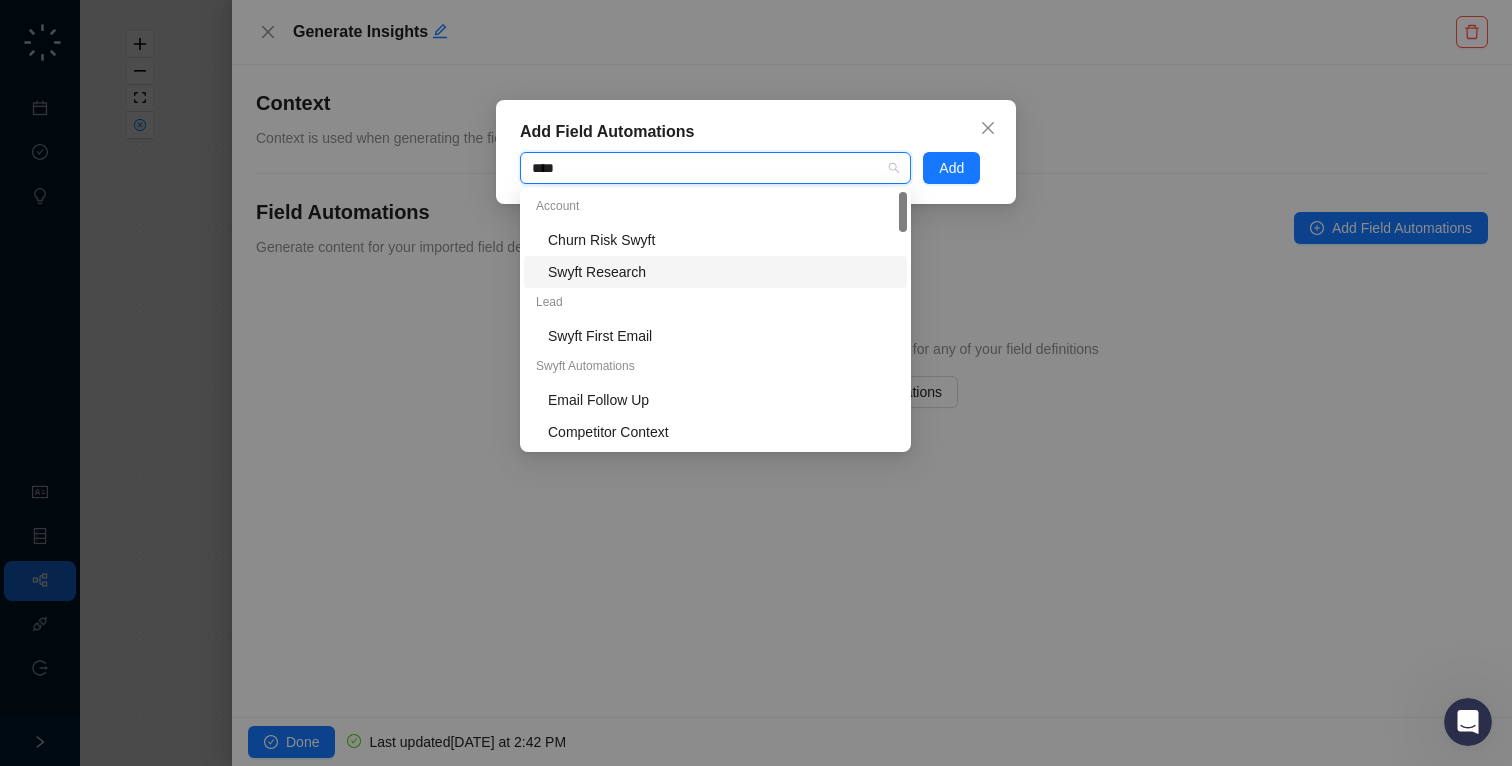 click on "Swyft Research" at bounding box center [721, 272] 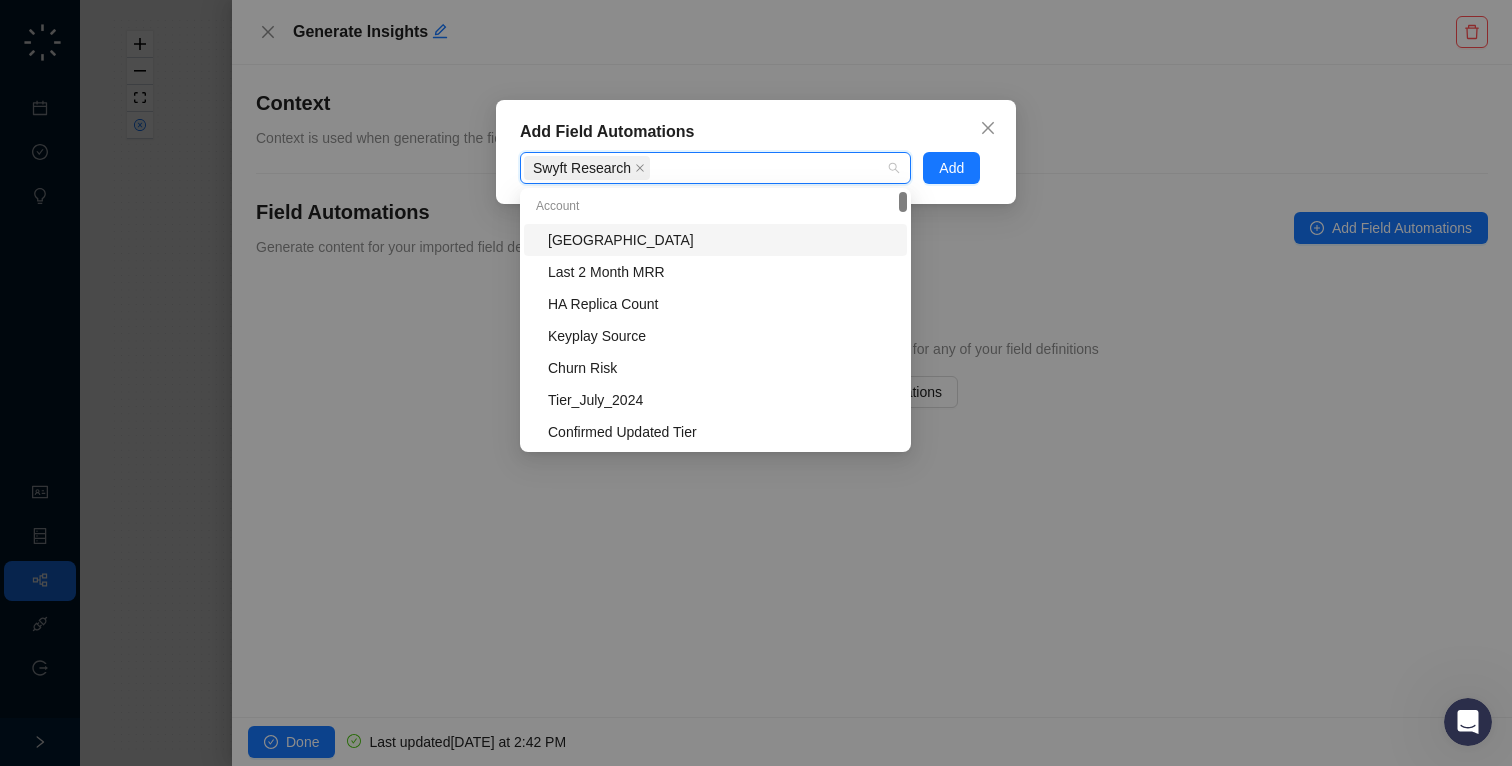 click on "Add Field Automations Swyft Research   Add" at bounding box center (756, 152) 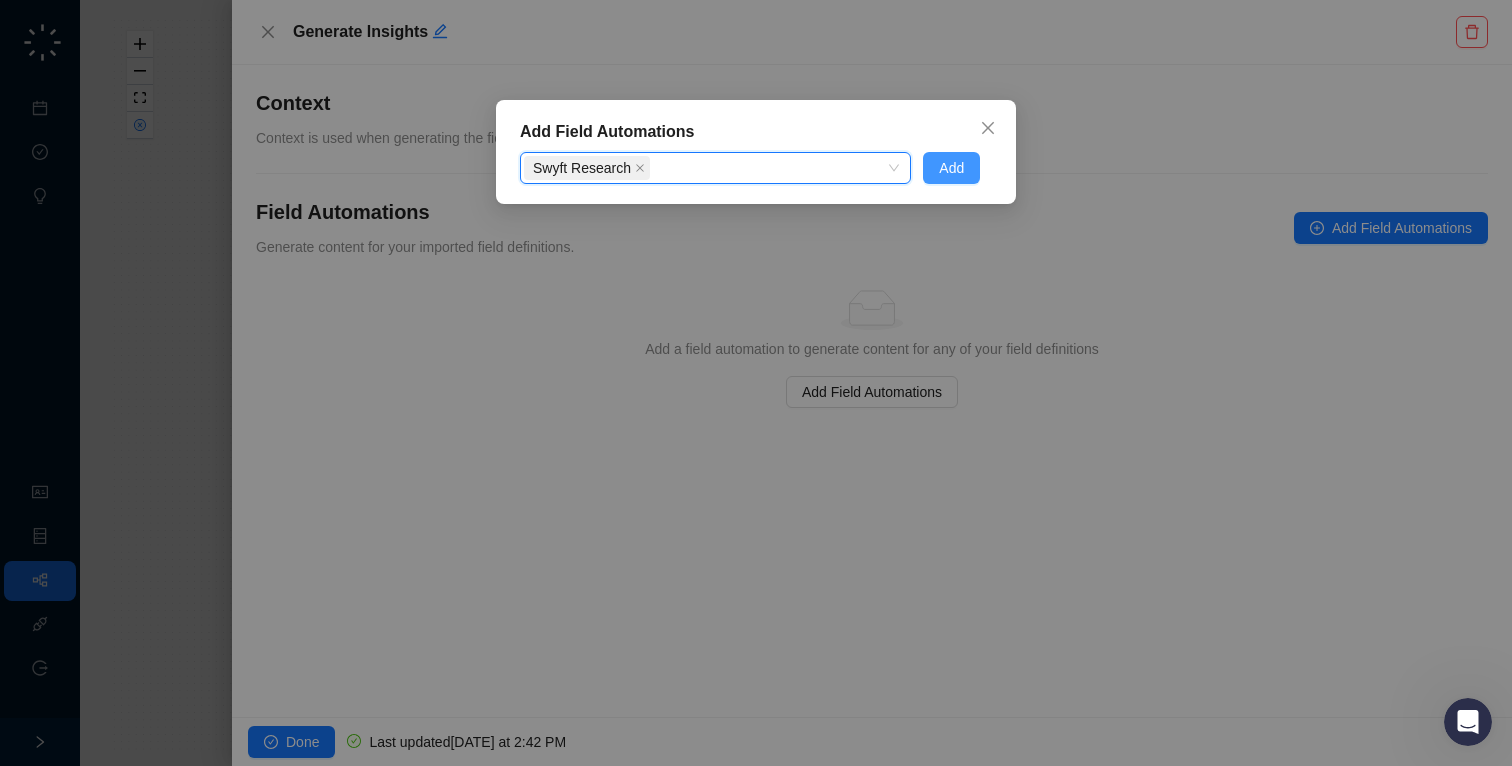 click on "Add" at bounding box center [951, 168] 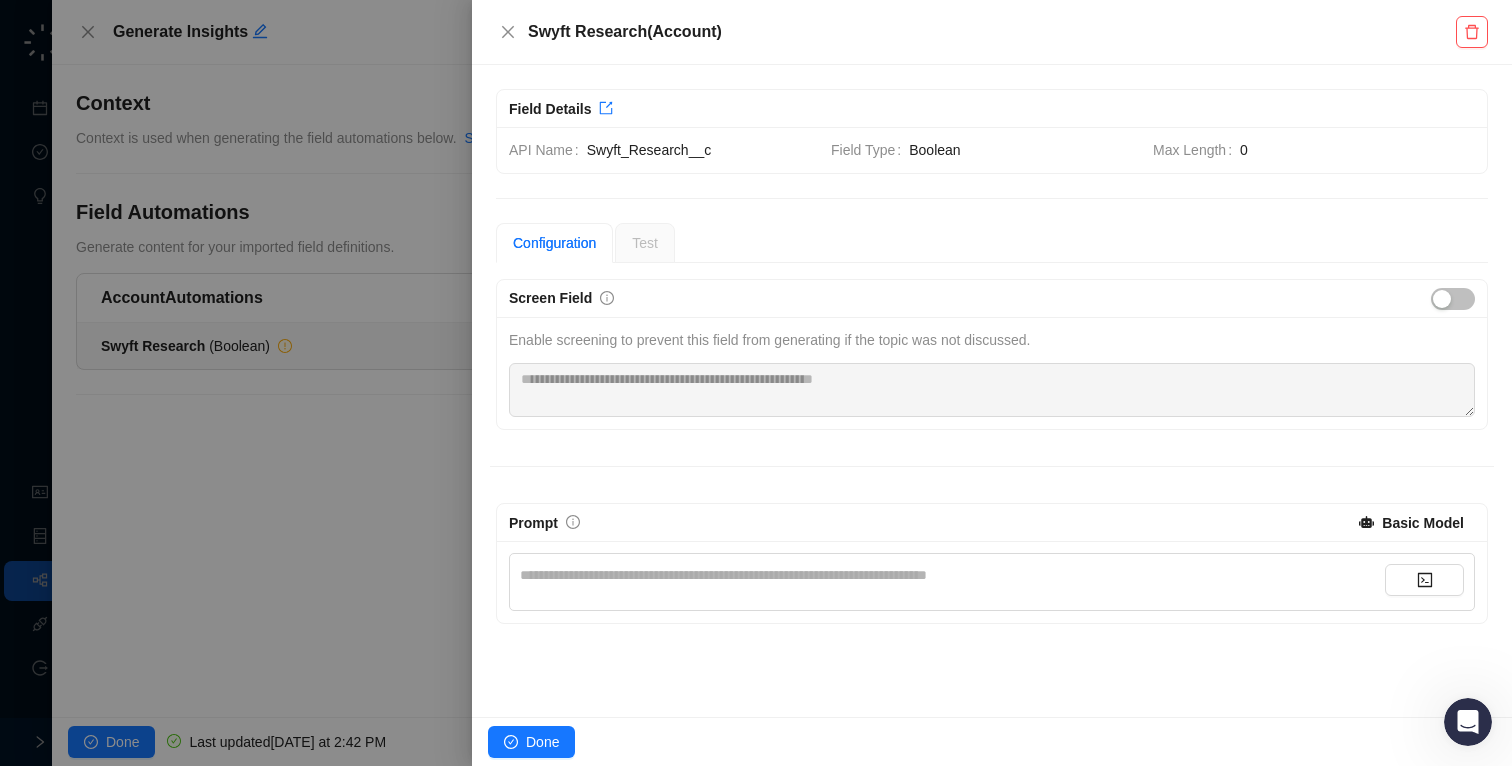 click on "**********" at bounding box center (952, 582) 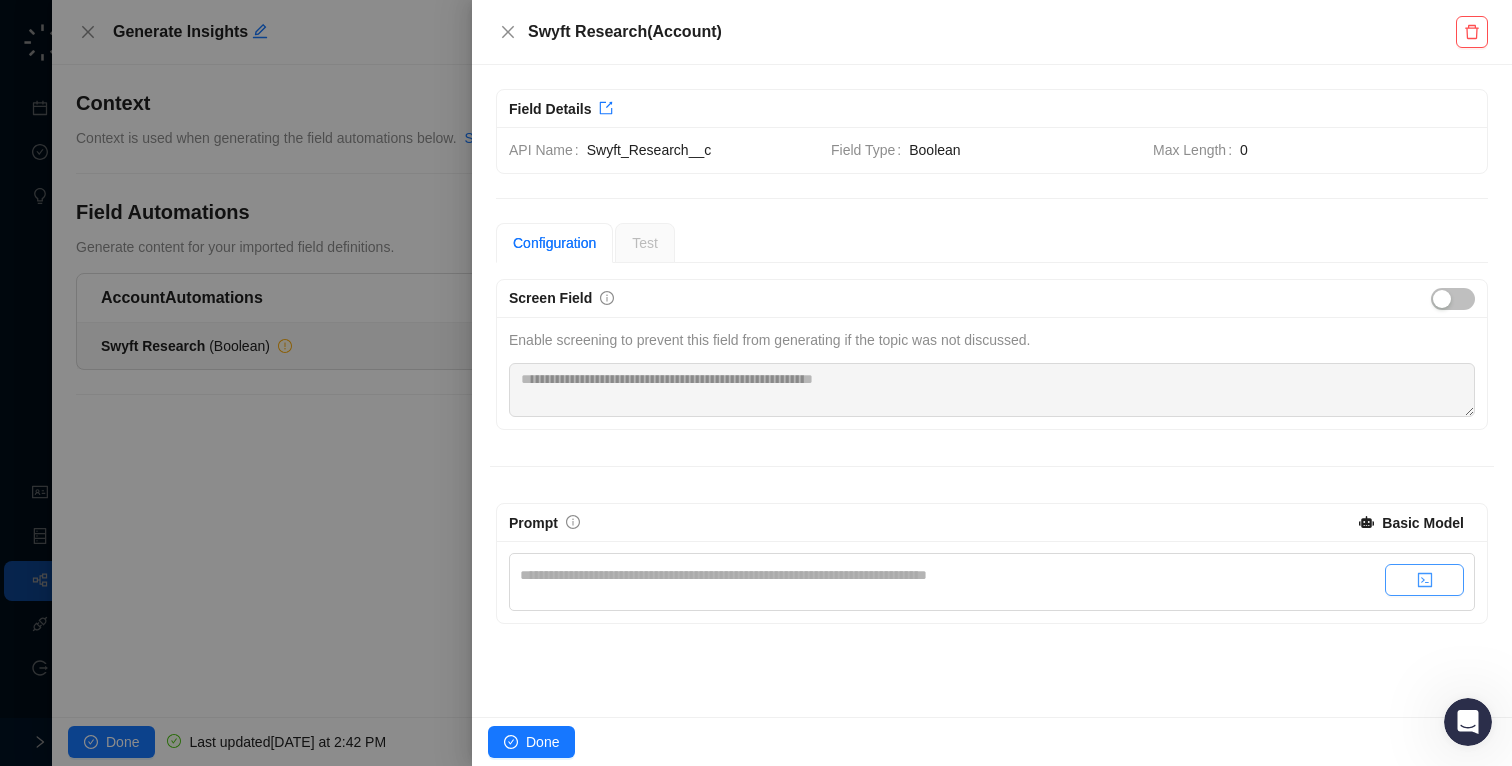 click 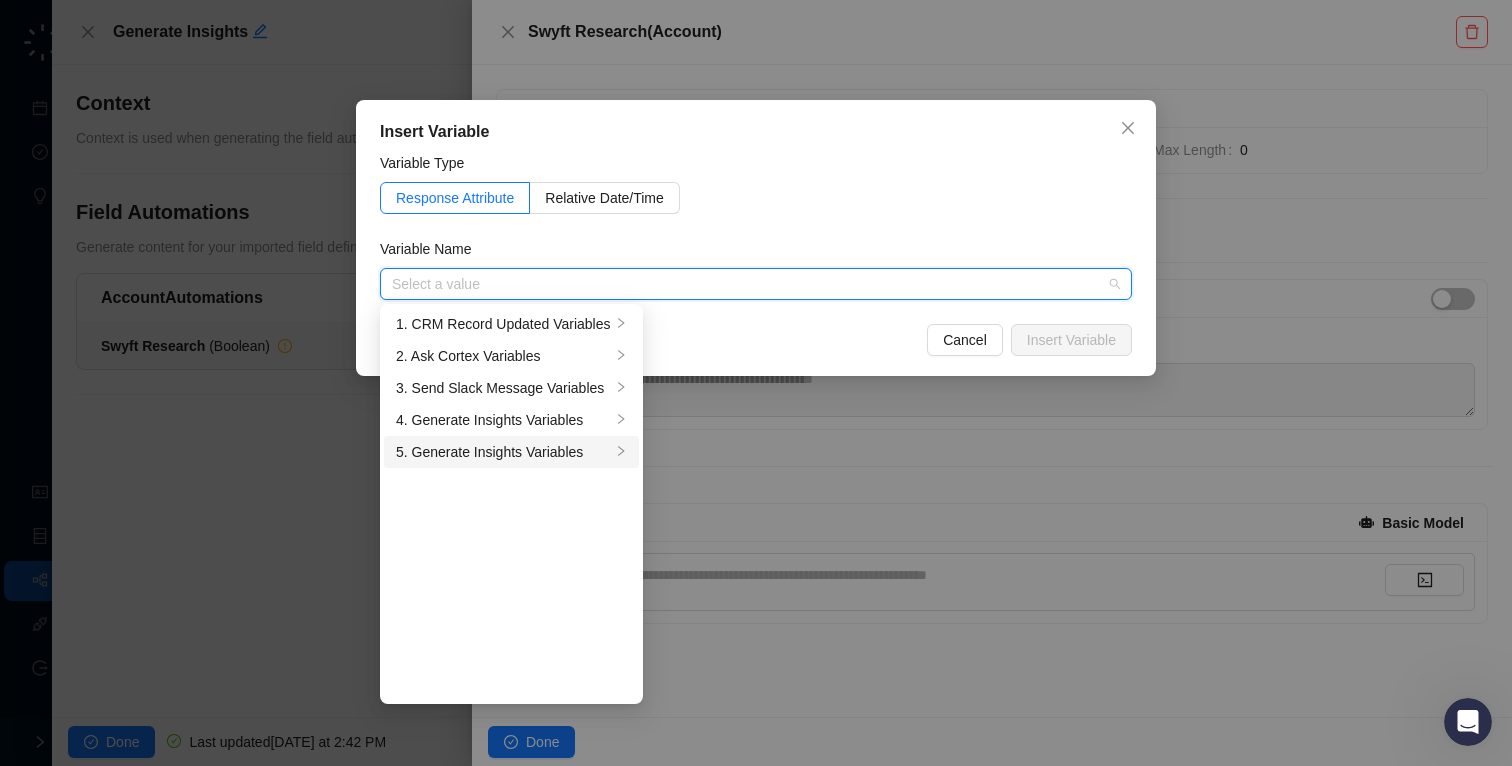click on "5. Generate Insights Variables" at bounding box center (503, 452) 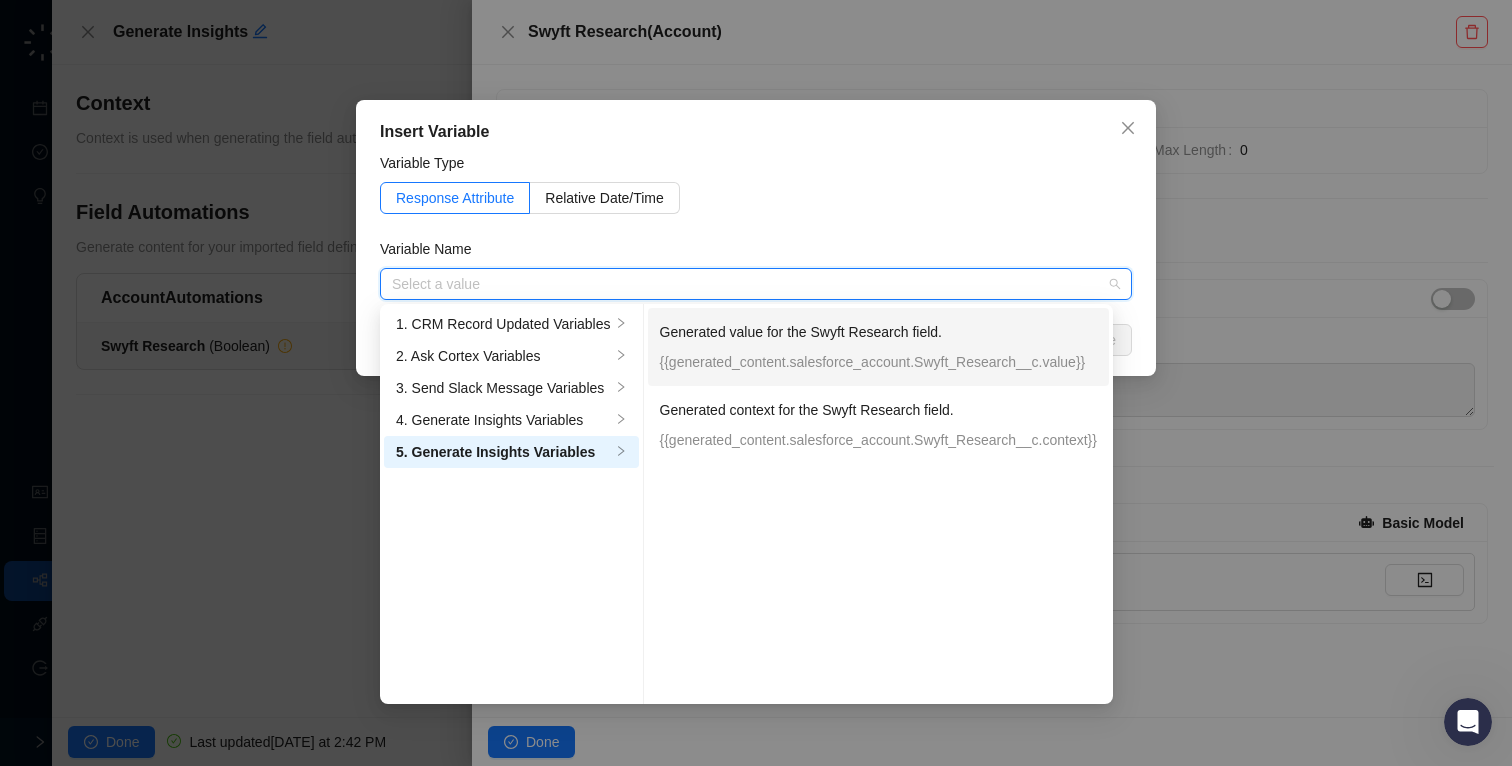 click on "Generated value for the Swyft Research field. {{generated_content.salesforce_account.Swyft_Research__c.value}}" at bounding box center (878, 347) 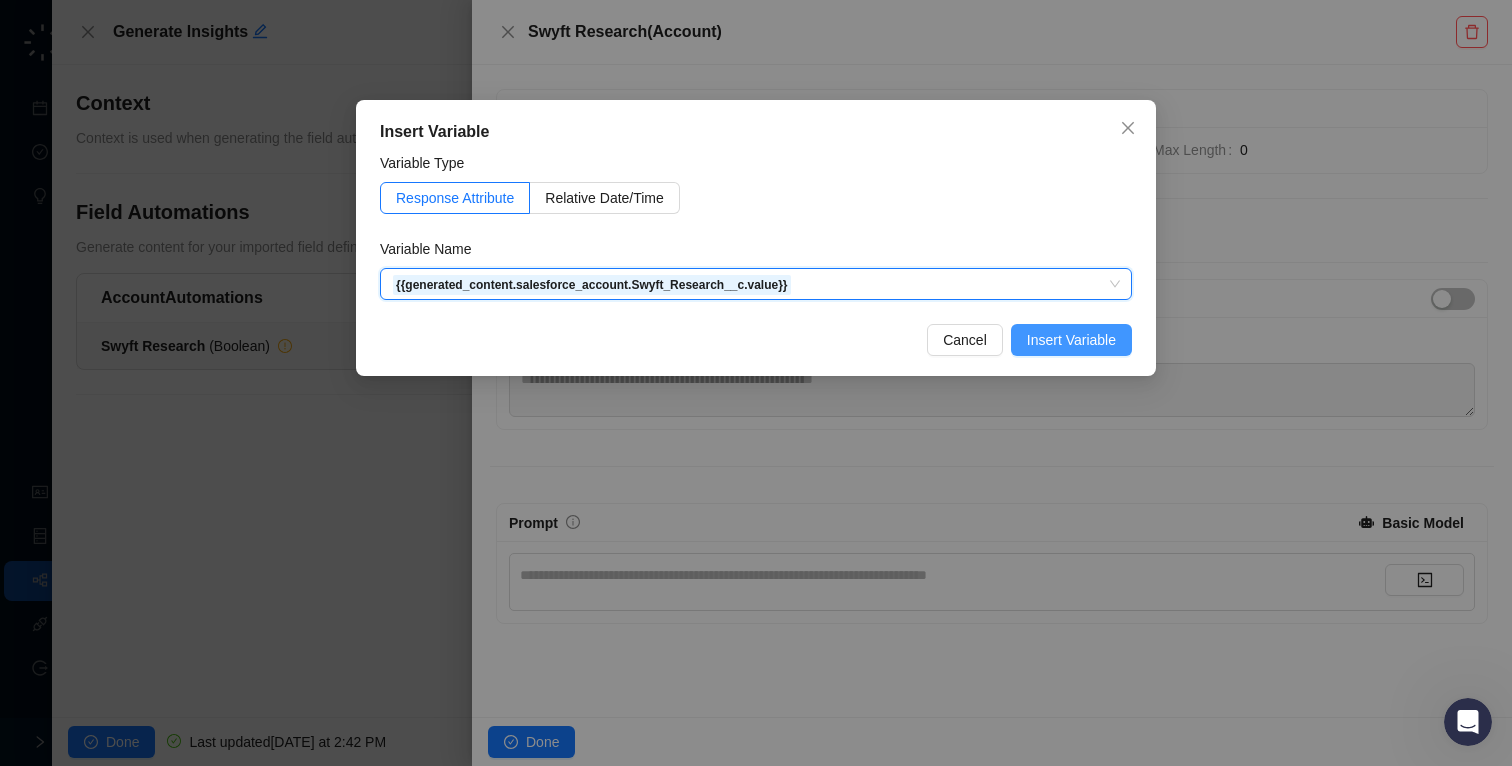 click on "Insert Variable" at bounding box center (1071, 340) 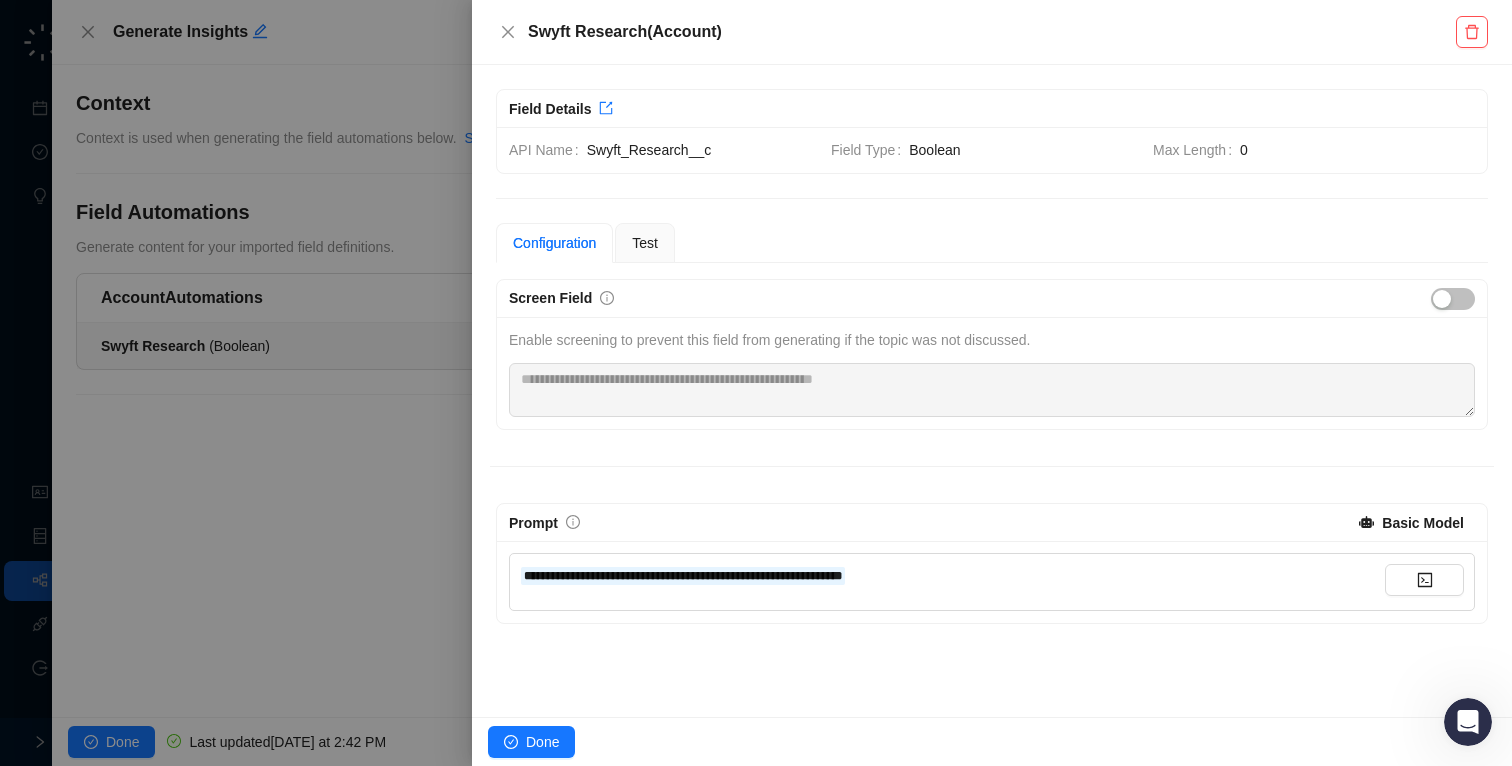 click on "**********" at bounding box center (952, 575) 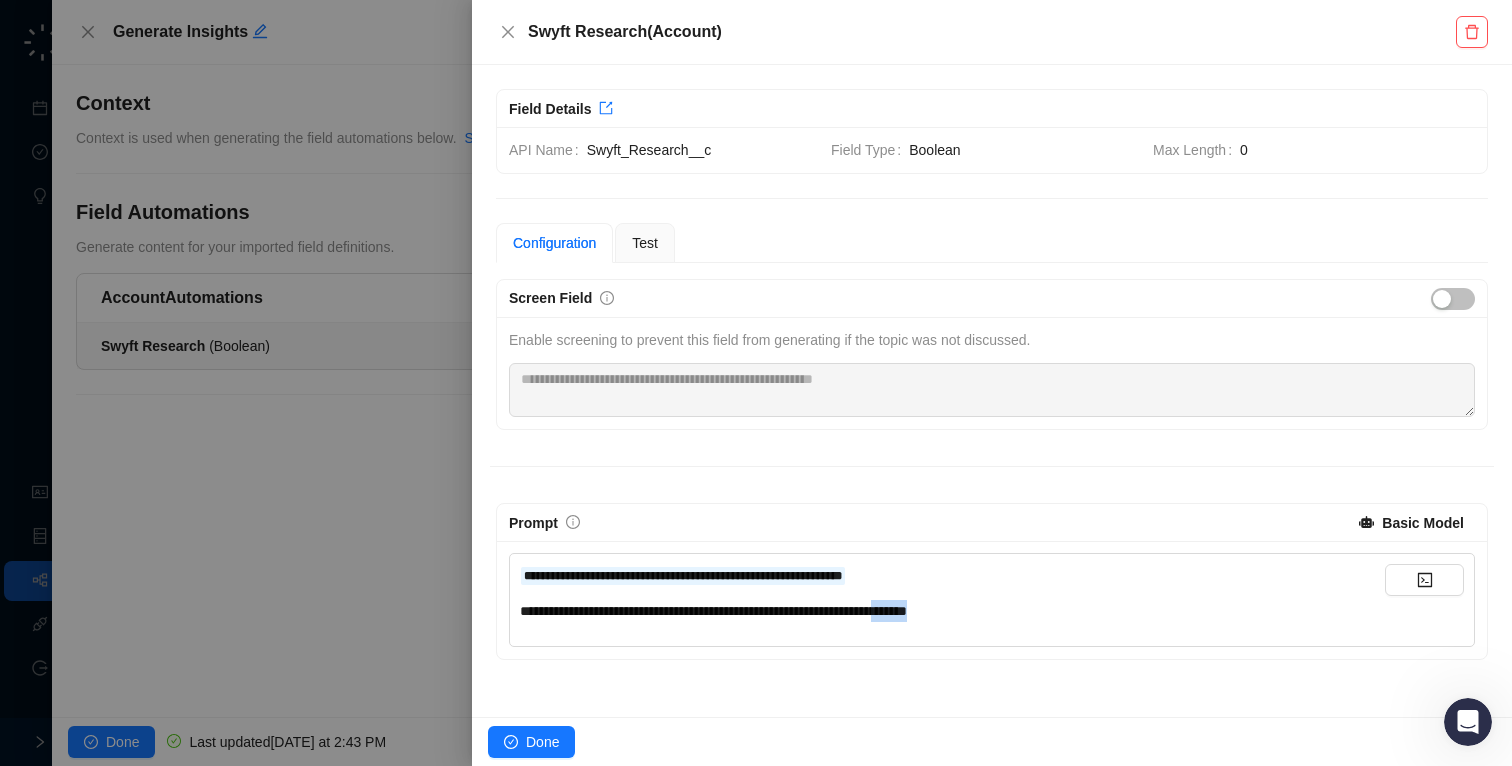drag, startPoint x: 1054, startPoint y: 605, endPoint x: 964, endPoint y: 605, distance: 90 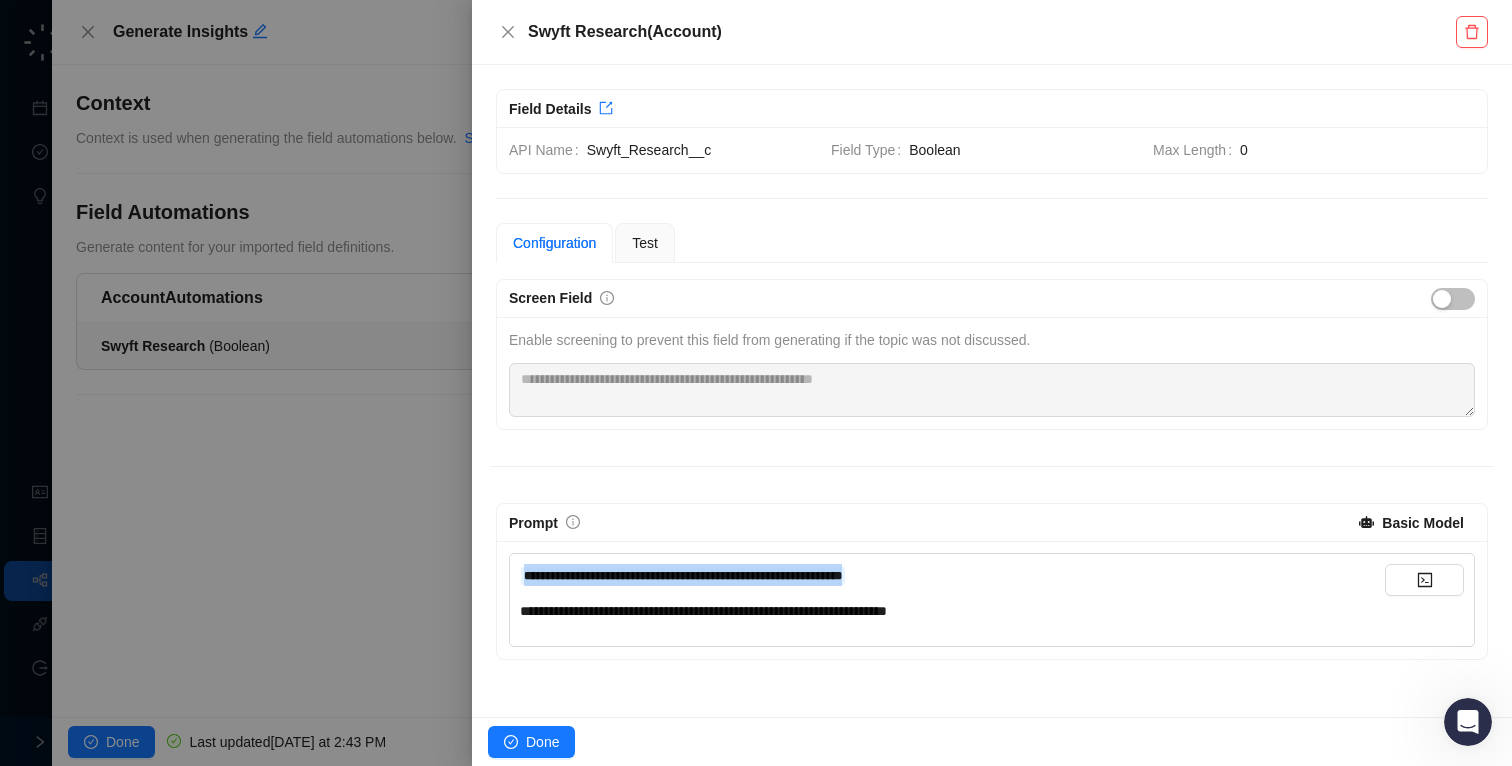 drag, startPoint x: 968, startPoint y: 576, endPoint x: 485, endPoint y: 575, distance: 483.00104 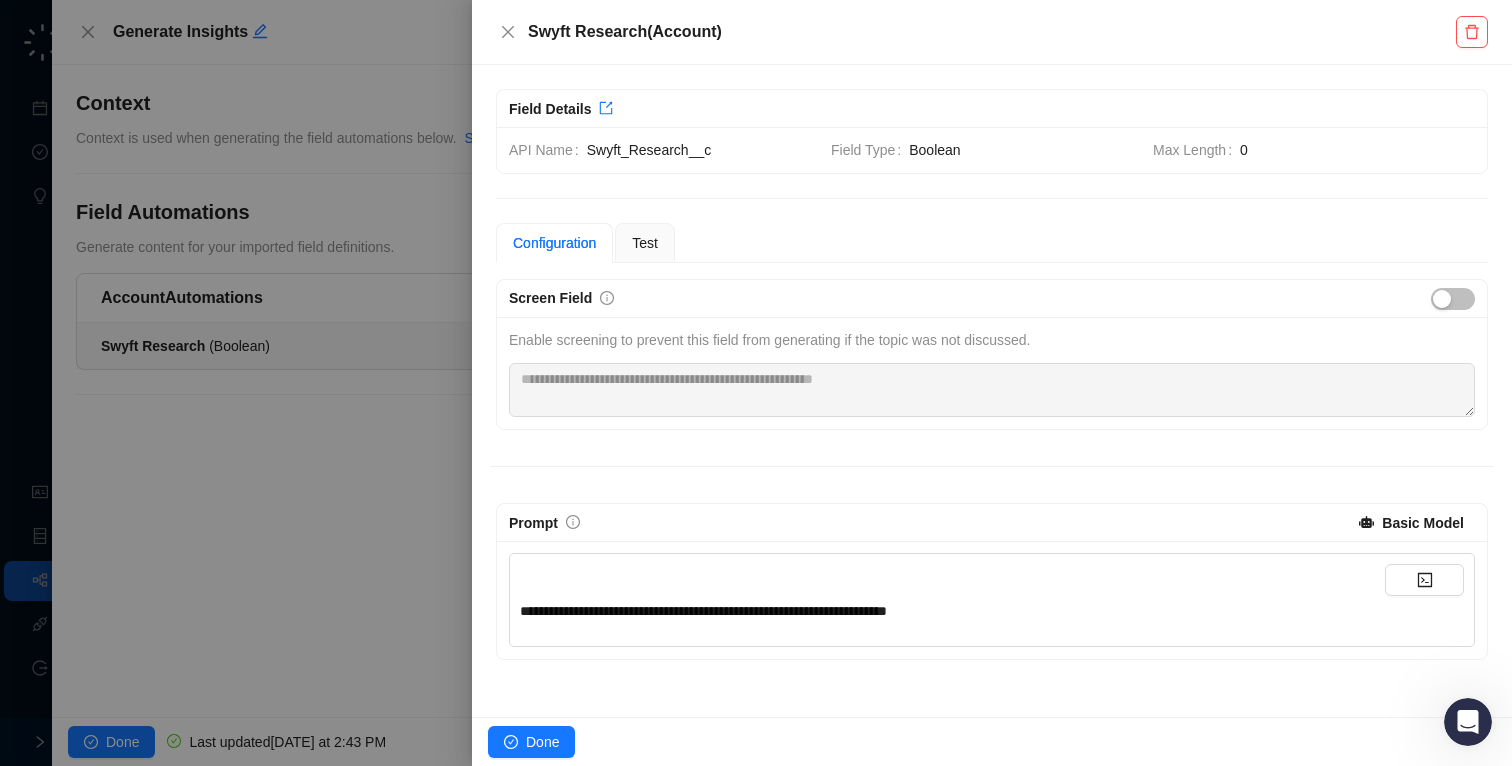 click on "**********" at bounding box center (952, 611) 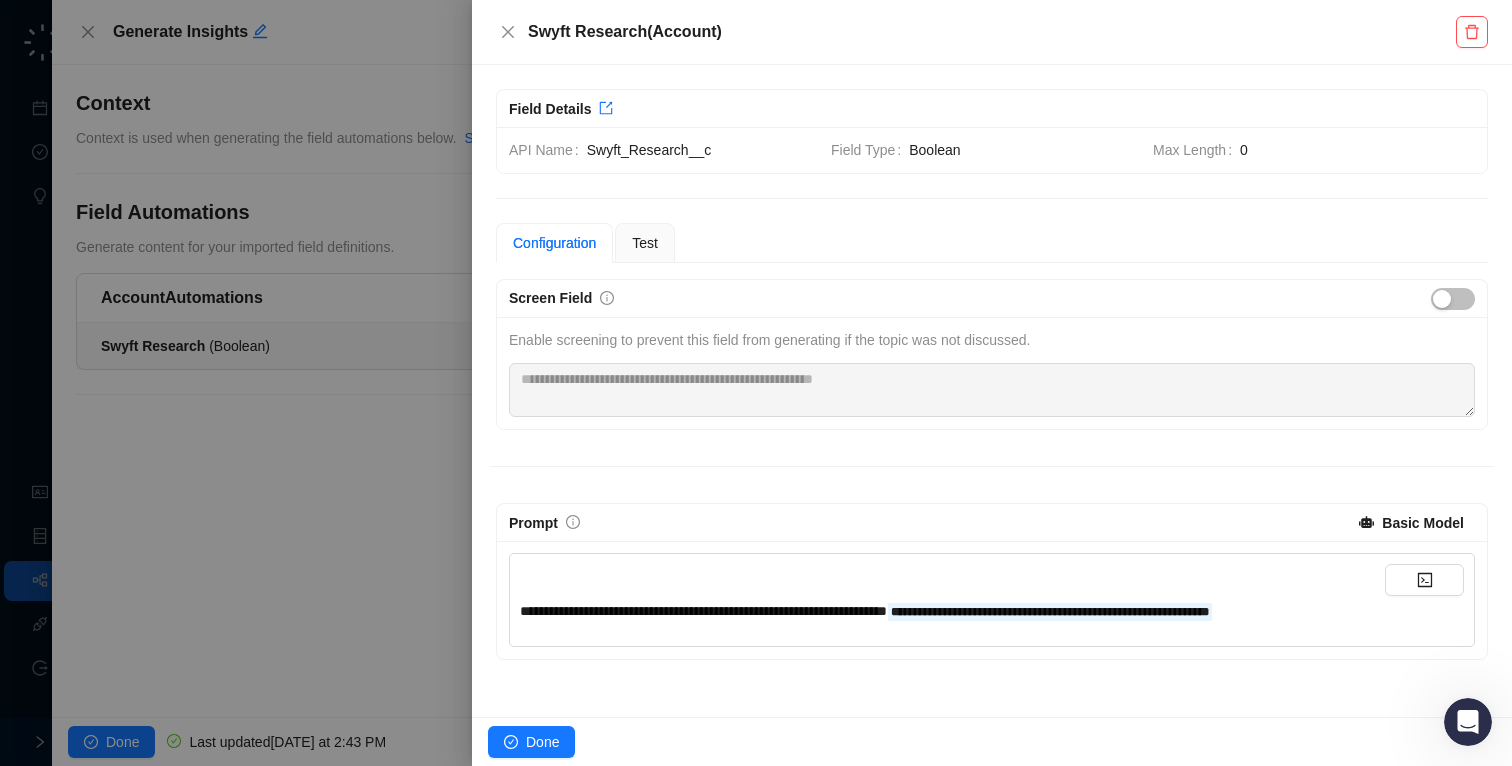 click on "**********" at bounding box center [952, 593] 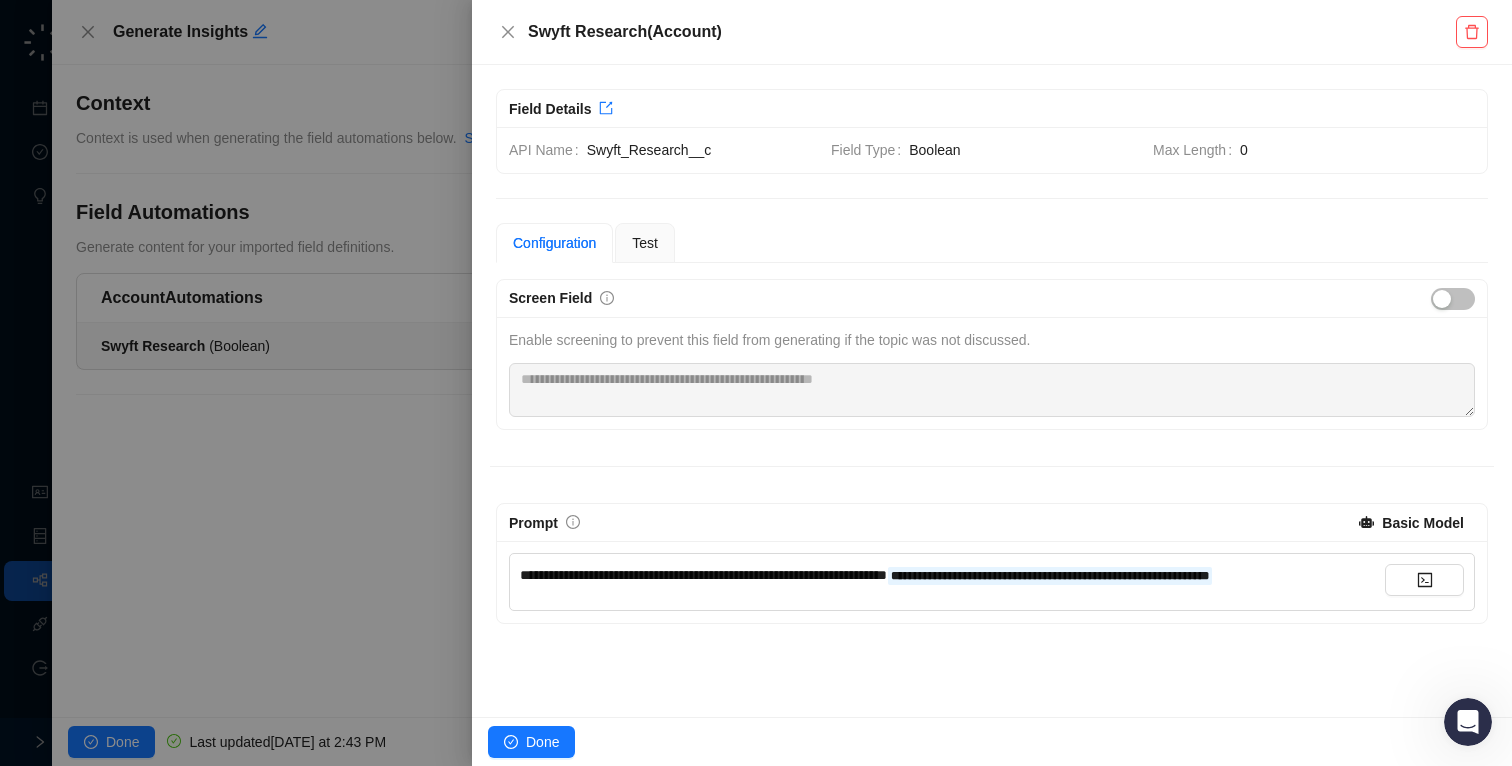 click on "**********" at bounding box center [952, 575] 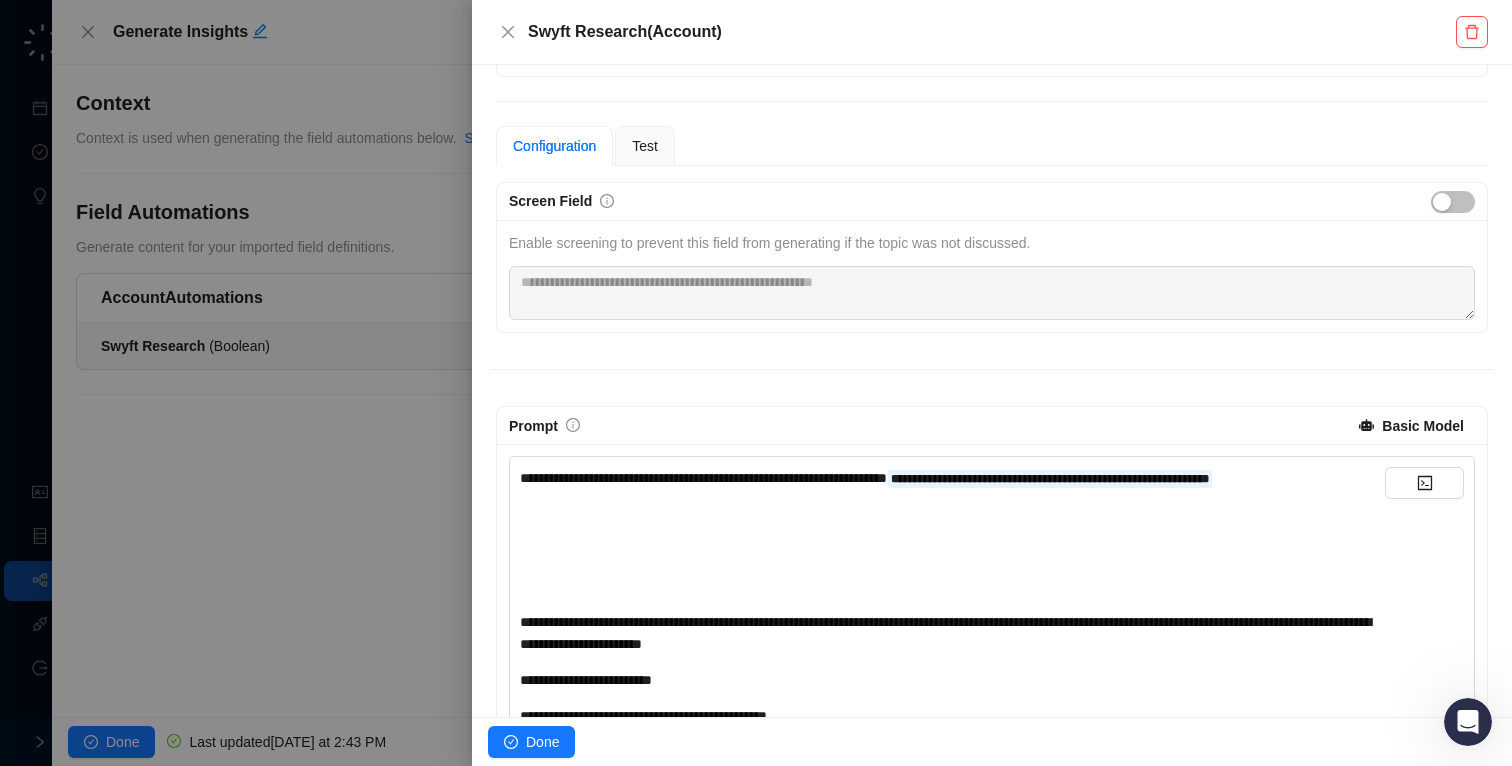 scroll, scrollTop: 393, scrollLeft: 0, axis: vertical 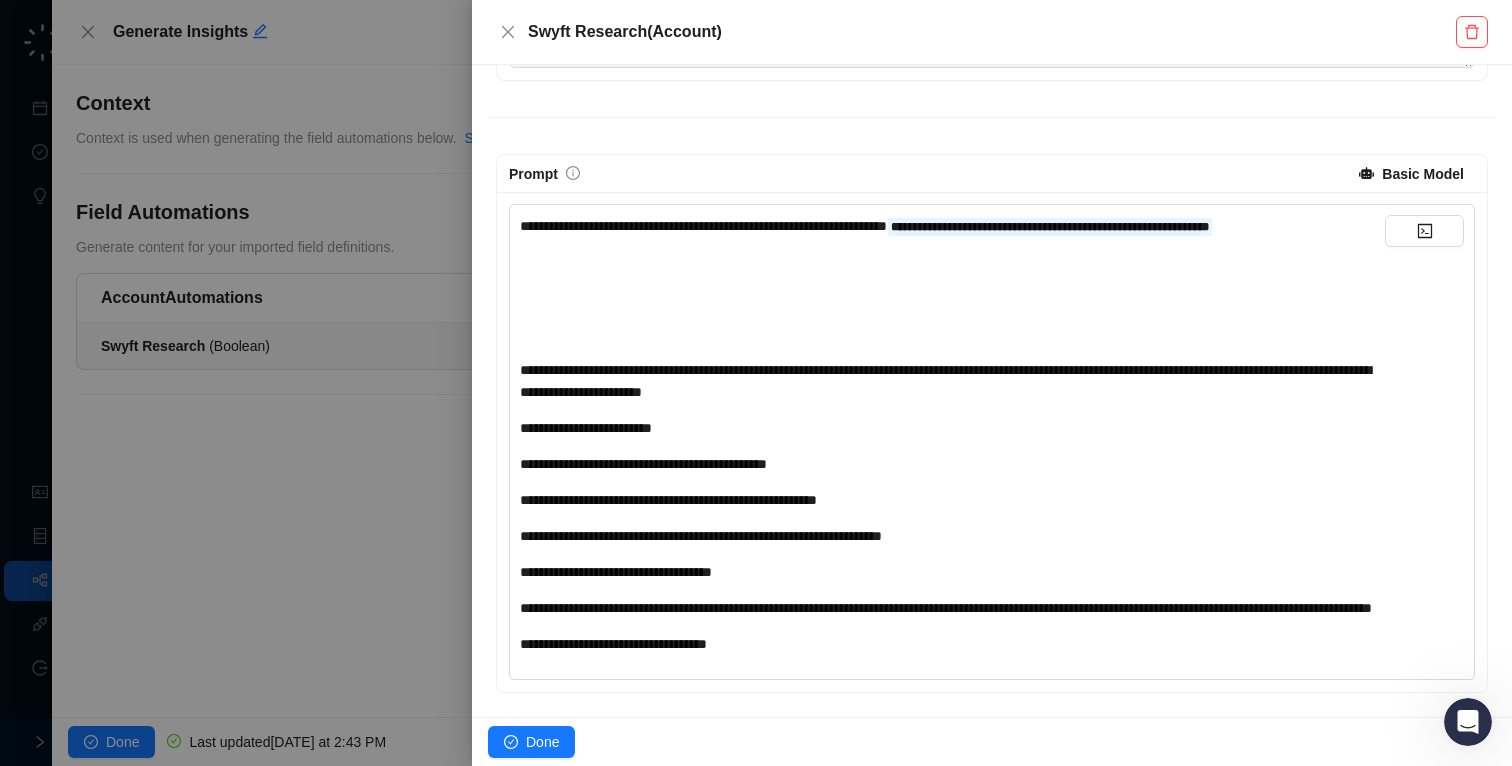 click on "**********" at bounding box center (952, 428) 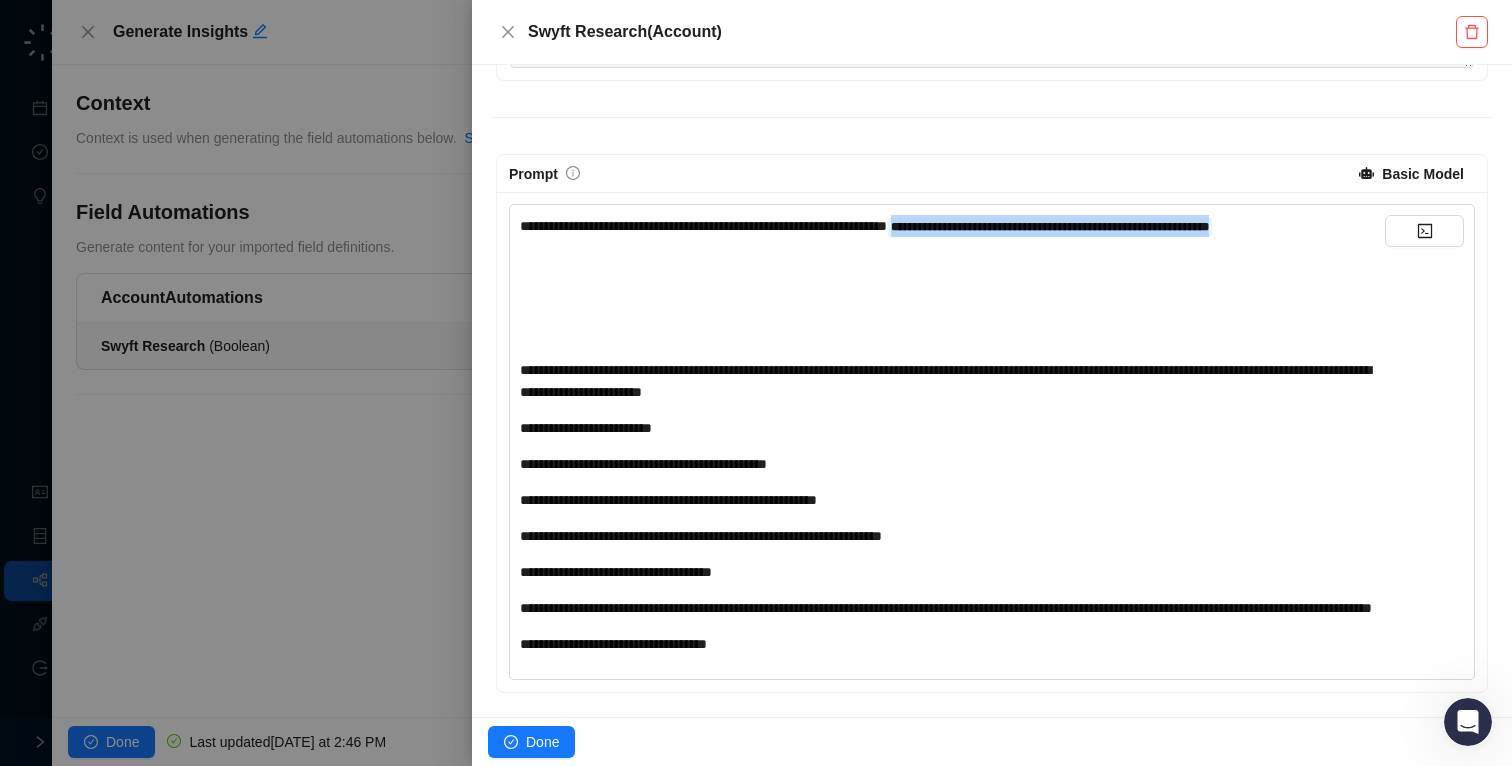 drag, startPoint x: 958, startPoint y: 200, endPoint x: 556, endPoint y: 212, distance: 402.17908 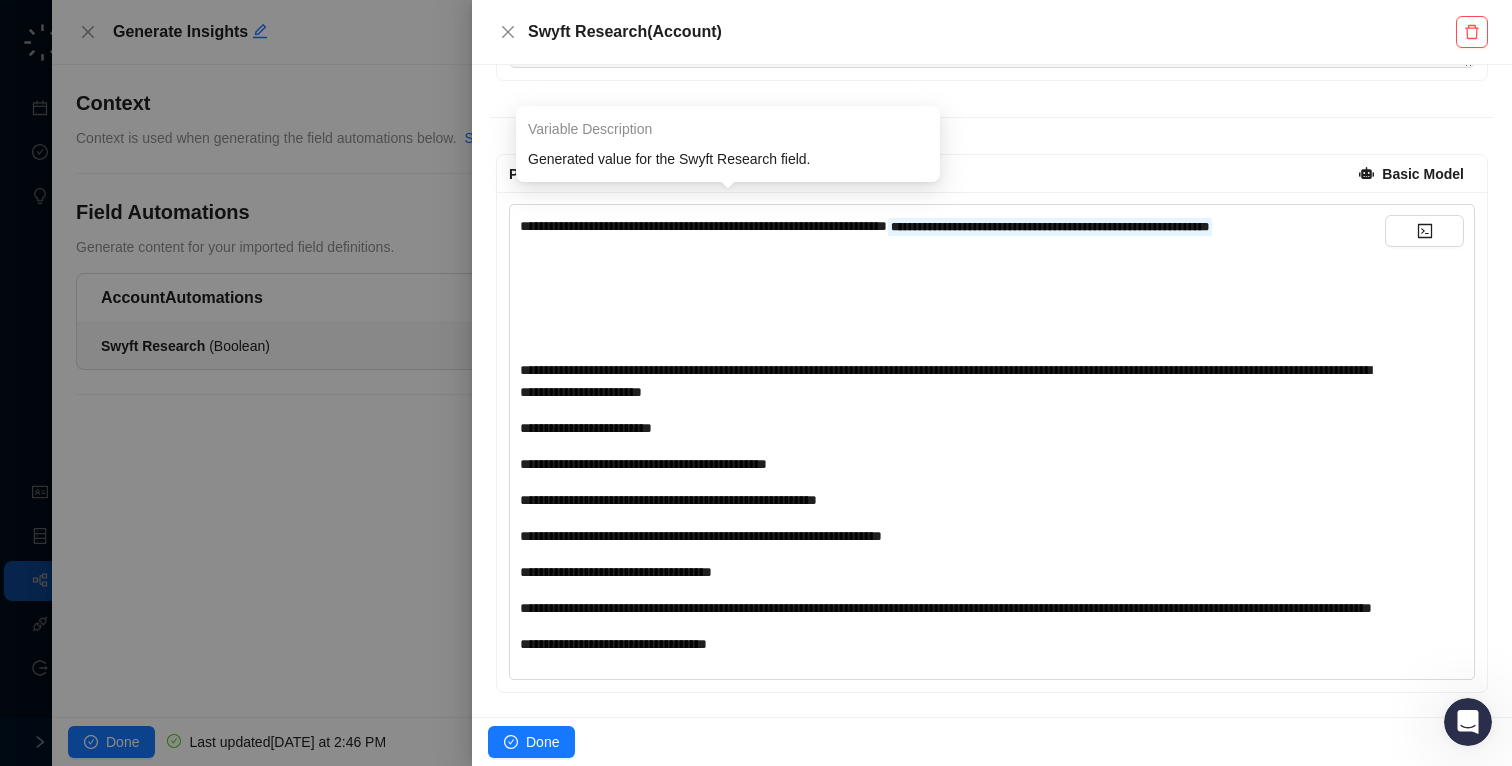 click on "﻿" at bounding box center (952, 262) 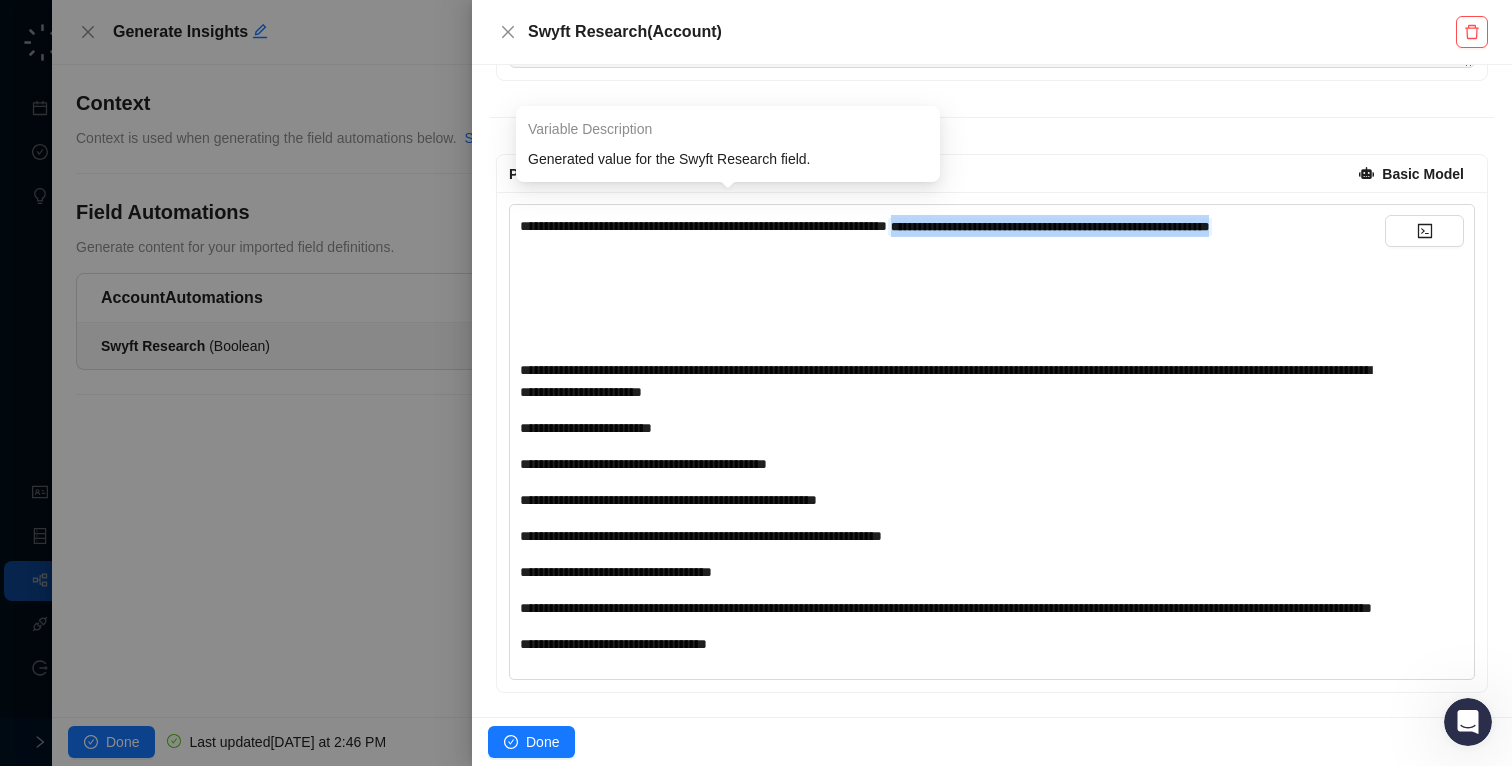 drag, startPoint x: 970, startPoint y: 202, endPoint x: 600, endPoint y: 197, distance: 370.03378 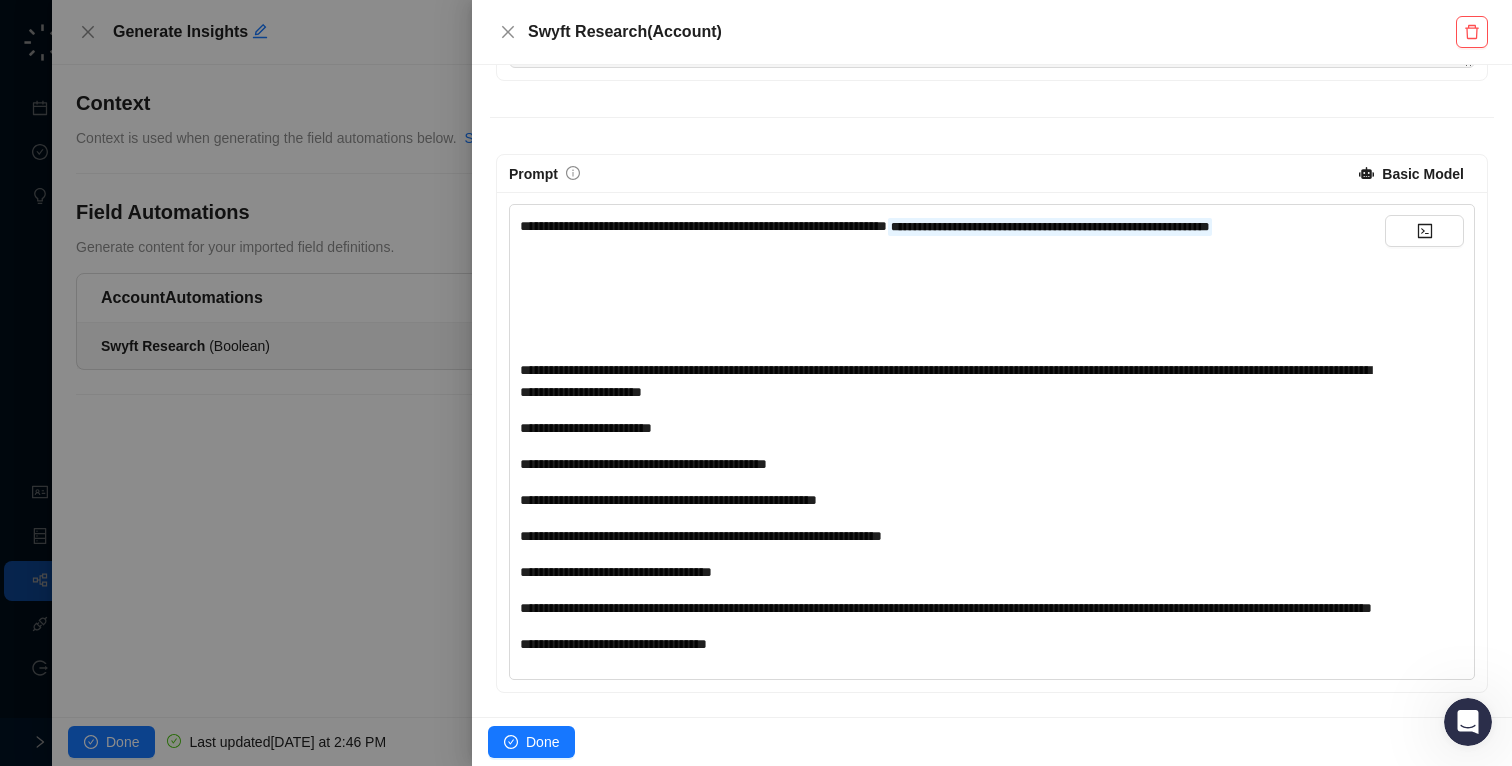 click on "**********" at bounding box center (952, 435) 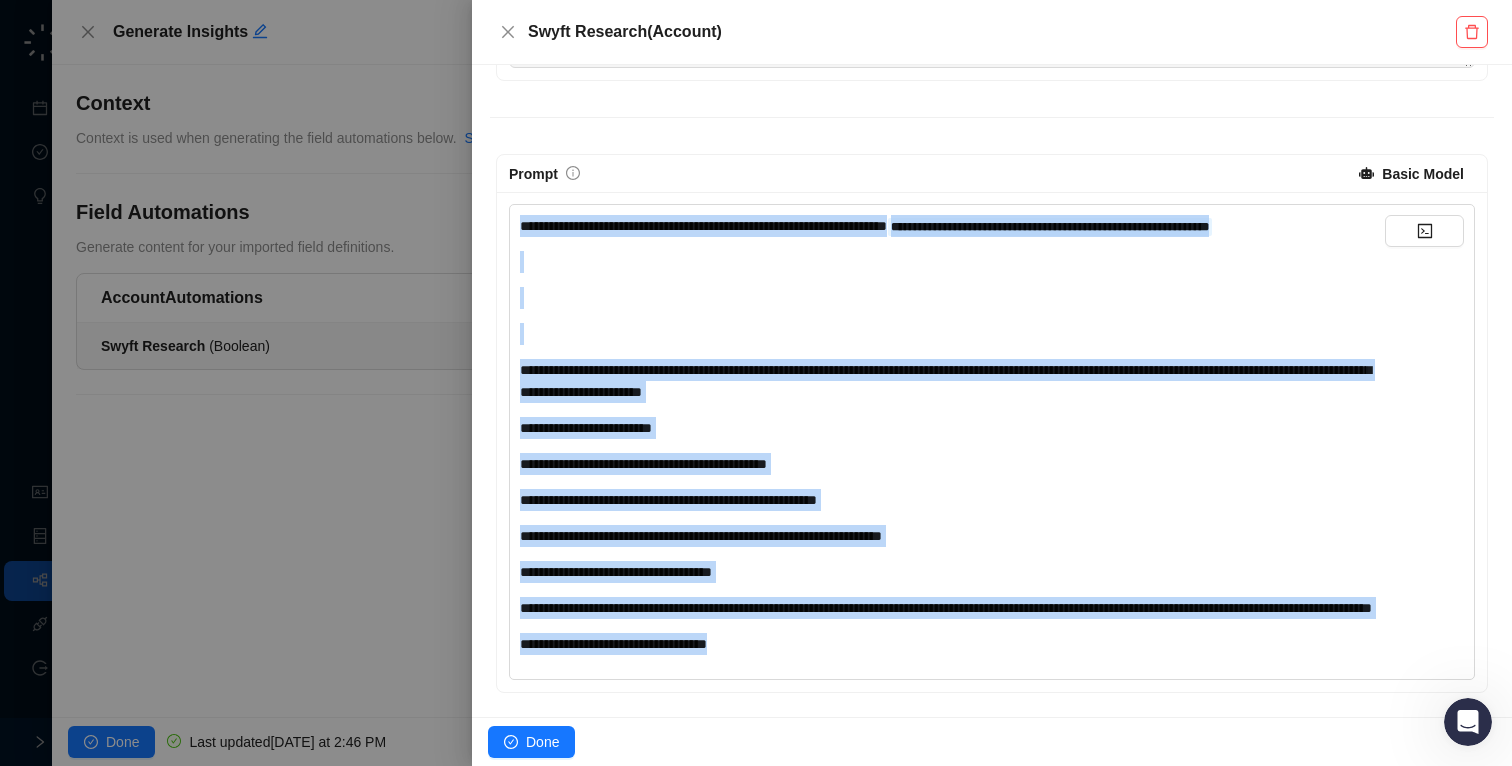 click on "﻿" at bounding box center (952, 298) 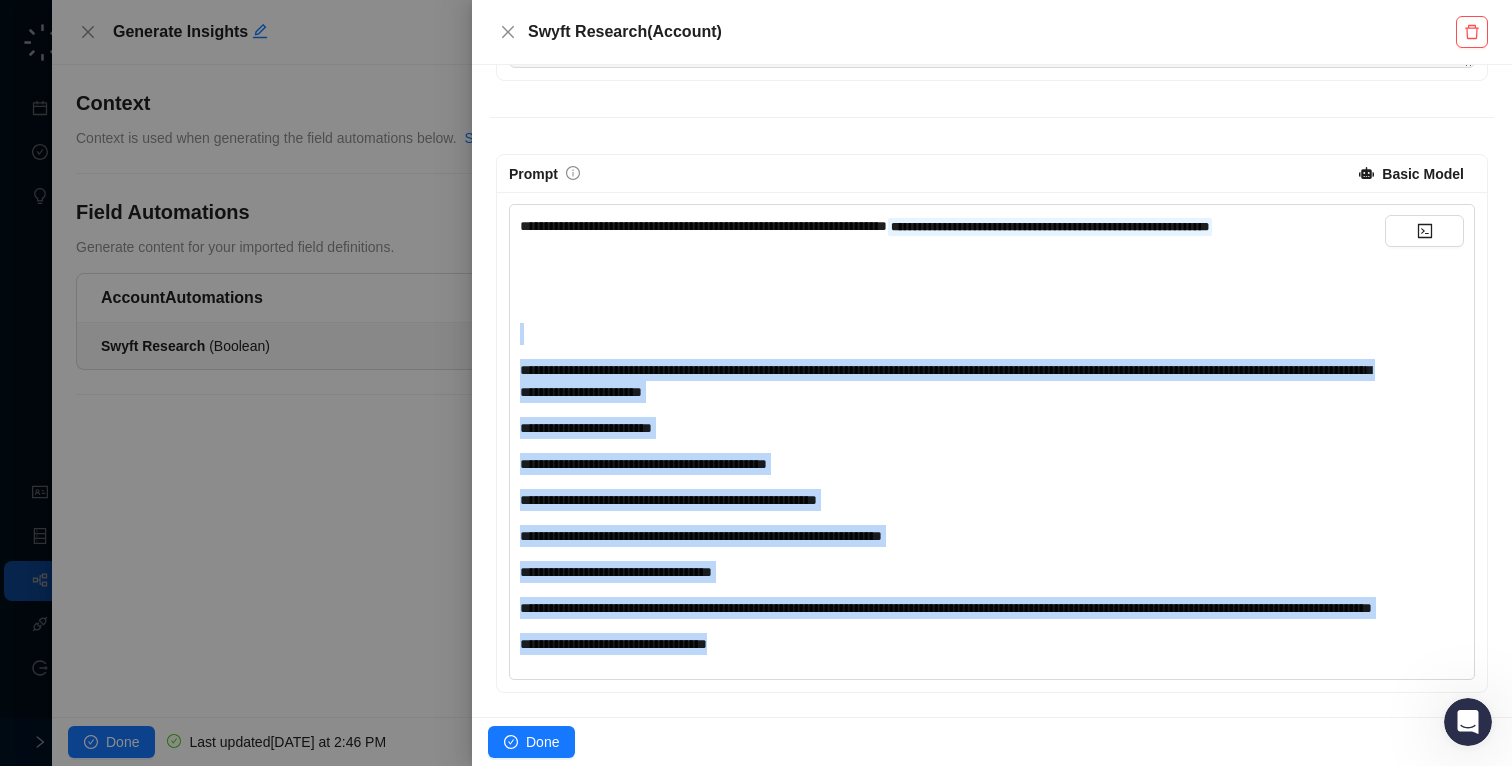 drag, startPoint x: 785, startPoint y: 297, endPoint x: 912, endPoint y: 675, distance: 398.76434 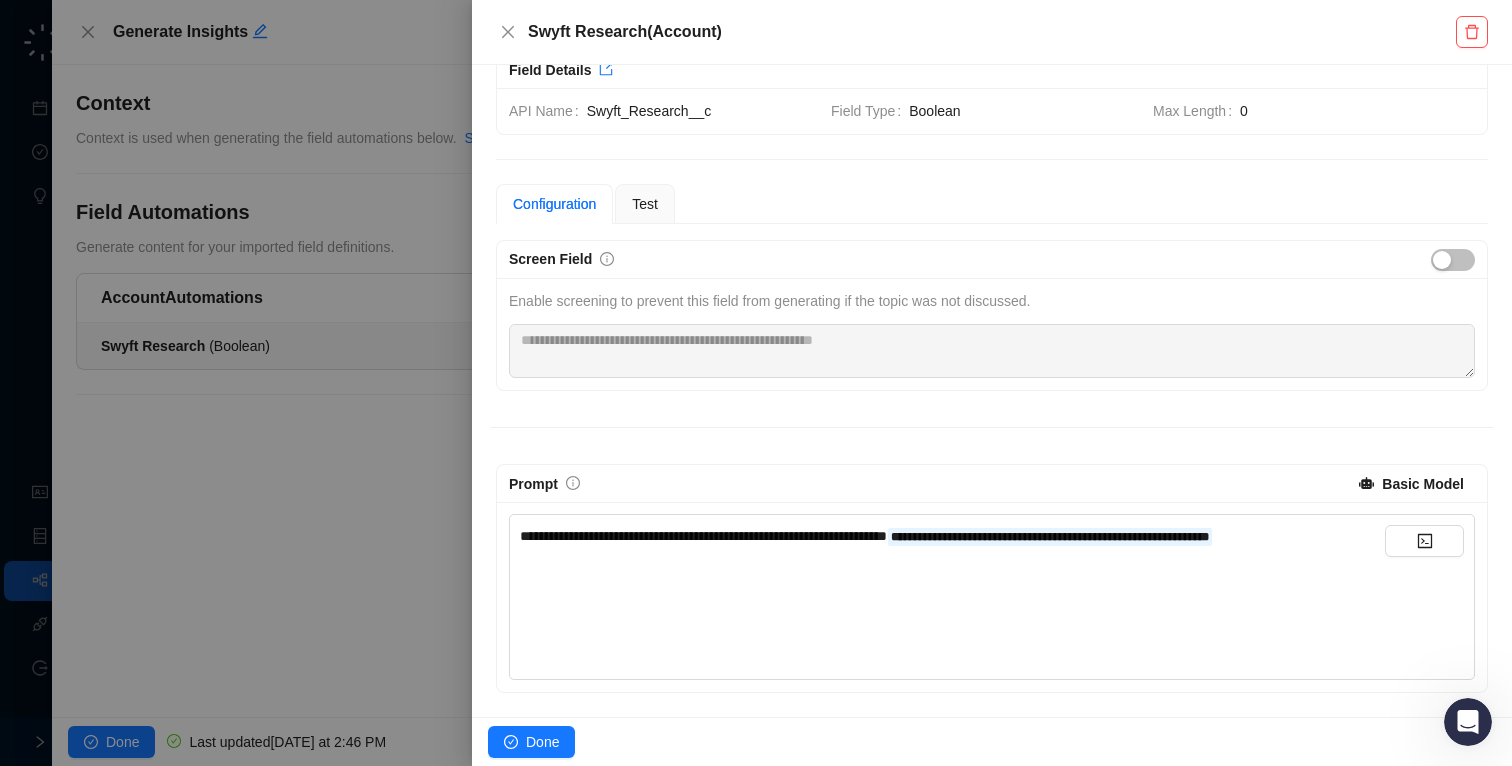 scroll, scrollTop: 61, scrollLeft: 0, axis: vertical 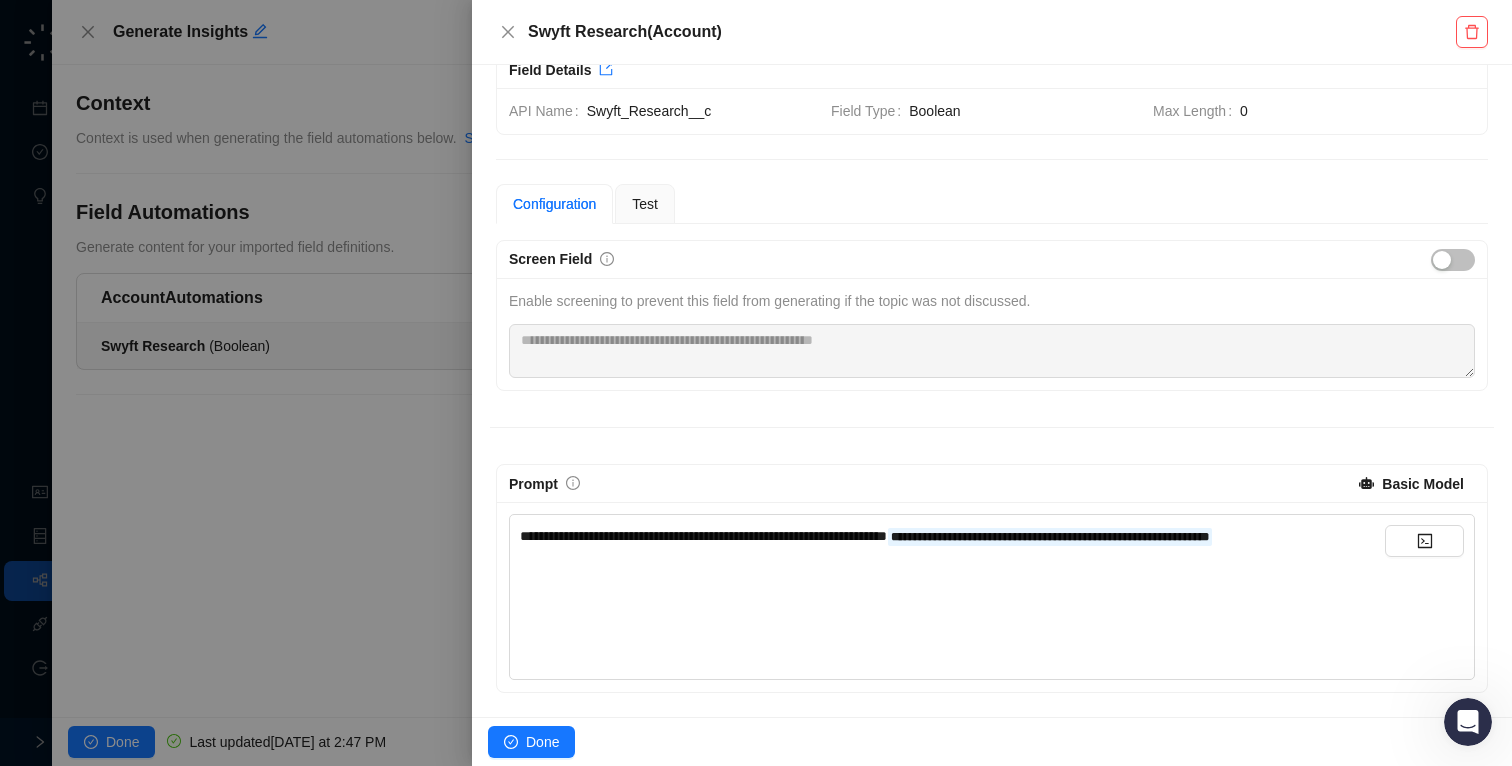 click on "**********" at bounding box center [952, 590] 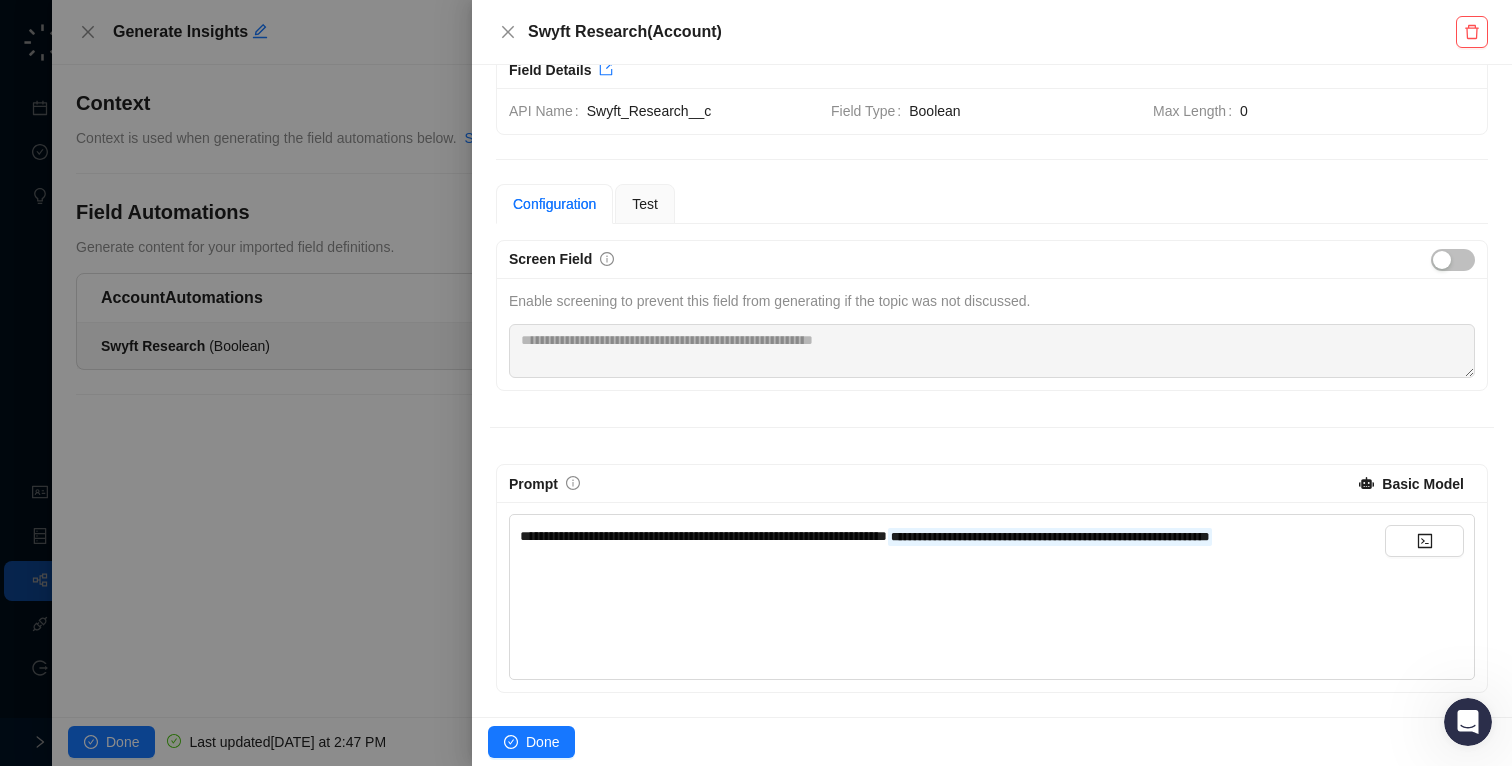 scroll, scrollTop: 0, scrollLeft: 0, axis: both 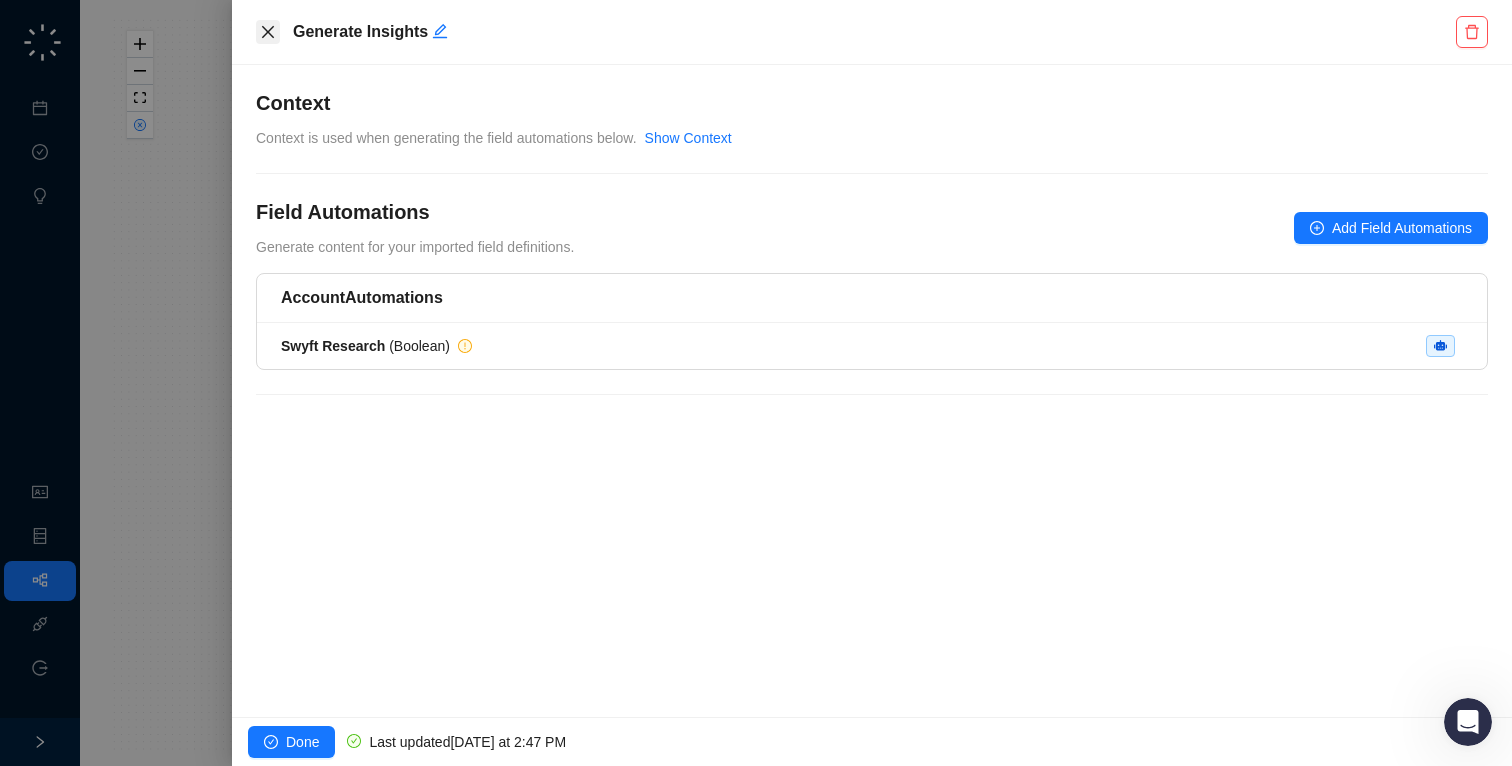 click 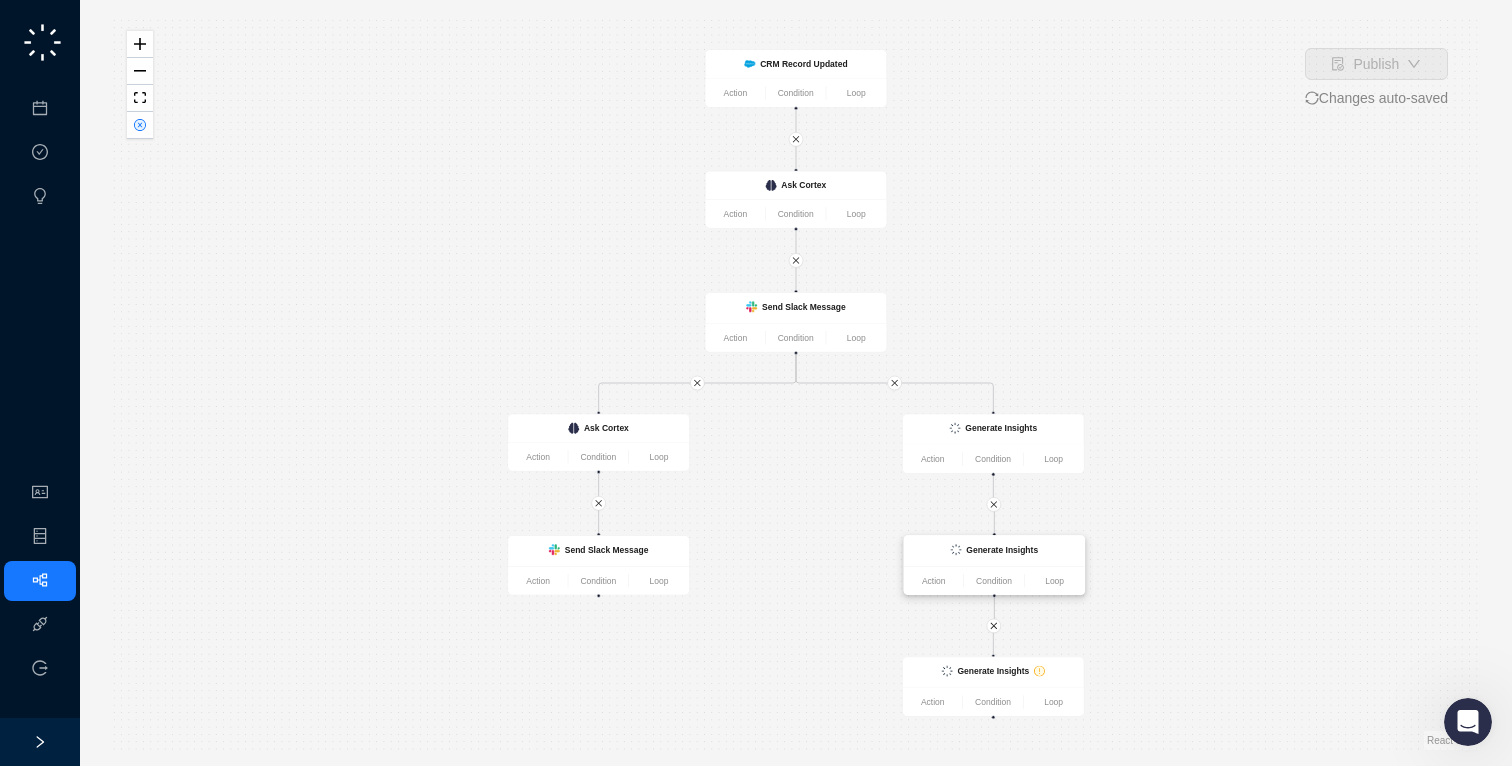 click on "Generate Insights" at bounding box center (1002, 550) 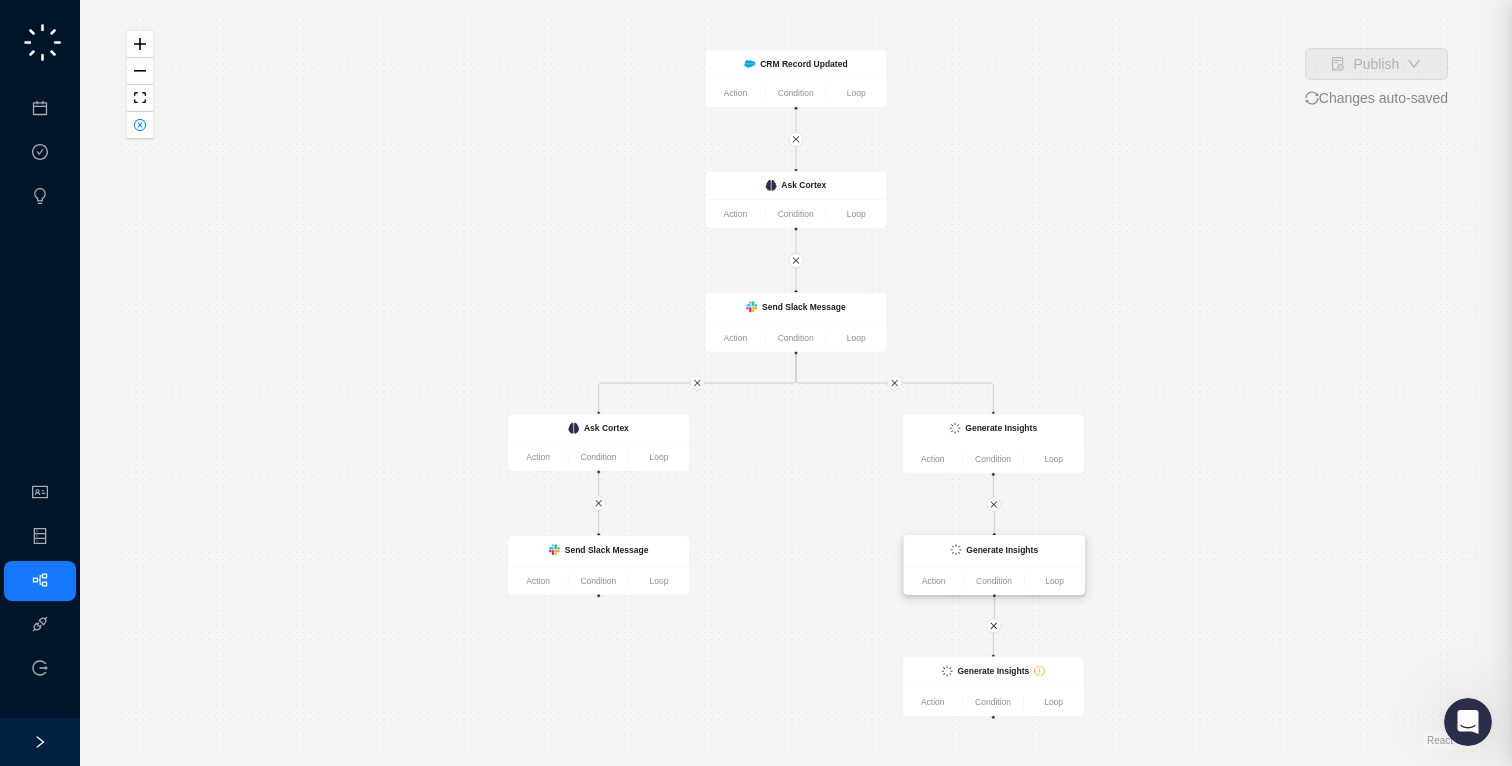 click on "**********" at bounding box center (756, 383) 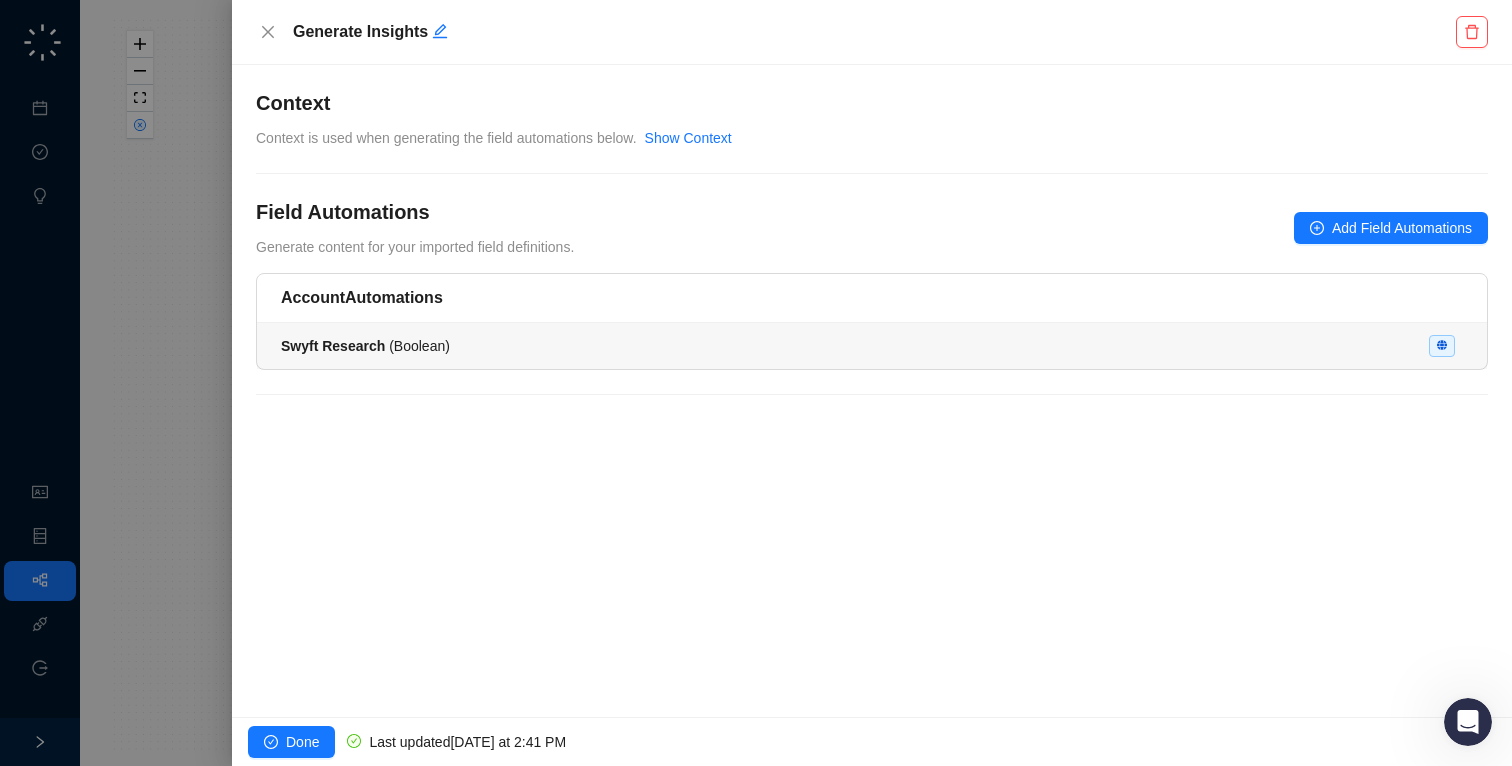 click on "Swyft Research   ( Boolean )" at bounding box center [872, 346] 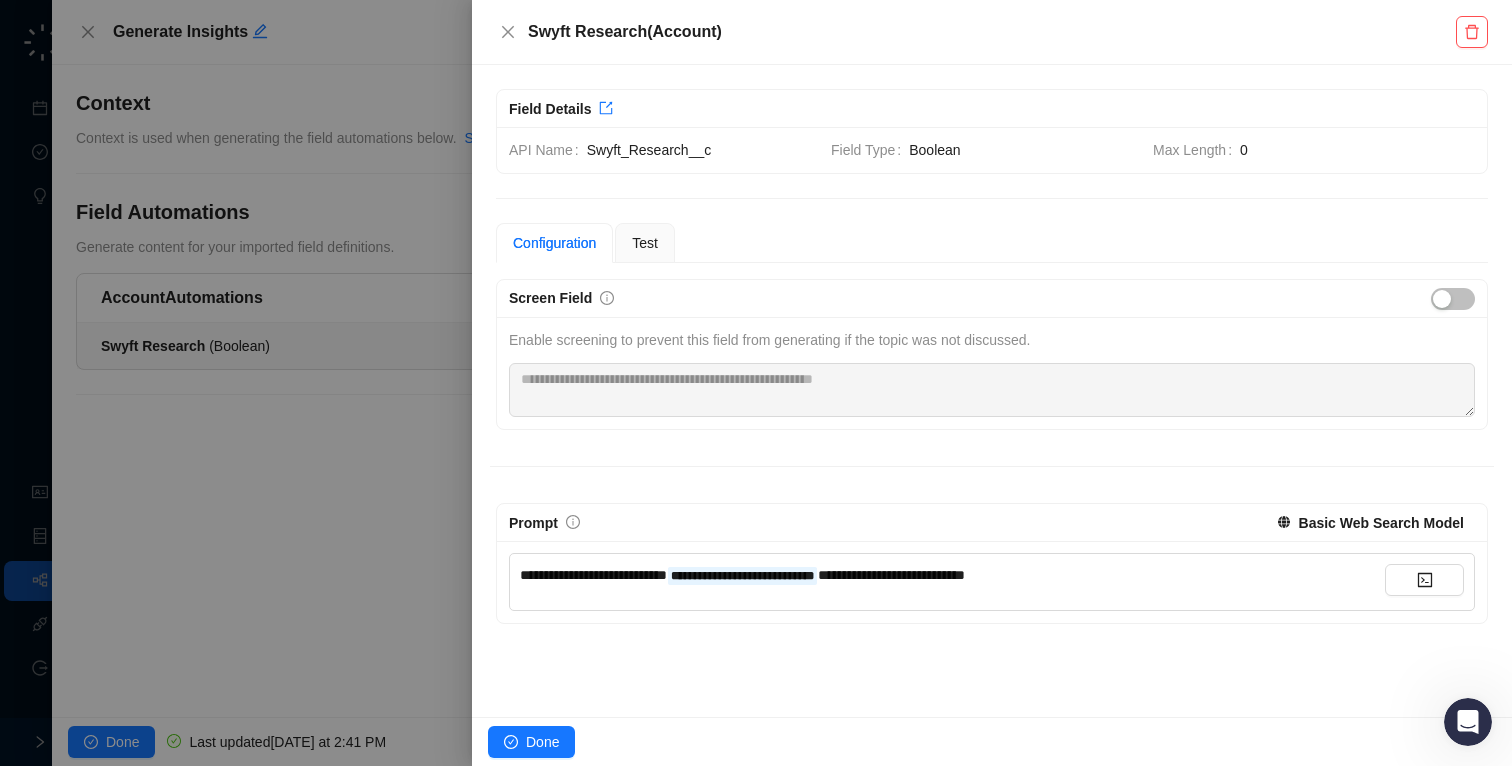 click on "**********" at bounding box center (891, 575) 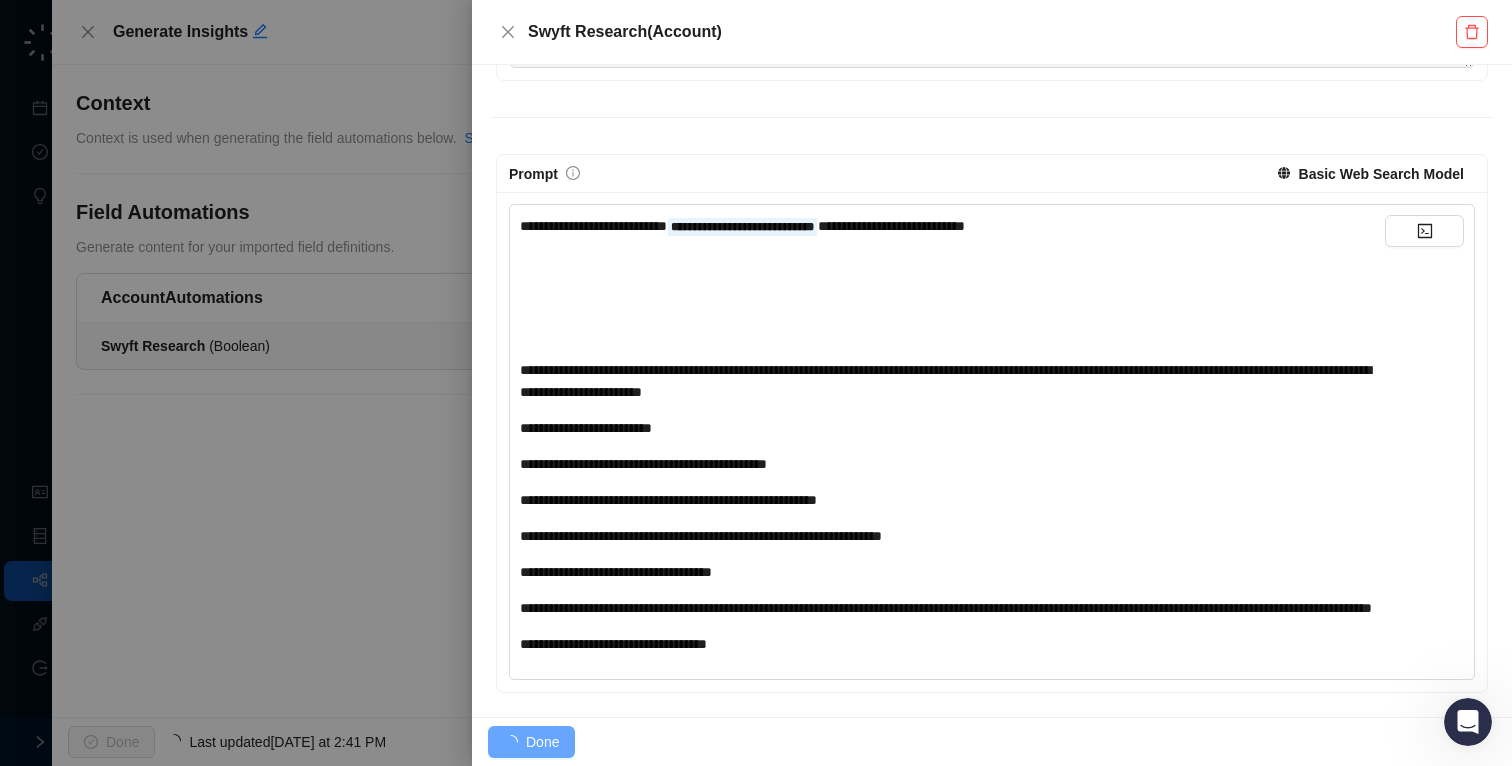 scroll, scrollTop: 326, scrollLeft: 0, axis: vertical 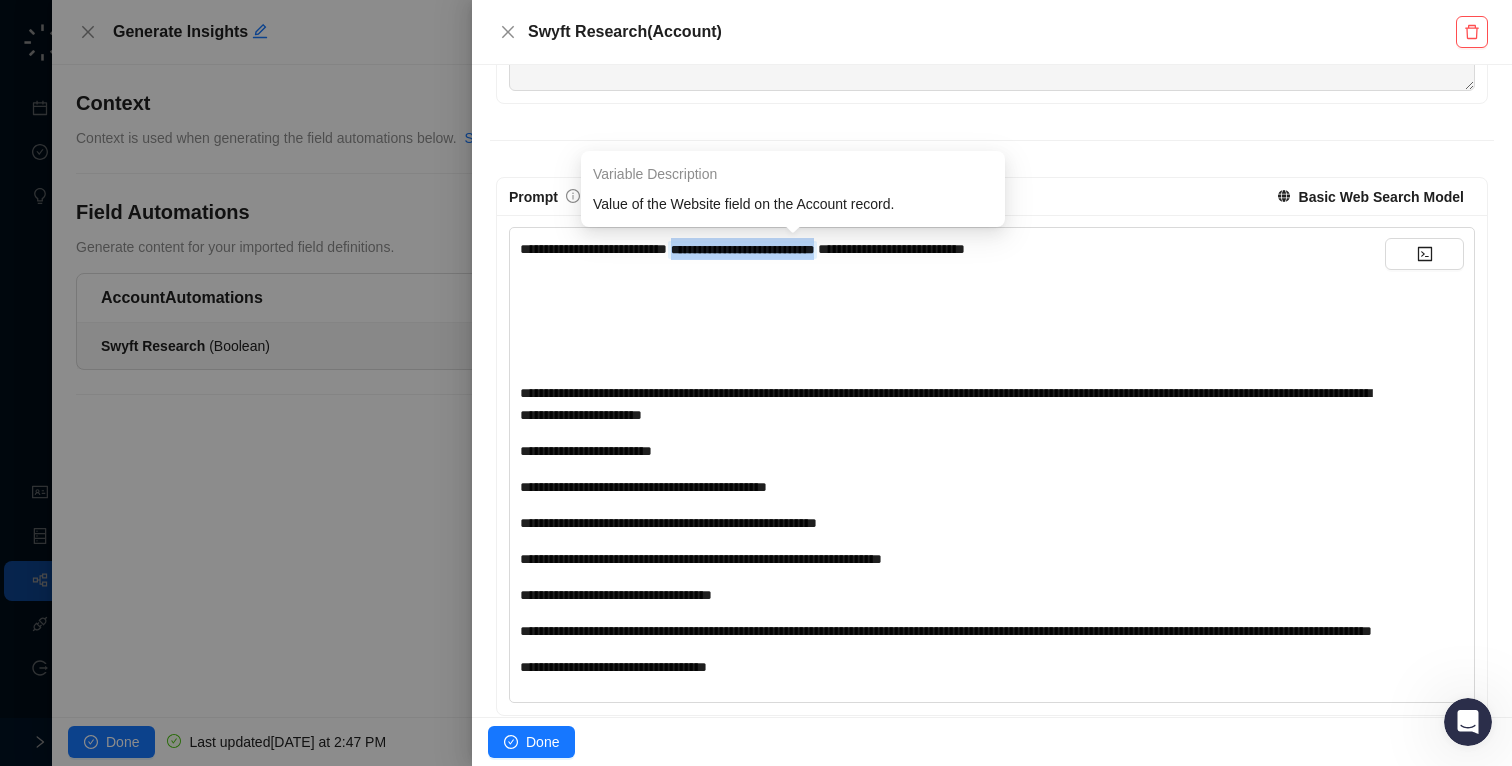 drag, startPoint x: 891, startPoint y: 251, endPoint x: 708, endPoint y: 249, distance: 183.01093 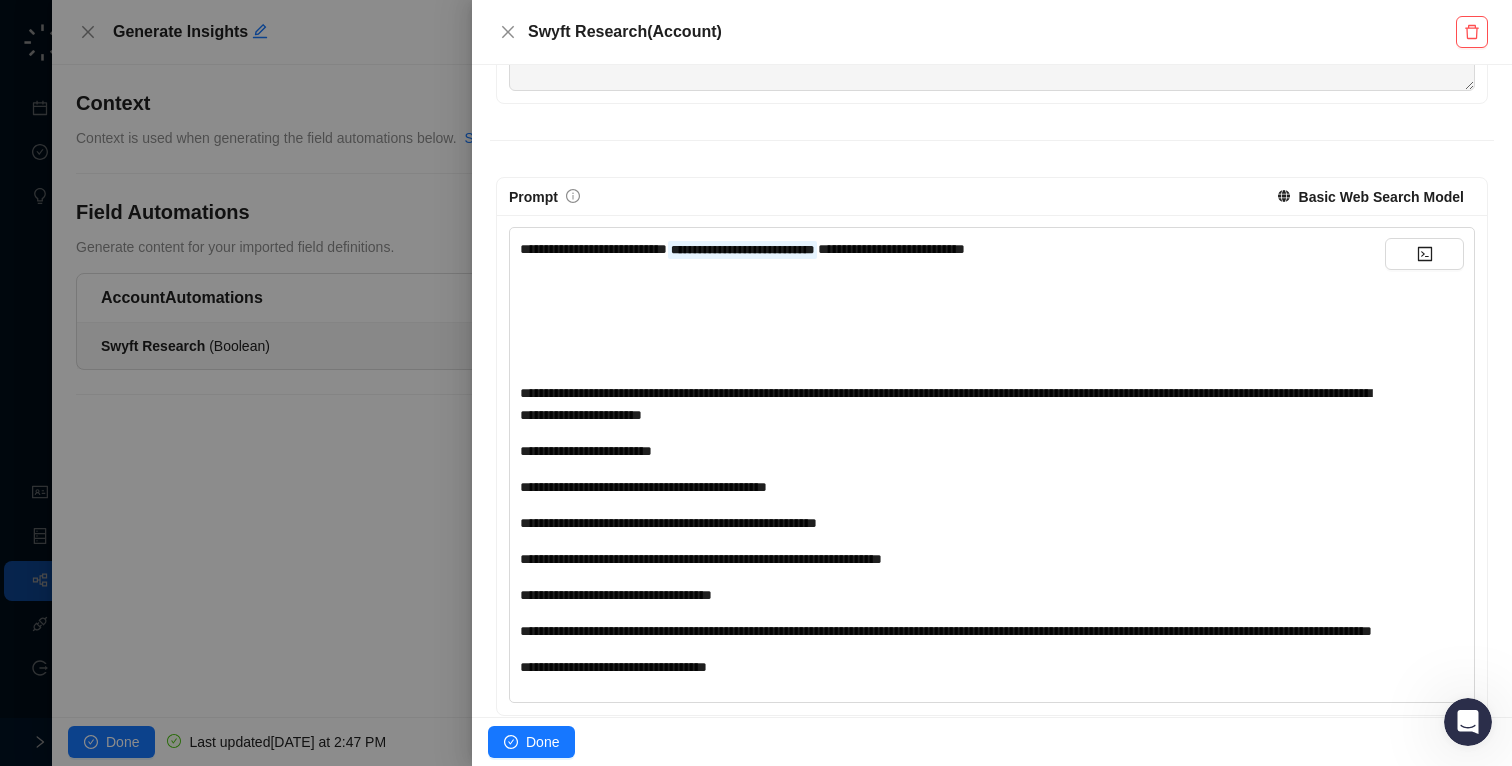 click on "﻿" at bounding box center [952, 357] 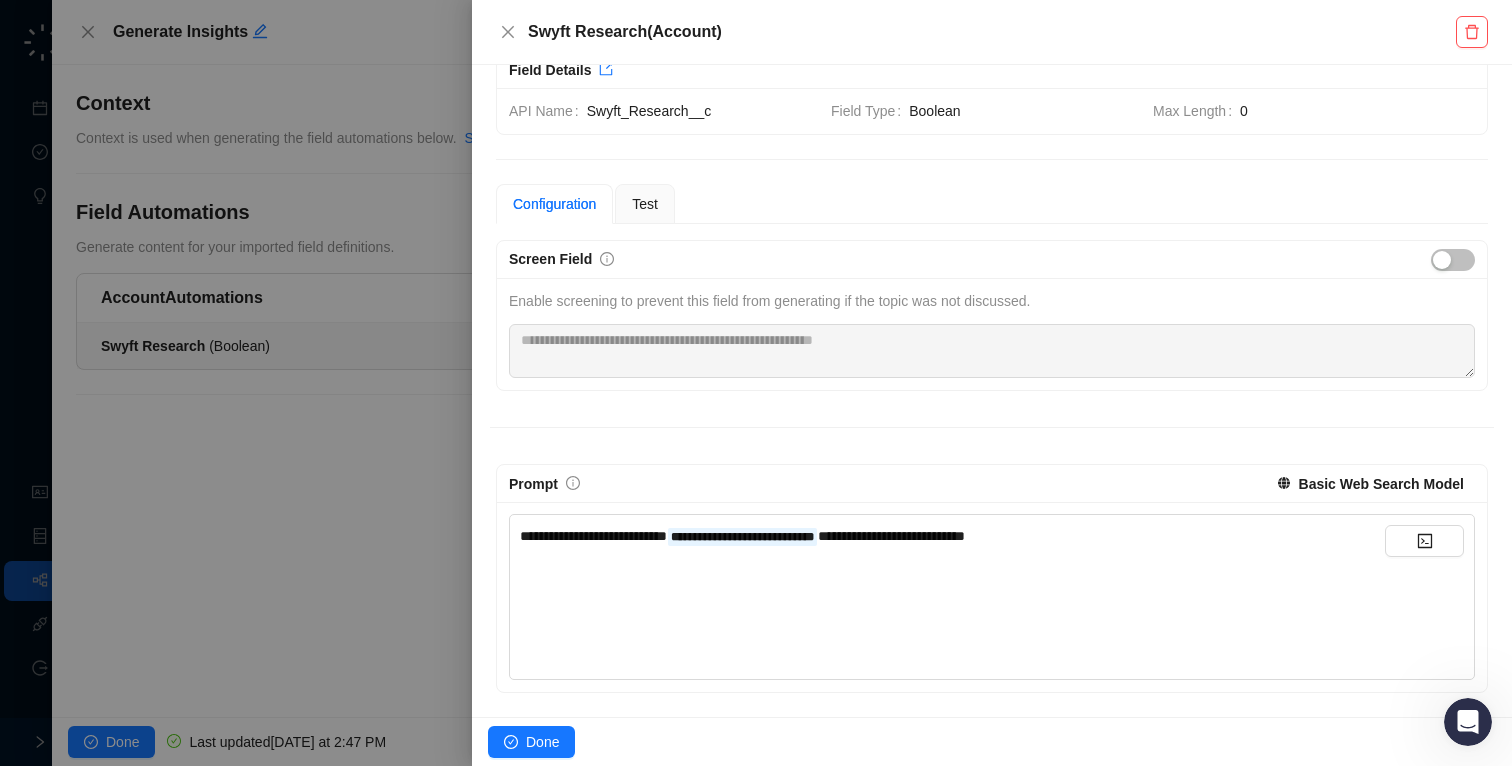scroll, scrollTop: 39, scrollLeft: 0, axis: vertical 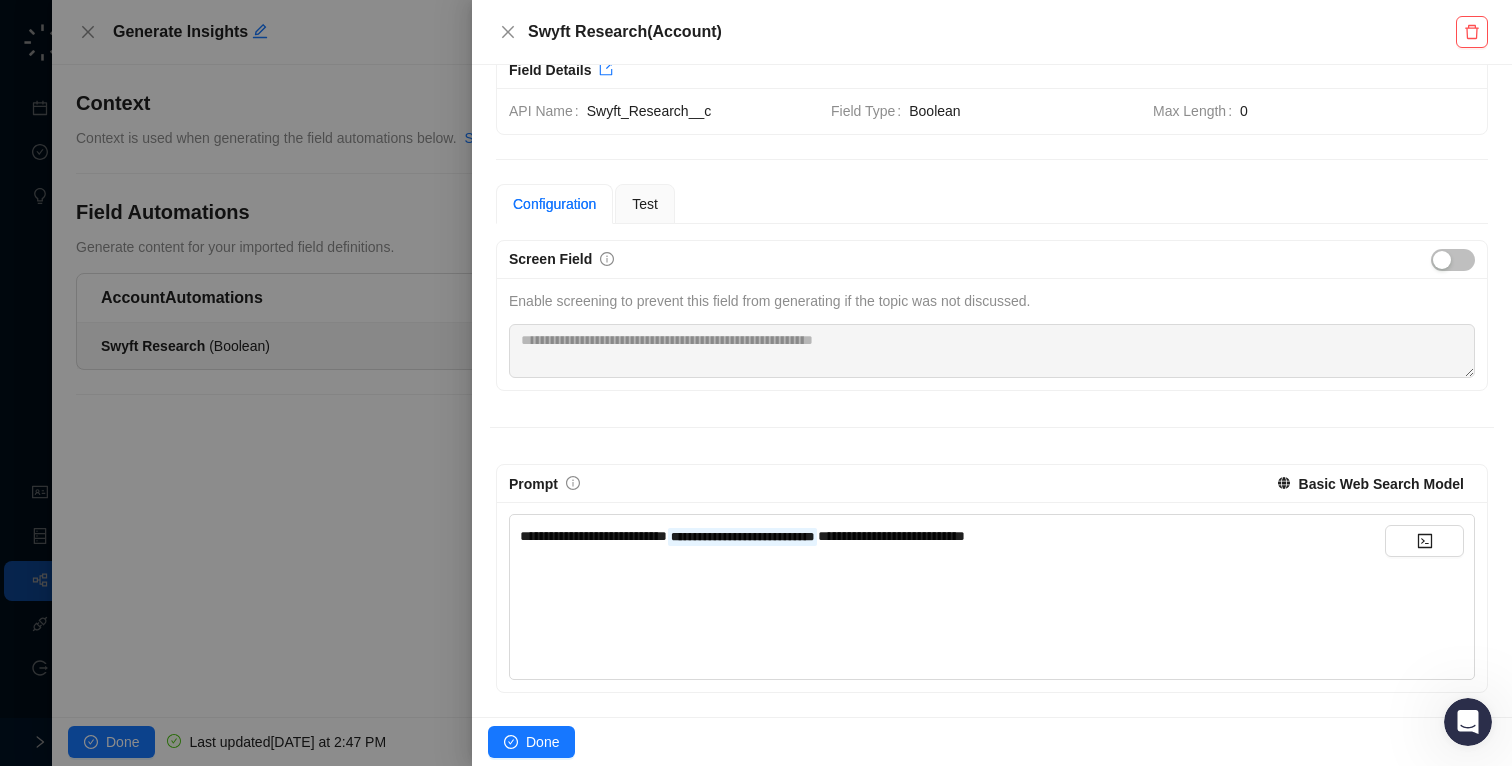 click at bounding box center [756, 383] 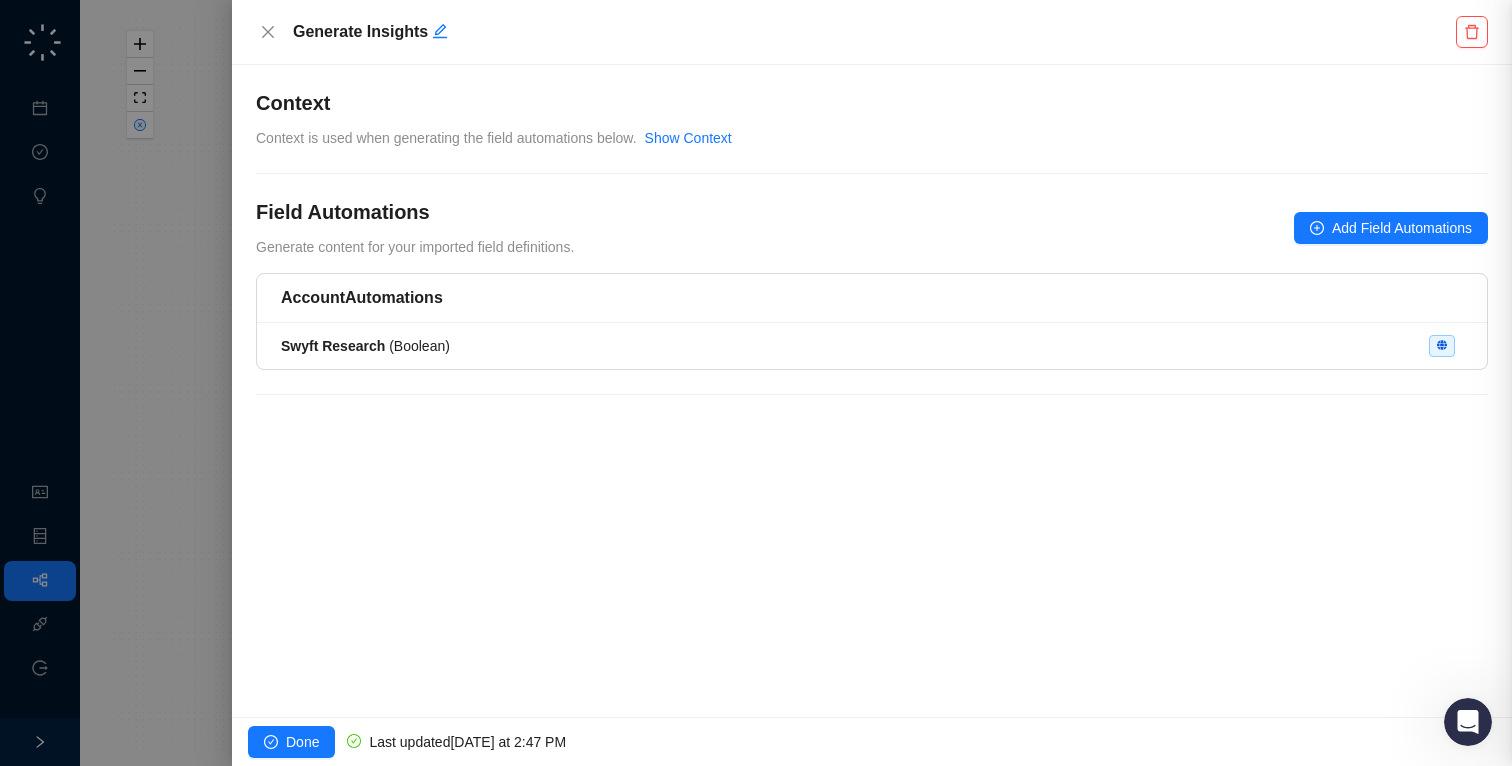 scroll, scrollTop: 0, scrollLeft: 0, axis: both 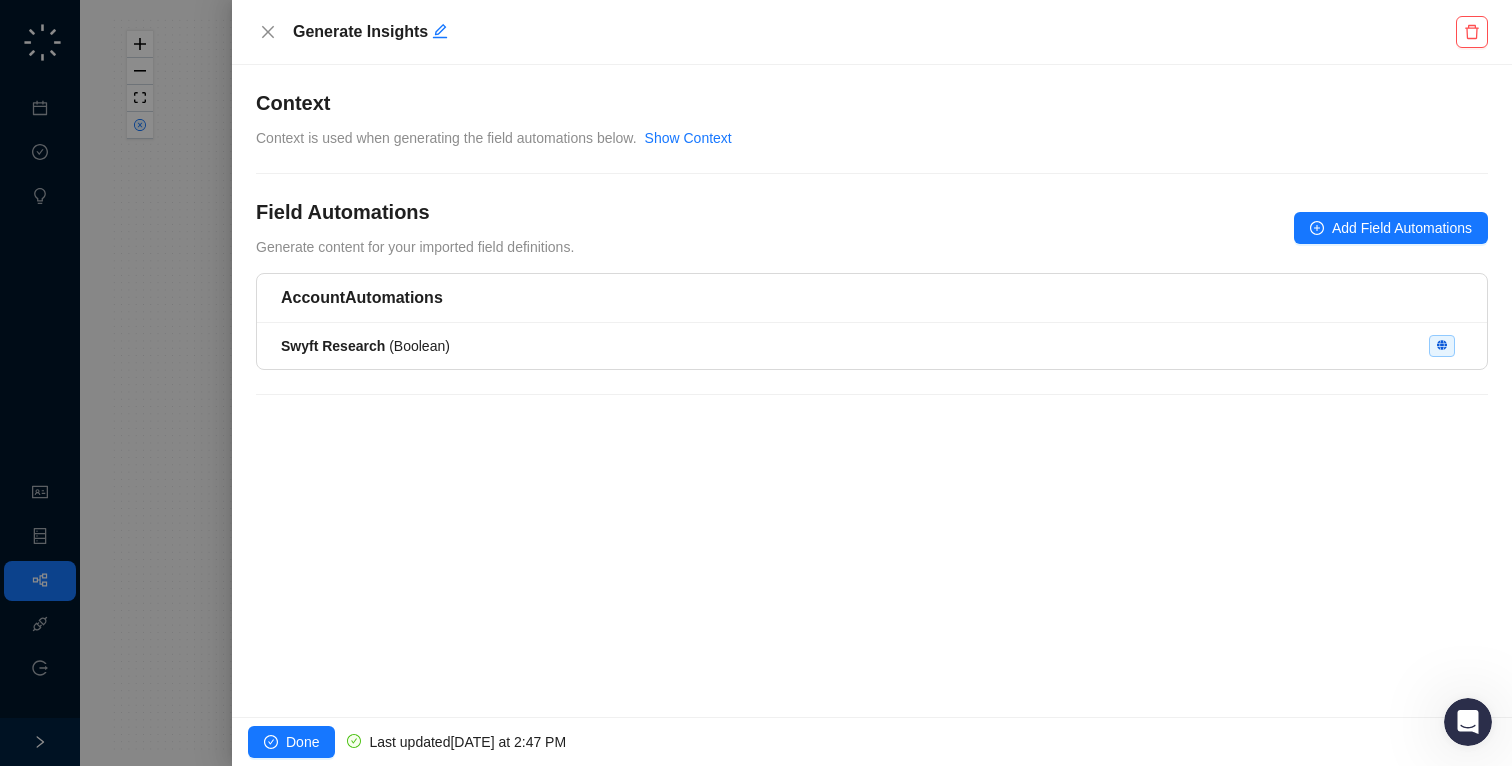 click at bounding box center (756, 383) 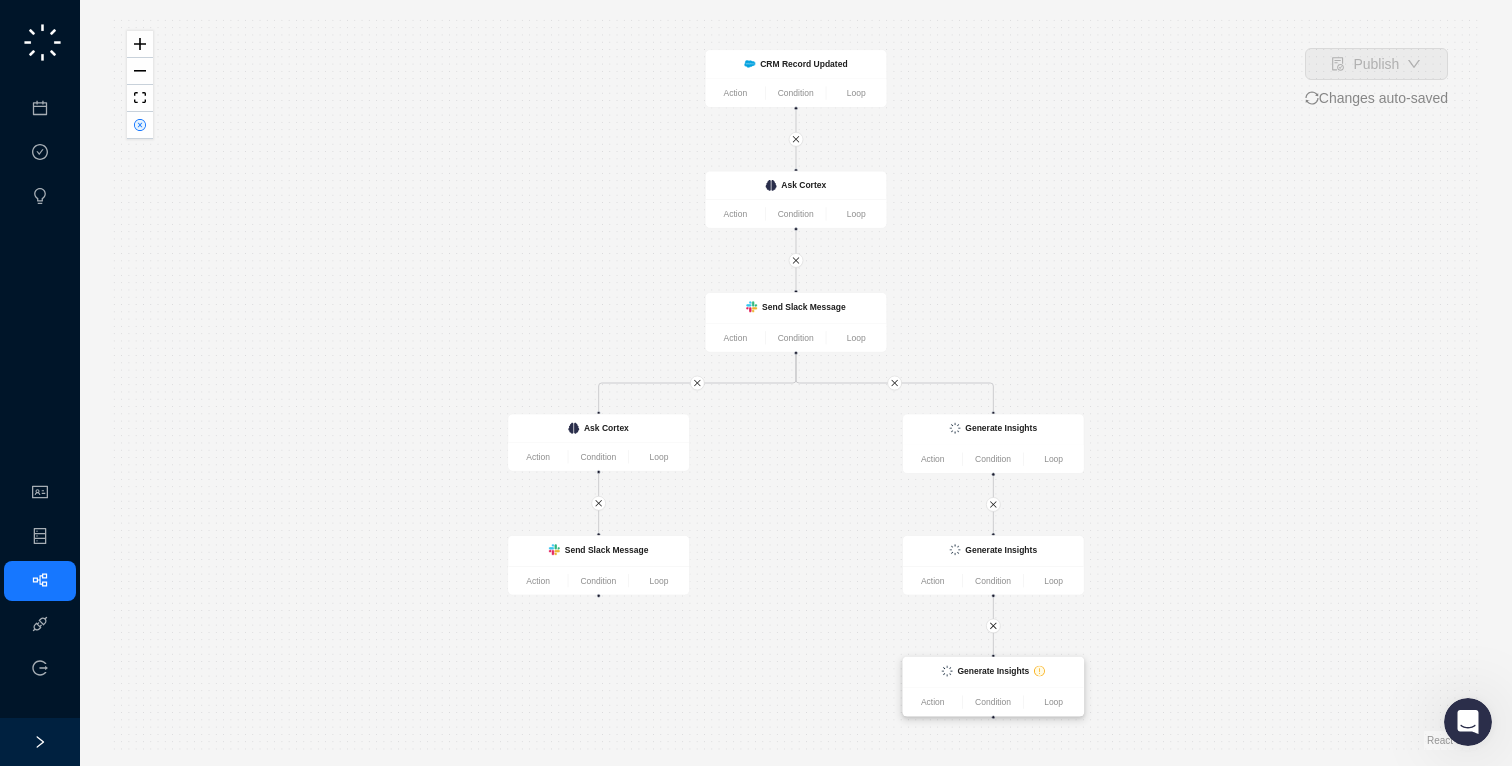click on "Generate Insights" at bounding box center (993, 671) 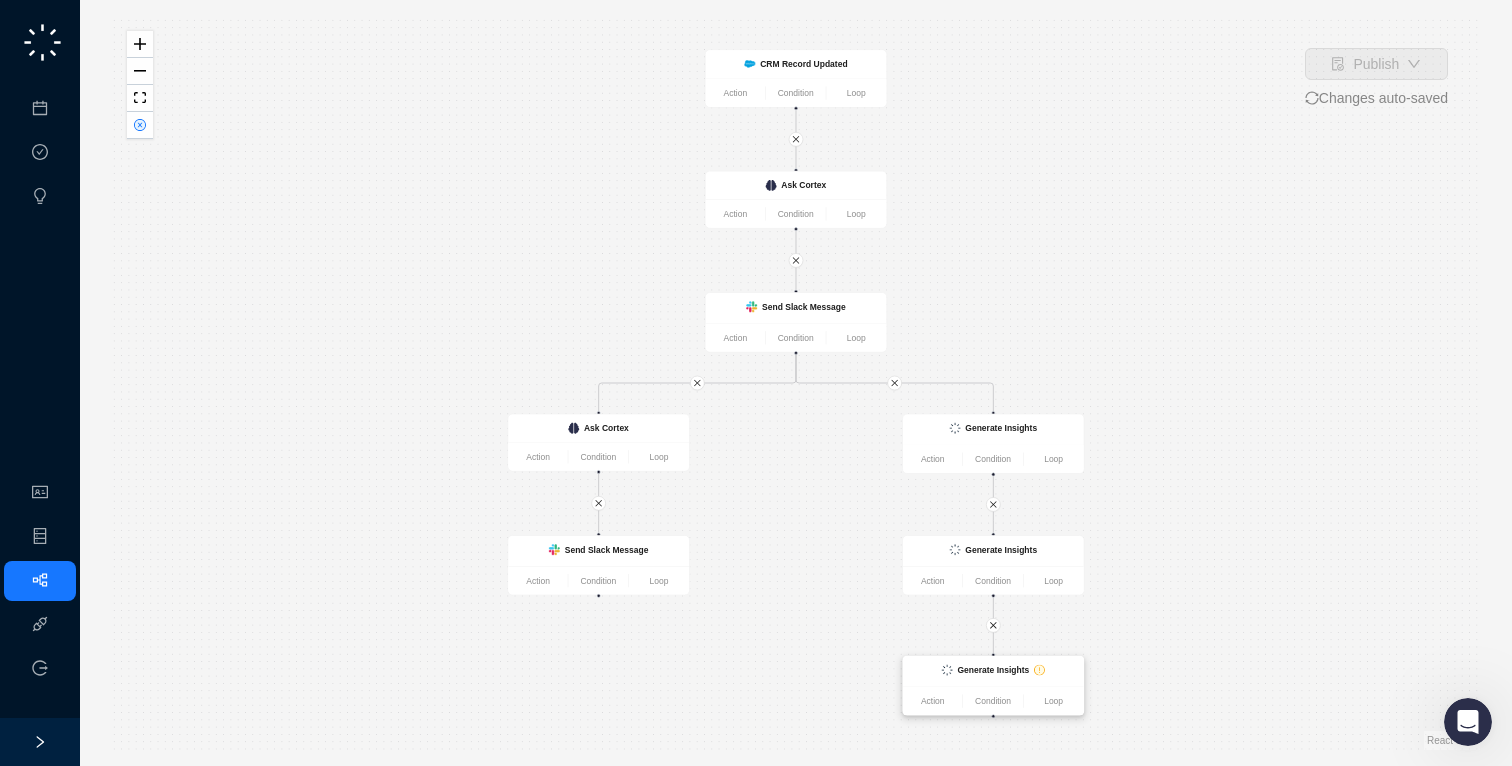 click on "Generate Insights" at bounding box center [993, 670] 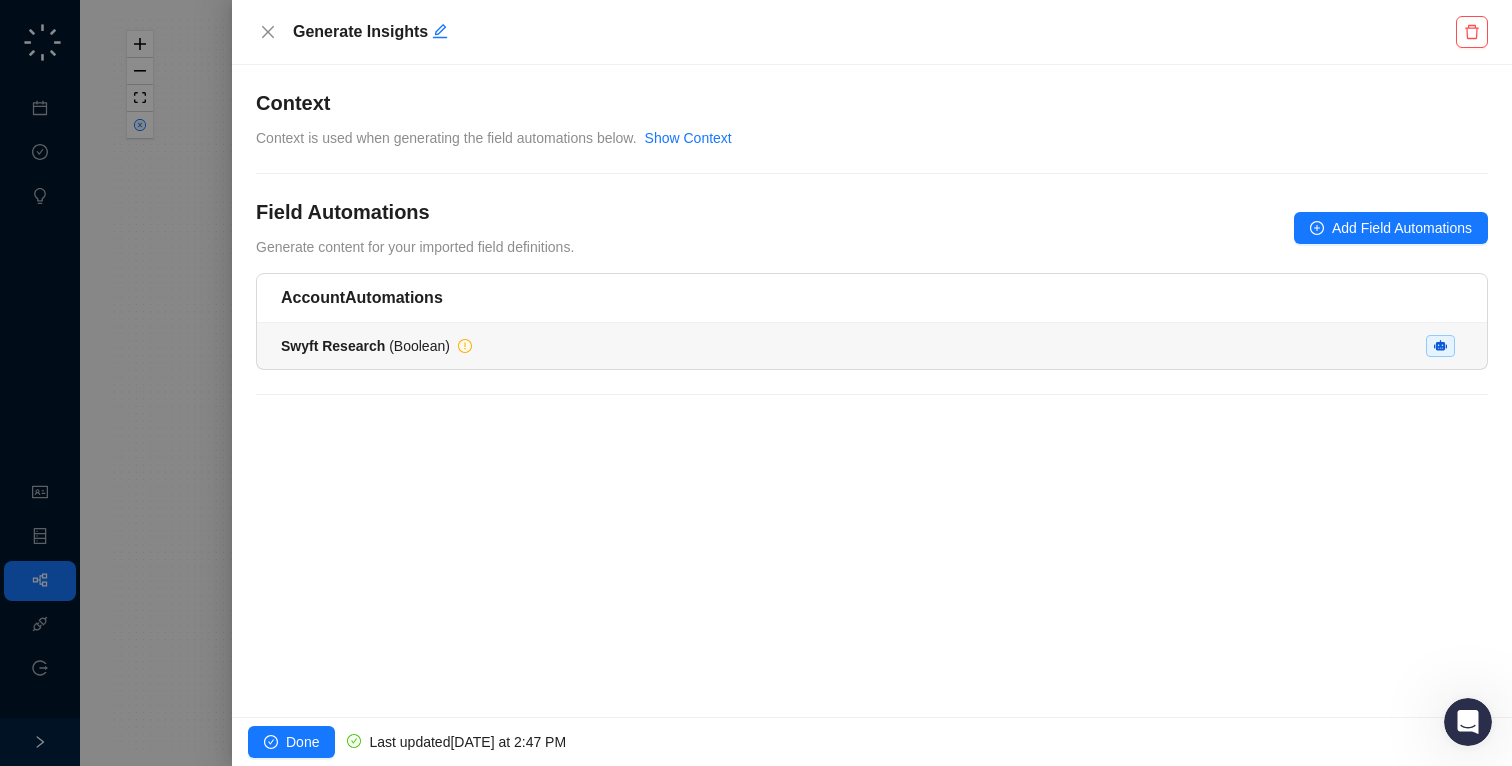 click on "Swyft Research   ( Boolean )" at bounding box center (872, 346) 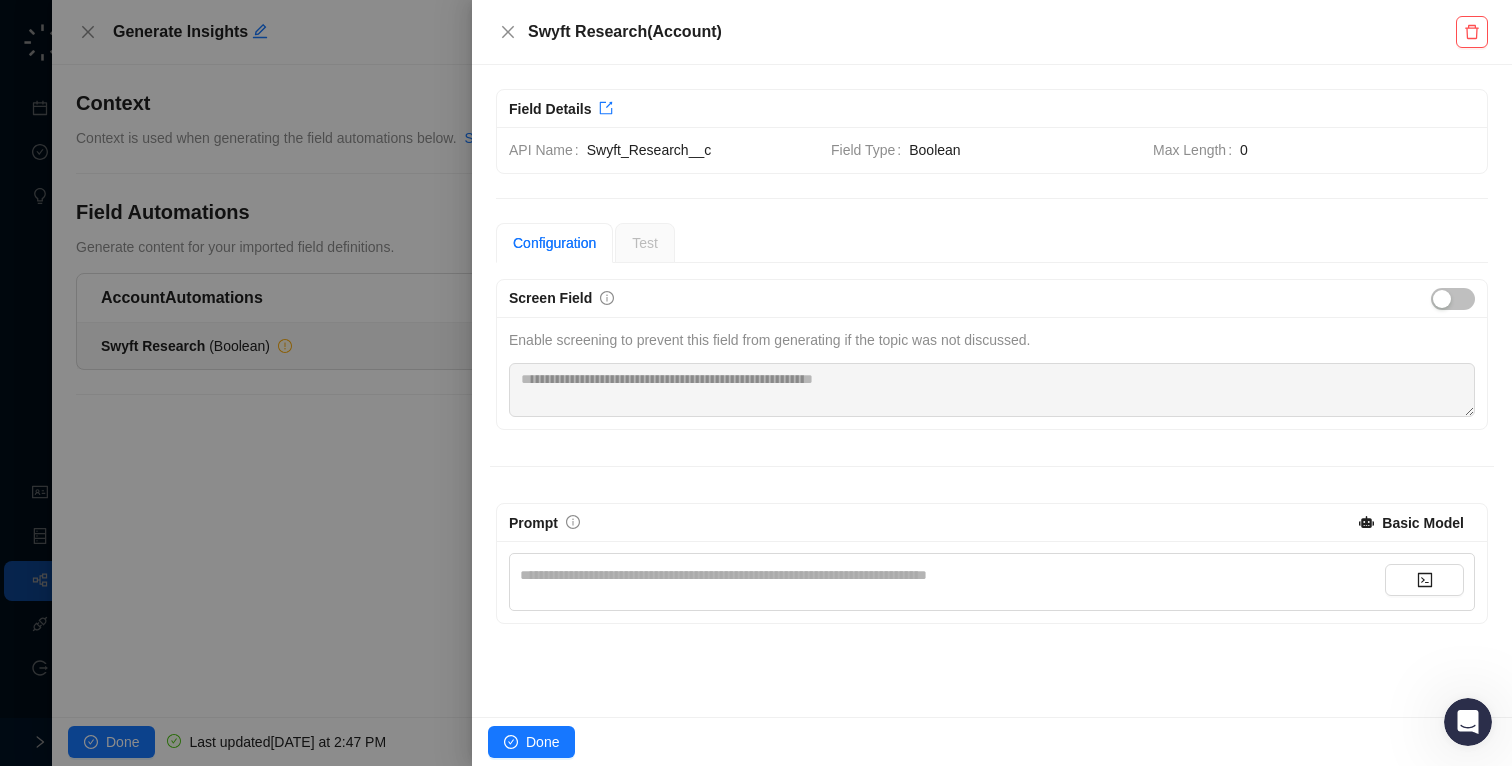 click on "**********" at bounding box center [952, 575] 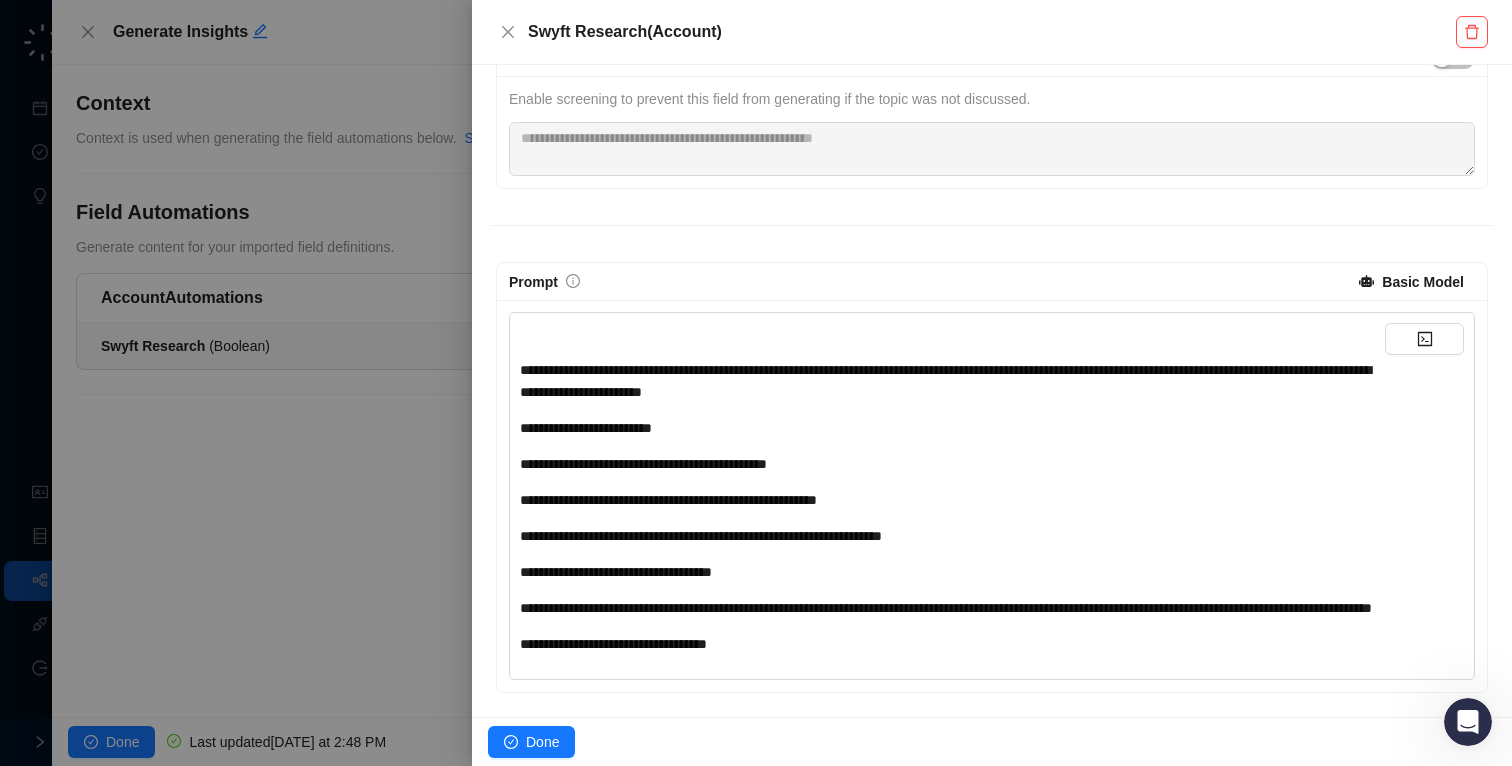 click on "**********" at bounding box center (952, 489) 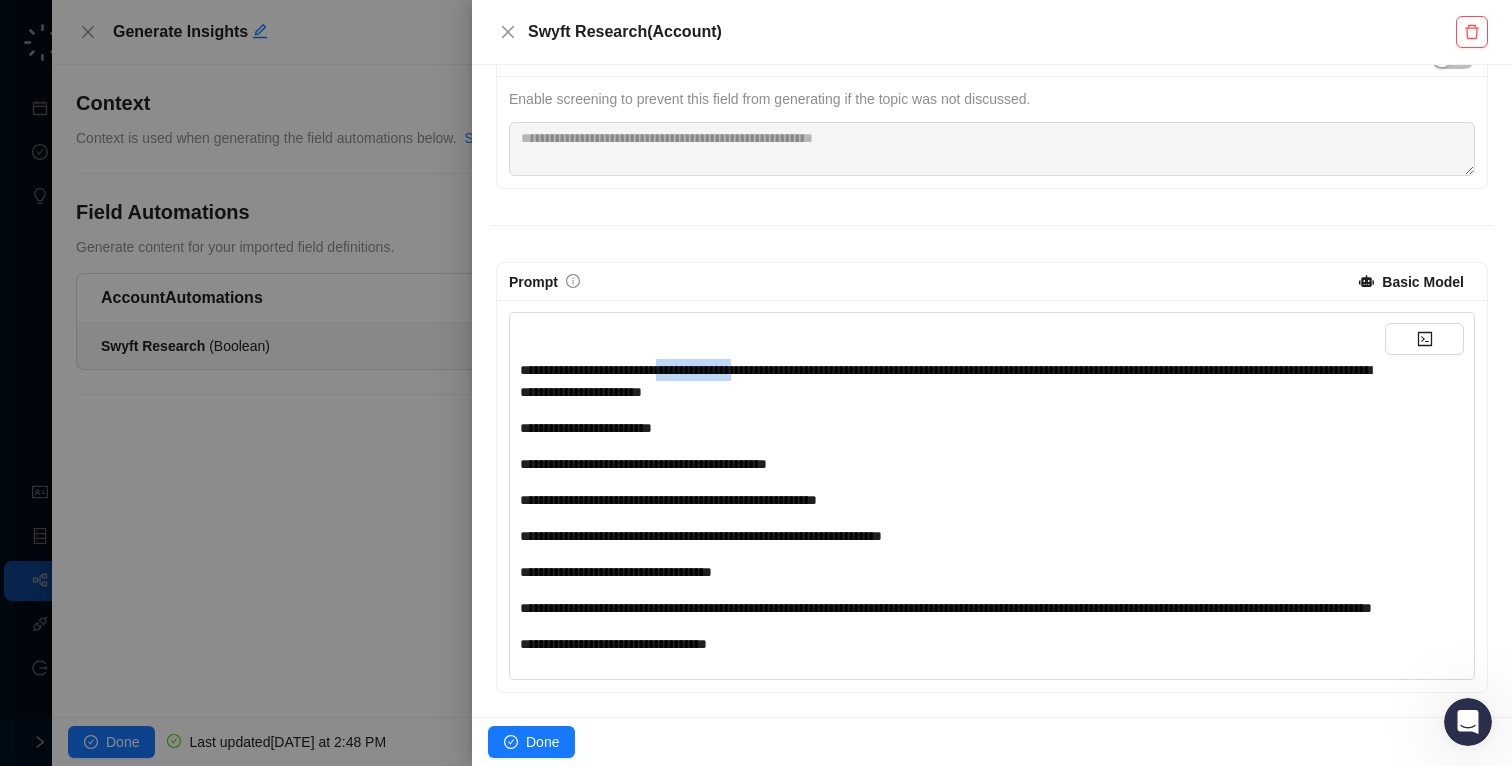 drag, startPoint x: 812, startPoint y: 347, endPoint x: 698, endPoint y: 347, distance: 114 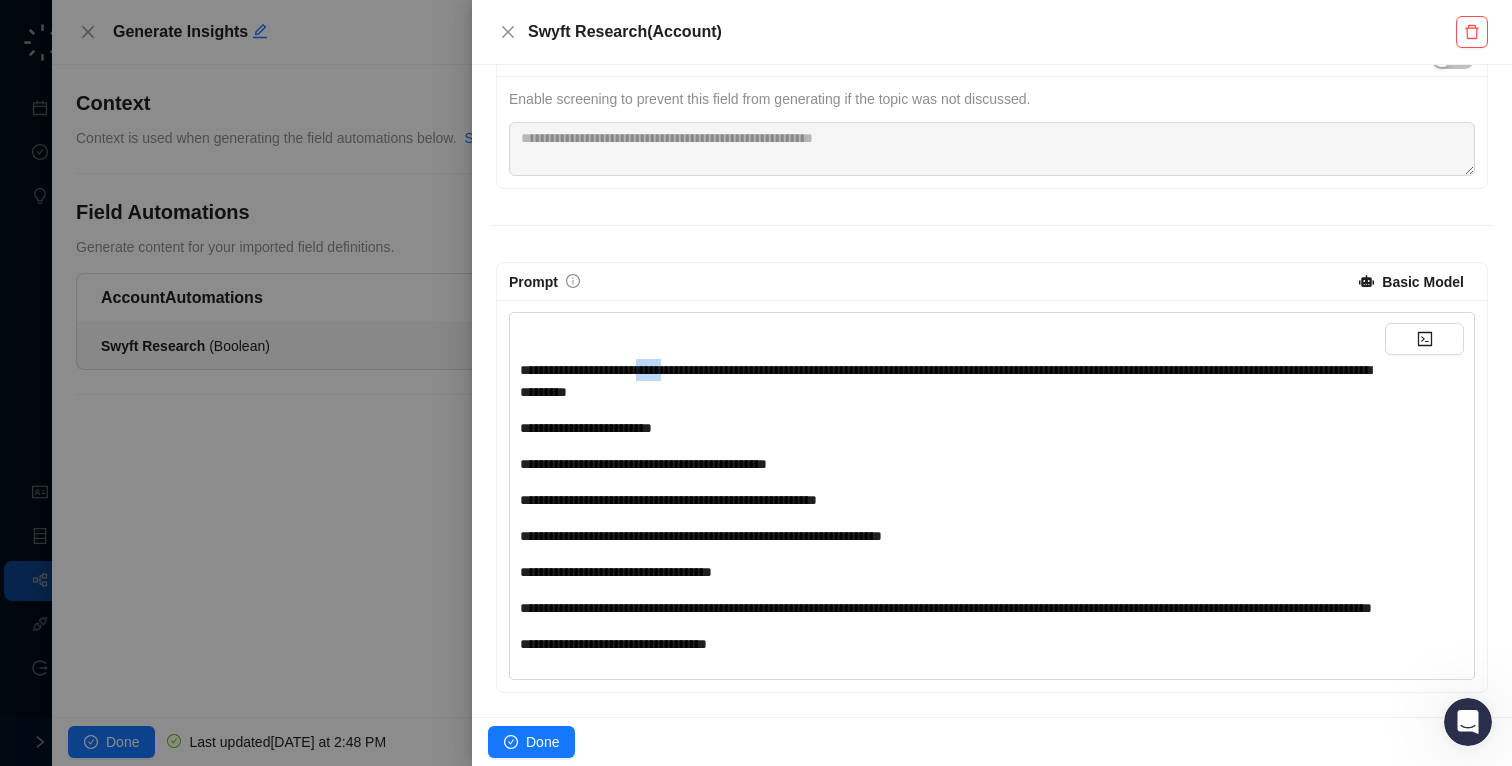 drag, startPoint x: 703, startPoint y: 347, endPoint x: 672, endPoint y: 347, distance: 31 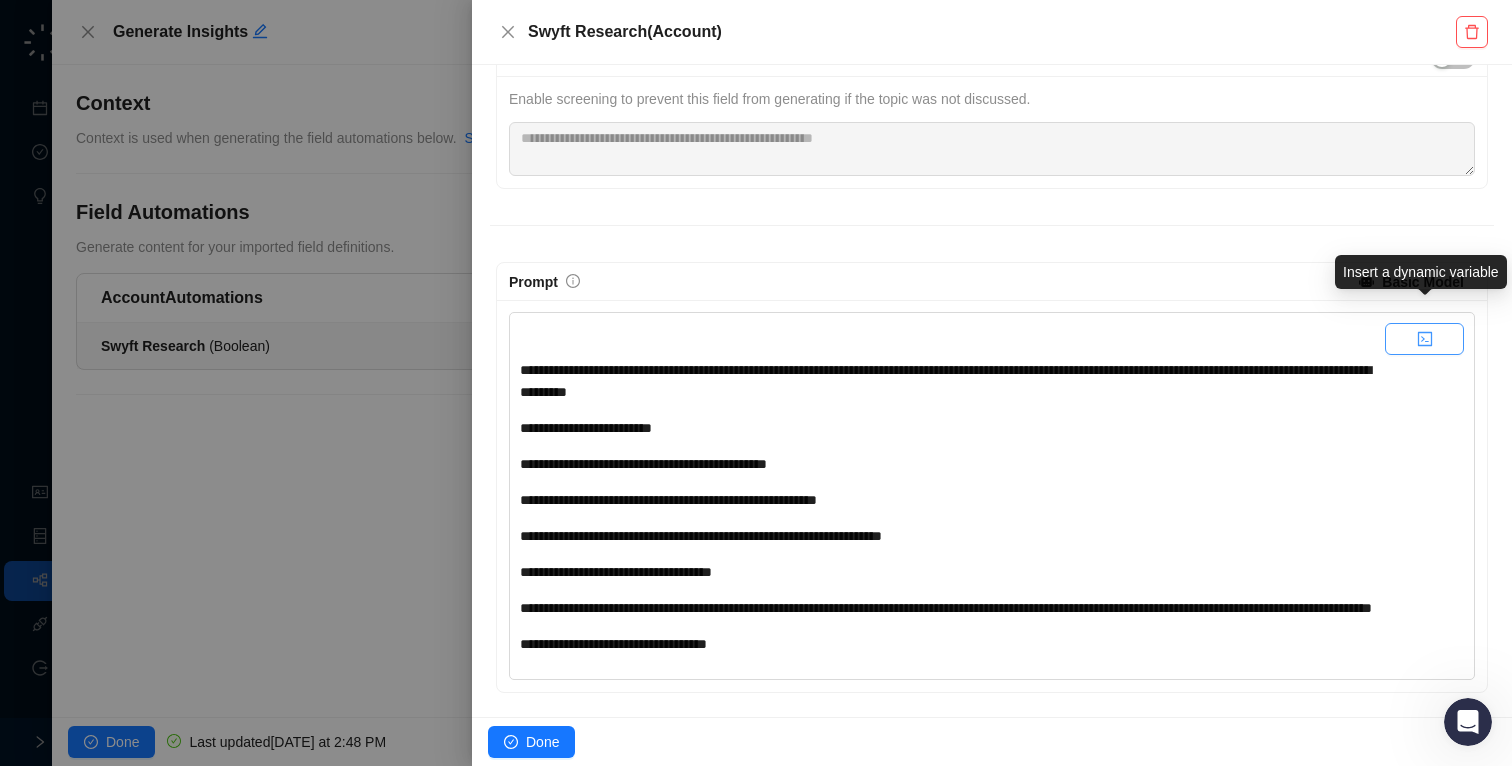 click at bounding box center (1424, 339) 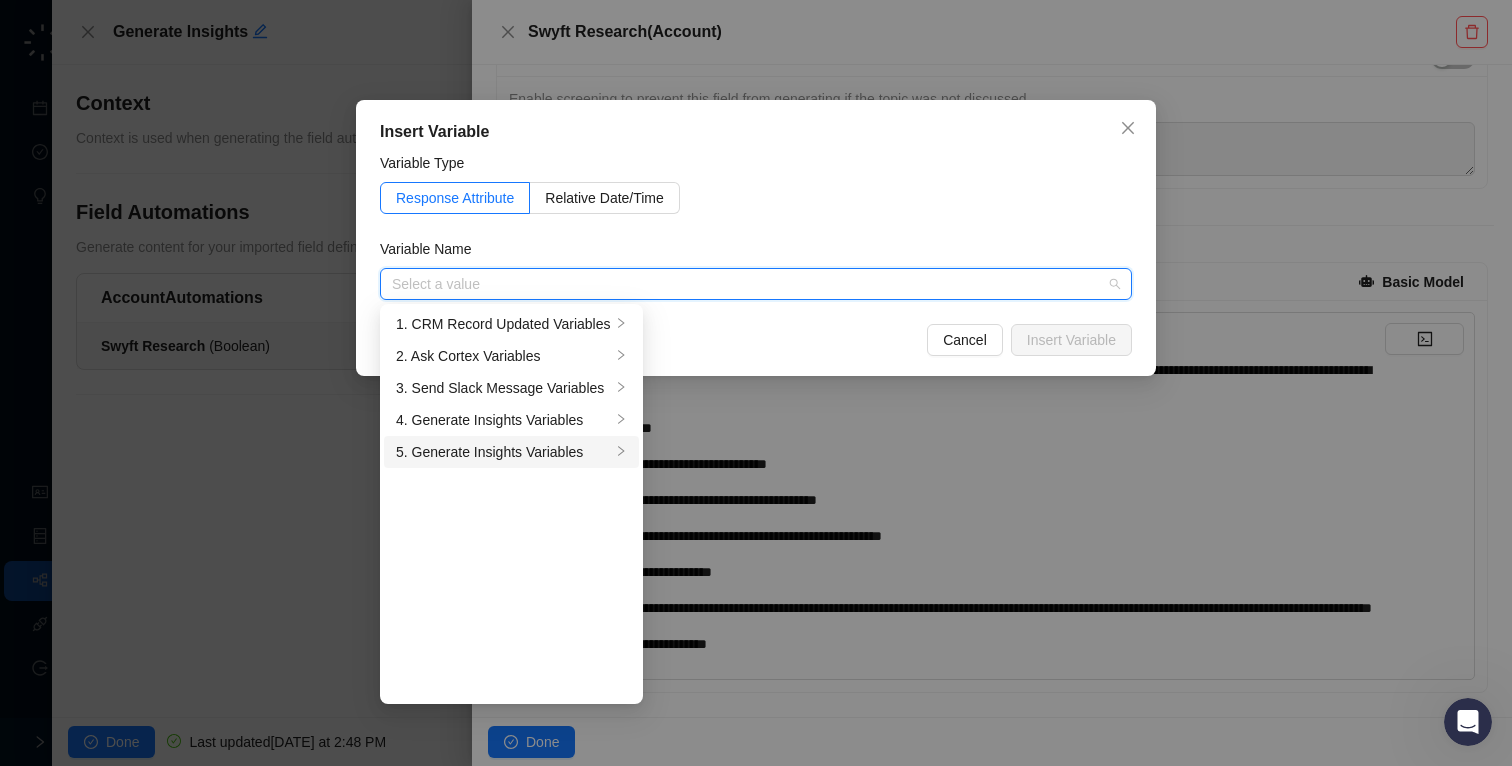 click on "5. Generate Insights Variables" at bounding box center [503, 452] 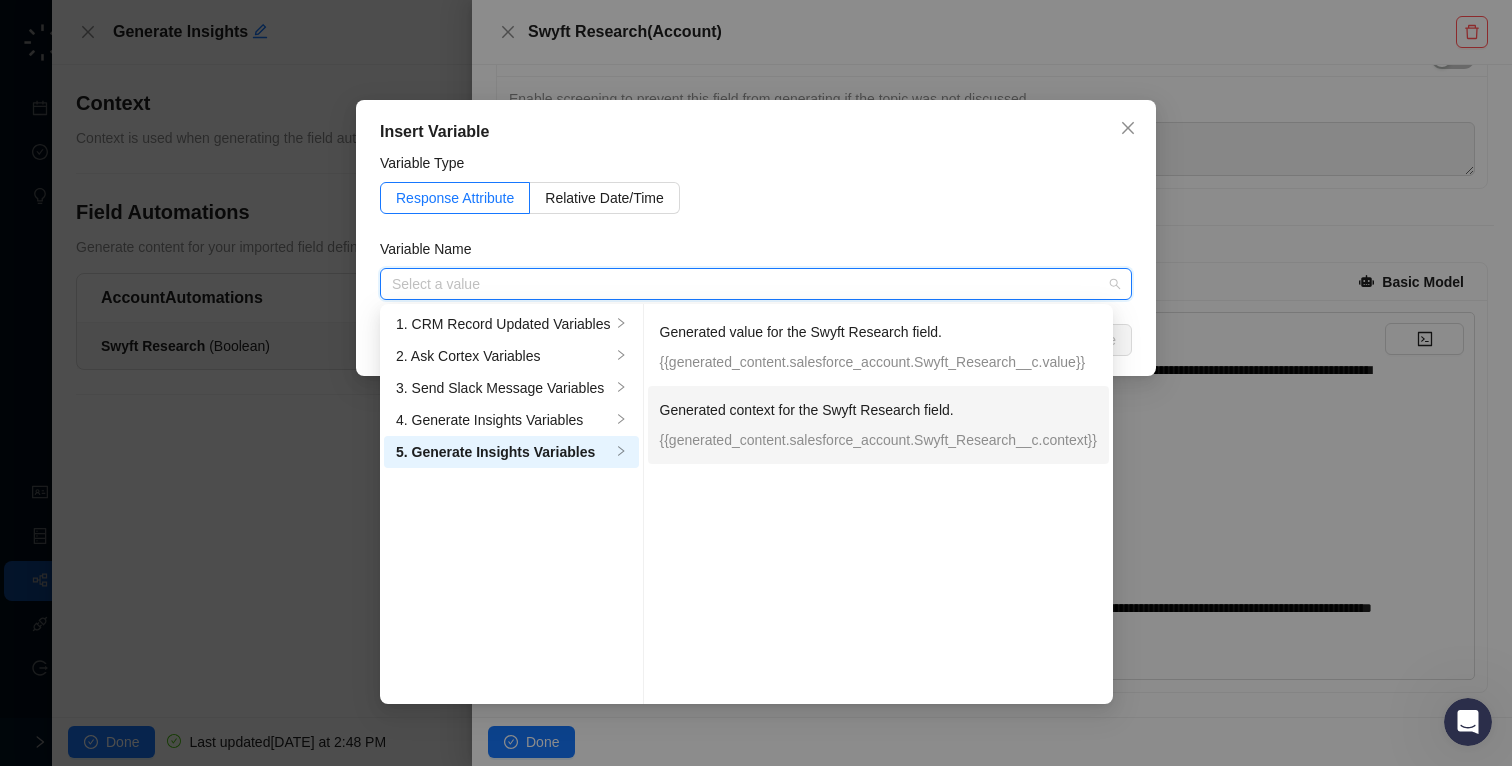 click on "Generated context for the Swyft Research field." at bounding box center (878, 410) 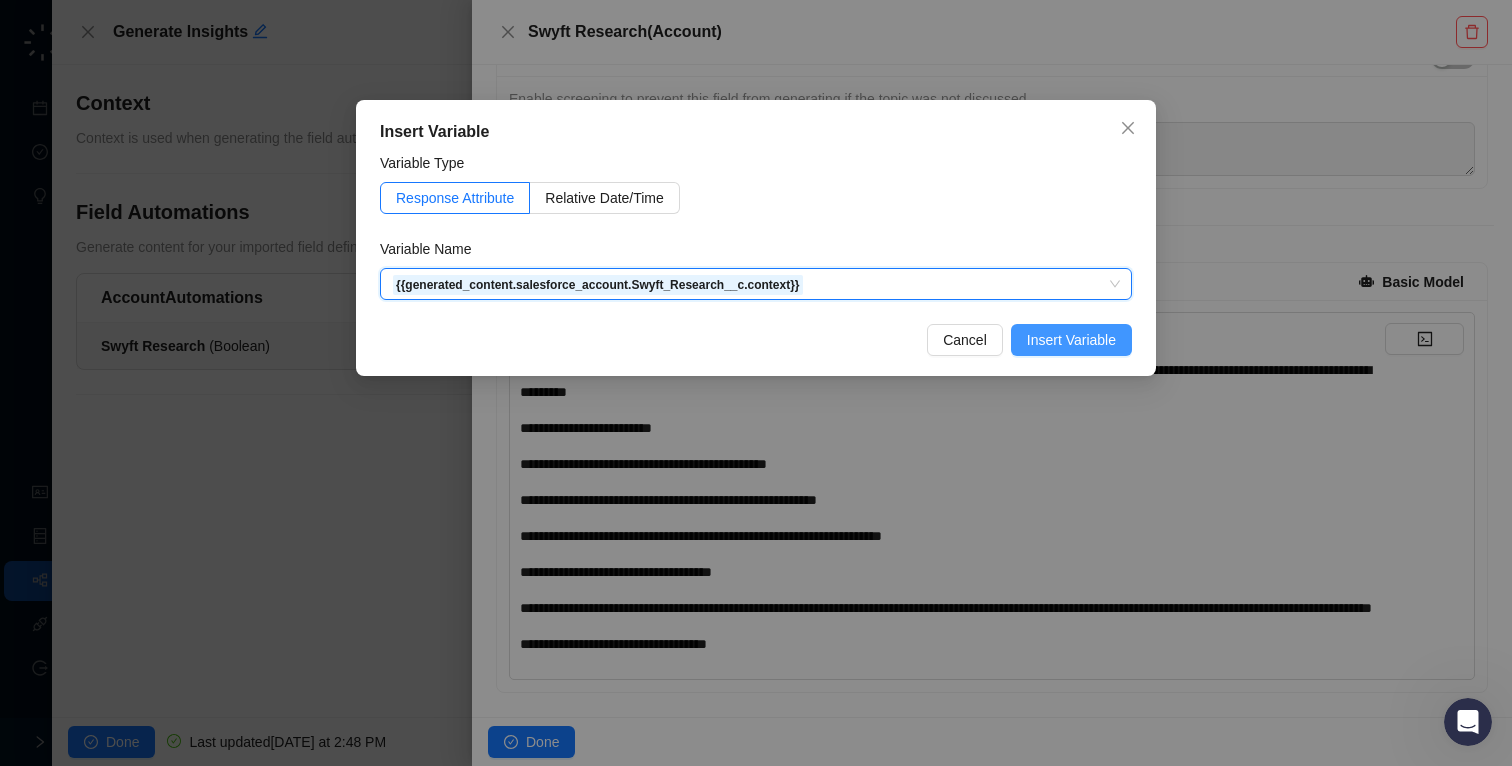 click on "Insert Variable" at bounding box center (1071, 340) 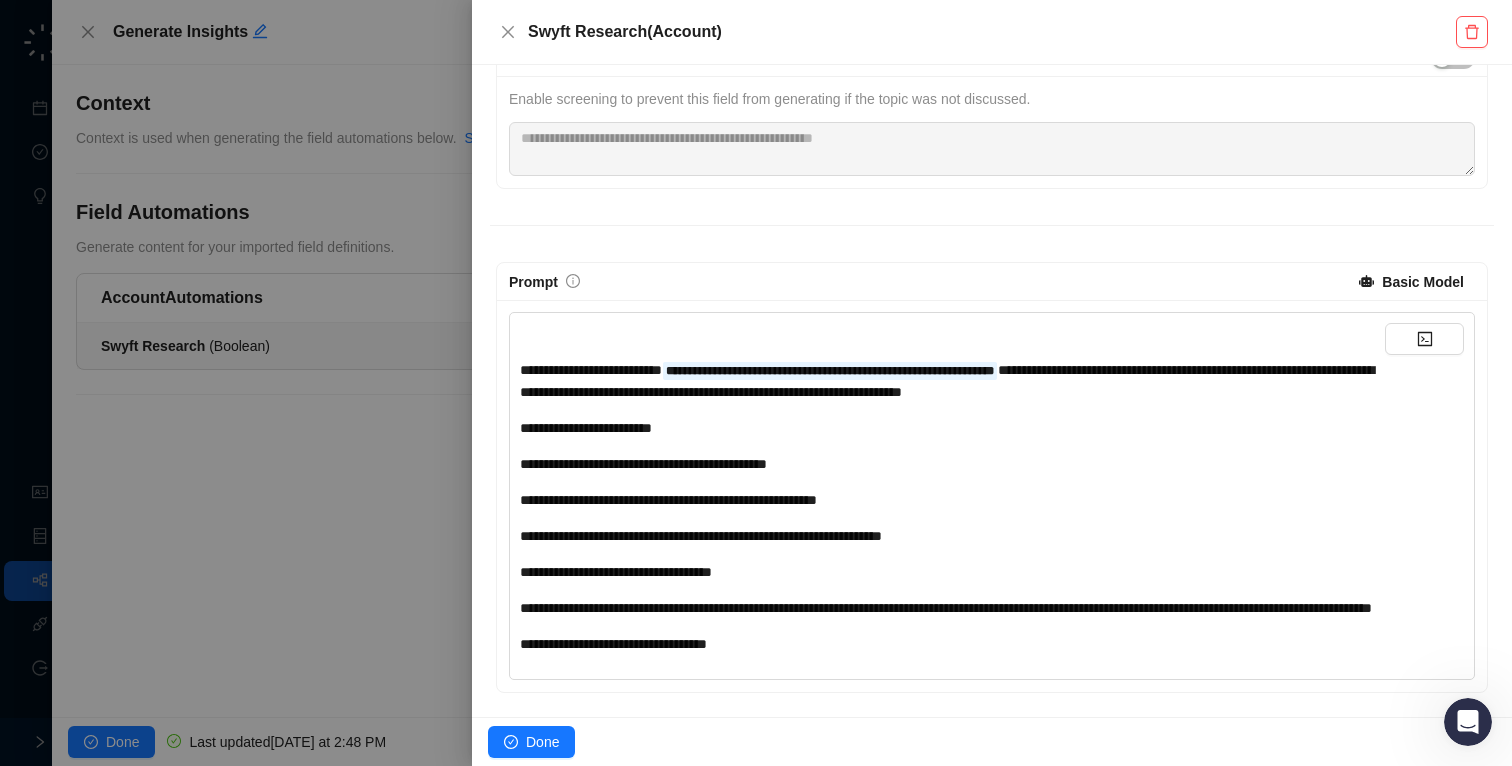 click on "**********" at bounding box center [952, 381] 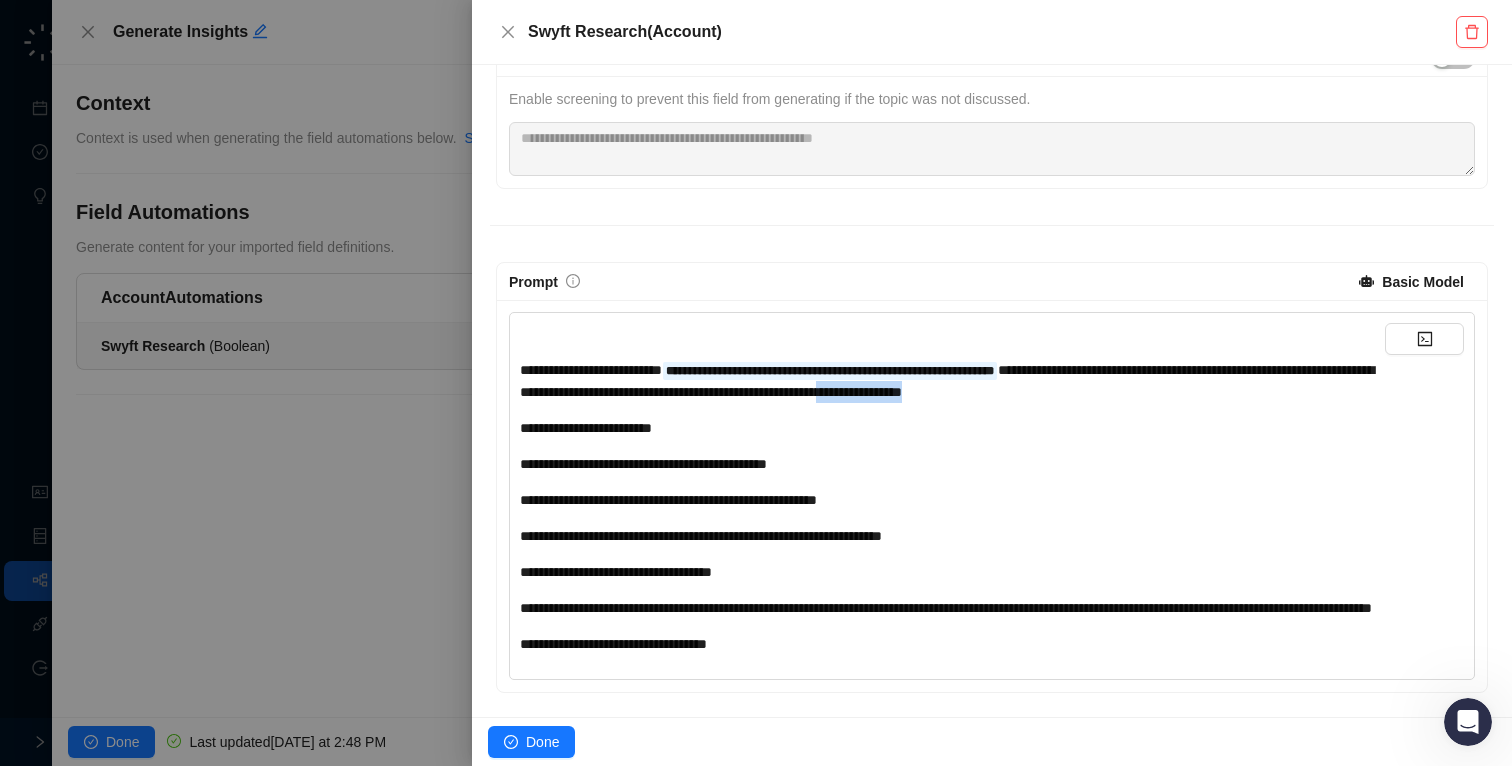drag, startPoint x: 1281, startPoint y: 373, endPoint x: 1141, endPoint y: 368, distance: 140.08926 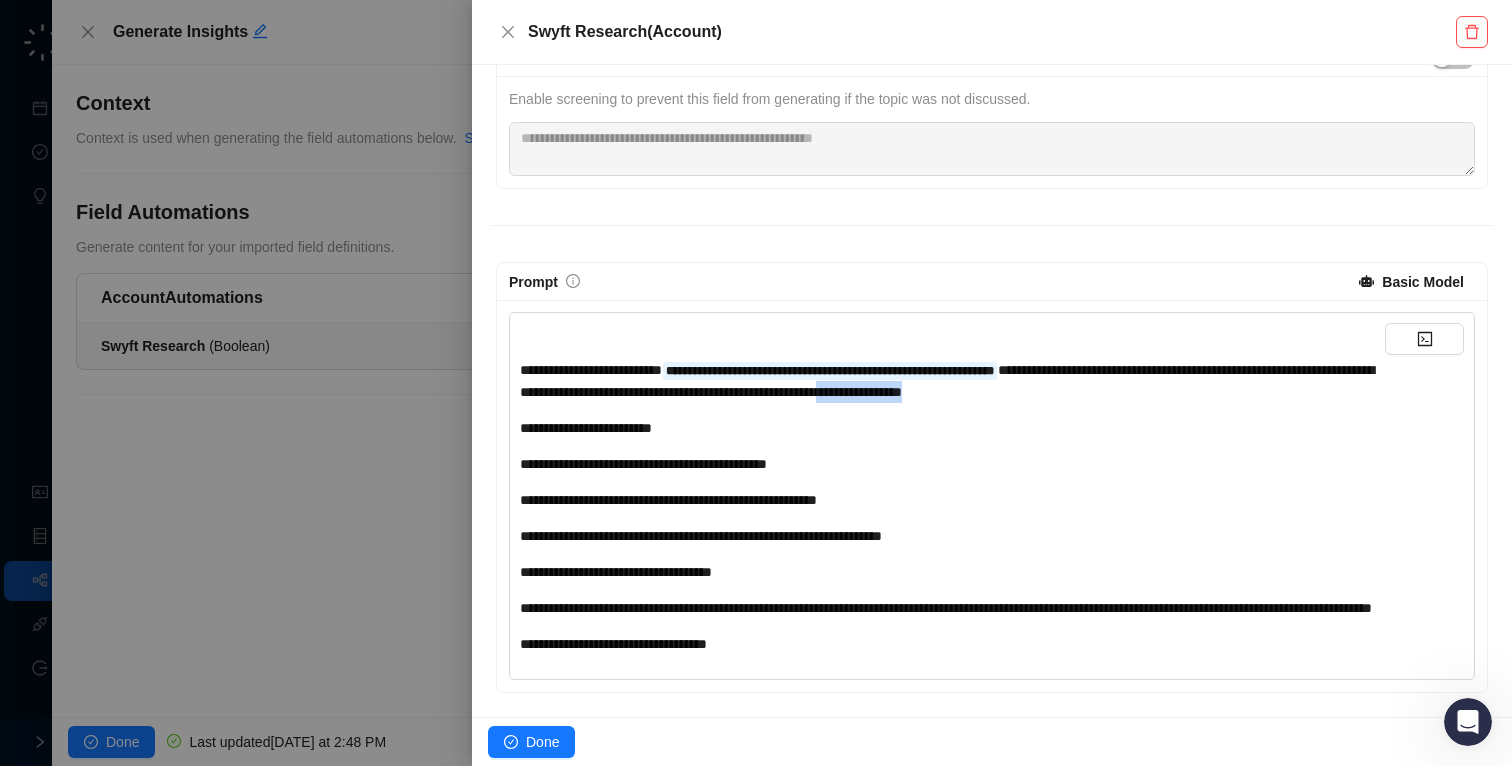 click on "**********" at bounding box center (952, 381) 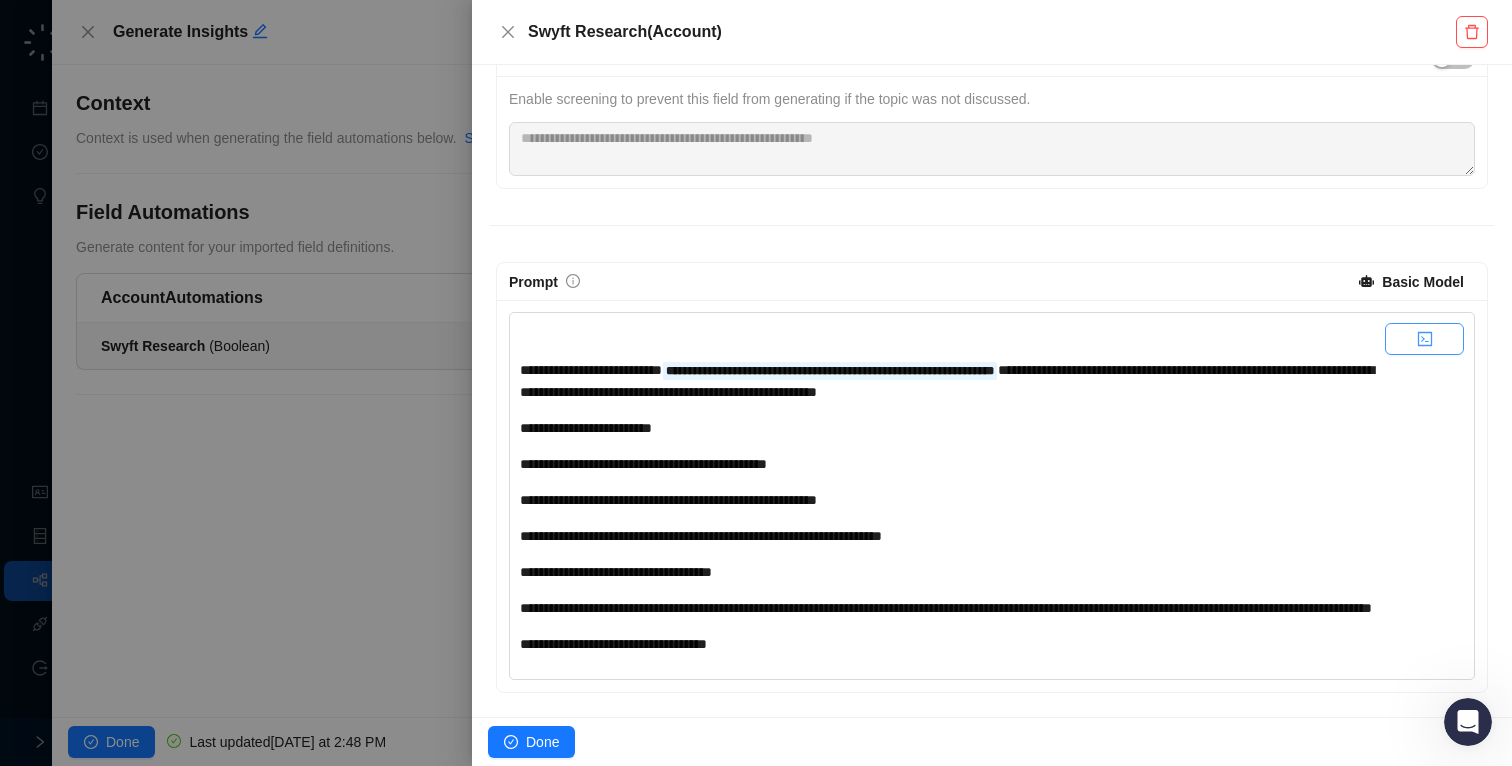 click at bounding box center [1424, 339] 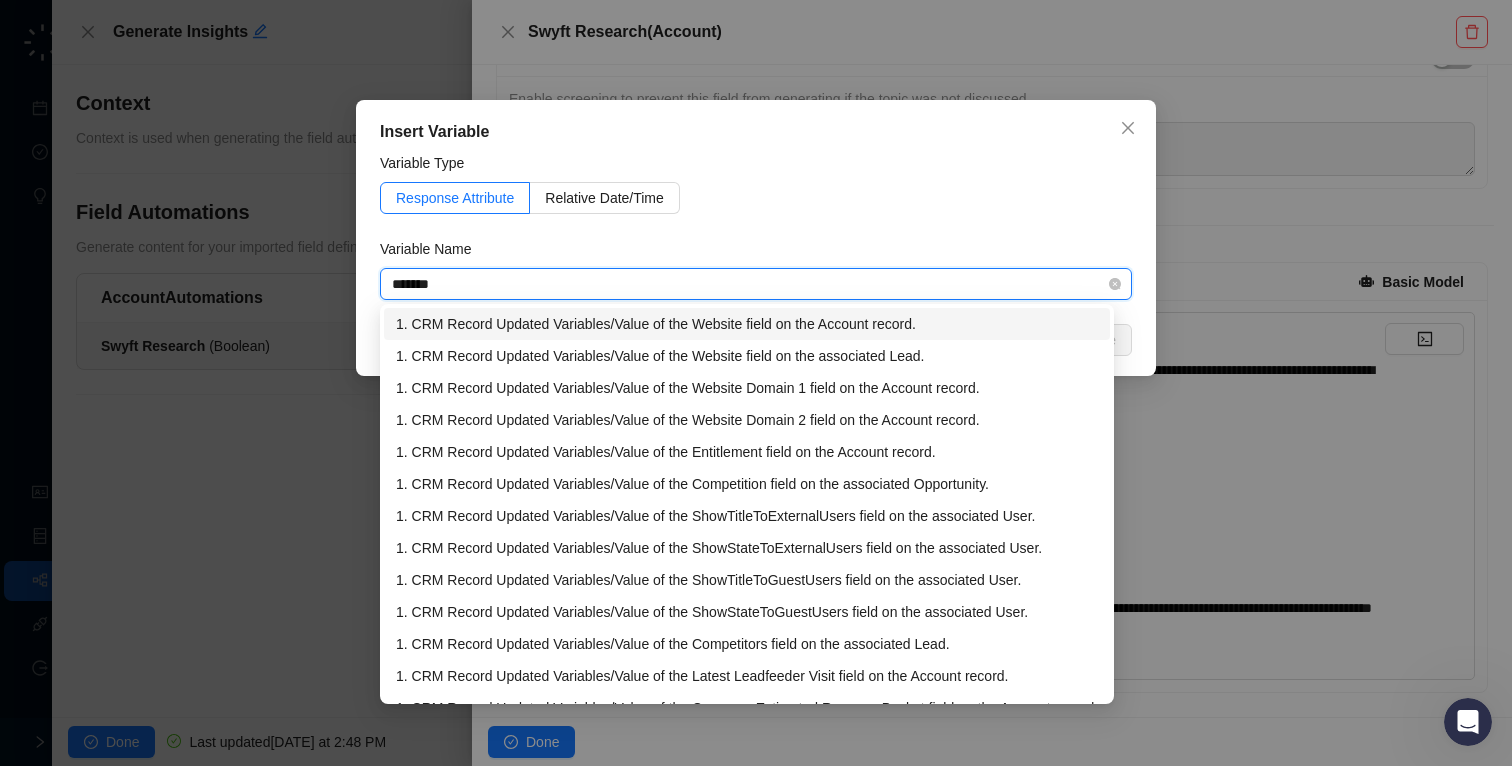 type on "********" 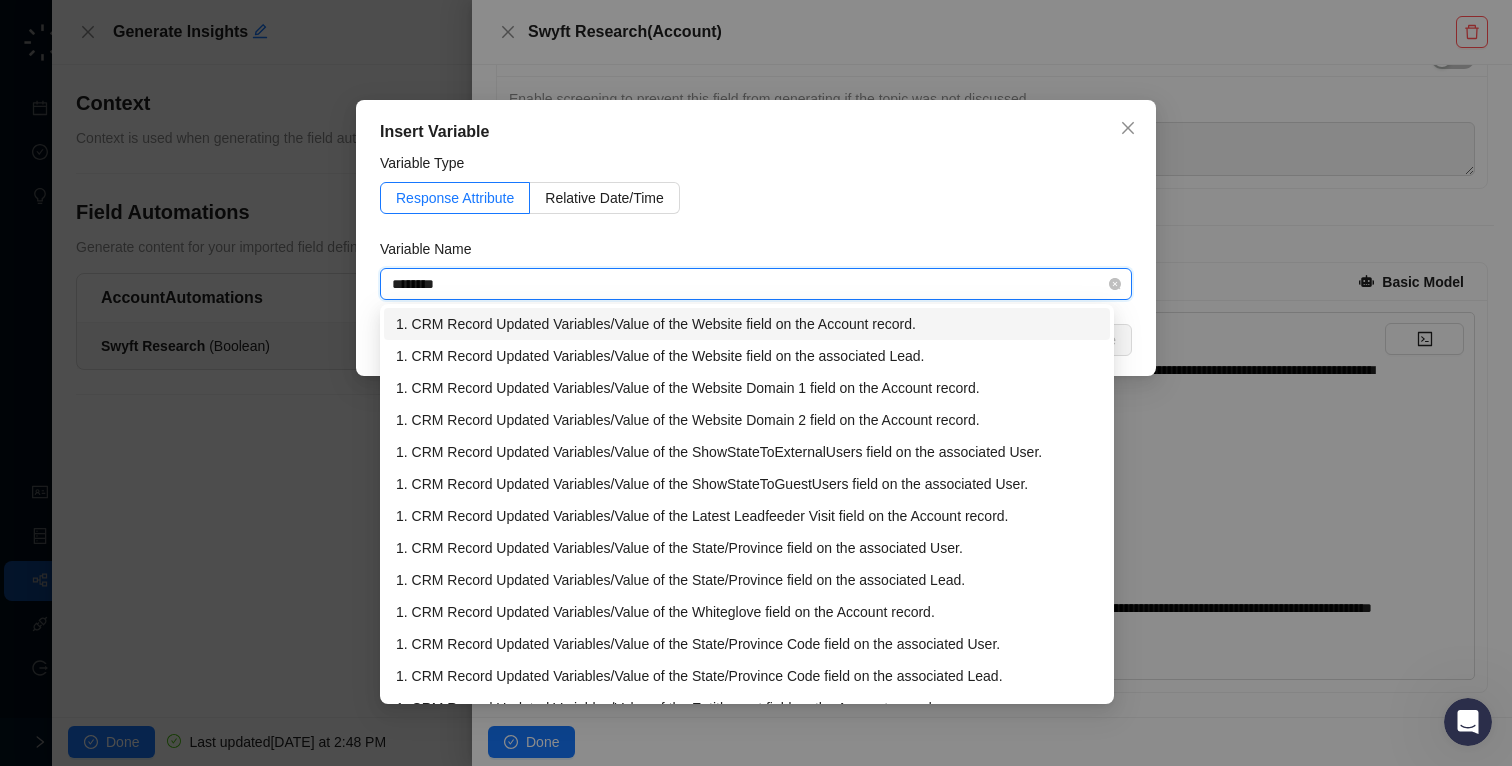 click on "1. CRM Record Updated Variables  /  Value of the Website field on the Account record." at bounding box center [747, 324] 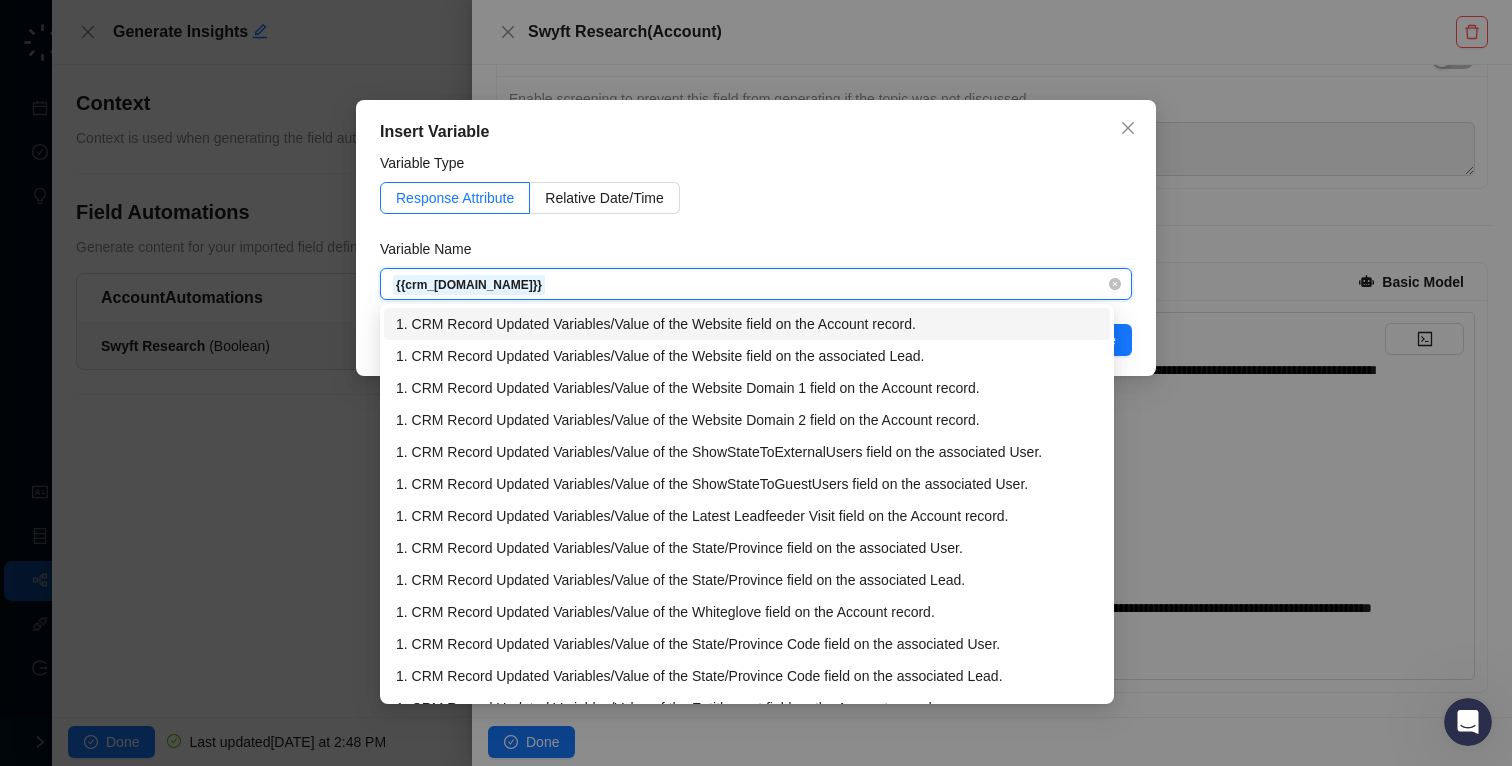 type 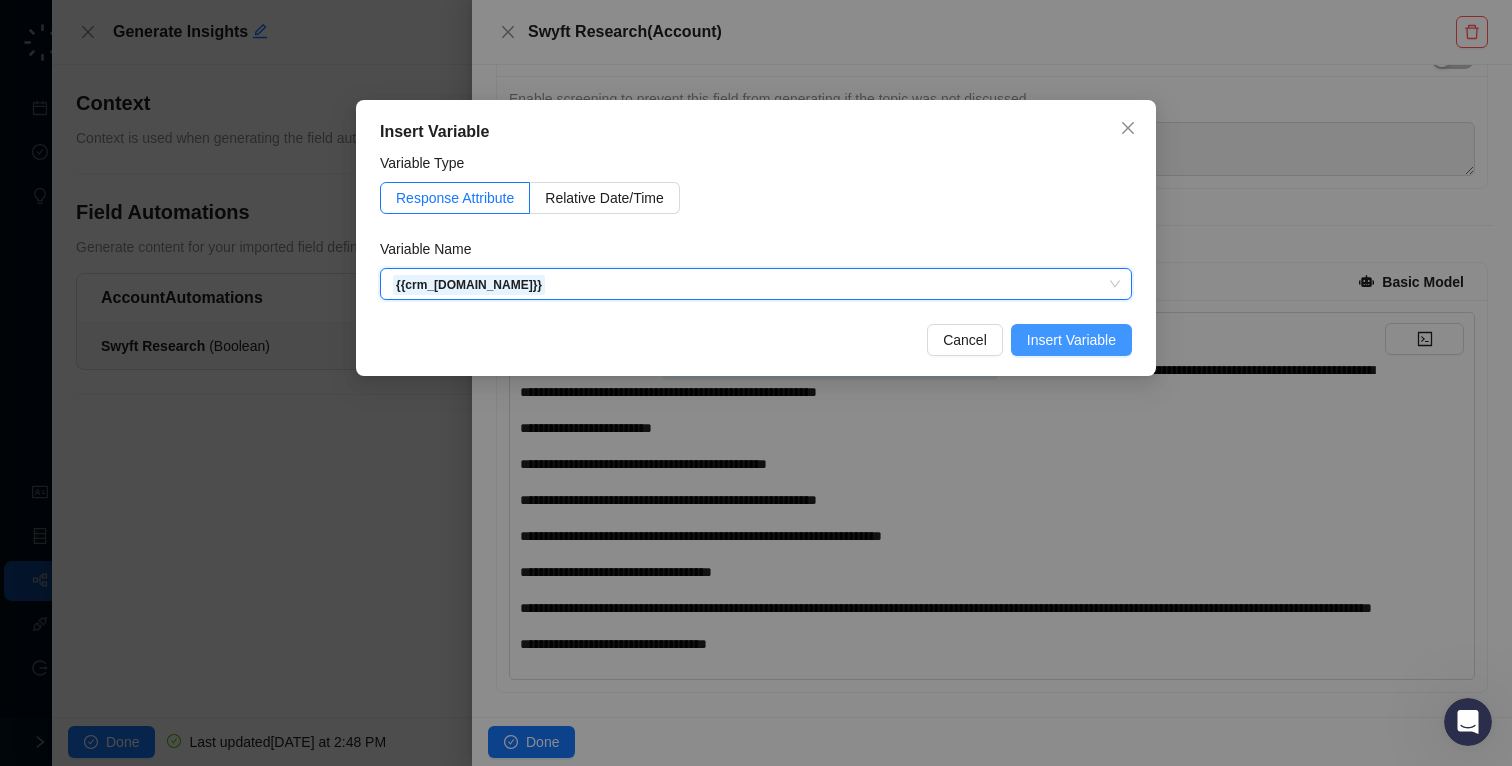 click on "Insert Variable" at bounding box center (1071, 340) 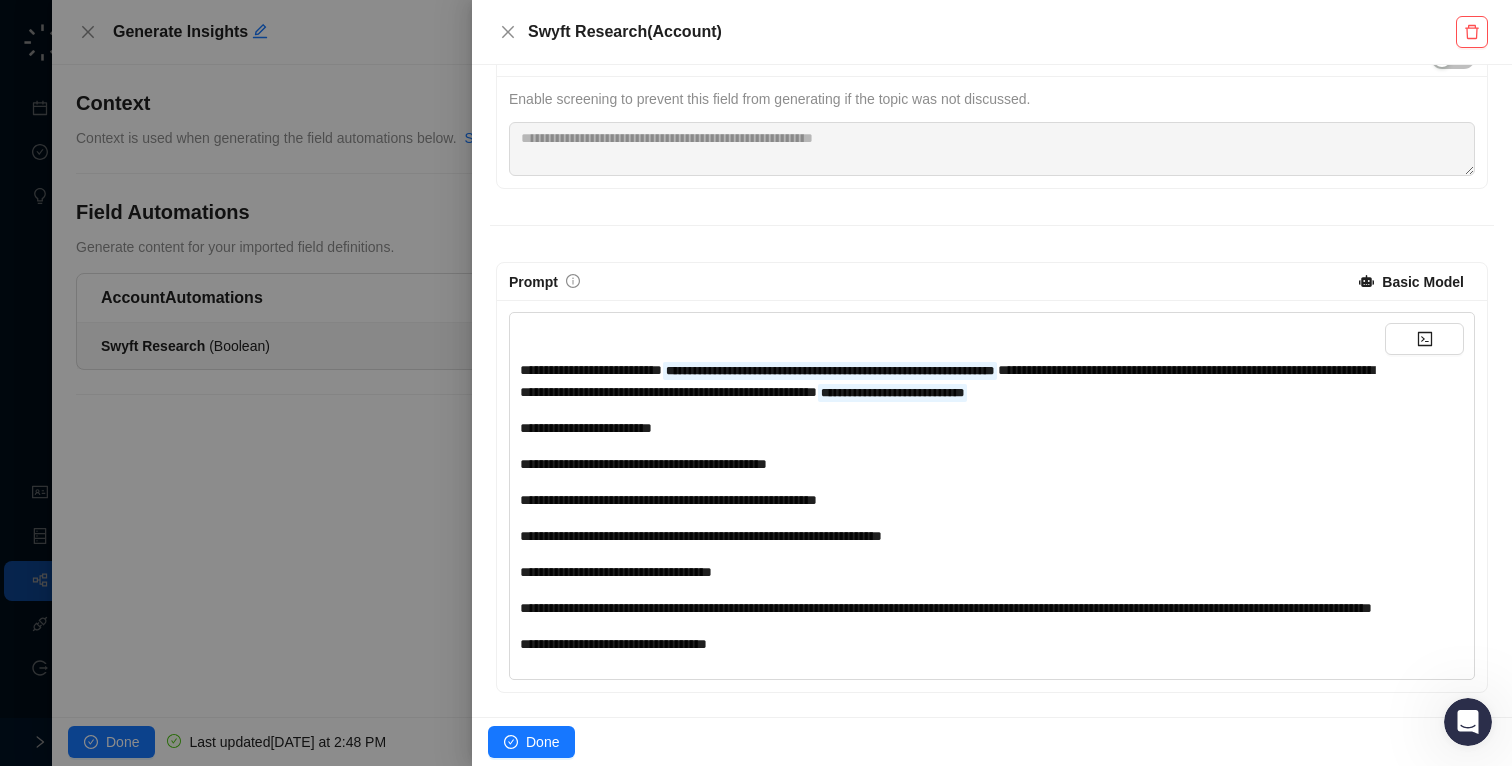 click on "**********" at bounding box center (952, 464) 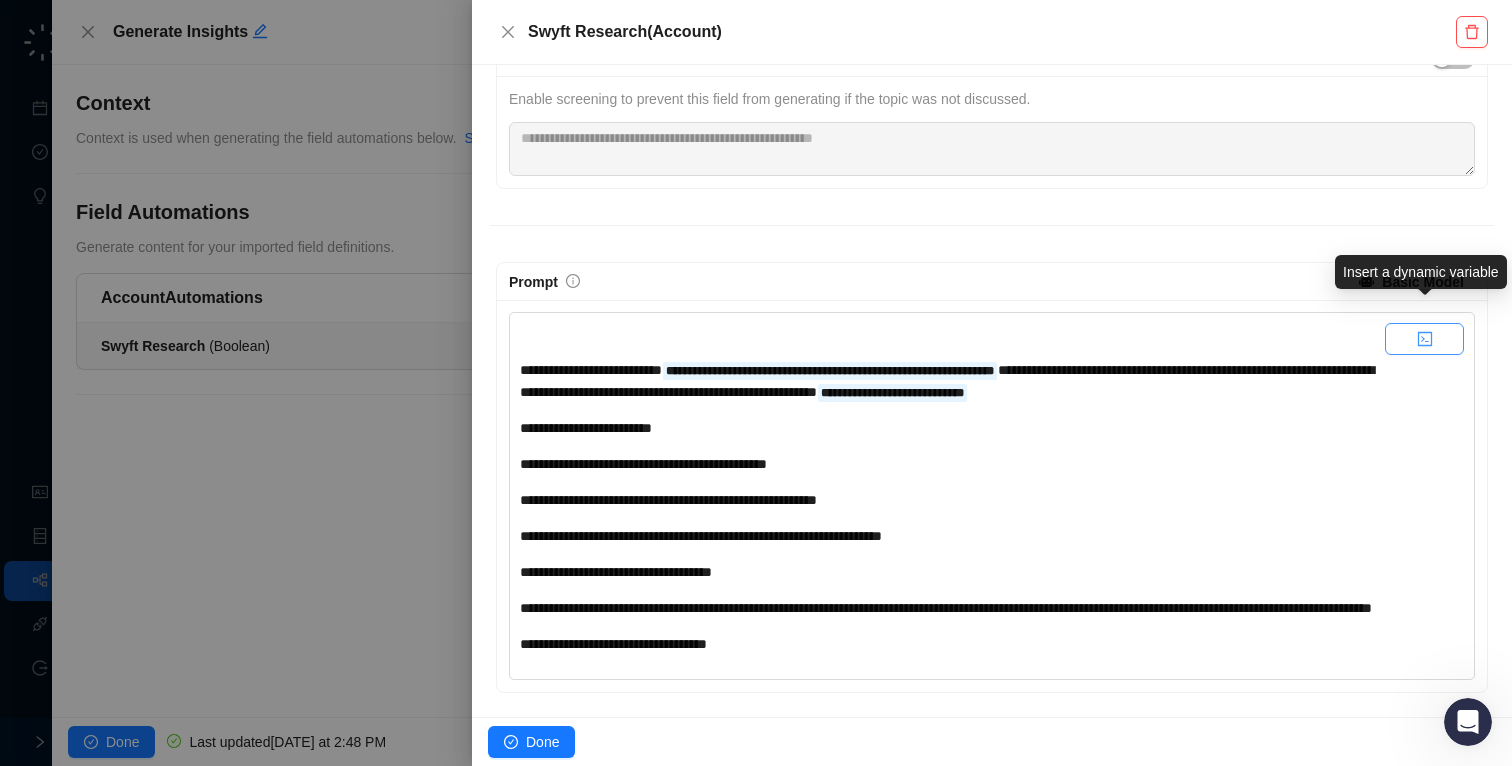 click 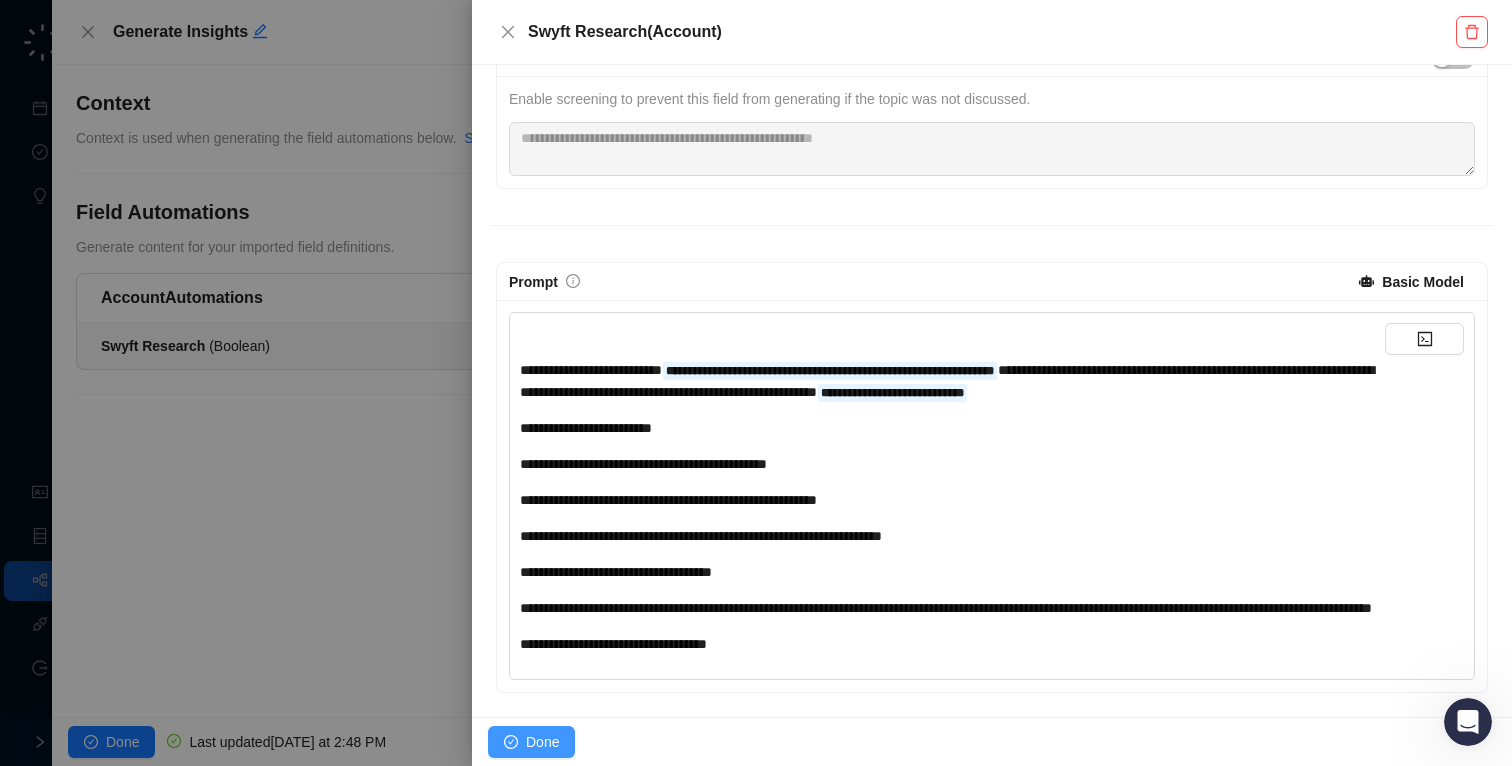 click on "Done" at bounding box center (542, 742) 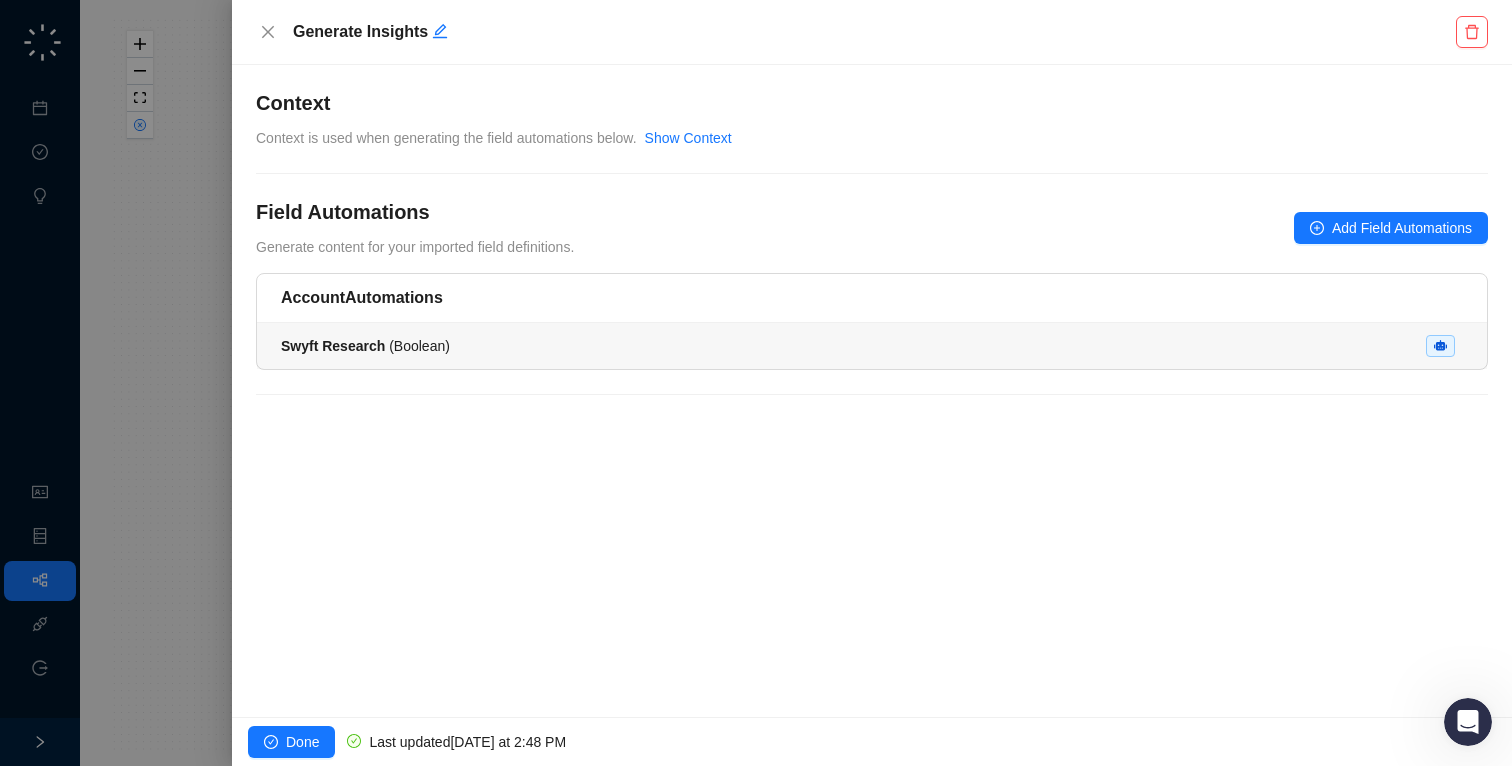 click on "Swyft Research   ( Boolean )" at bounding box center [872, 346] 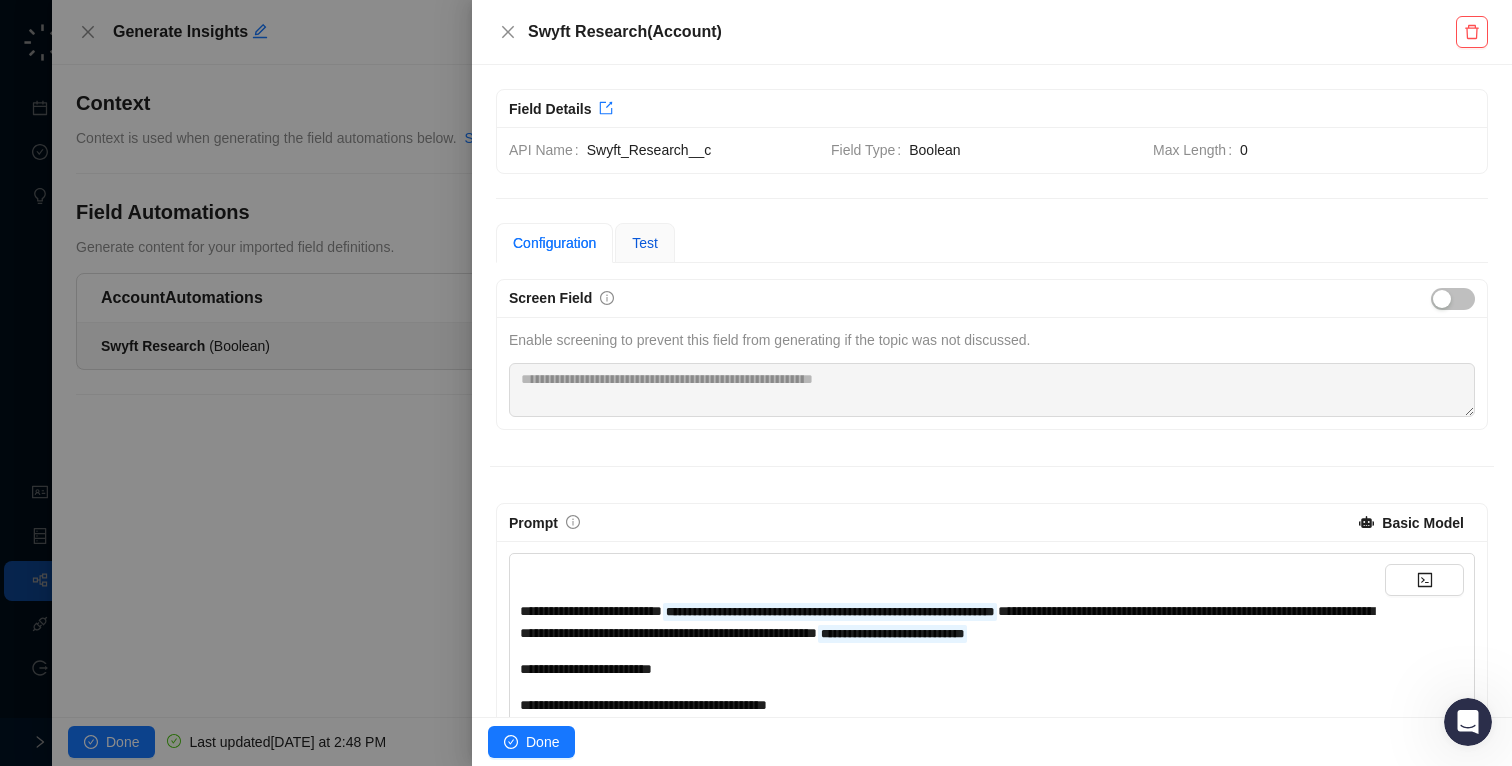 click on "Test" at bounding box center [645, 243] 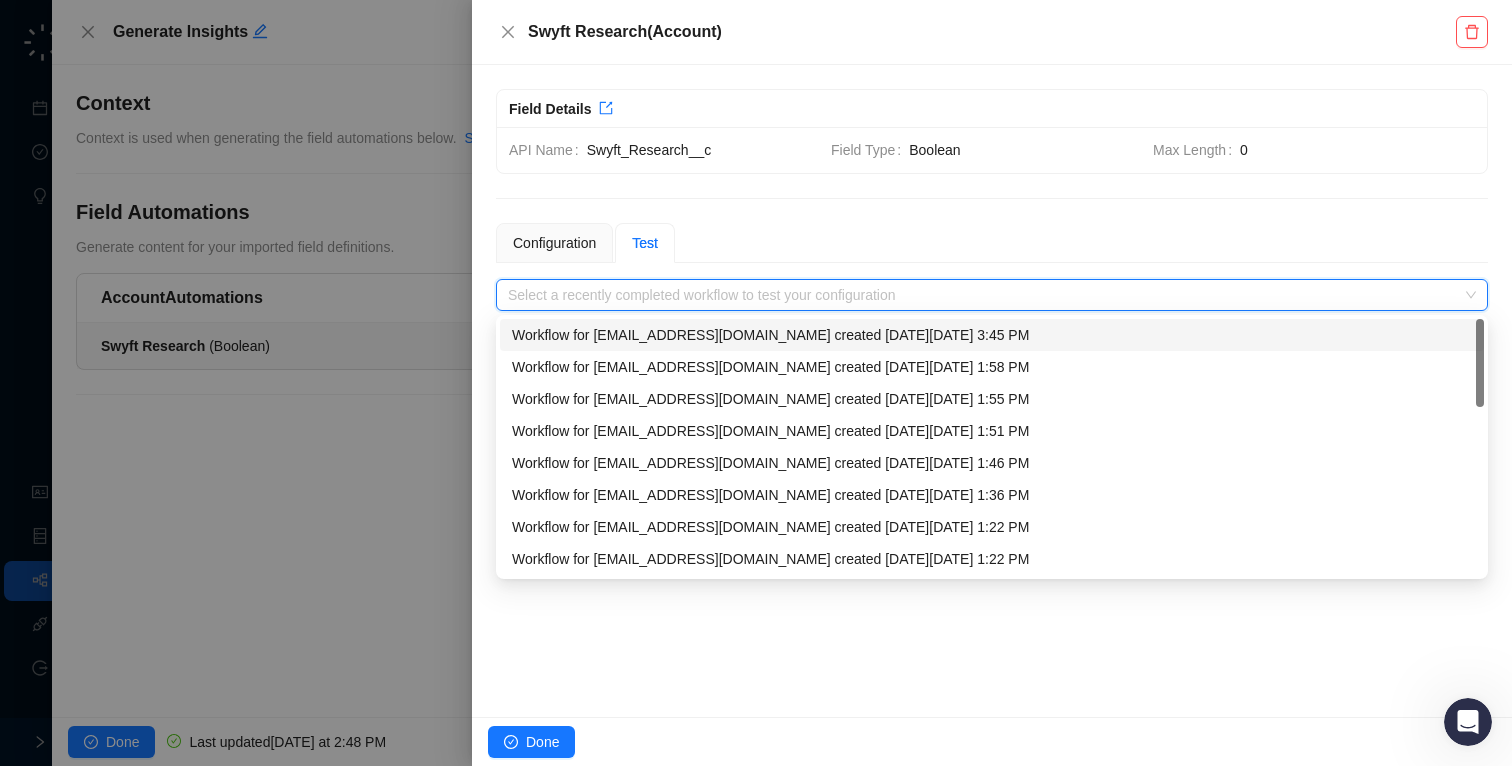 click at bounding box center [986, 295] 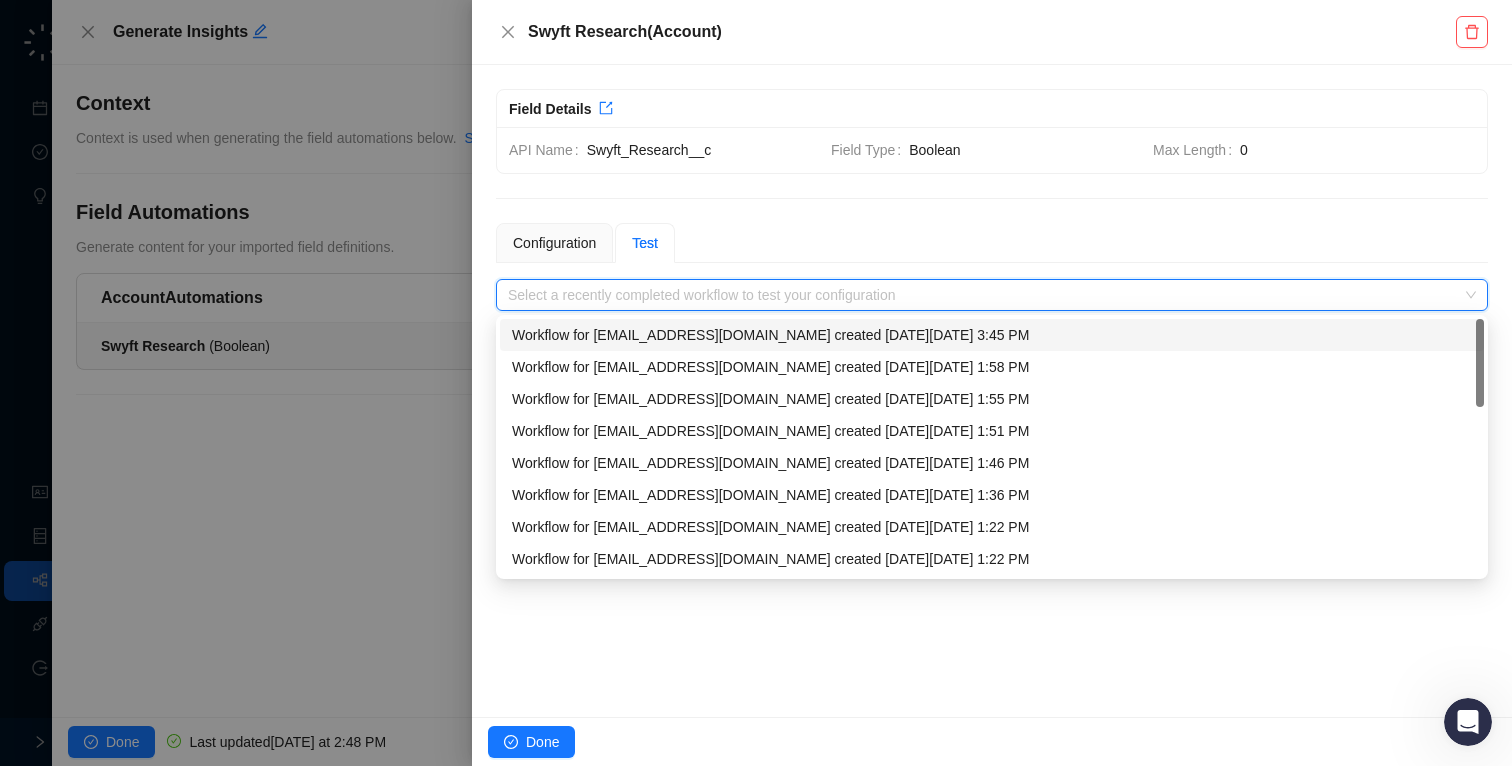 click on "Workflow for [EMAIL_ADDRESS][DOMAIN_NAME] created [DATE][DATE] 3:45 PM" at bounding box center (992, 335) 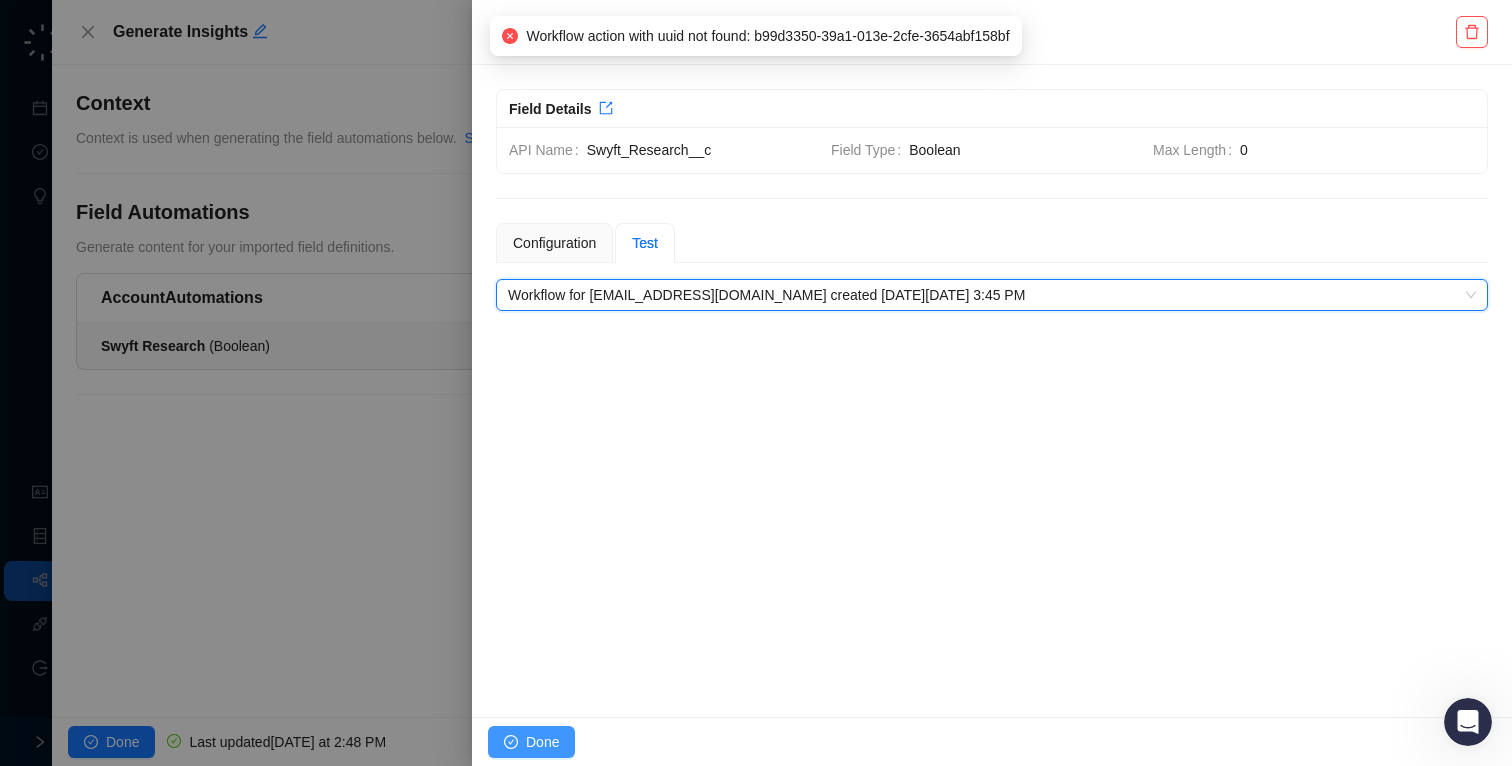 click on "Done" at bounding box center [542, 742] 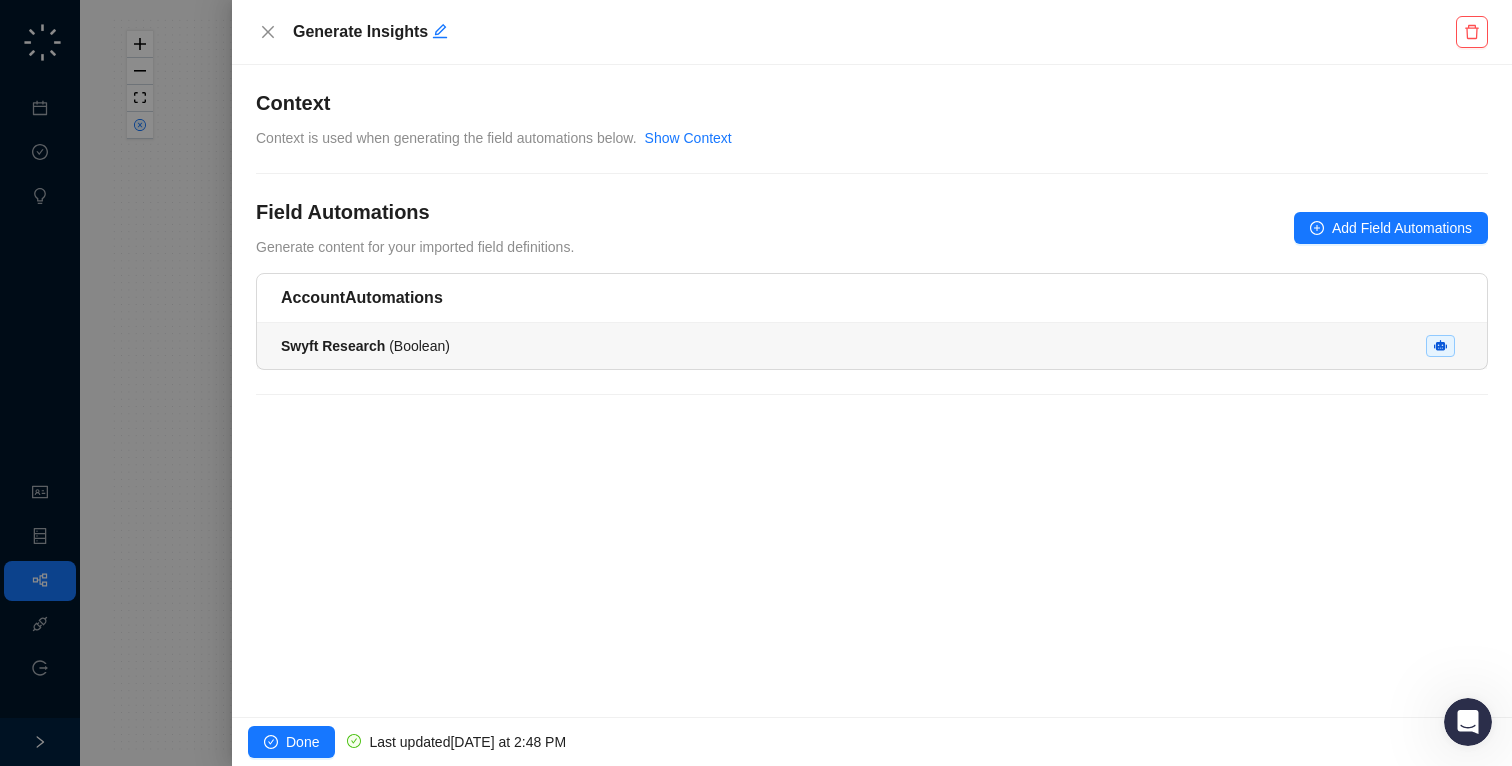 click on "Swyft Research   ( Boolean )" at bounding box center (872, 346) 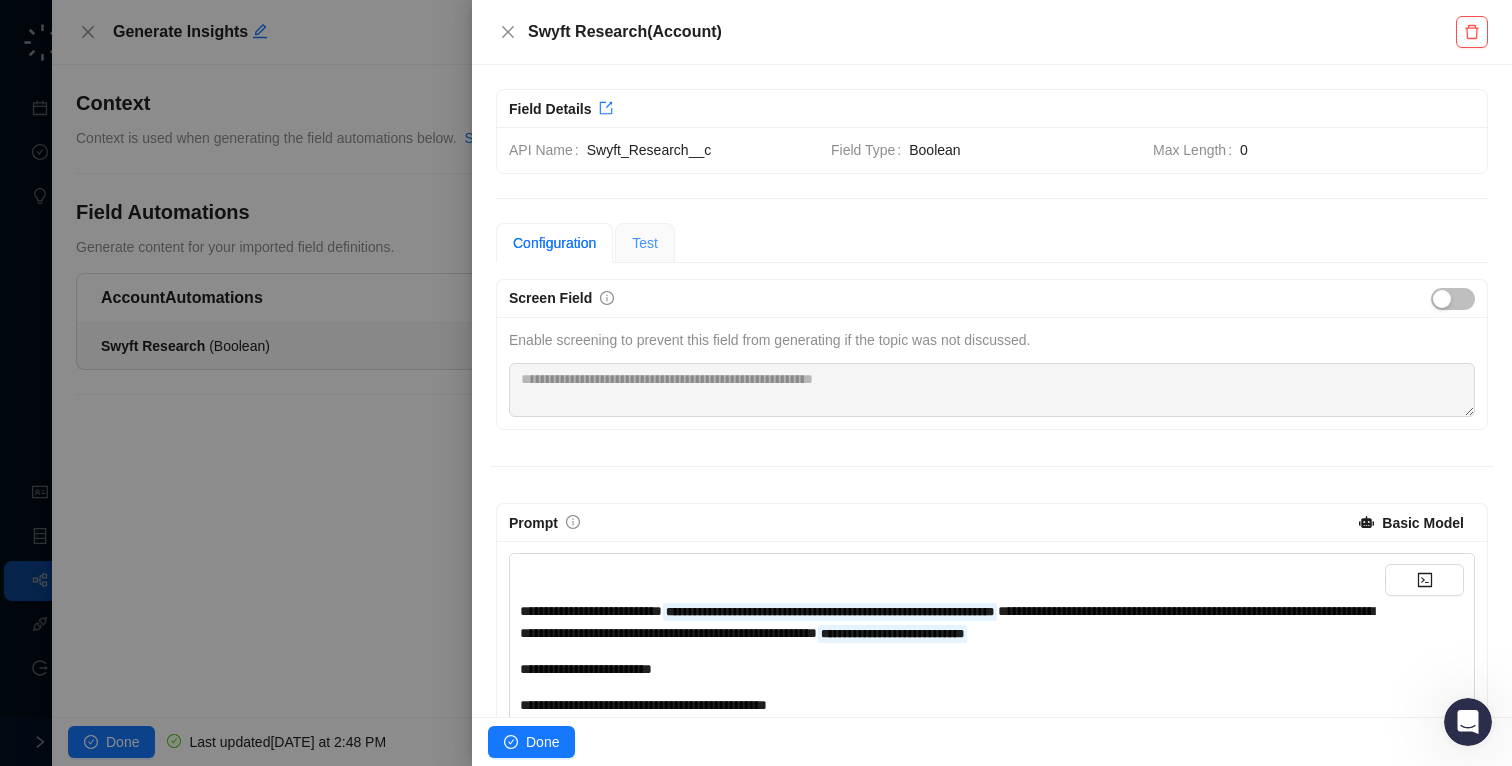 click on "Test" at bounding box center [645, 243] 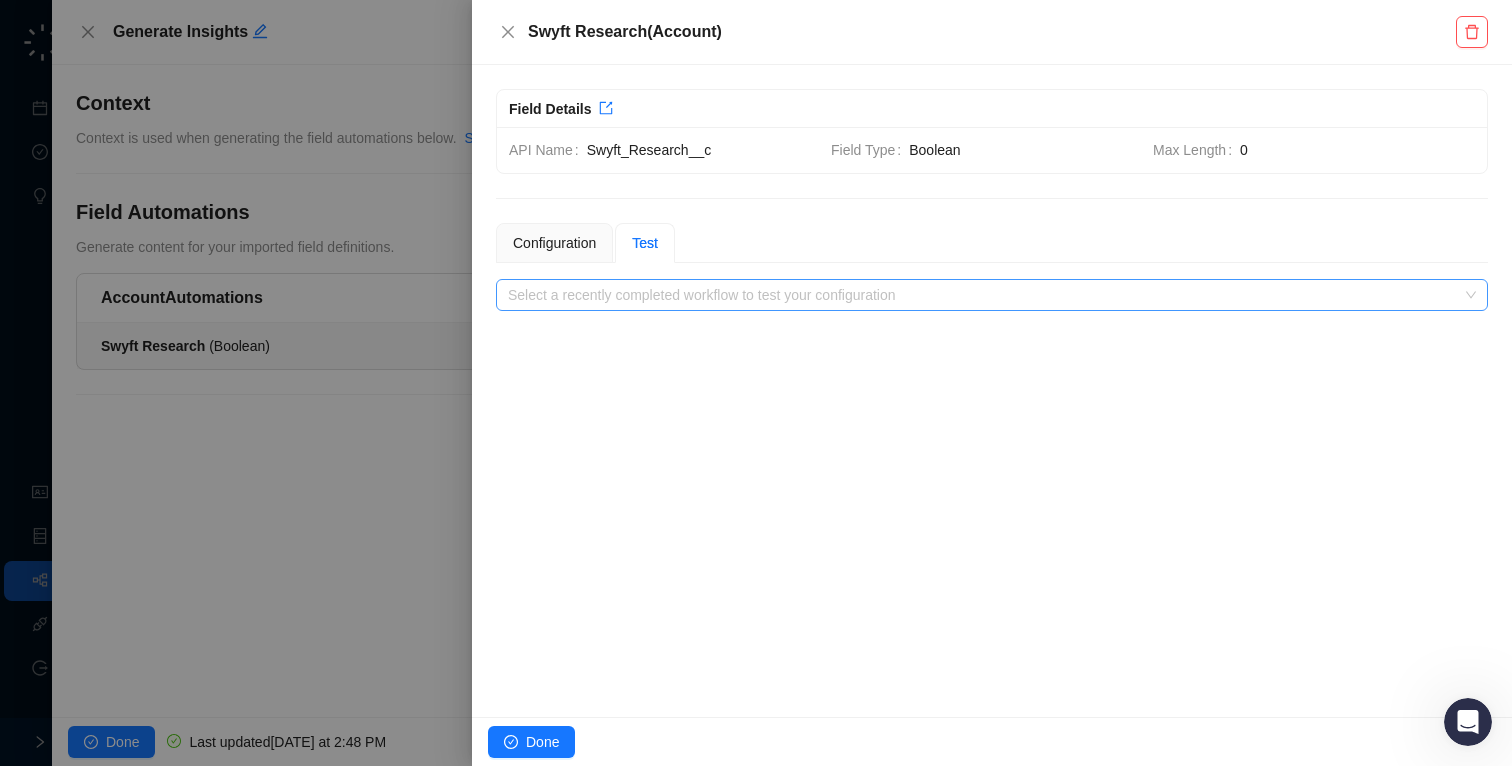 click at bounding box center [986, 295] 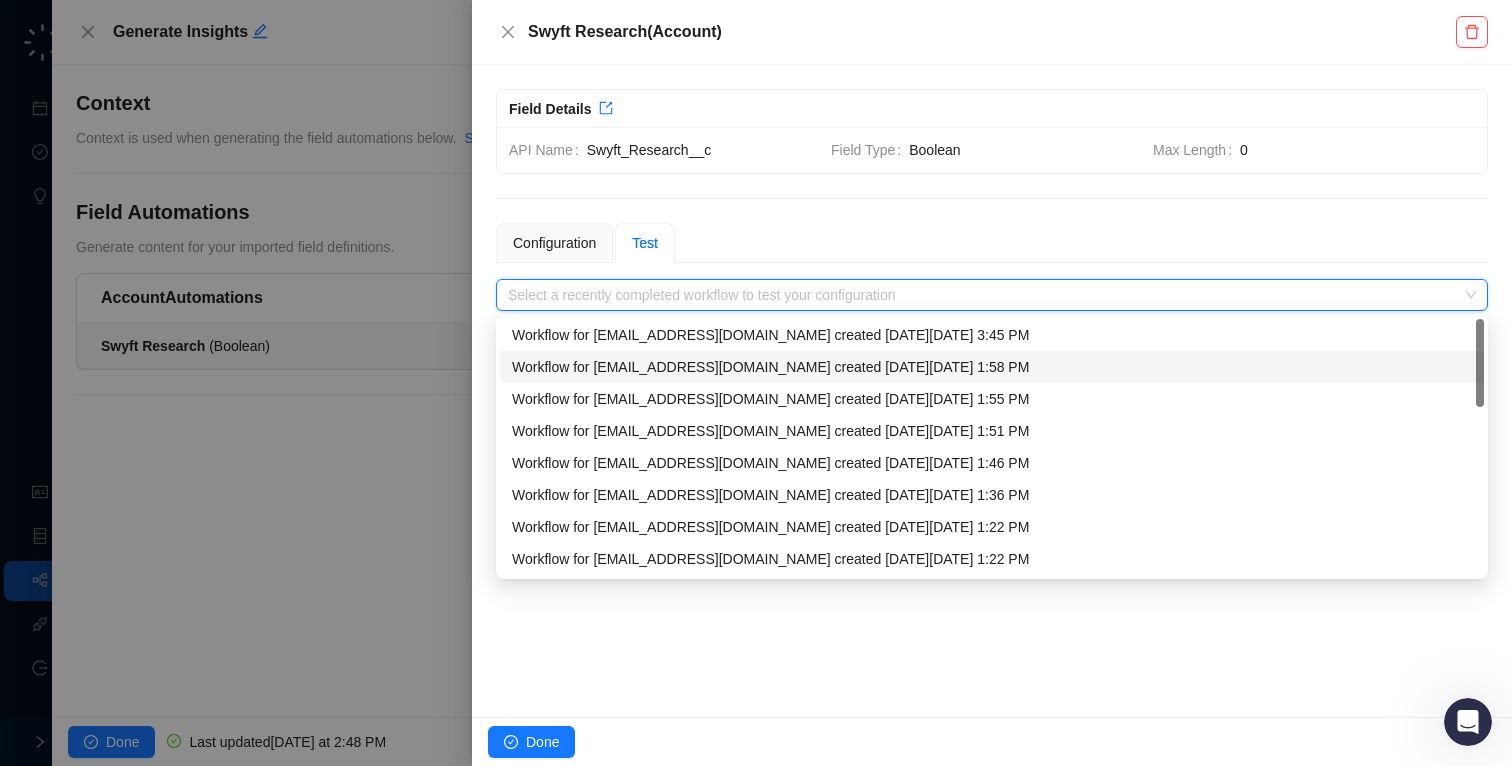 click on "Workflow for [EMAIL_ADDRESS][DOMAIN_NAME] created [DATE][DATE] 1:58 PM" at bounding box center (992, 367) 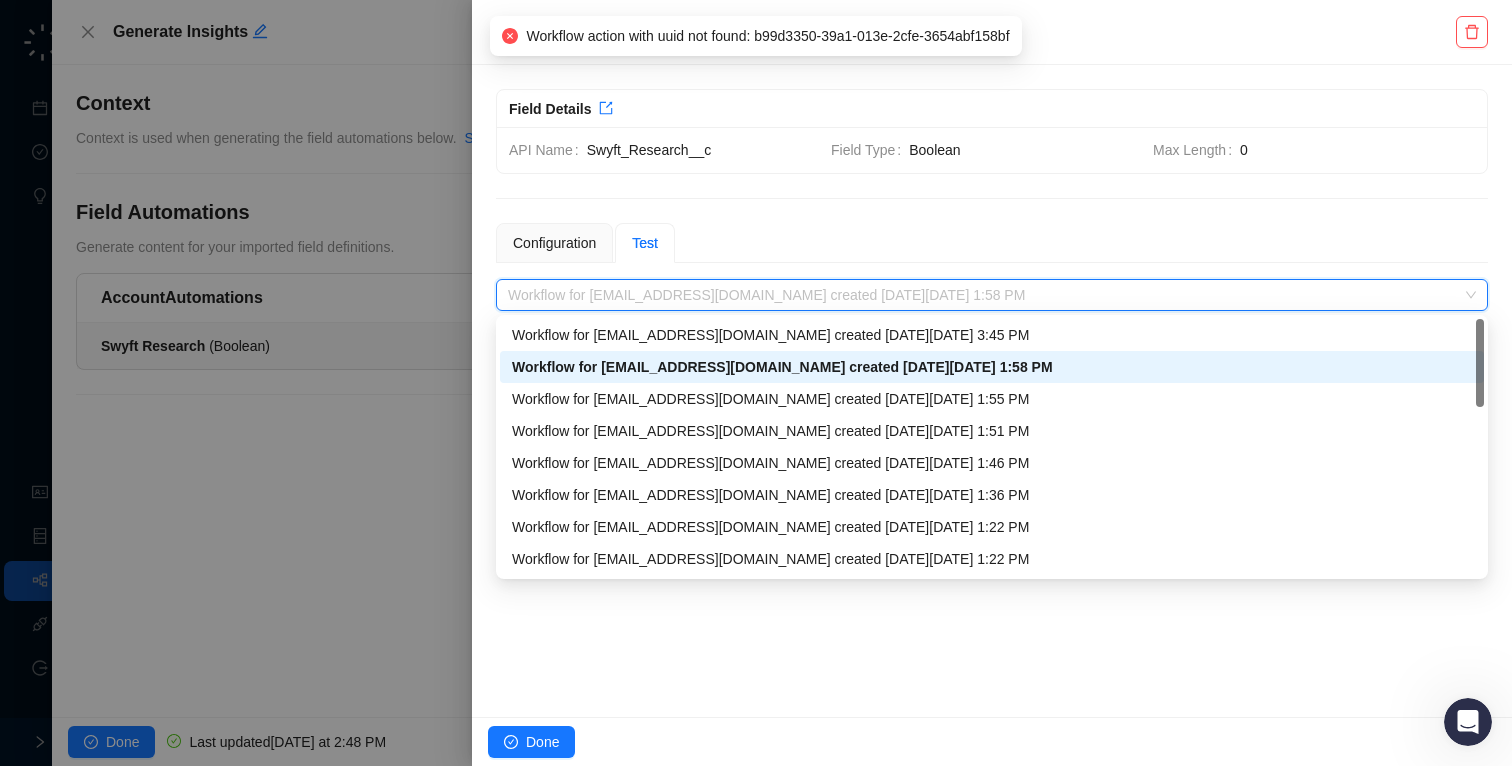 click on "Workflow for [EMAIL_ADDRESS][DOMAIN_NAME] created [DATE][DATE] 1:58 PM" at bounding box center [992, 295] 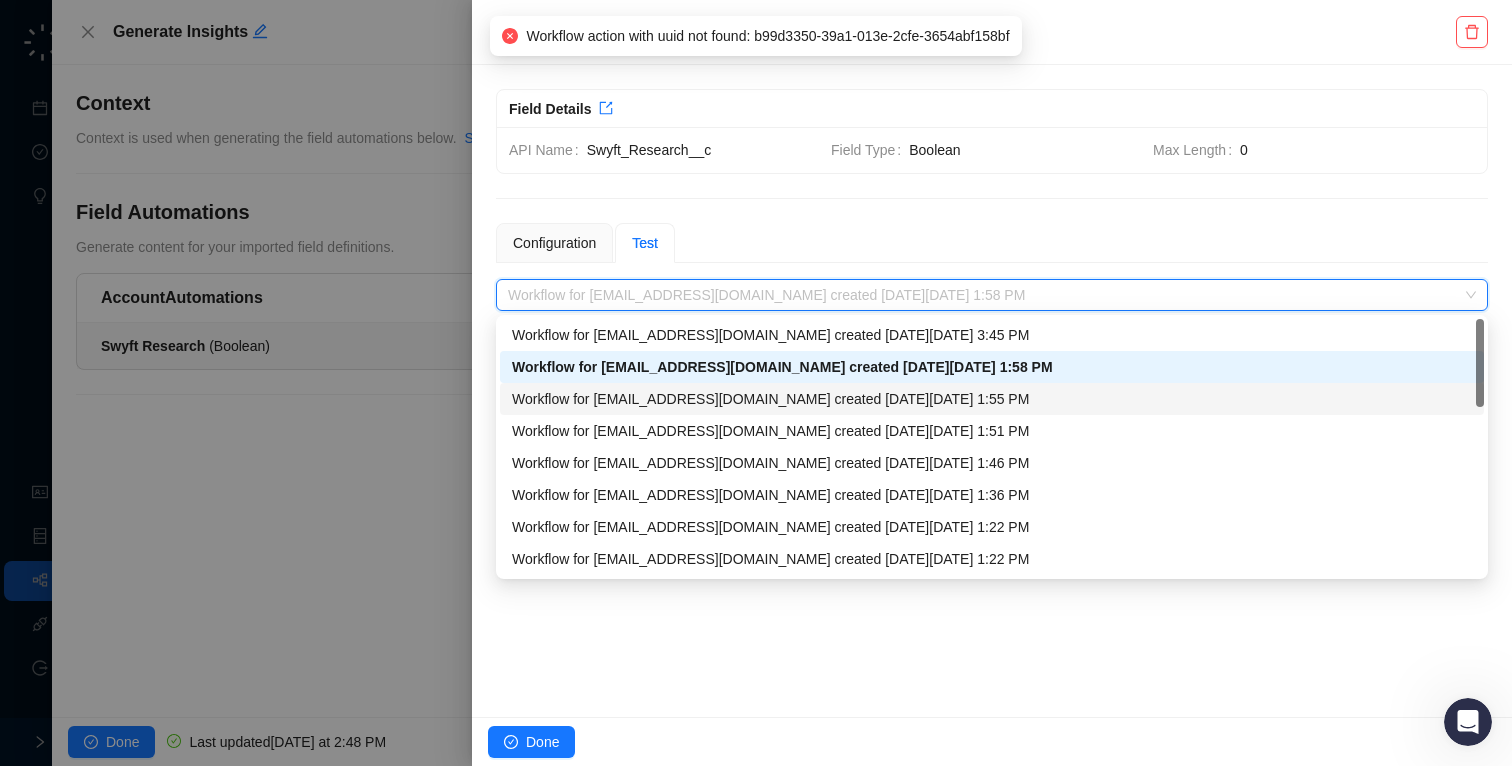 click on "Workflow for [EMAIL_ADDRESS][DOMAIN_NAME] created [DATE][DATE] 1:55 PM" at bounding box center (992, 399) 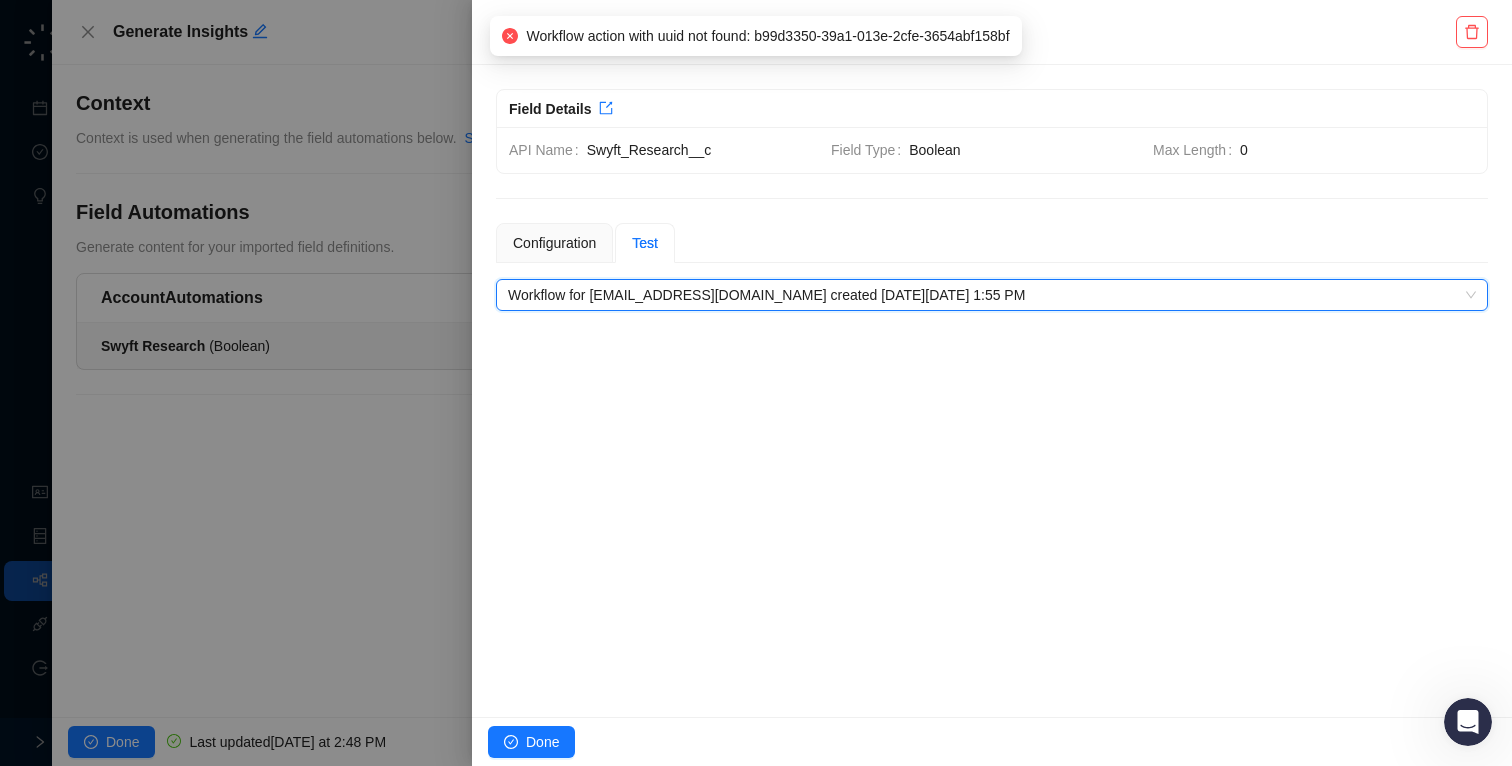 click on "Workflow for [EMAIL_ADDRESS][DOMAIN_NAME] created [DATE][DATE] 1:55 PM" at bounding box center (992, 295) 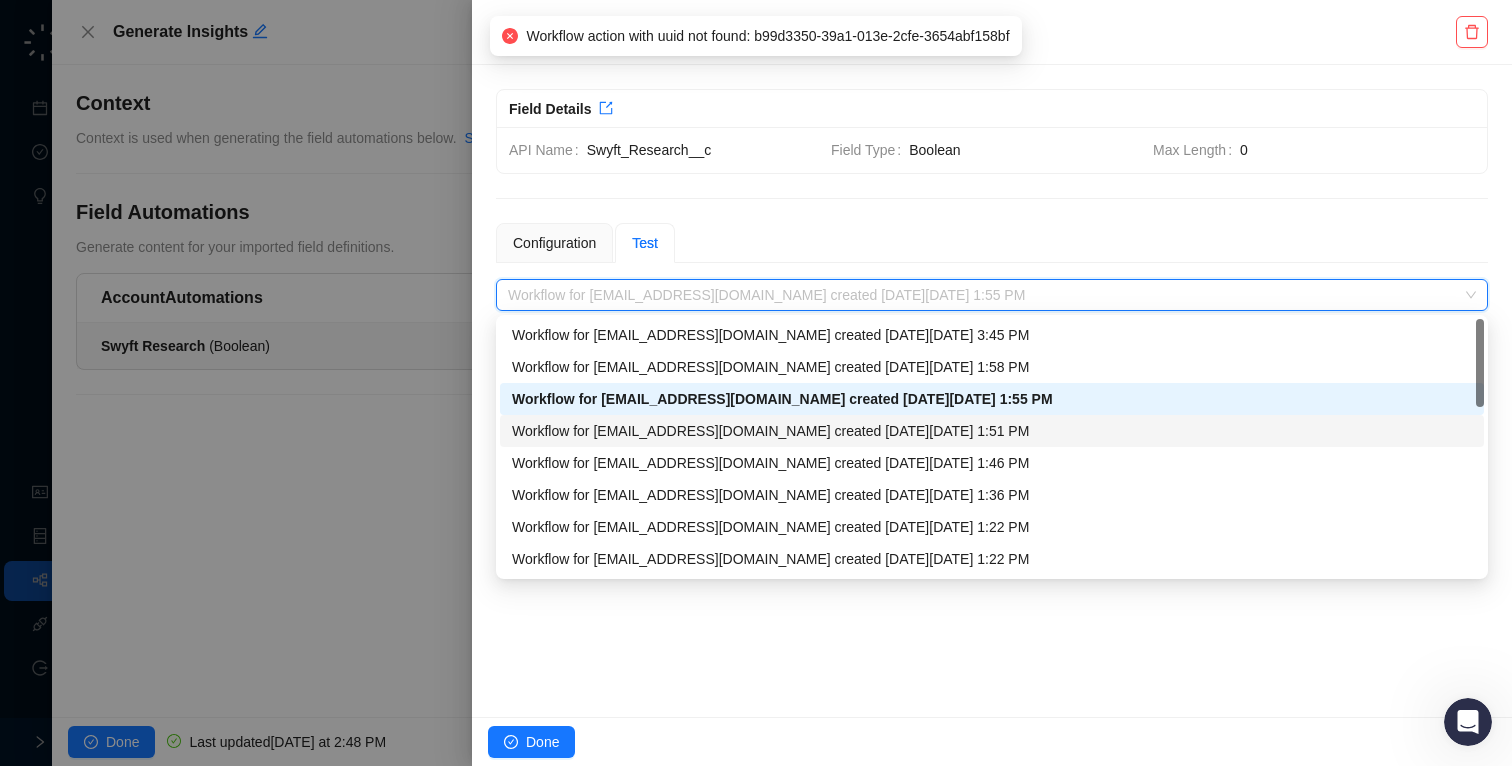 click on "Workflow for [EMAIL_ADDRESS][DOMAIN_NAME] created [DATE][DATE] 1:51 PM" at bounding box center (992, 431) 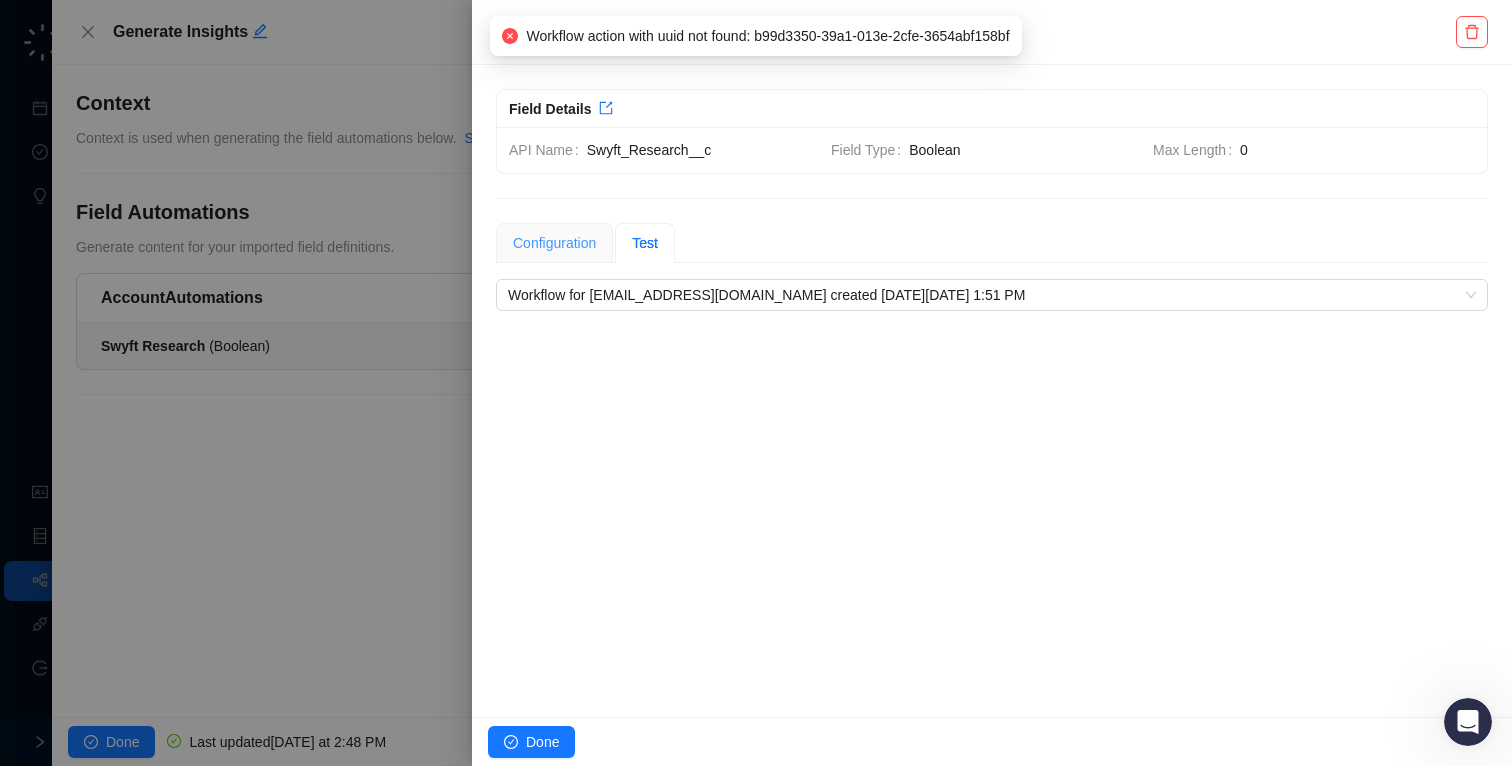 click on "Configuration" at bounding box center [554, 243] 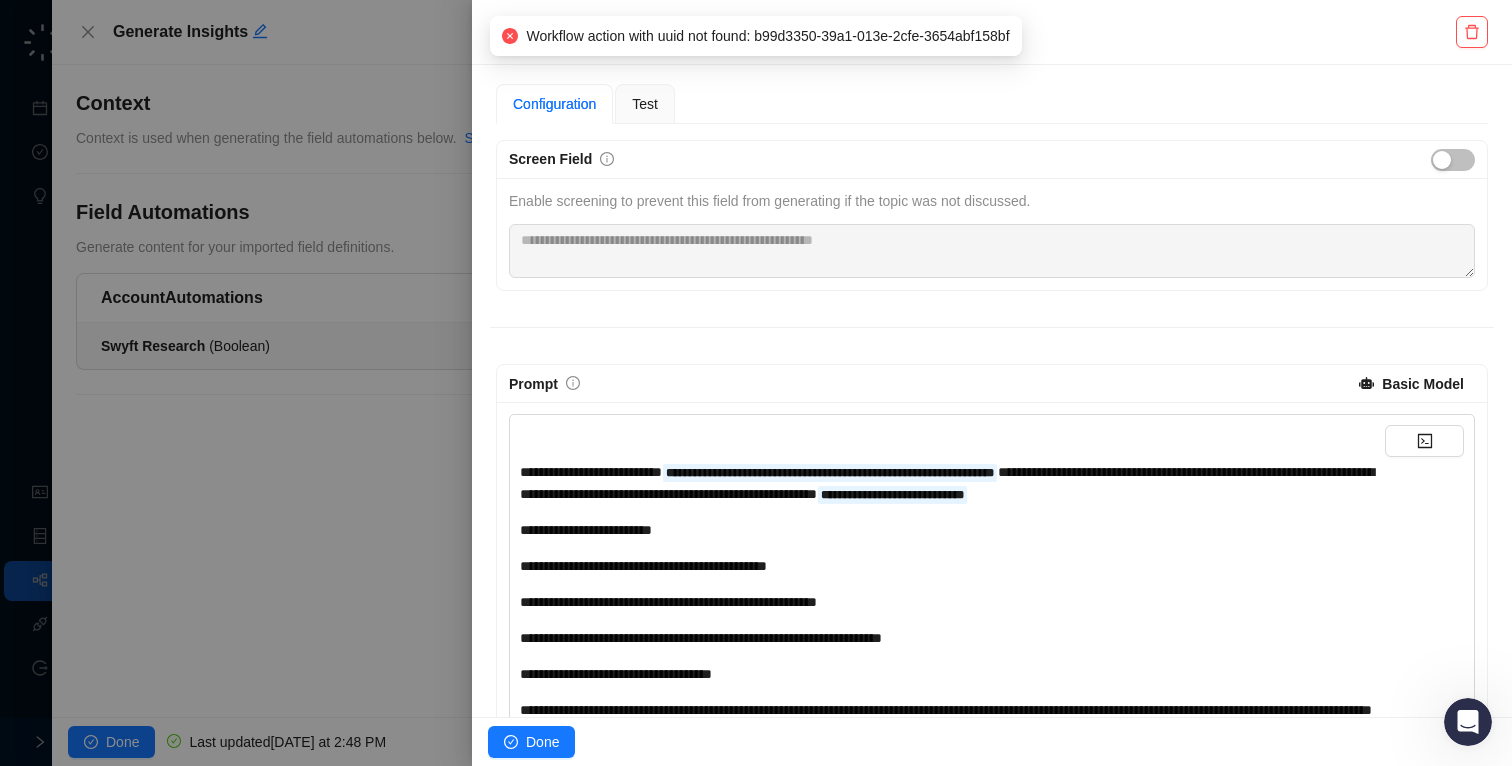 scroll, scrollTop: 190, scrollLeft: 0, axis: vertical 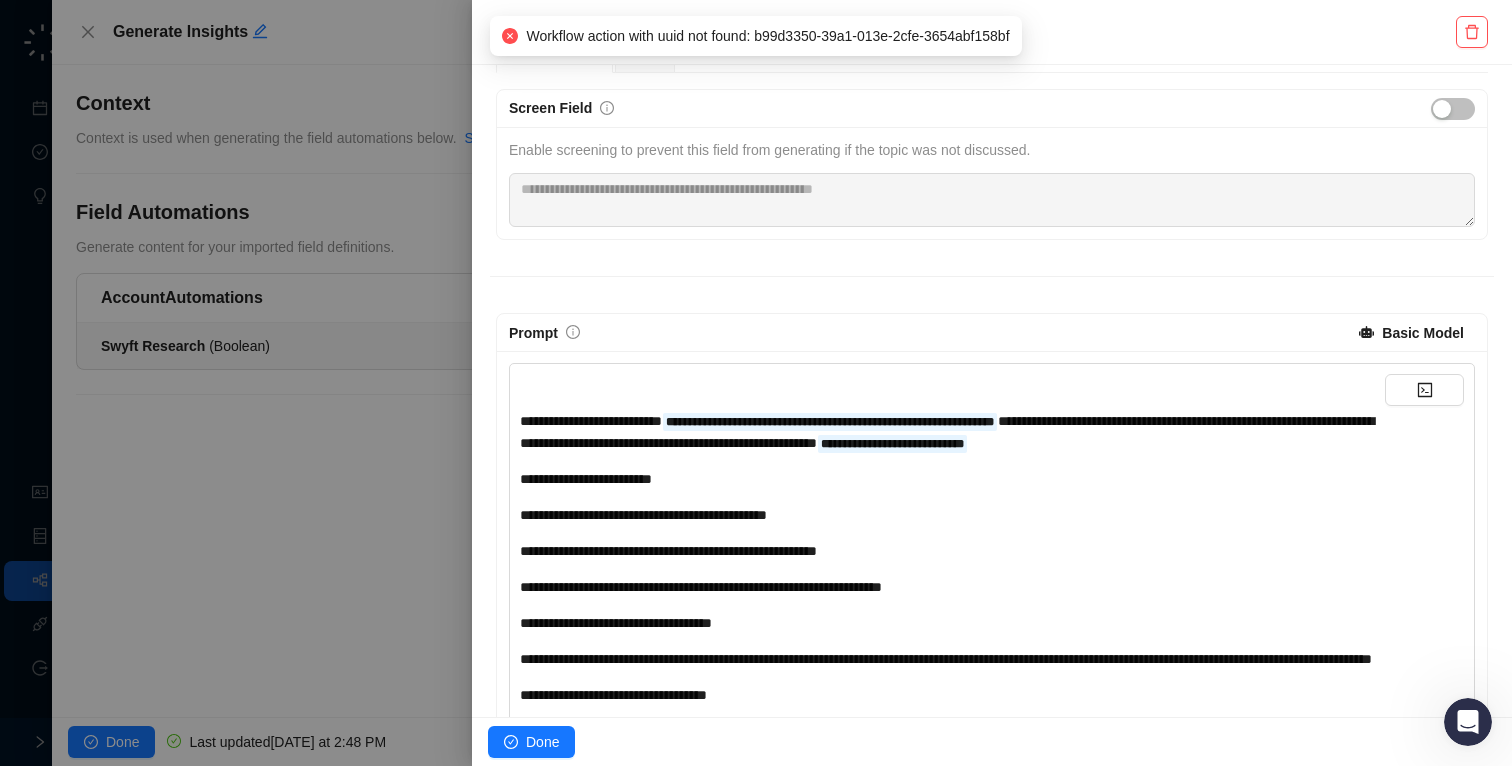 click on "**********" at bounding box center (952, 432) 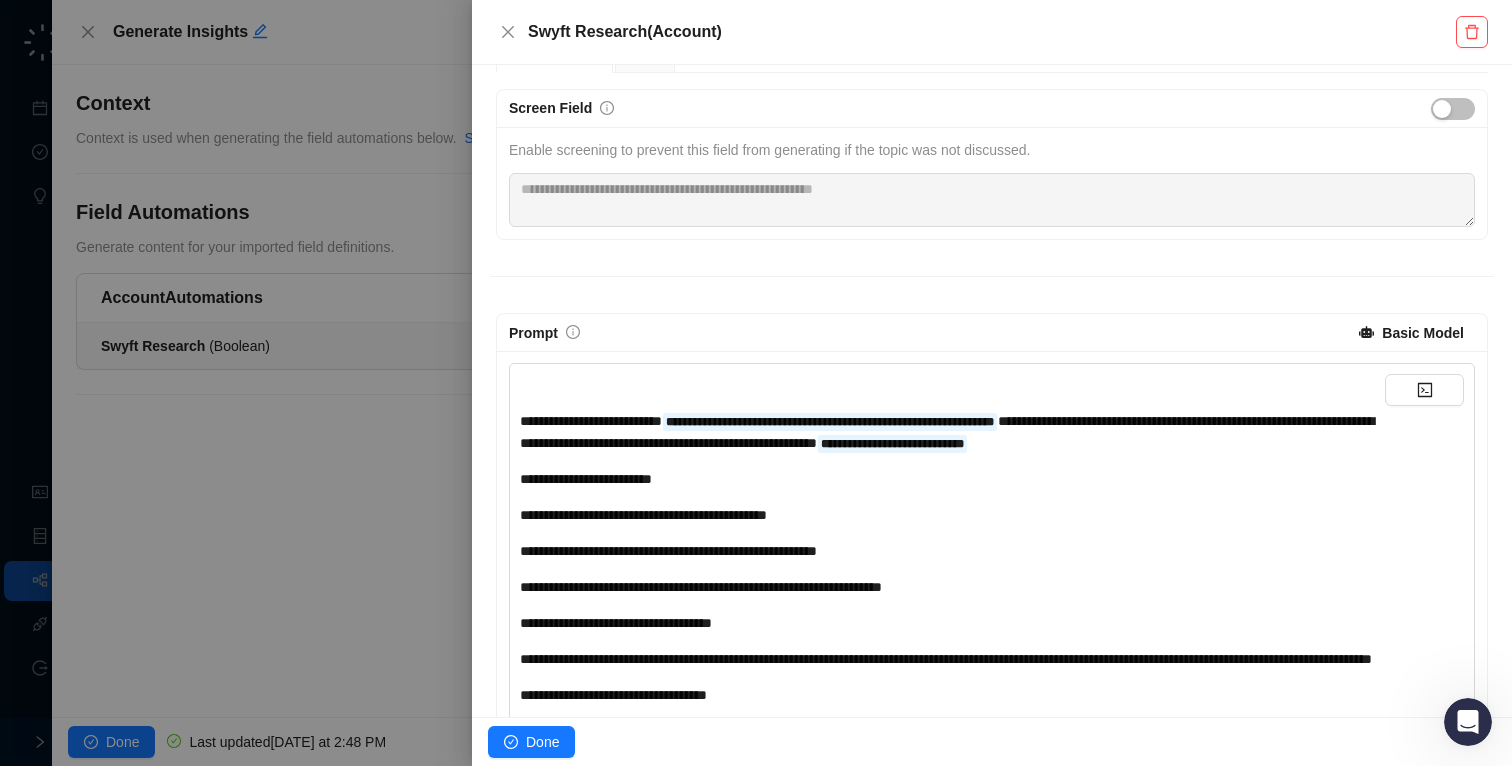 click on "**********" at bounding box center (952, 432) 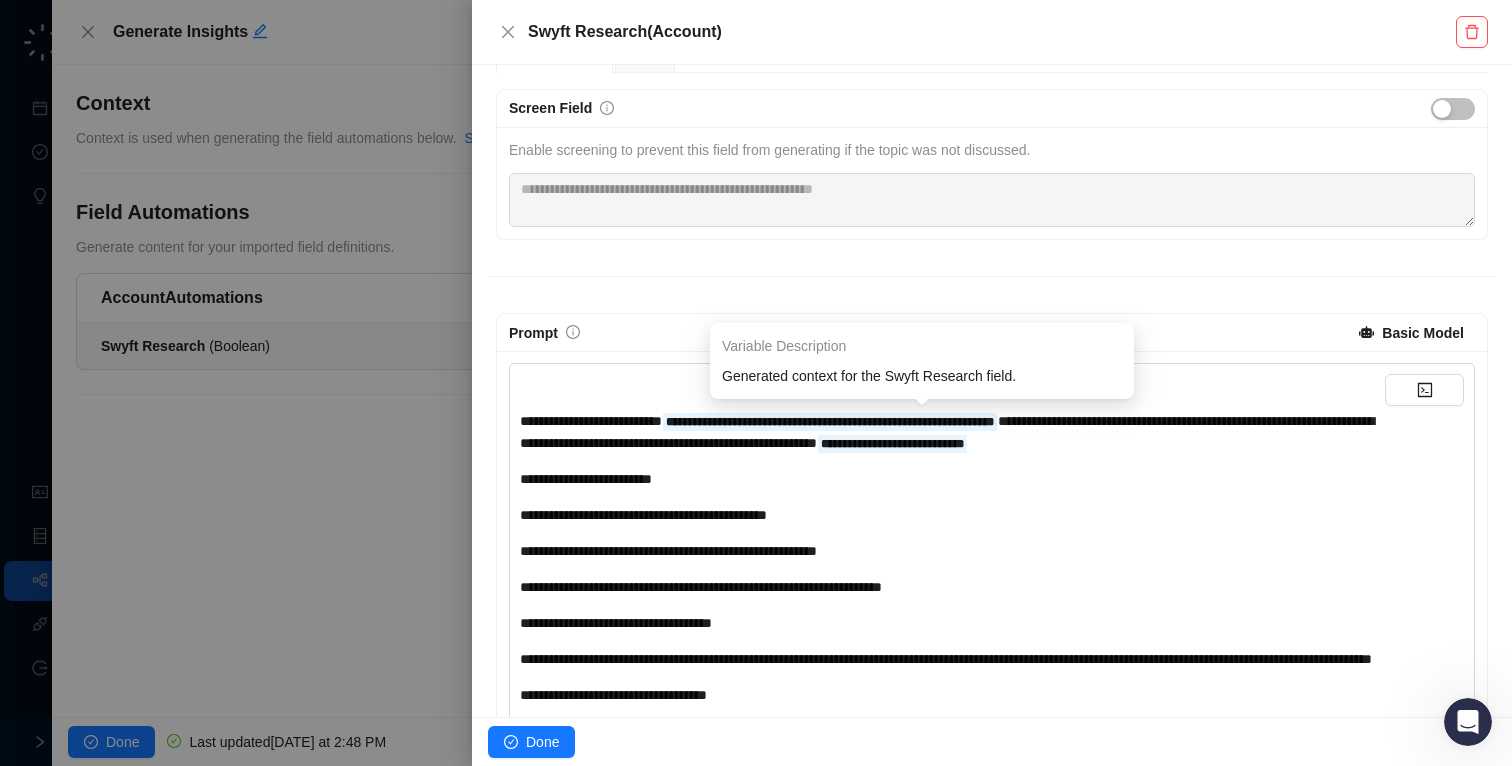 click on "Variable Description Generated context for the Swyft Research field." at bounding box center [922, 361] 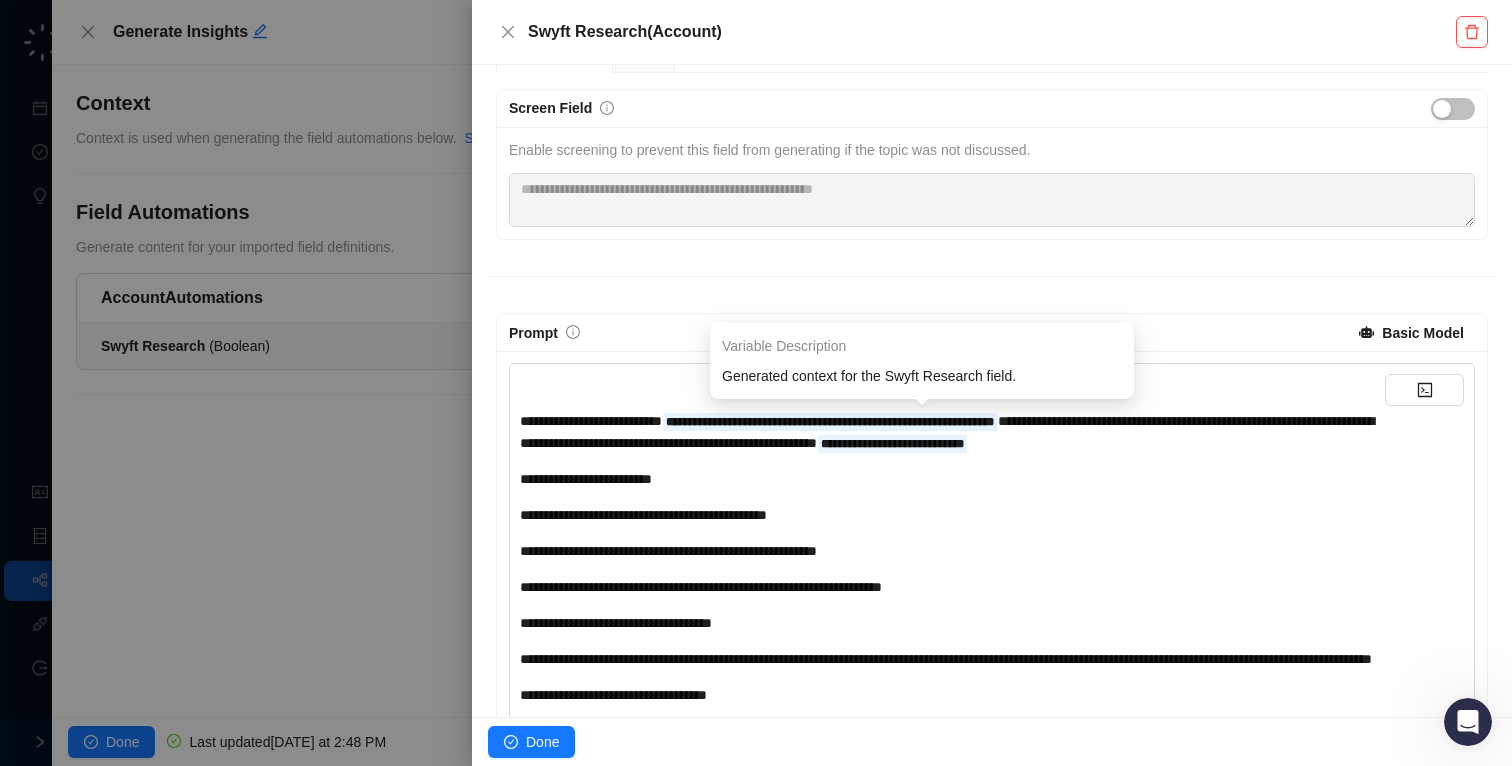click on "**********" at bounding box center [947, 432] 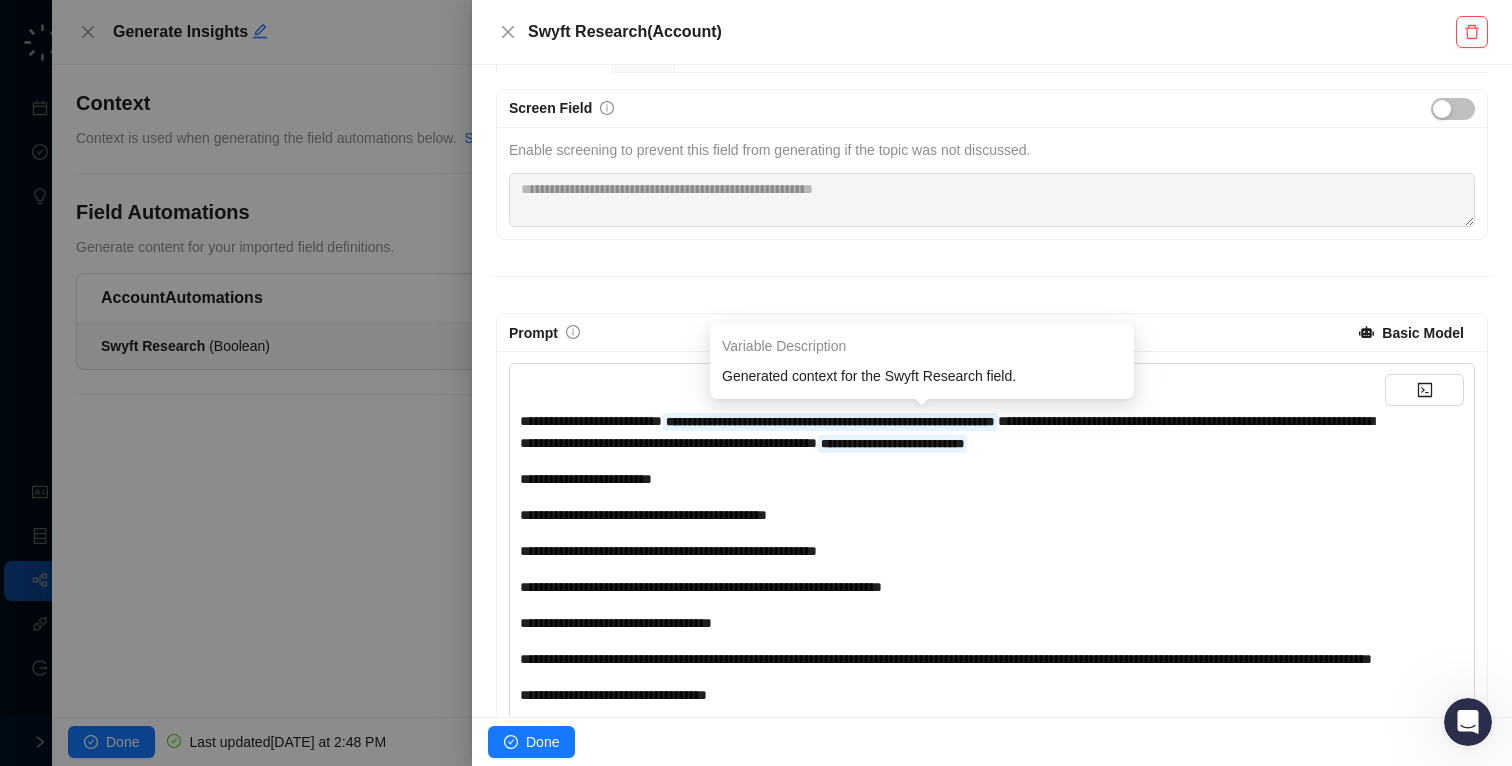 click on "**********" at bounding box center (830, 422) 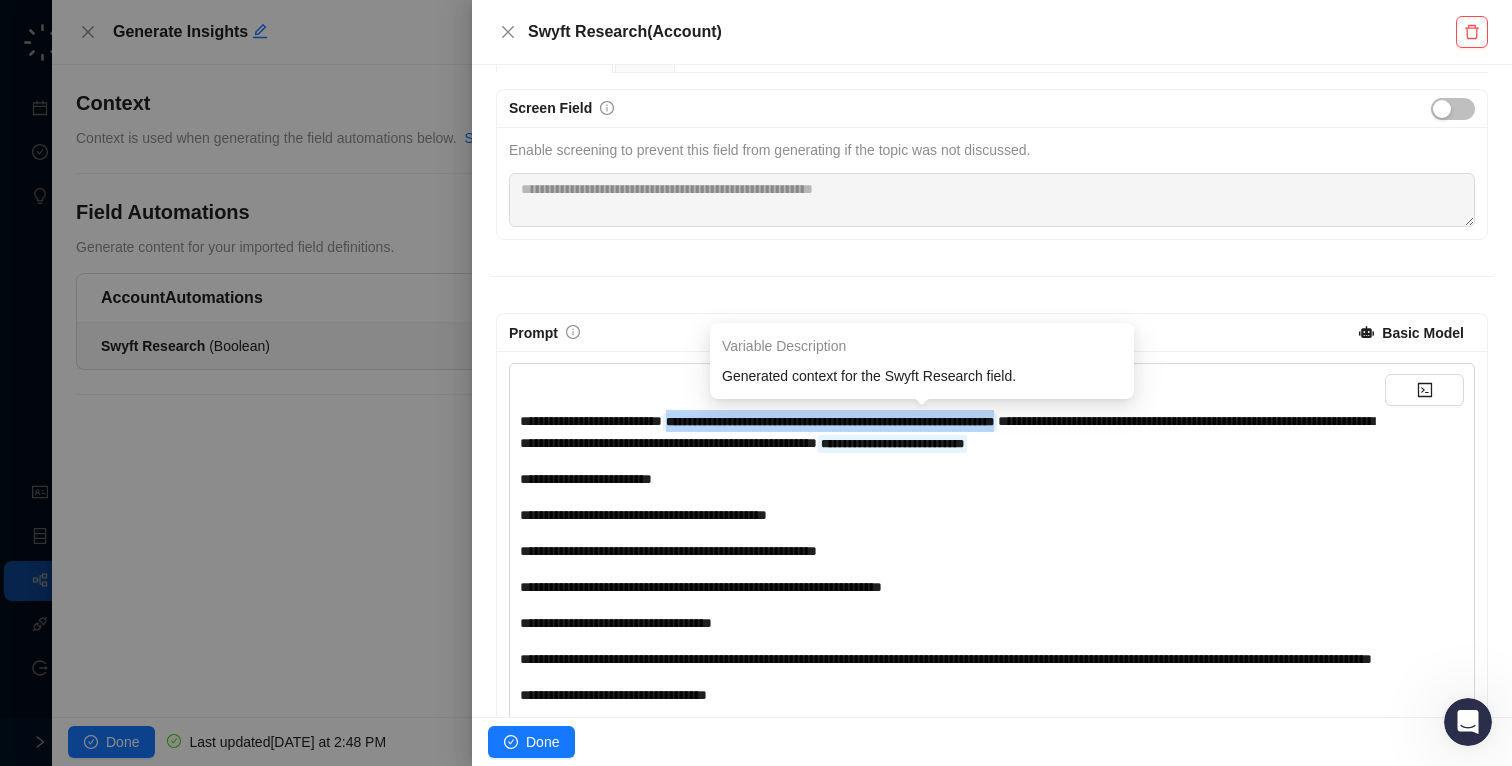 drag, startPoint x: 1136, startPoint y: 418, endPoint x: 713, endPoint y: 419, distance: 423.0012 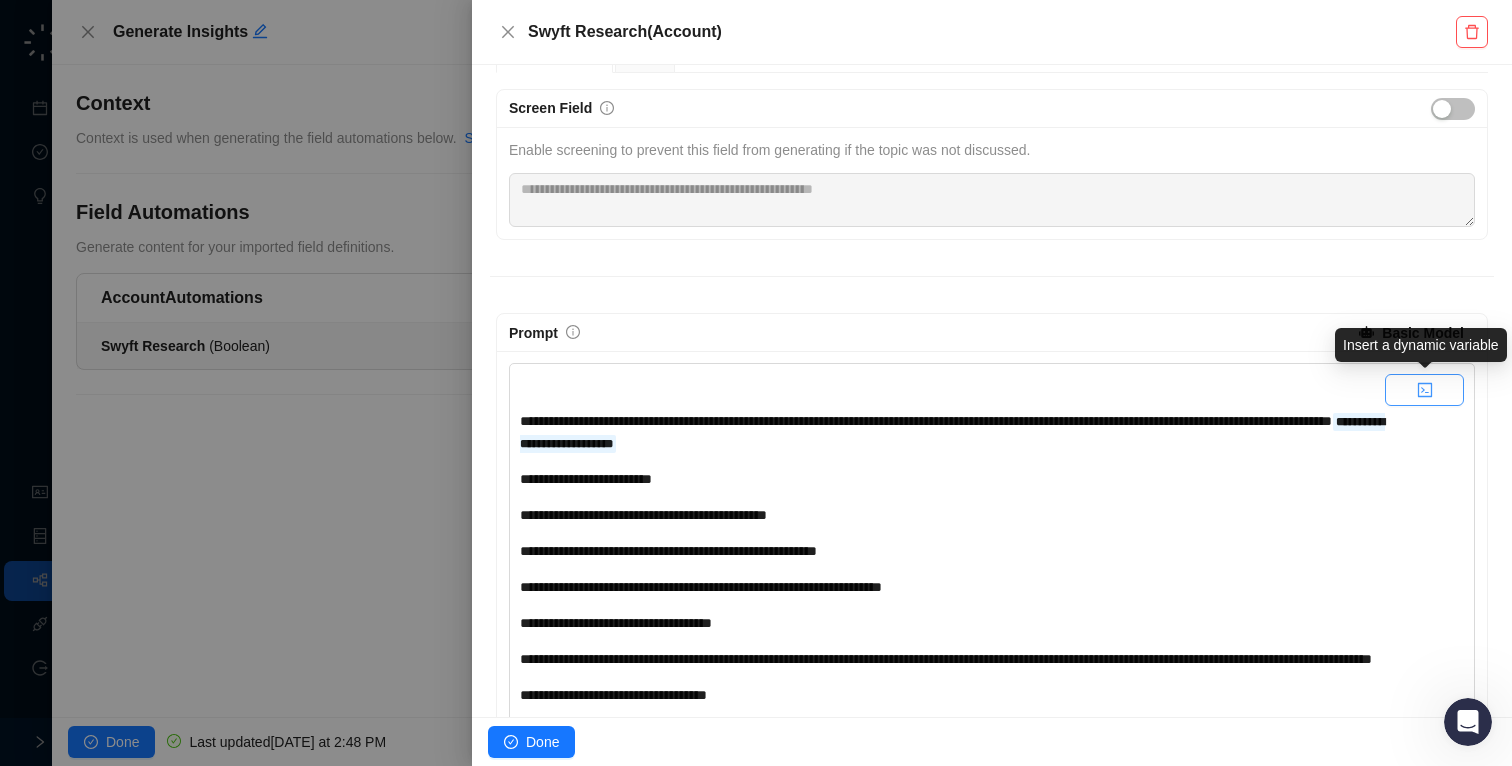 click at bounding box center [1424, 390] 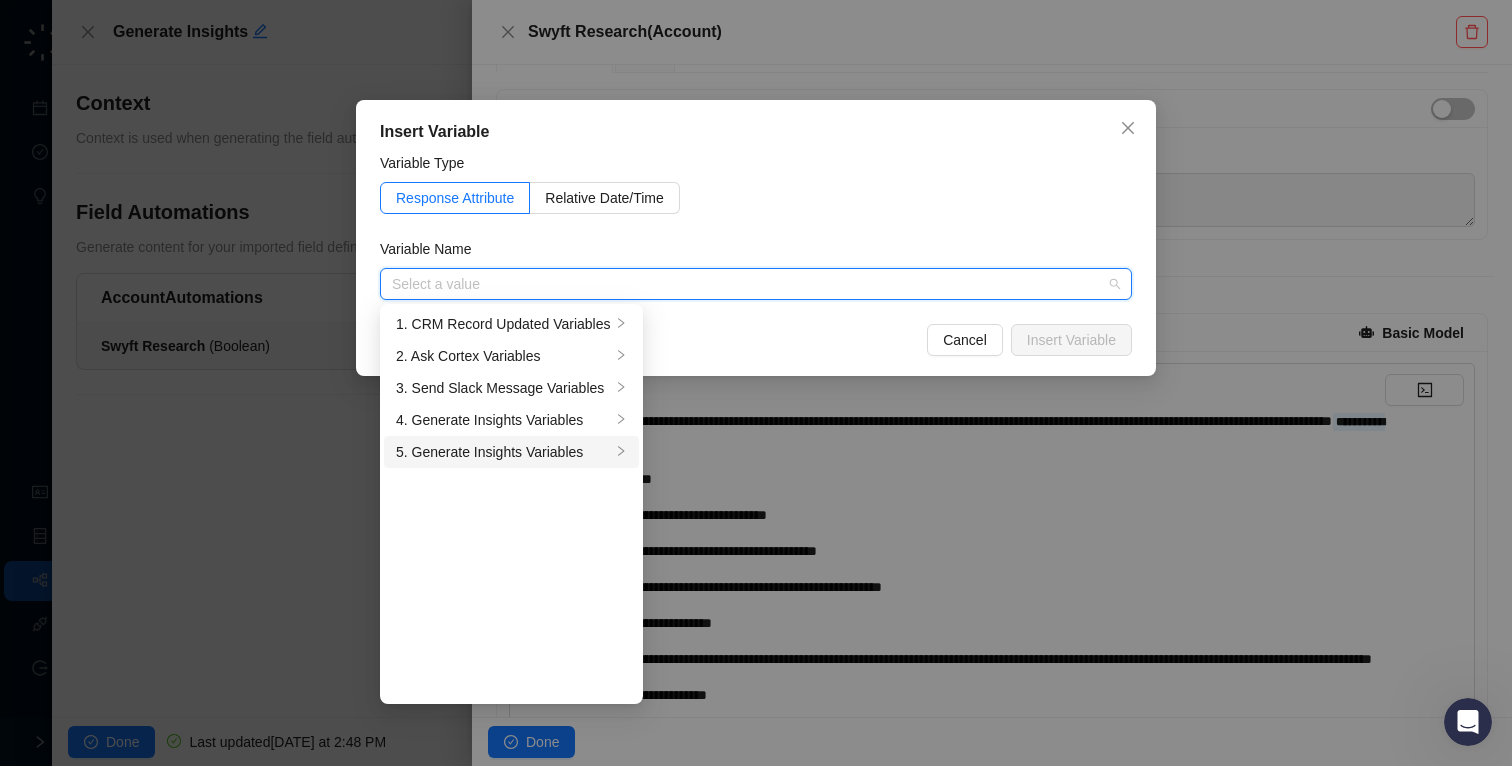 click on "5. Generate Insights Variables" at bounding box center (503, 452) 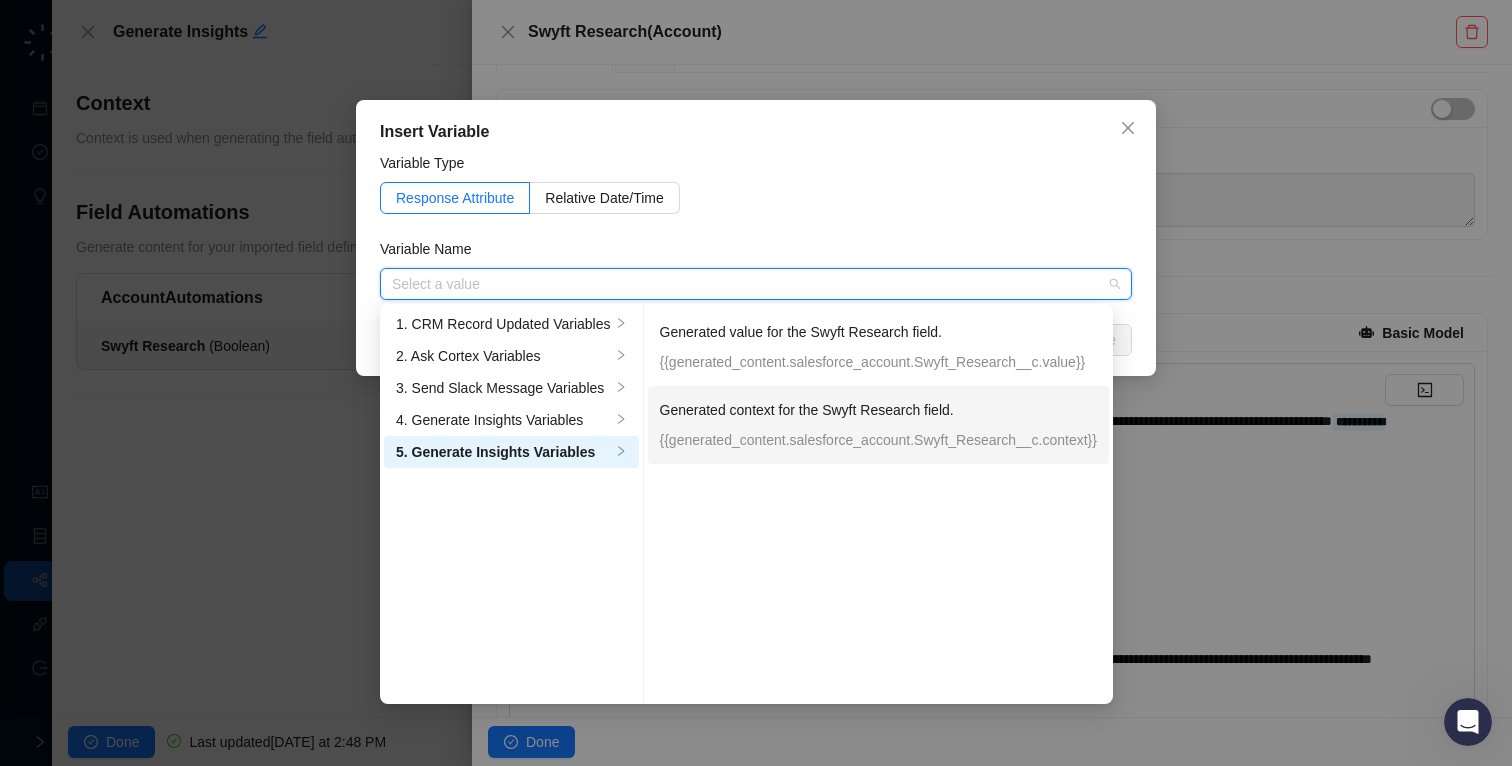 click on "{{generated_content.salesforce_account.Swyft_Research__c.context}}" at bounding box center [878, 440] 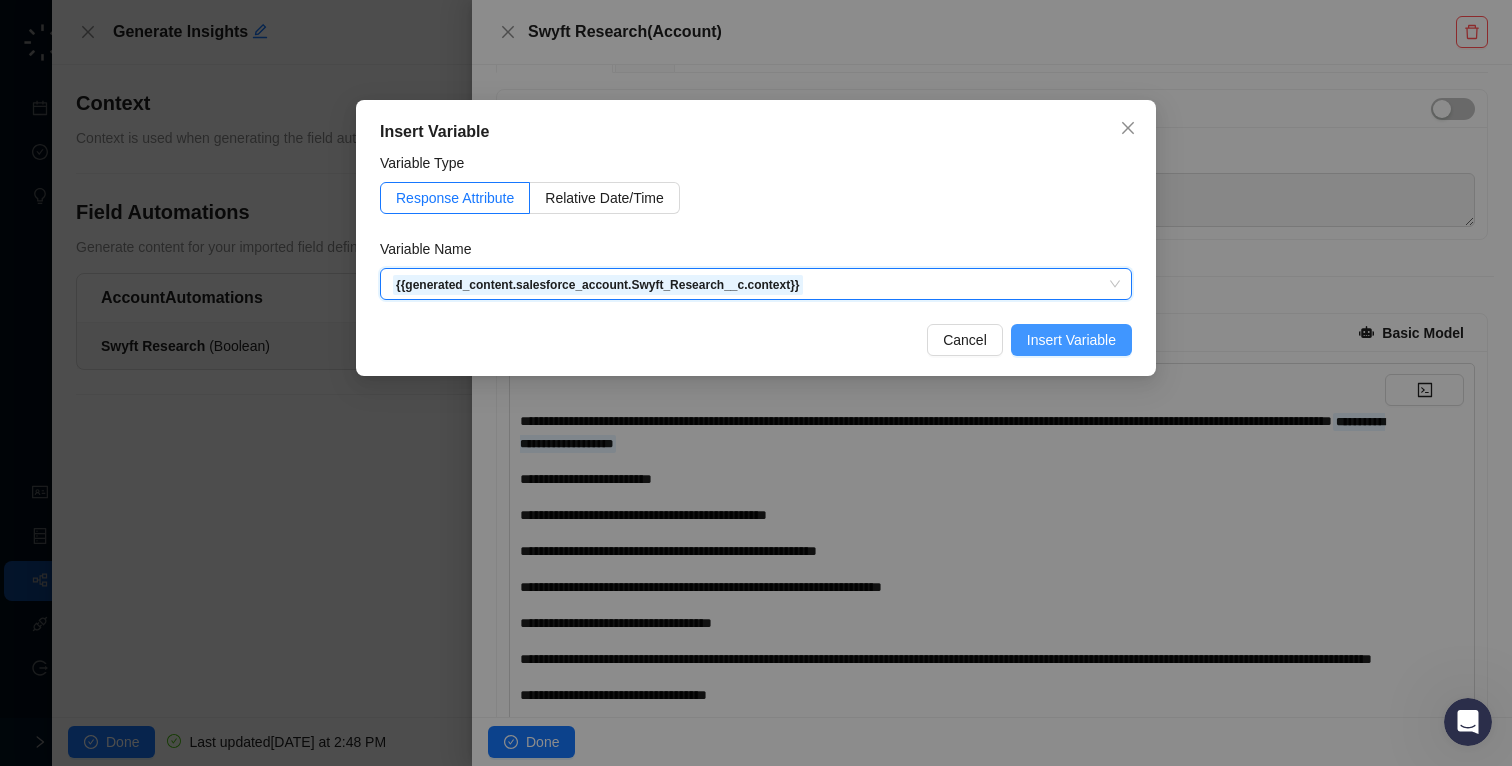 click on "Insert Variable" at bounding box center (1071, 340) 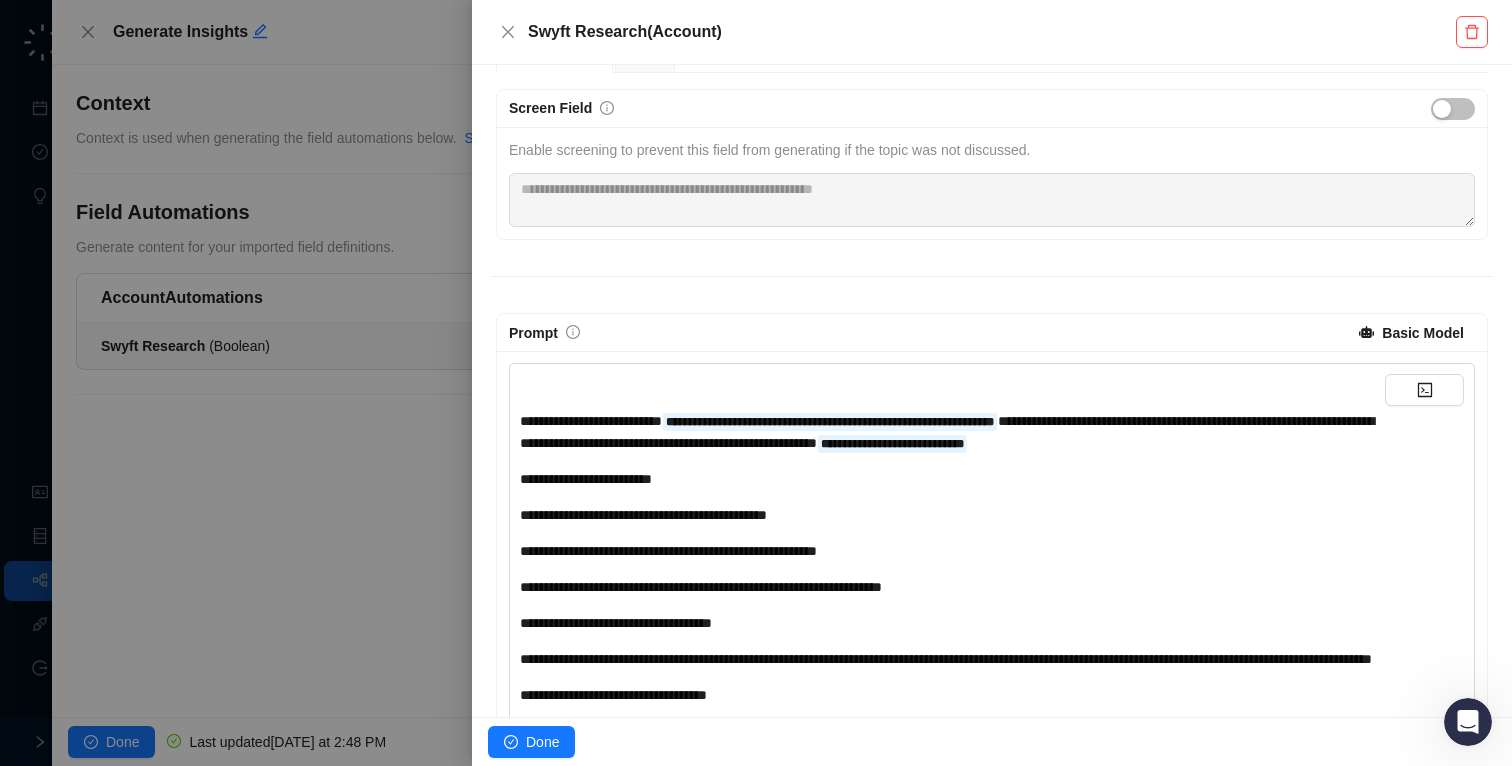click on "**********" at bounding box center [952, 479] 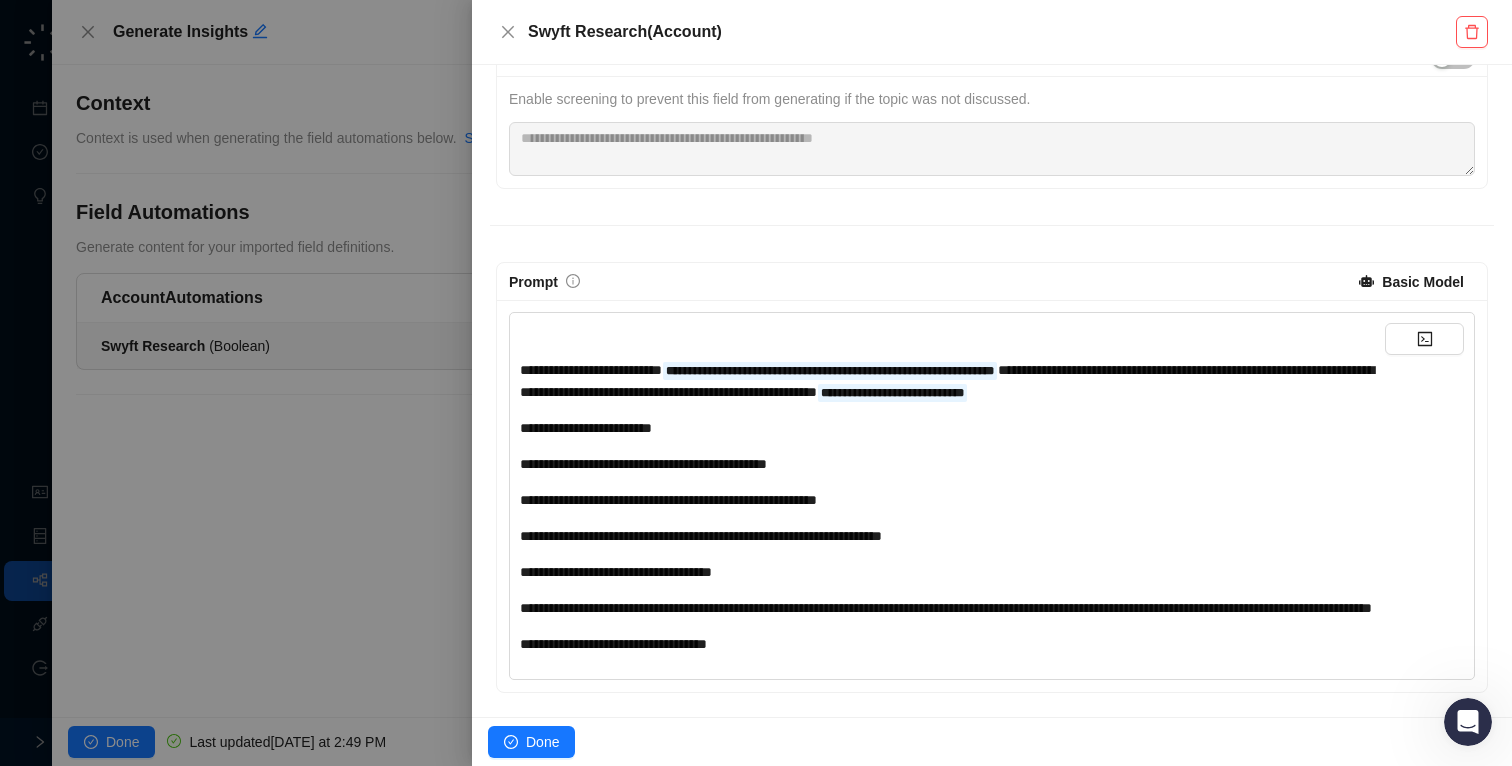 scroll, scrollTop: 263, scrollLeft: 0, axis: vertical 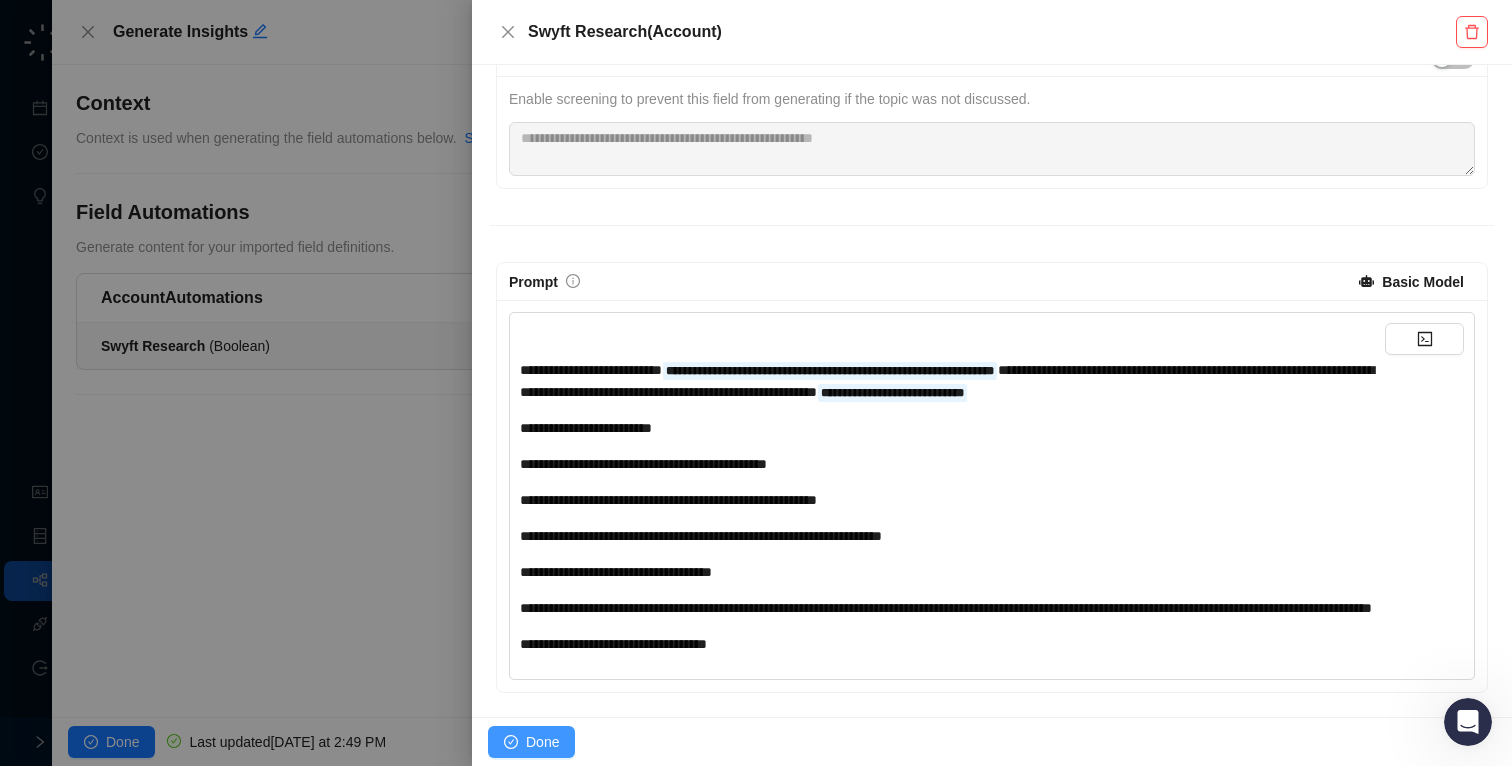 click on "Done" at bounding box center [531, 742] 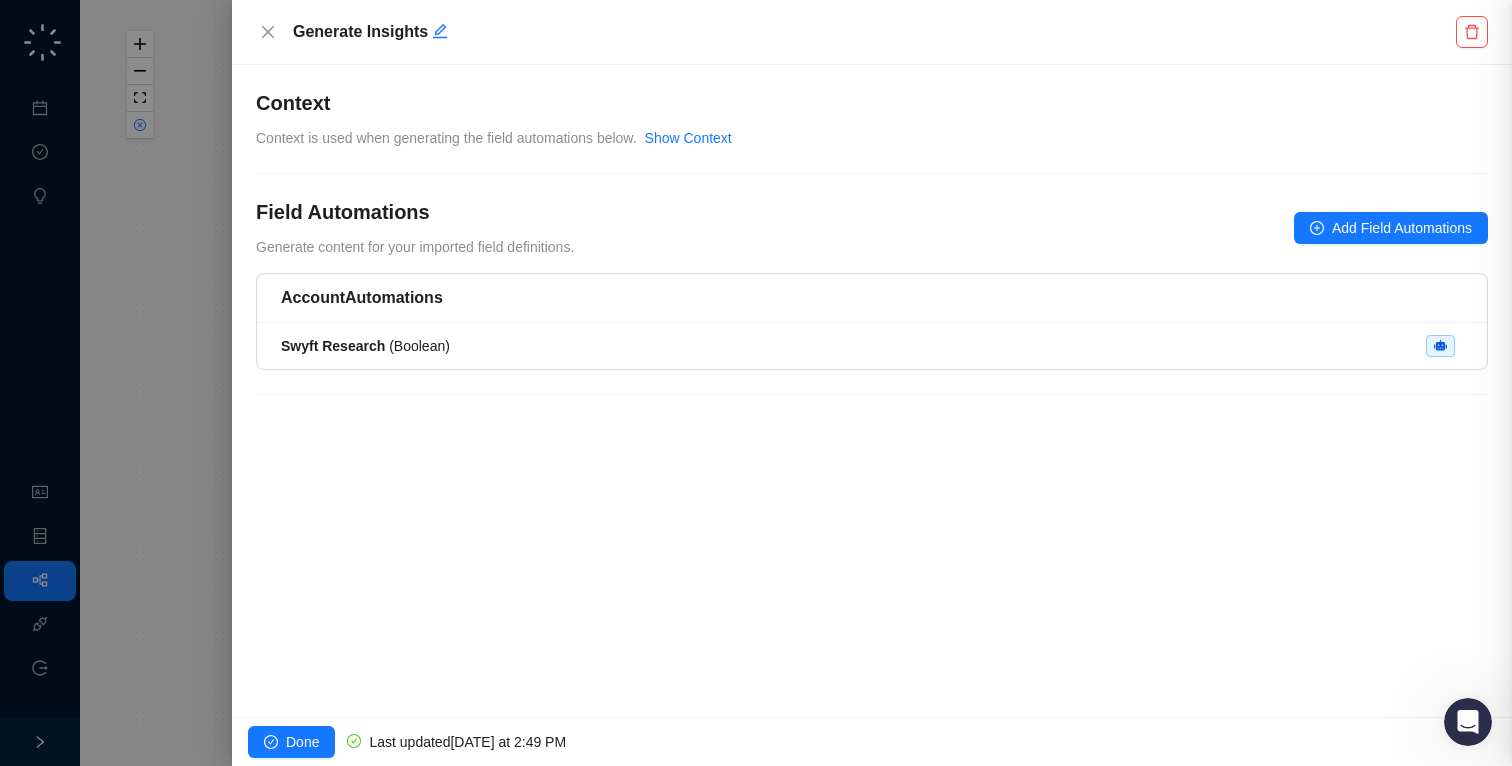 scroll, scrollTop: 0, scrollLeft: 0, axis: both 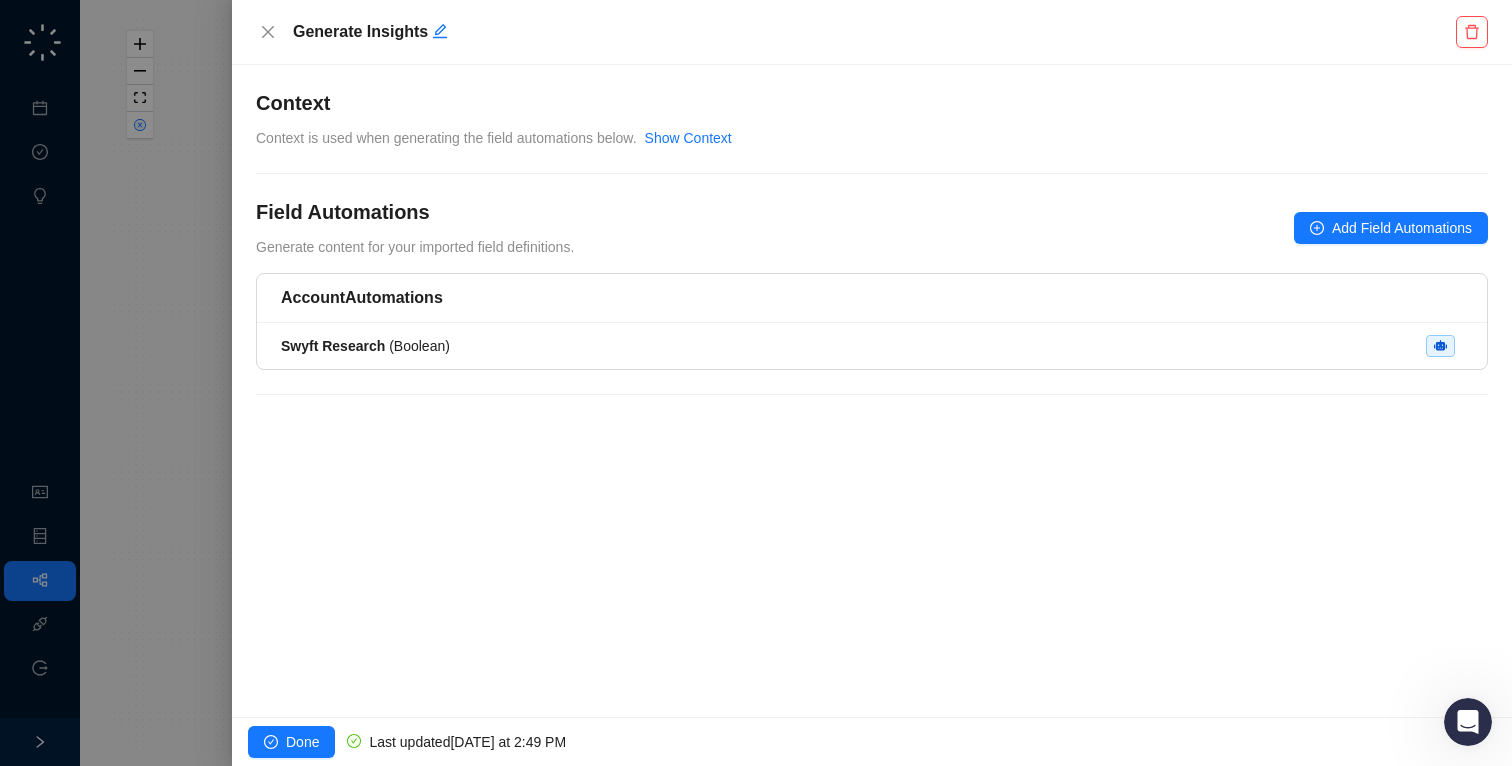 click on "**********" at bounding box center [872, 391] 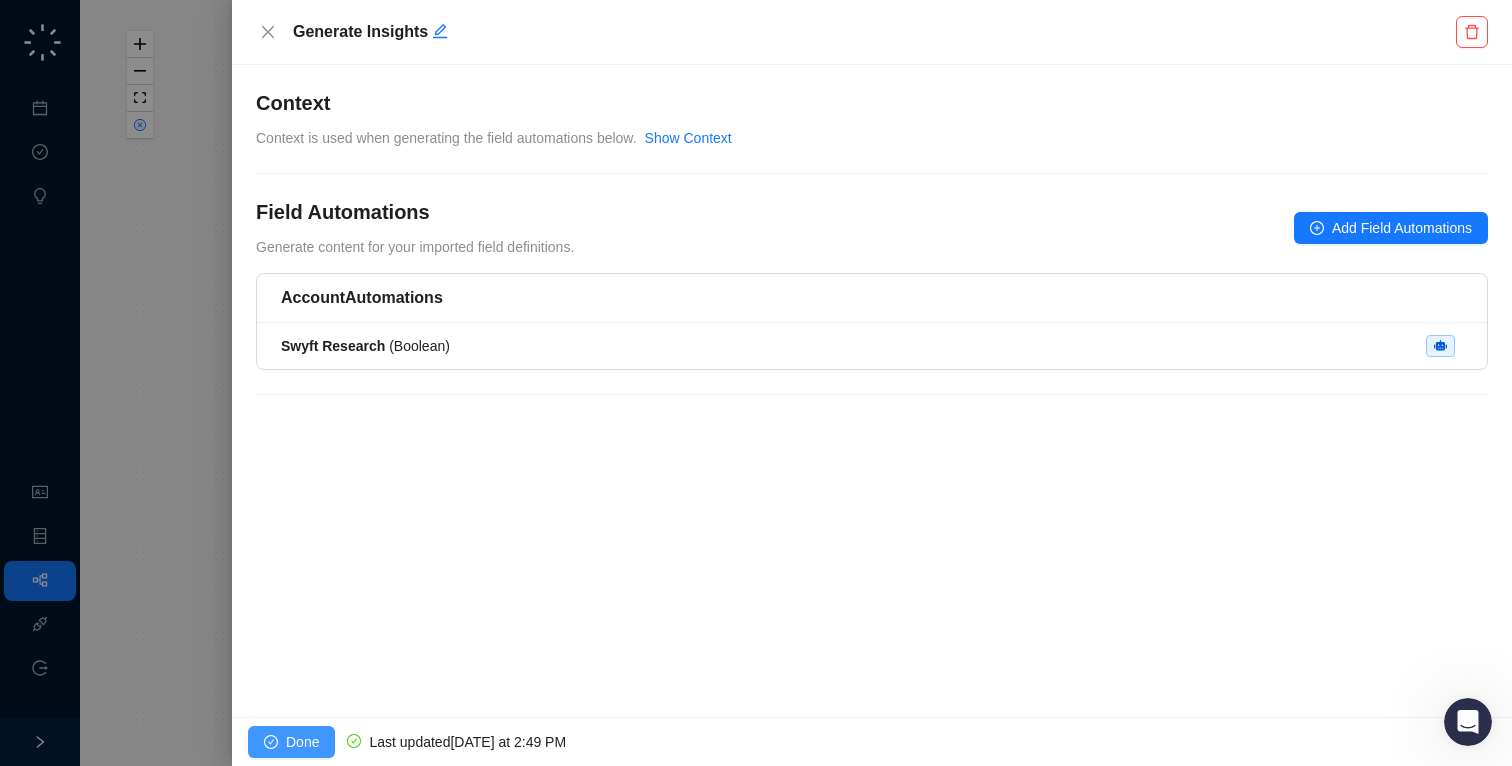 click on "Done" at bounding box center [302, 742] 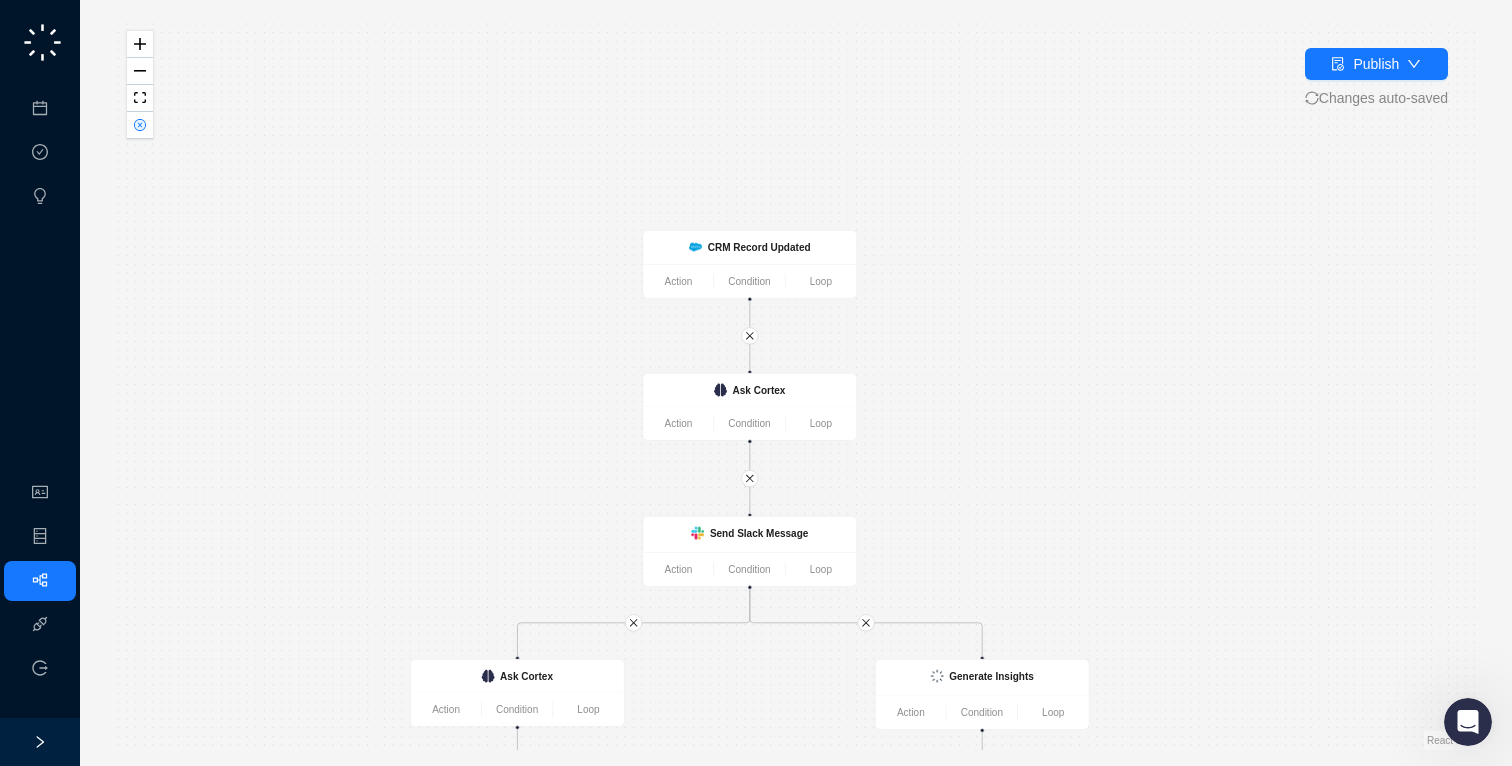 drag, startPoint x: 588, startPoint y: 273, endPoint x: 522, endPoint y: 472, distance: 209.65924 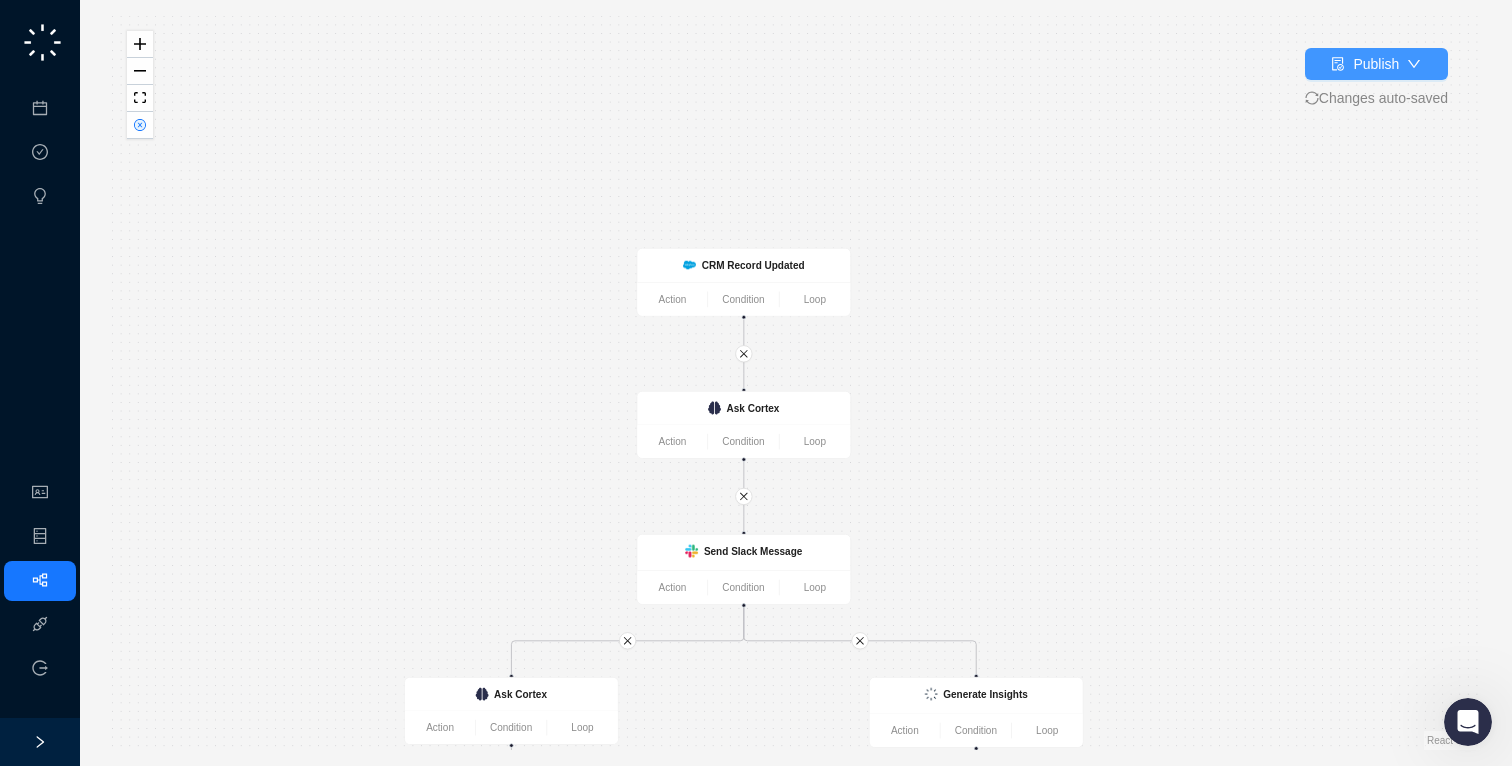click on "Publish" at bounding box center (1376, 64) 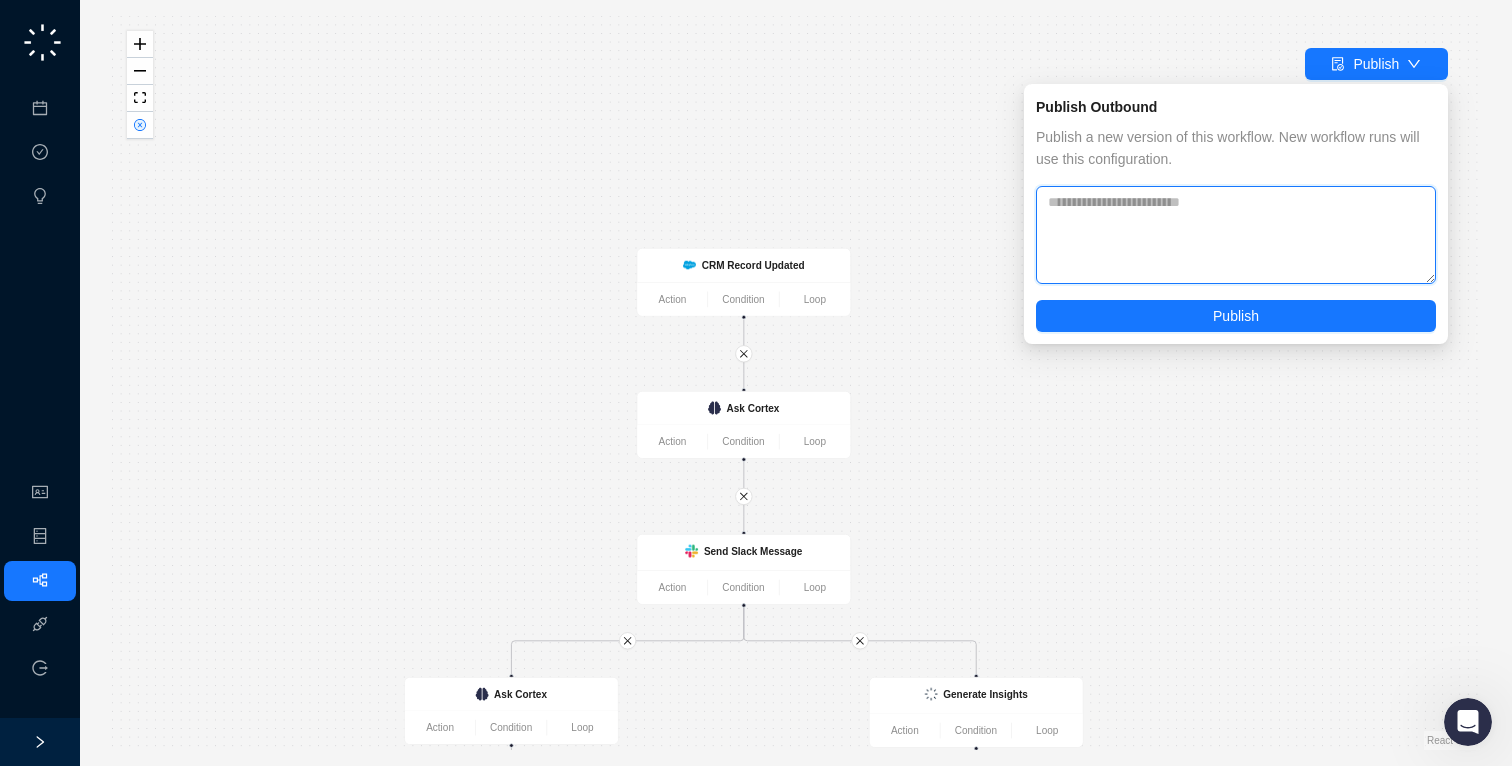 click at bounding box center [1236, 235] 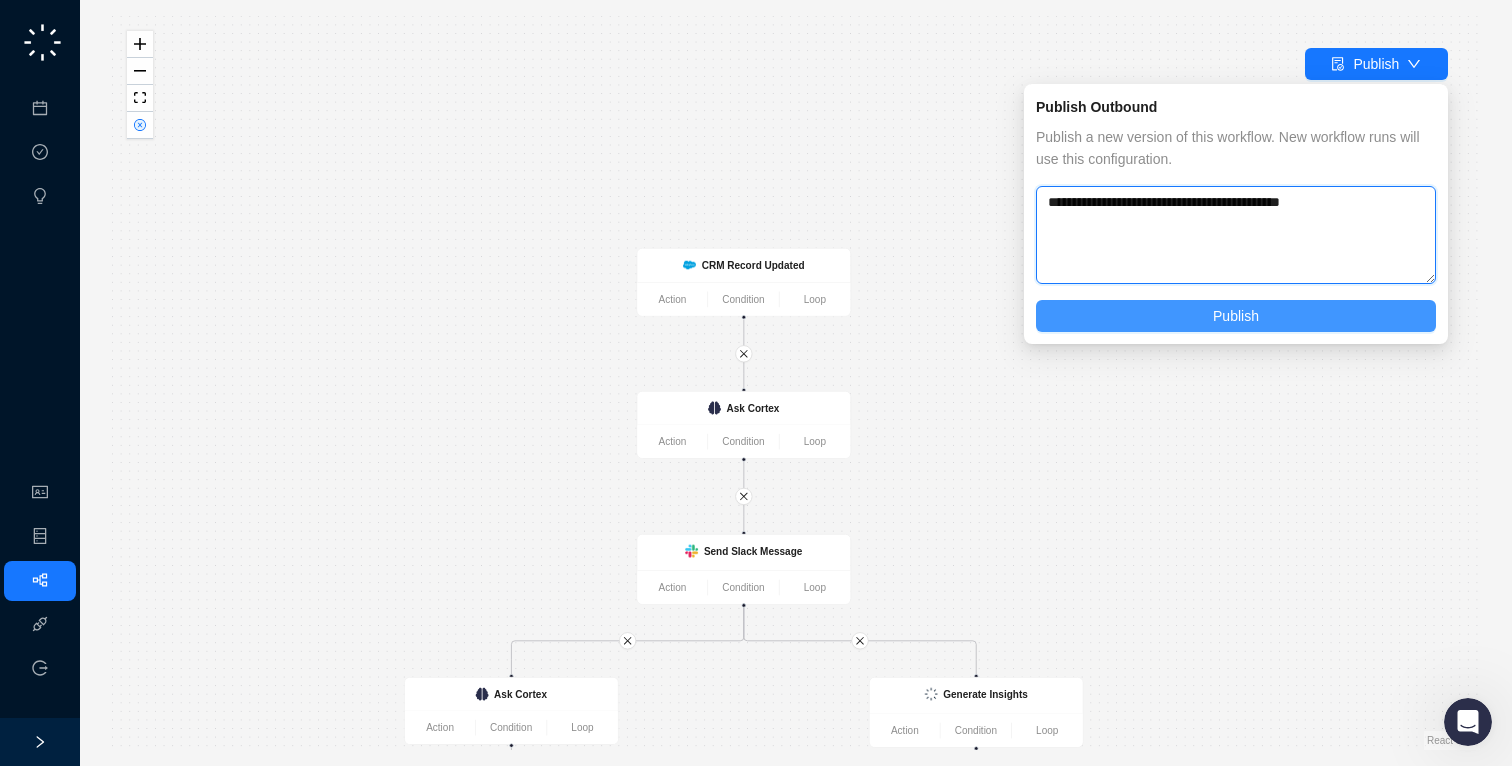 type on "**********" 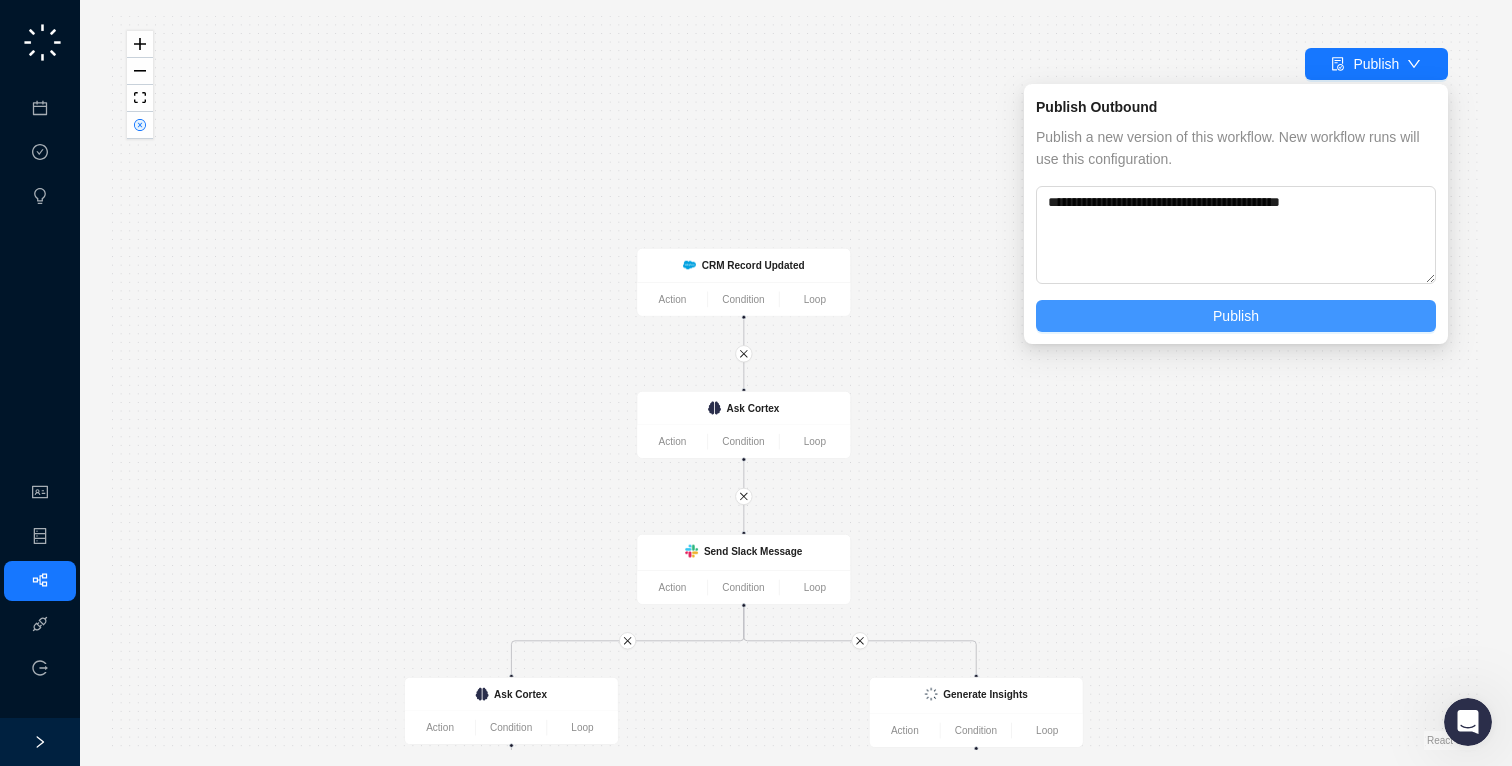 click on "Publish" at bounding box center (1236, 316) 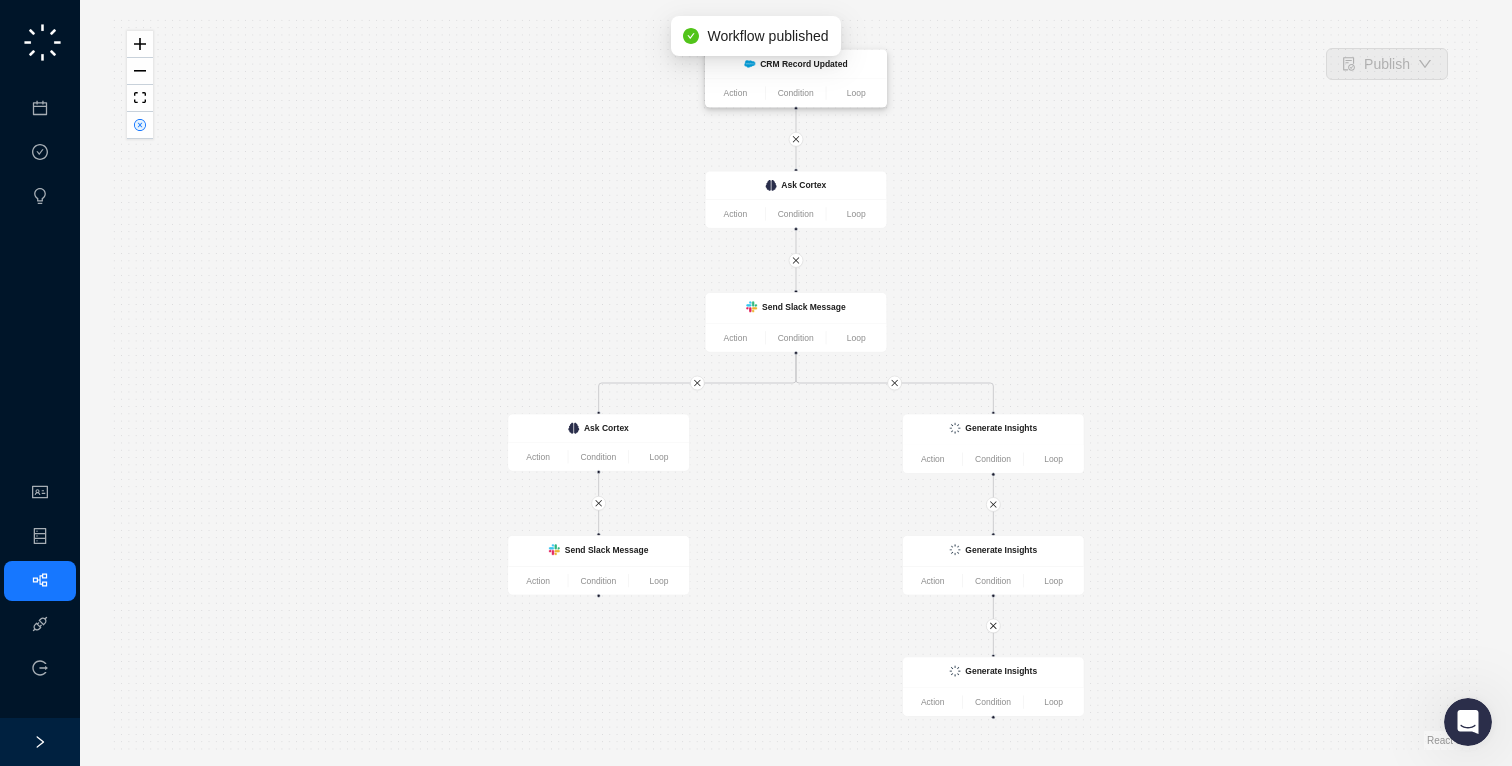 click on "CRM Record Updated" at bounding box center [796, 64] 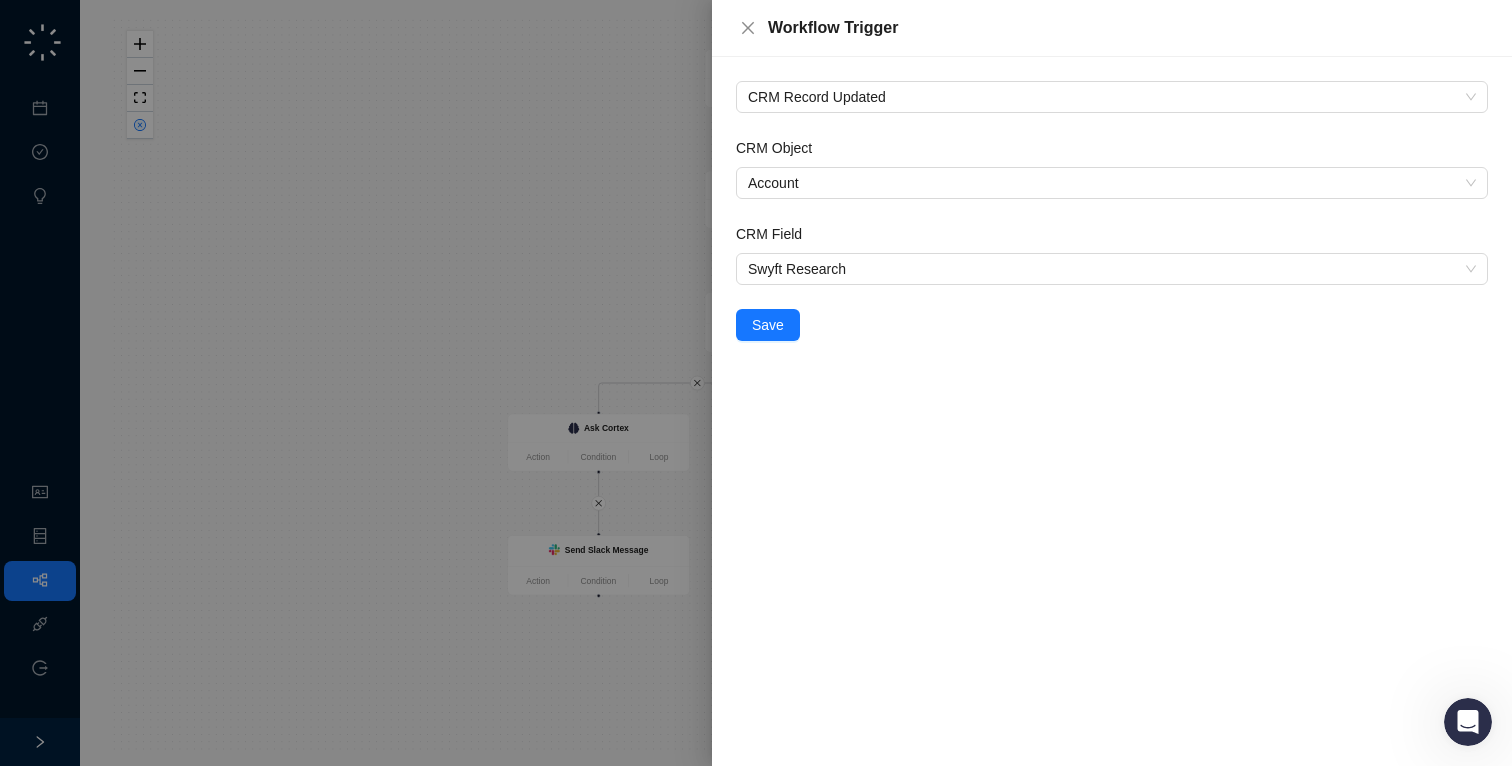 click at bounding box center (756, 383) 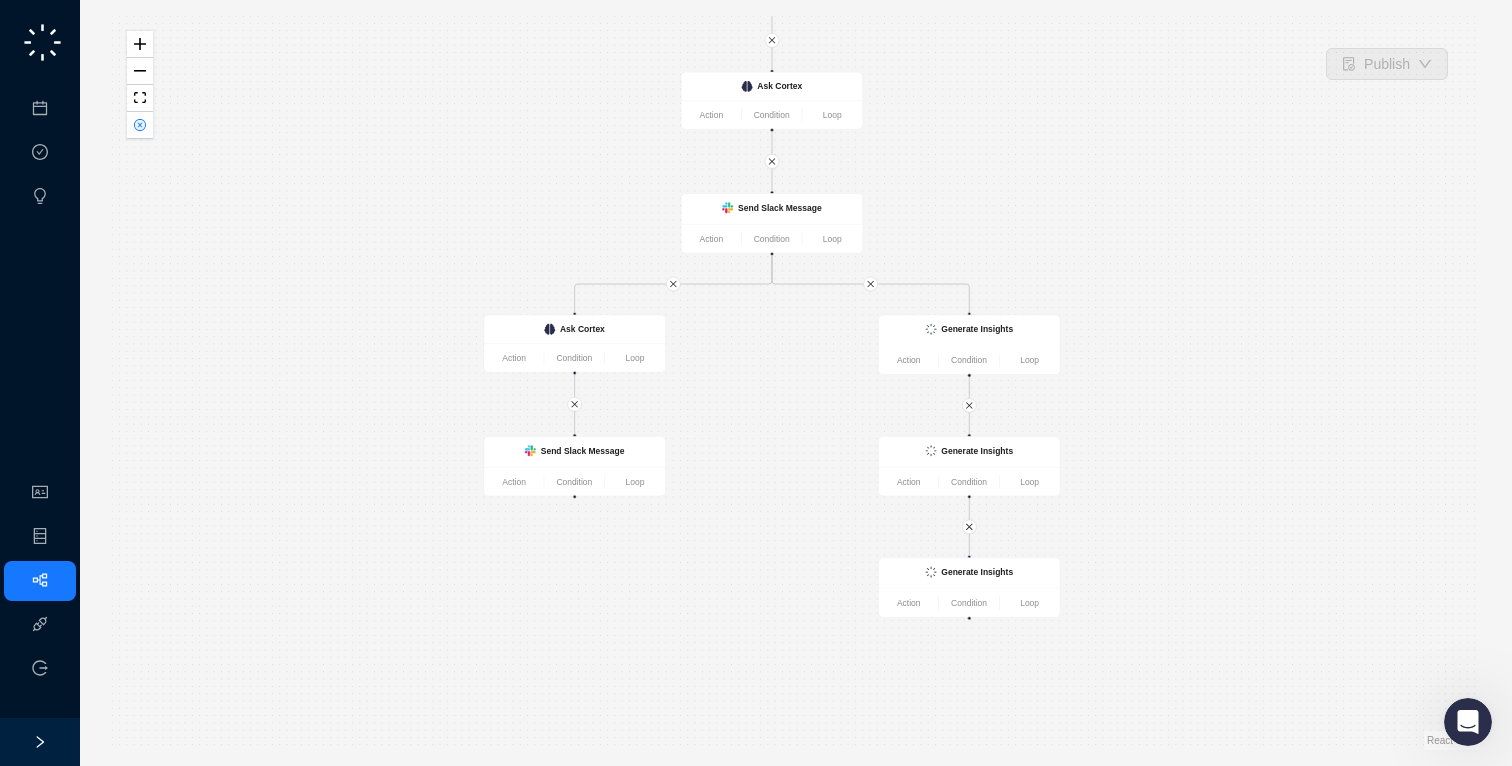 drag, startPoint x: 825, startPoint y: 589, endPoint x: 801, endPoint y: 490, distance: 101.86756 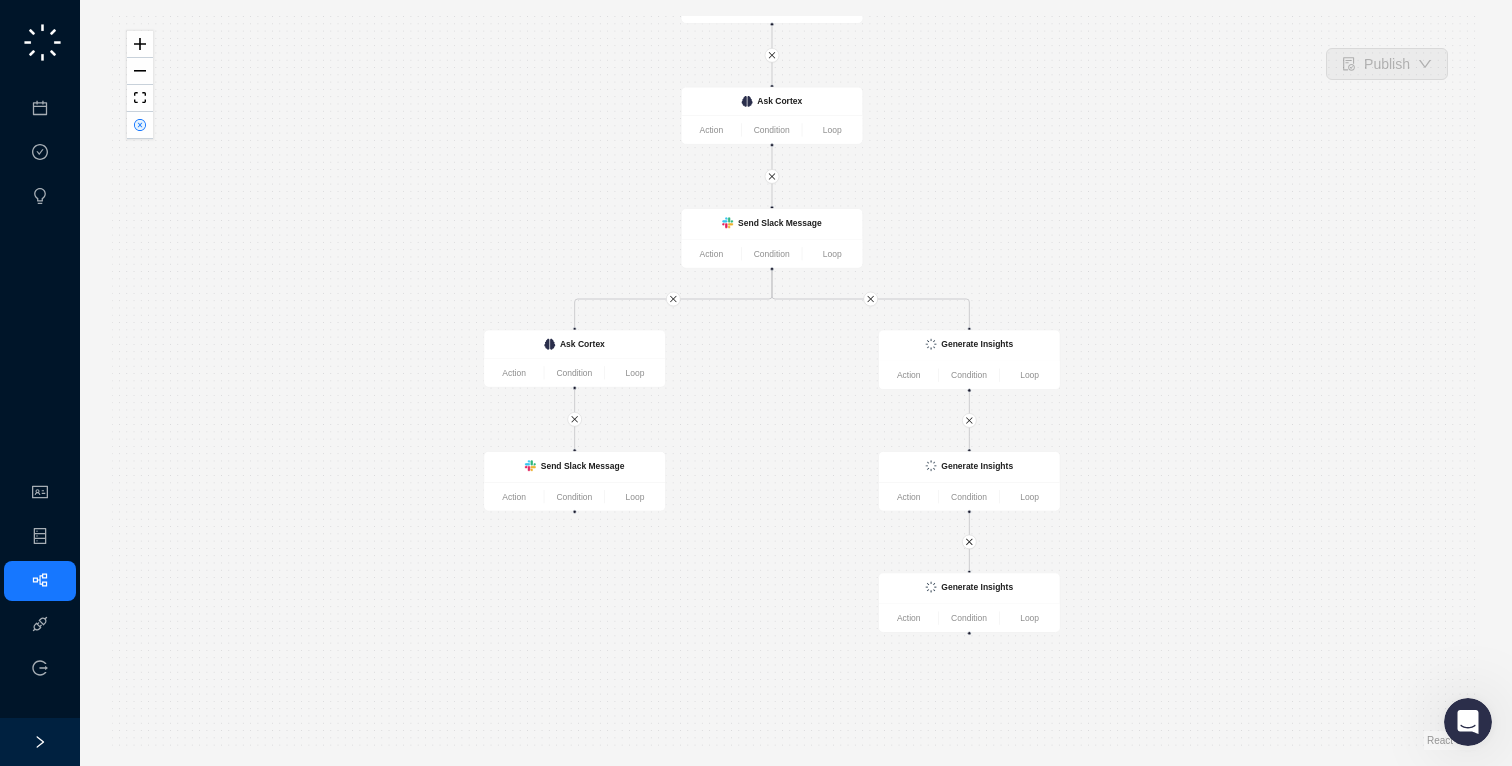 drag, startPoint x: 813, startPoint y: 408, endPoint x: 813, endPoint y: 423, distance: 15 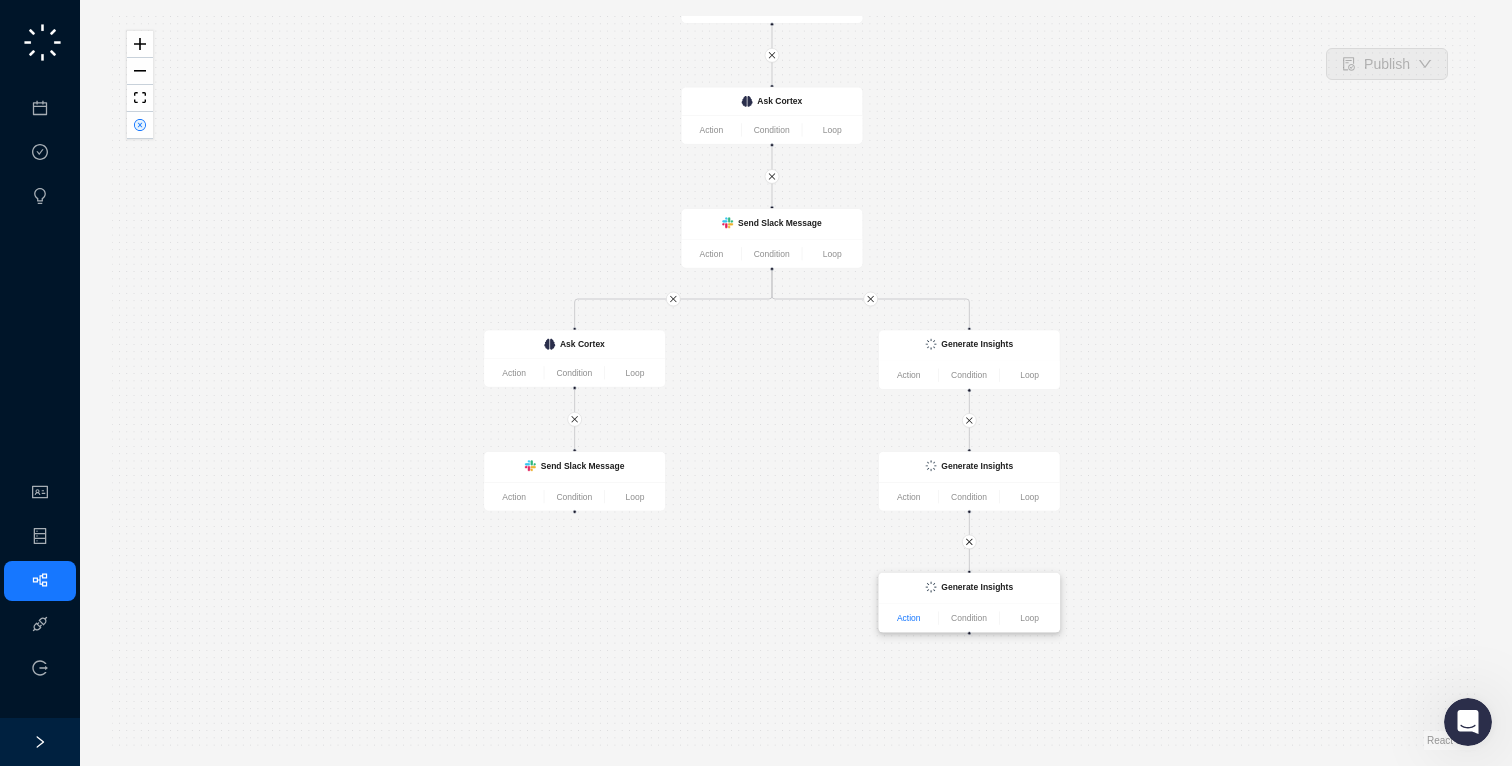 click on "Action" at bounding box center [909, 617] 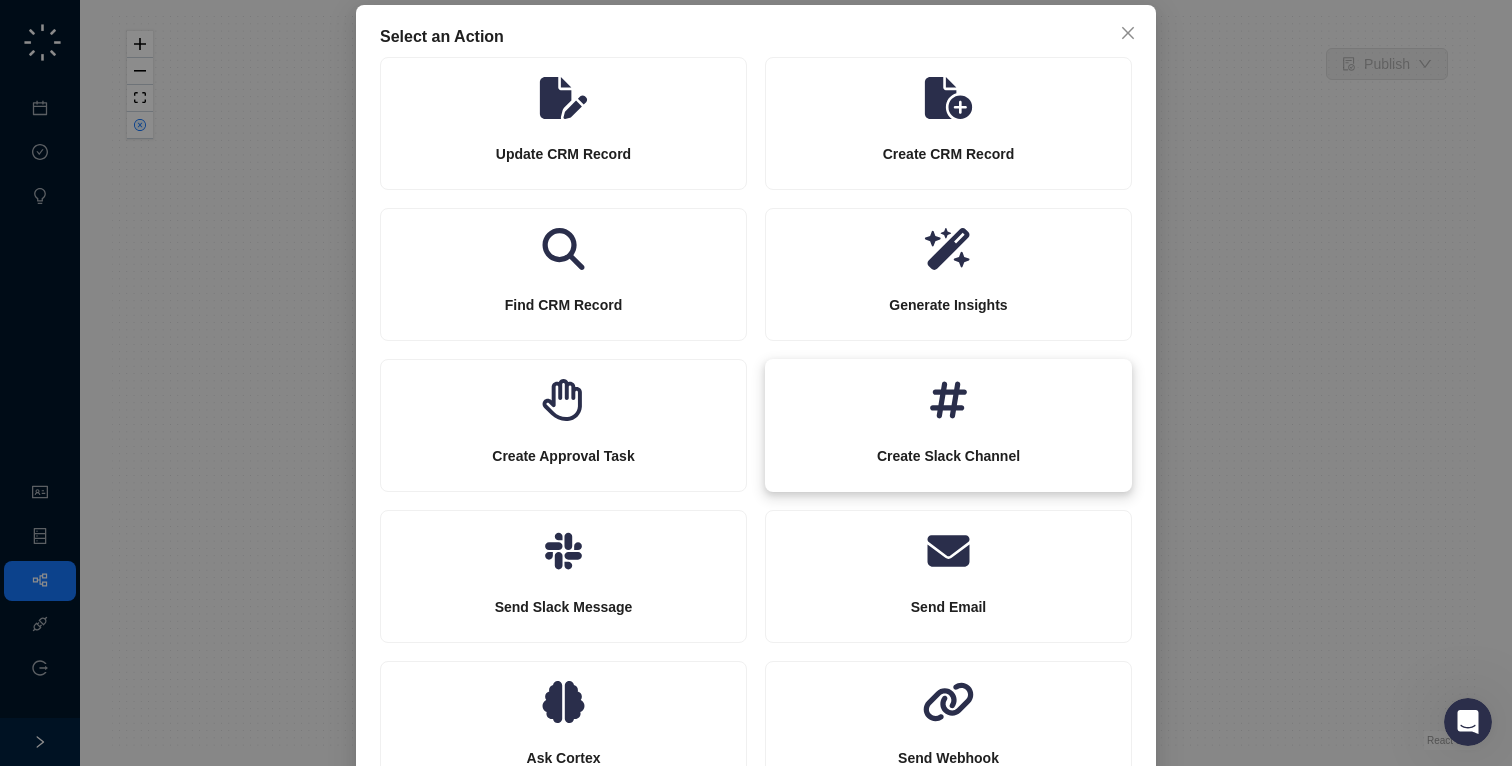 scroll, scrollTop: 167, scrollLeft: 0, axis: vertical 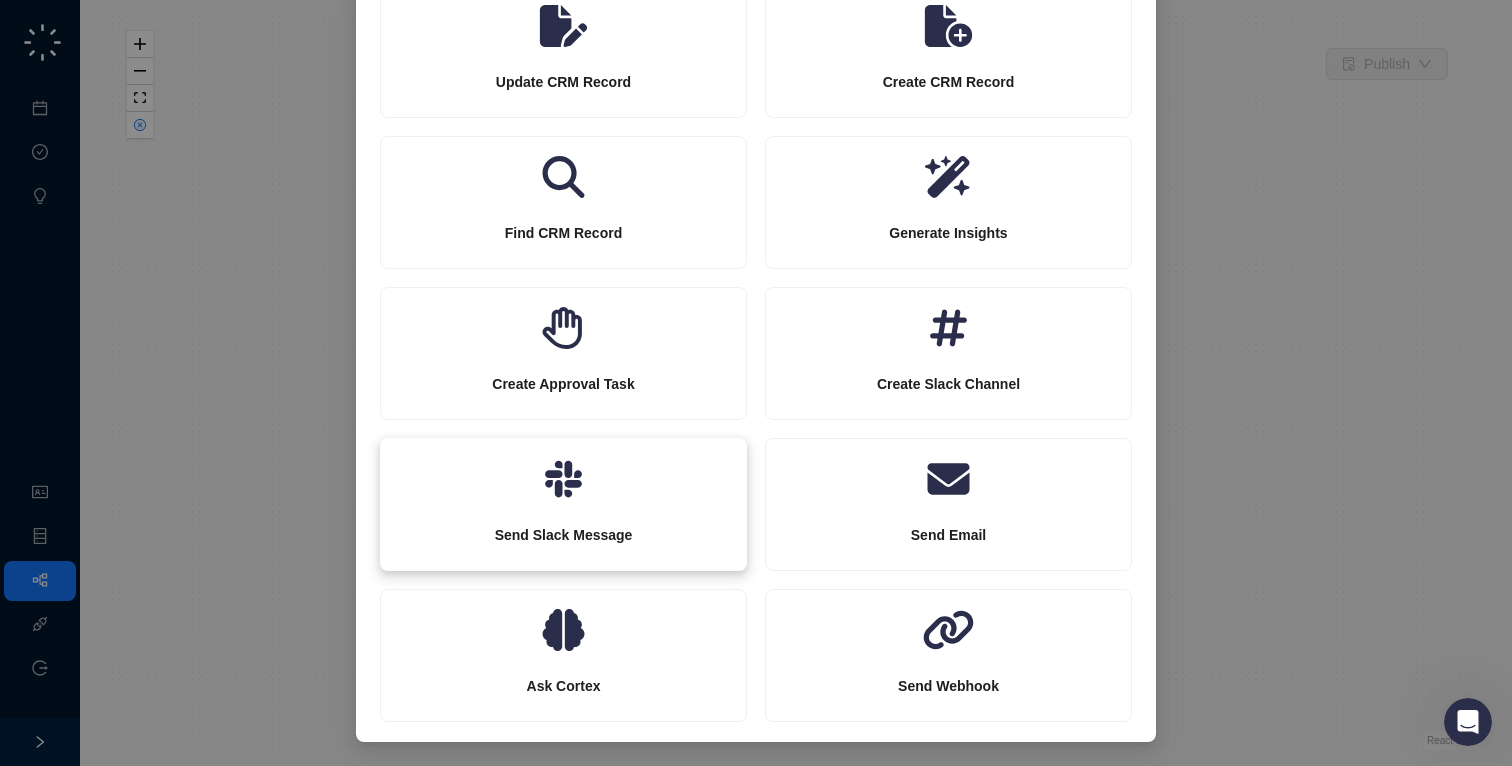 click on "Send Slack Message" at bounding box center [564, 535] 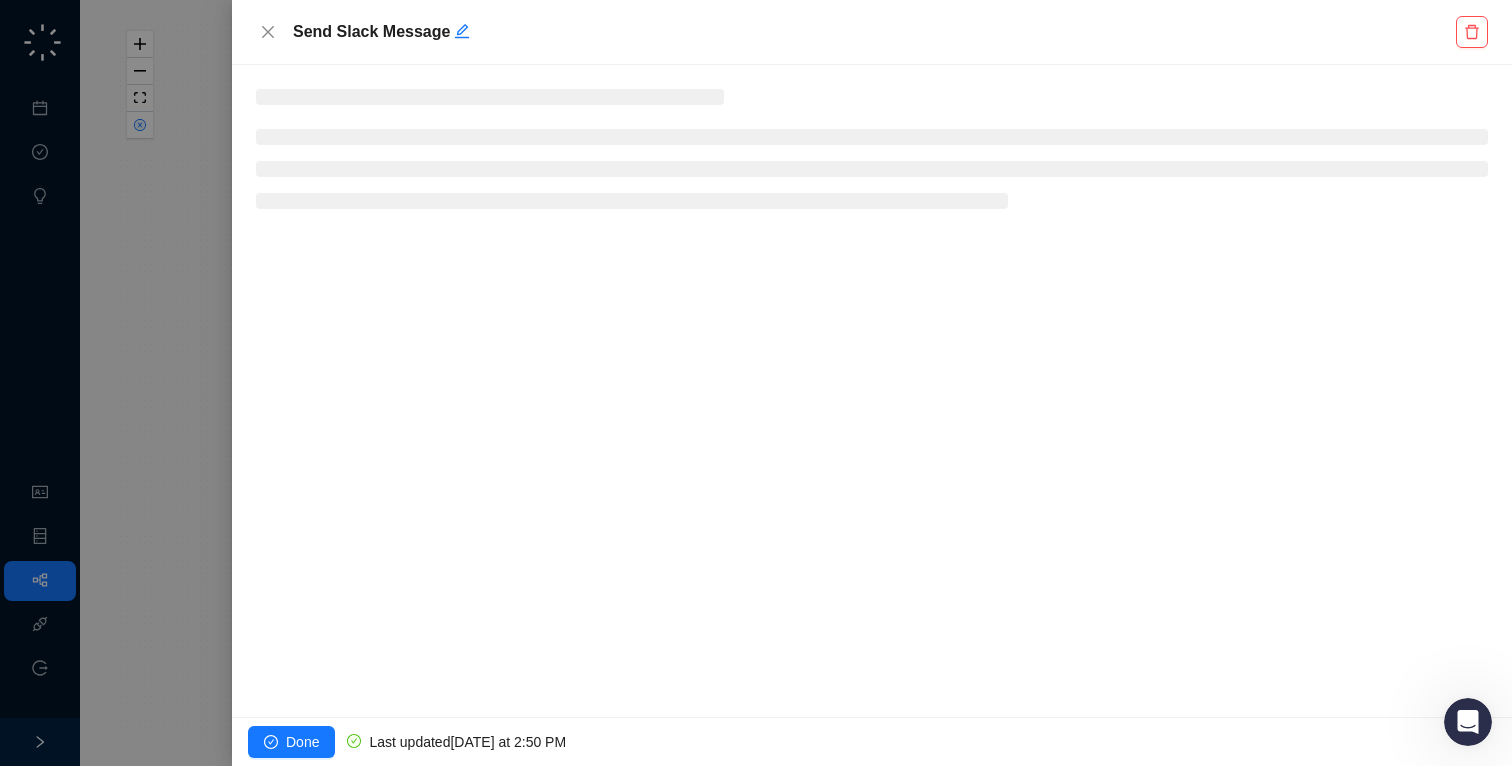 scroll, scrollTop: 67, scrollLeft: 0, axis: vertical 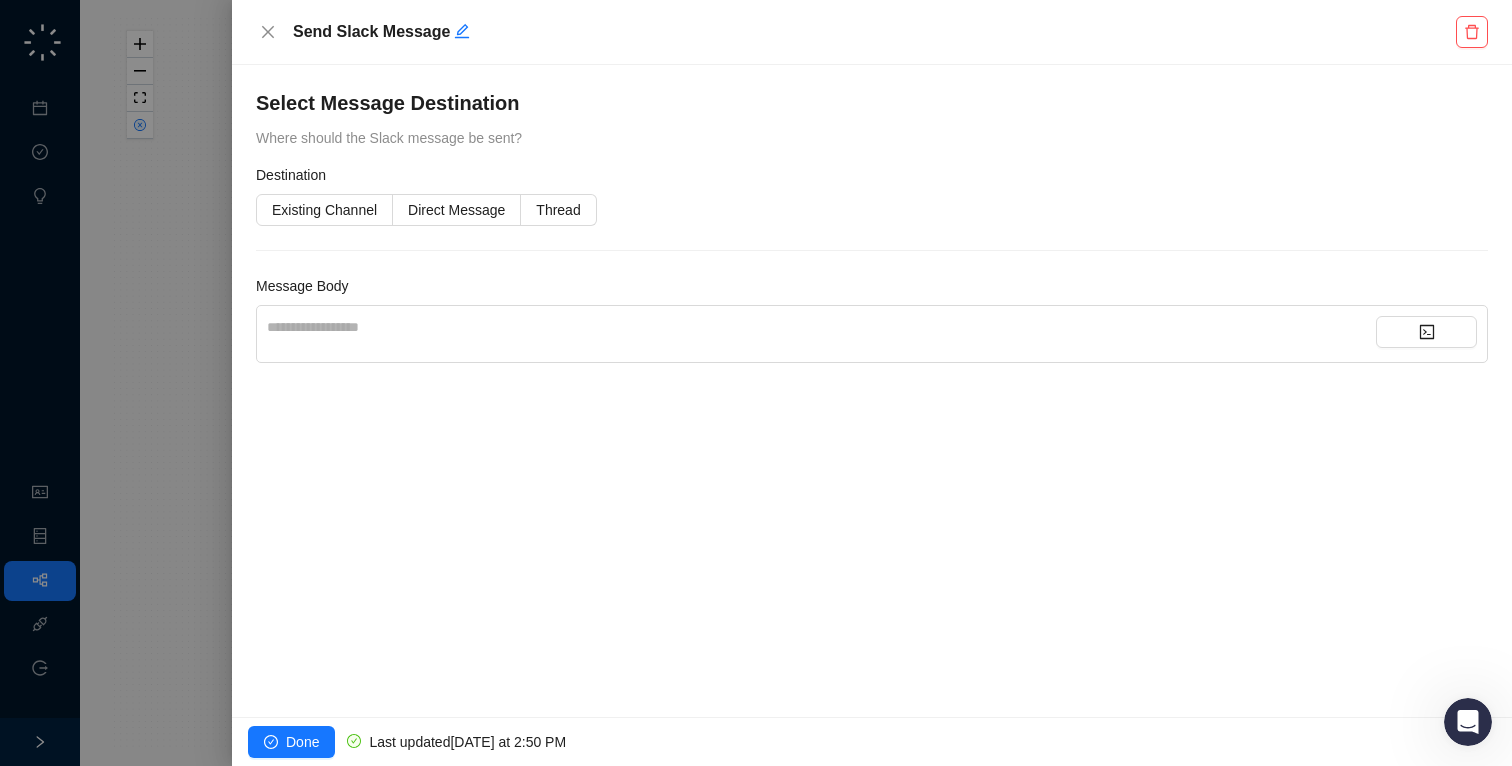 click on "**********" at bounding box center (821, 327) 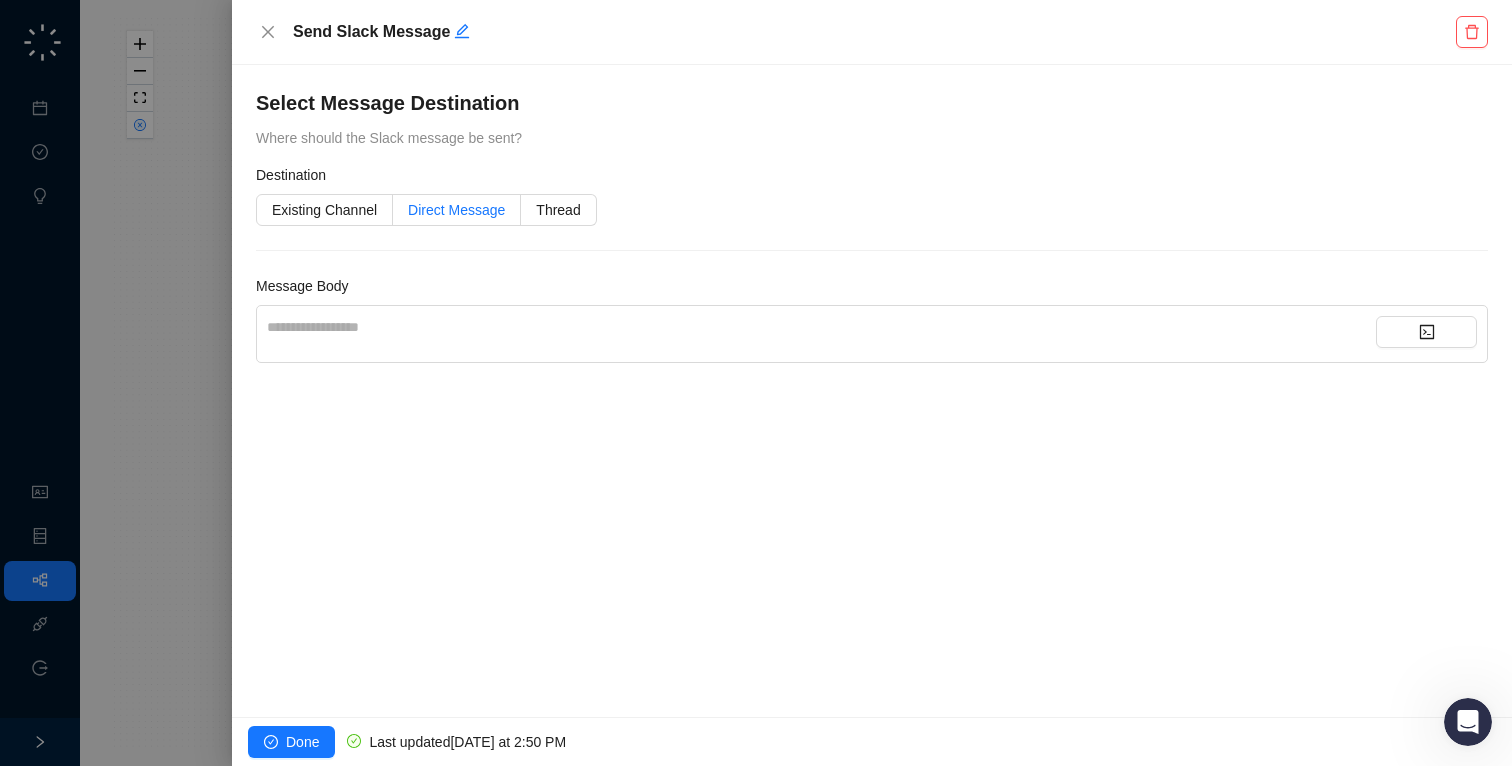 click on "Direct Message" at bounding box center [457, 210] 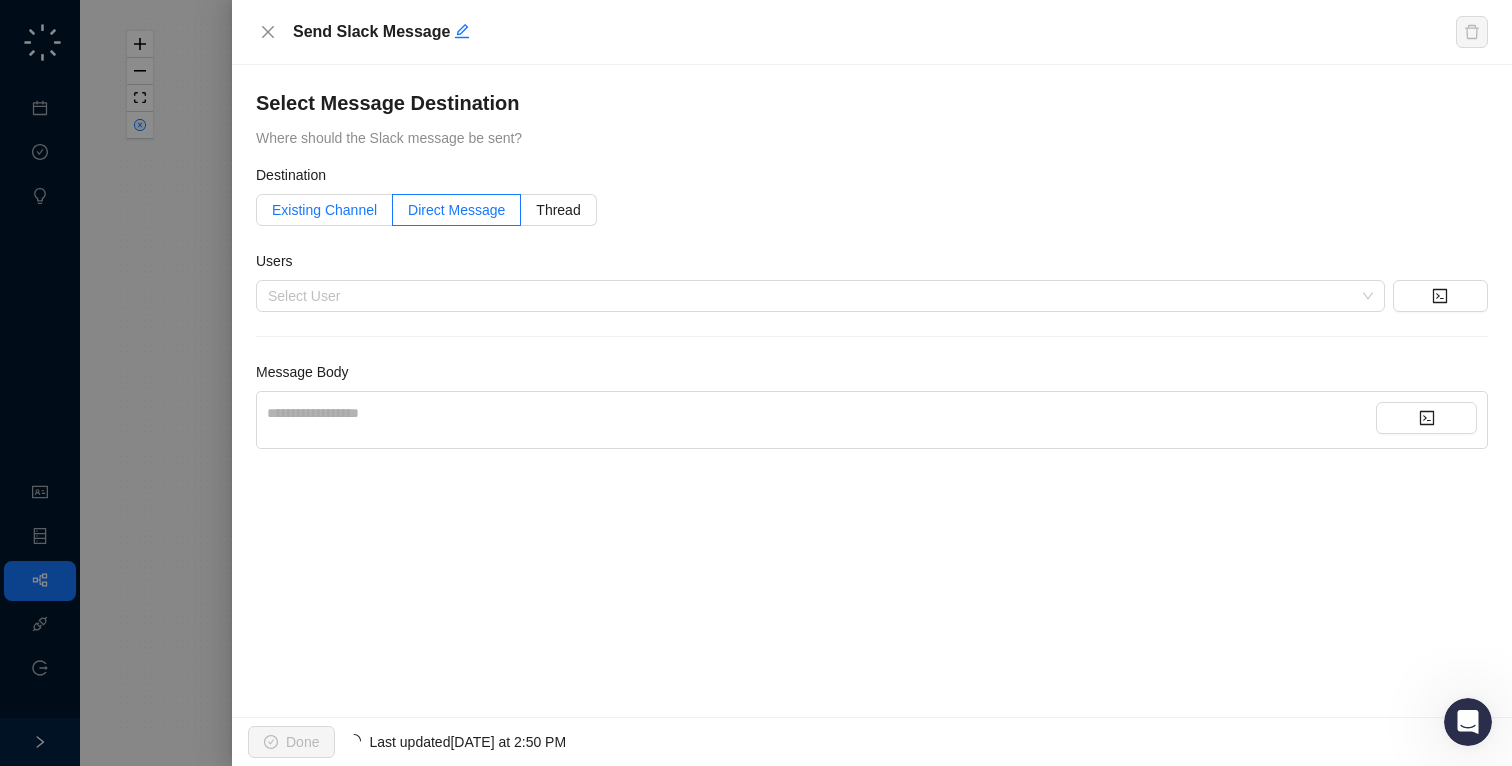 click on "Existing Channel" at bounding box center [324, 210] 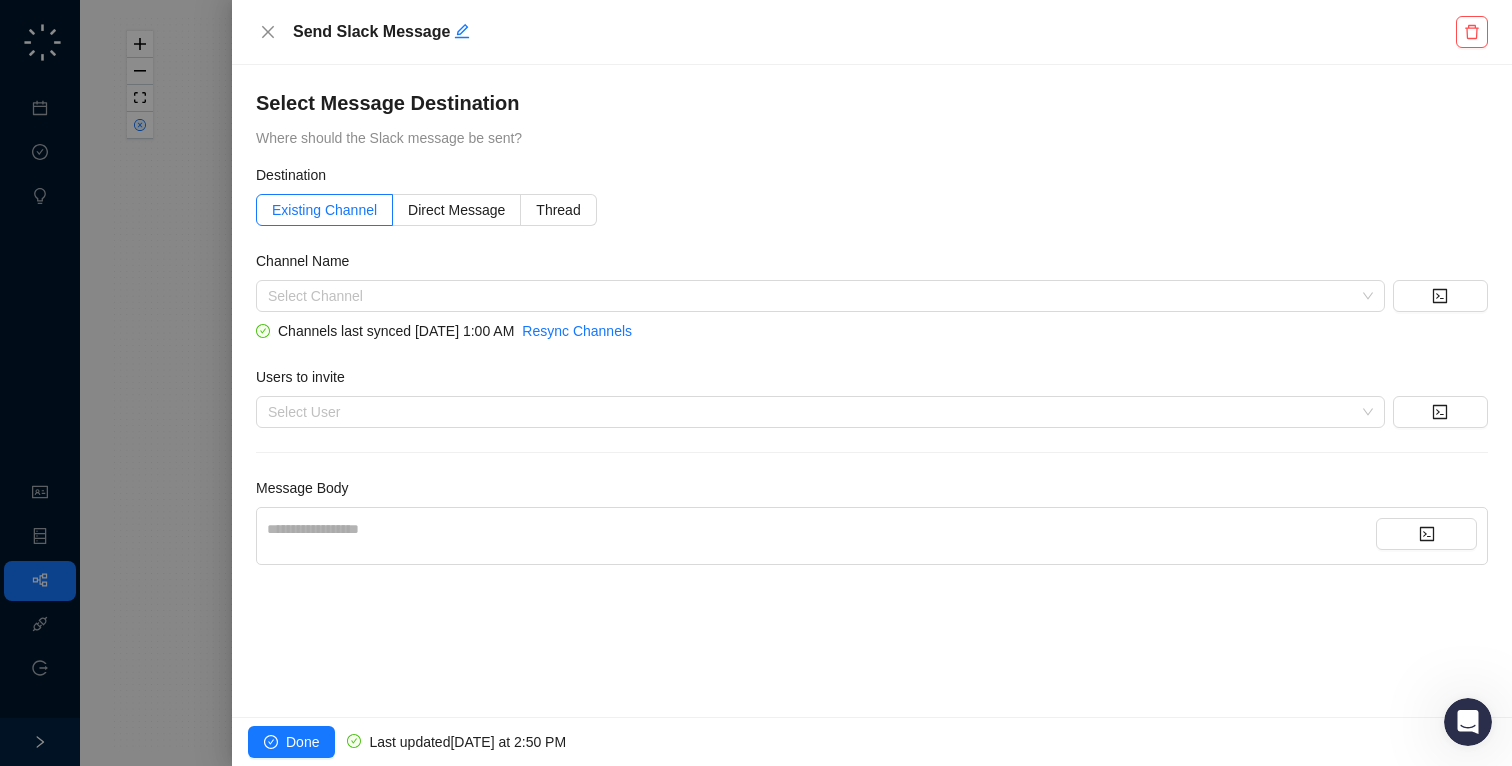 click on "Existing Channel Direct Message Thread" at bounding box center (872, 210) 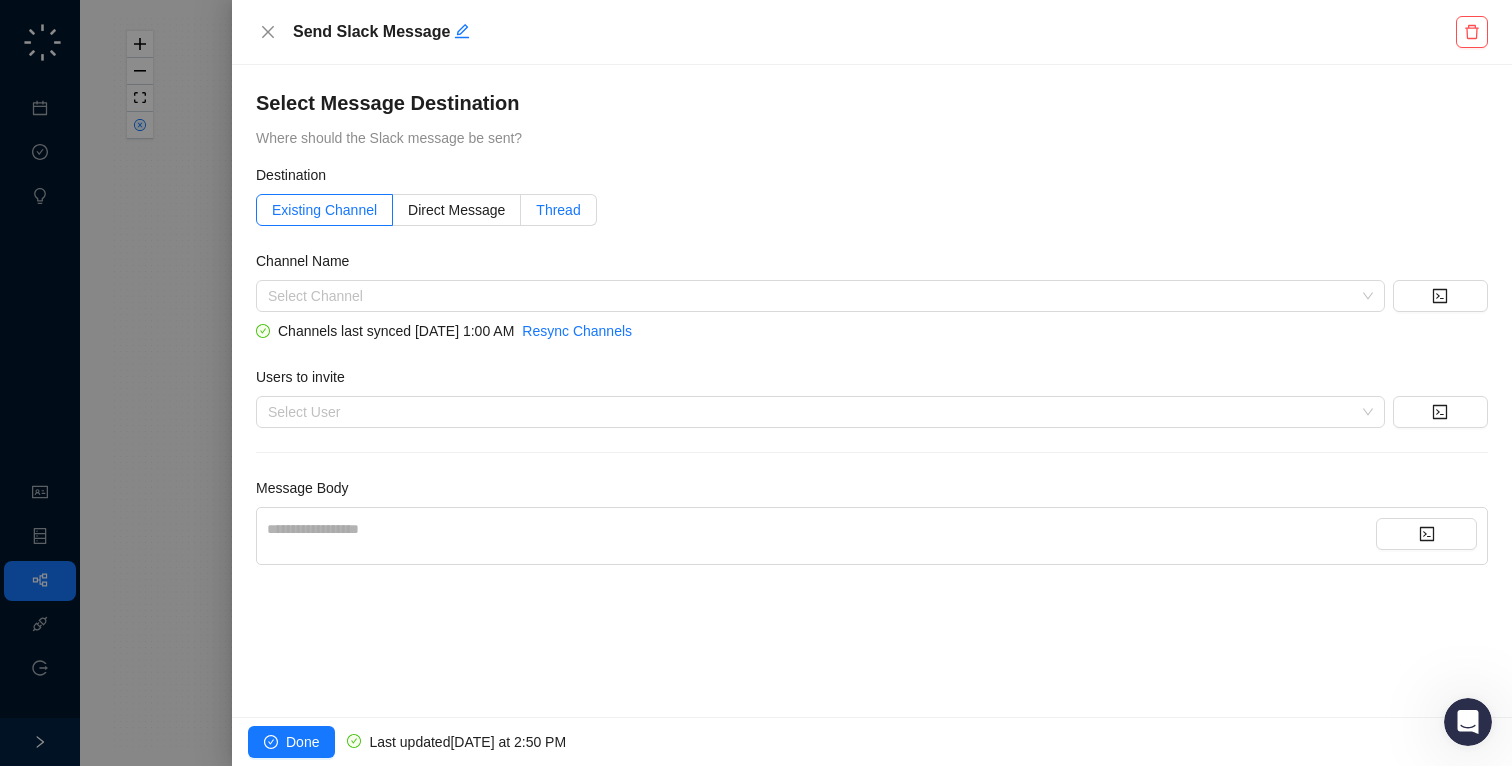 click on "Thread" at bounding box center (558, 210) 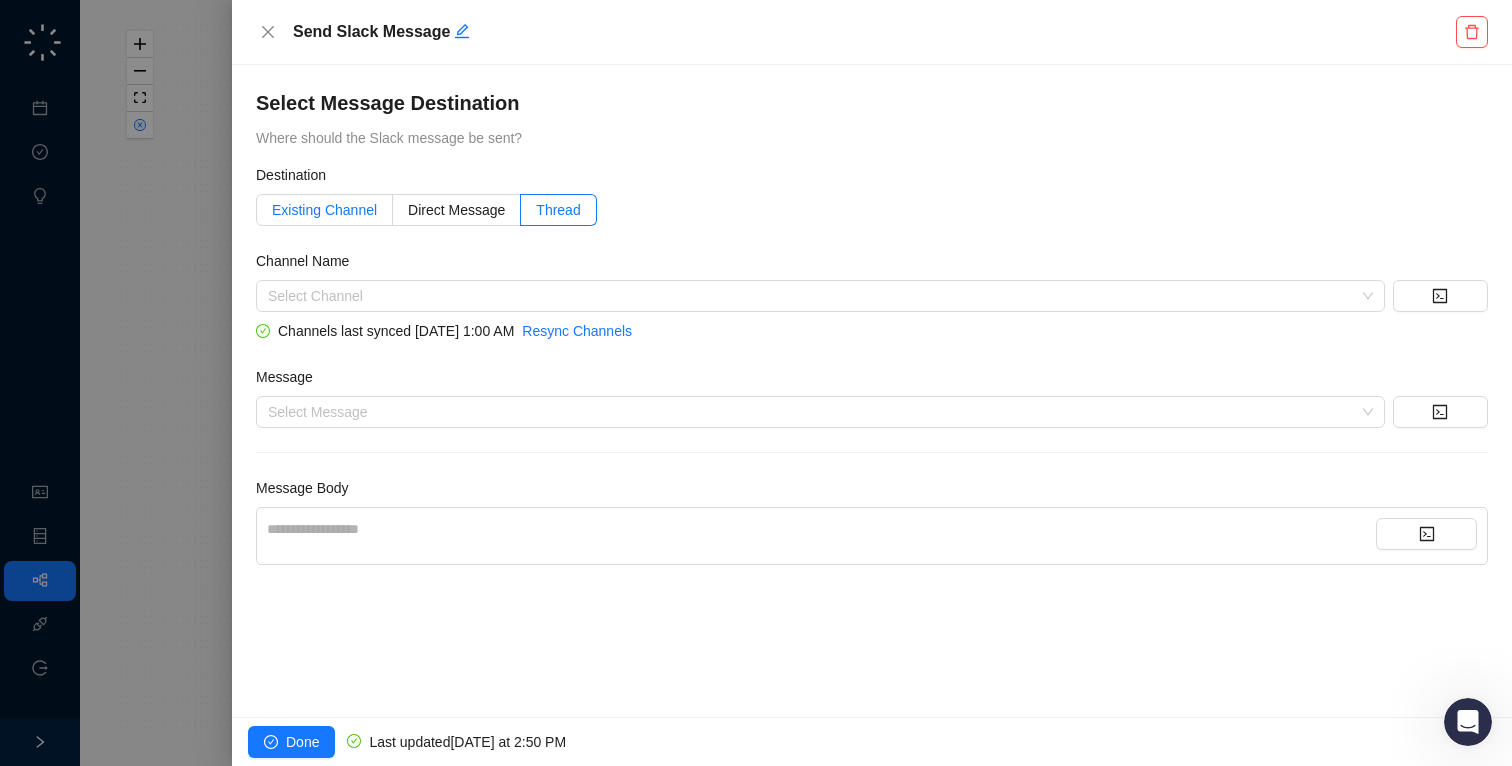 click on "Existing Channel" at bounding box center (324, 210) 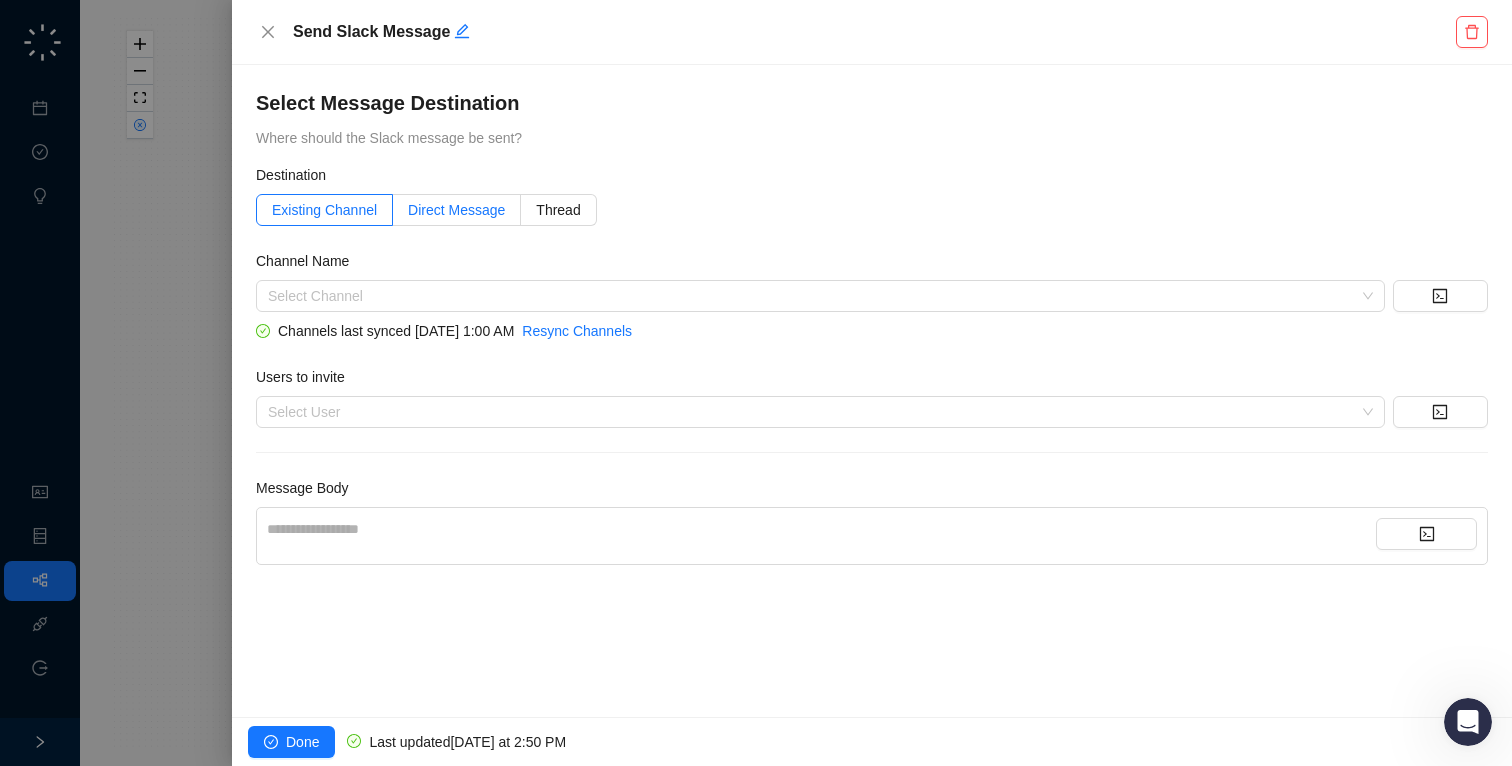 click on "Direct Message" at bounding box center (456, 210) 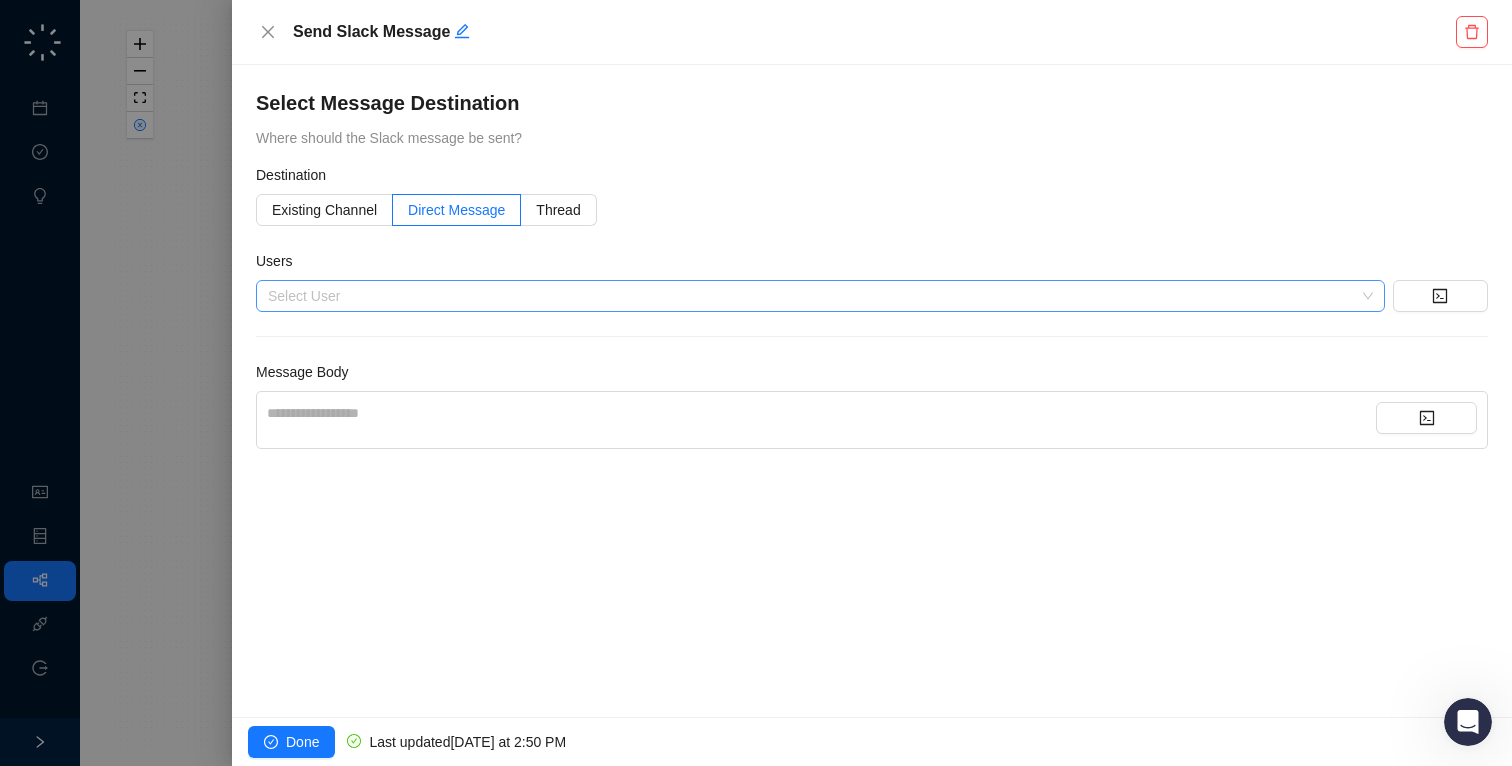 click on "Select User" at bounding box center (820, 296) 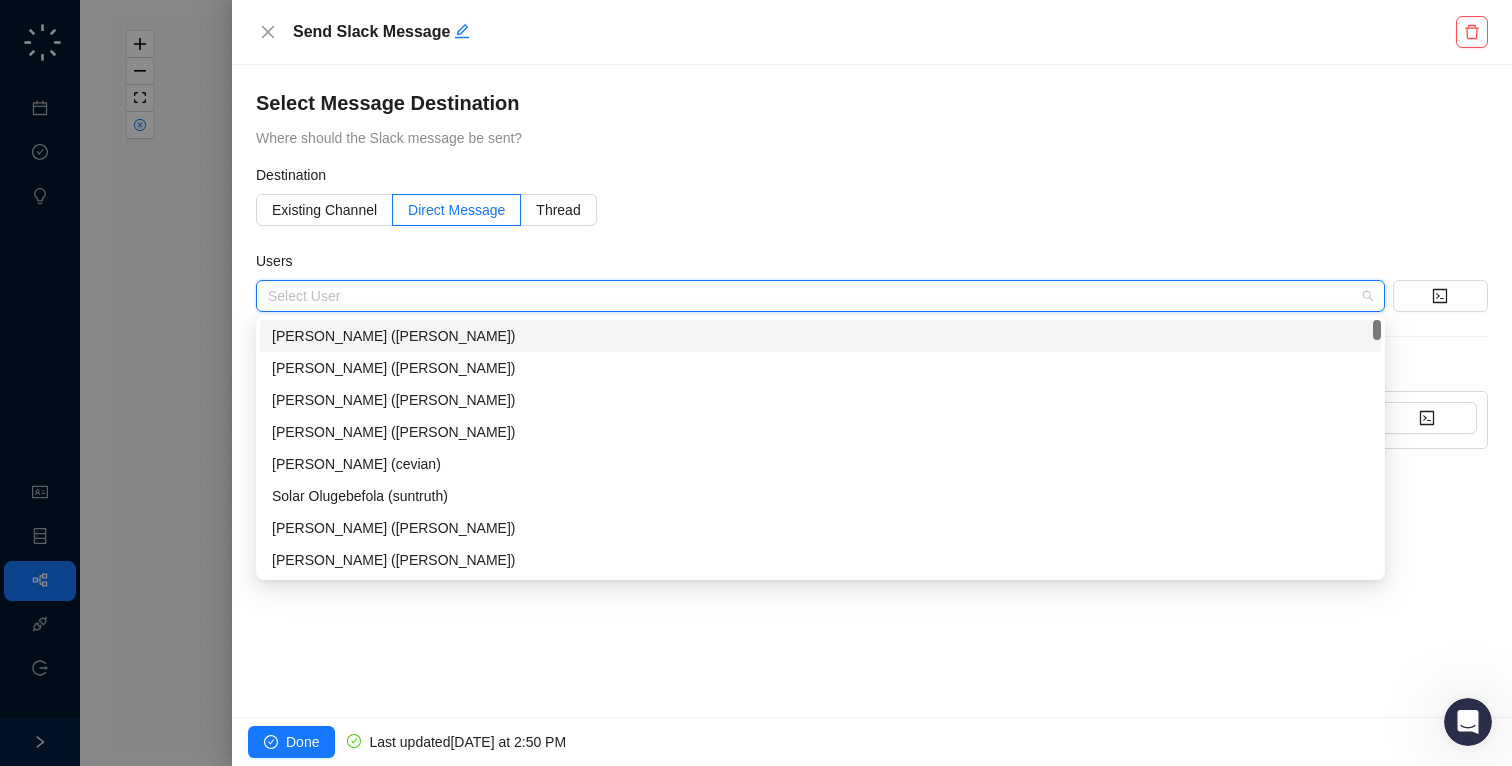 click on "Users" at bounding box center [872, 265] 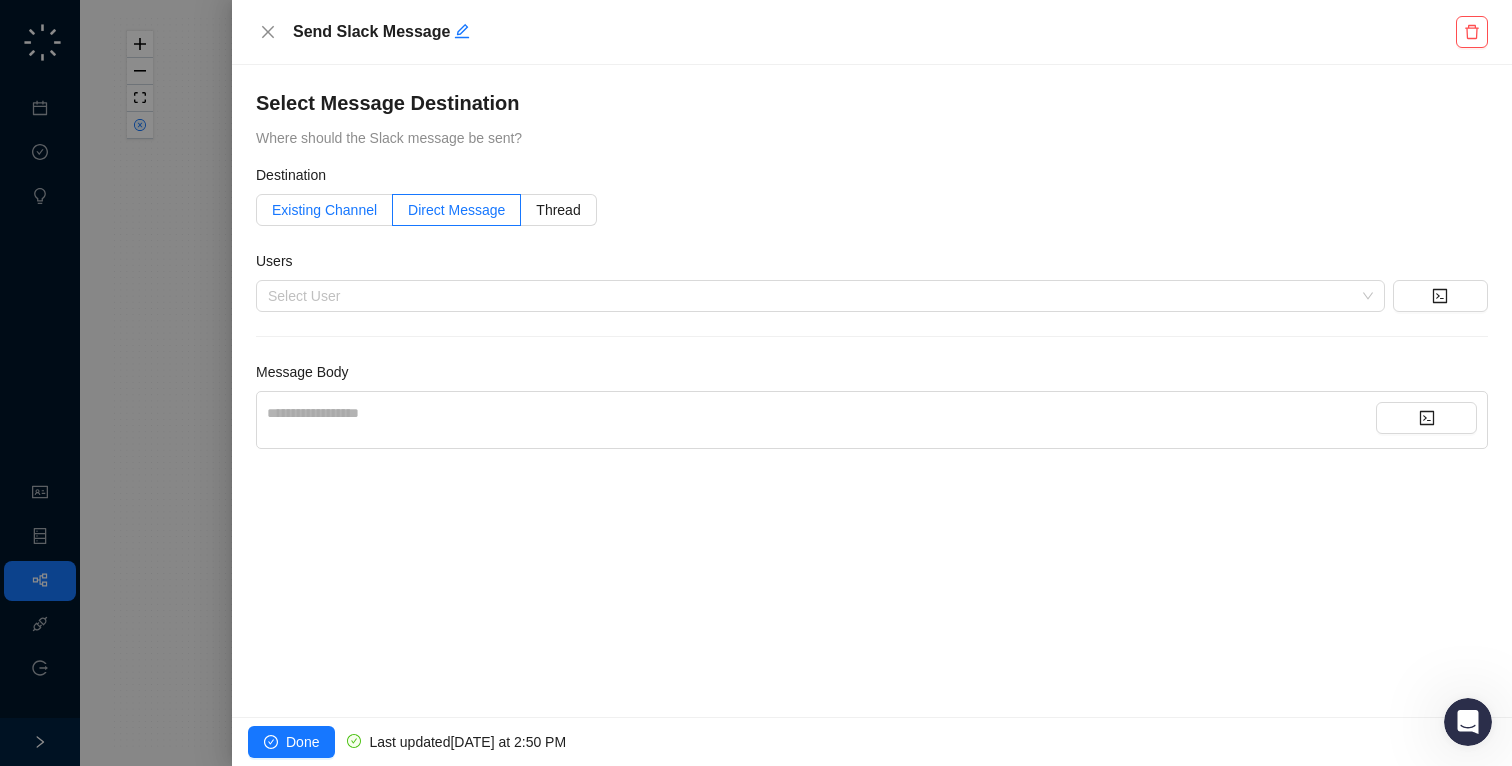 click on "Existing Channel" at bounding box center (324, 210) 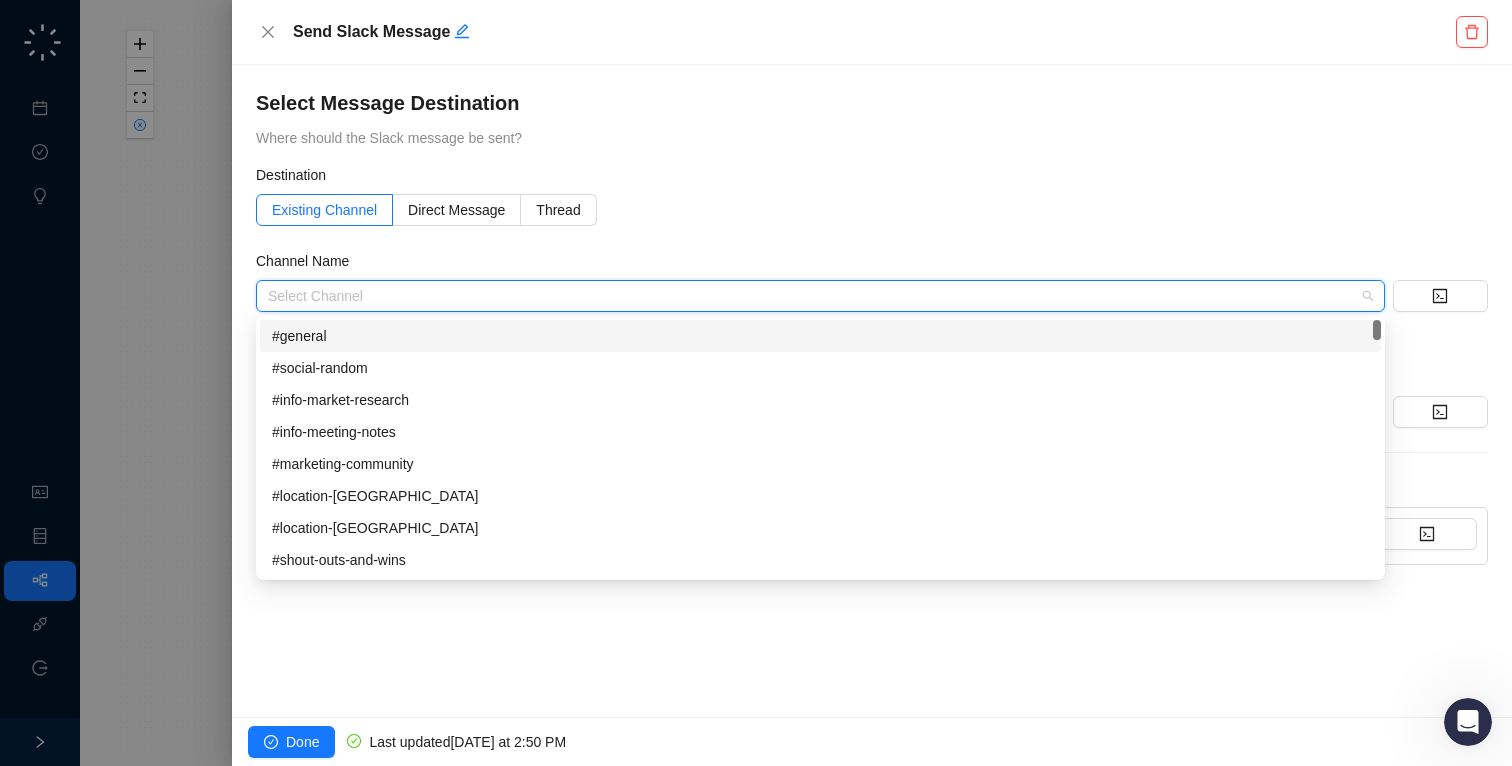 click at bounding box center (814, 296) 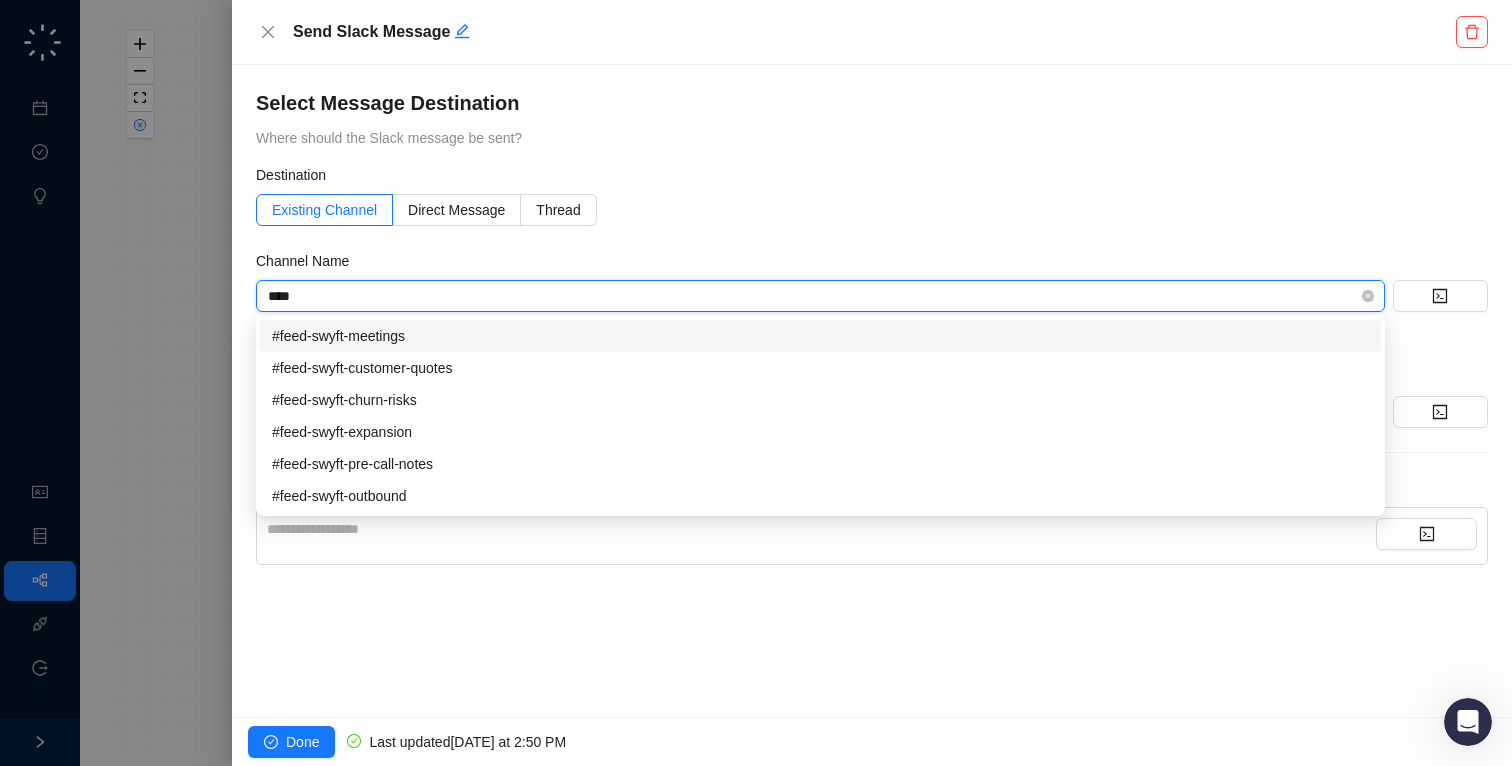 type on "*****" 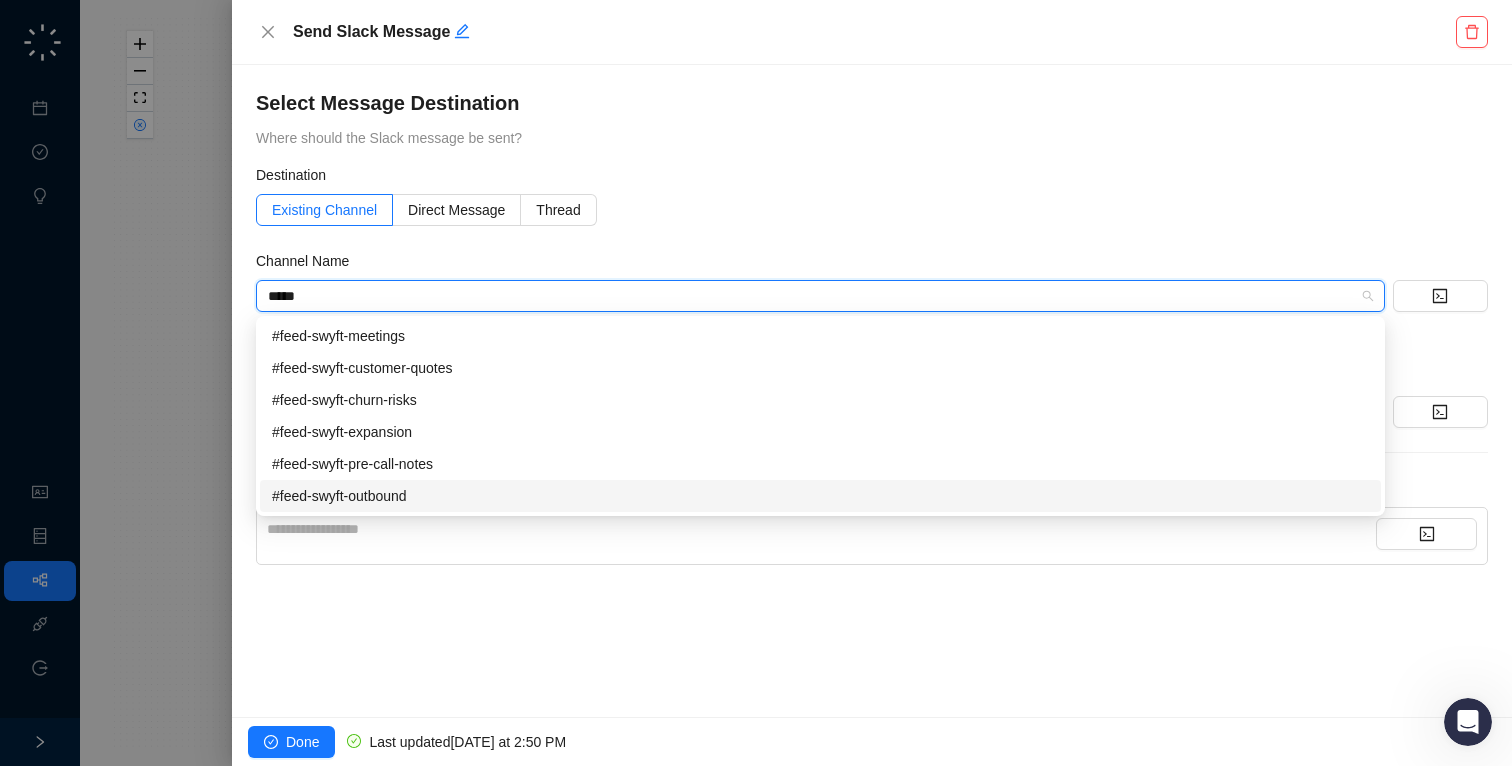 click on "#feed-swyft-outbound" at bounding box center [820, 496] 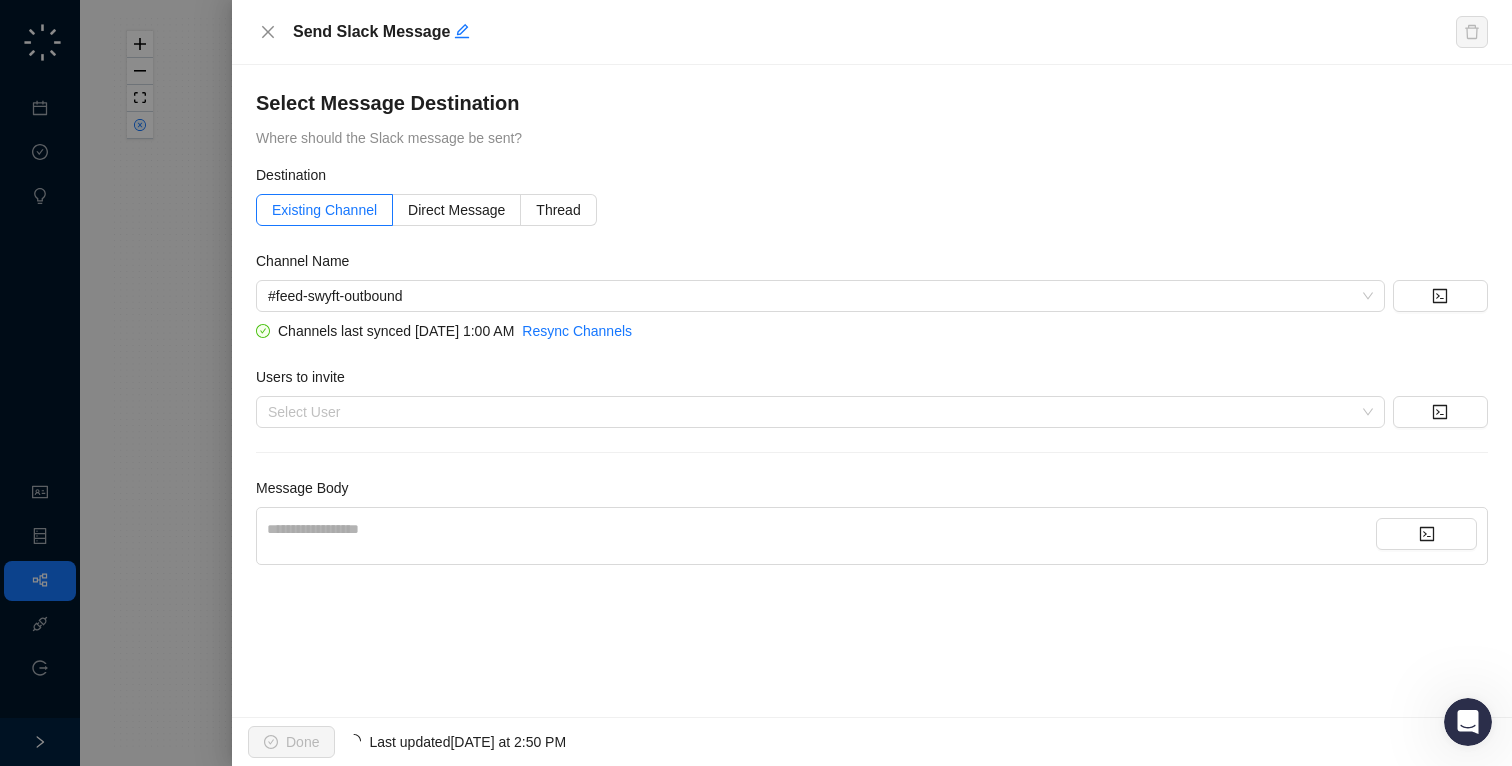 click on "**********" at bounding box center [821, 529] 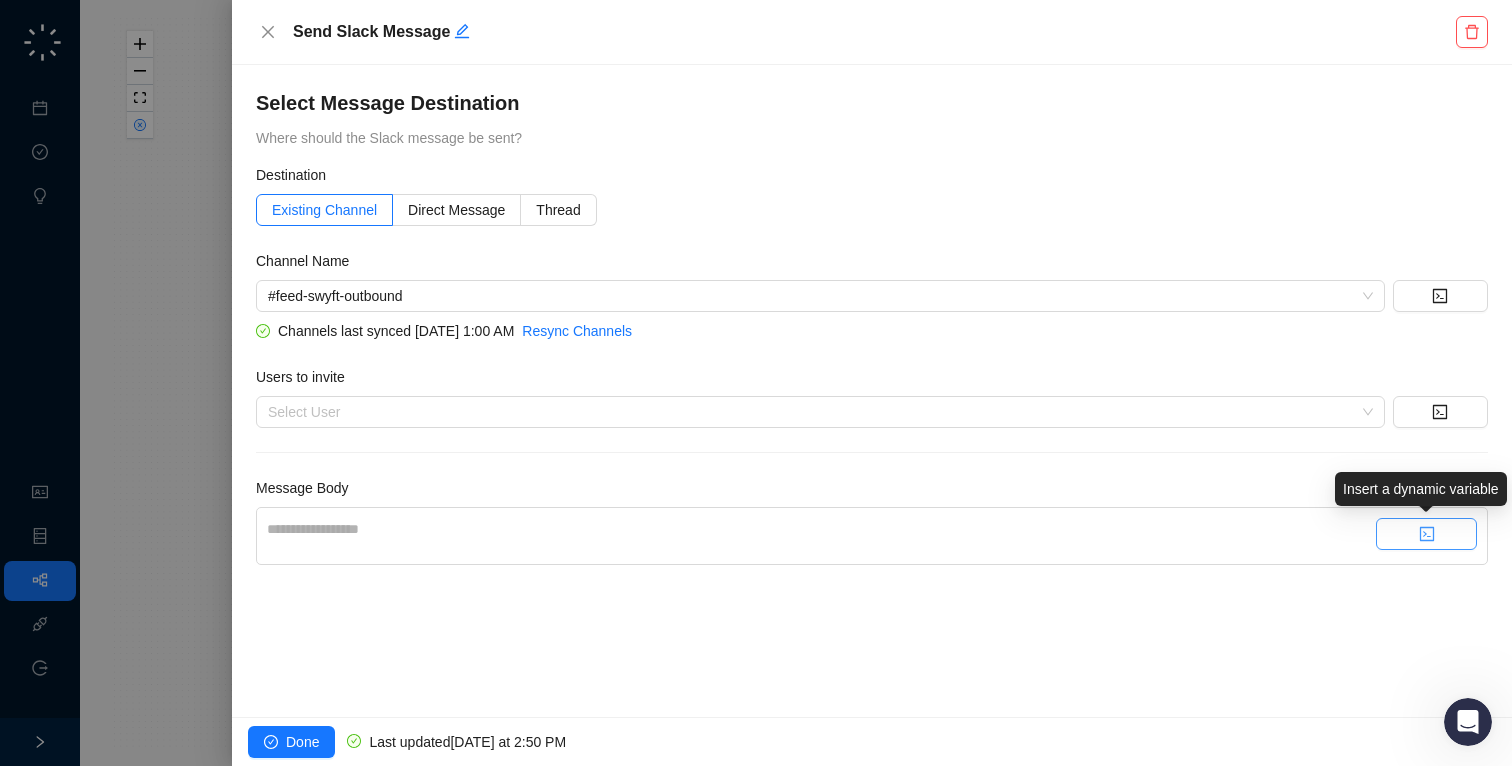 click at bounding box center (1426, 534) 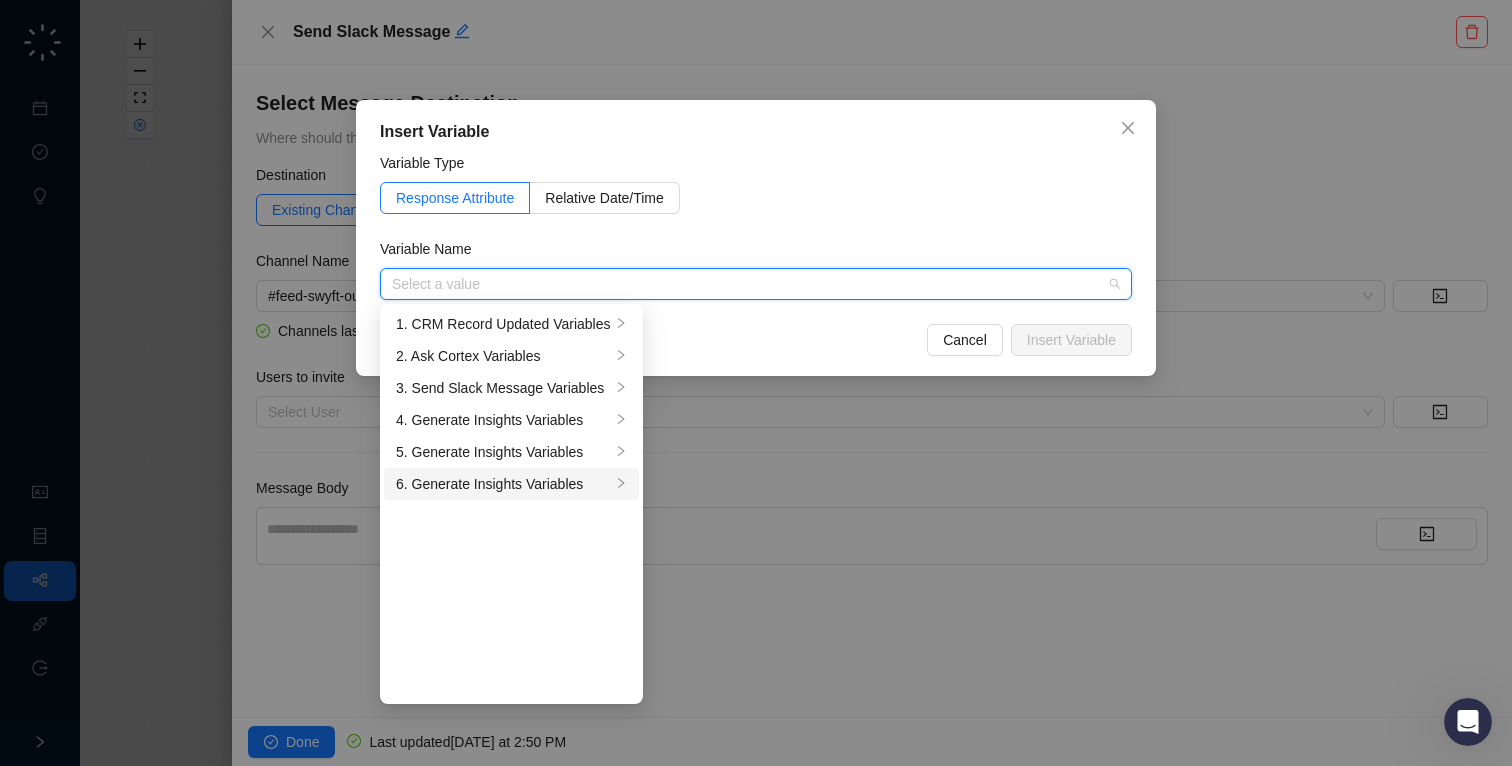 click on "6. Generate Insights Variables" at bounding box center [503, 484] 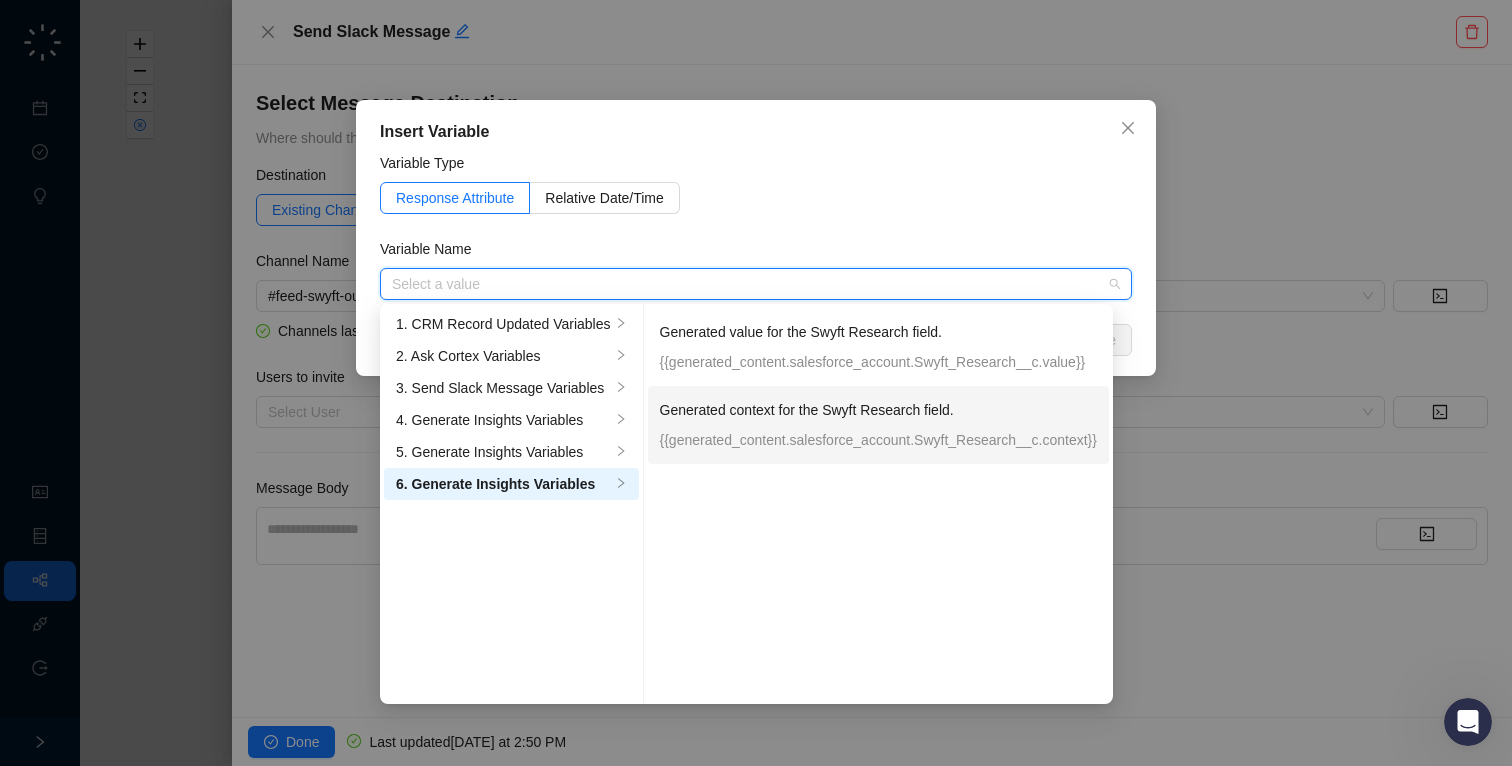 click on "{{generated_content.salesforce_account.Swyft_Research__c.context}}" at bounding box center (878, 440) 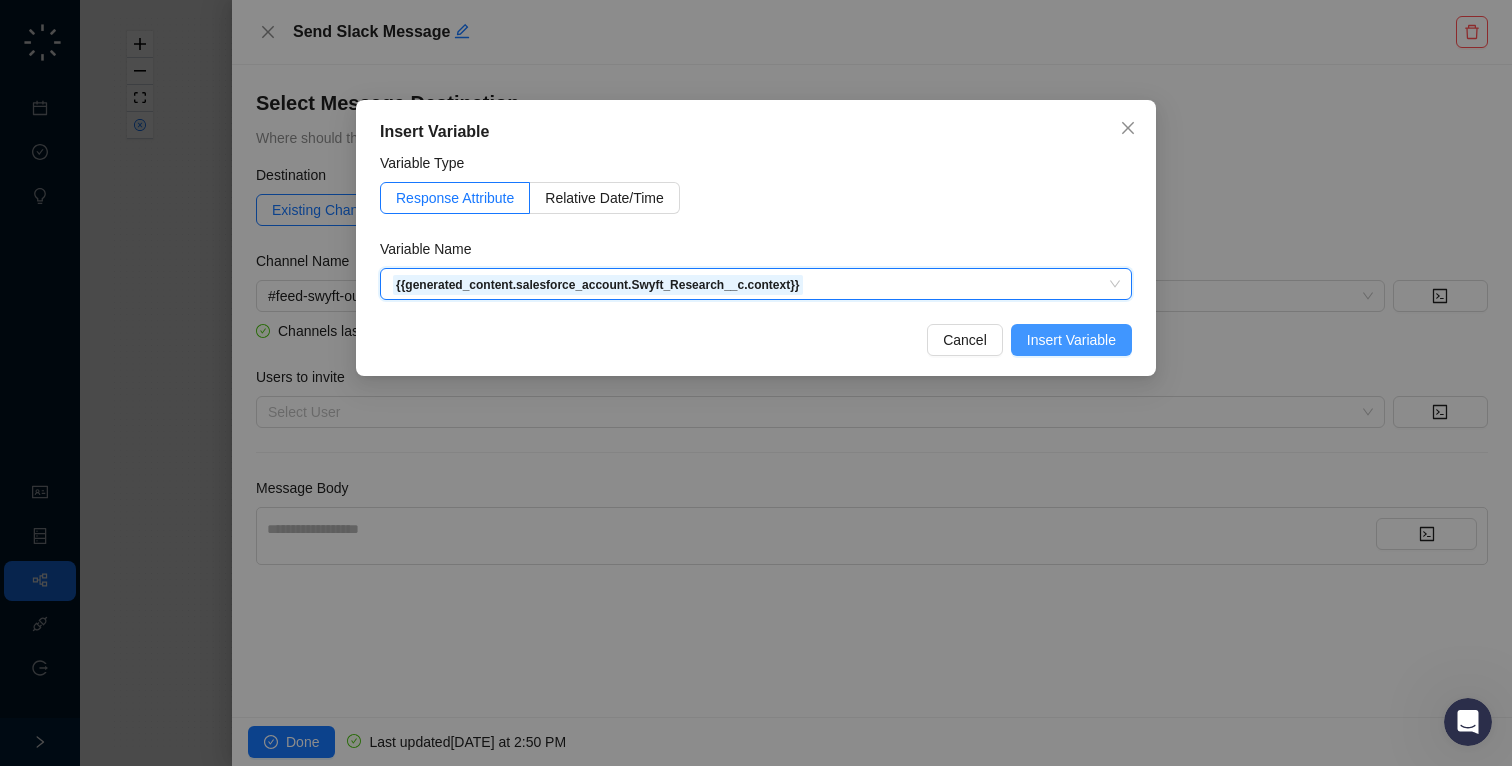 click on "Insert Variable" at bounding box center (1071, 340) 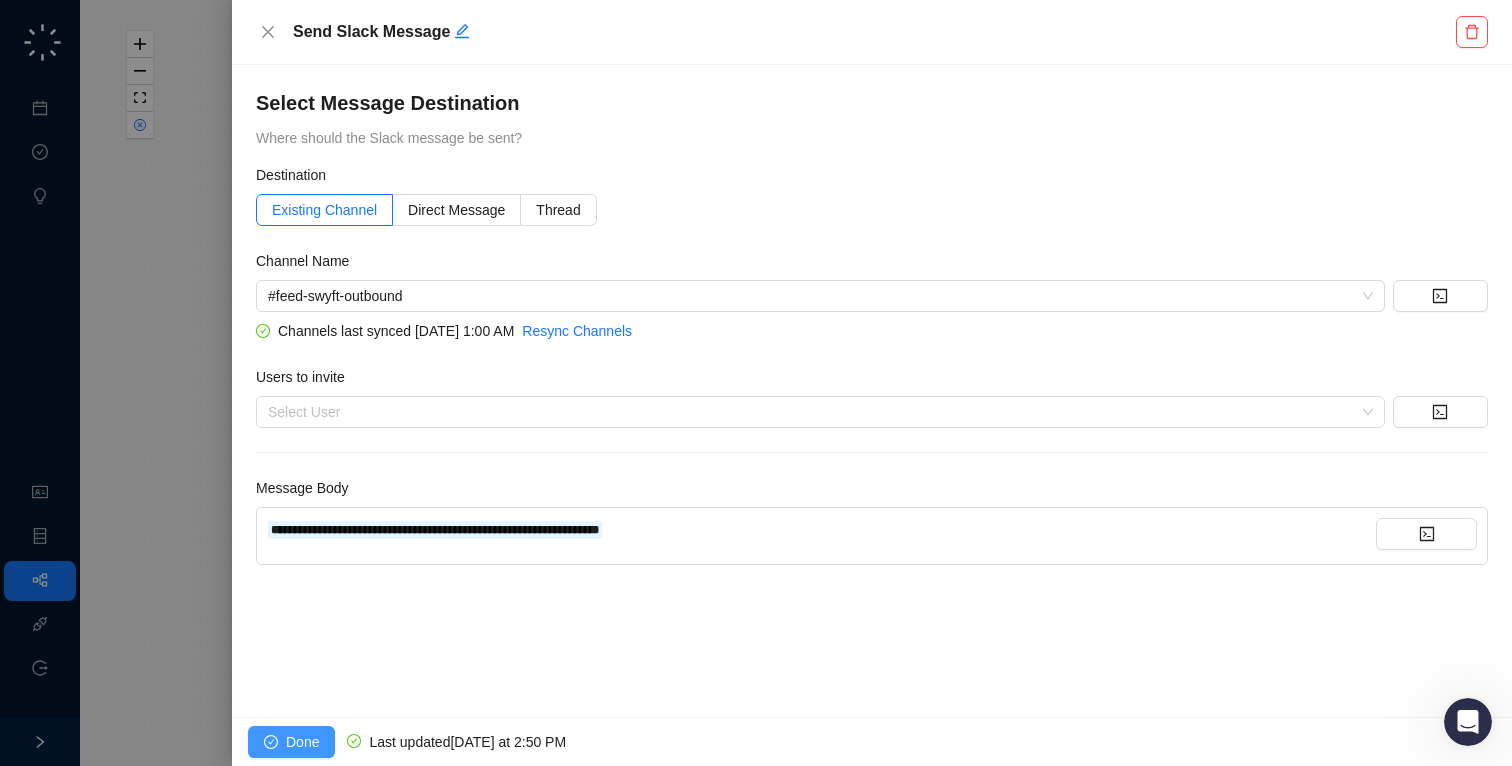 click on "Done" at bounding box center [302, 742] 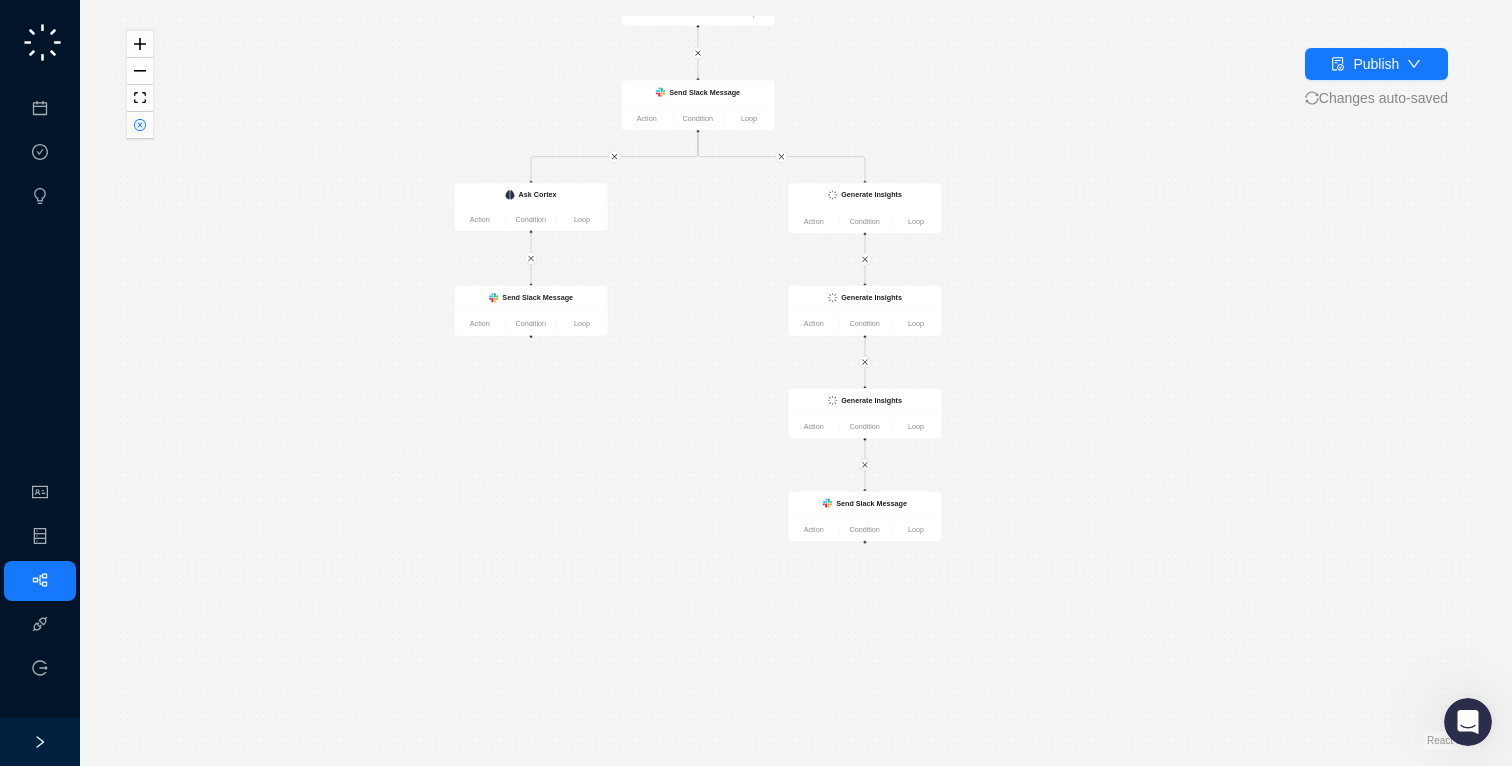 drag, startPoint x: 779, startPoint y: 620, endPoint x: 678, endPoint y: 444, distance: 202.92117 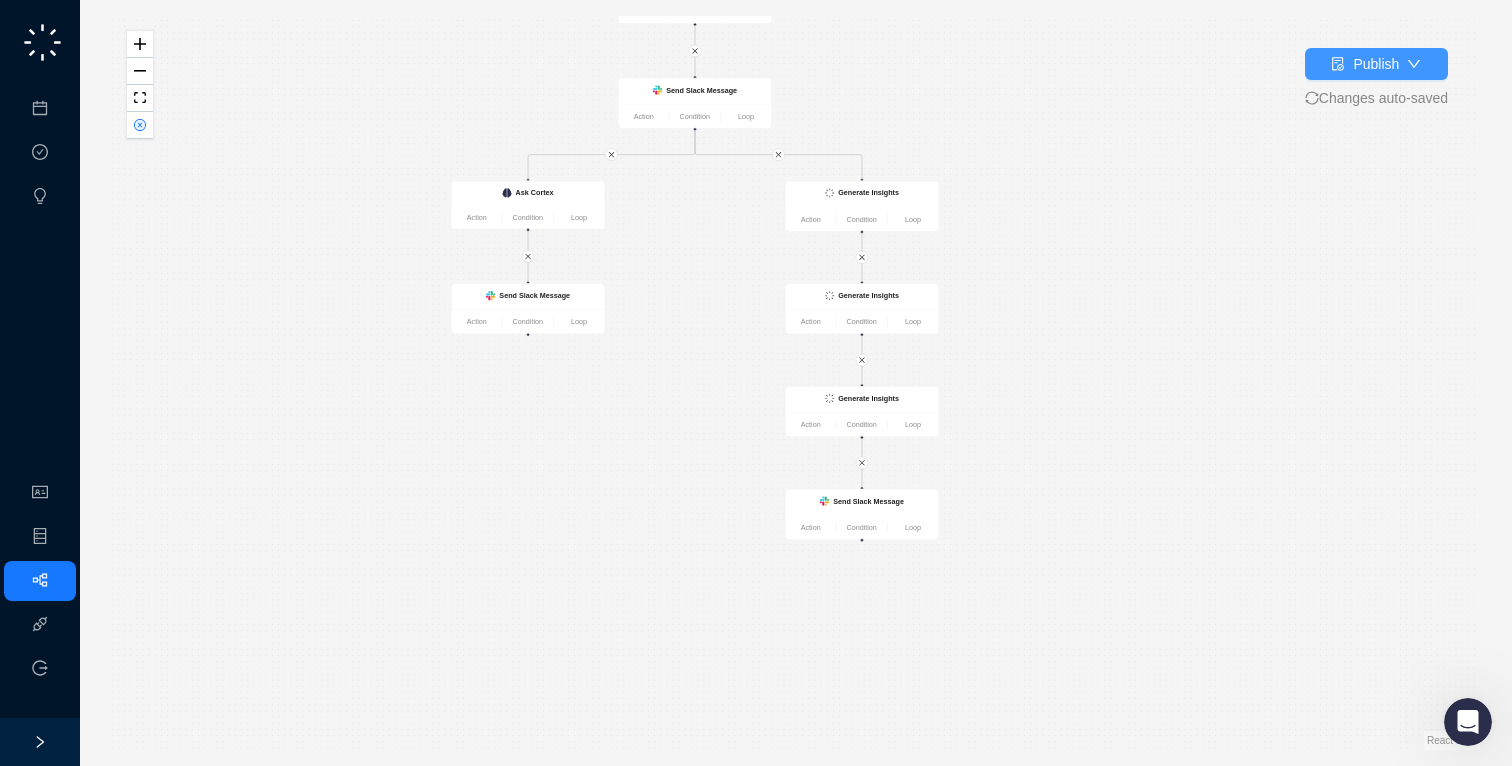 click on "Publish" at bounding box center [1365, 64] 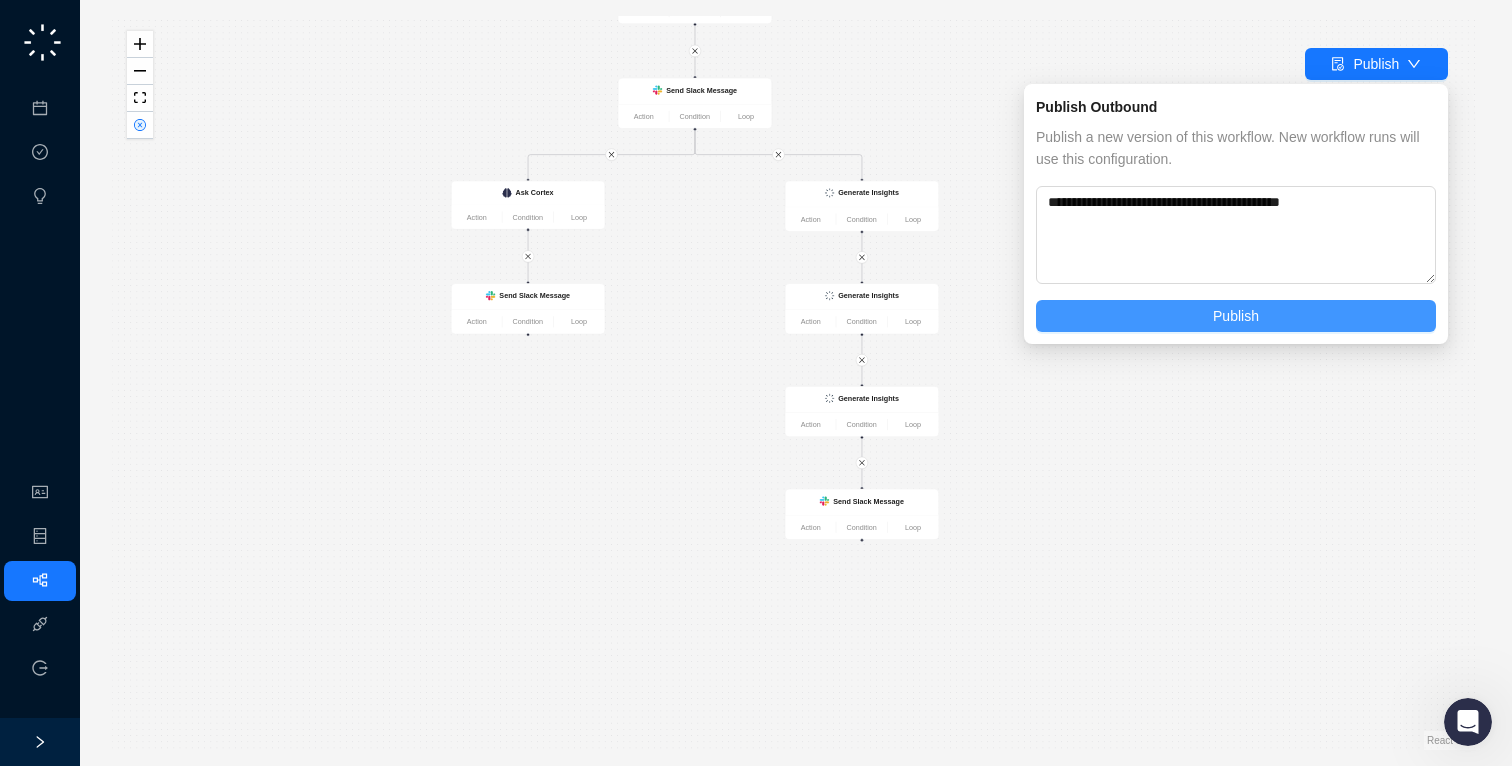 click on "Publish" at bounding box center (1236, 316) 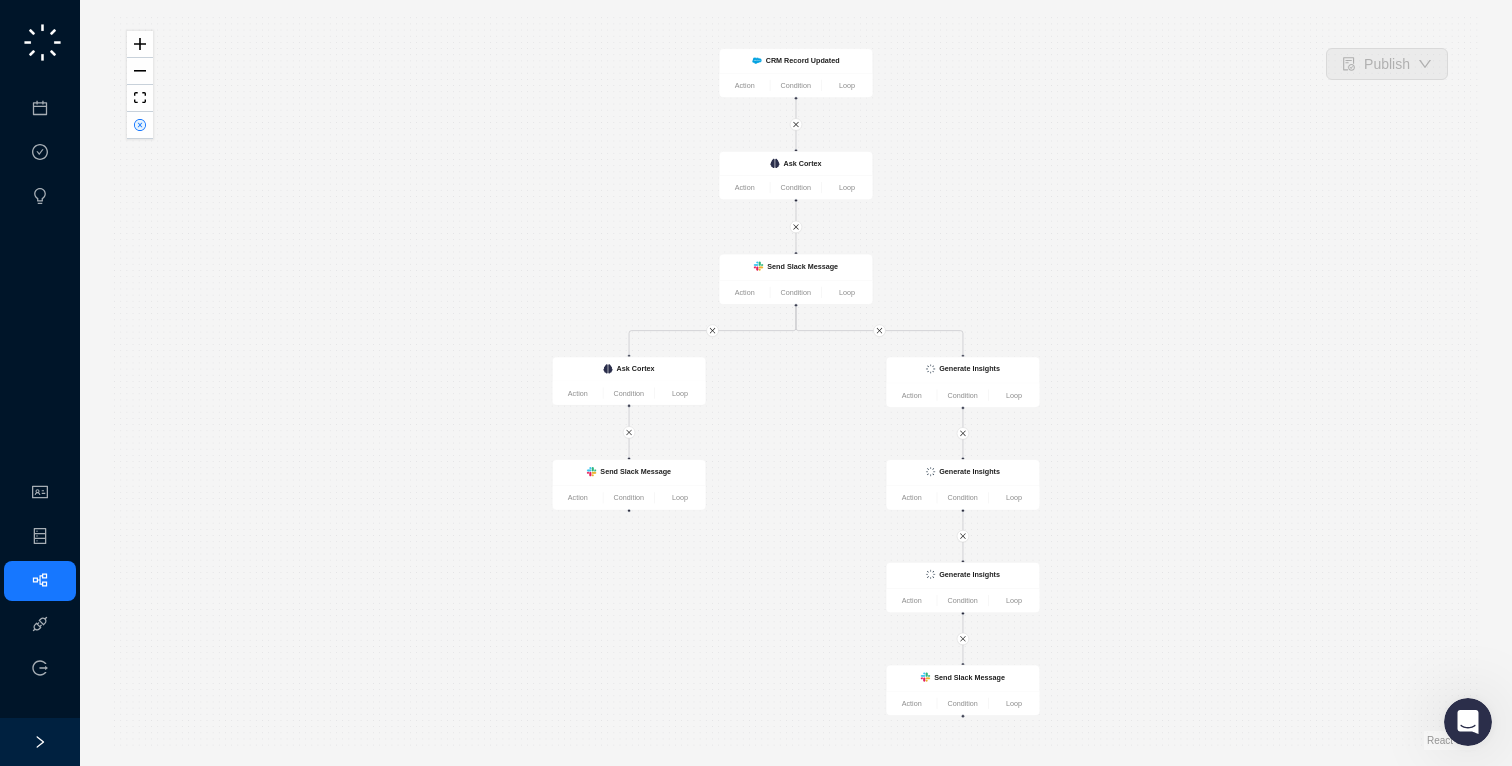 drag, startPoint x: 1050, startPoint y: 543, endPoint x: 1001, endPoint y: 390, distance: 160.6549 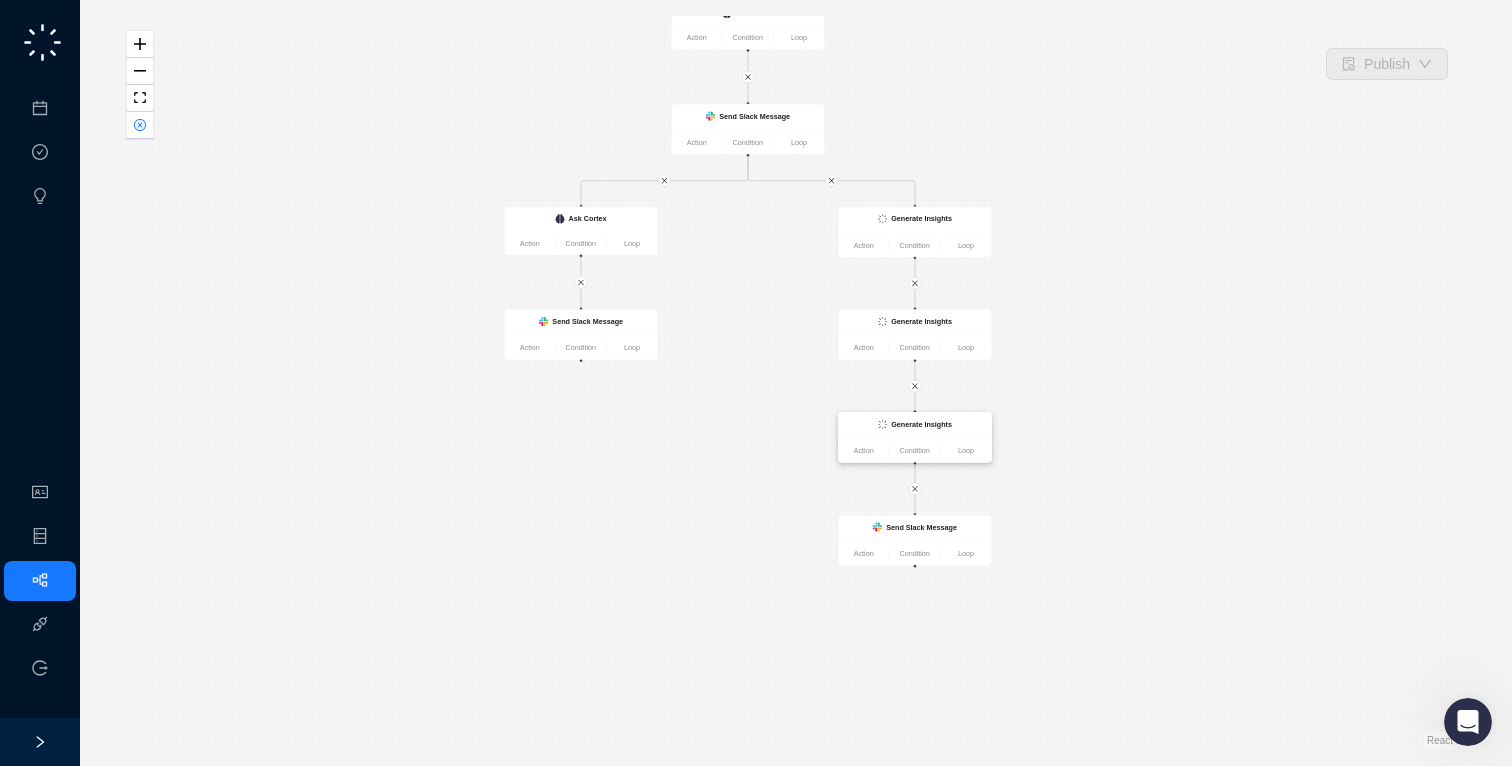 click on "Generate Insights" at bounding box center (921, 424) 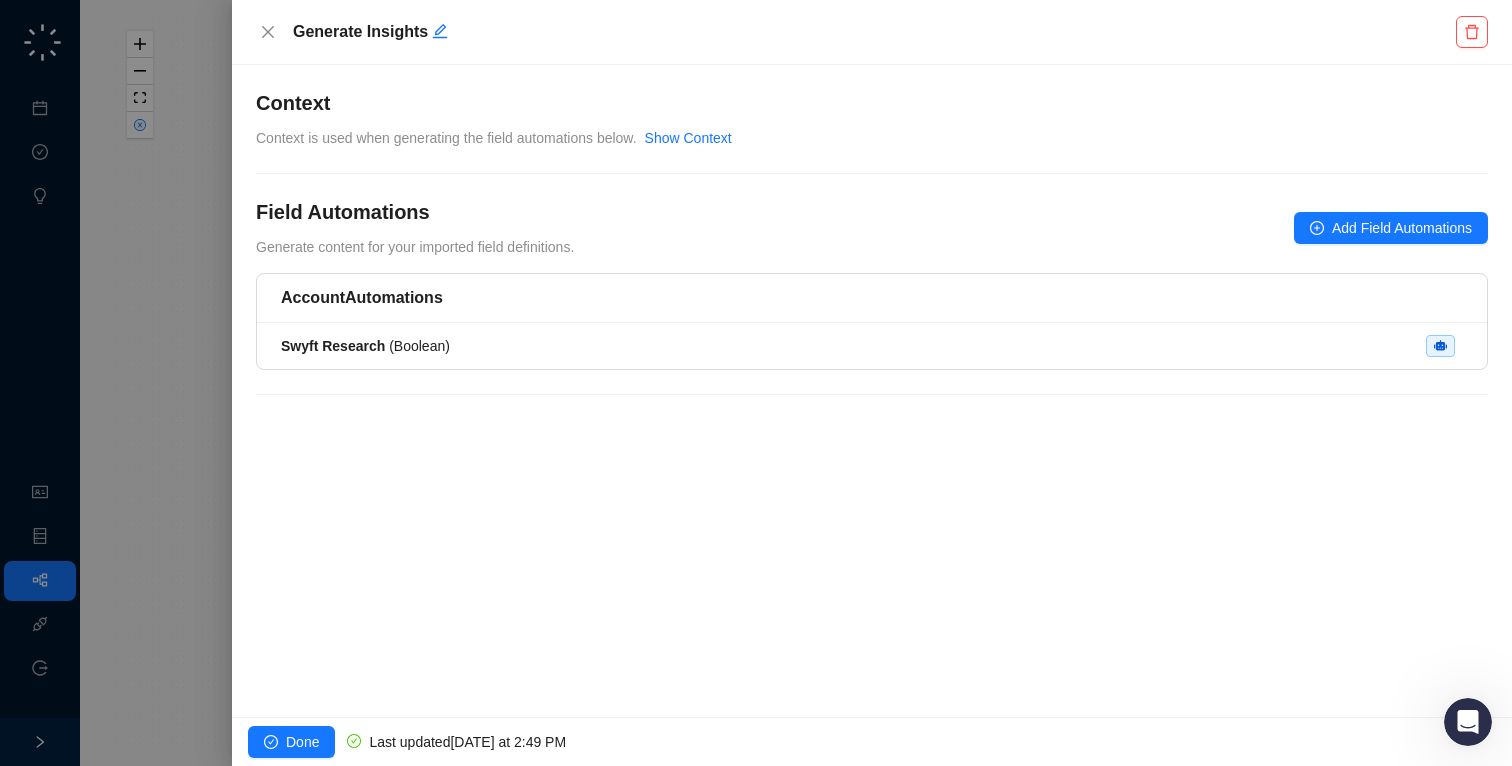 click on "Swyft Research   ( Boolean )" at bounding box center (872, 346) 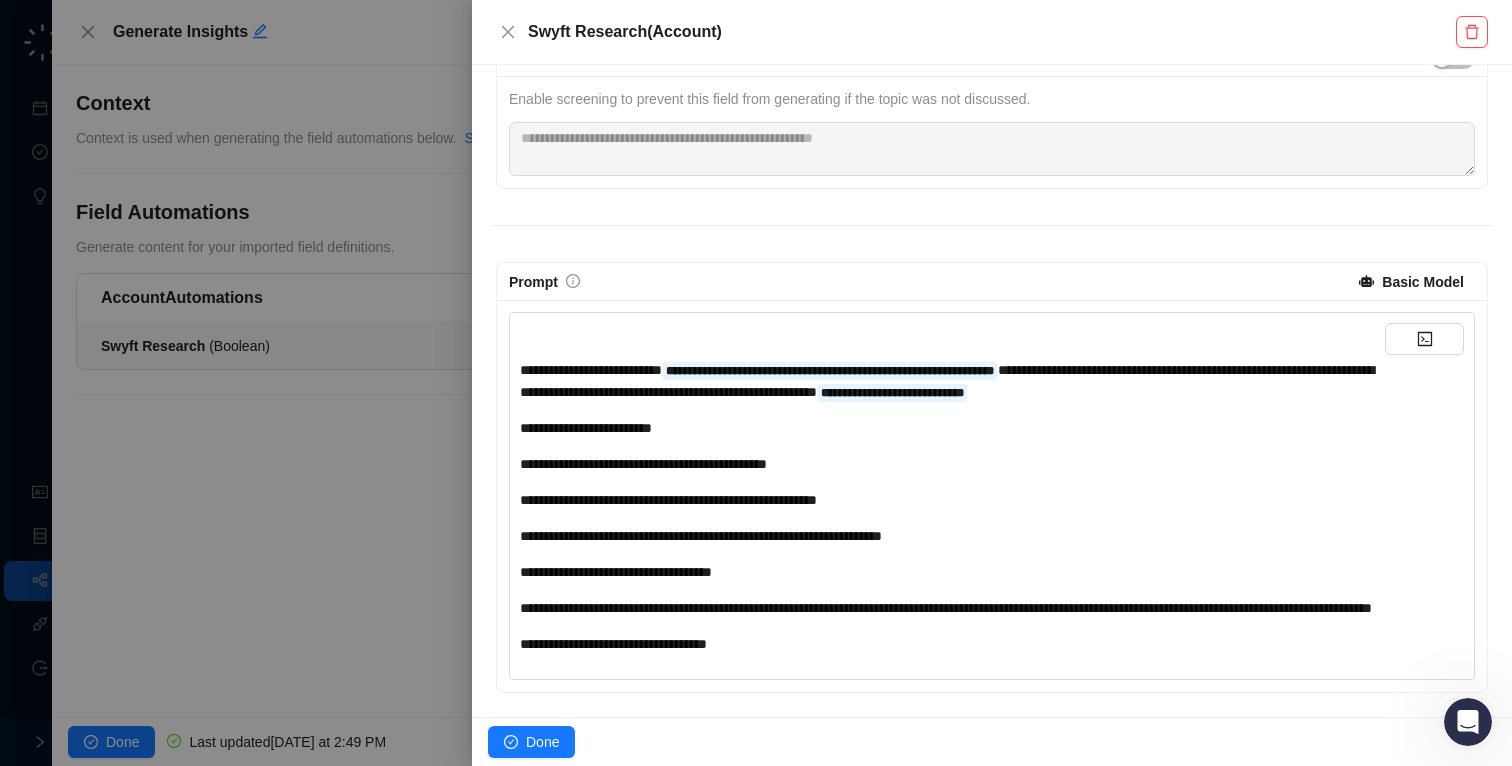 scroll, scrollTop: 263, scrollLeft: 0, axis: vertical 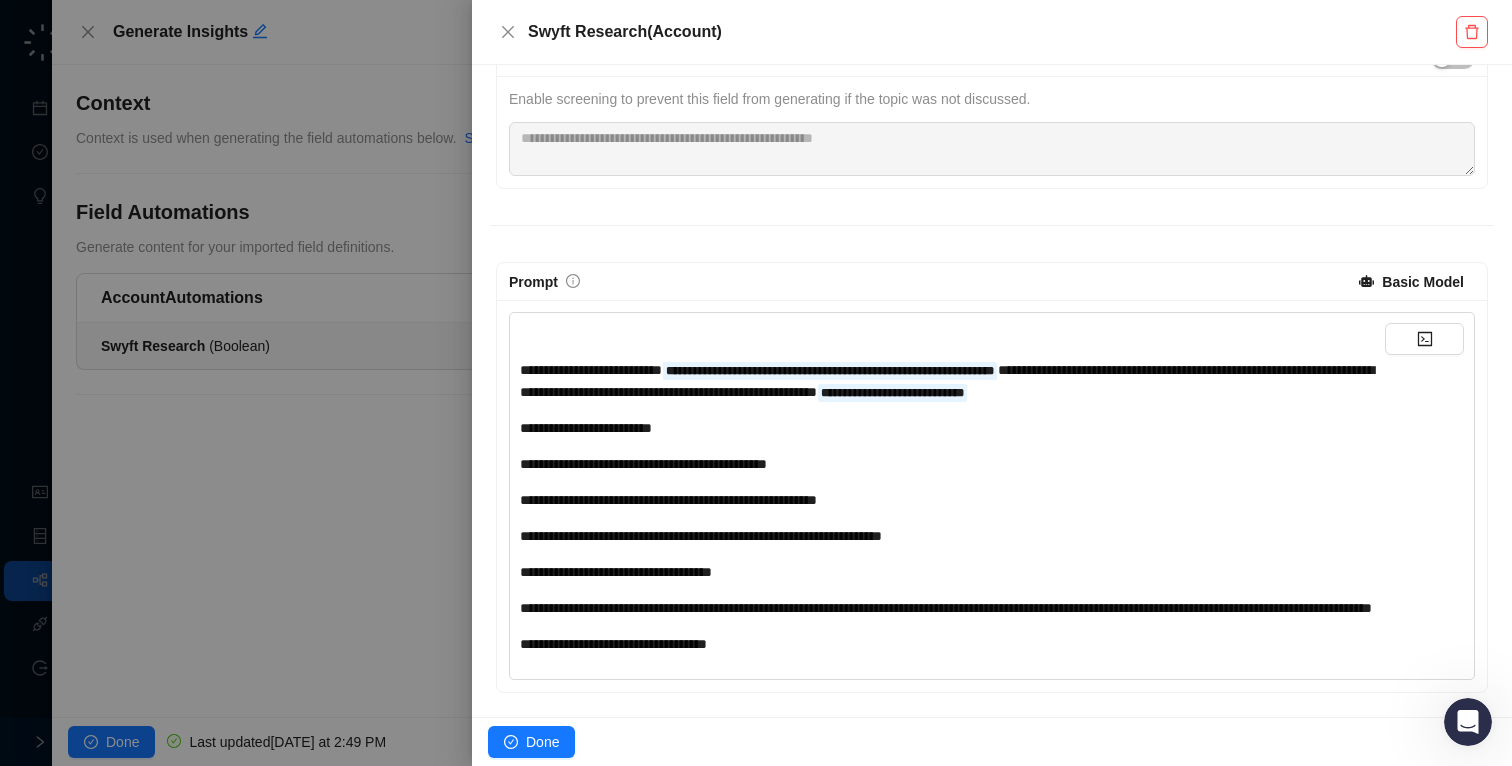 click on "**********" at bounding box center (643, 464) 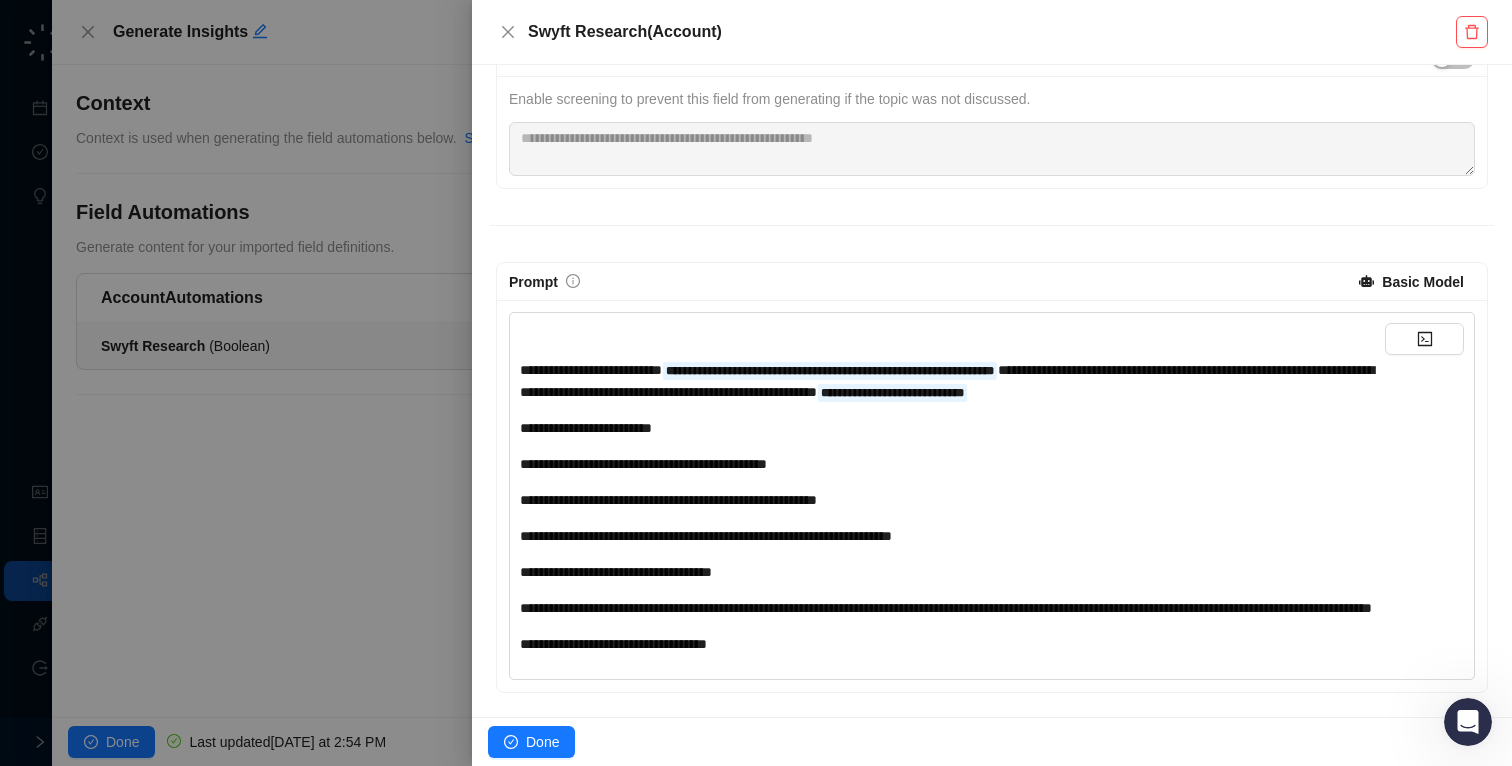 click at bounding box center [756, 383] 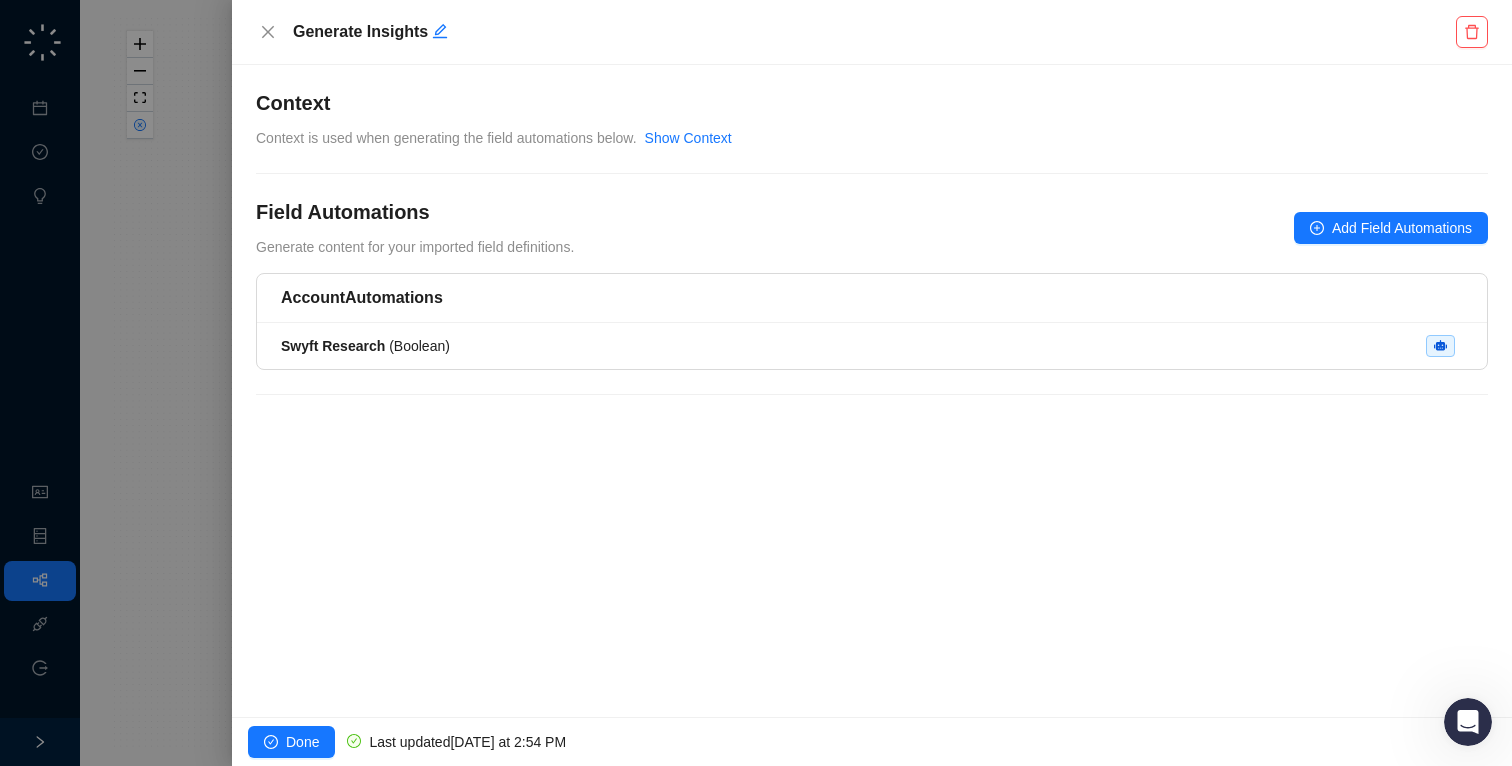click on "Swyft Research   ( Boolean )" at bounding box center (872, 346) 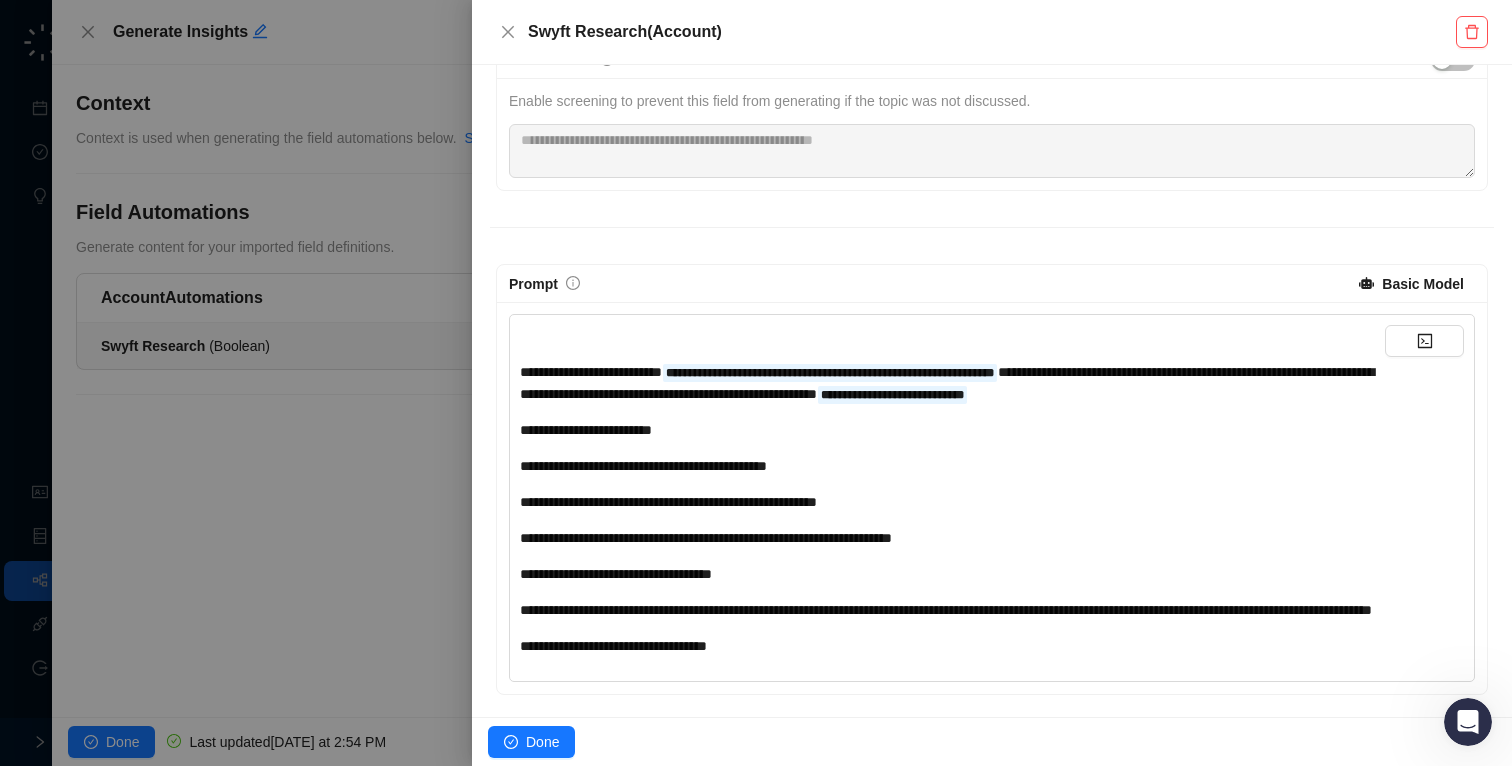 scroll, scrollTop: 243, scrollLeft: 0, axis: vertical 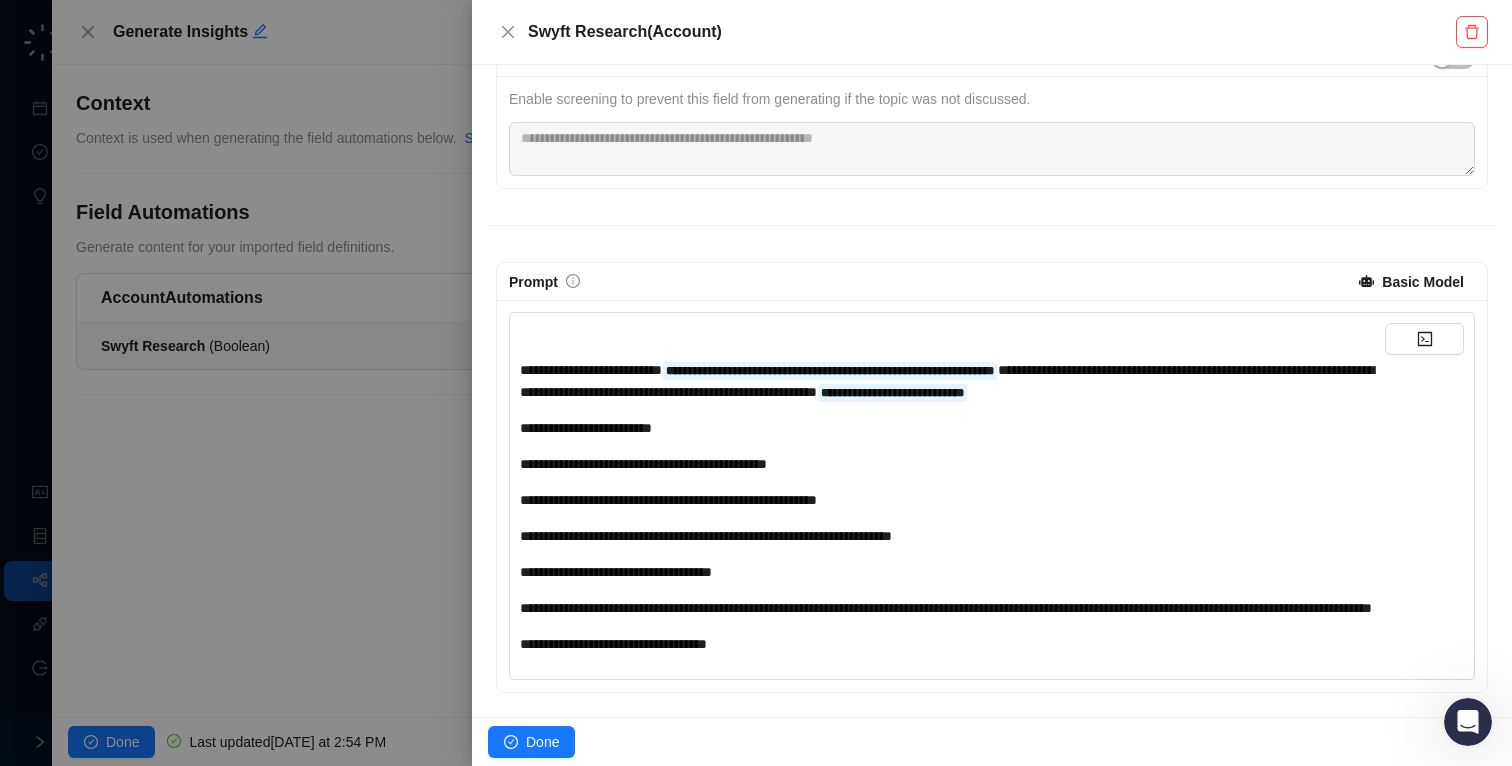 click on "**********" at bounding box center (668, 500) 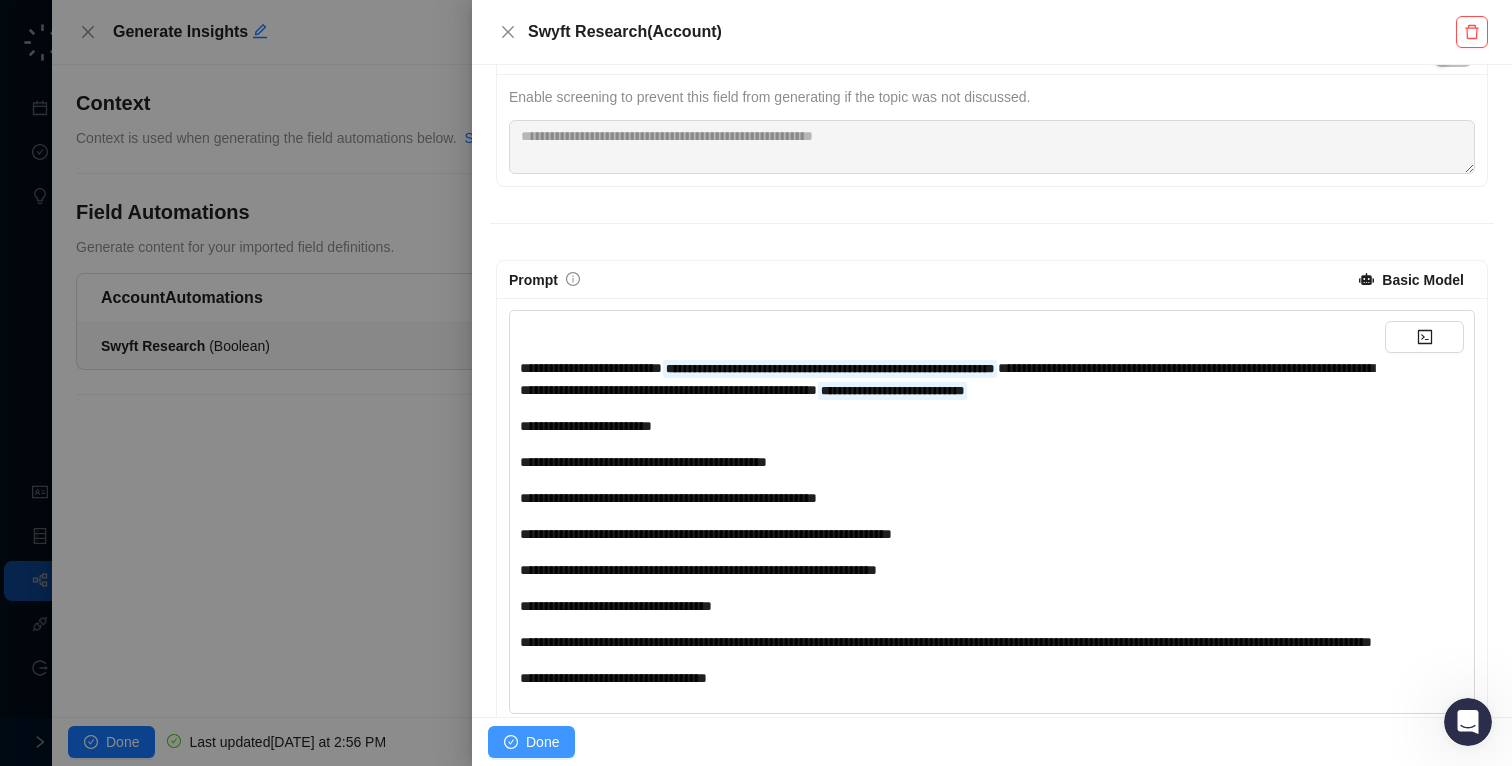 click on "Done" at bounding box center [531, 742] 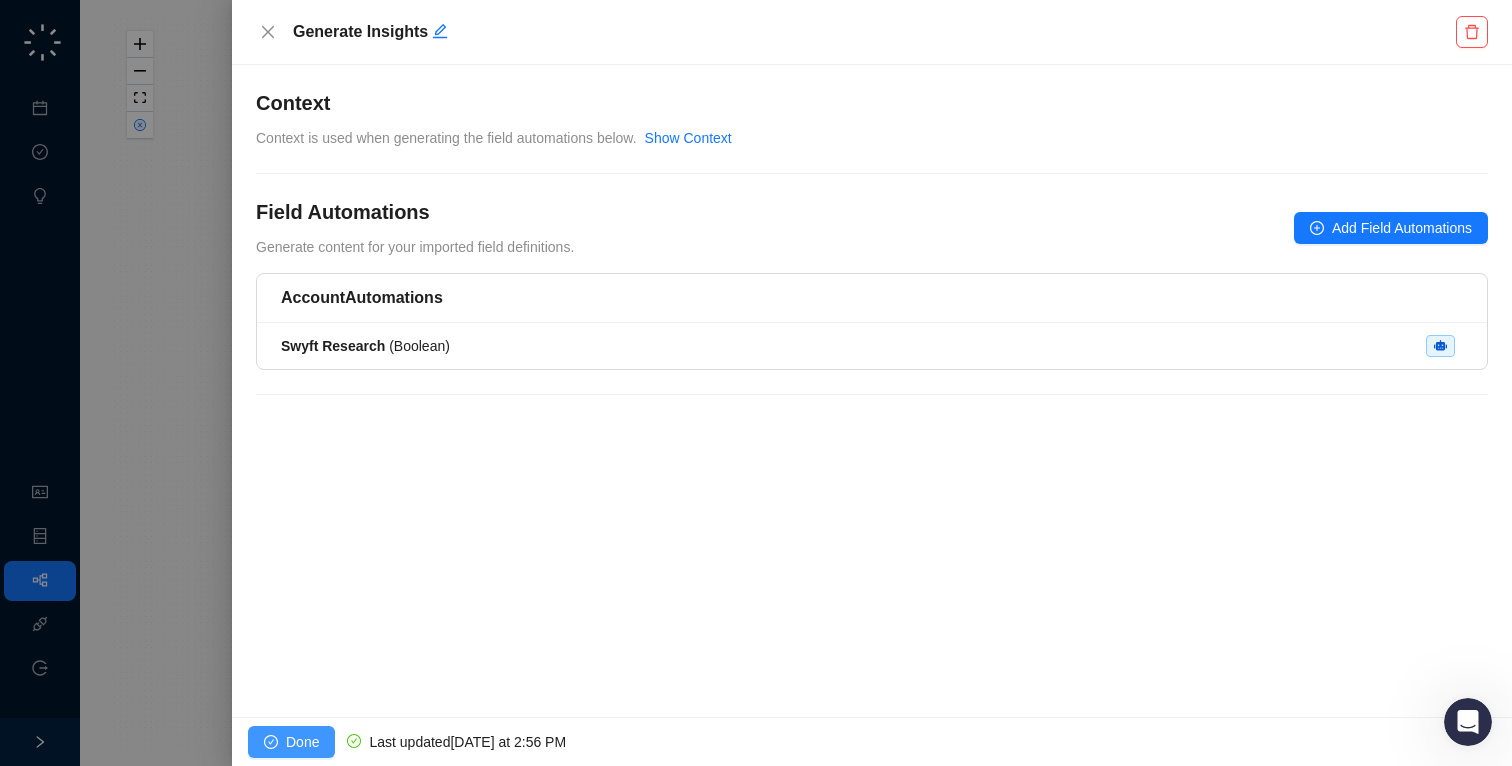 click on "Done" at bounding box center [291, 742] 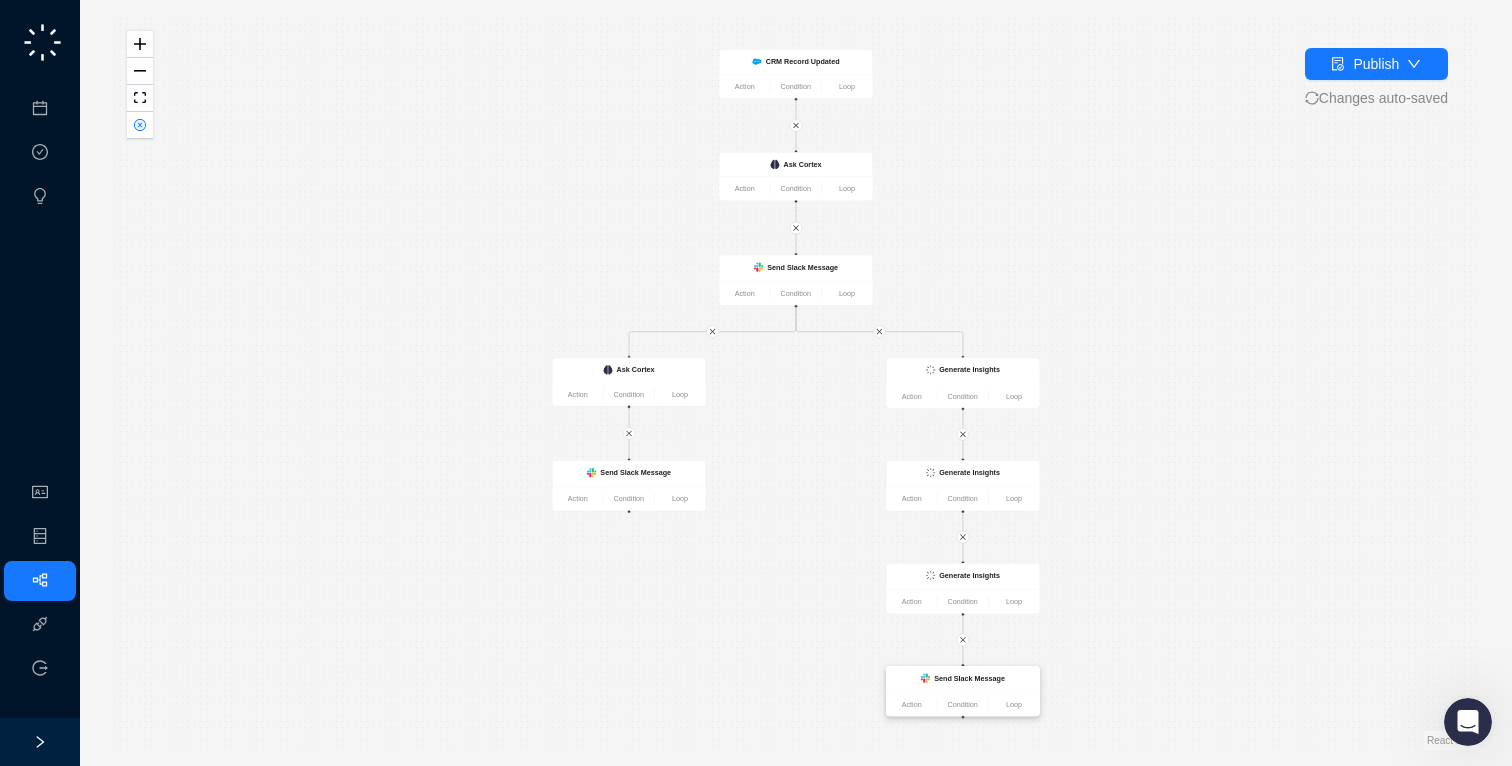 click on "Send Slack Message" at bounding box center [969, 678] 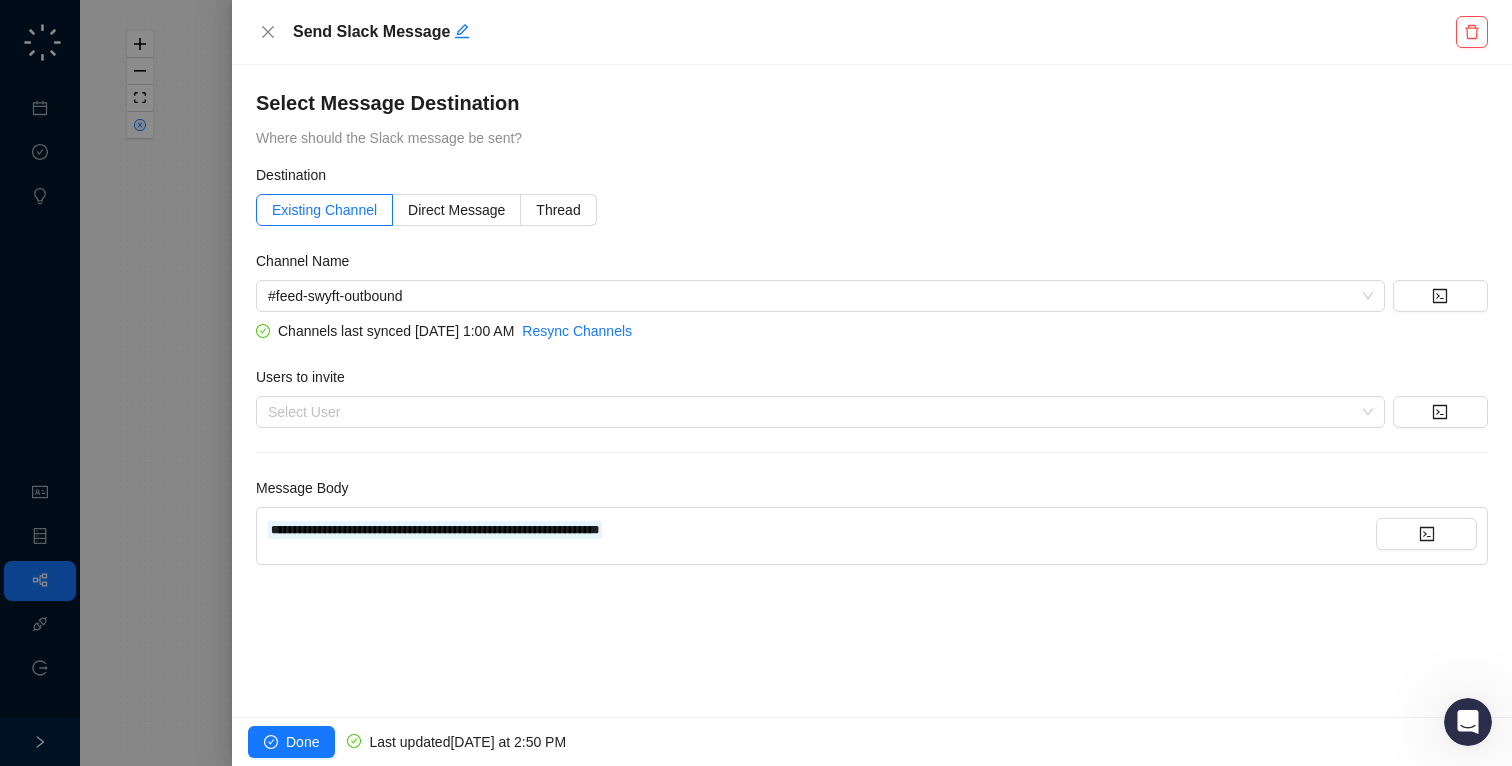 click at bounding box center [756, 383] 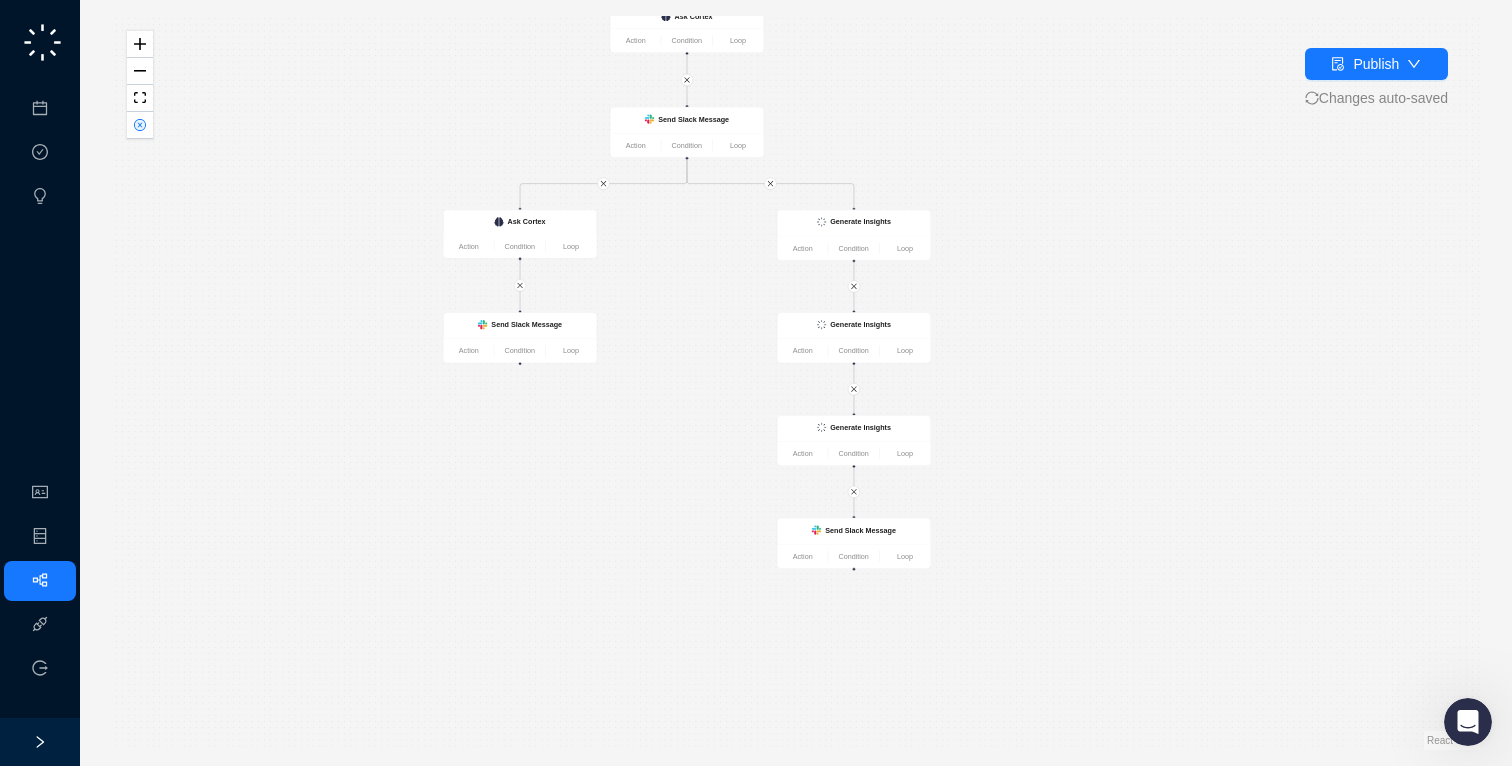 drag, startPoint x: 828, startPoint y: 563, endPoint x: 716, endPoint y: 411, distance: 188.80678 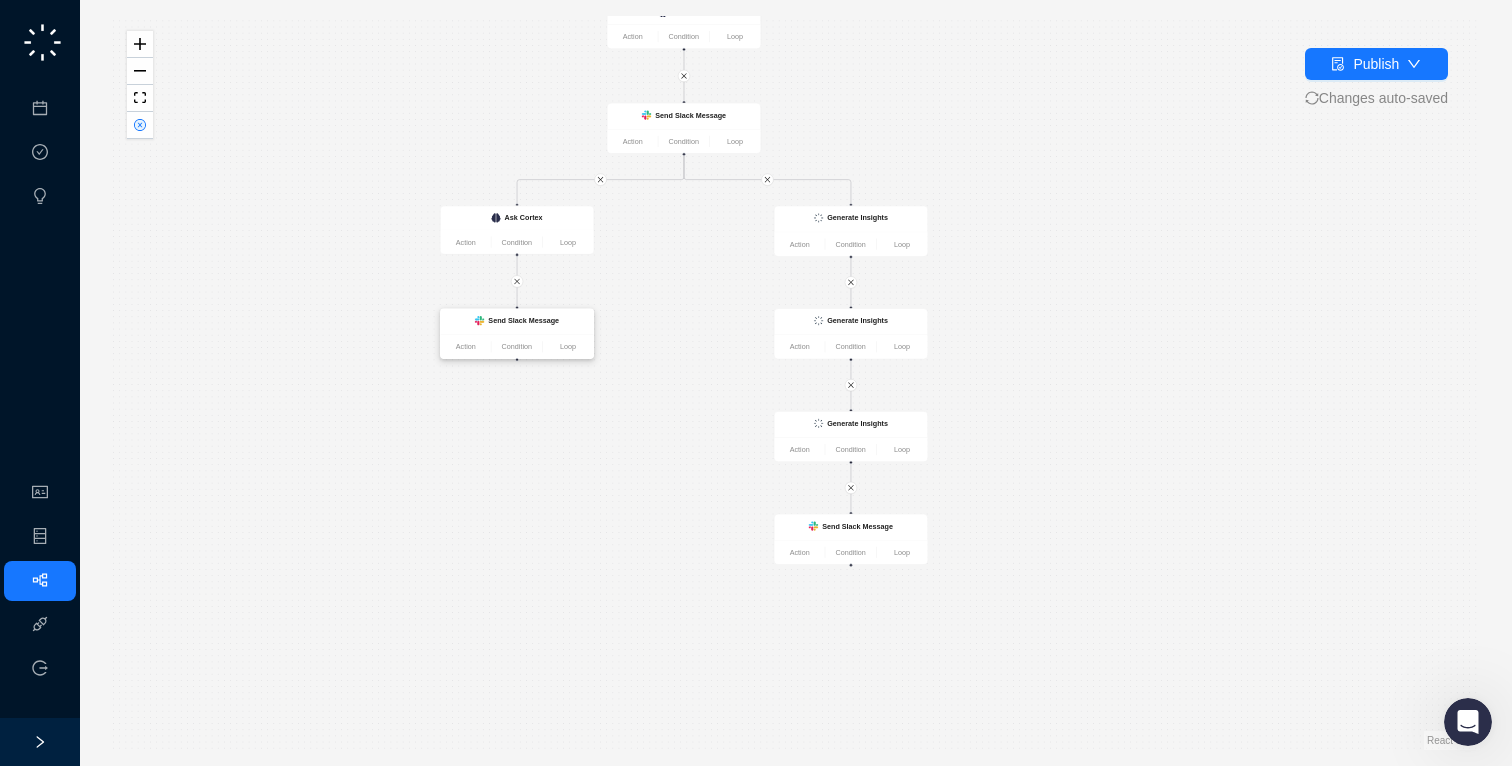click on "Send Slack Message" at bounding box center (523, 321) 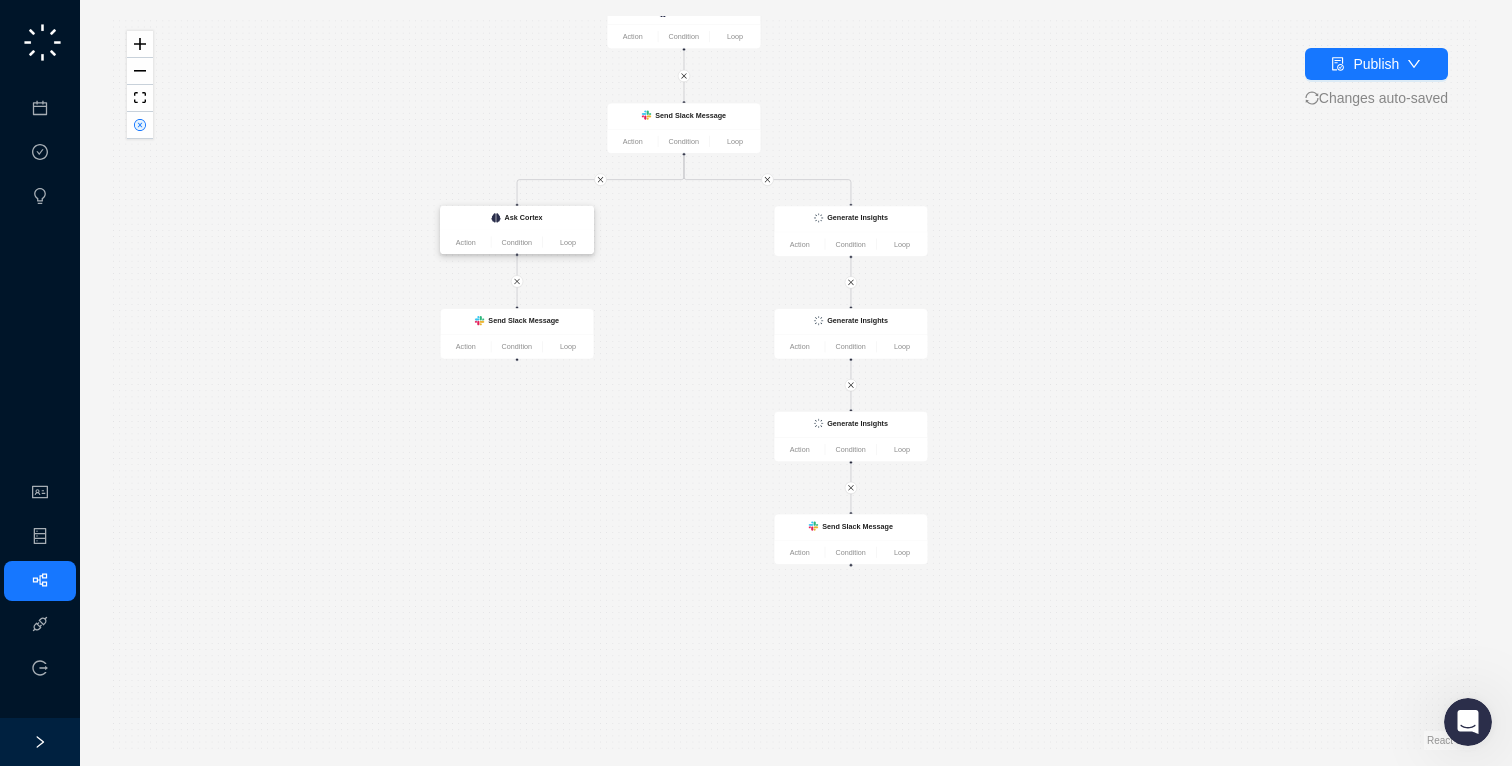 click on "Ask Cortex" at bounding box center [524, 218] 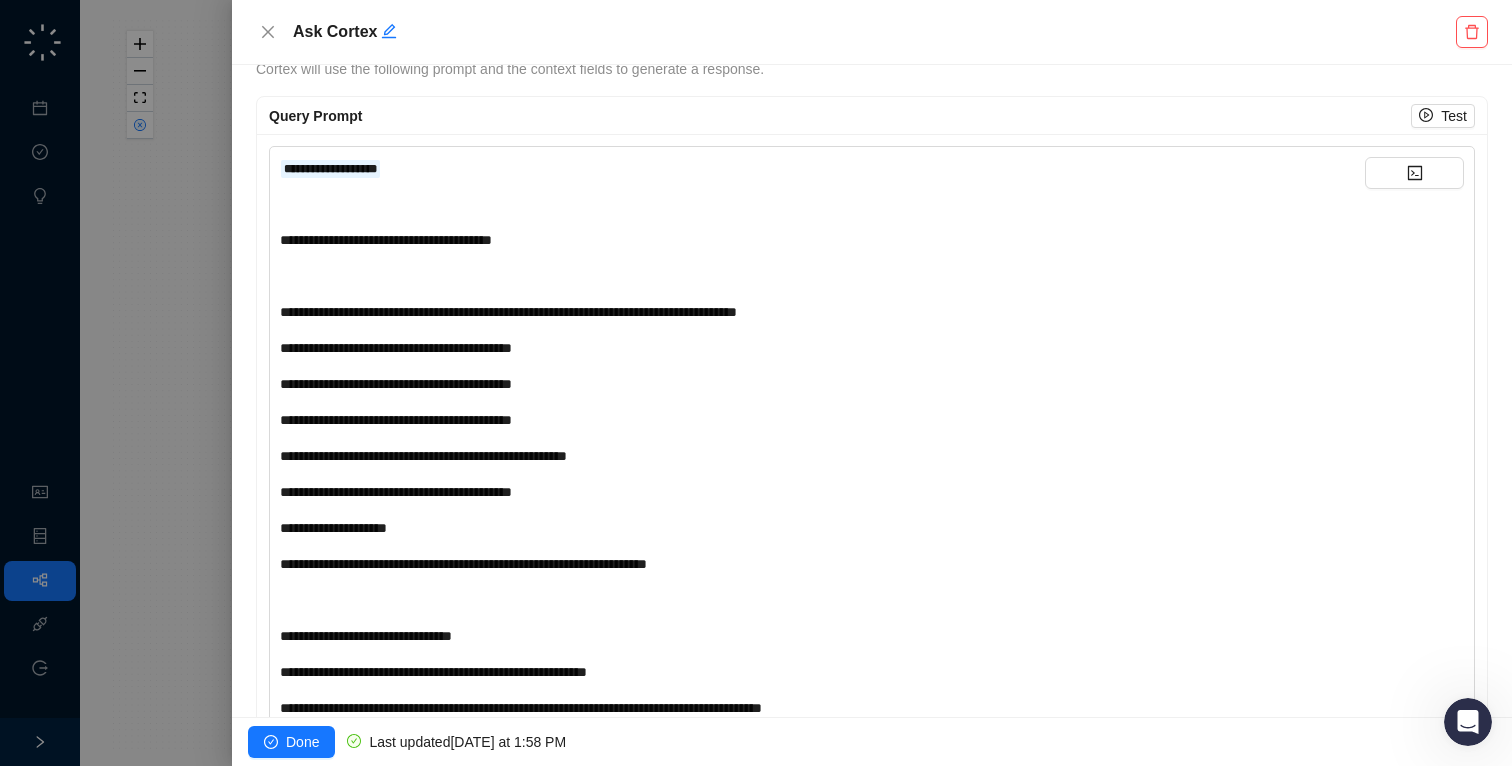 scroll, scrollTop: 702, scrollLeft: 0, axis: vertical 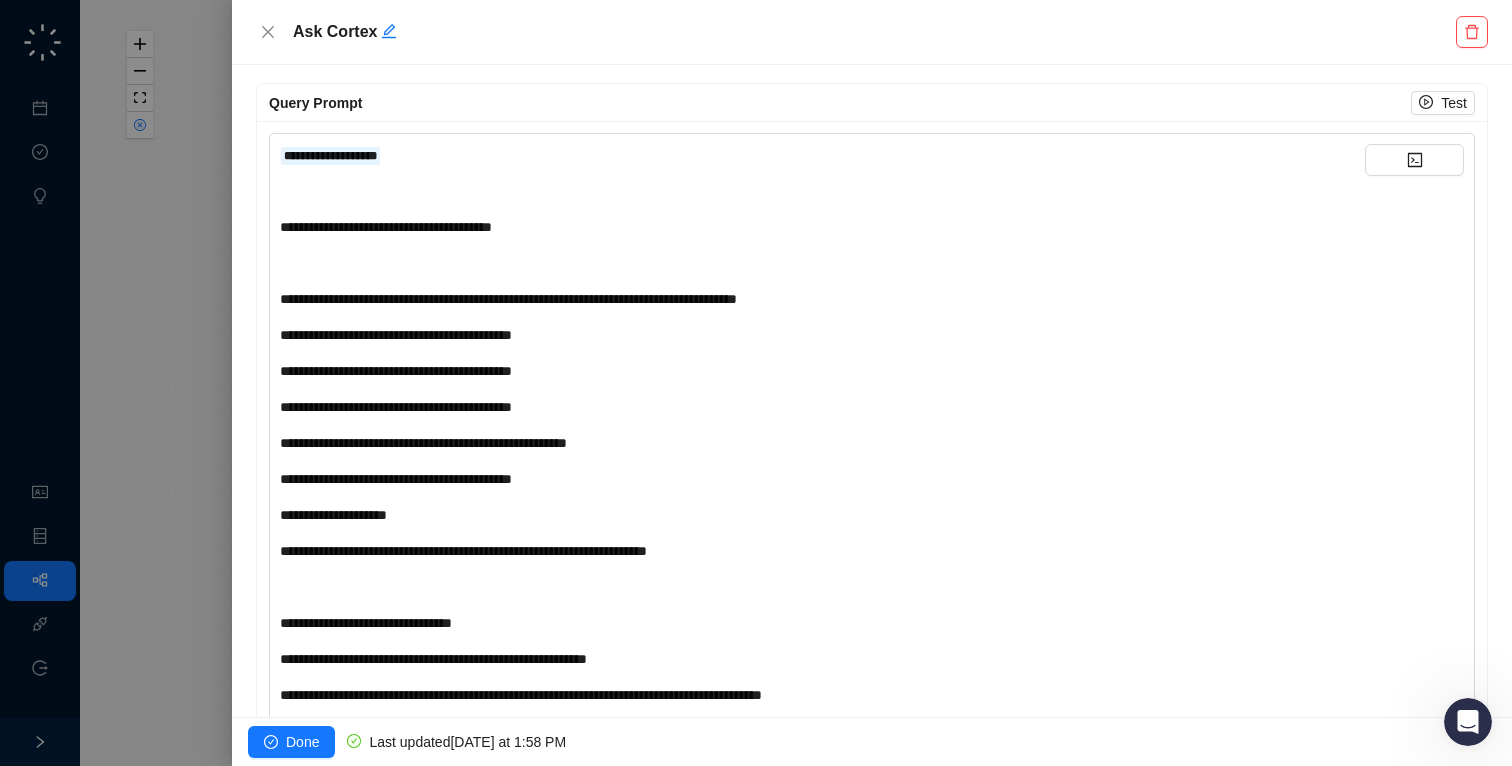 click on "**********" at bounding box center [822, 479] 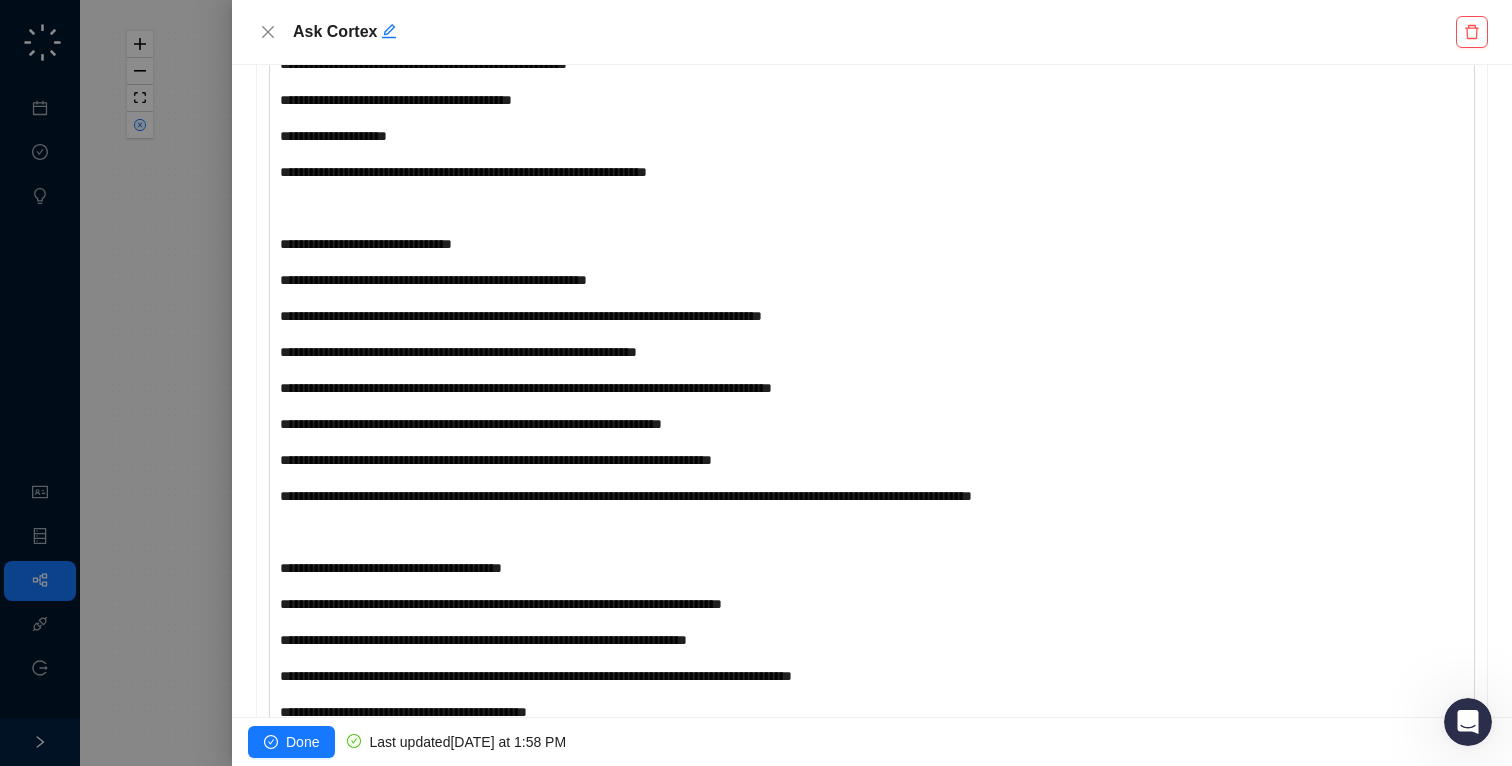 scroll, scrollTop: 1082, scrollLeft: 0, axis: vertical 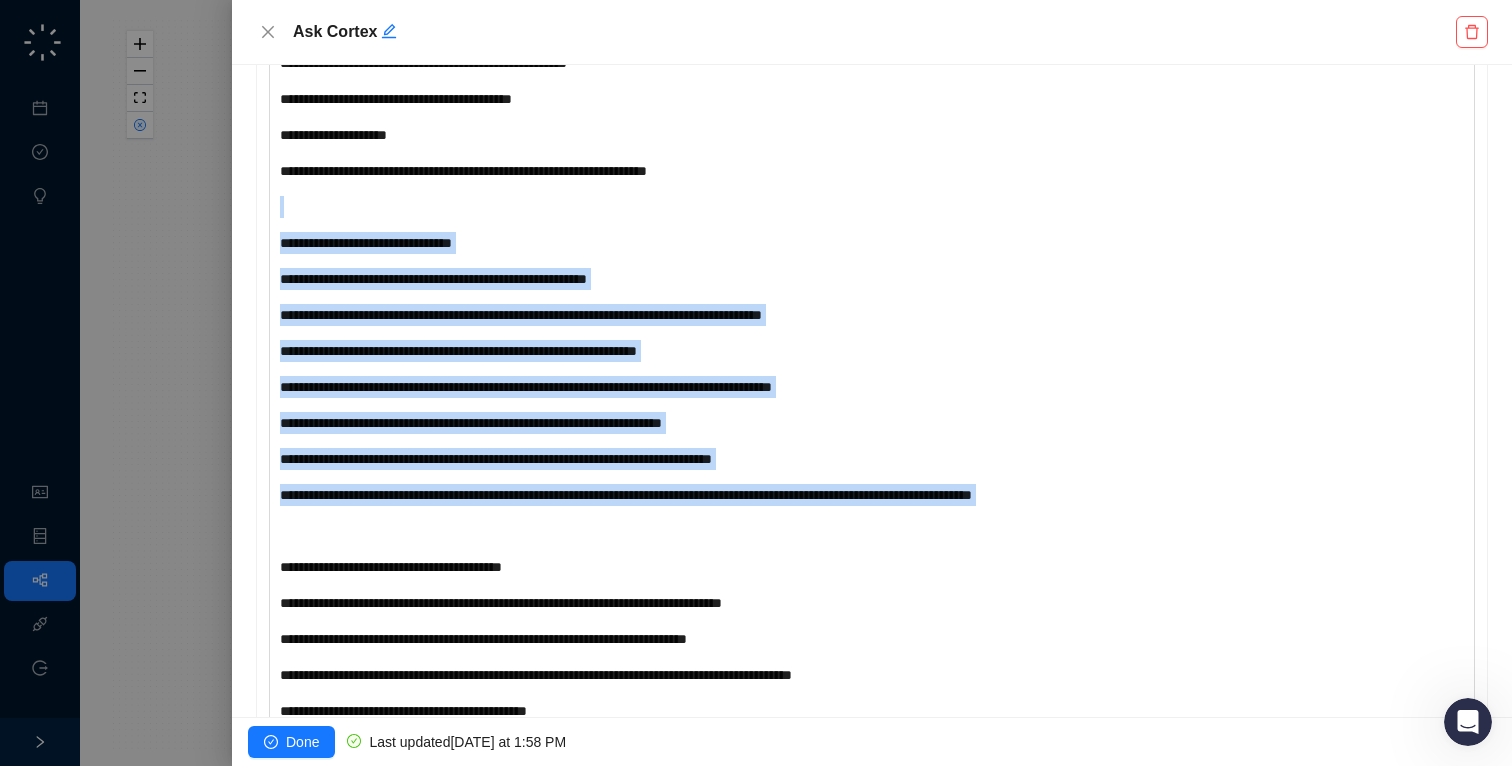 drag, startPoint x: 588, startPoint y: 516, endPoint x: 277, endPoint y: 214, distance: 433.50317 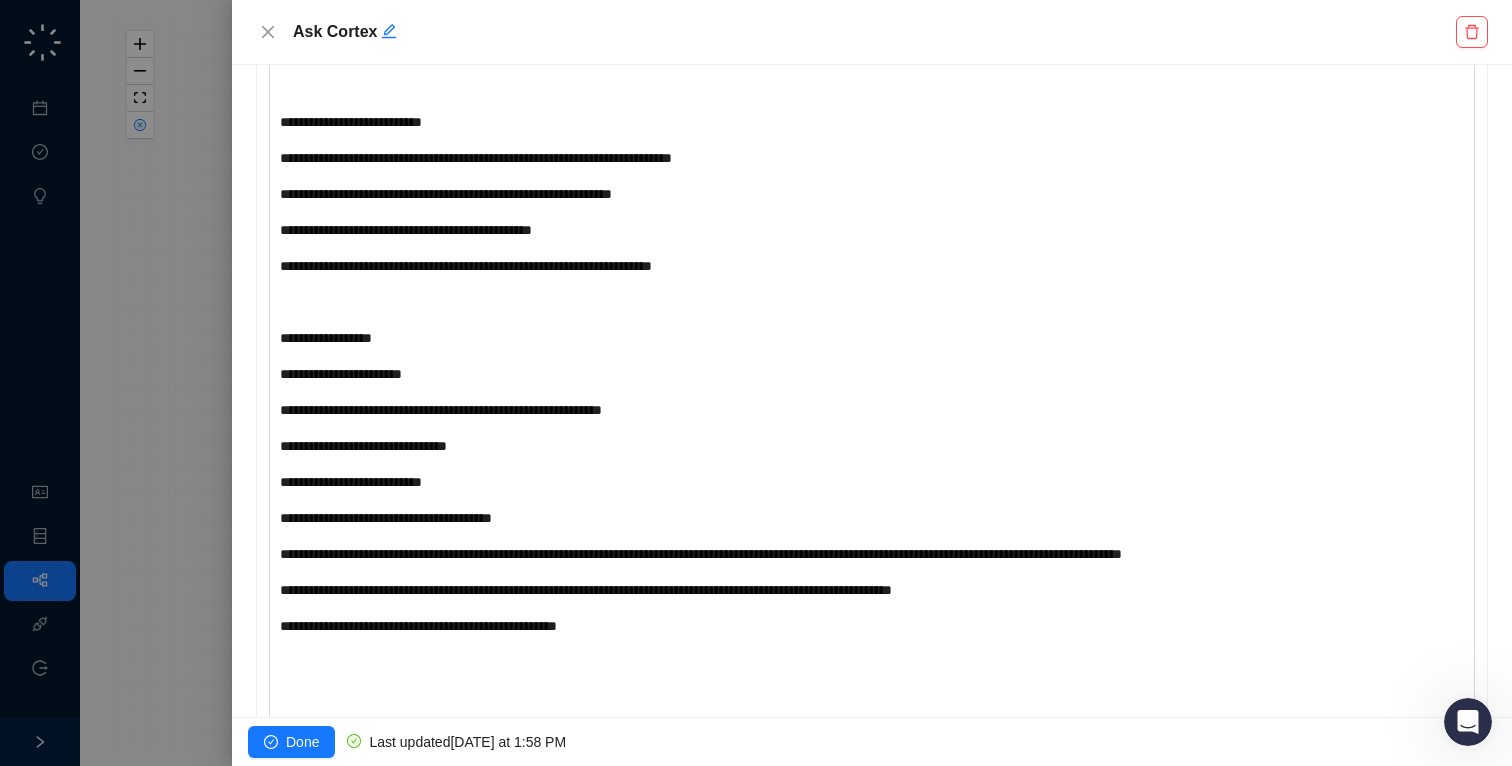scroll, scrollTop: 1905, scrollLeft: 0, axis: vertical 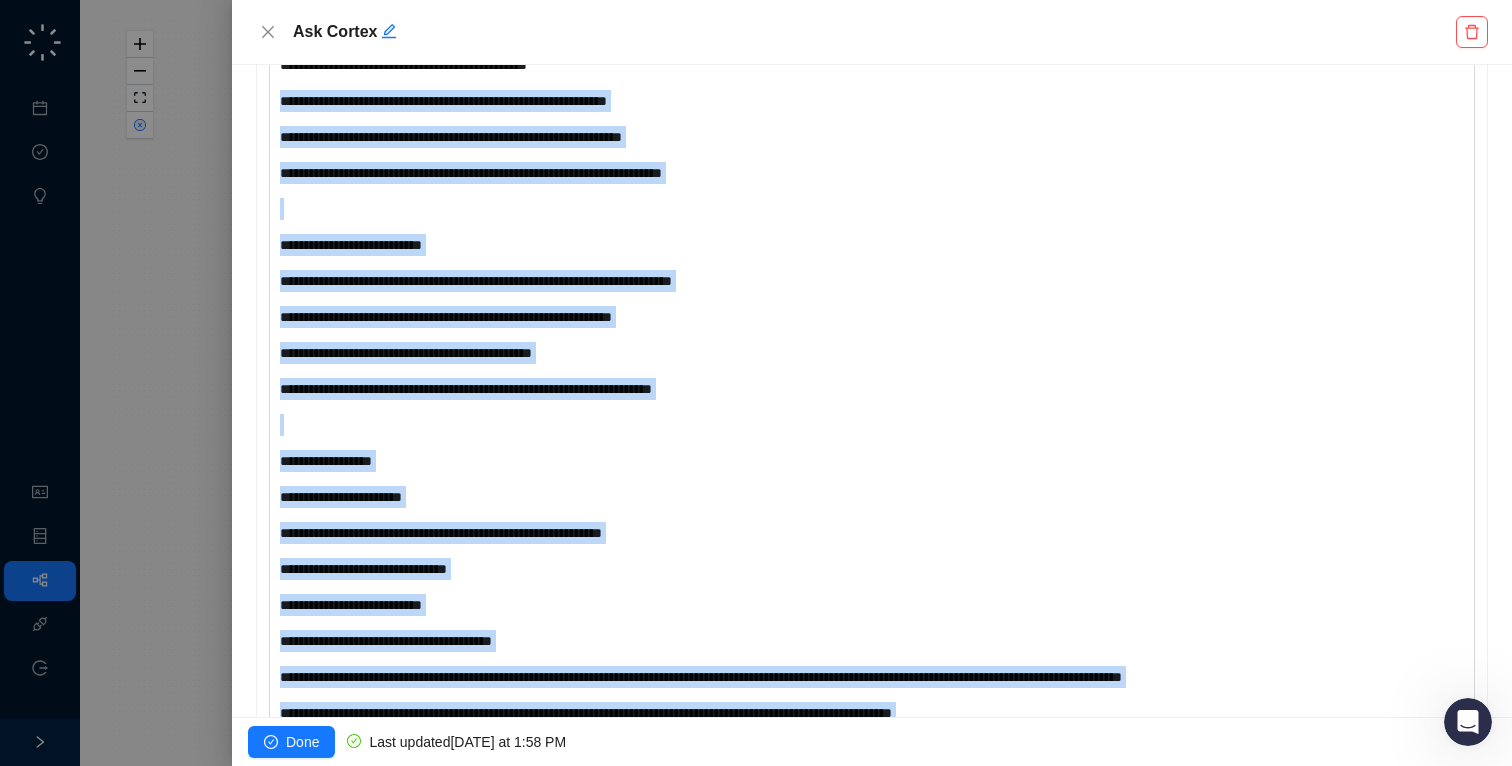 drag, startPoint x: 635, startPoint y: 578, endPoint x: 262, endPoint y: 73, distance: 627.81683 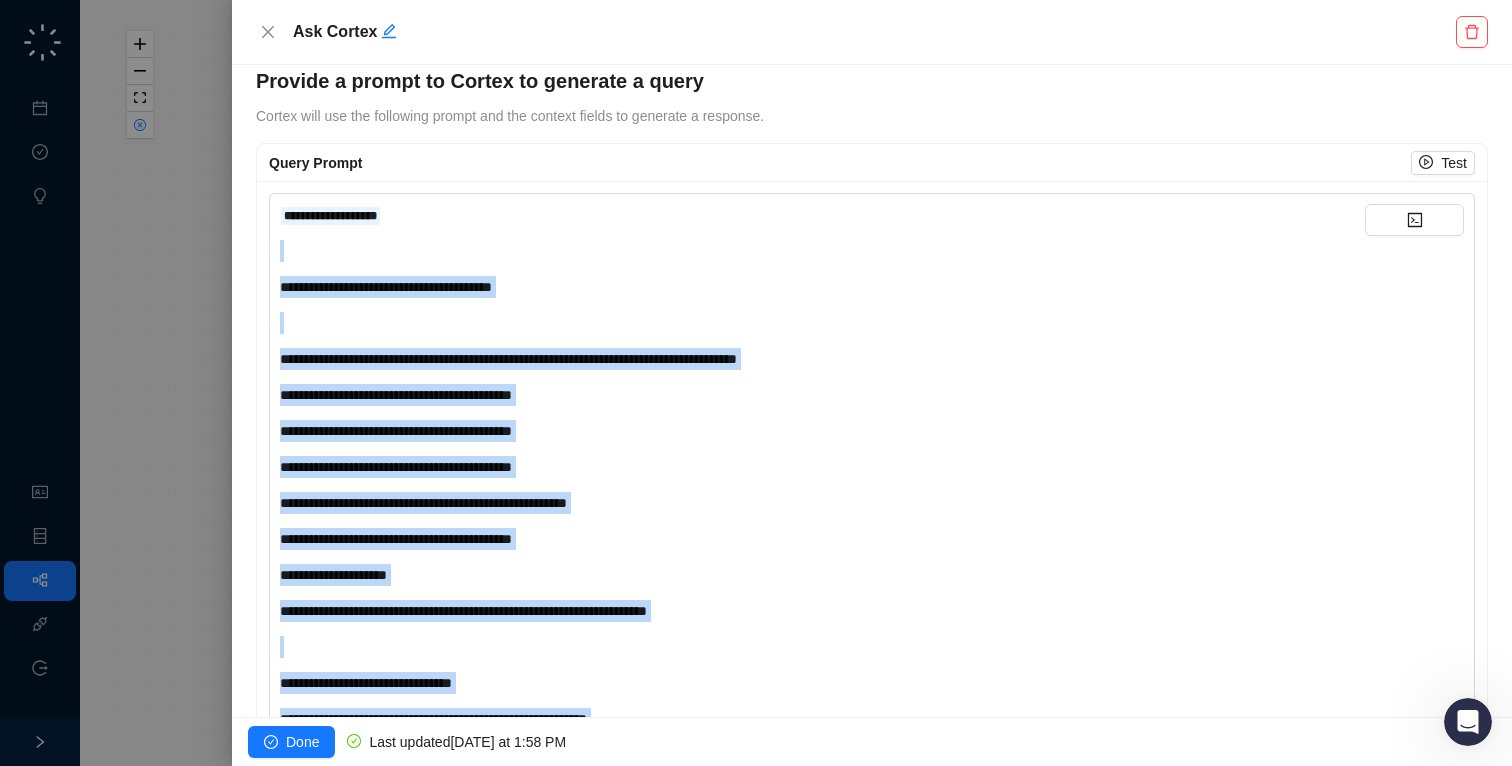 scroll, scrollTop: 644, scrollLeft: 0, axis: vertical 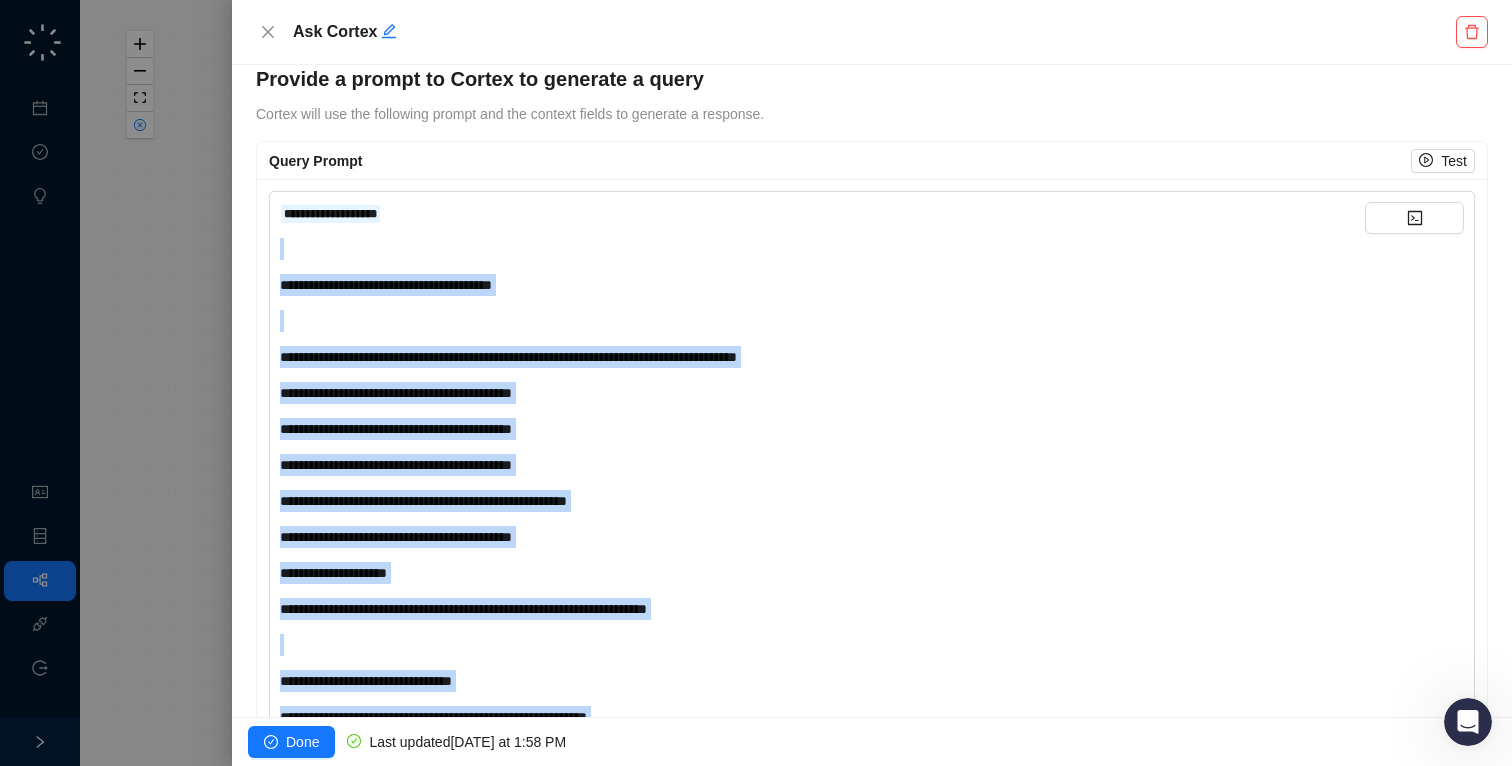 copy on "**********" 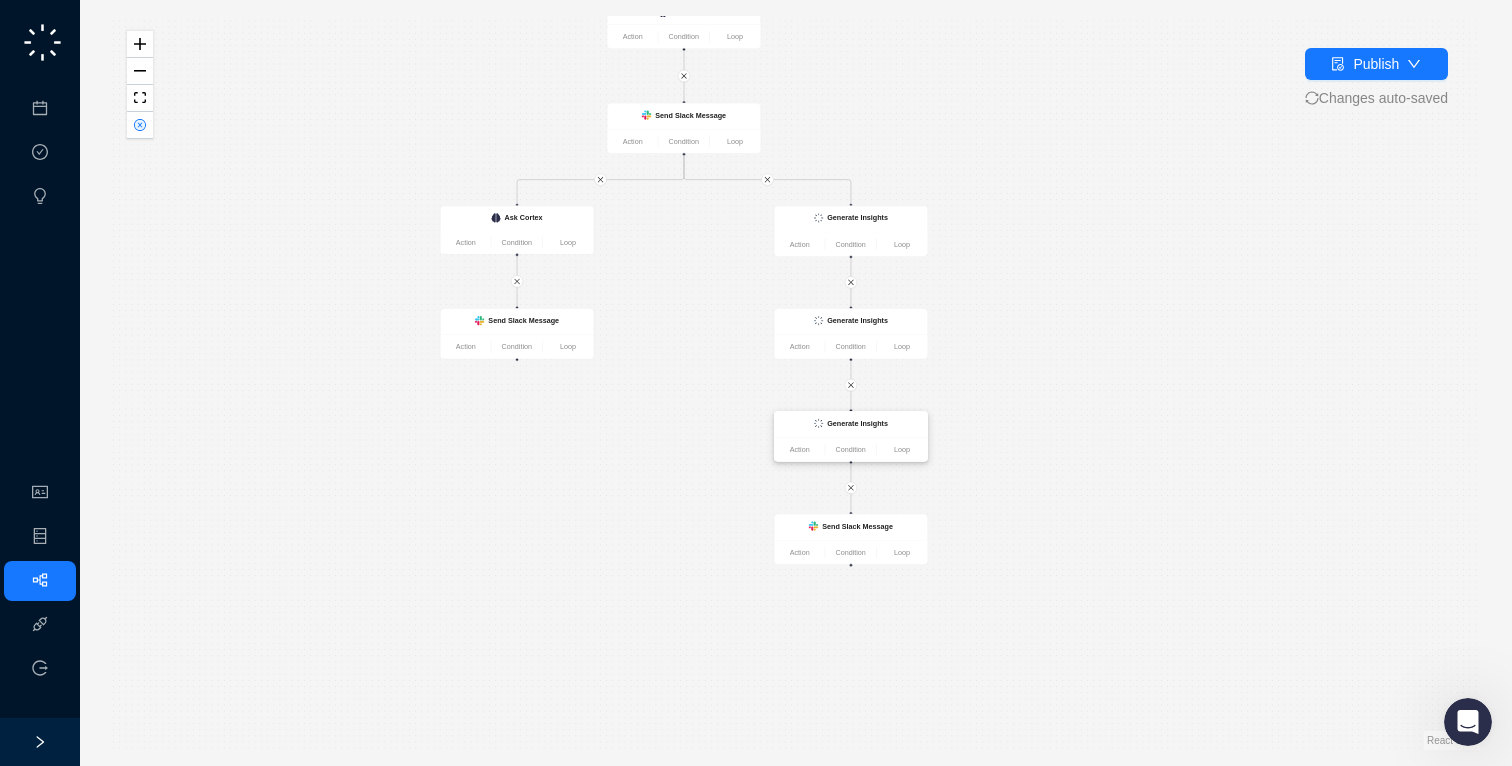 click on "Generate Insights" at bounding box center (857, 423) 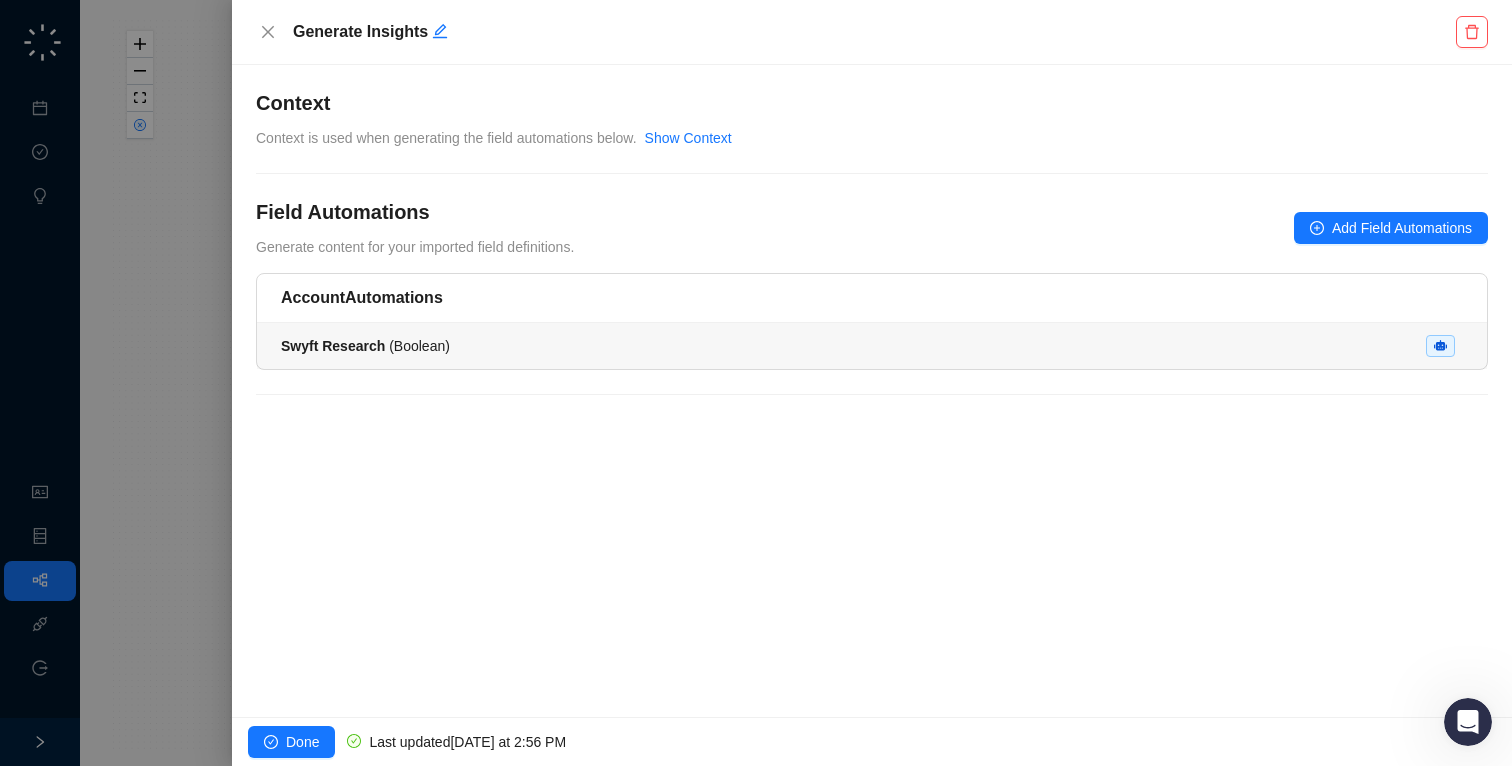 click on "Swyft Research   ( Boolean )" at bounding box center (872, 346) 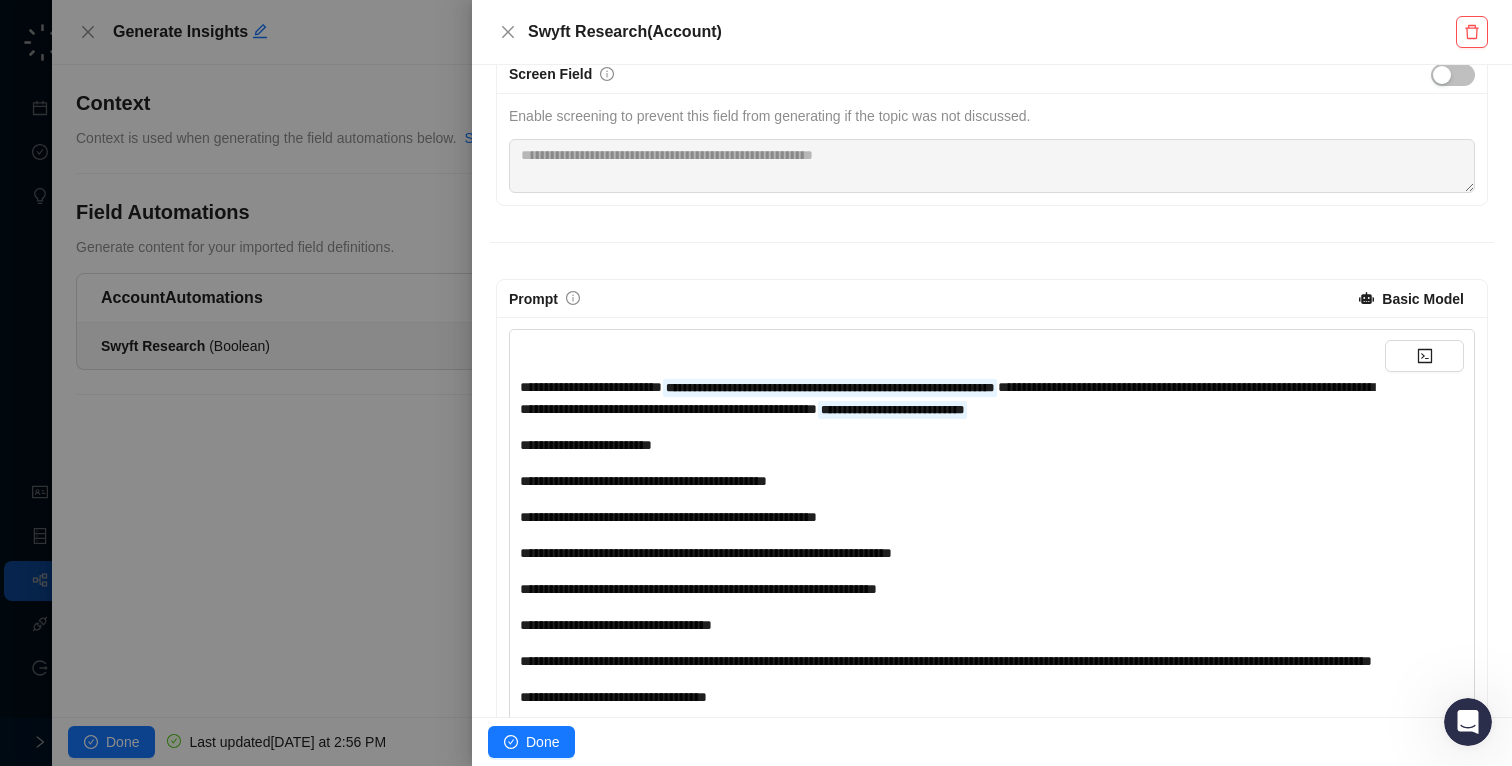 click on "**********" at bounding box center [952, 524] 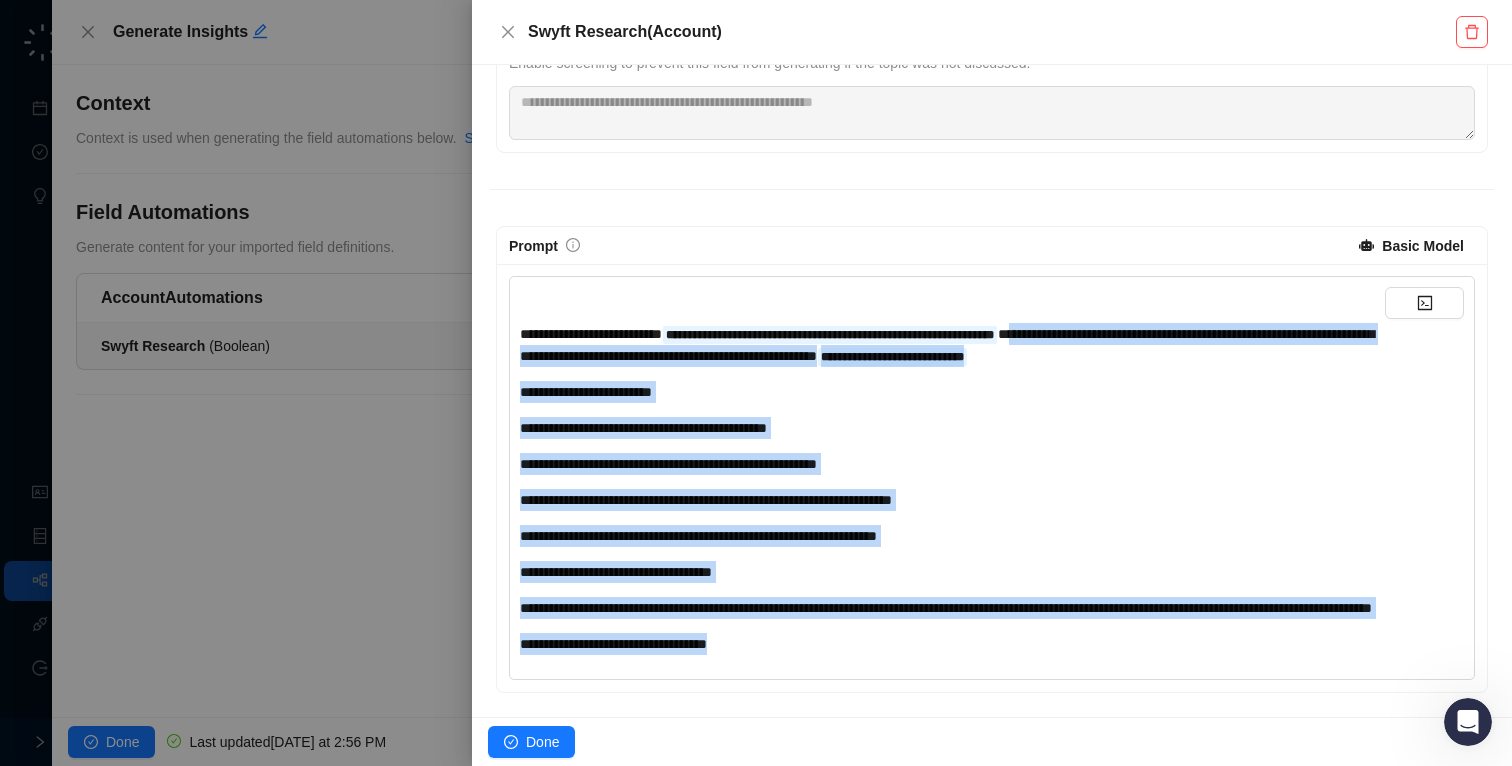 drag, startPoint x: 1145, startPoint y: 307, endPoint x: 1190, endPoint y: 711, distance: 406.49847 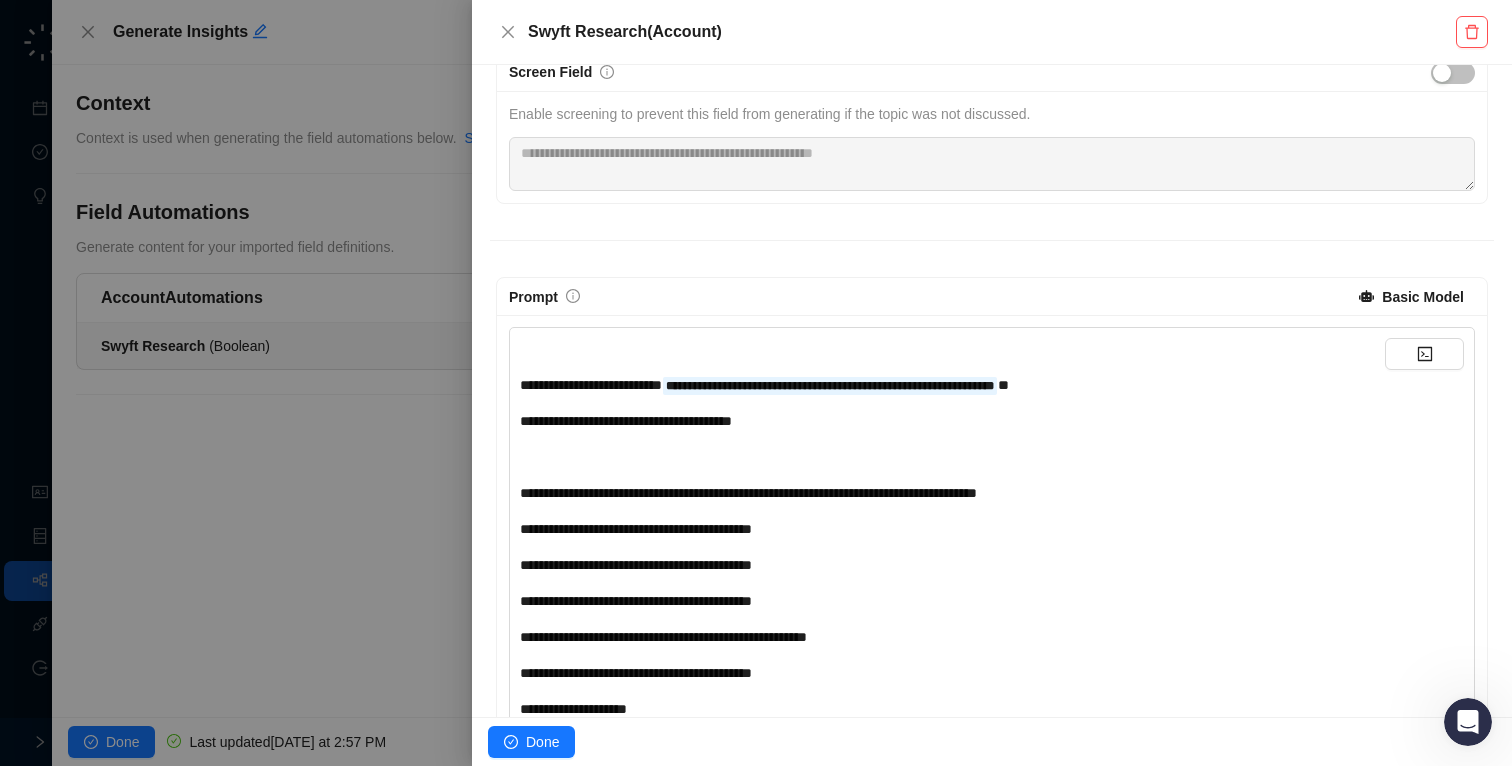 scroll, scrollTop: 212, scrollLeft: 0, axis: vertical 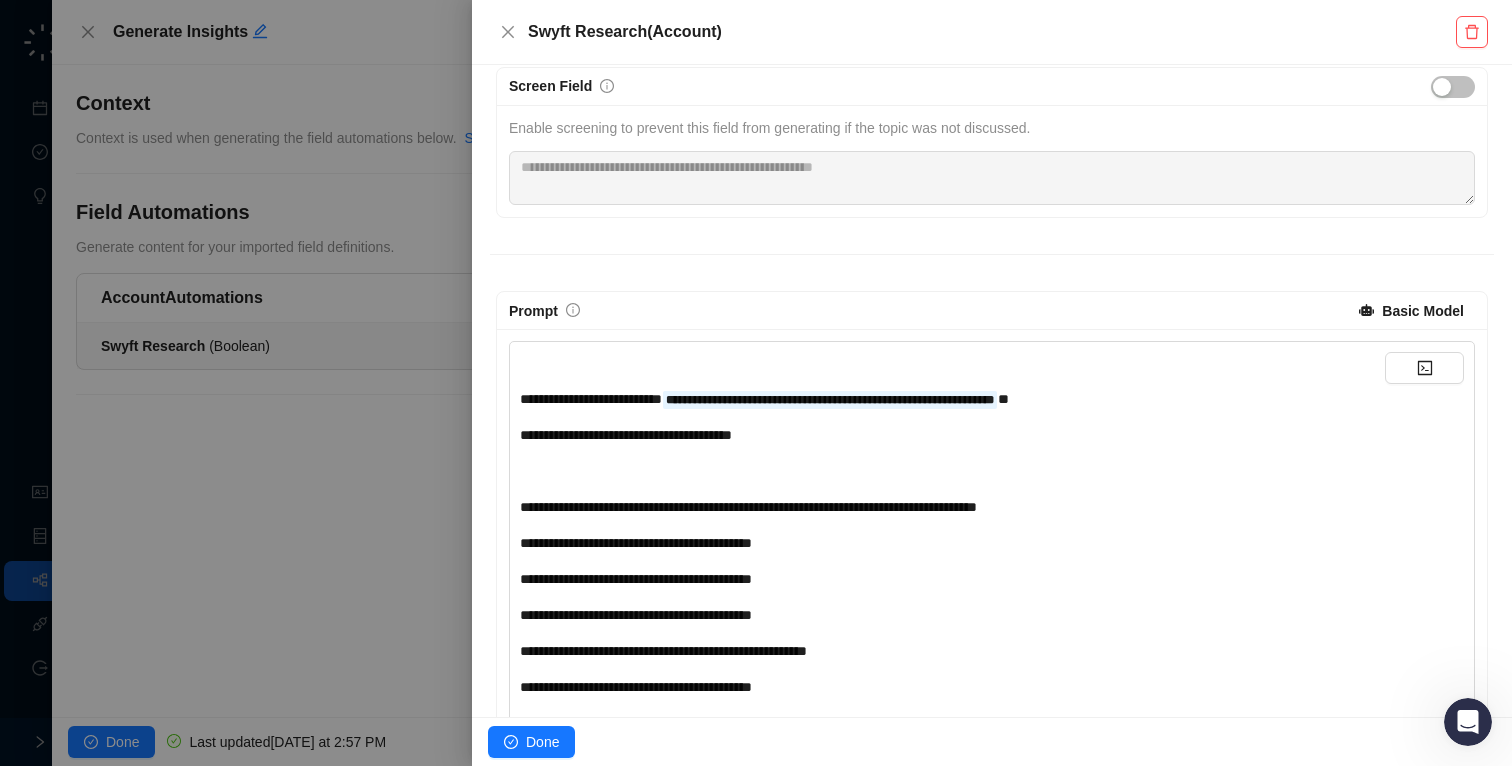 click on "**********" at bounding box center (952, 435) 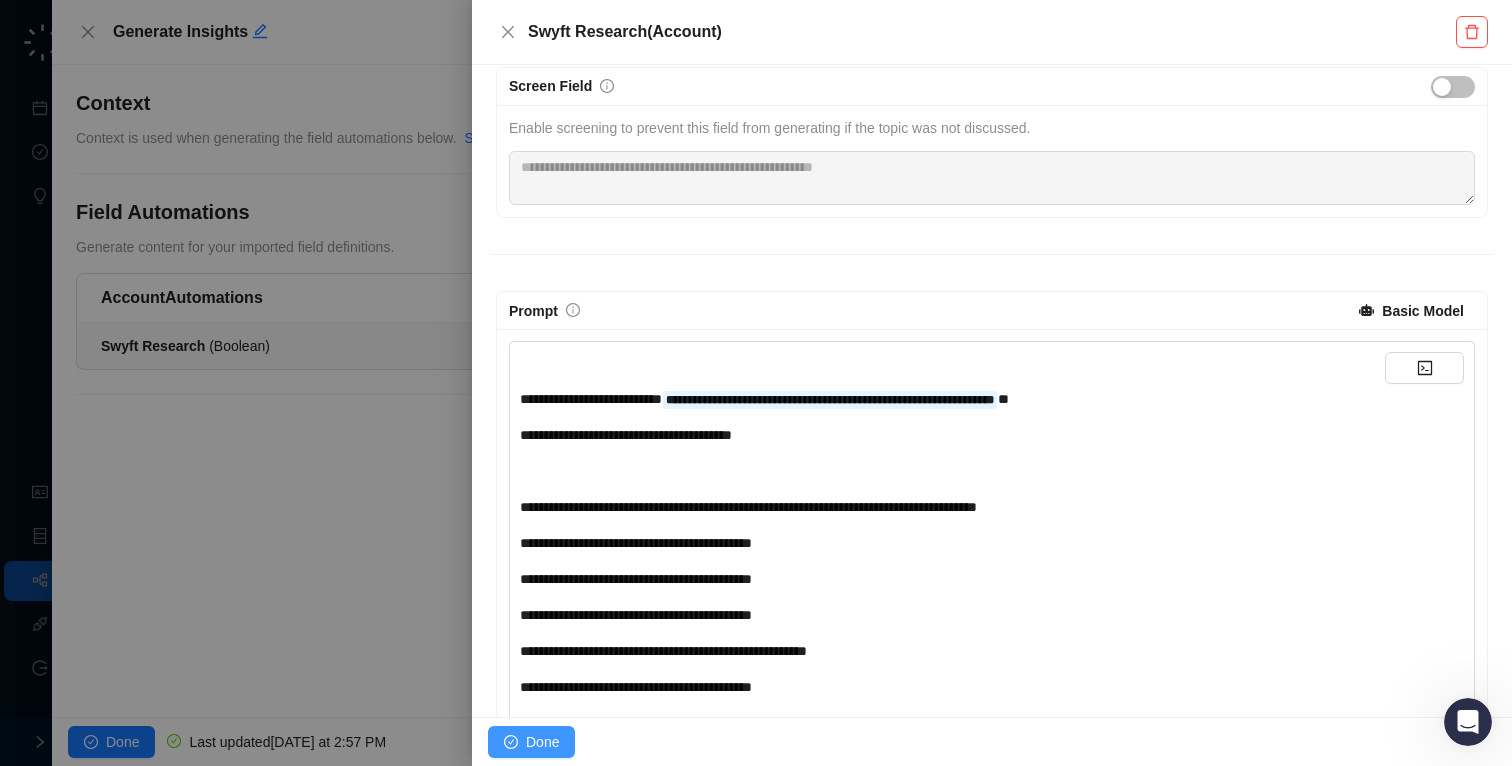 click on "Done" at bounding box center [542, 742] 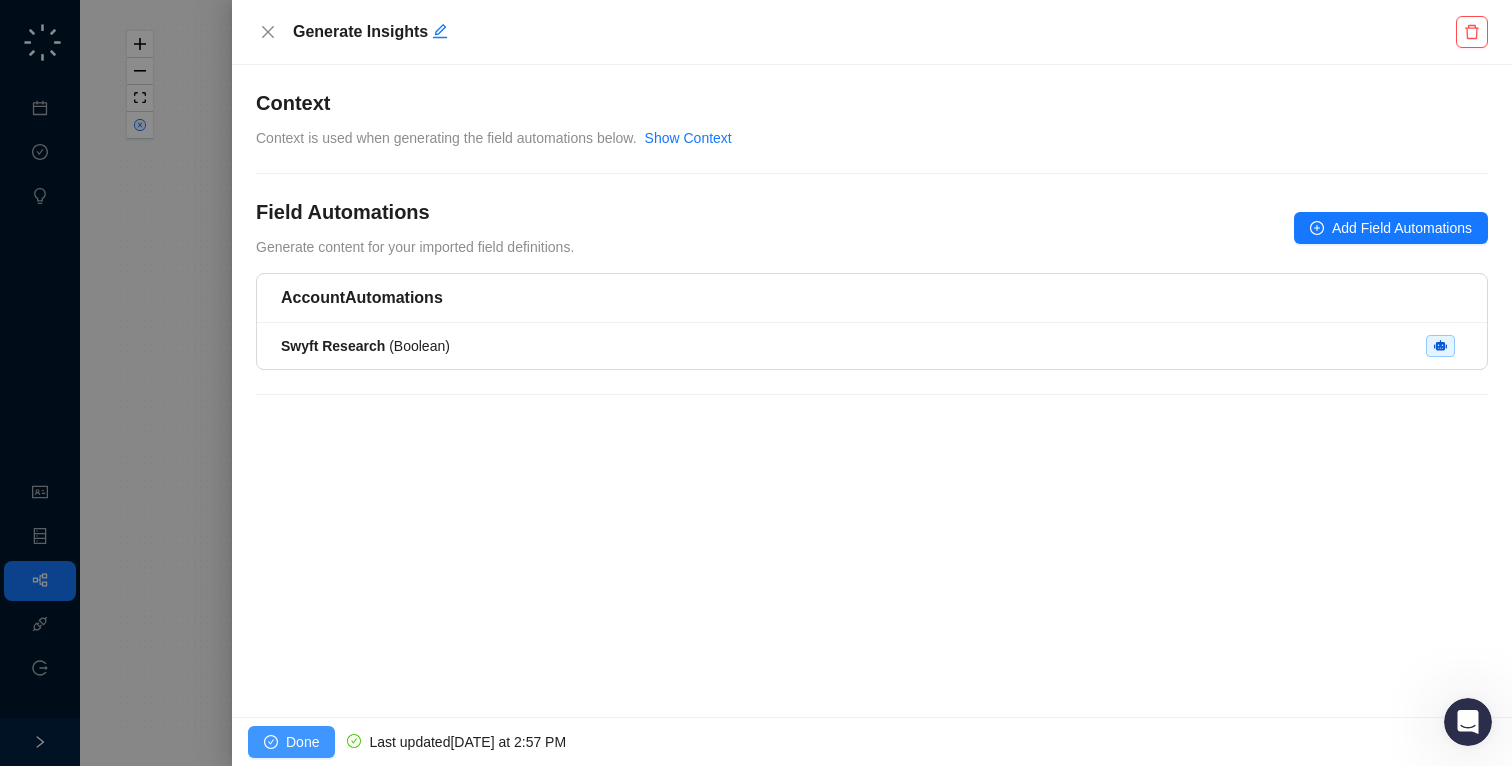 click on "Done" at bounding box center [291, 742] 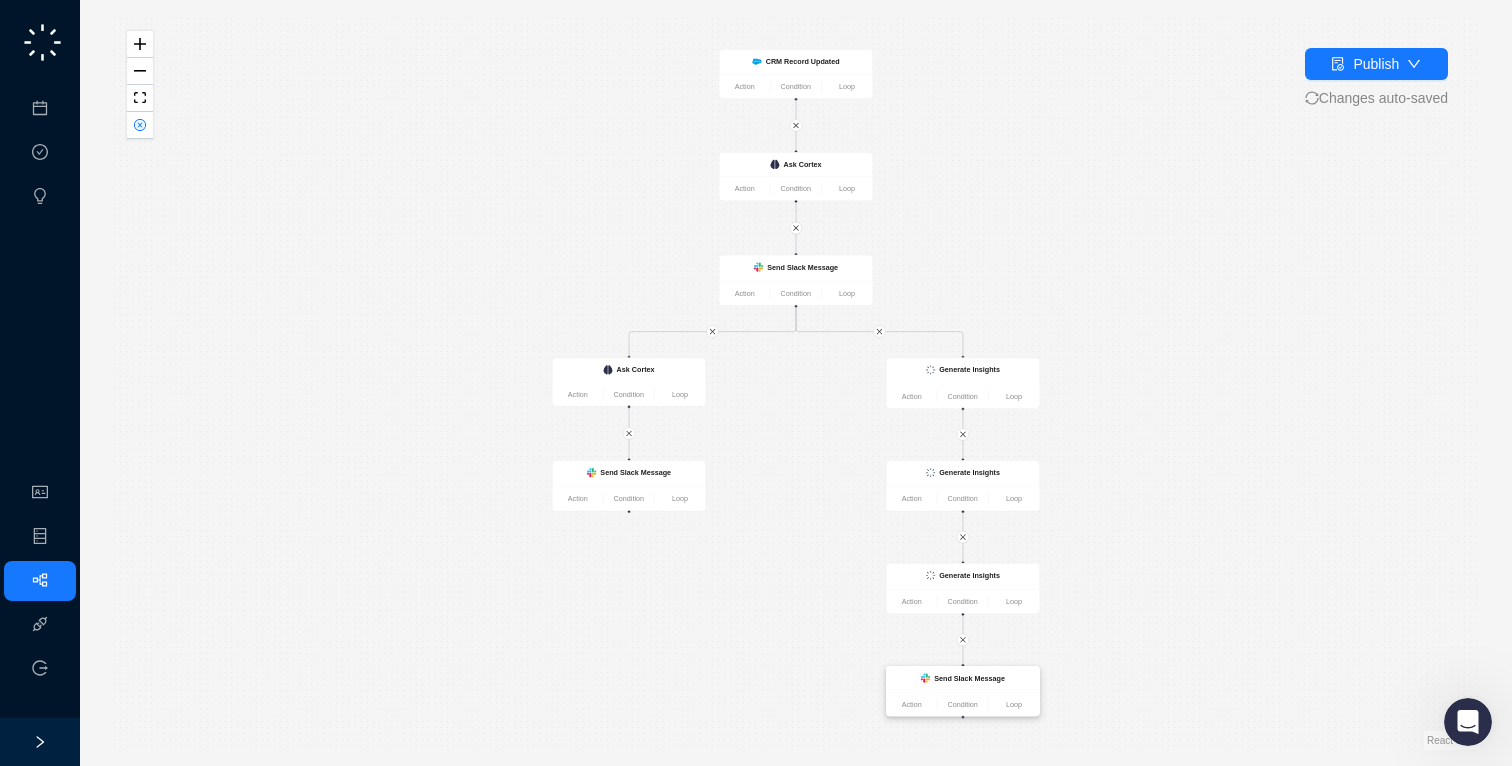 click at bounding box center [925, 677] 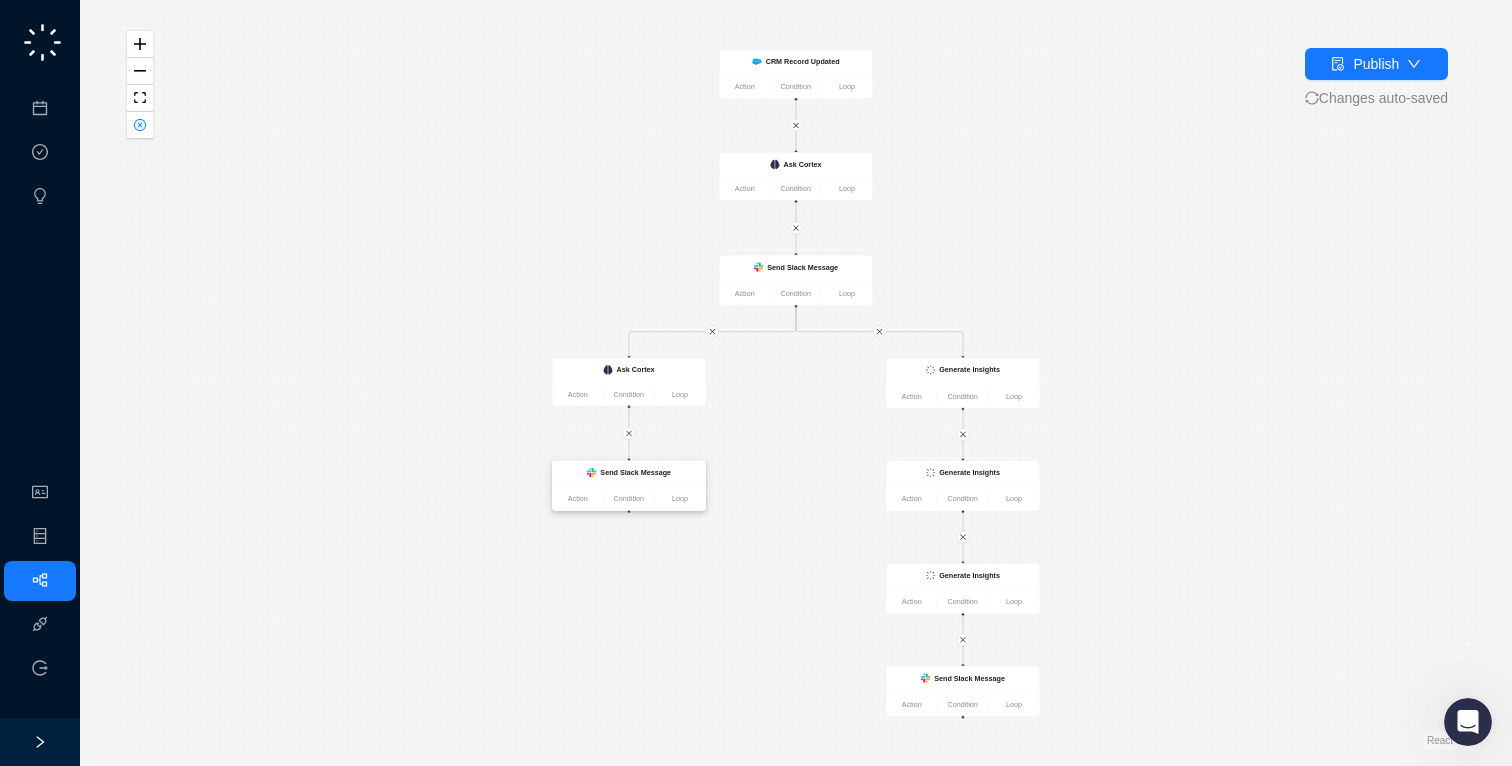 click on "Send Slack Message" at bounding box center (635, 473) 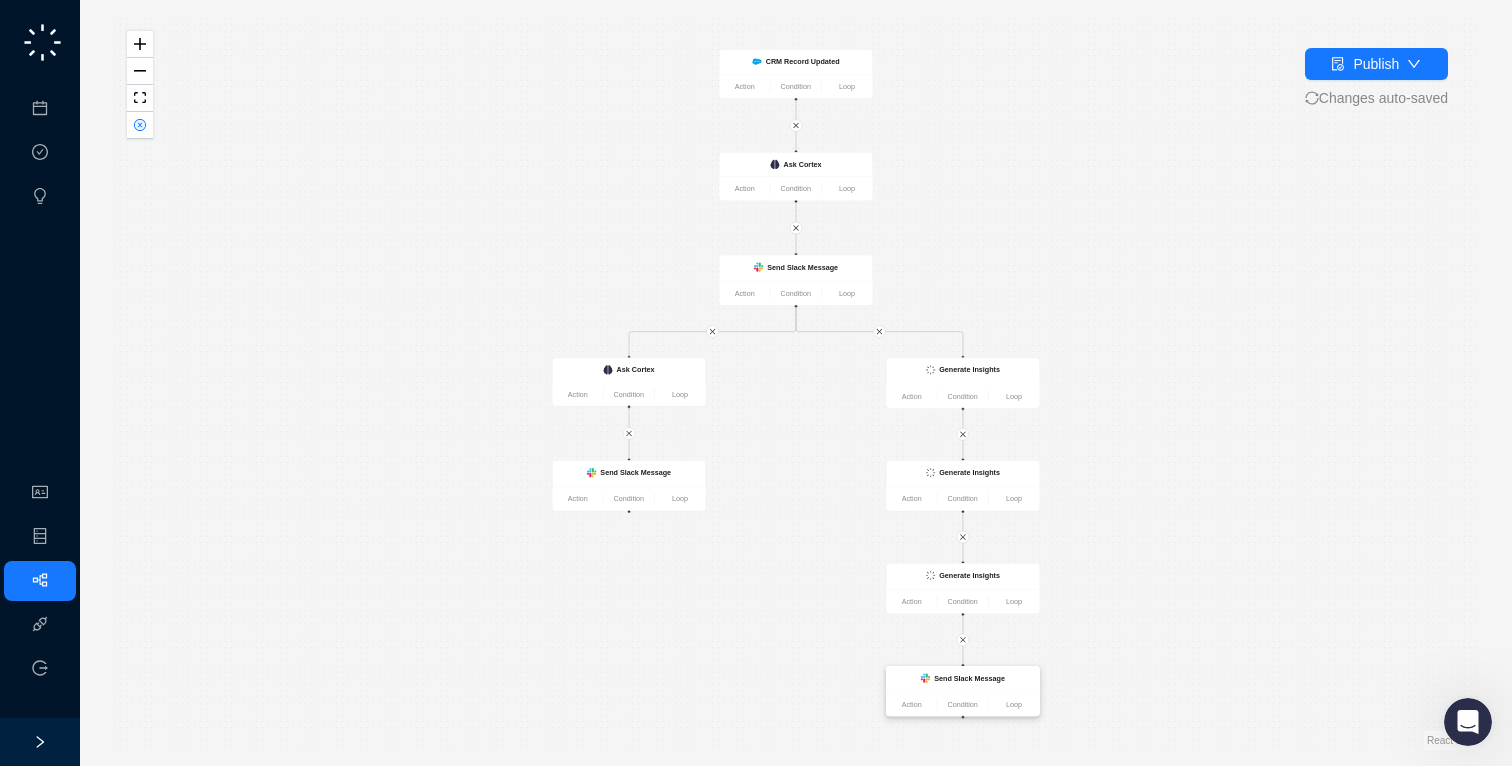 click on "Send Slack Message" at bounding box center (969, 678) 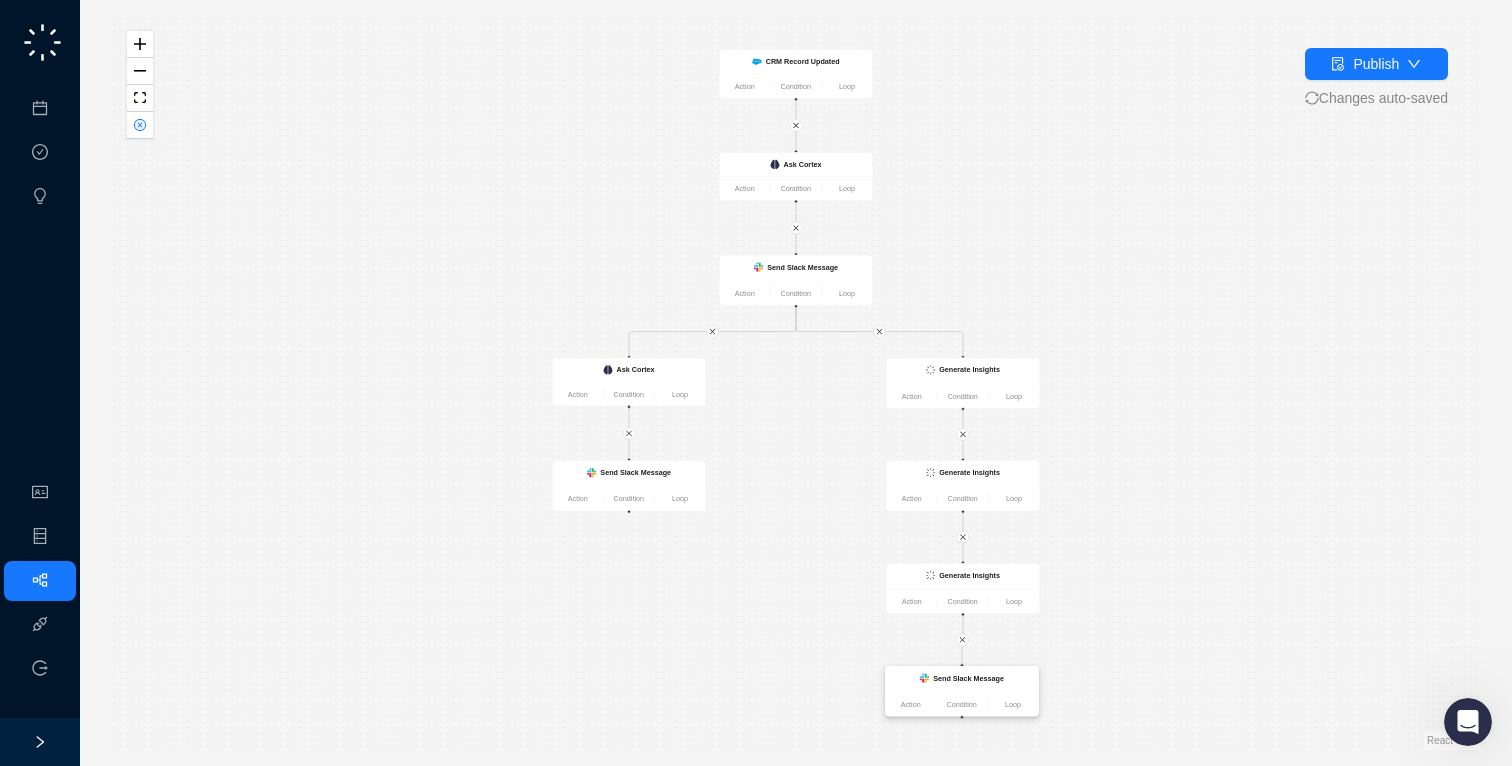 click on "Send Slack Message" at bounding box center [961, 679] 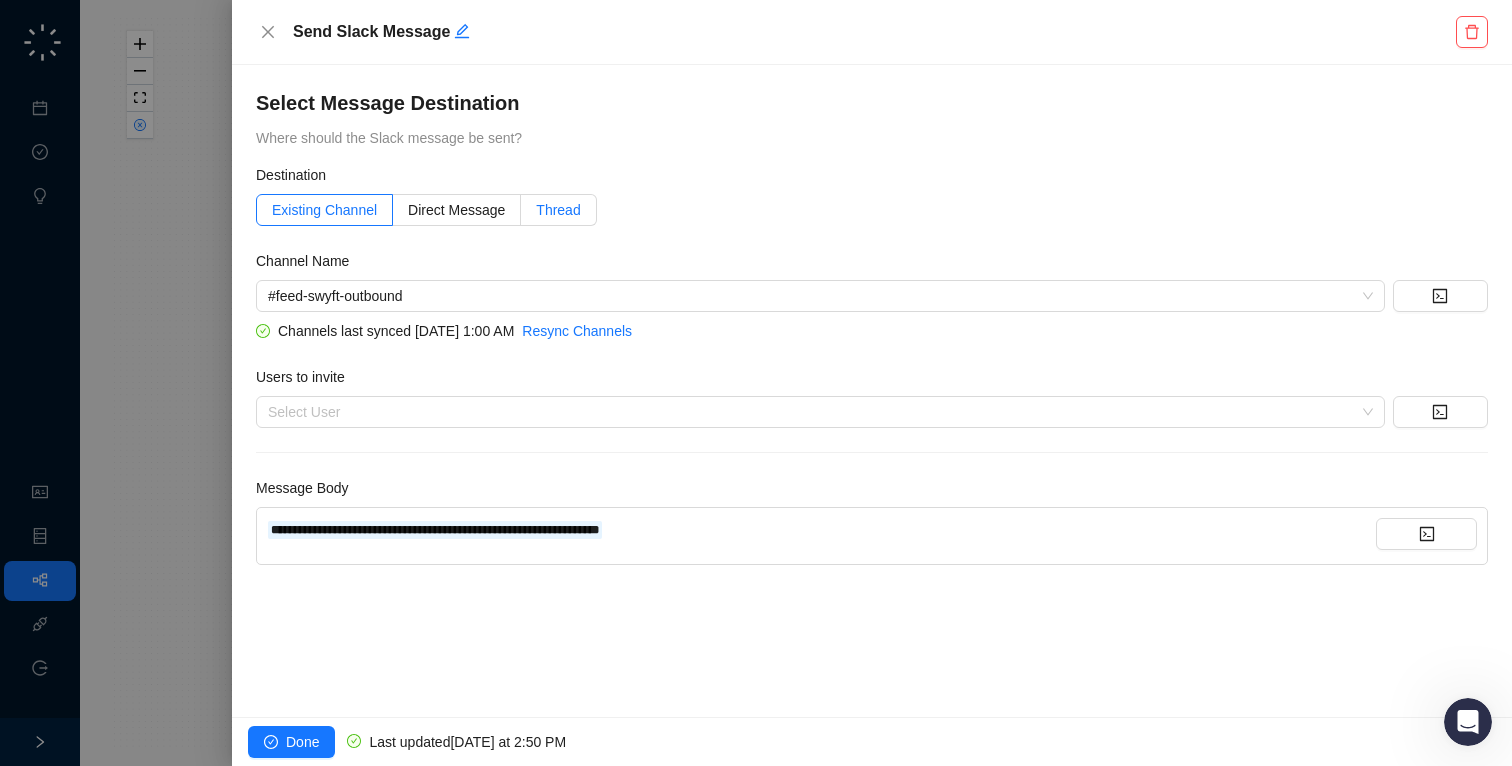 click on "Thread" at bounding box center (558, 210) 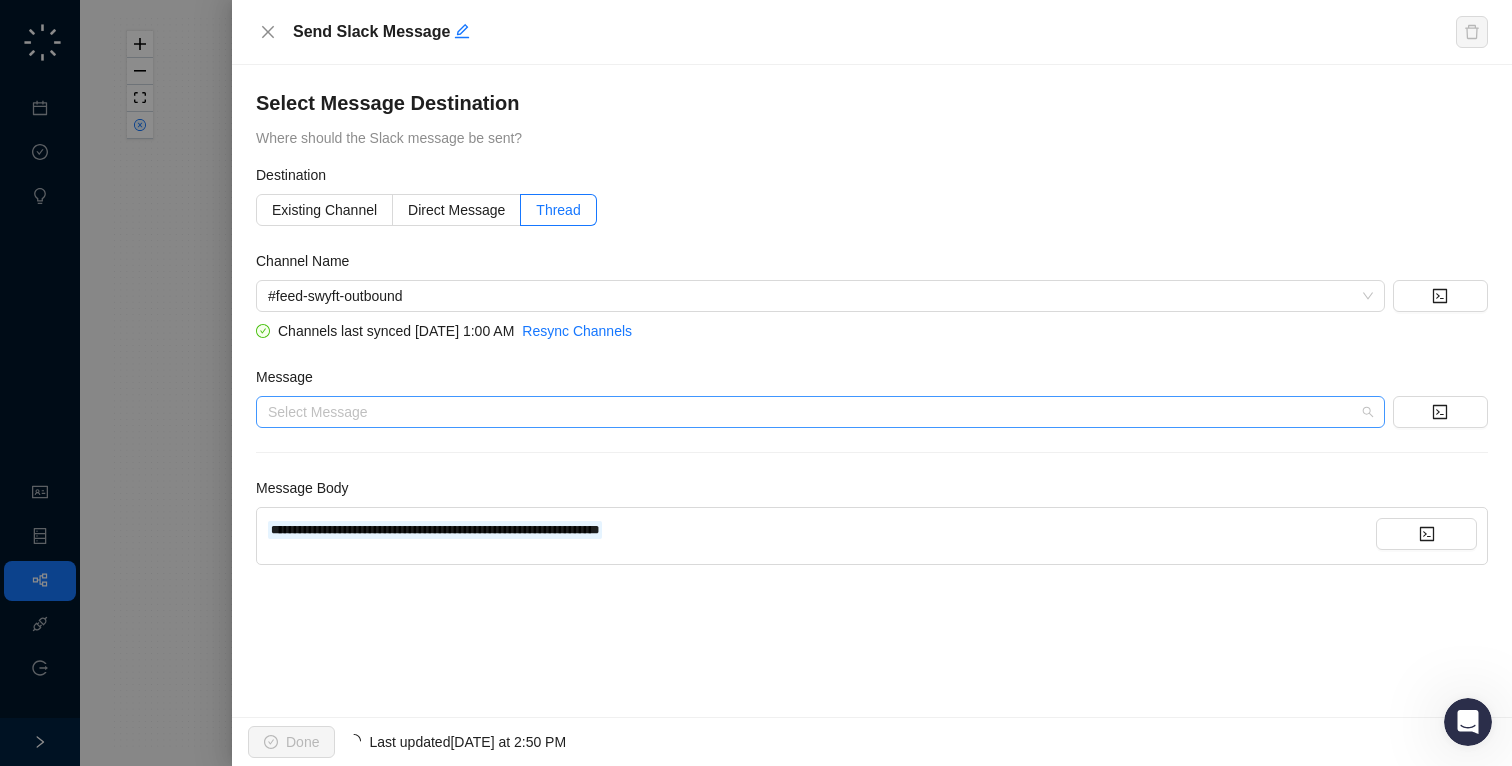 click on "Select Message" at bounding box center (820, 412) 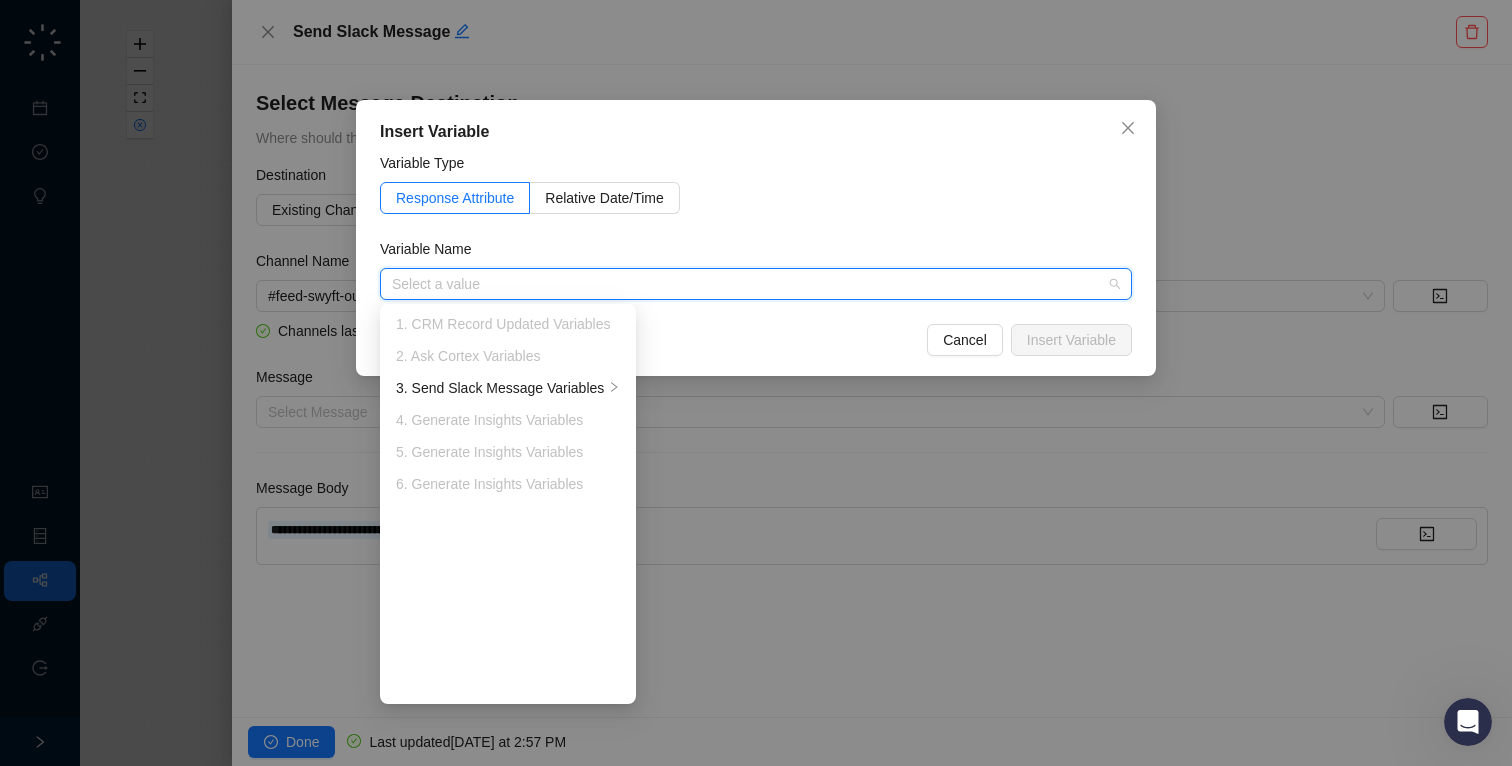 click on "Variable Name" at bounding box center [756, 253] 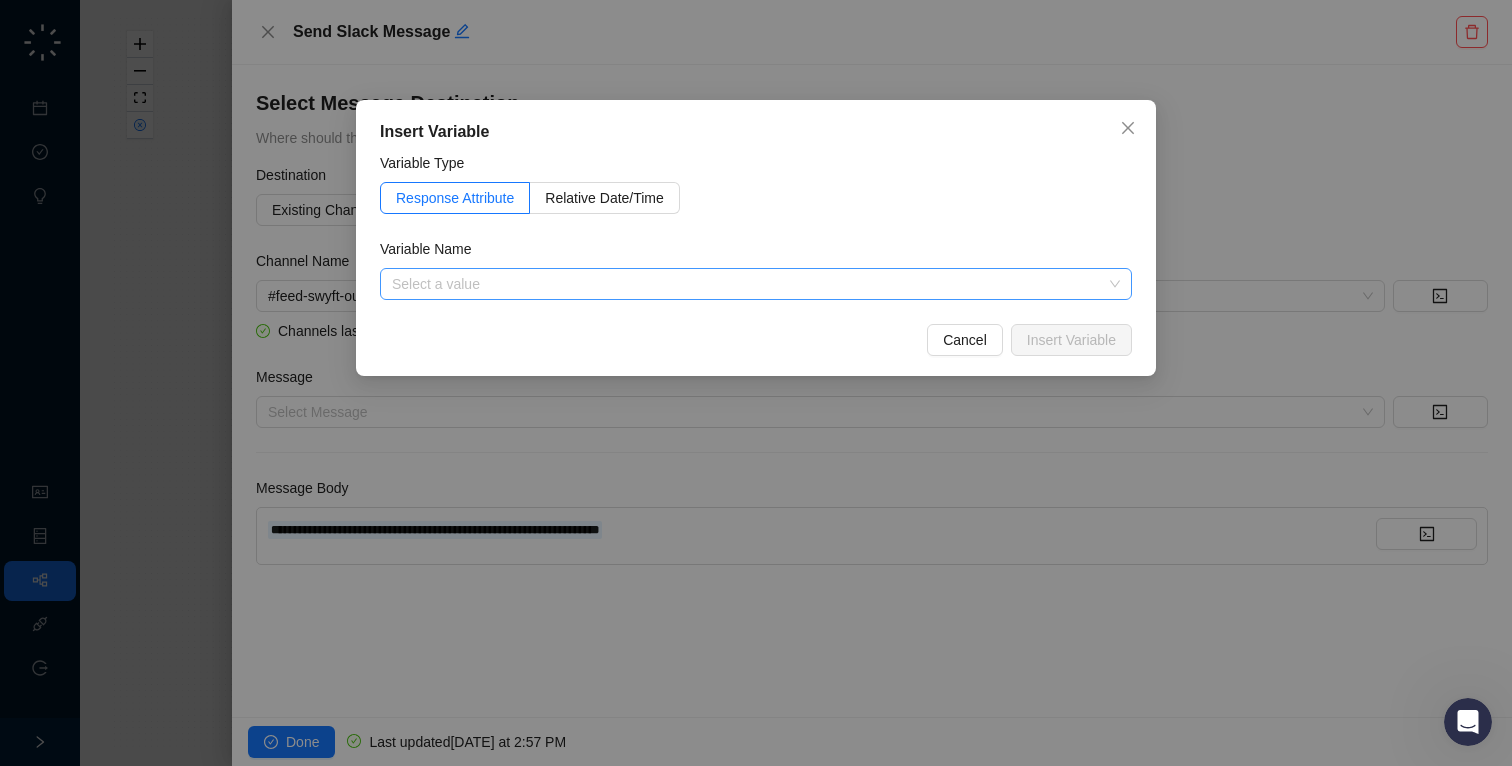 click at bounding box center [750, 284] 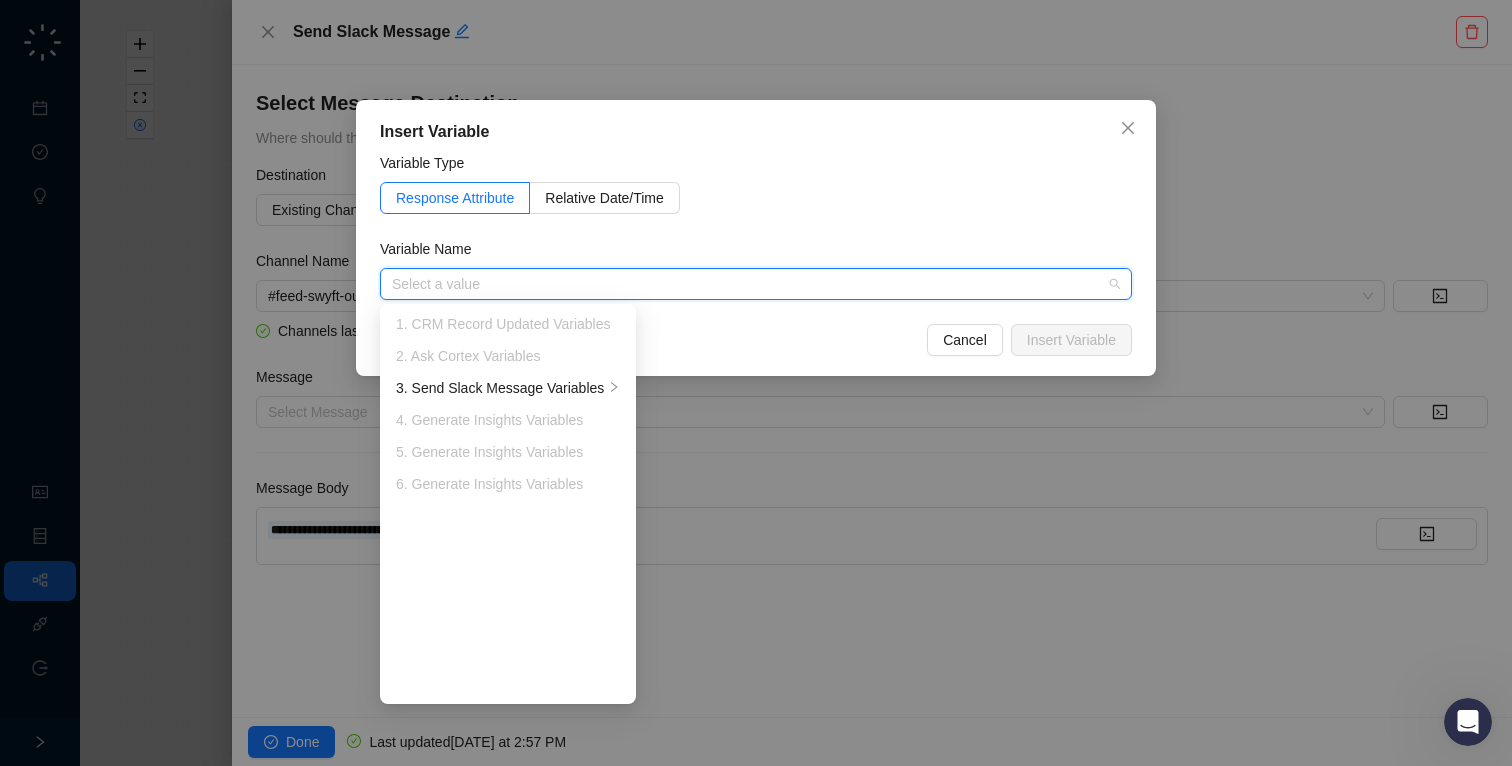 click at bounding box center [750, 284] 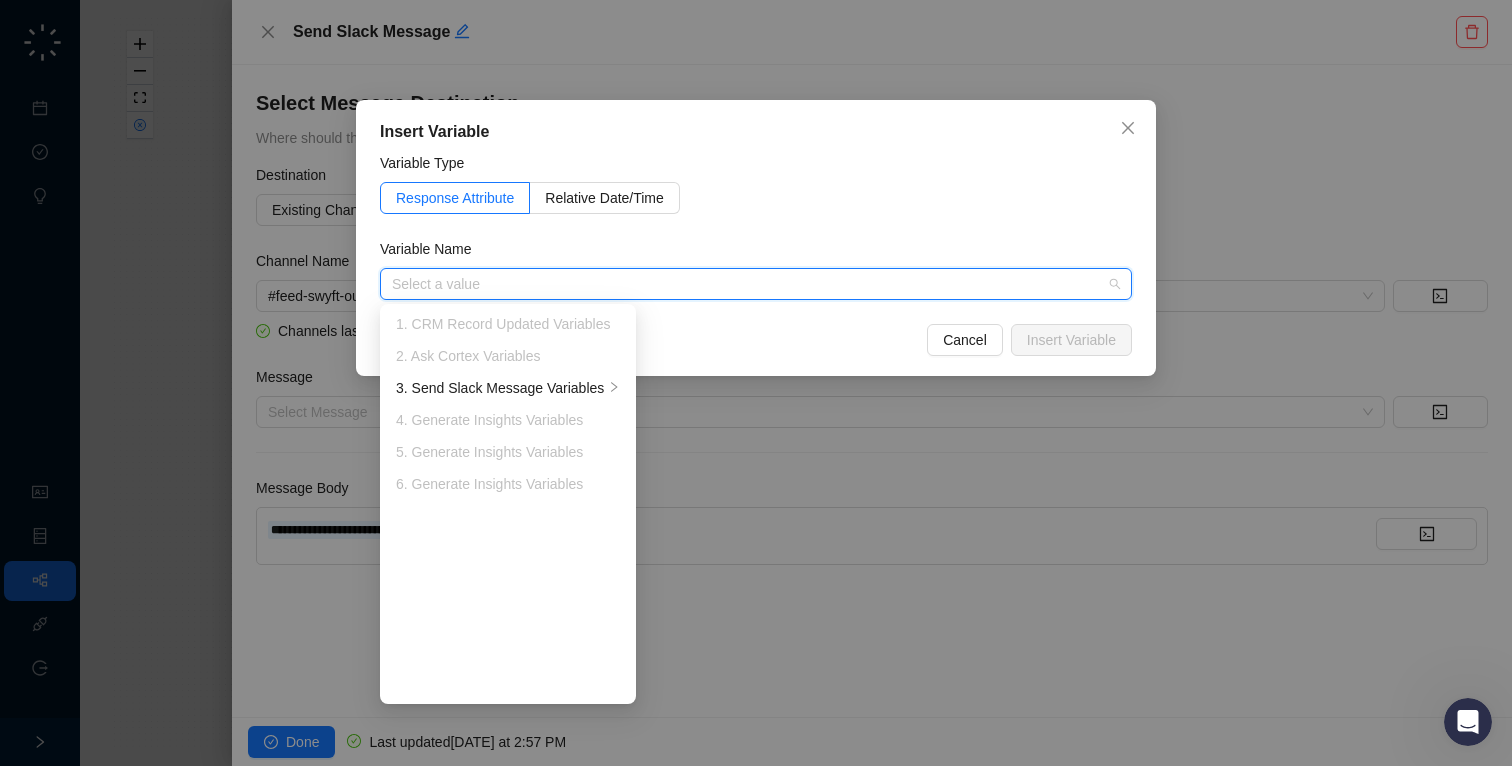 click on "4. Generate Insights Variables" at bounding box center [508, 420] 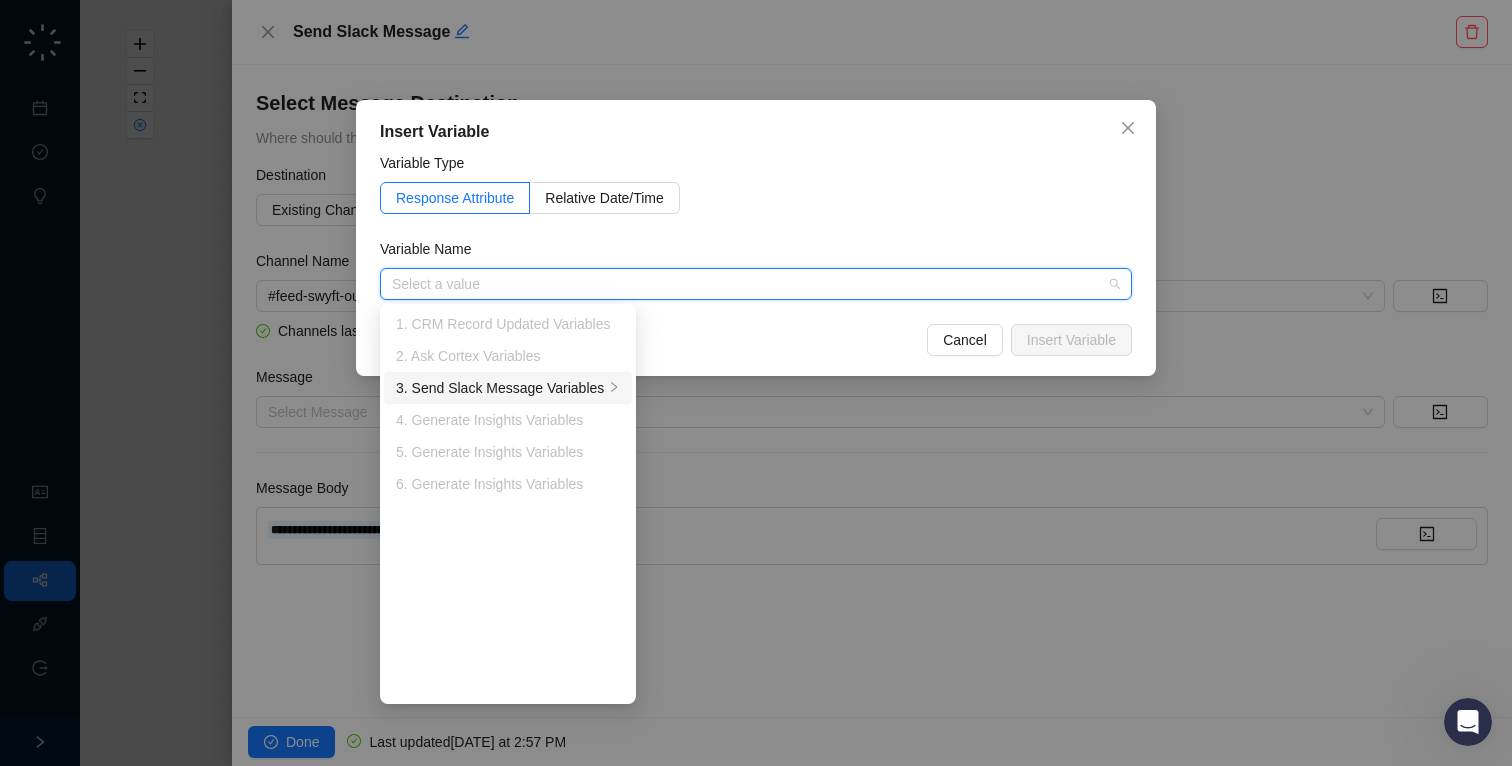 click on "3. Send Slack Message Variables" at bounding box center [500, 388] 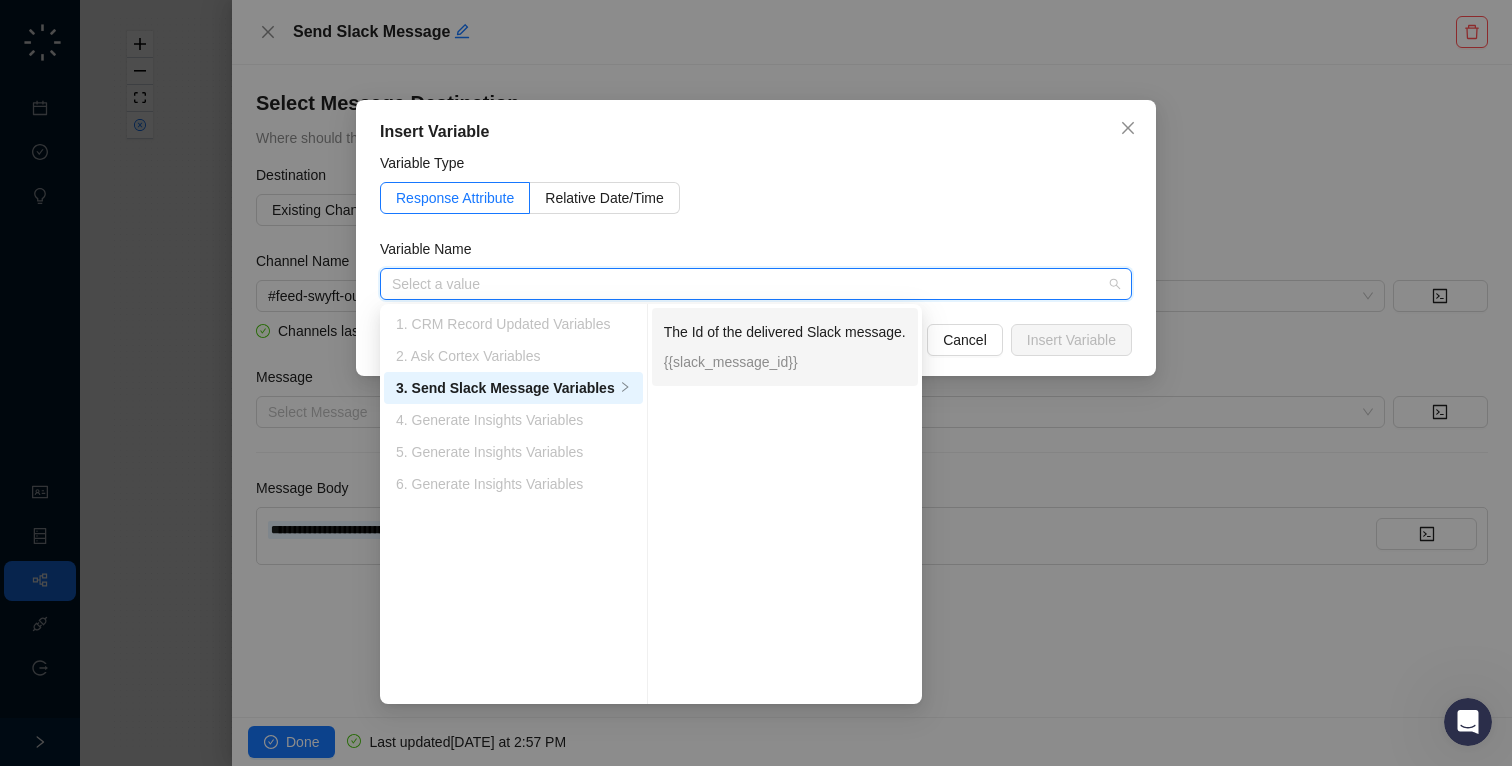 click on "{{slack_message_id}}" at bounding box center (785, 362) 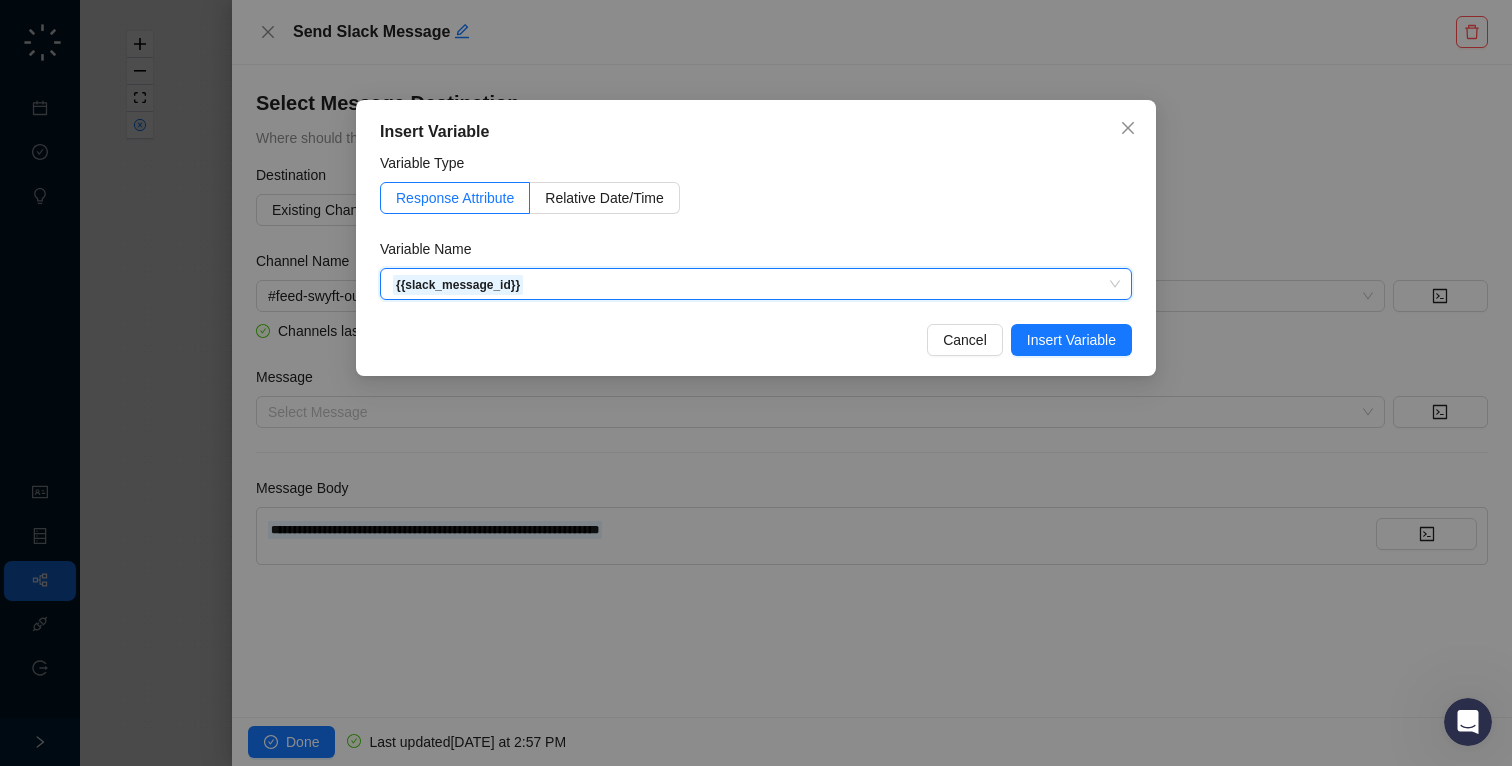 click on "Cancel Insert Variable" at bounding box center (756, 340) 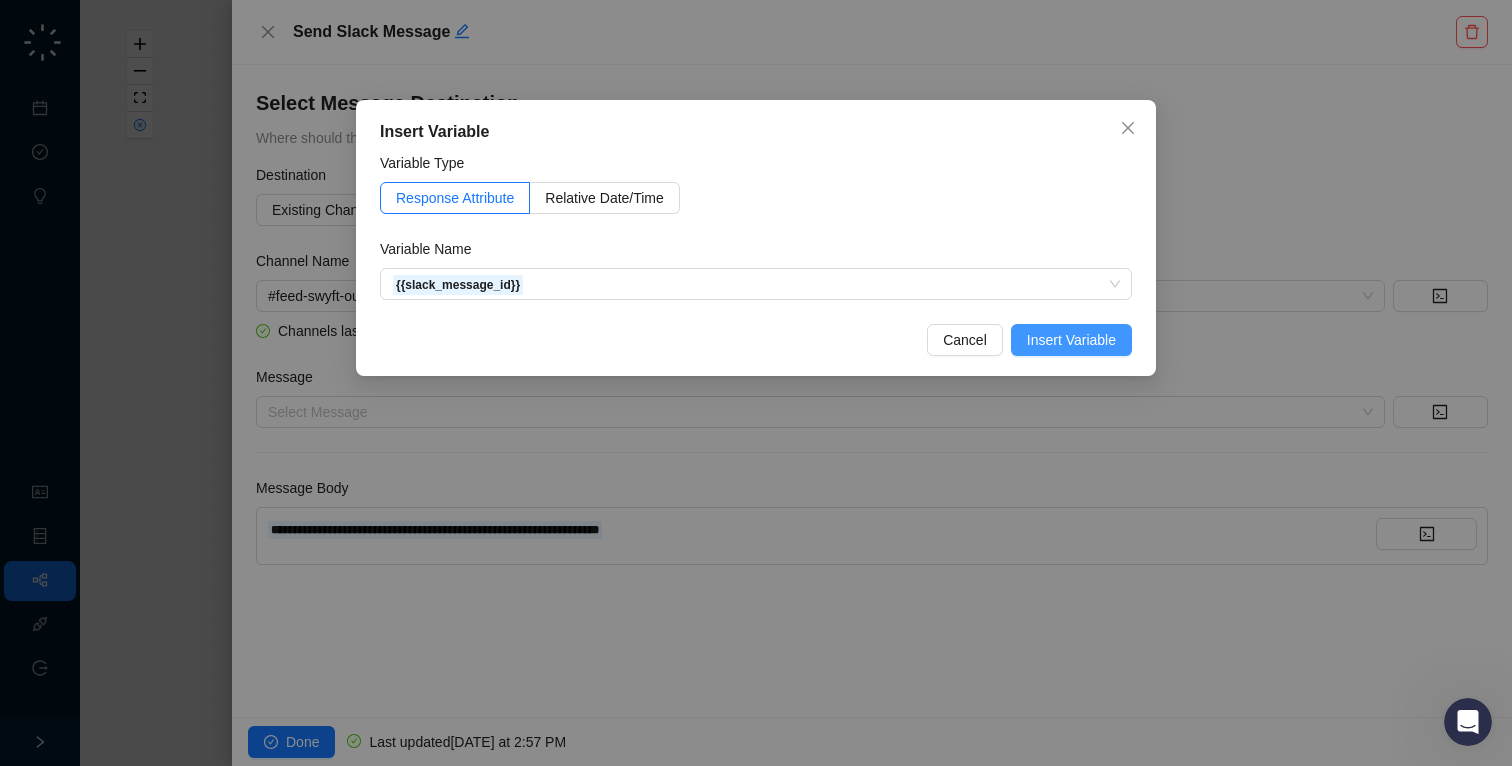 click on "Insert Variable" at bounding box center [1071, 340] 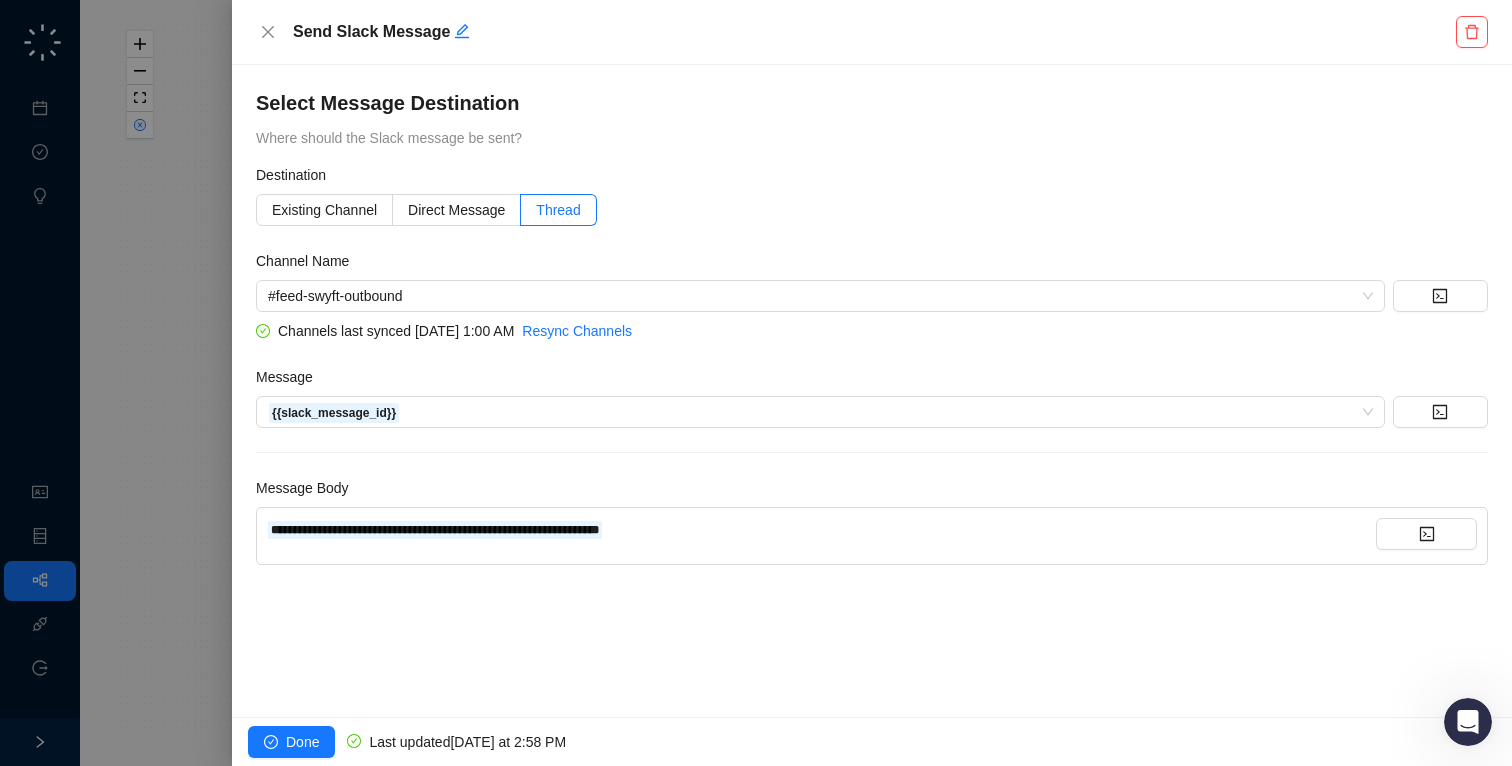 click on "Message" at bounding box center (872, 381) 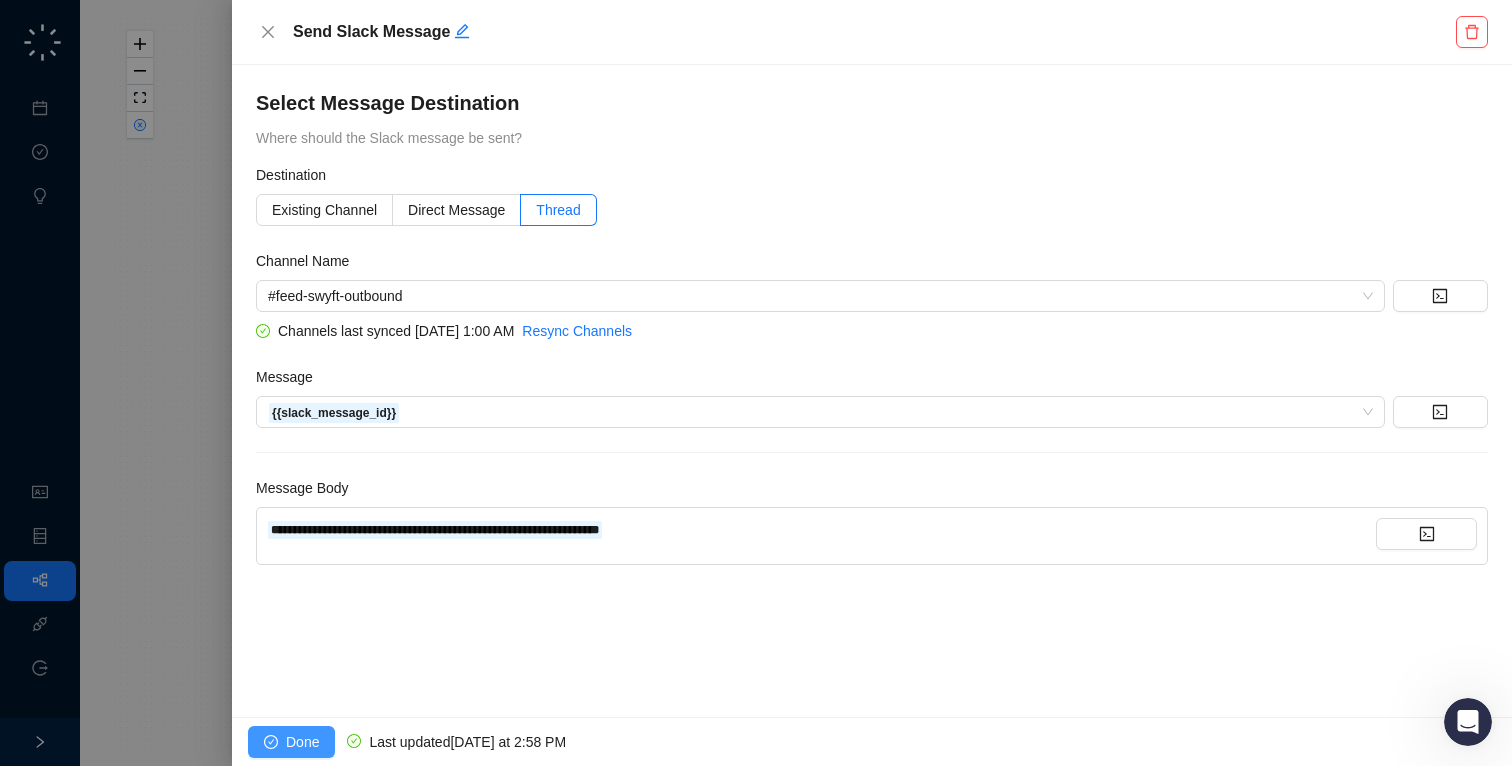 click on "Done" at bounding box center [302, 742] 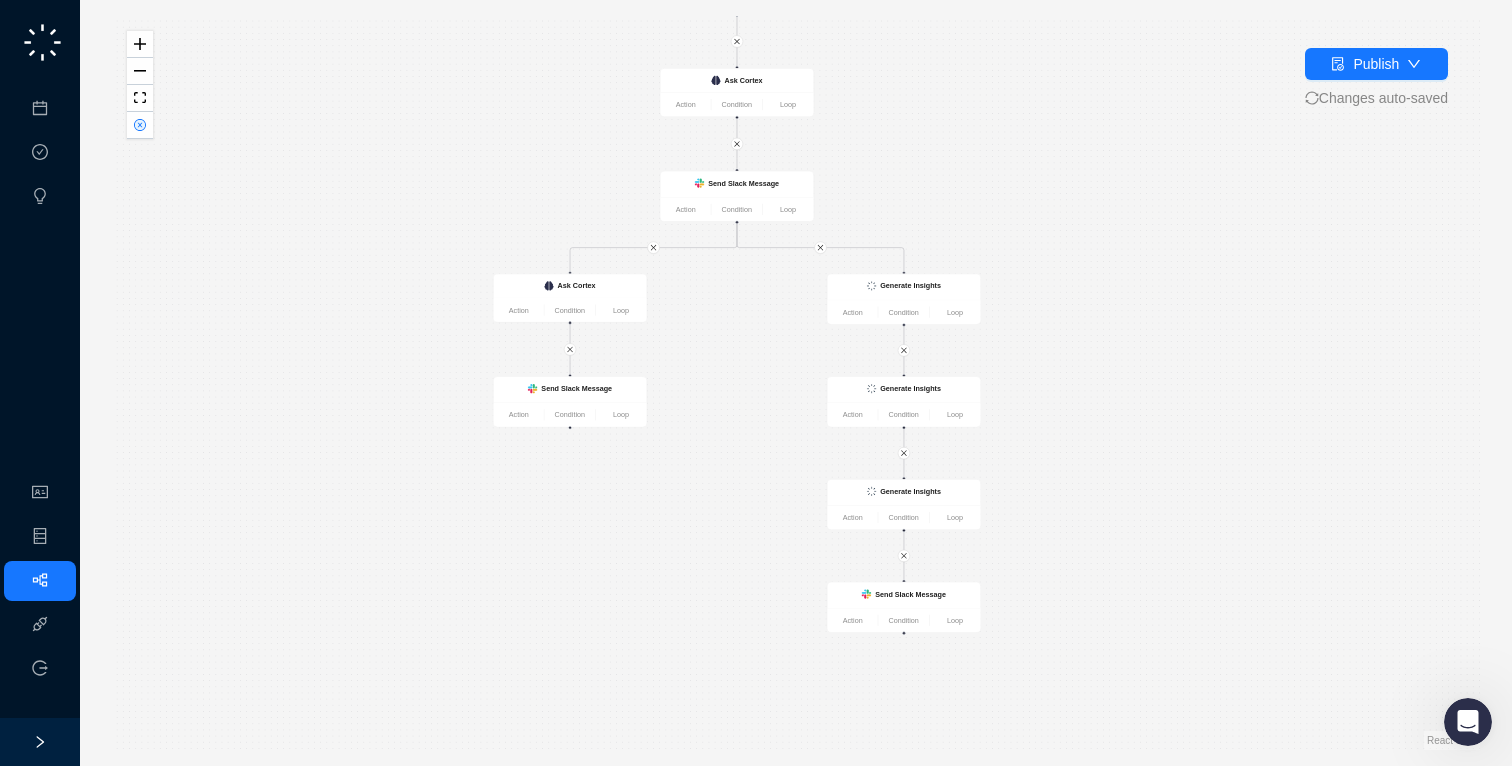 drag, startPoint x: 816, startPoint y: 561, endPoint x: 757, endPoint y: 477, distance: 102.64989 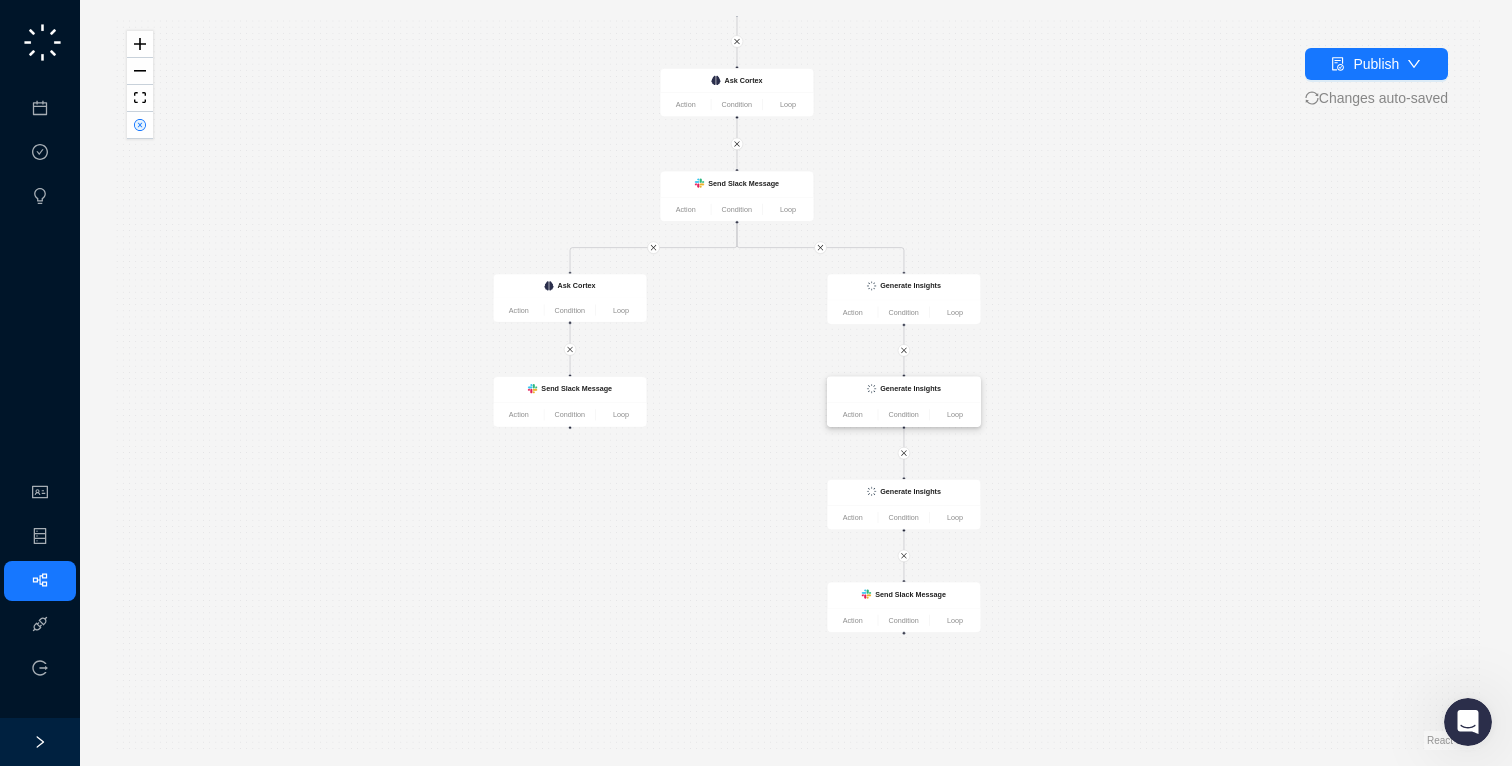 click on "Generate Insights" at bounding box center (910, 389) 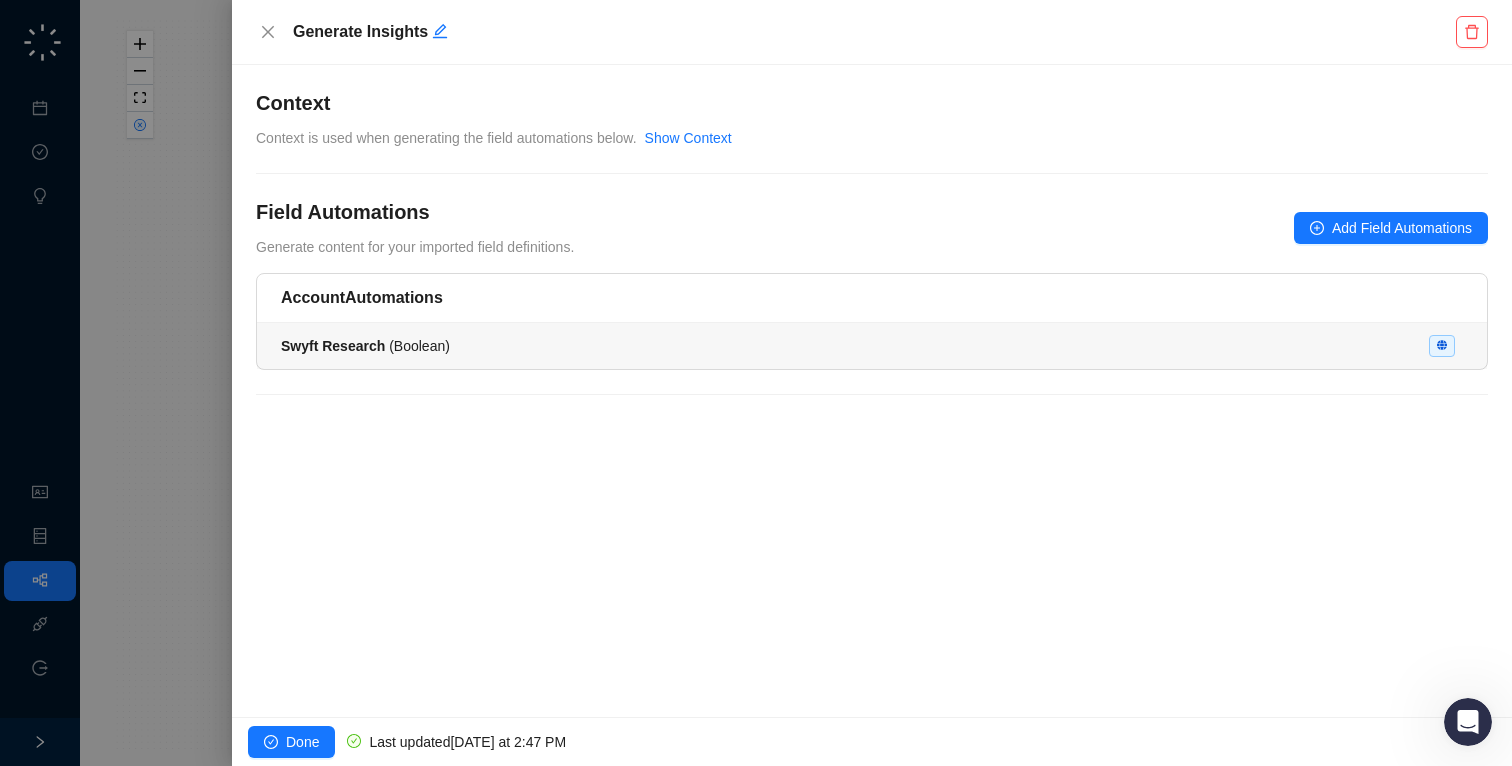 click on "Swyft Research   ( Boolean )" at bounding box center (872, 346) 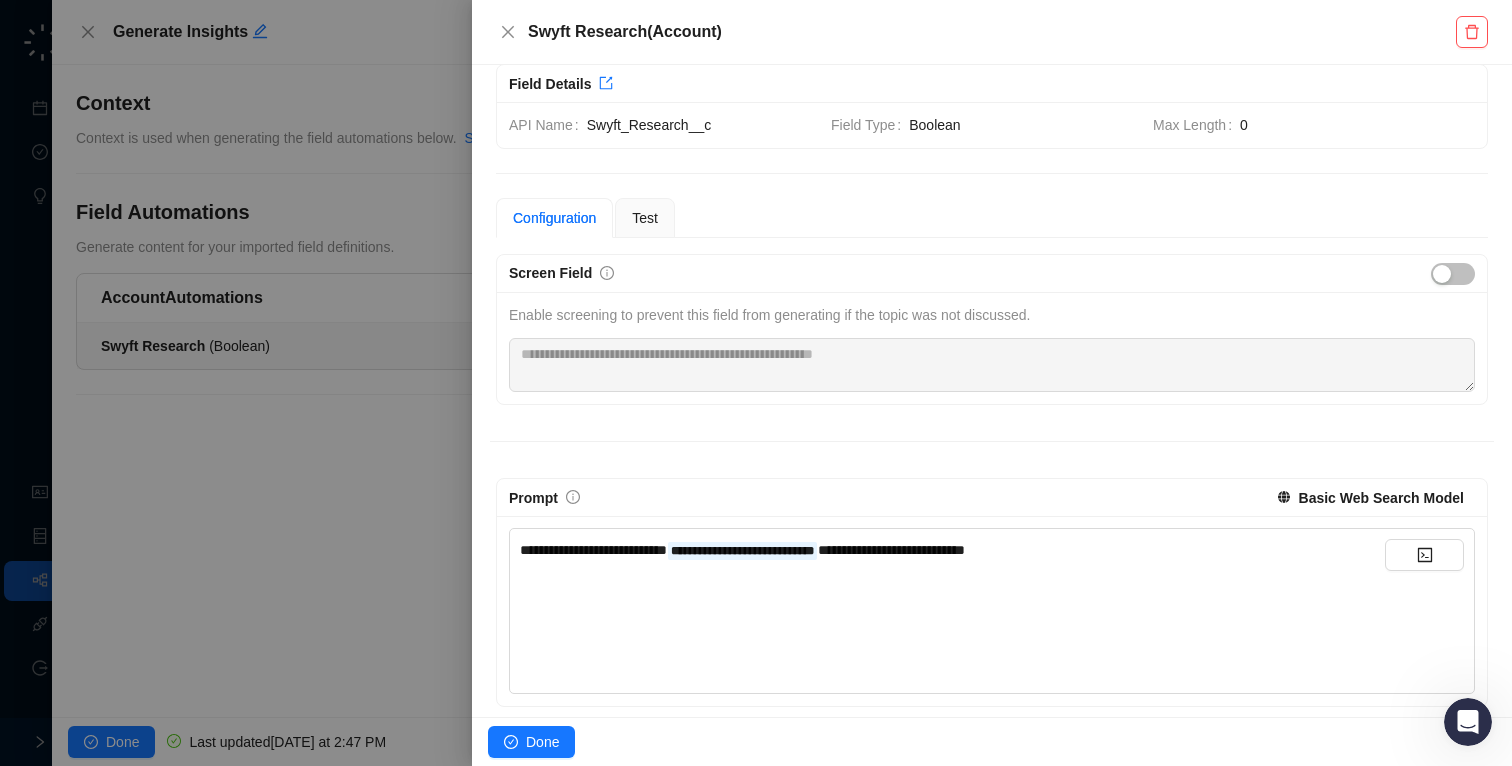 scroll, scrollTop: 37, scrollLeft: 0, axis: vertical 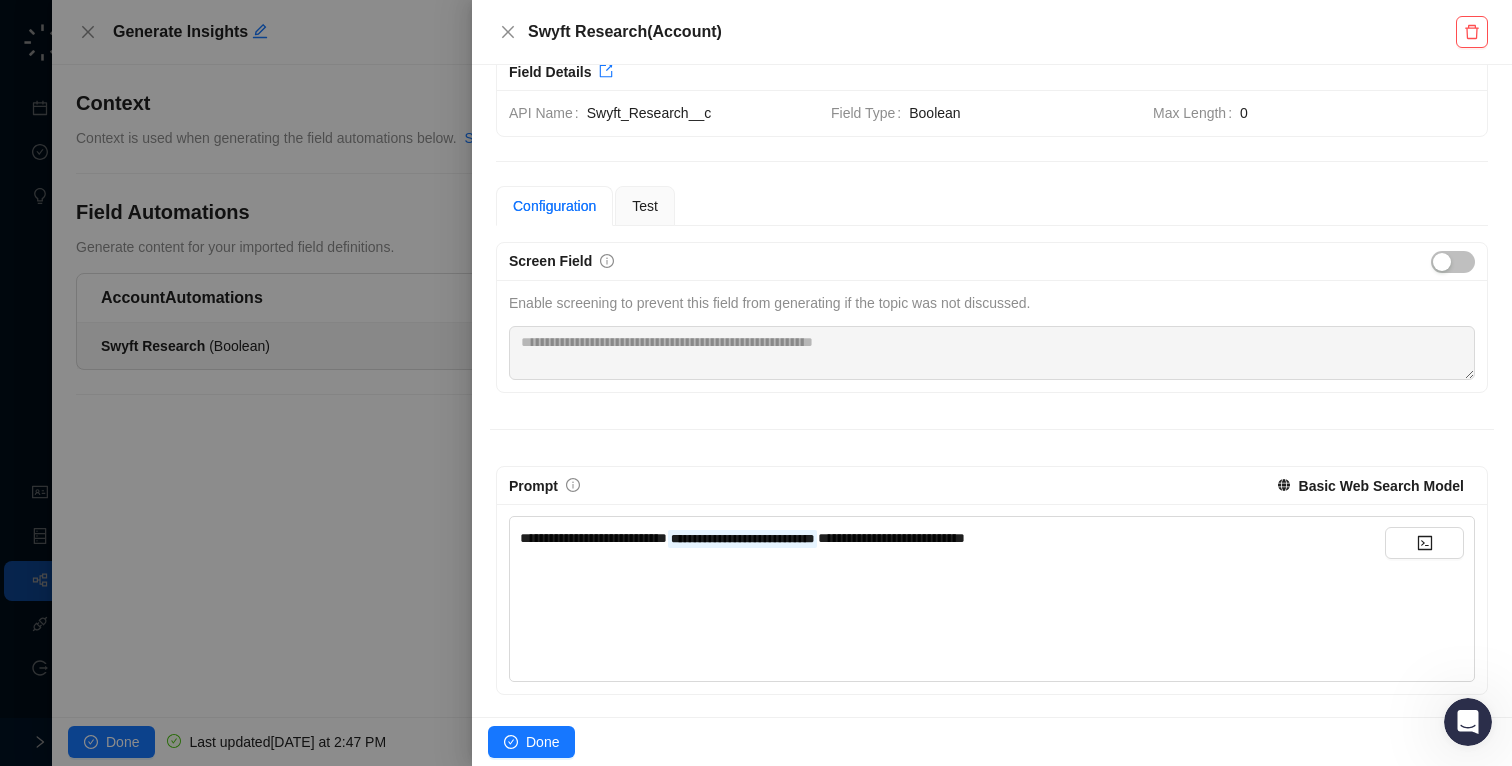 click on "**********" at bounding box center [952, 538] 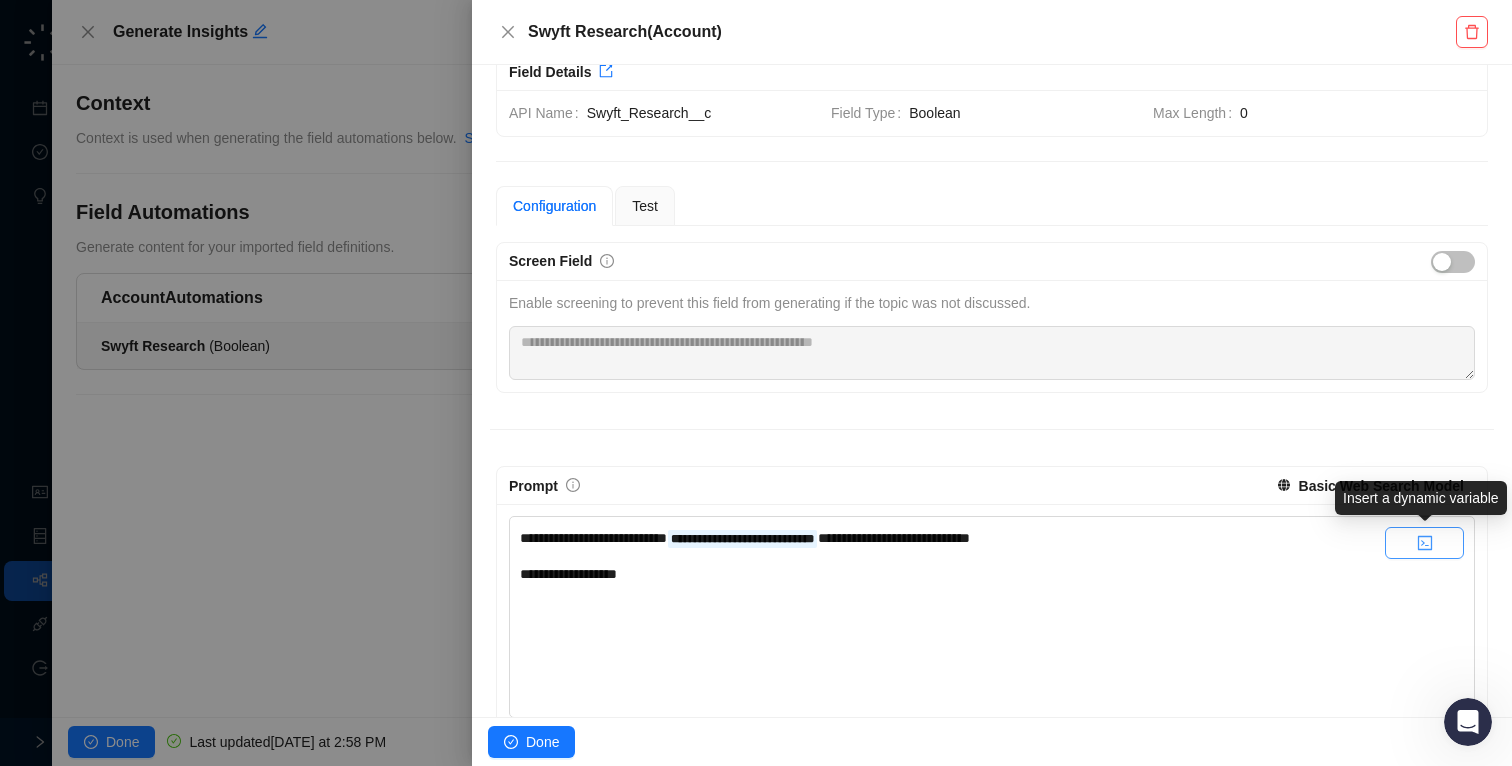 click at bounding box center [1424, 543] 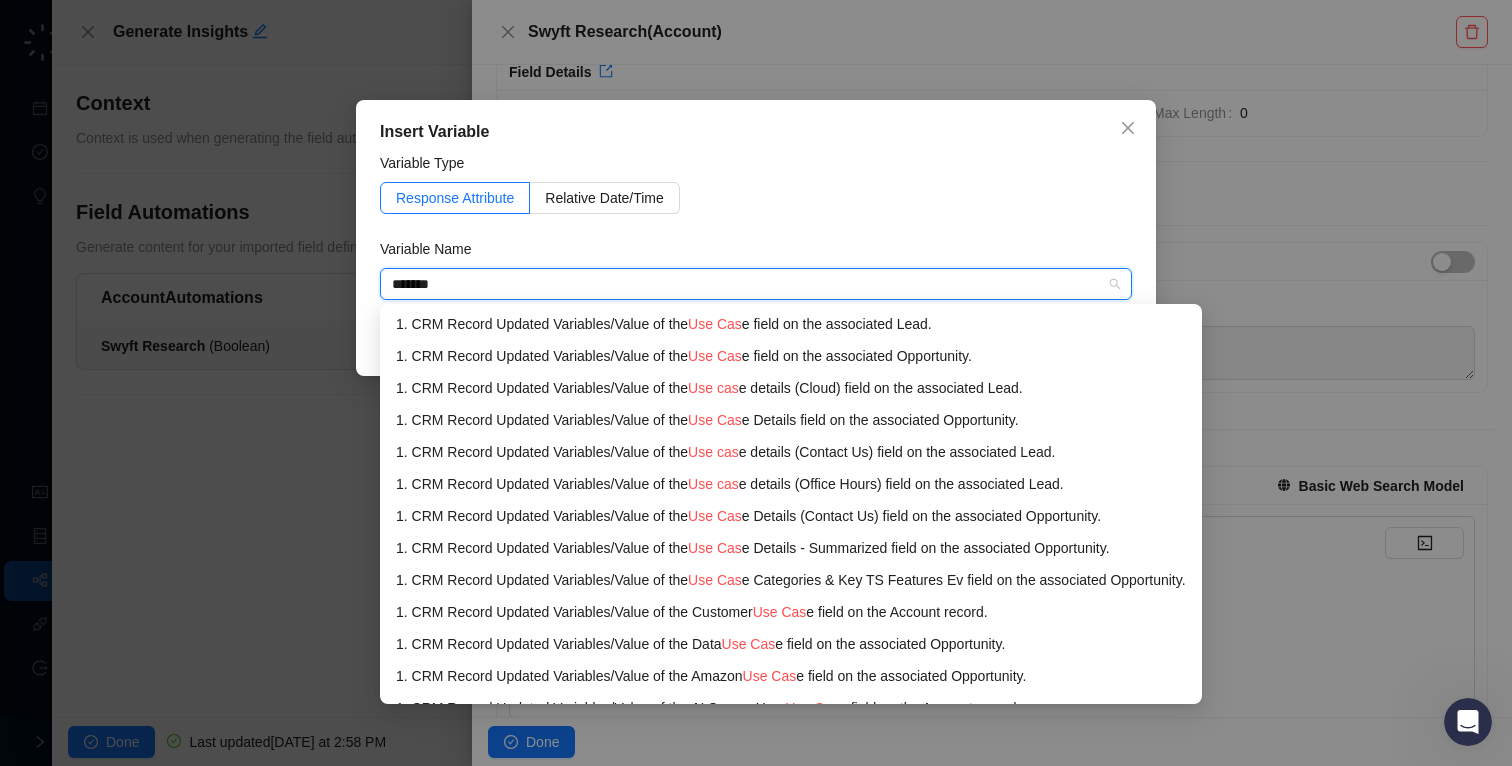 type on "********" 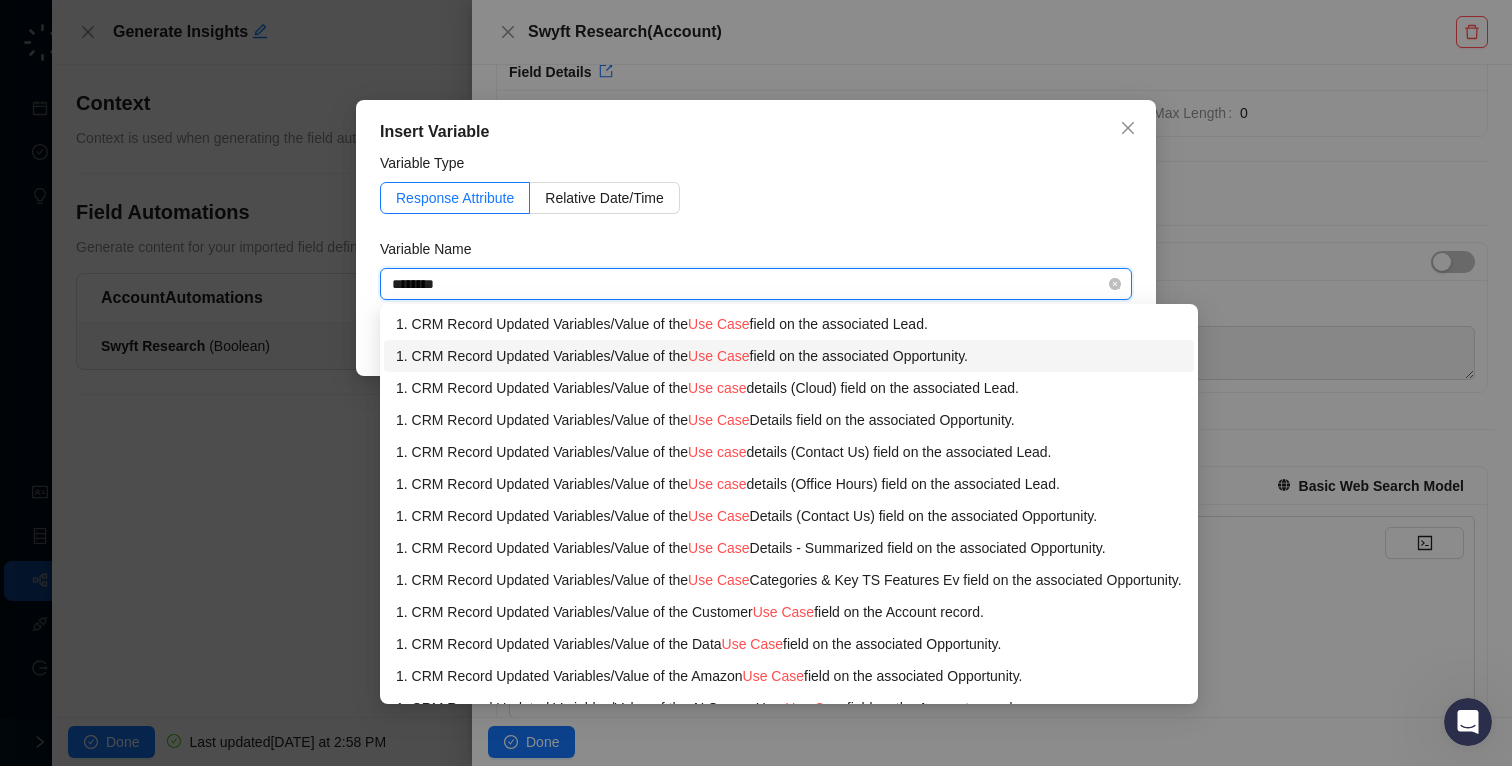 type 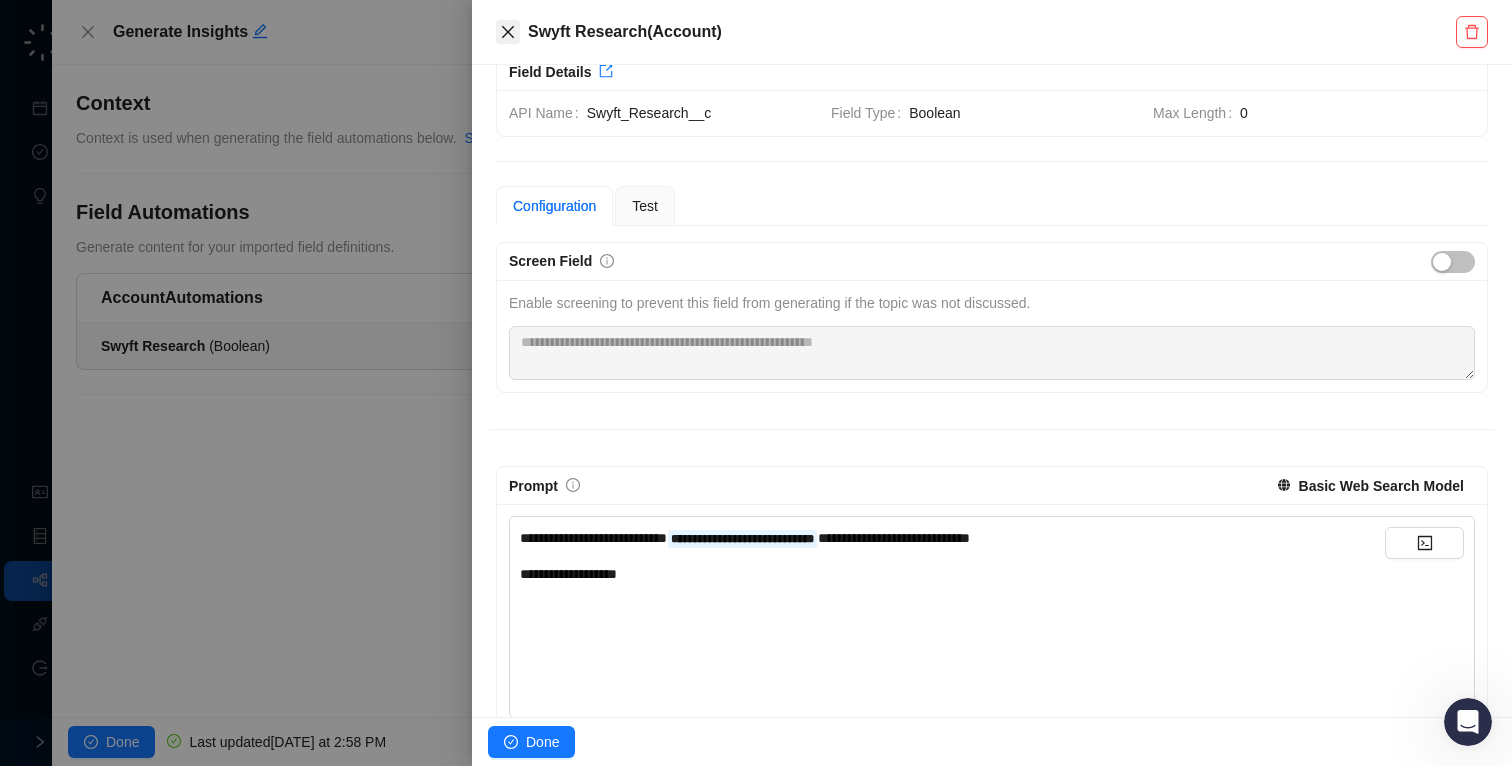 click 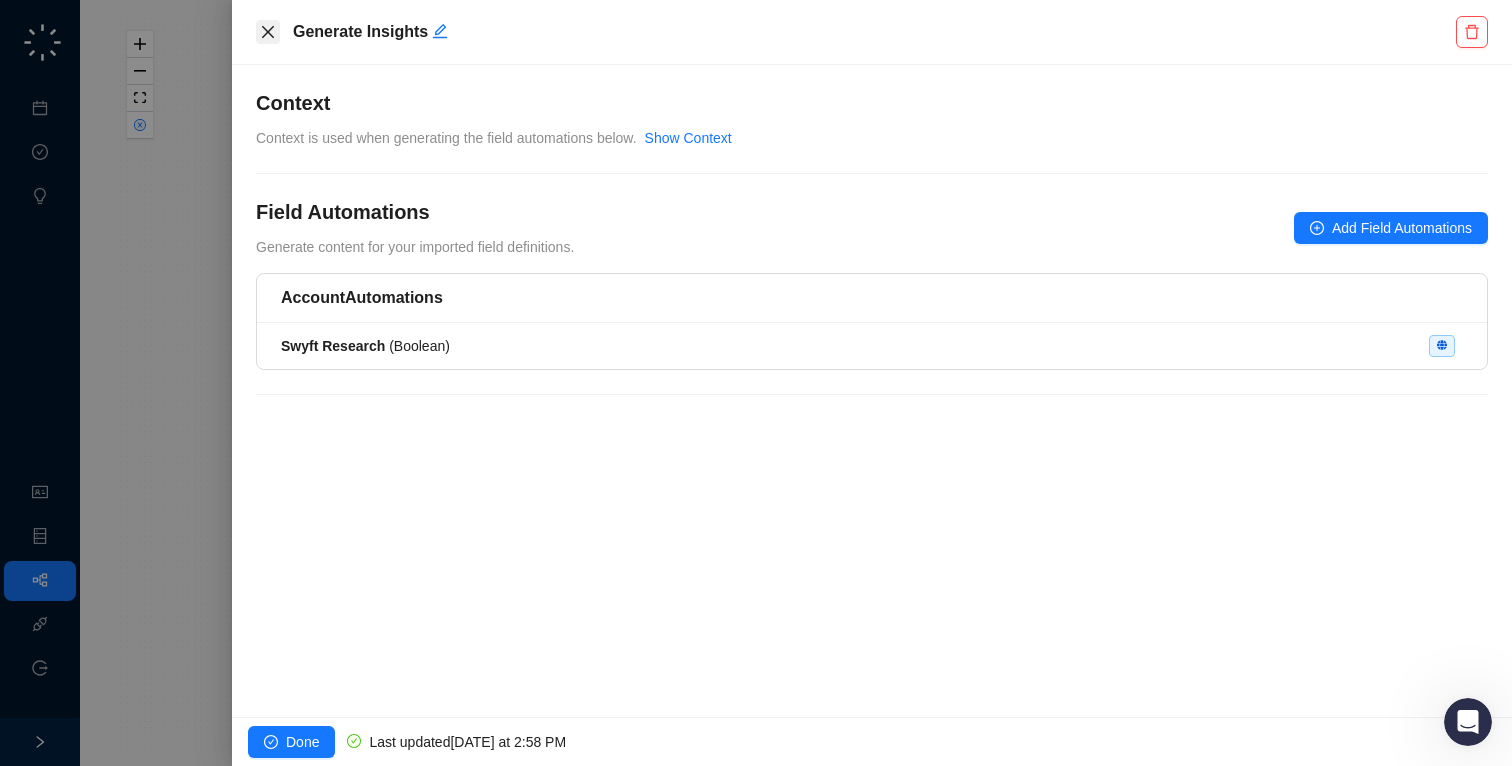 click at bounding box center [268, 32] 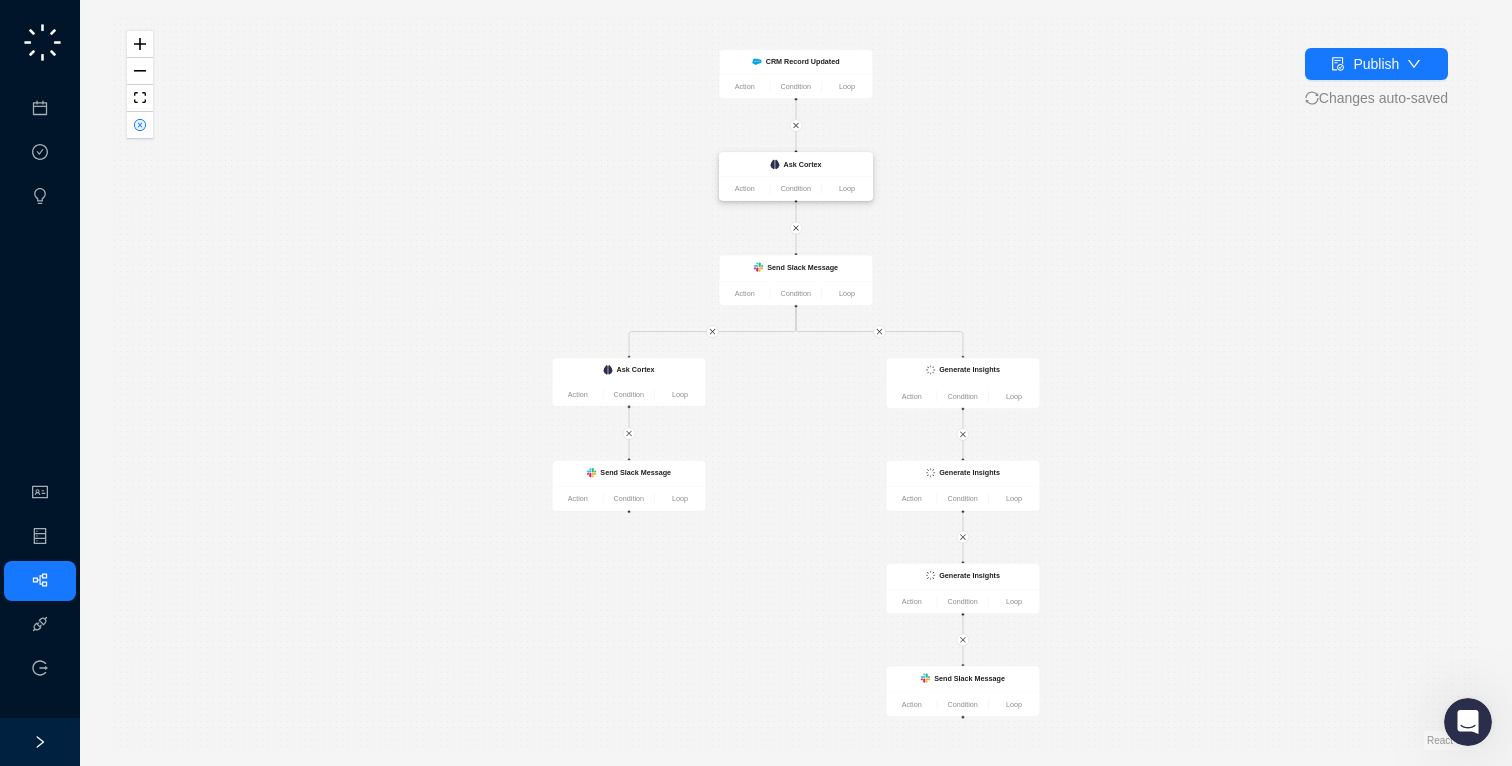 click on "Action Condition Loop" at bounding box center [795, 188] 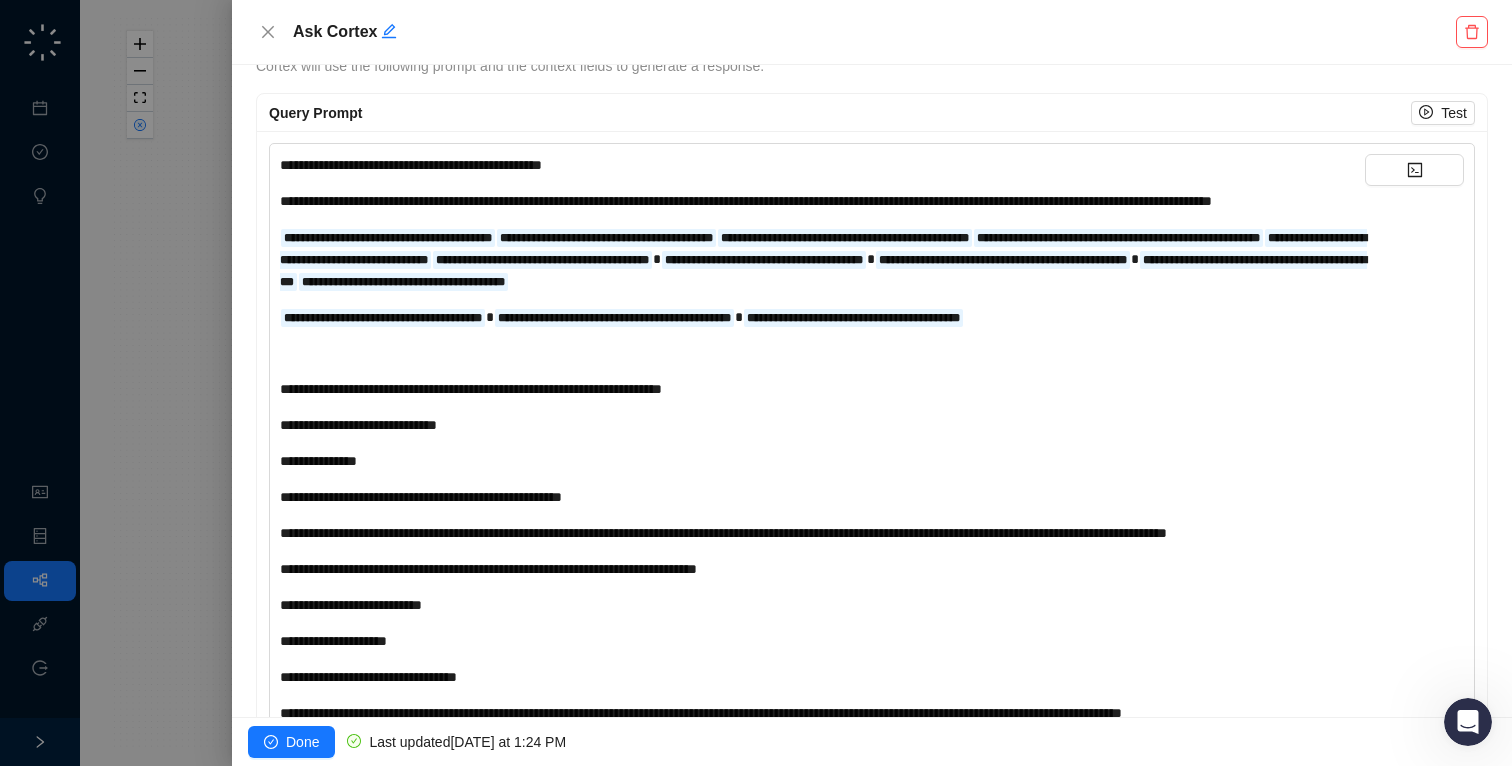 scroll, scrollTop: 849, scrollLeft: 0, axis: vertical 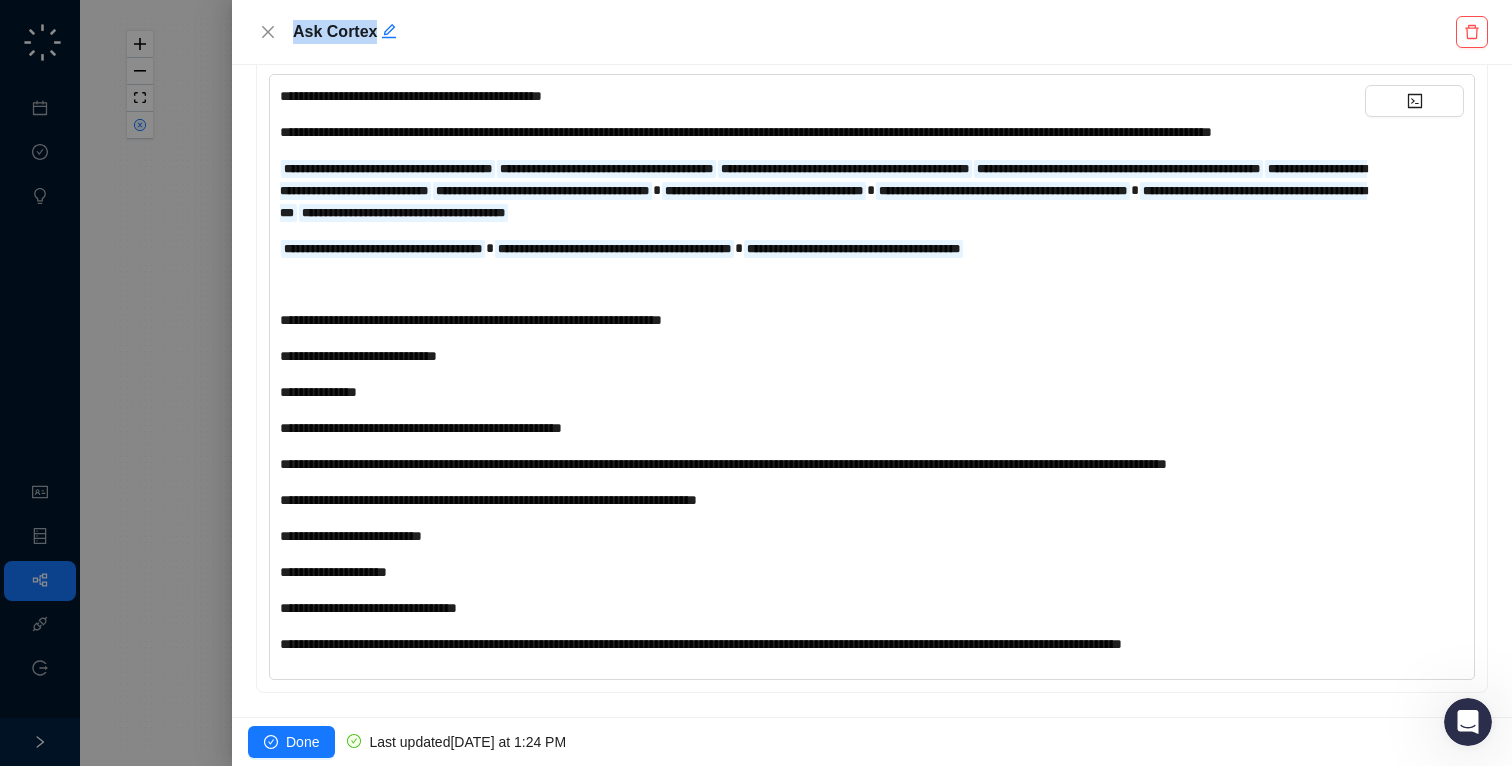 drag, startPoint x: 204, startPoint y: 431, endPoint x: 369, endPoint y: 390, distance: 170.01764 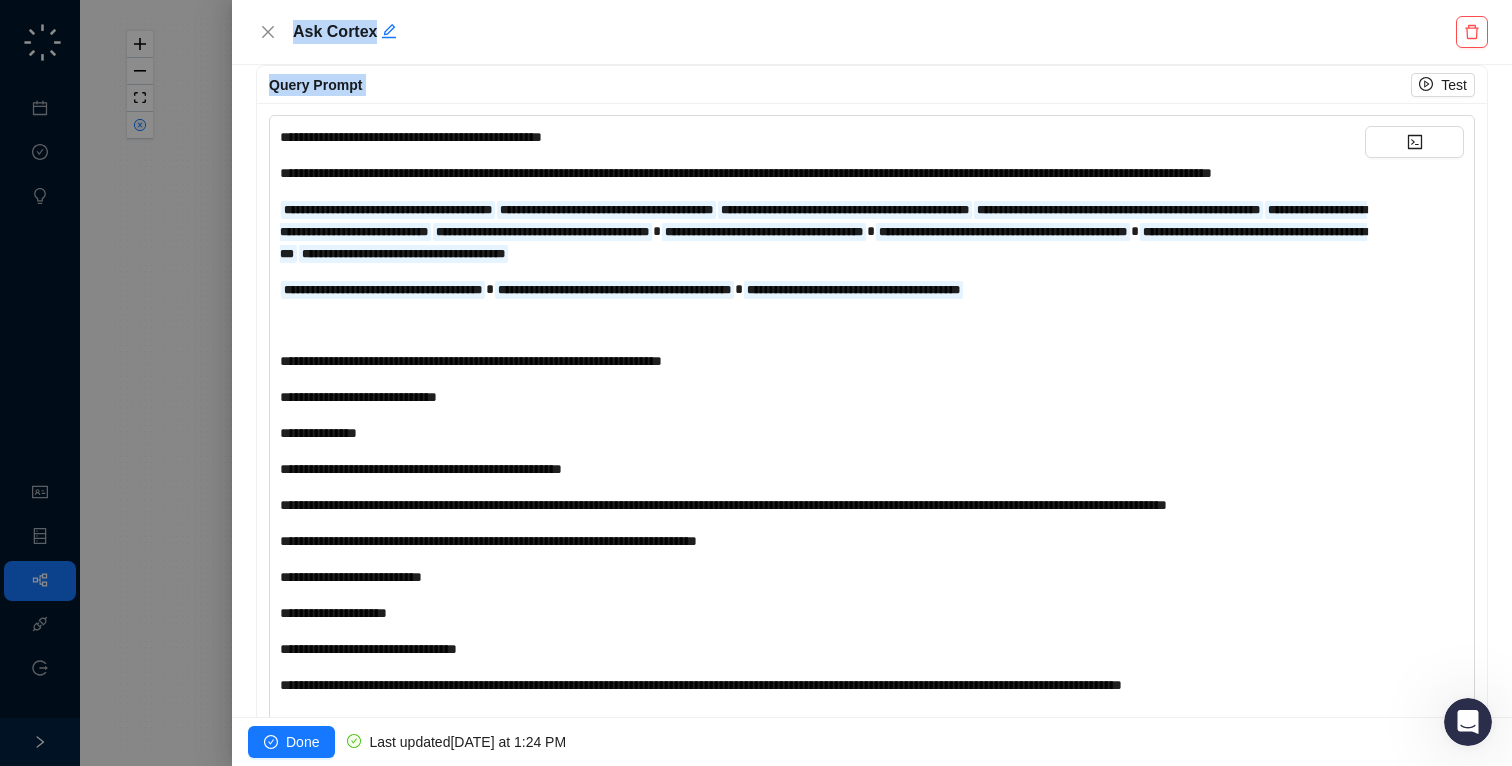 scroll, scrollTop: 691, scrollLeft: 0, axis: vertical 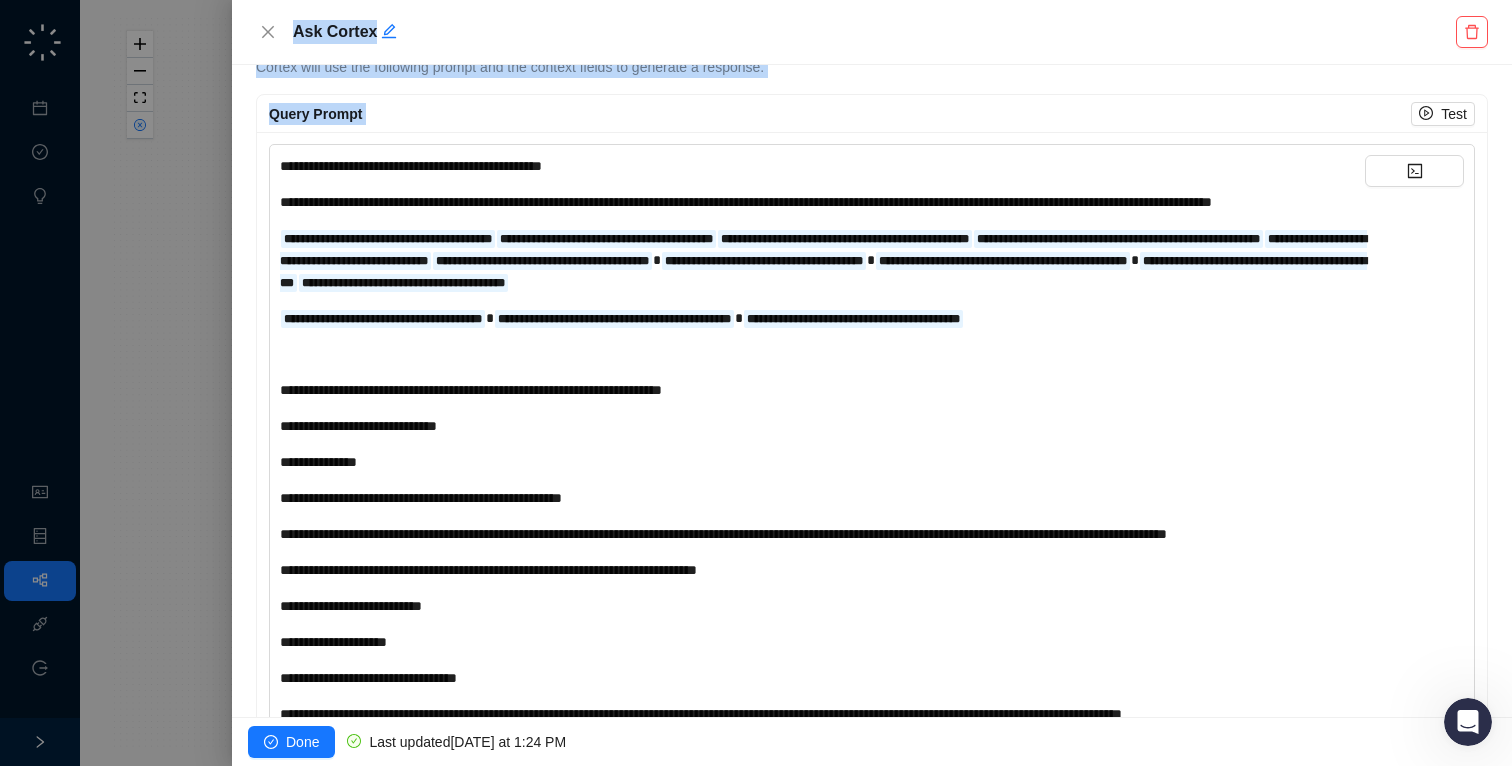 click at bounding box center [756, 383] 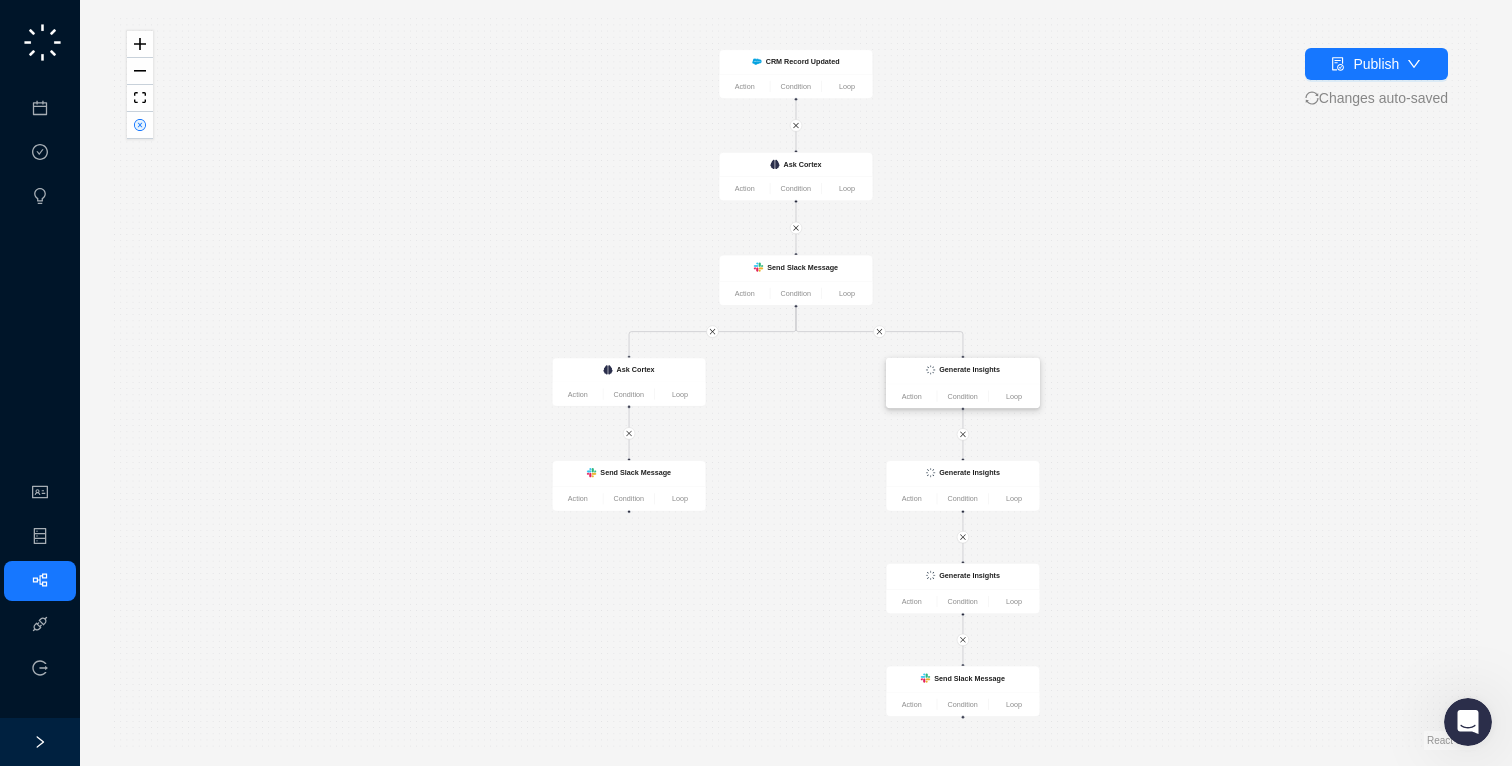 click on "Generate Insights" at bounding box center [969, 370] 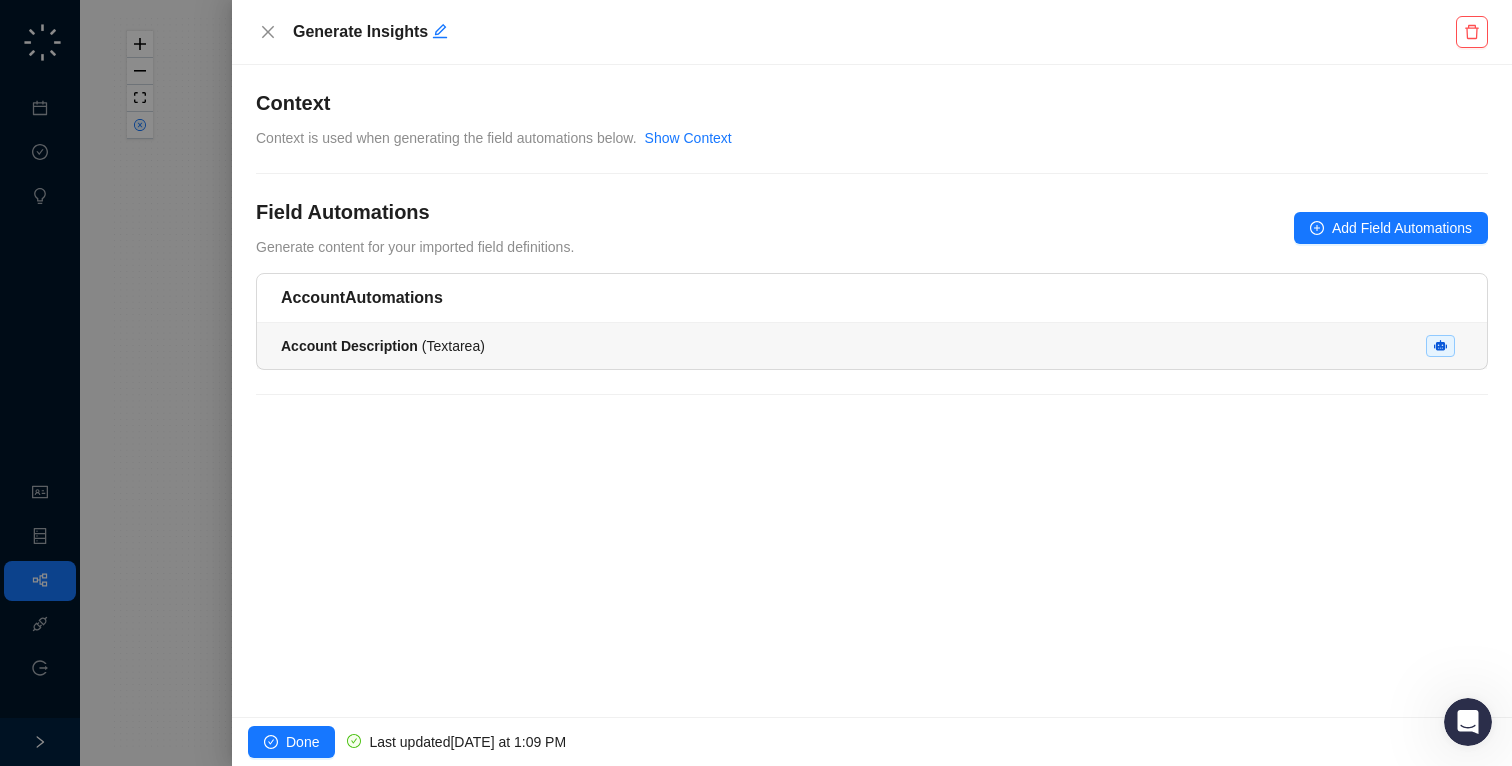 click on "Account Description   ( Textarea )" at bounding box center (872, 346) 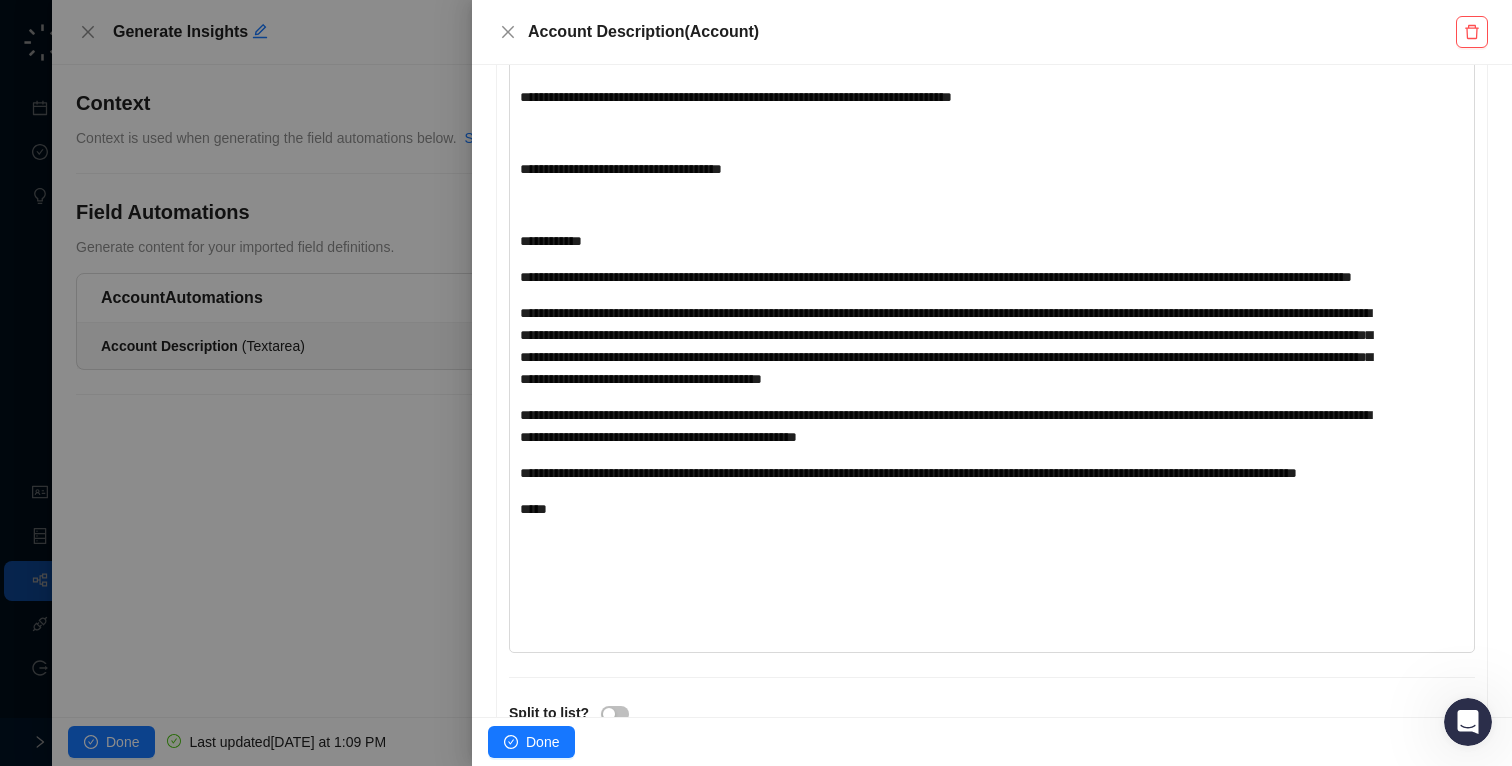 scroll, scrollTop: 0, scrollLeft: 0, axis: both 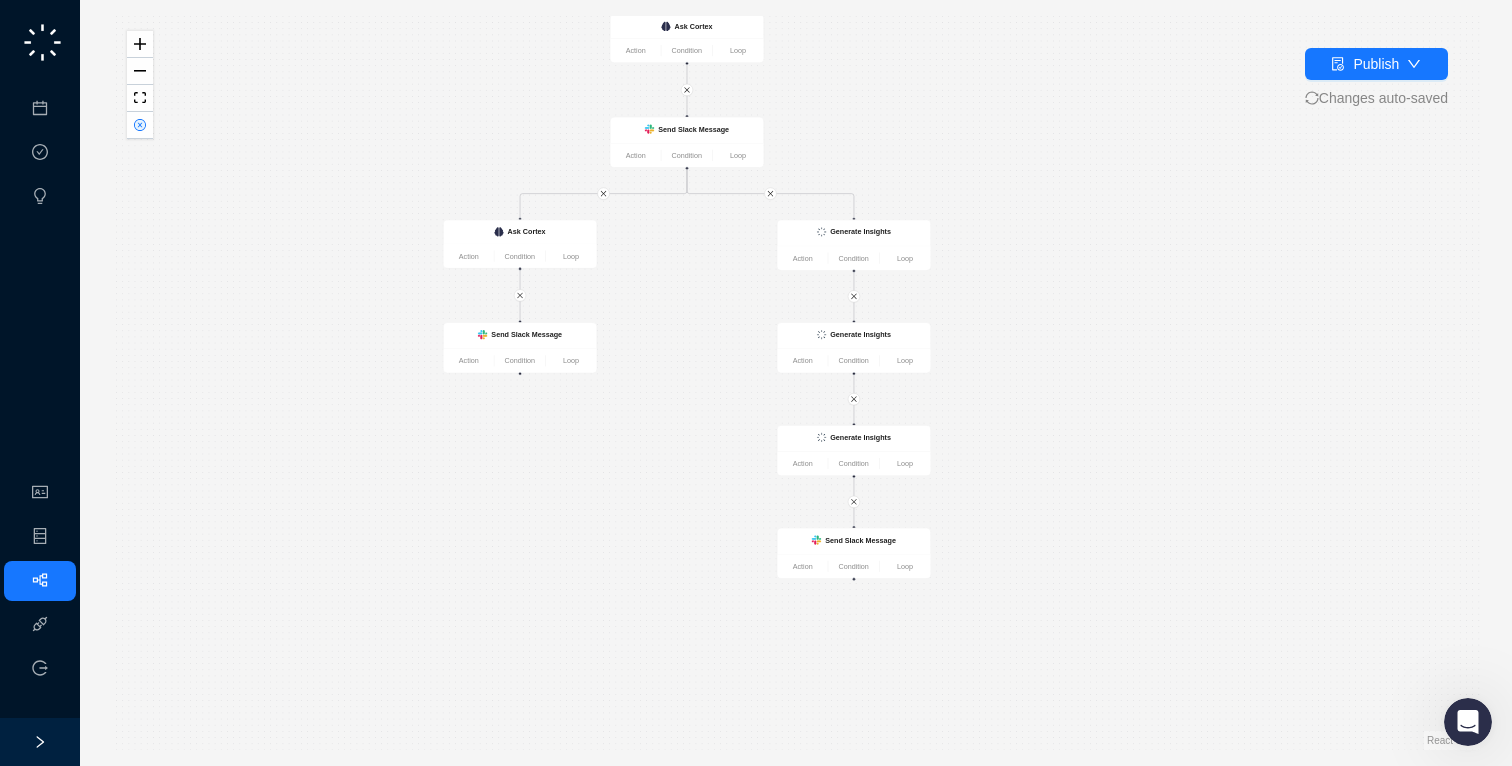 drag, startPoint x: 831, startPoint y: 512, endPoint x: 714, endPoint y: 363, distance: 189.44656 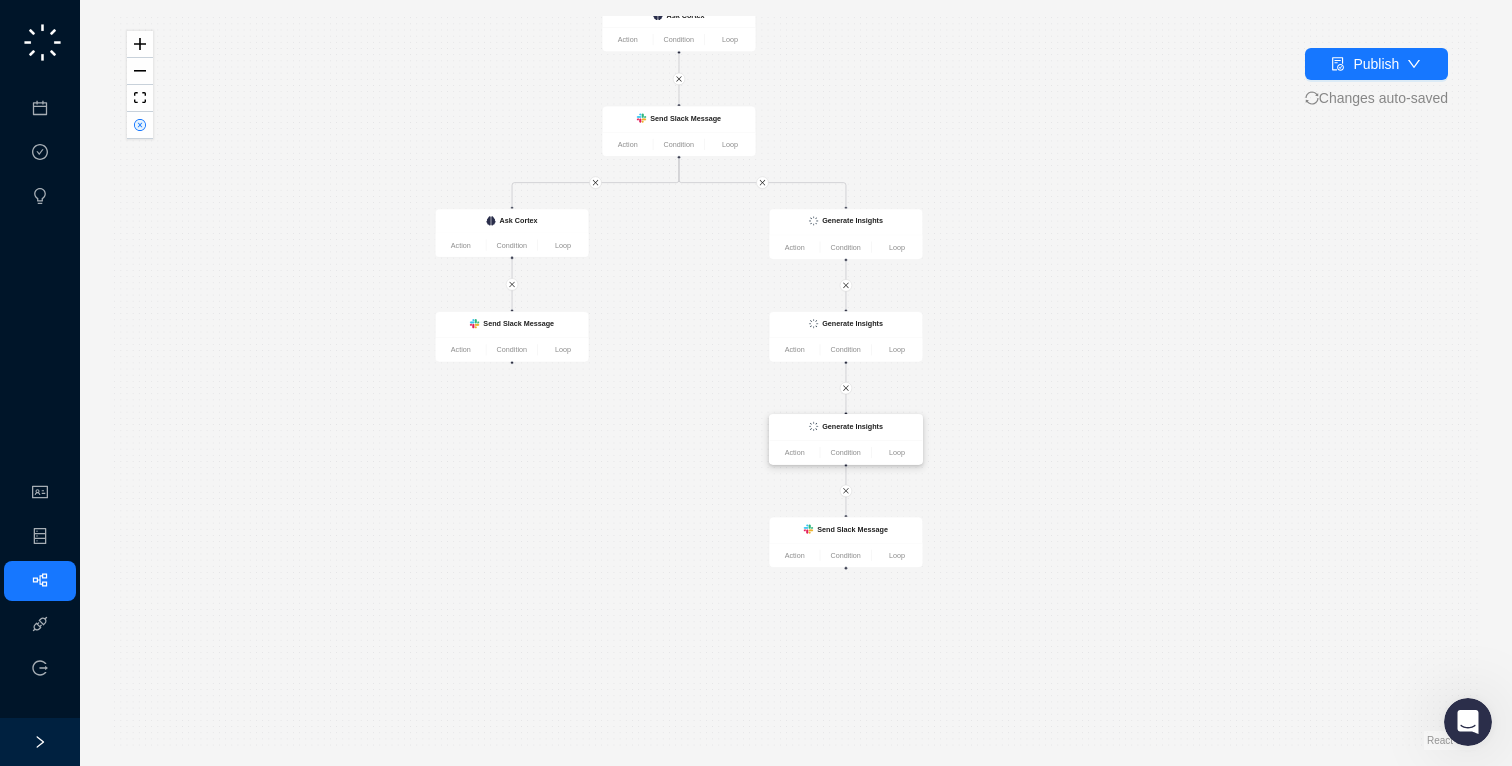 click on "Generate Insights" at bounding box center [852, 426] 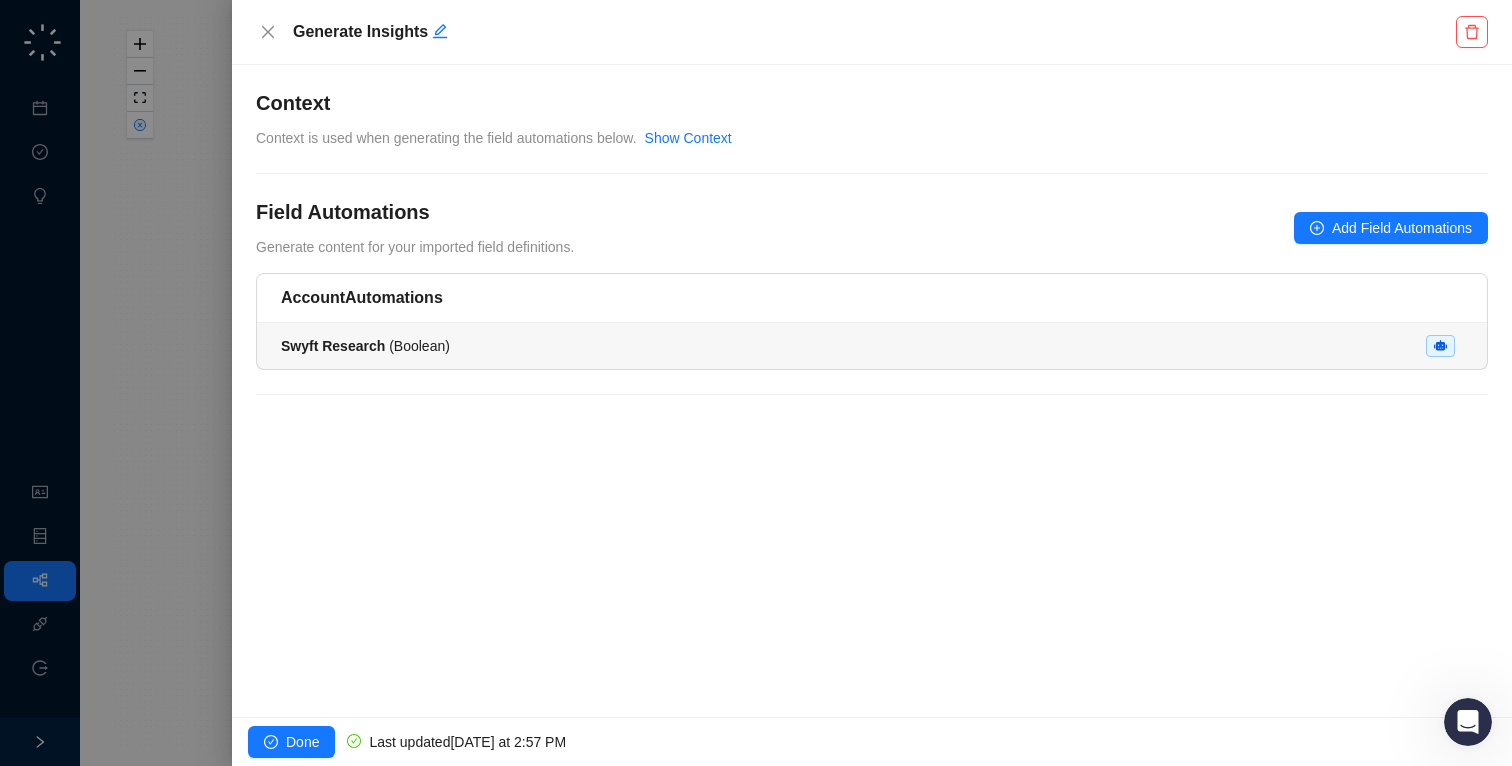 click on "Swyft Research   ( Boolean )" at bounding box center (872, 346) 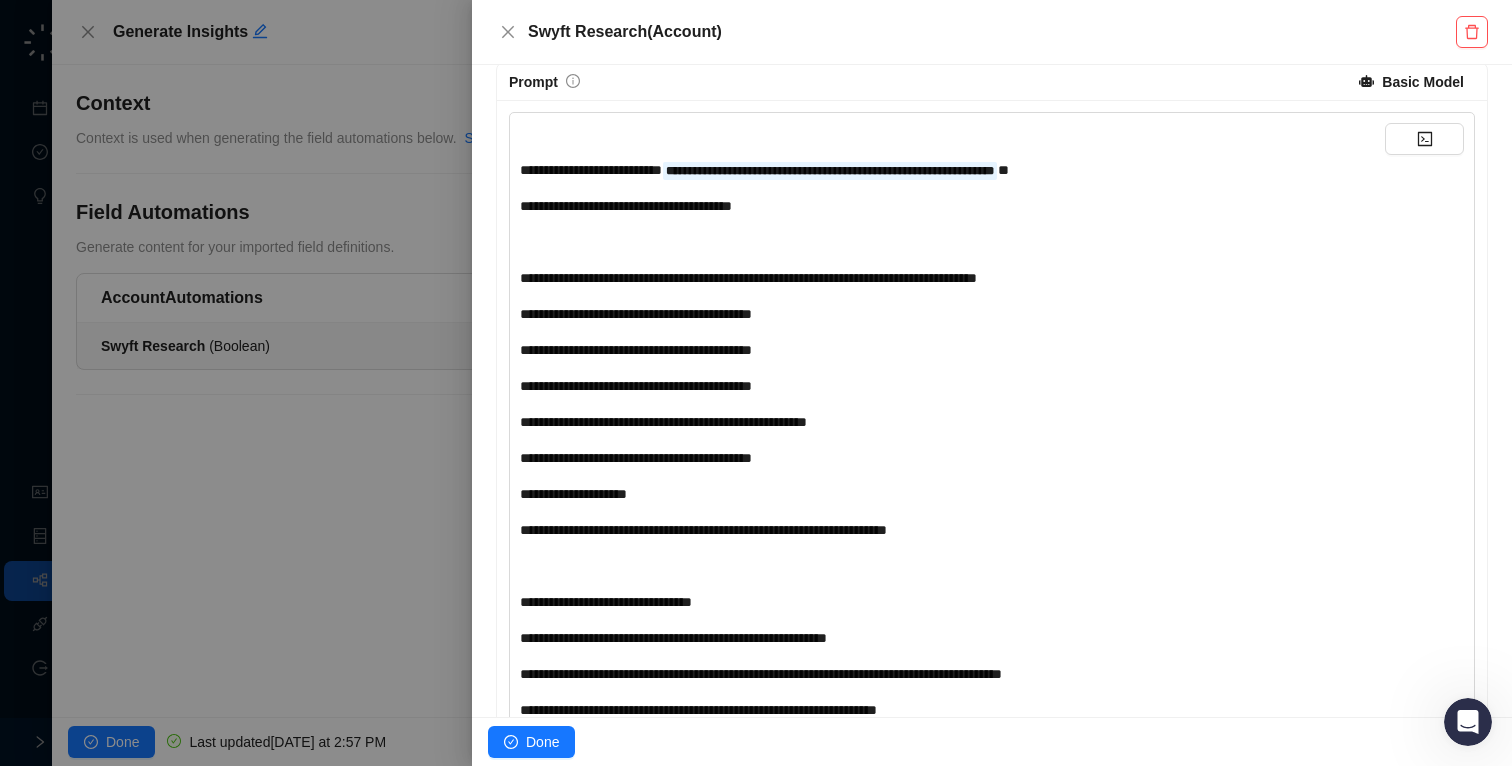 scroll, scrollTop: 426, scrollLeft: 0, axis: vertical 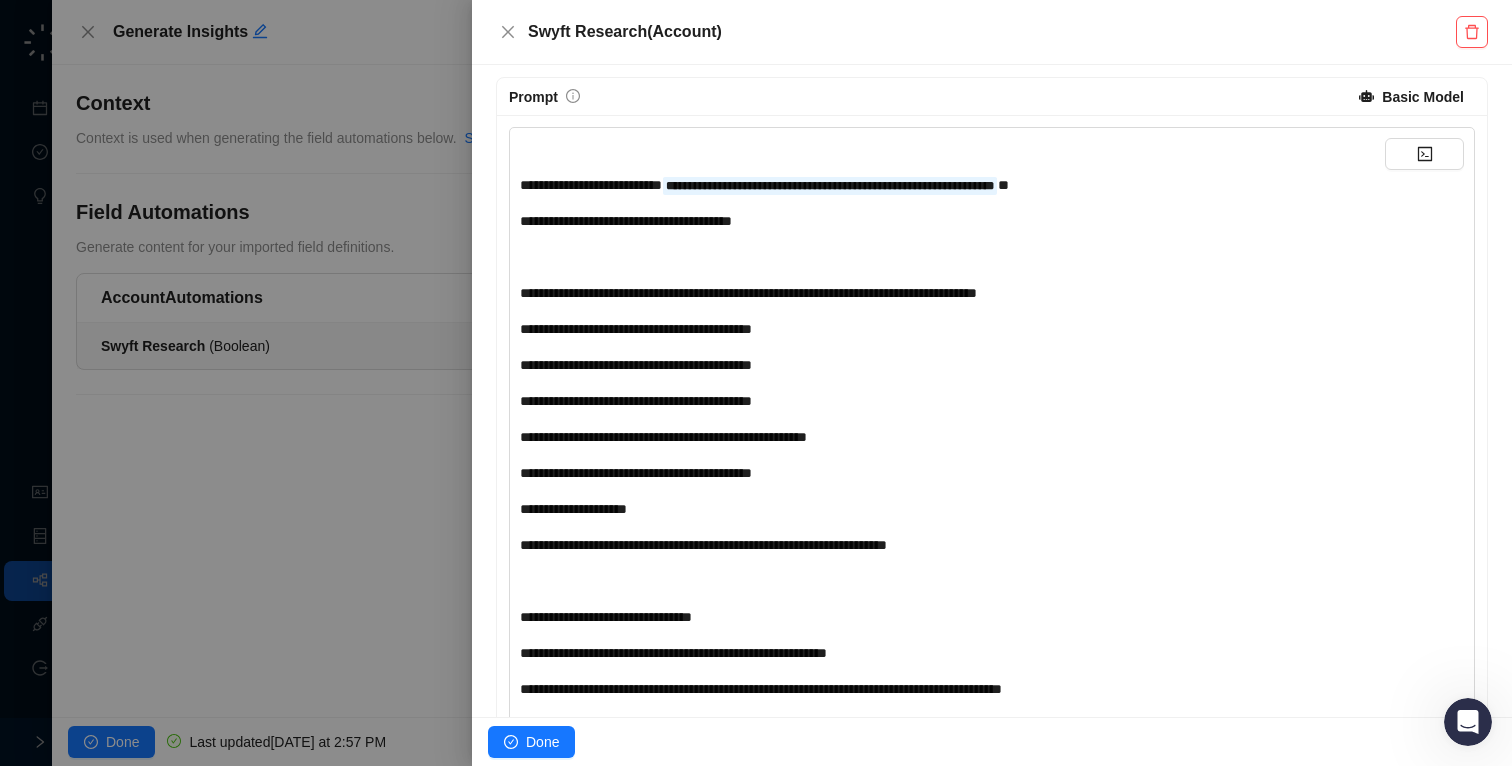 click on "﻿" at bounding box center [952, 257] 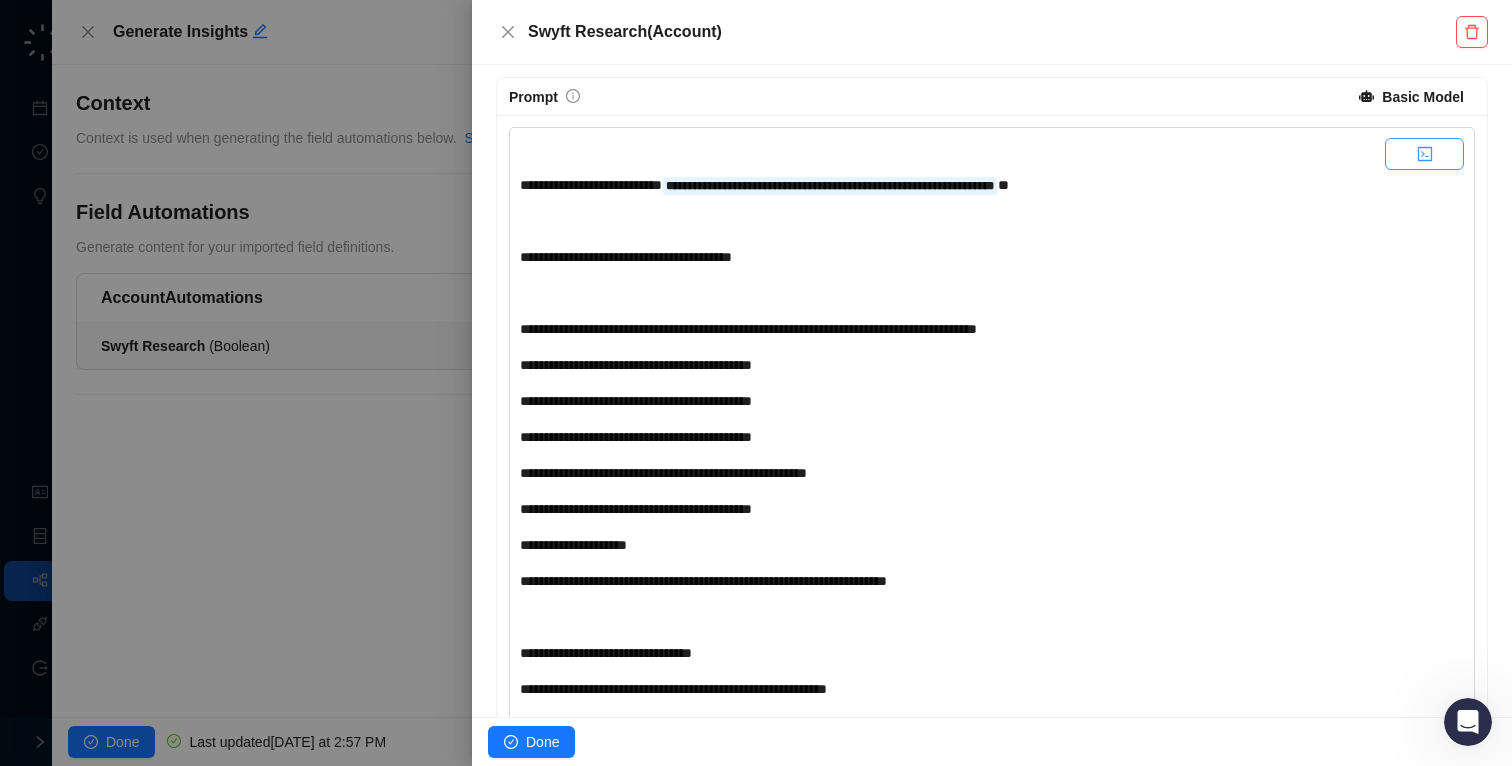 click at bounding box center [1424, 154] 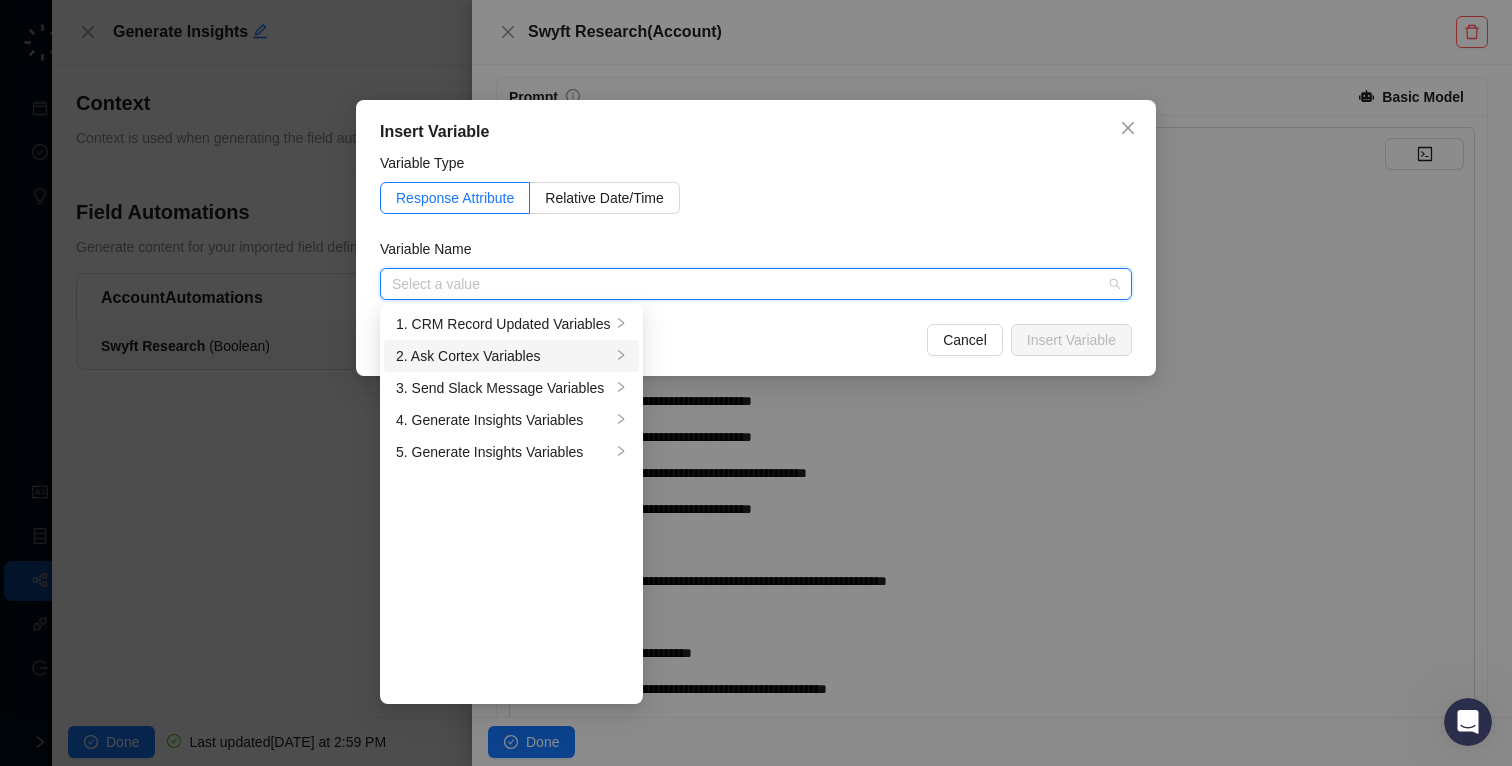 click on "2. Ask Cortex Variables" at bounding box center [503, 356] 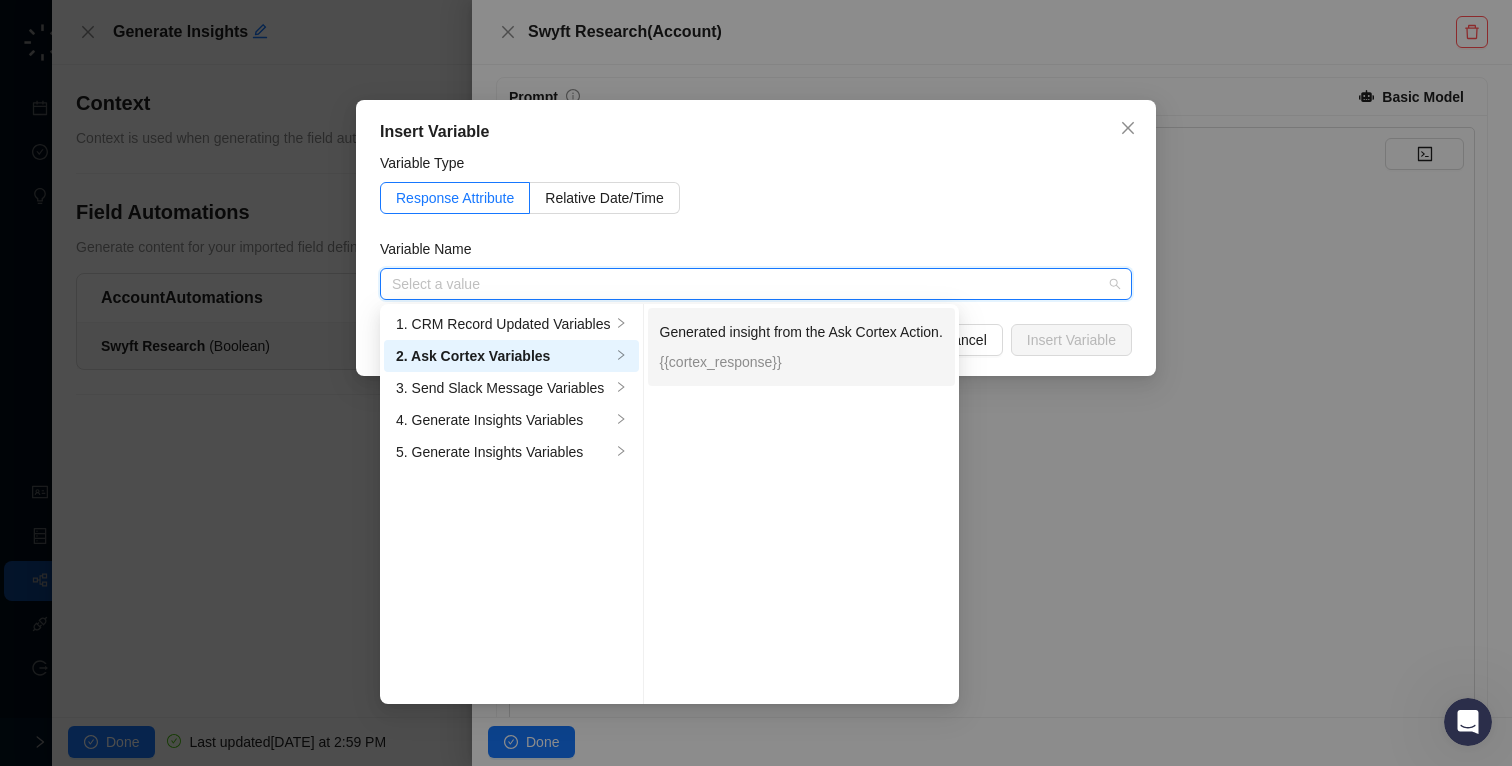 click on "{{cortex_response}}" at bounding box center [801, 362] 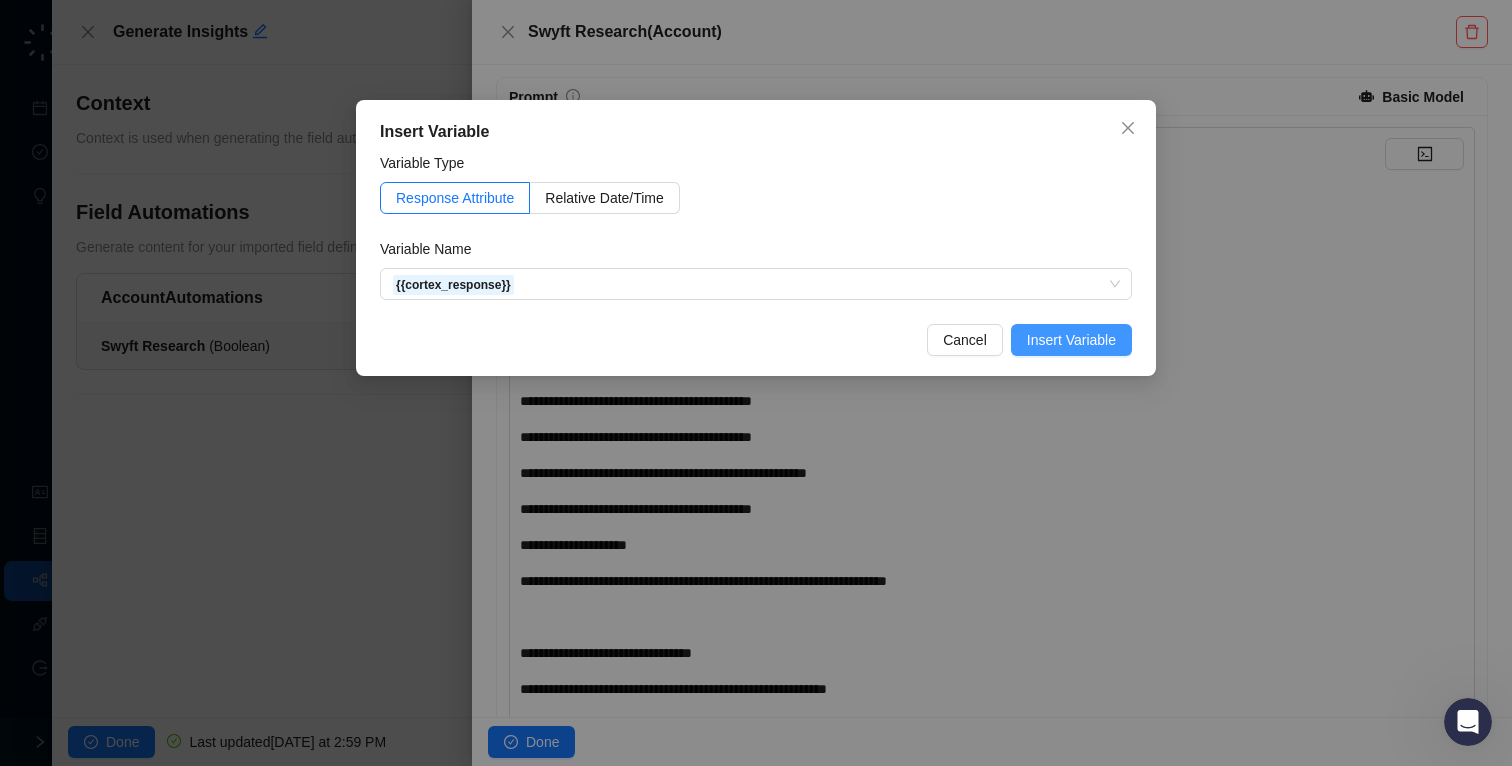 click on "Insert Variable" at bounding box center (1071, 340) 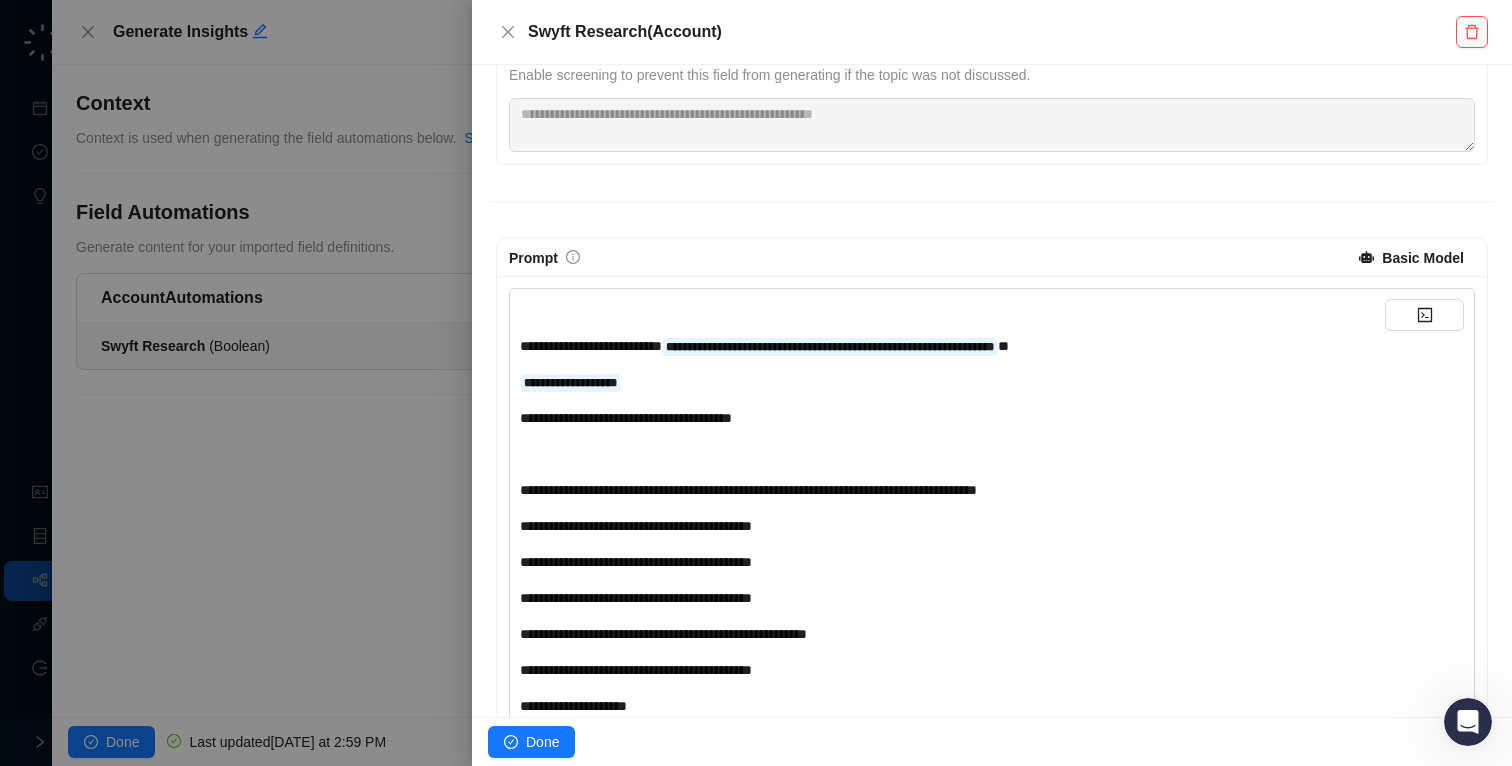 click on "﻿" at bounding box center [952, 454] 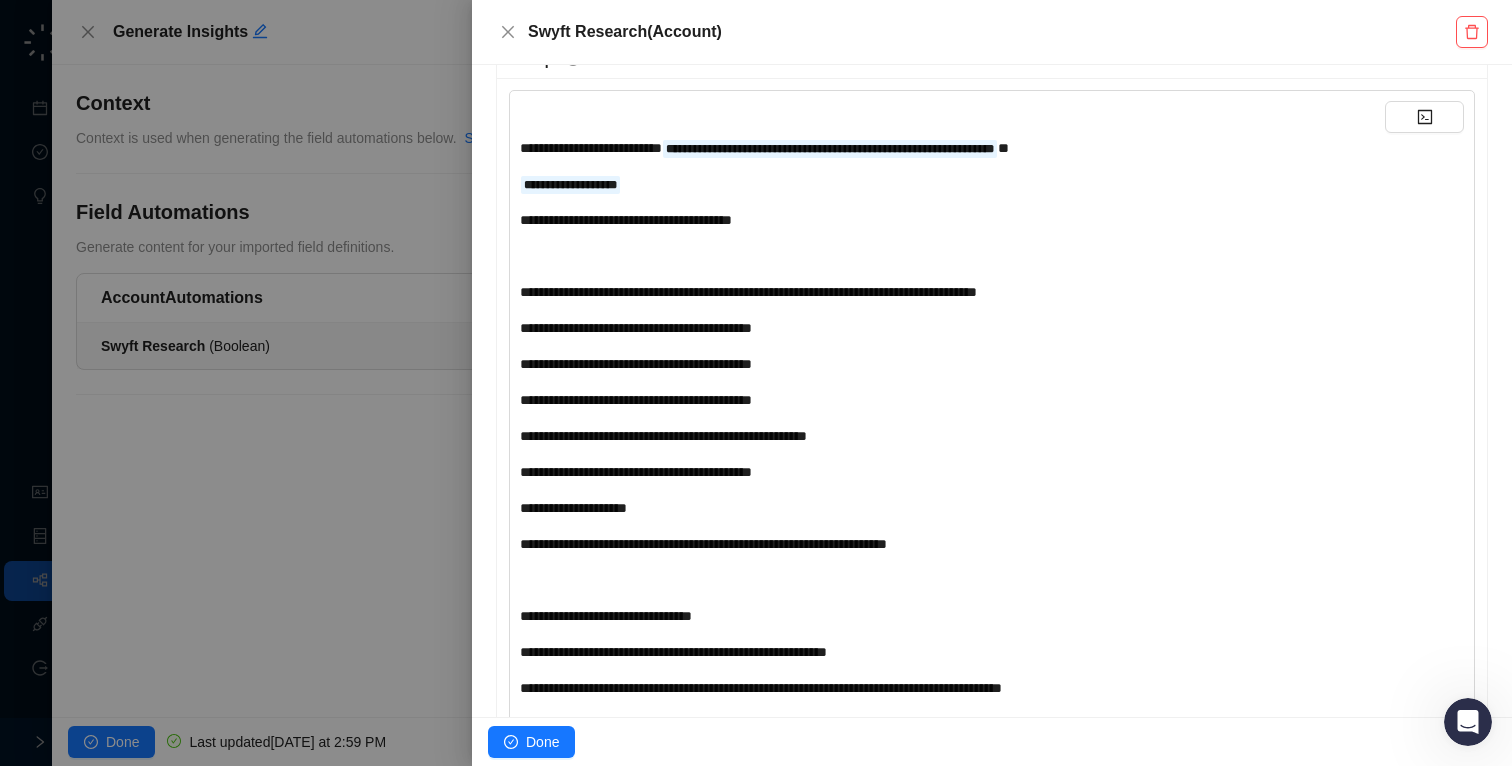 scroll, scrollTop: 427, scrollLeft: 0, axis: vertical 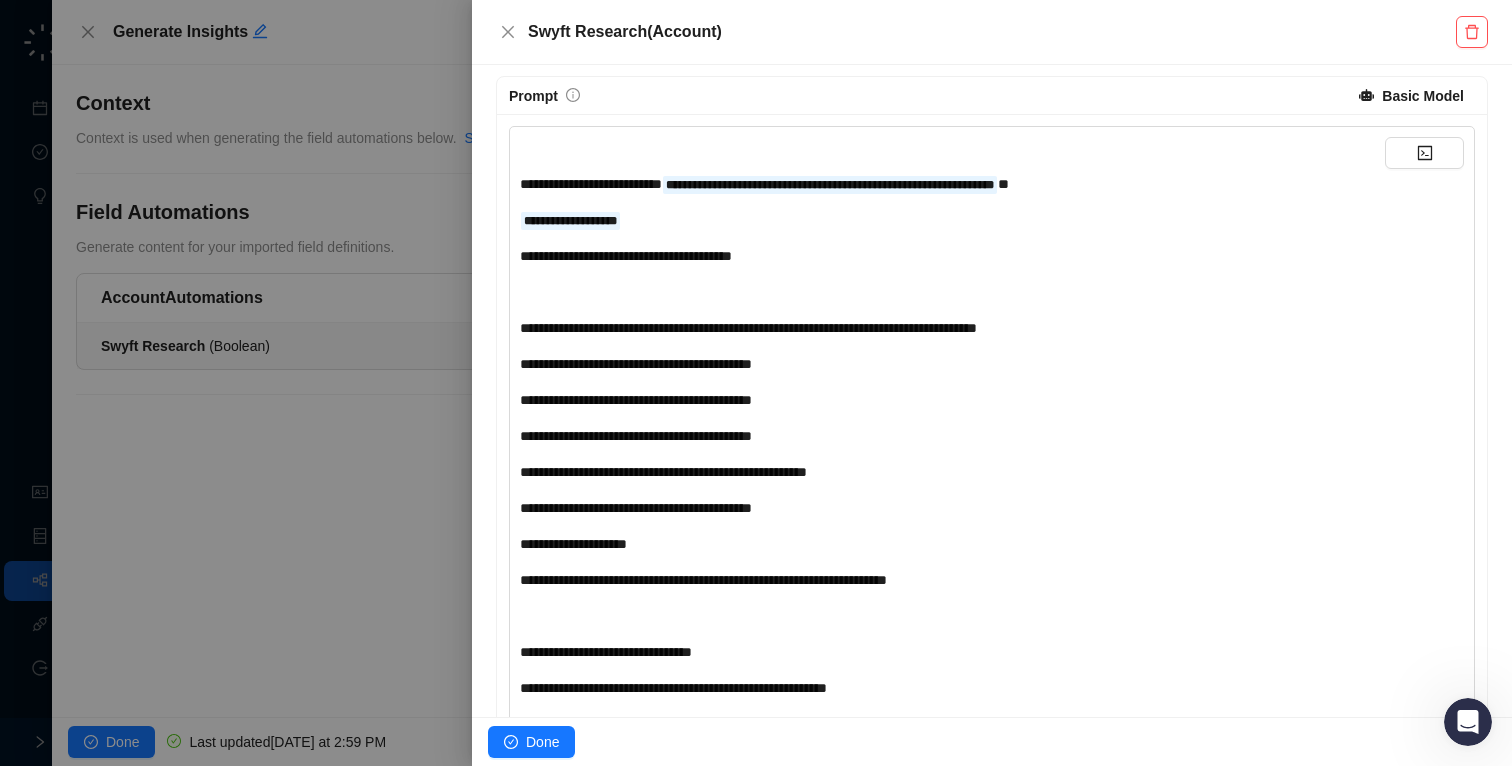 click on "**********" at bounding box center (952, 256) 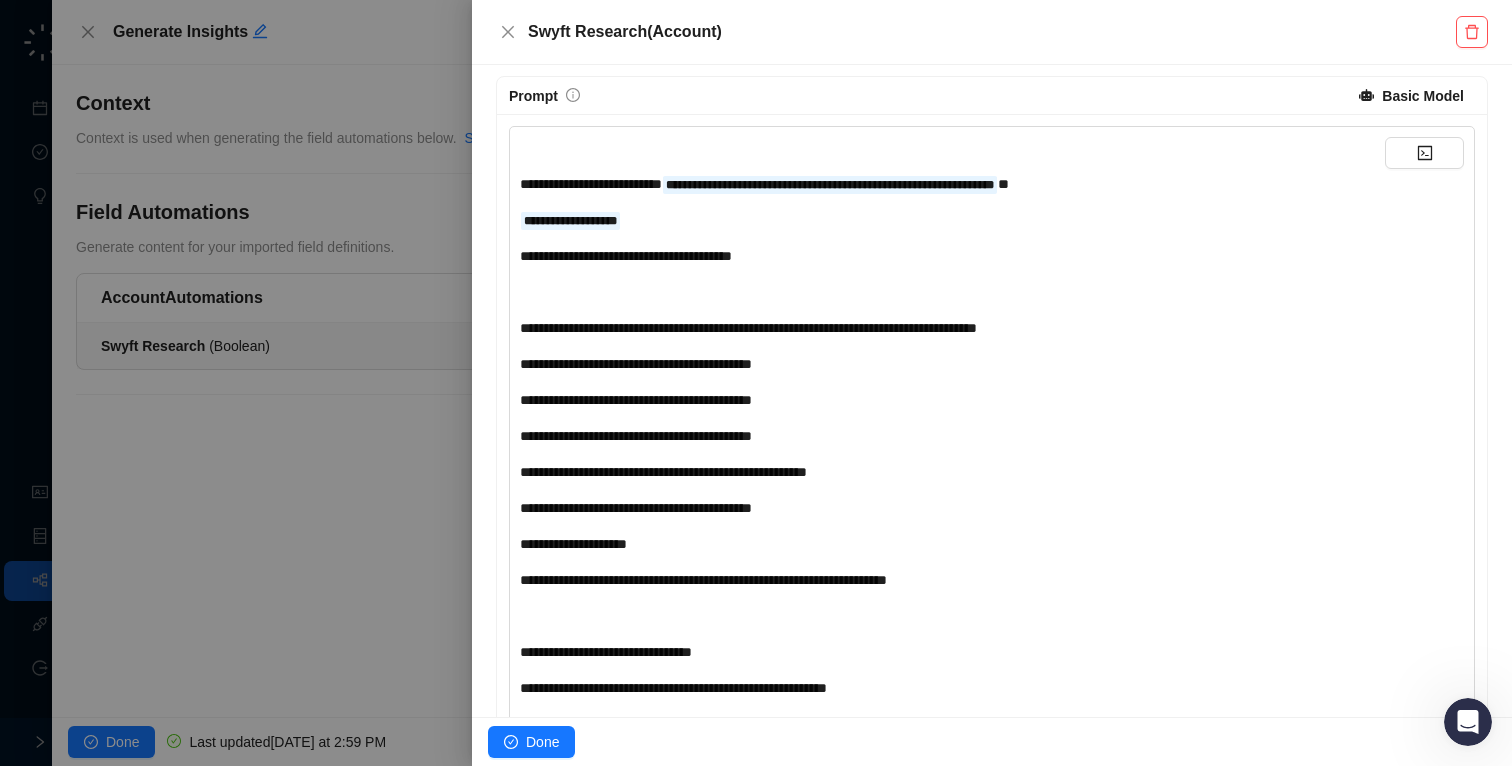 click on "﻿" at bounding box center (952, 292) 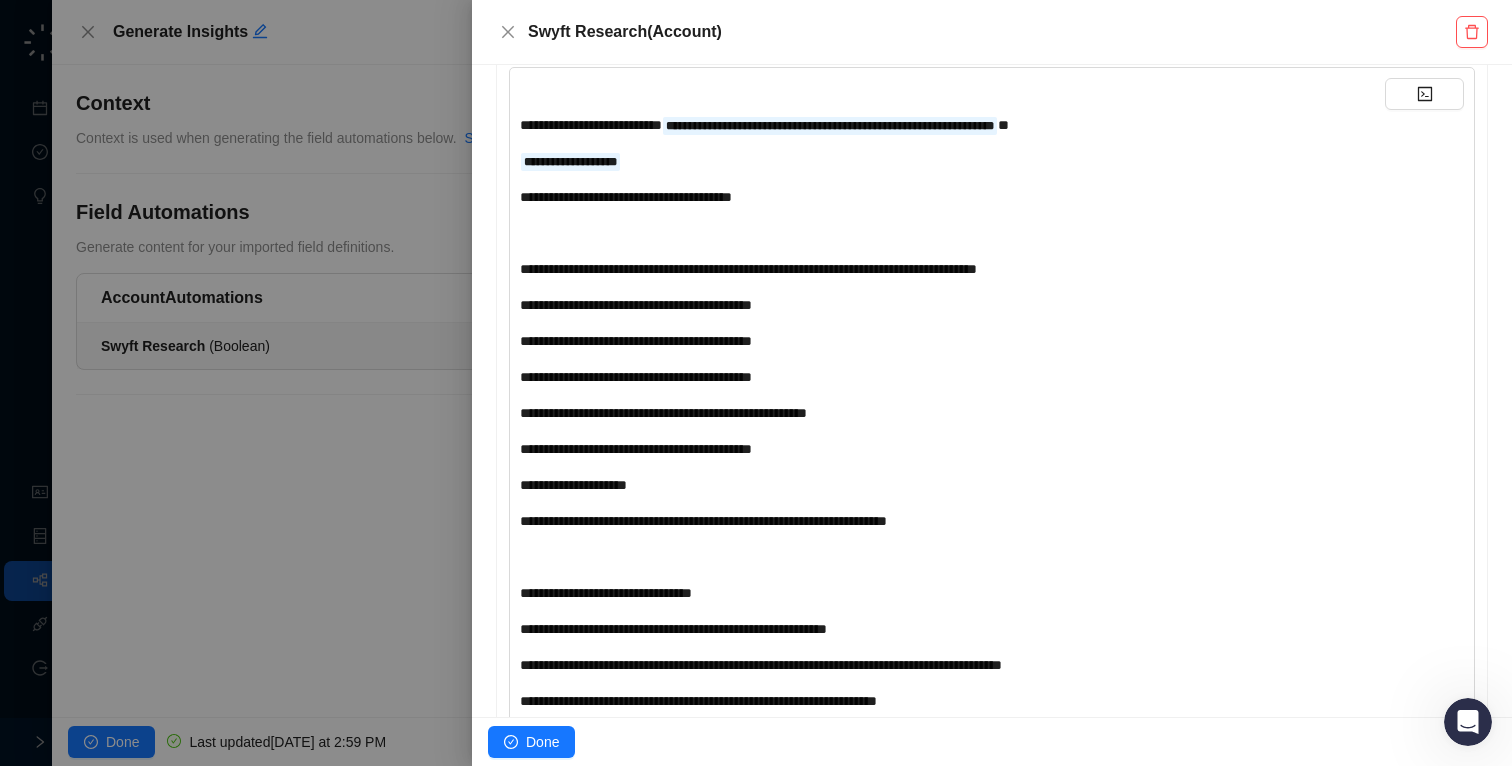 scroll, scrollTop: 446, scrollLeft: 0, axis: vertical 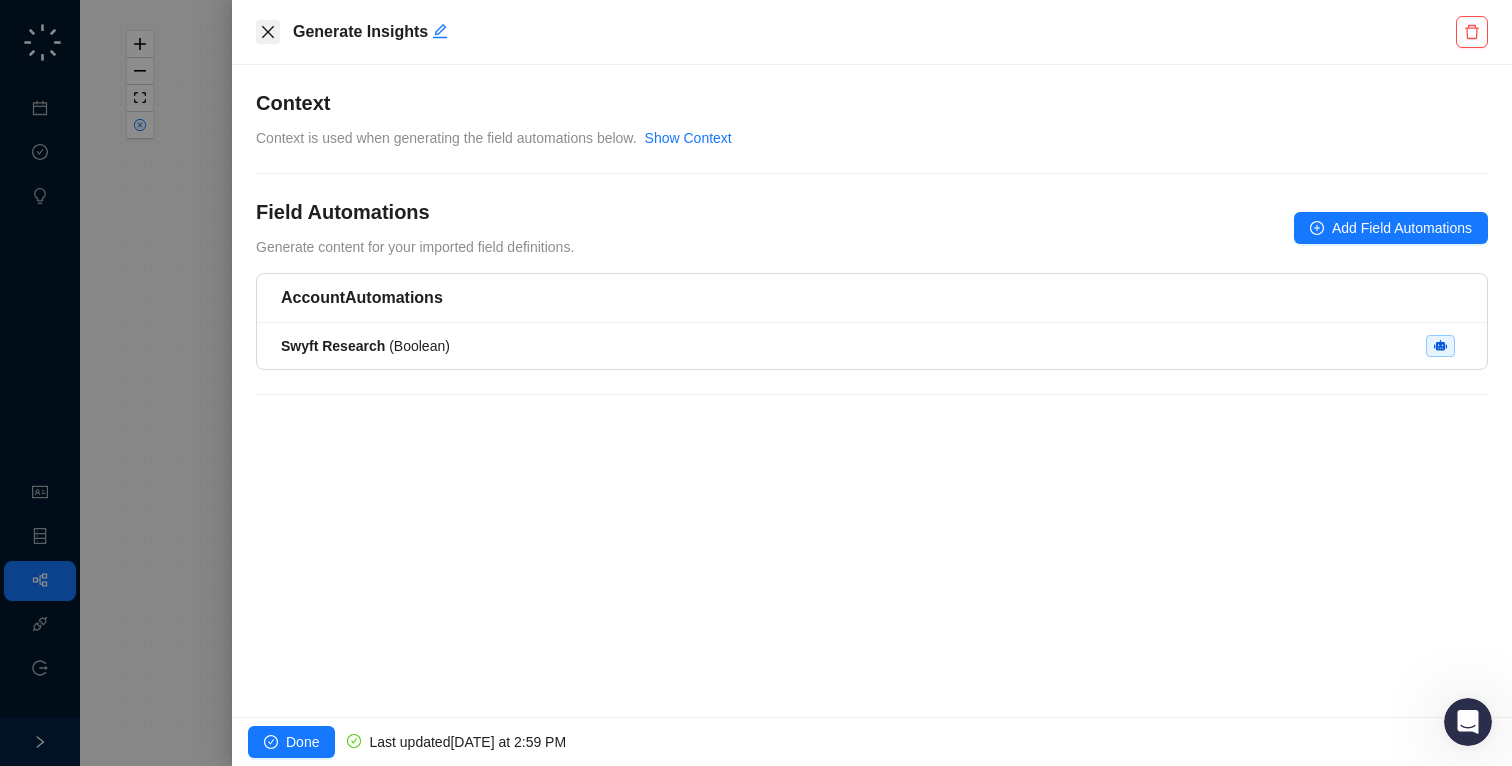 click 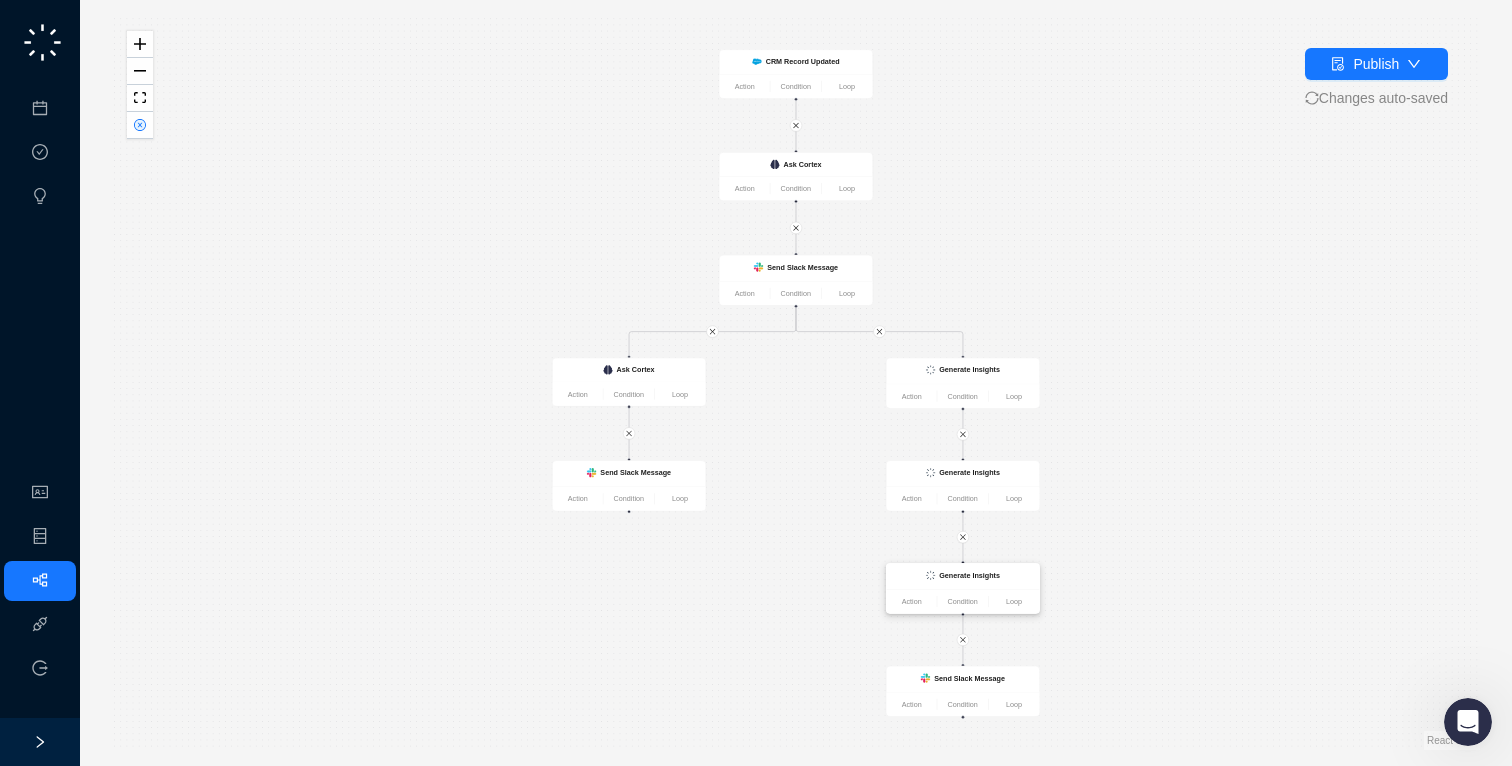 click on "Action Condition Loop" at bounding box center [962, 601] 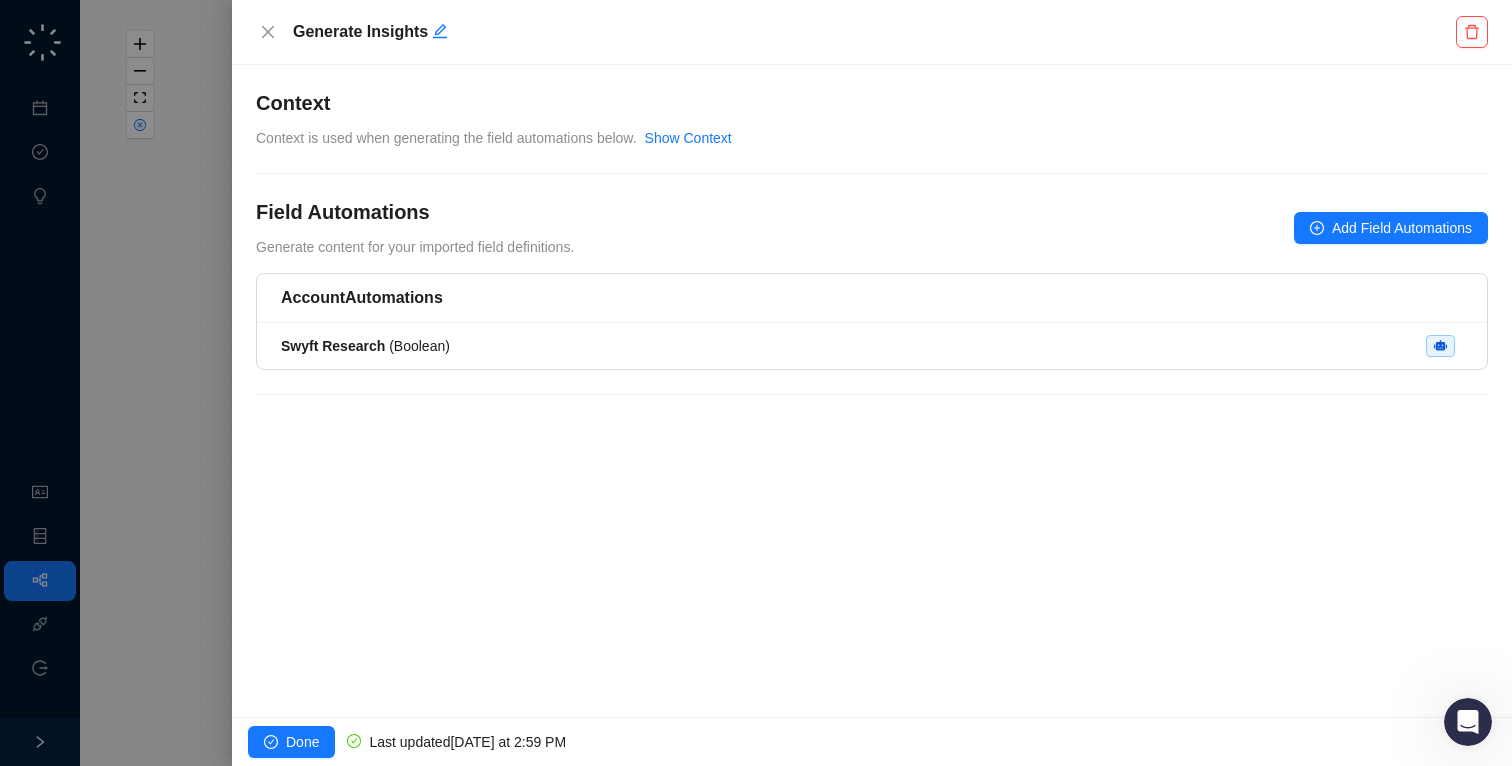 click on "Swyft Research   ( Boolean )" at bounding box center [872, 346] 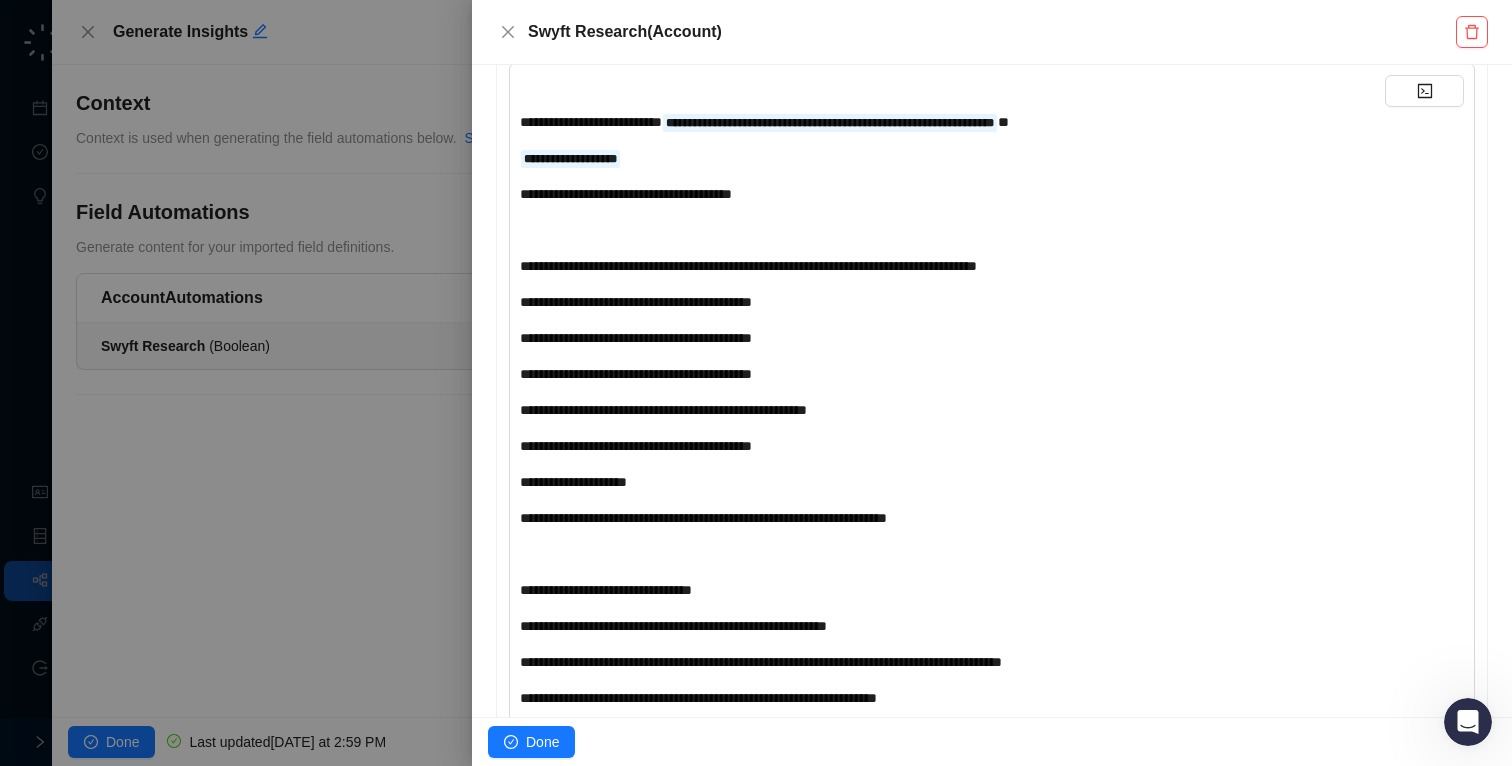 scroll, scrollTop: 511, scrollLeft: 0, axis: vertical 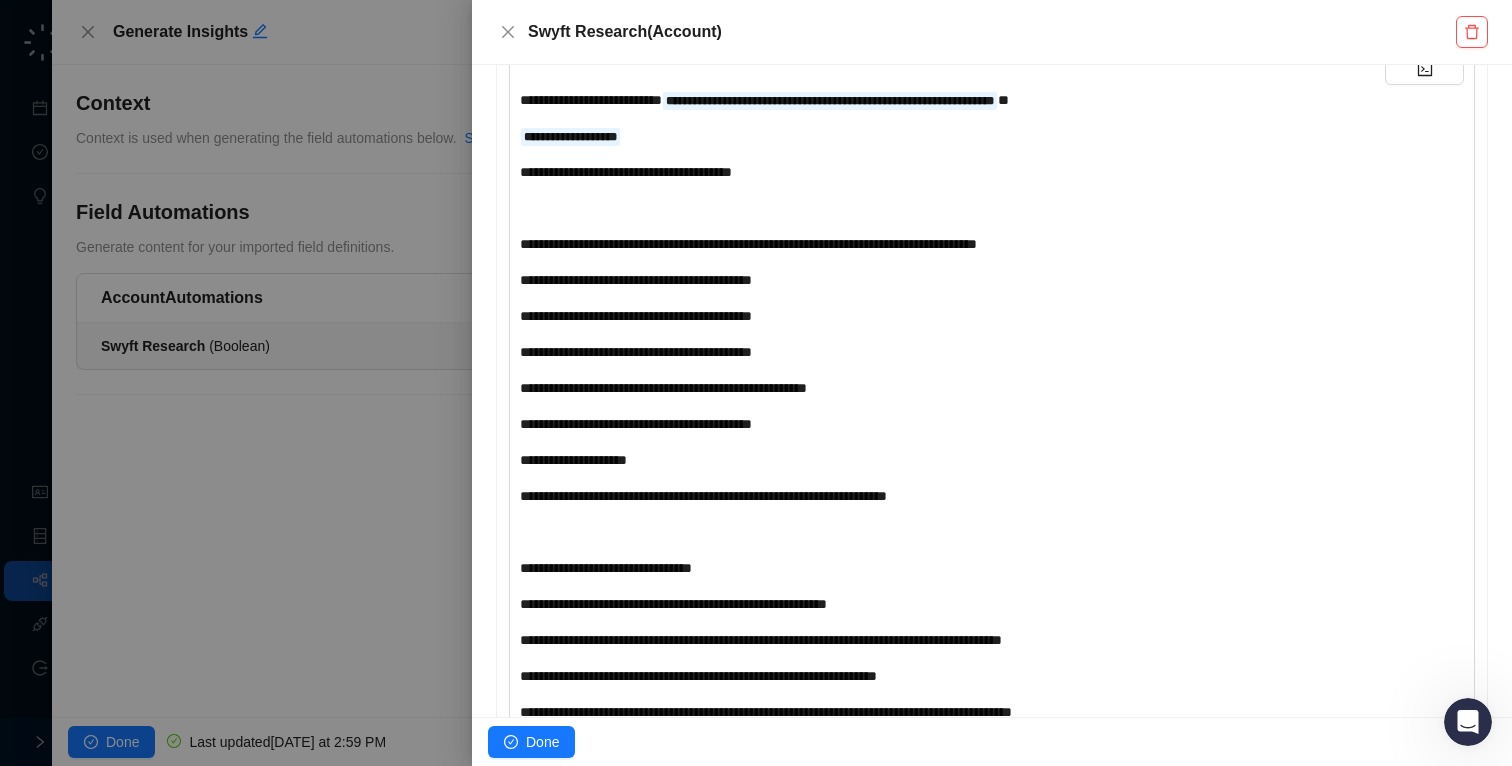 click on "**********" at bounding box center (636, 316) 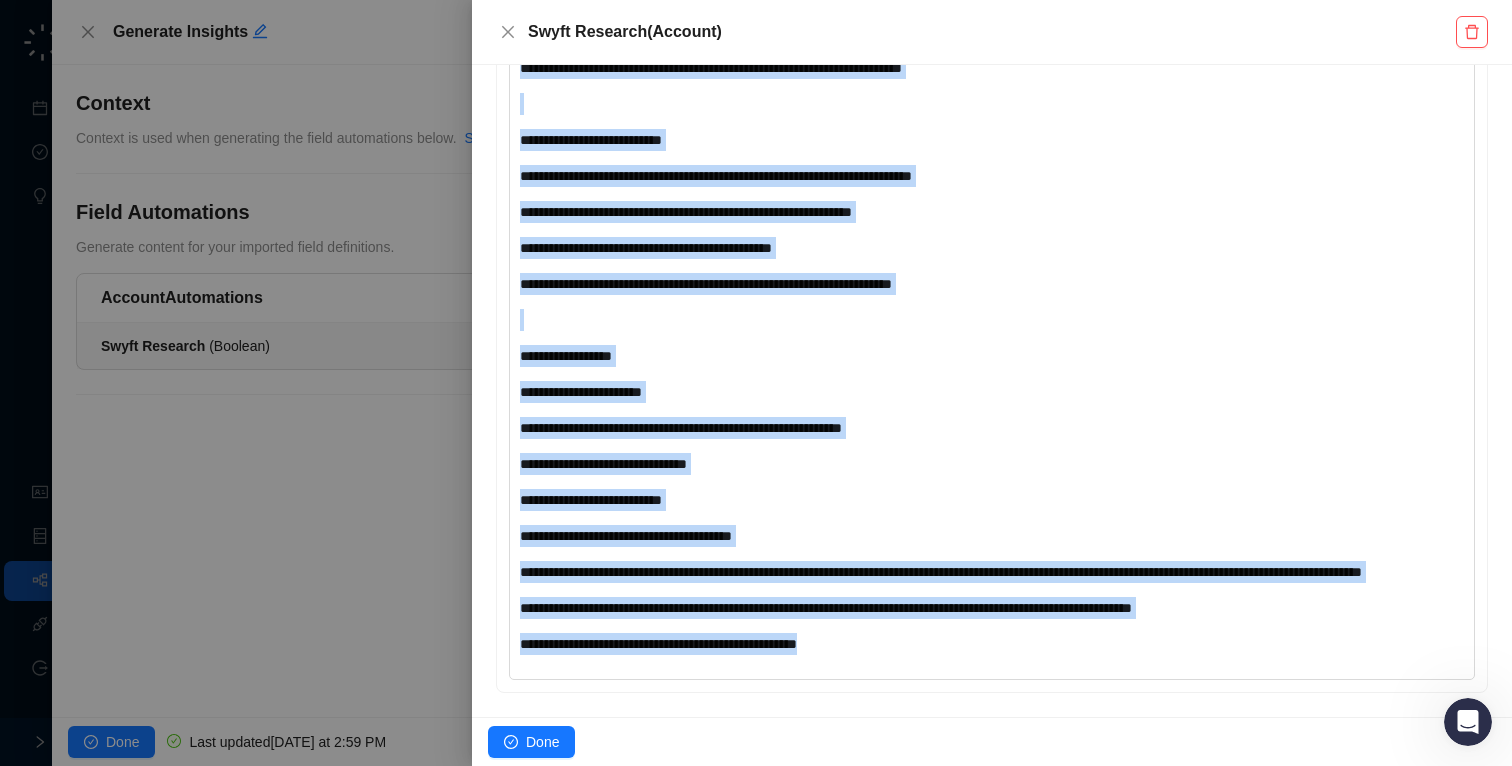 drag, startPoint x: 552, startPoint y: 211, endPoint x: 805, endPoint y: 818, distance: 657.6154 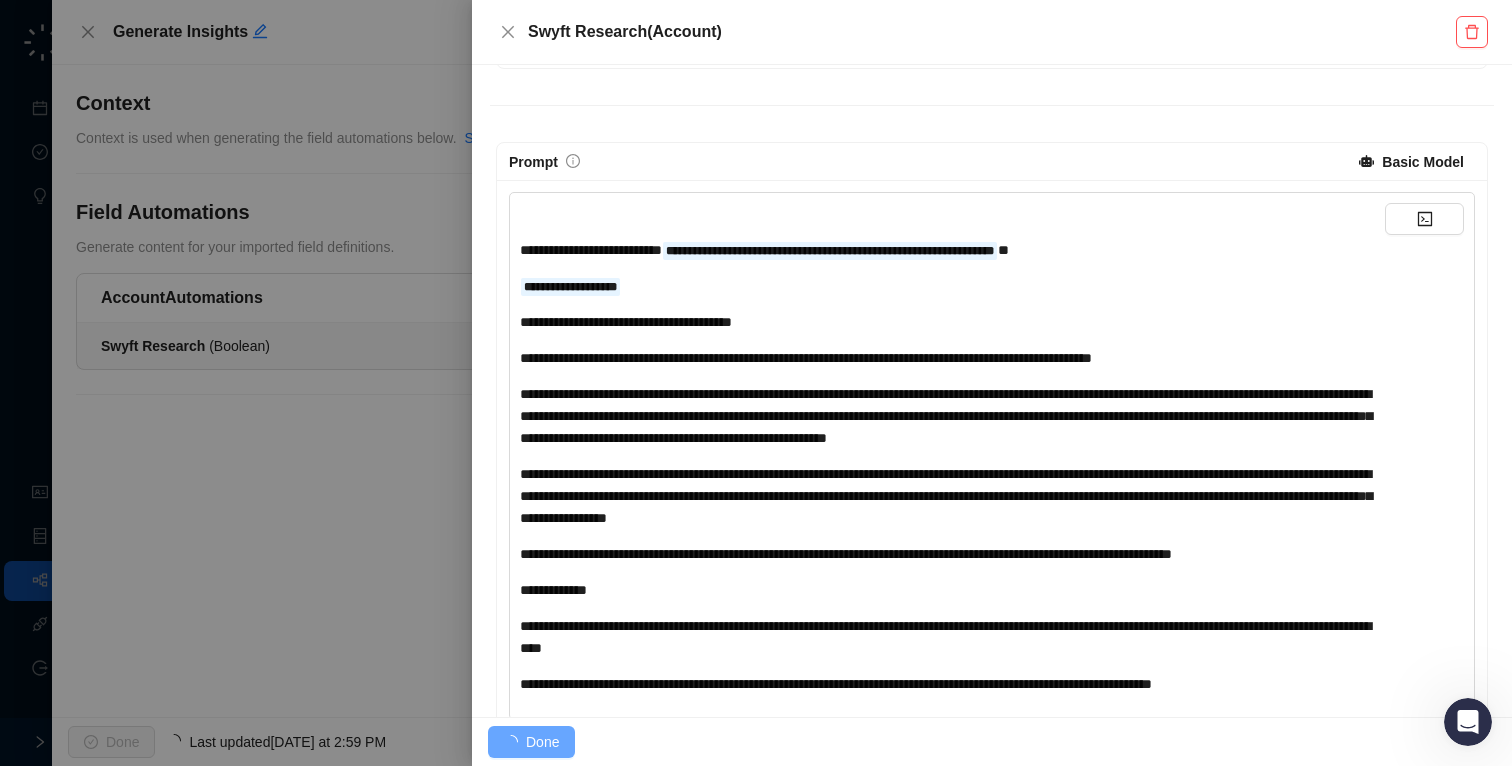 scroll, scrollTop: 280, scrollLeft: 0, axis: vertical 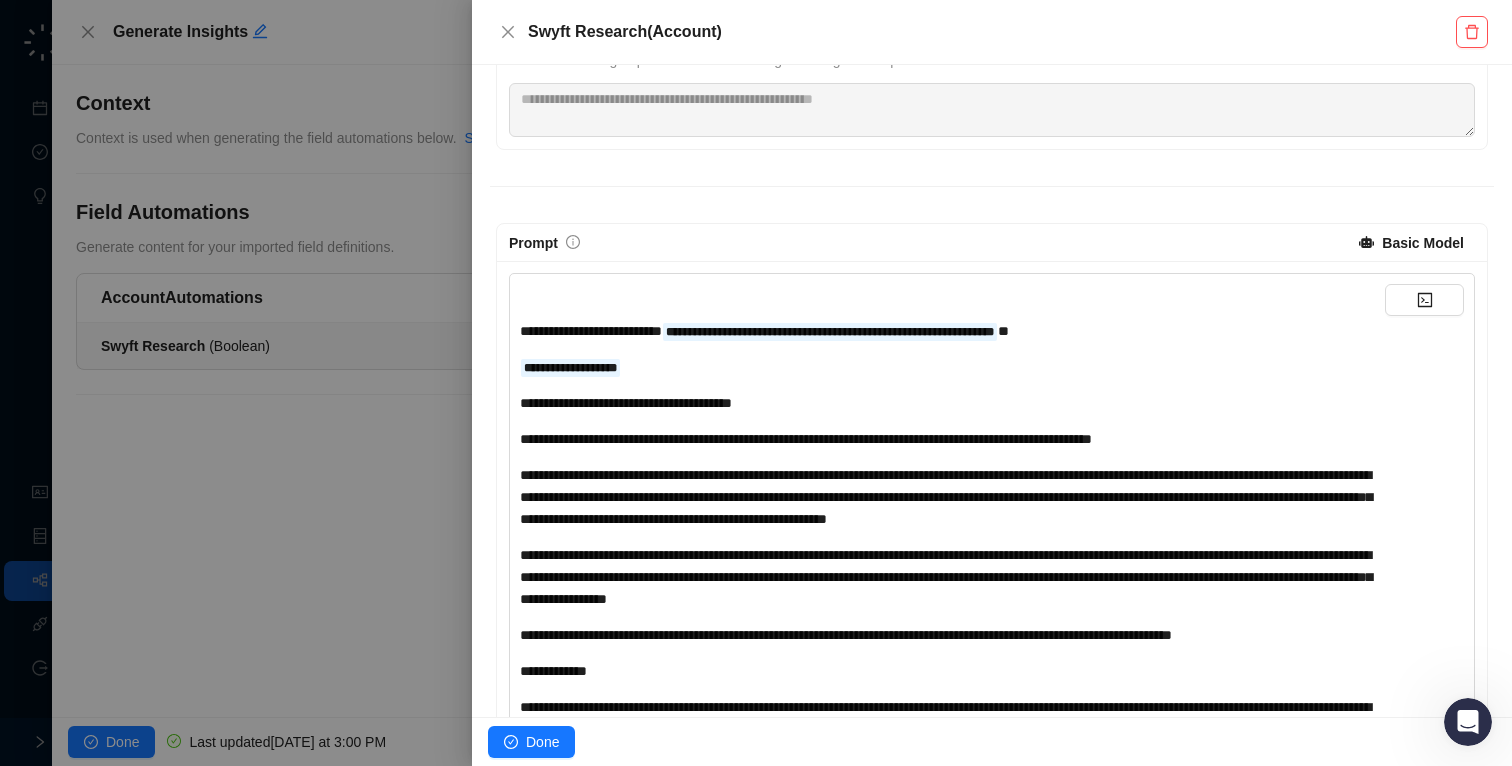 click on "**********" at bounding box center (952, 530) 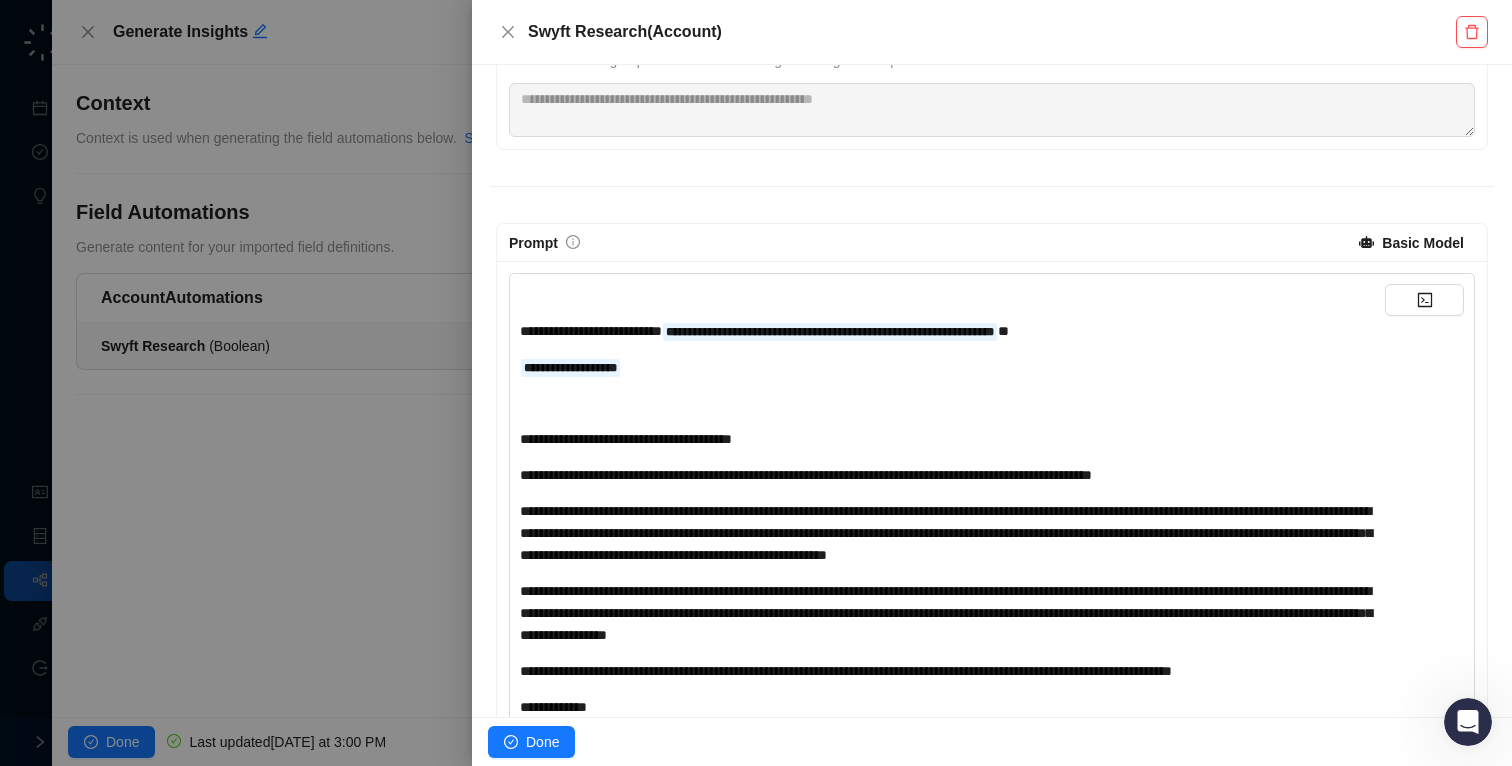 click on "**********" at bounding box center (952, 548) 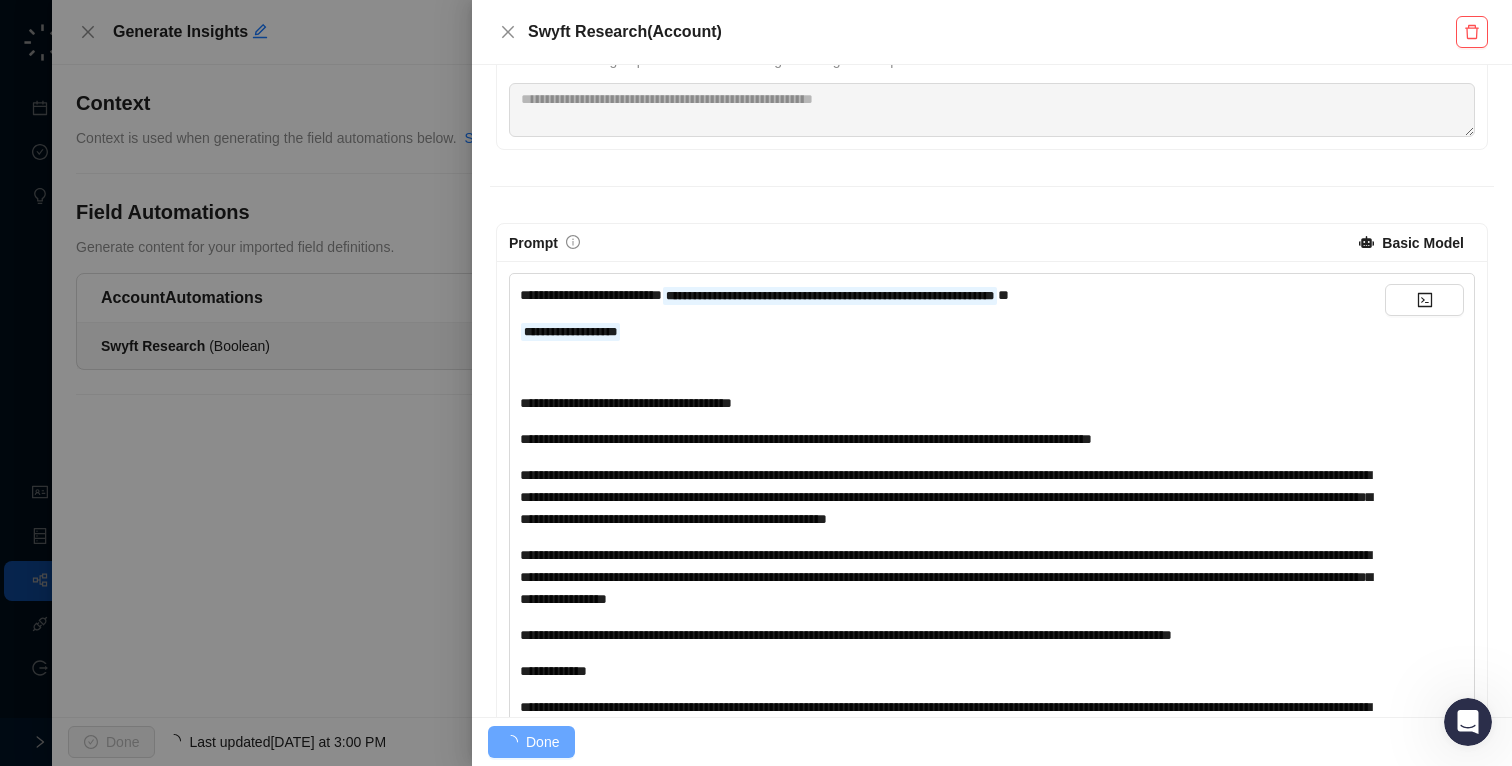 click on "**********" at bounding box center (952, 331) 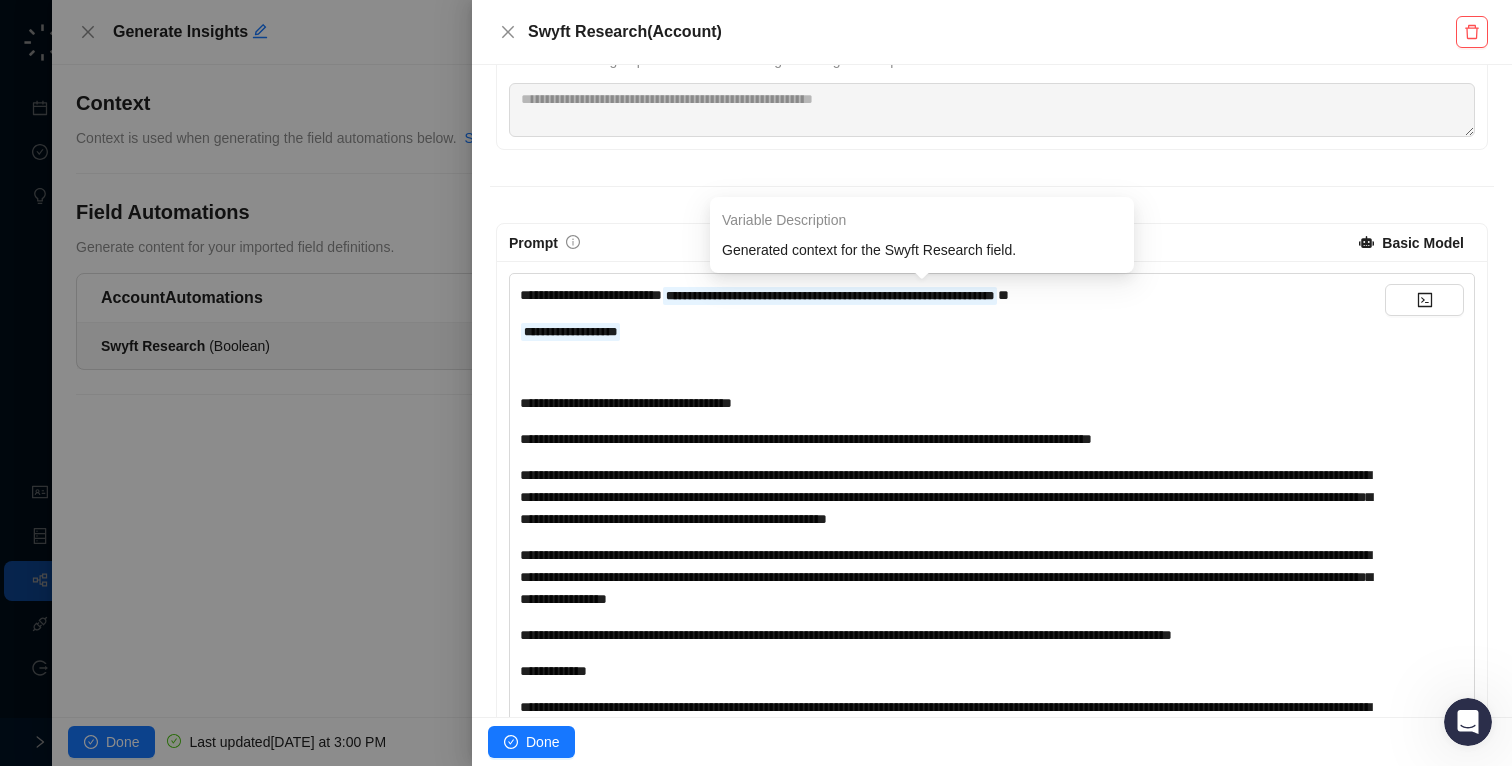 click on "**********" at bounding box center [952, 295] 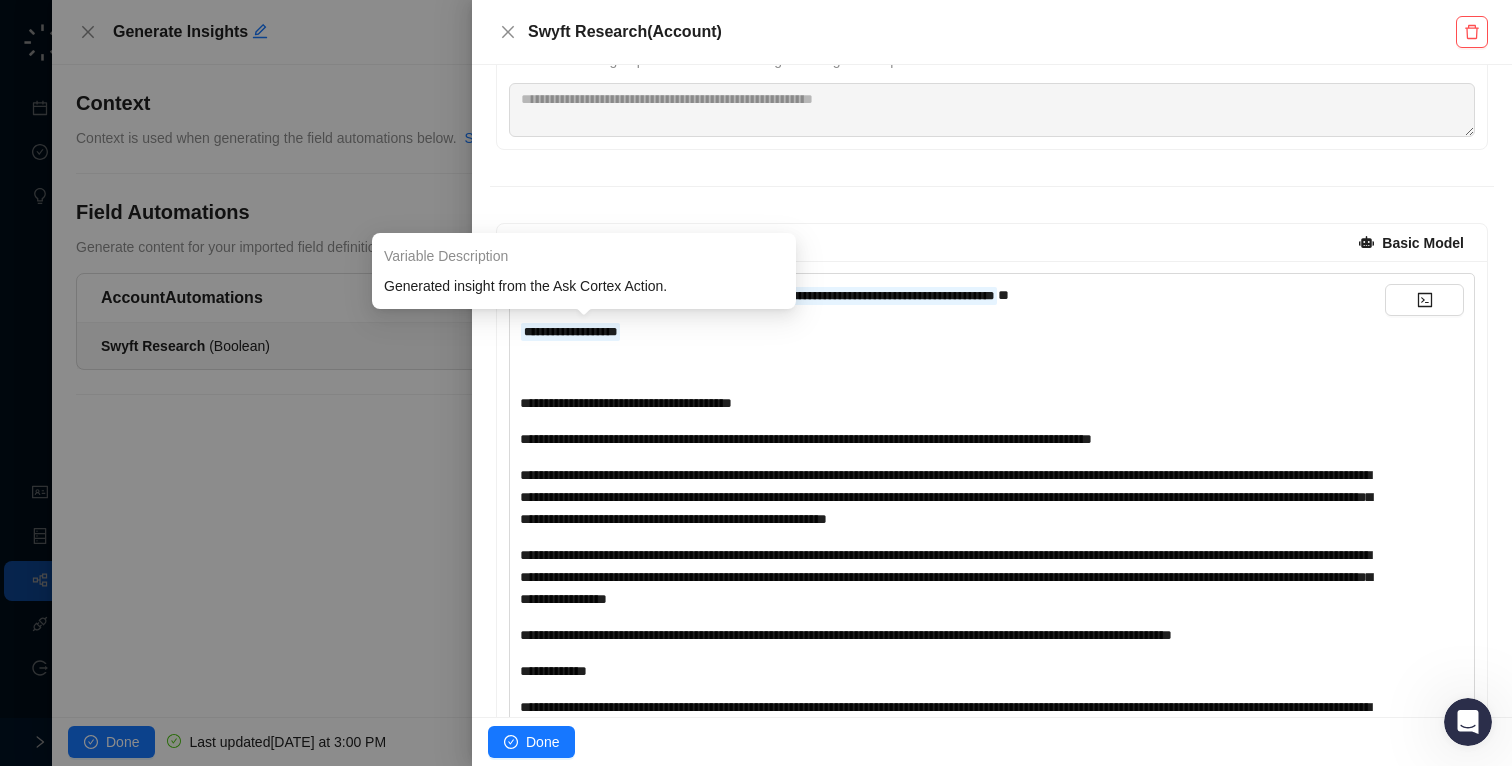 click on "**********" at bounding box center [952, 530] 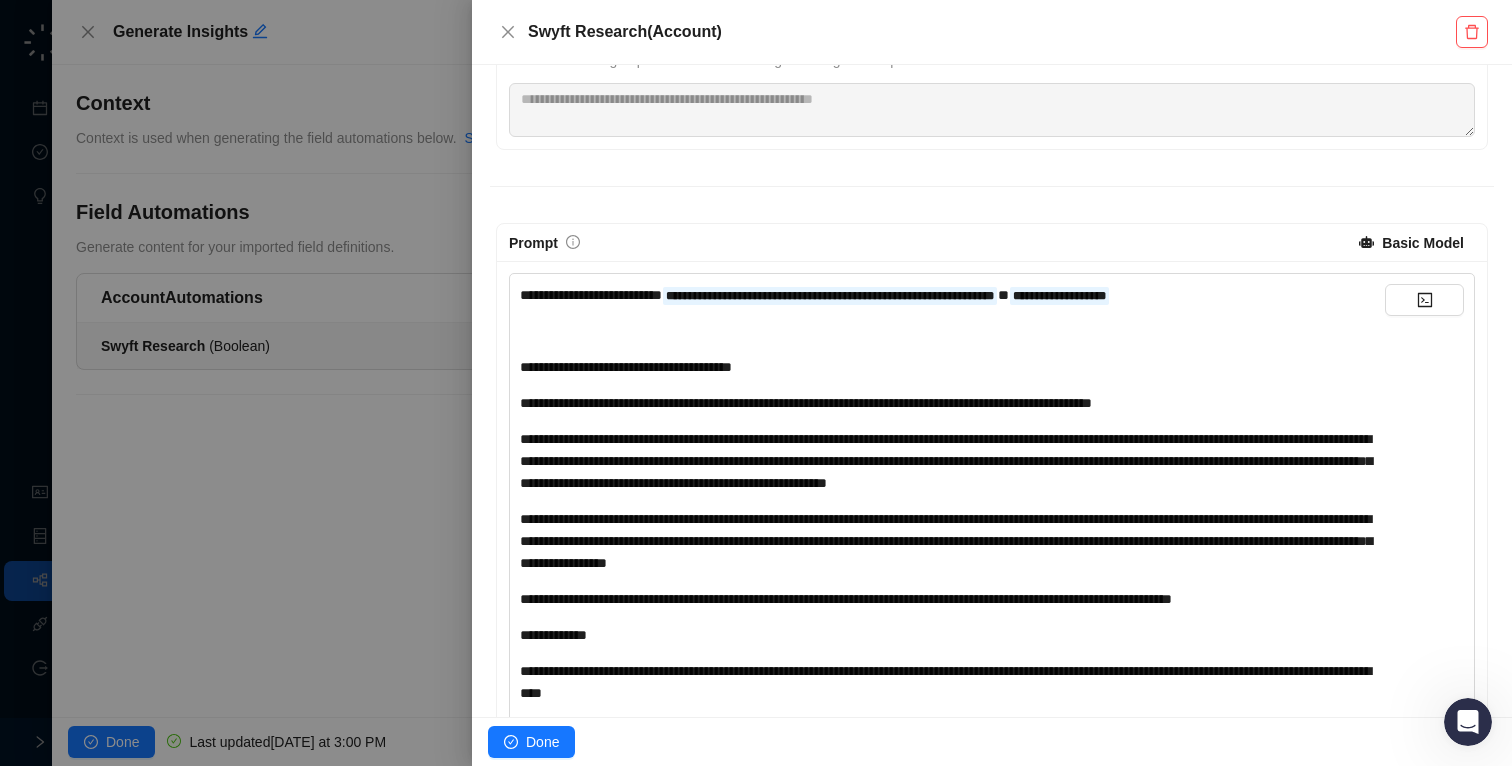 click on "**********" at bounding box center (626, 367) 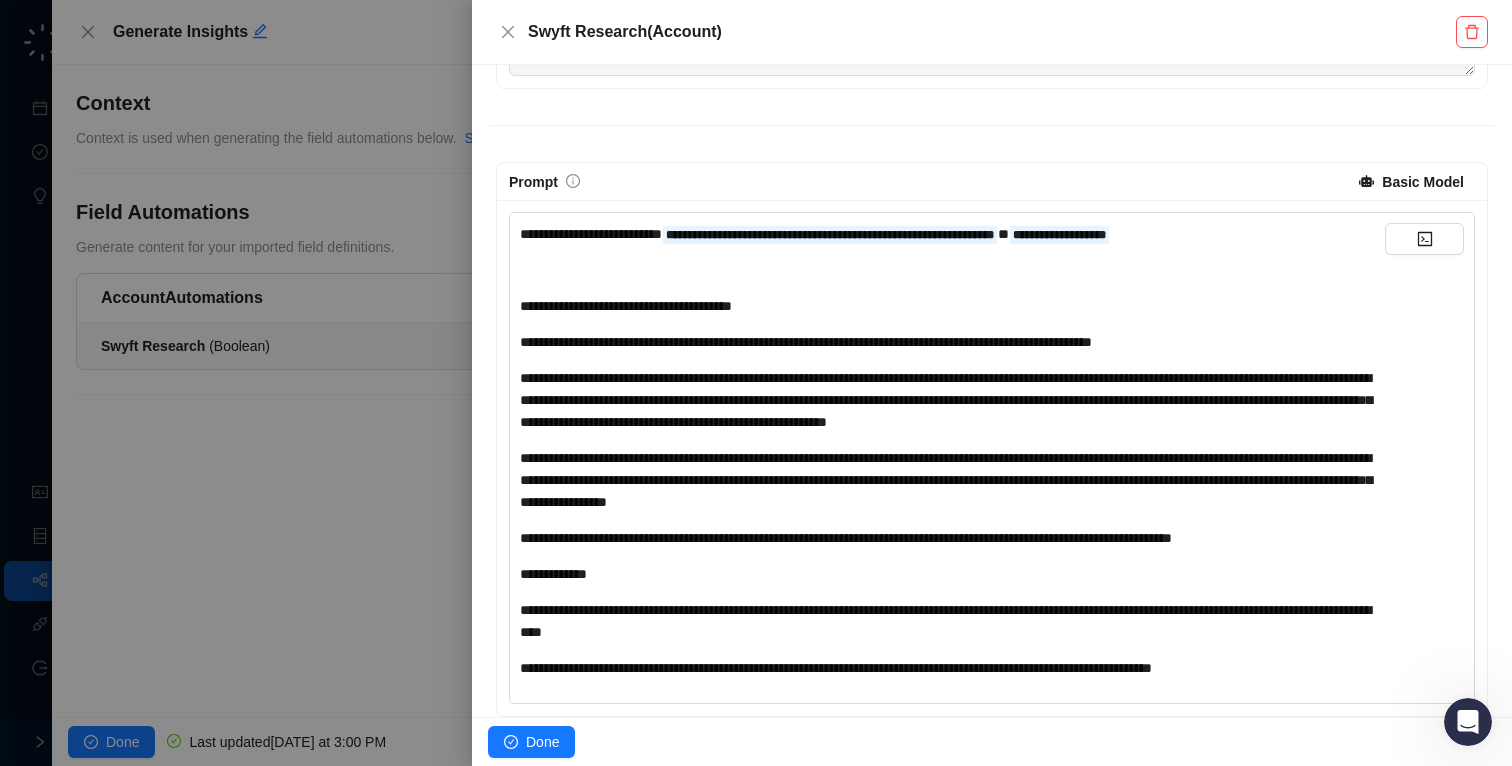 scroll, scrollTop: 365, scrollLeft: 0, axis: vertical 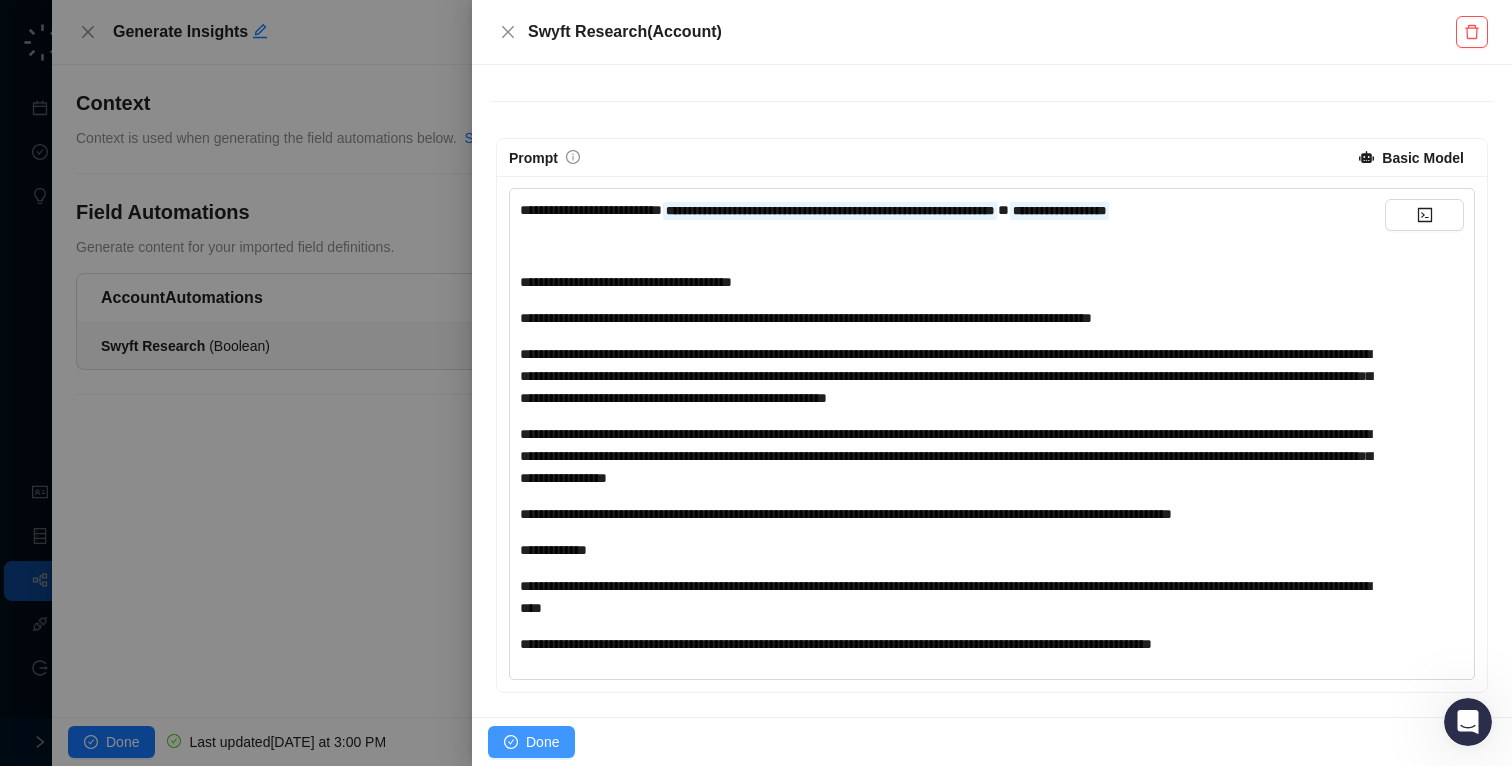 click on "Done" at bounding box center [531, 742] 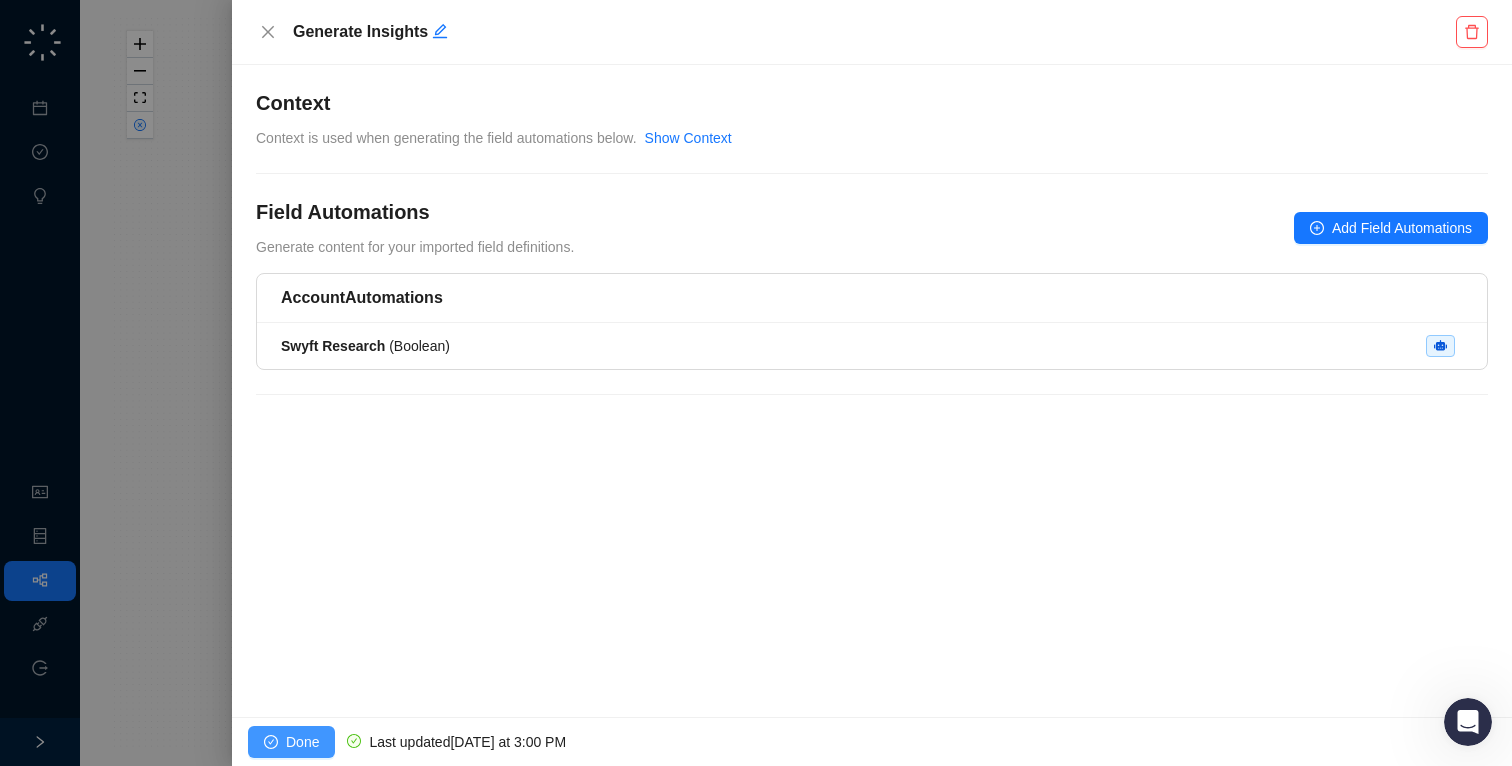 click on "Done" at bounding box center [291, 742] 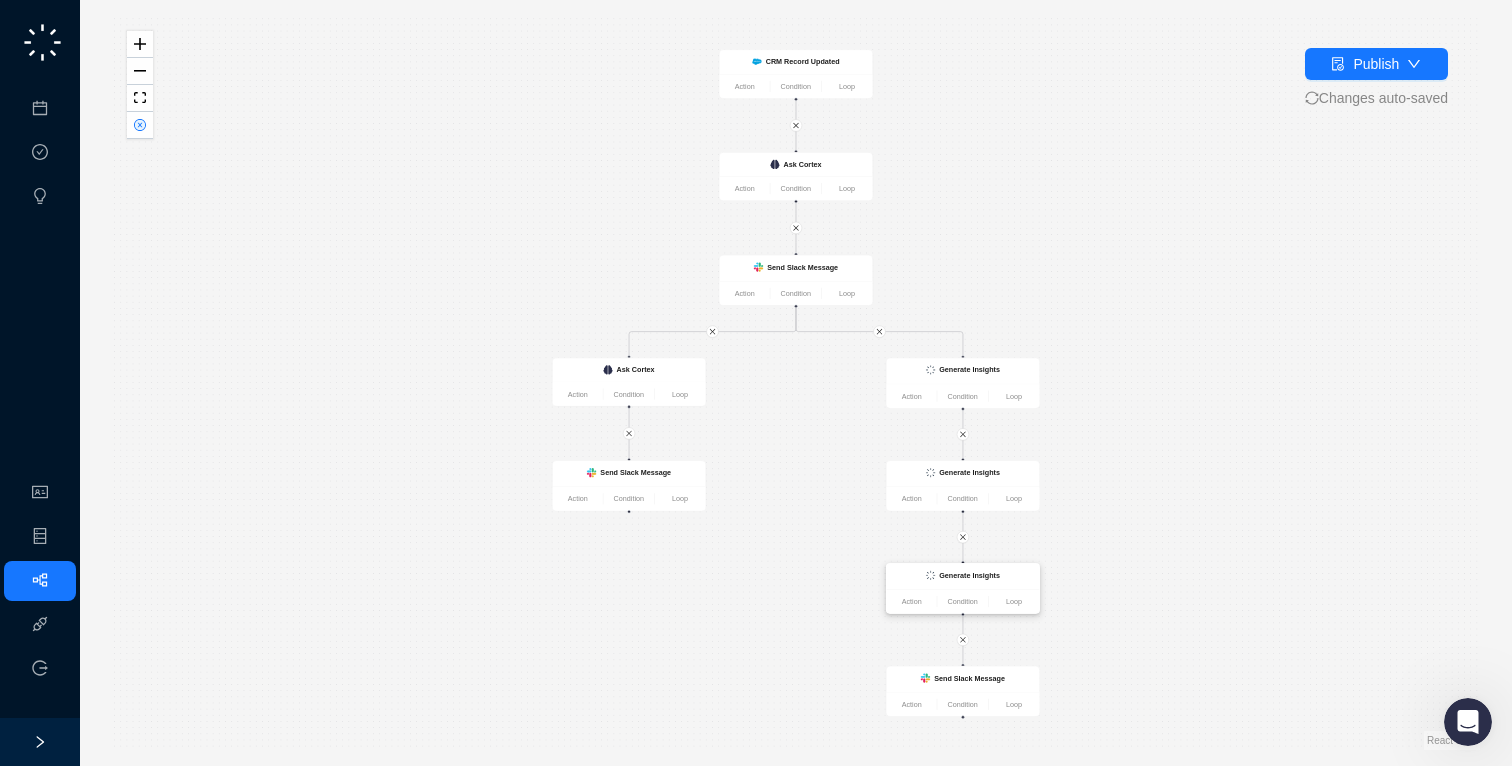 click on "Generate Insights" at bounding box center (962, 577) 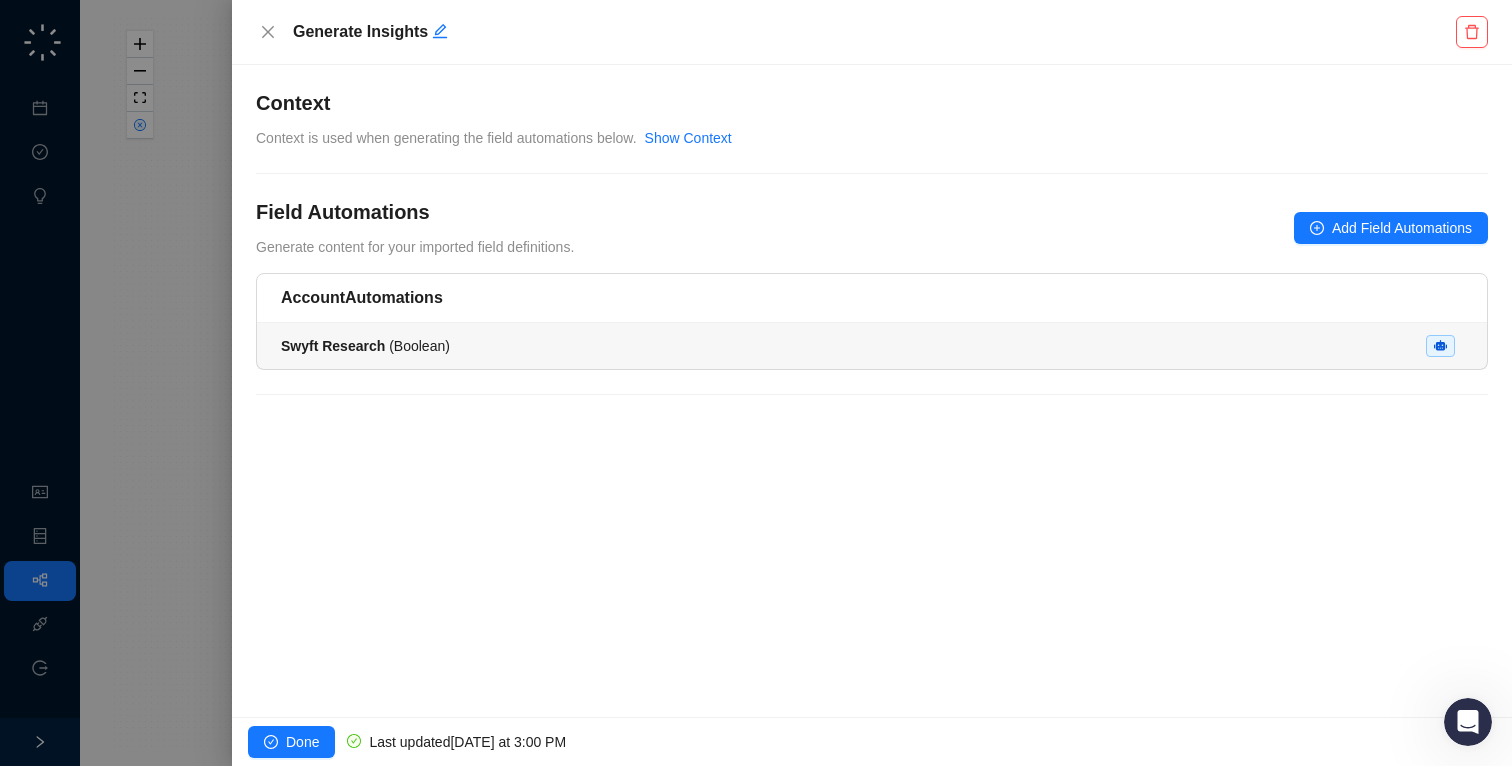 click on "Swyft Research   ( Boolean )" at bounding box center (872, 346) 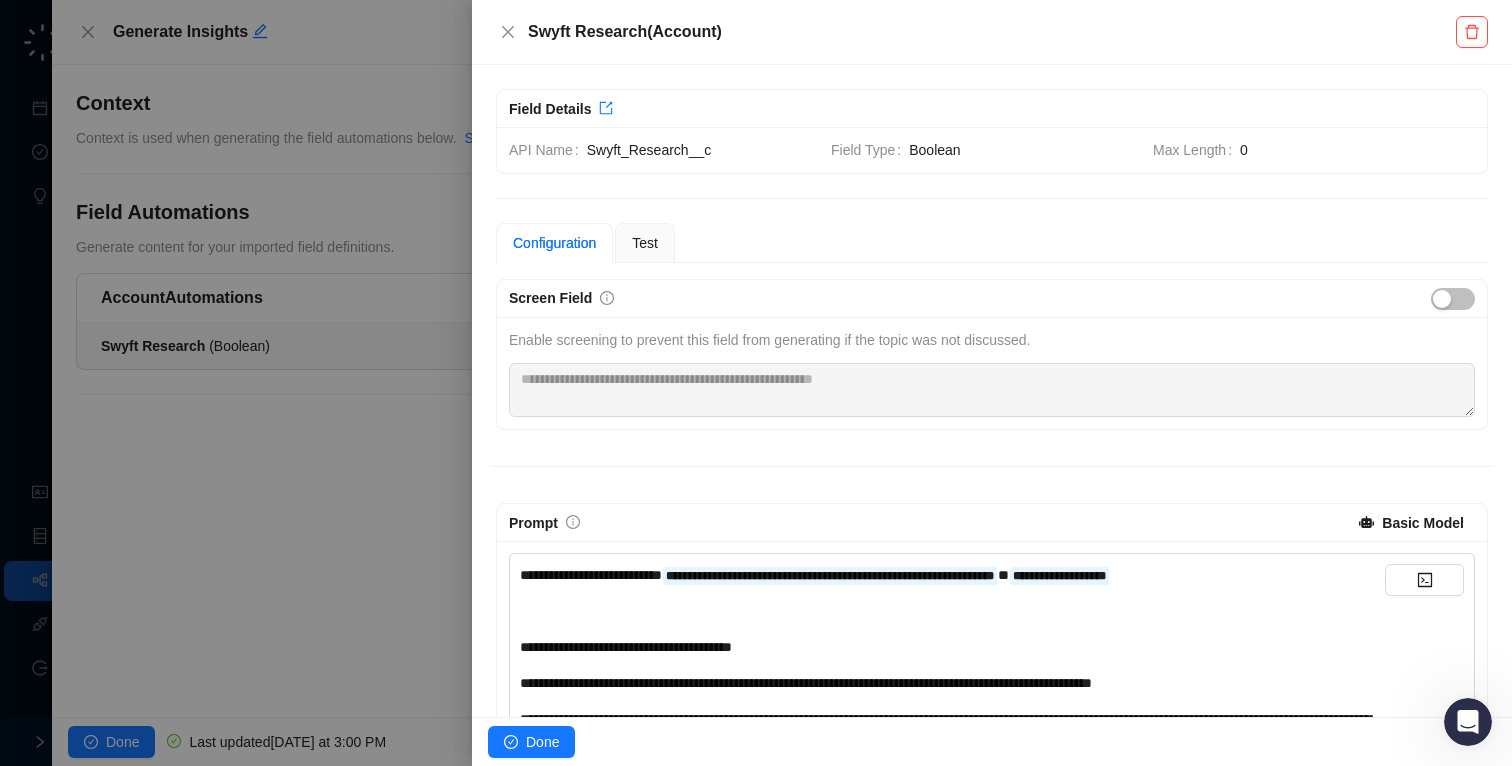 click on "**********" at bounding box center (952, 792) 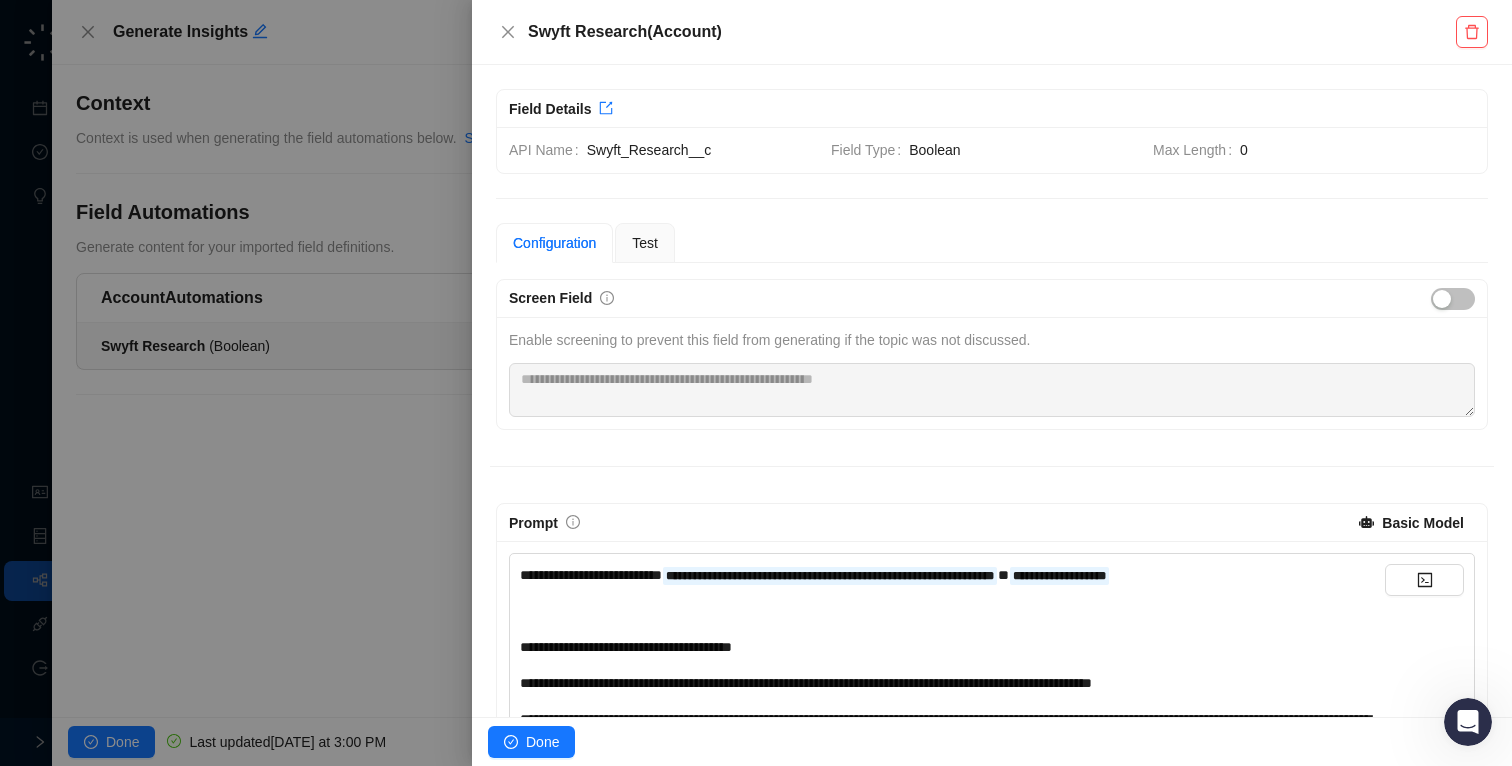 click on "**********" at bounding box center (806, 683) 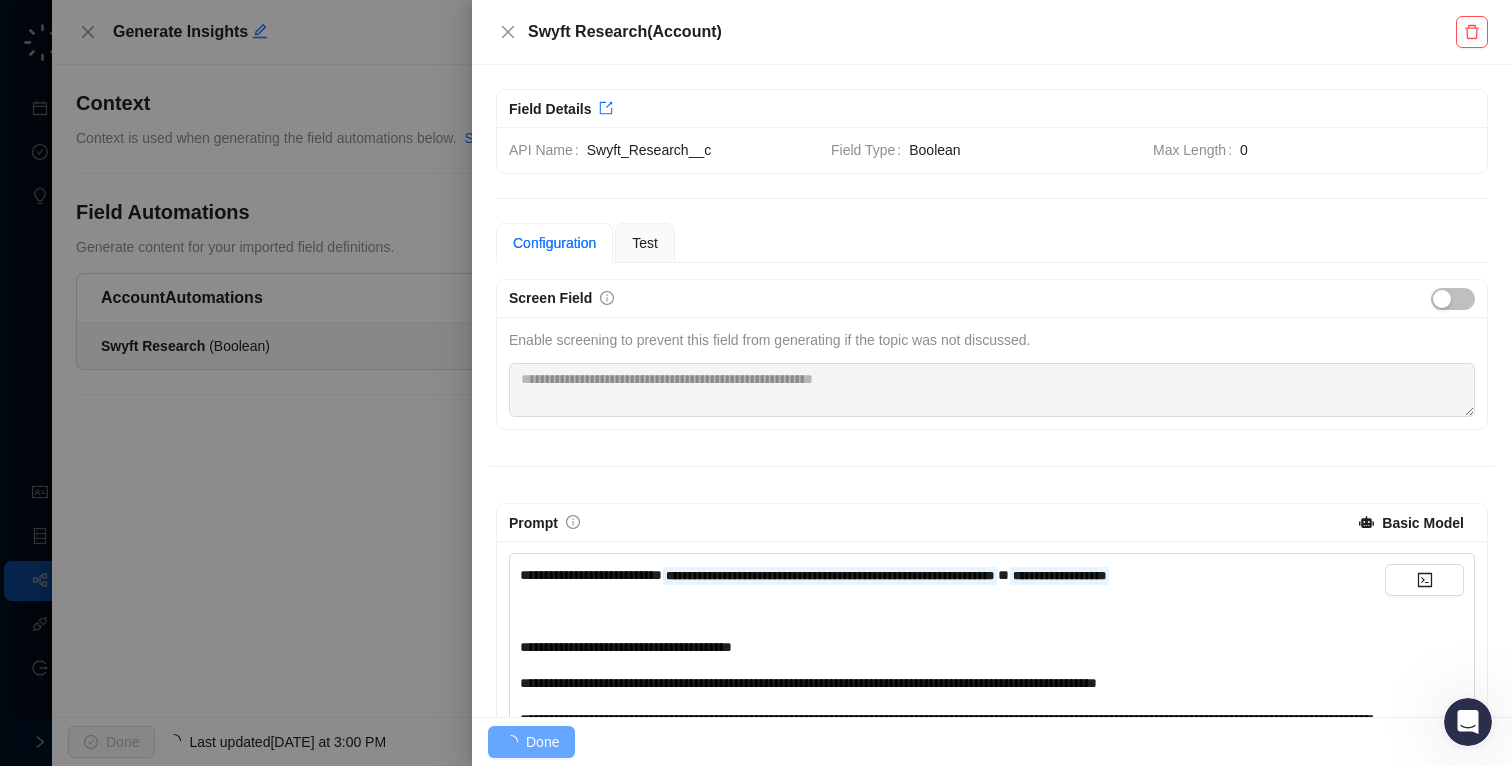 click on "**********" at bounding box center (808, 683) 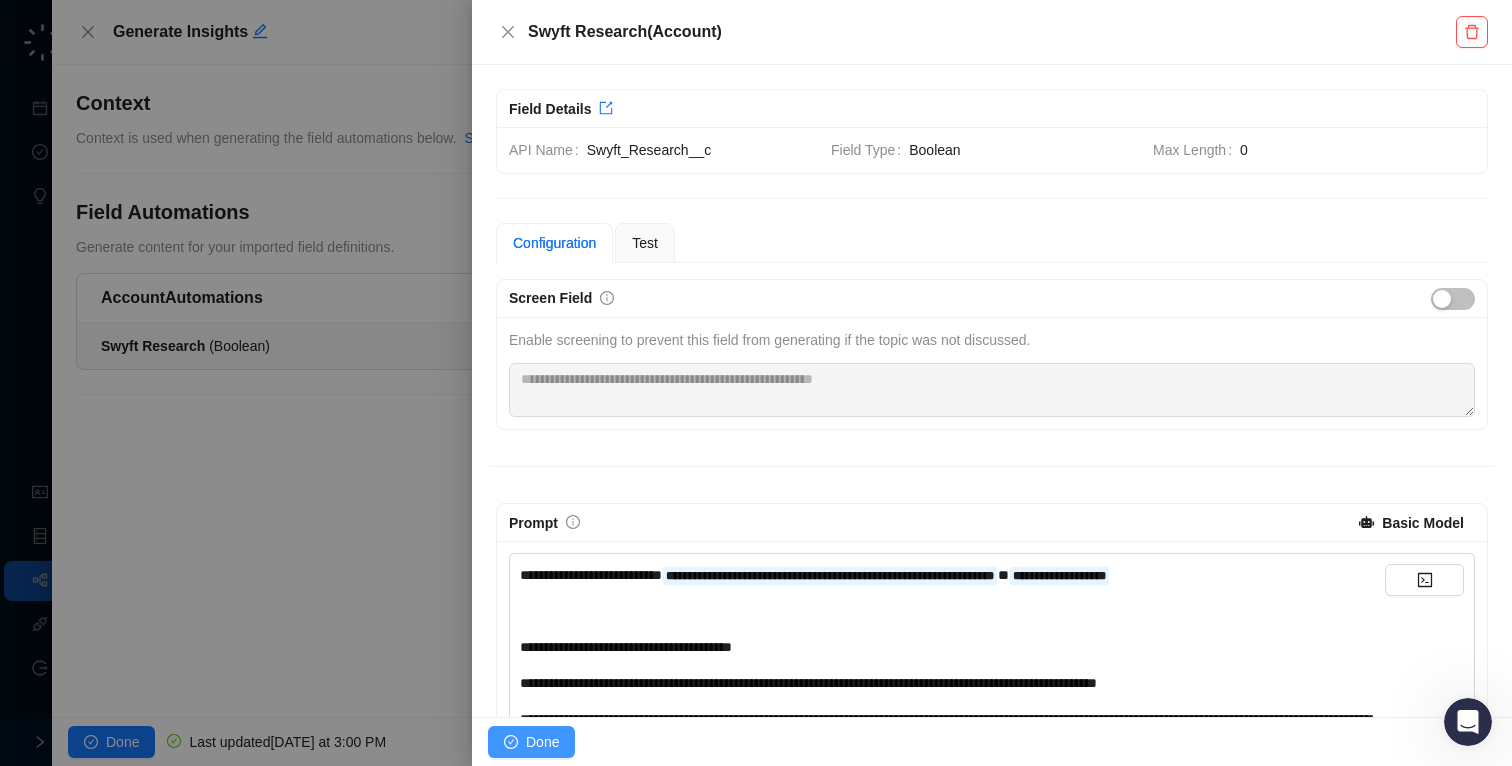 click on "Done" at bounding box center (542, 742) 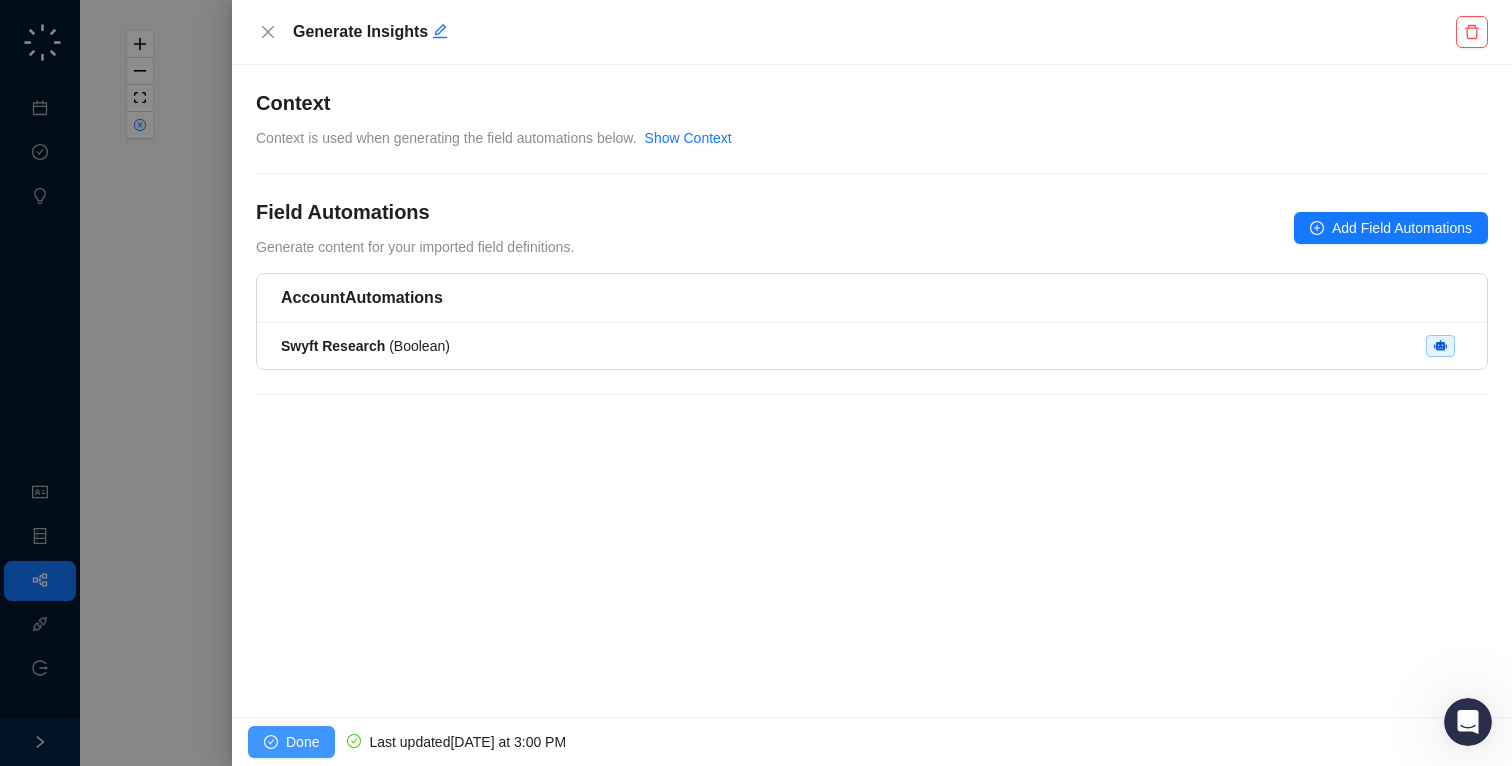 click on "Done" at bounding box center (302, 742) 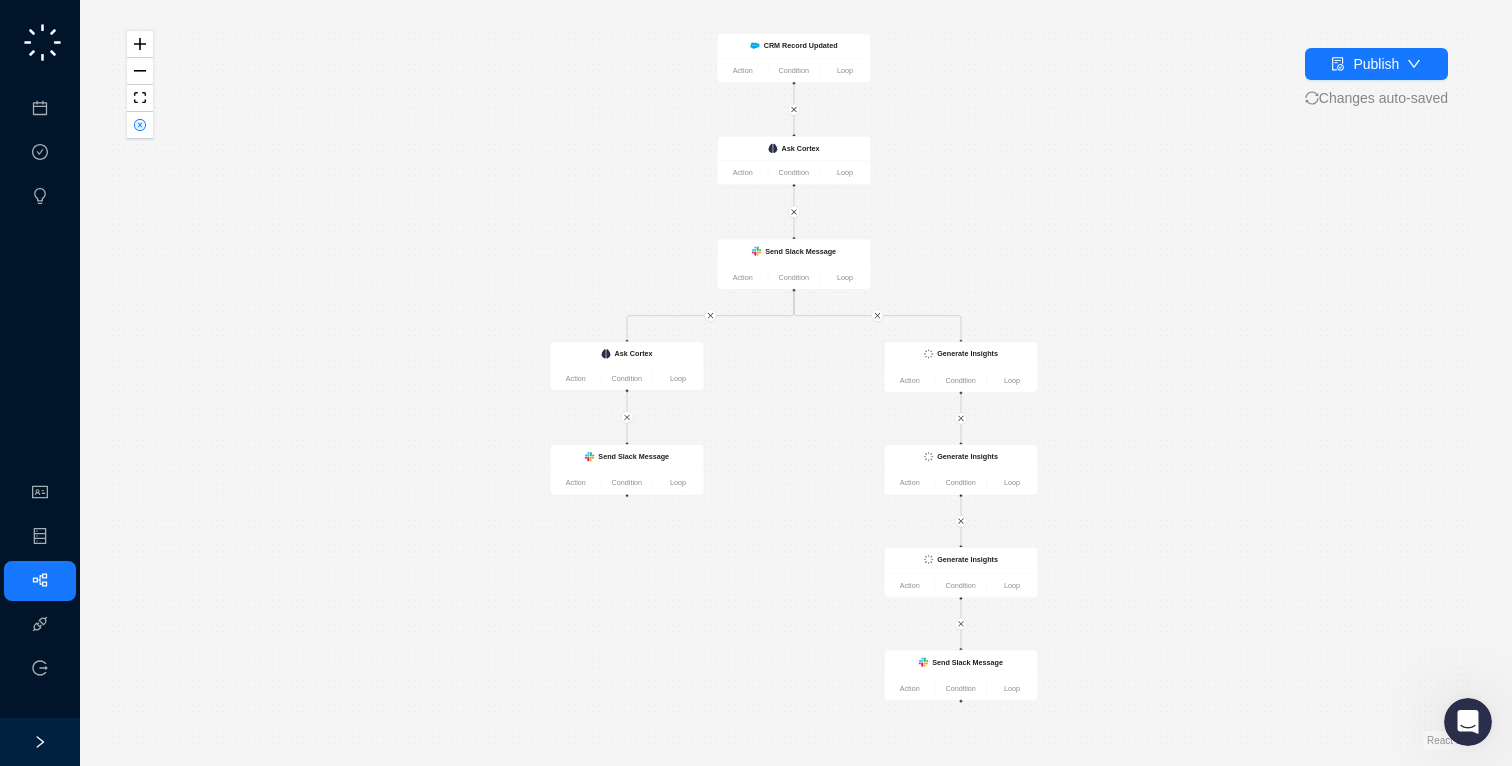 drag, startPoint x: 795, startPoint y: 422, endPoint x: 733, endPoint y: 152, distance: 277.02707 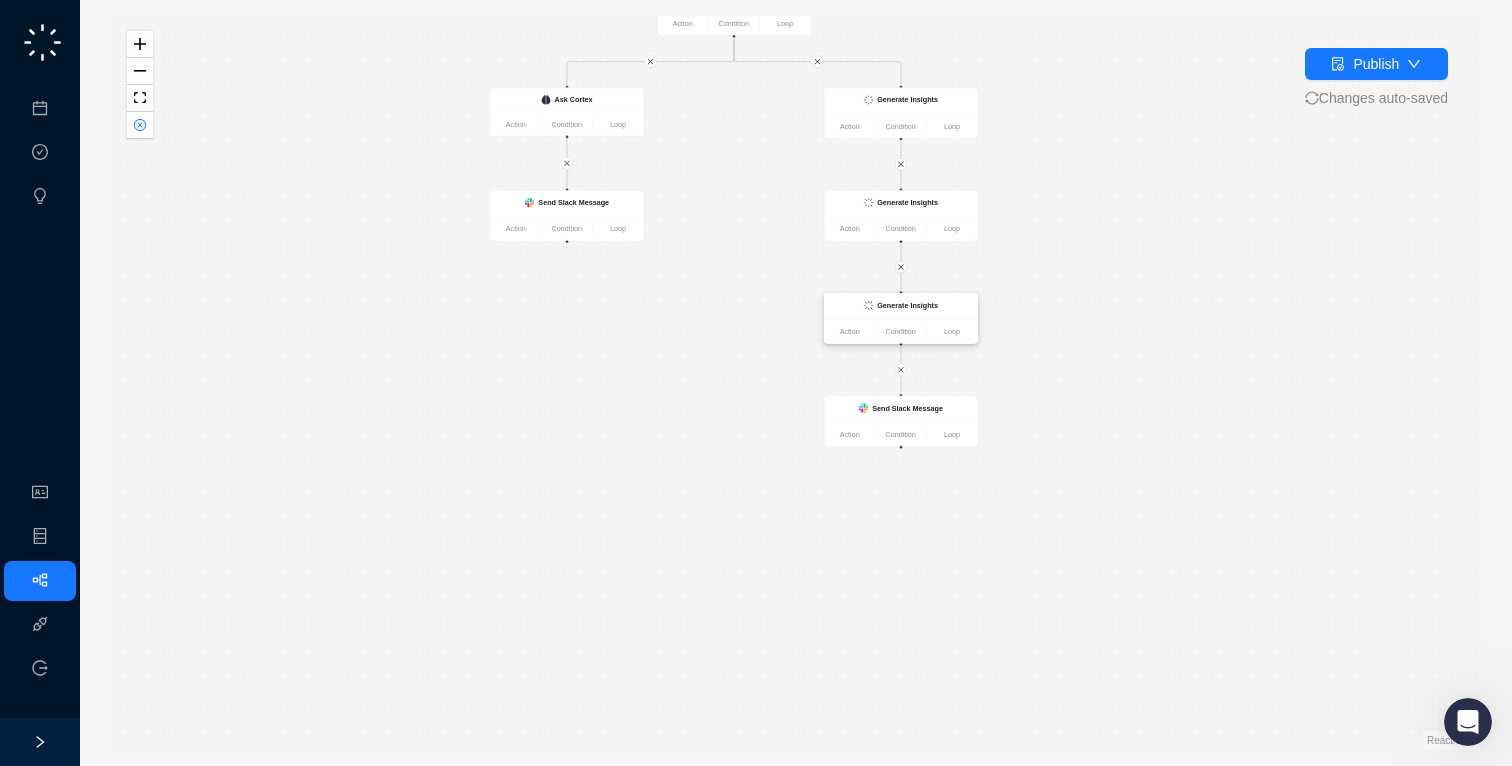 click on "Action Condition Loop" at bounding box center [900, 331] 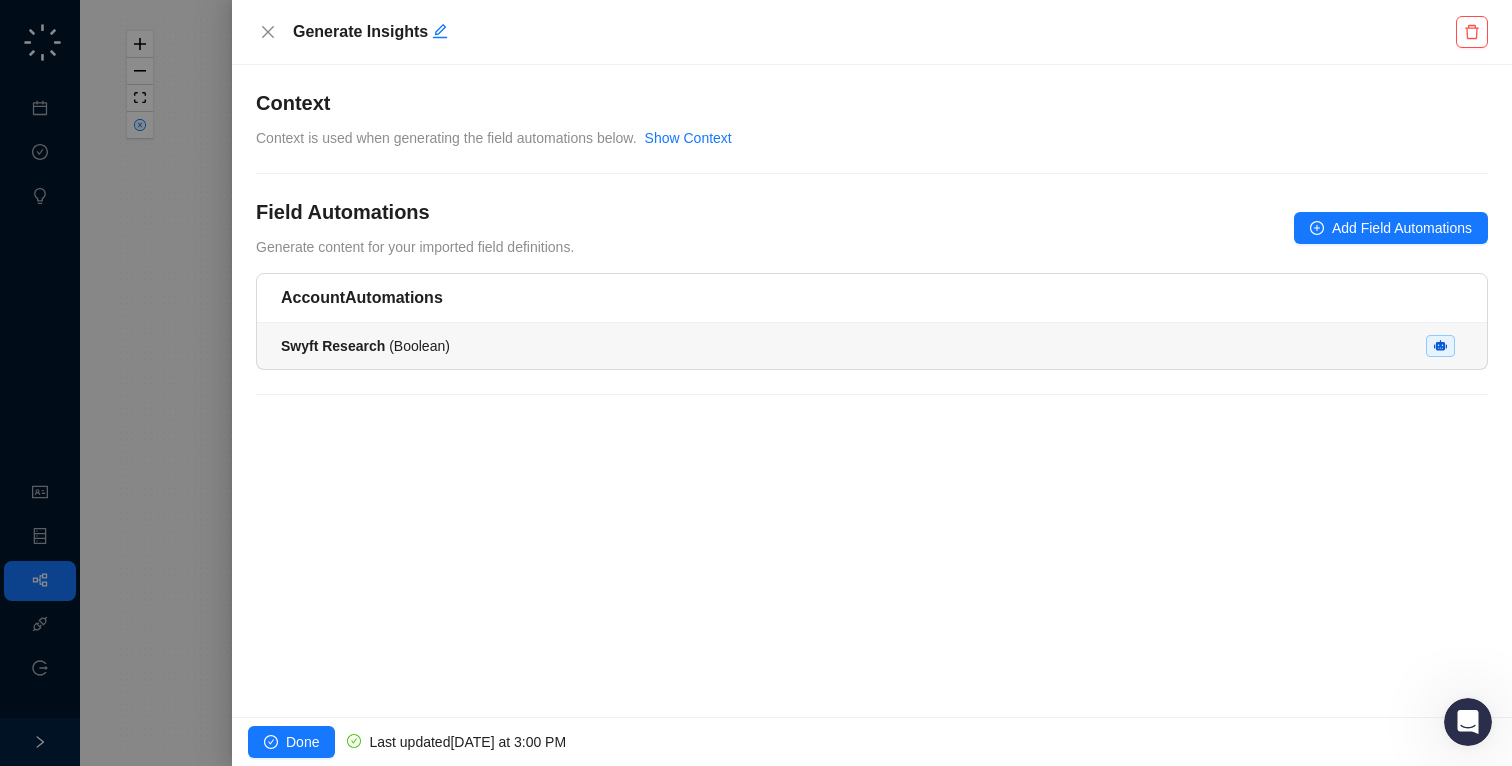 click on "Swyft Research   ( Boolean )" at bounding box center [872, 346] 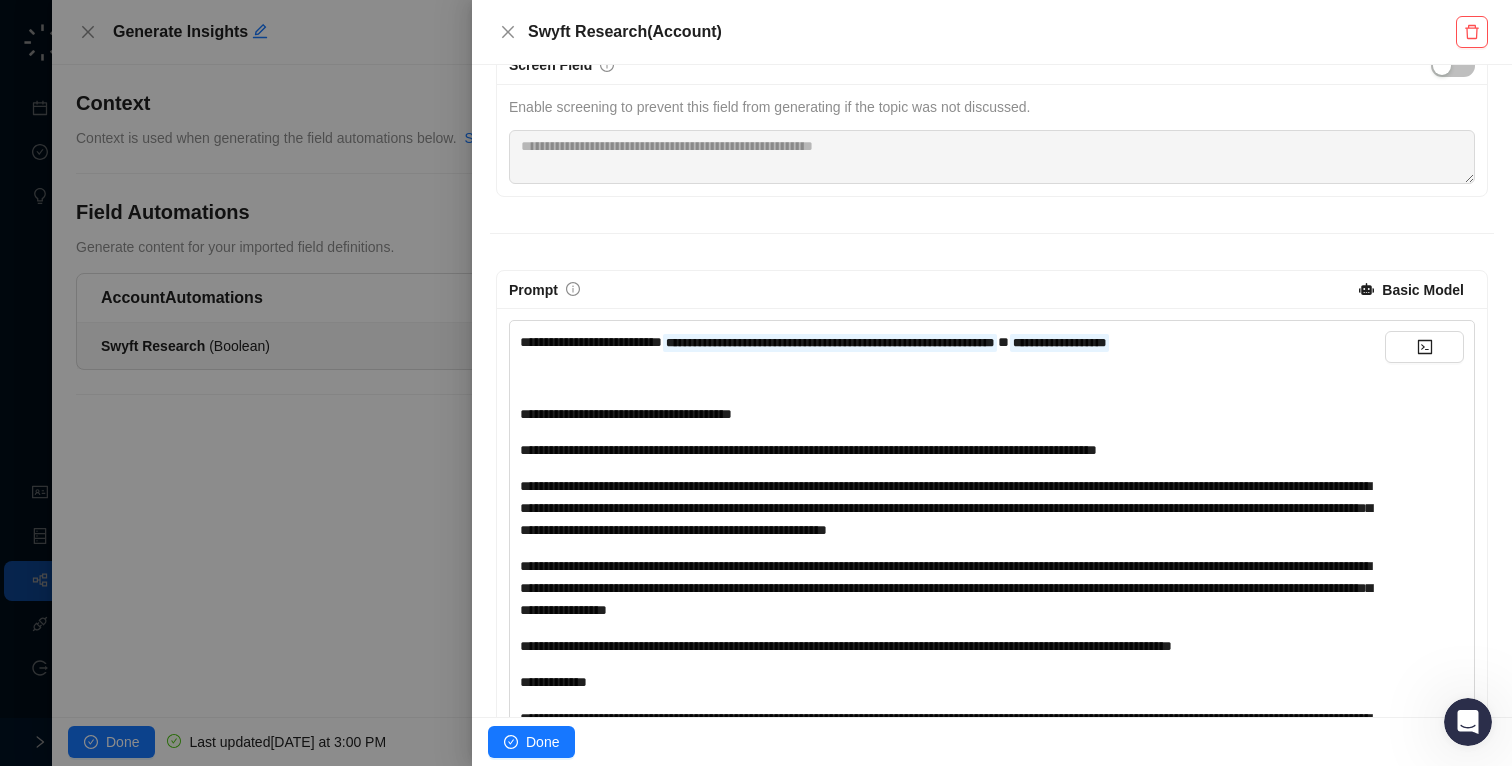 scroll, scrollTop: 365, scrollLeft: 0, axis: vertical 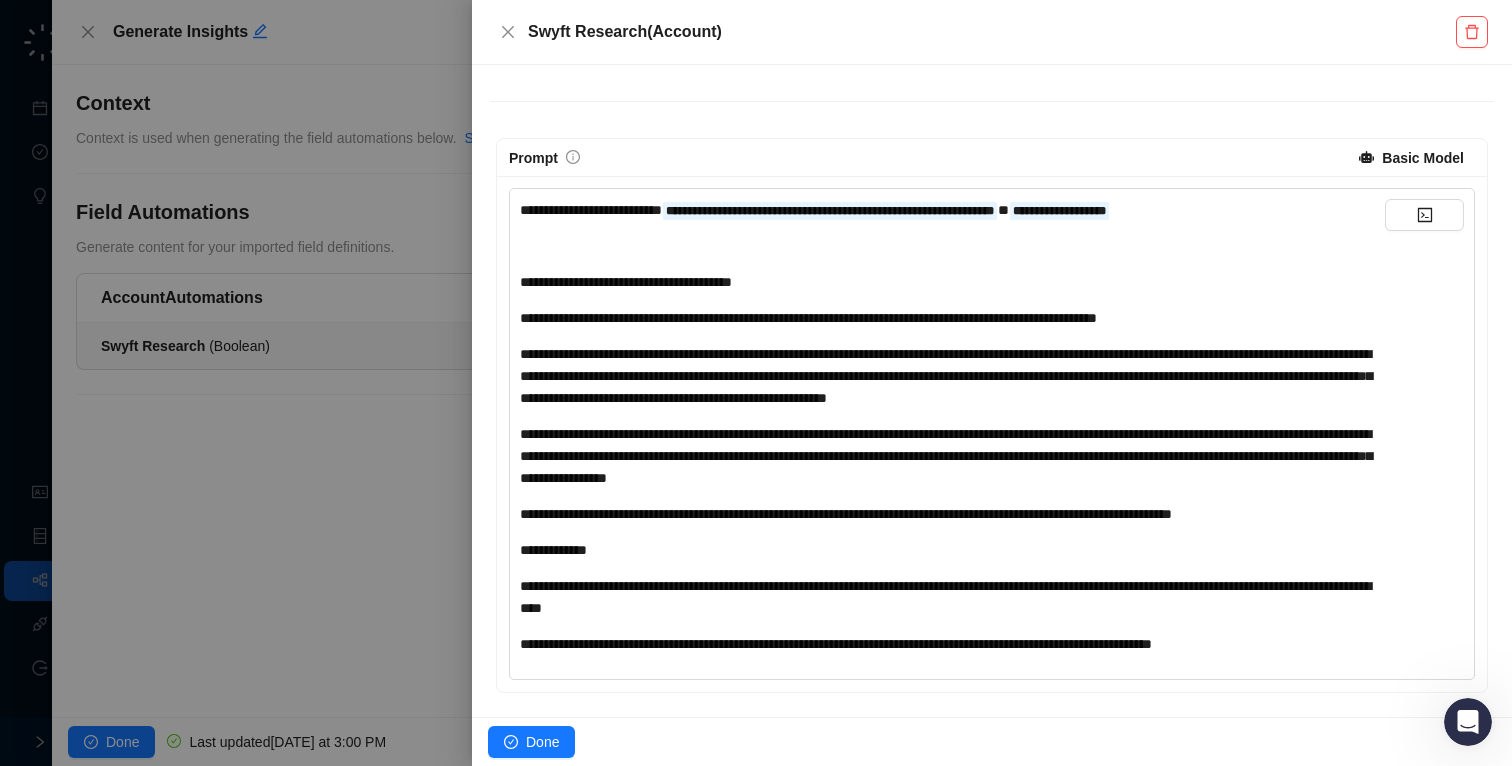 click at bounding box center (756, 383) 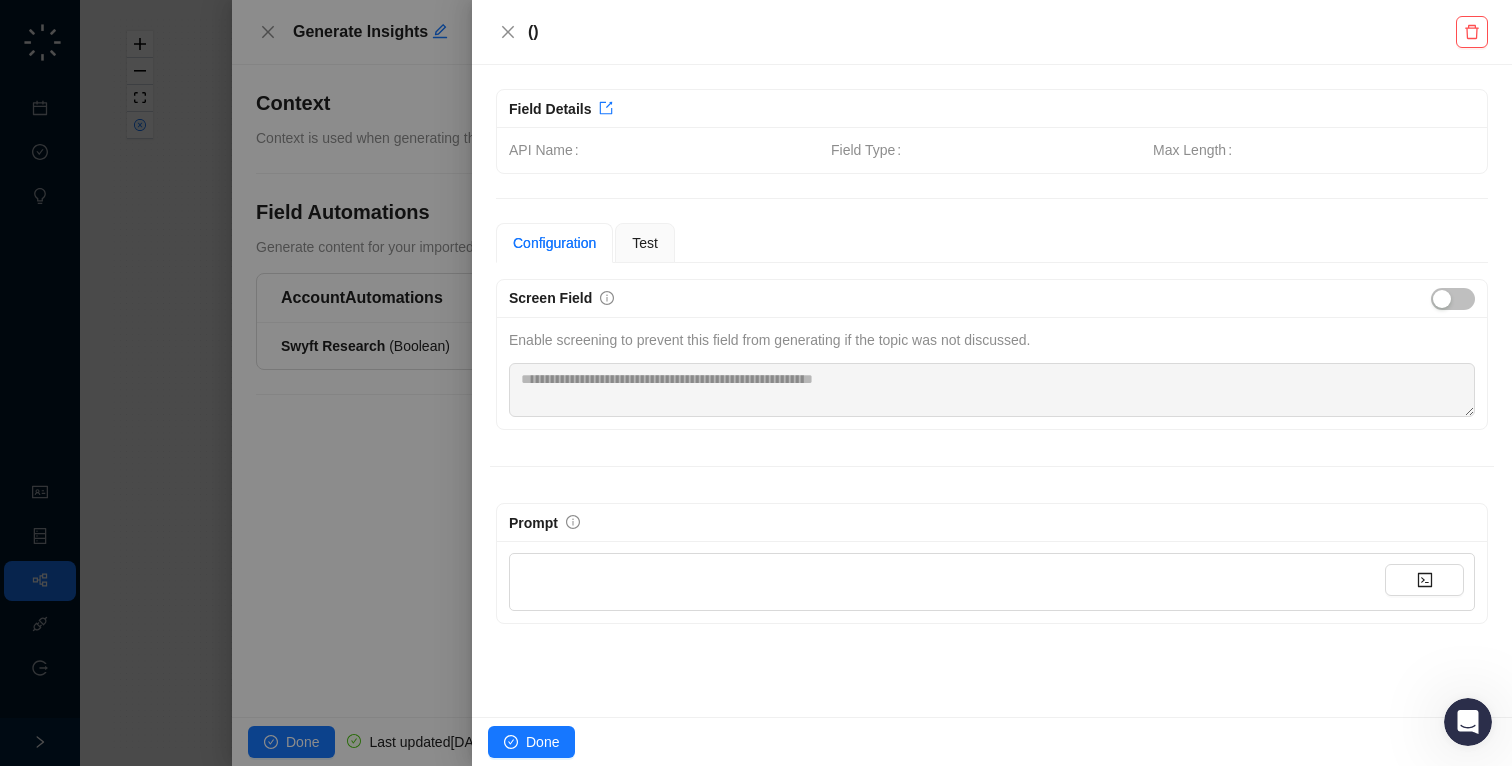 scroll, scrollTop: 0, scrollLeft: 0, axis: both 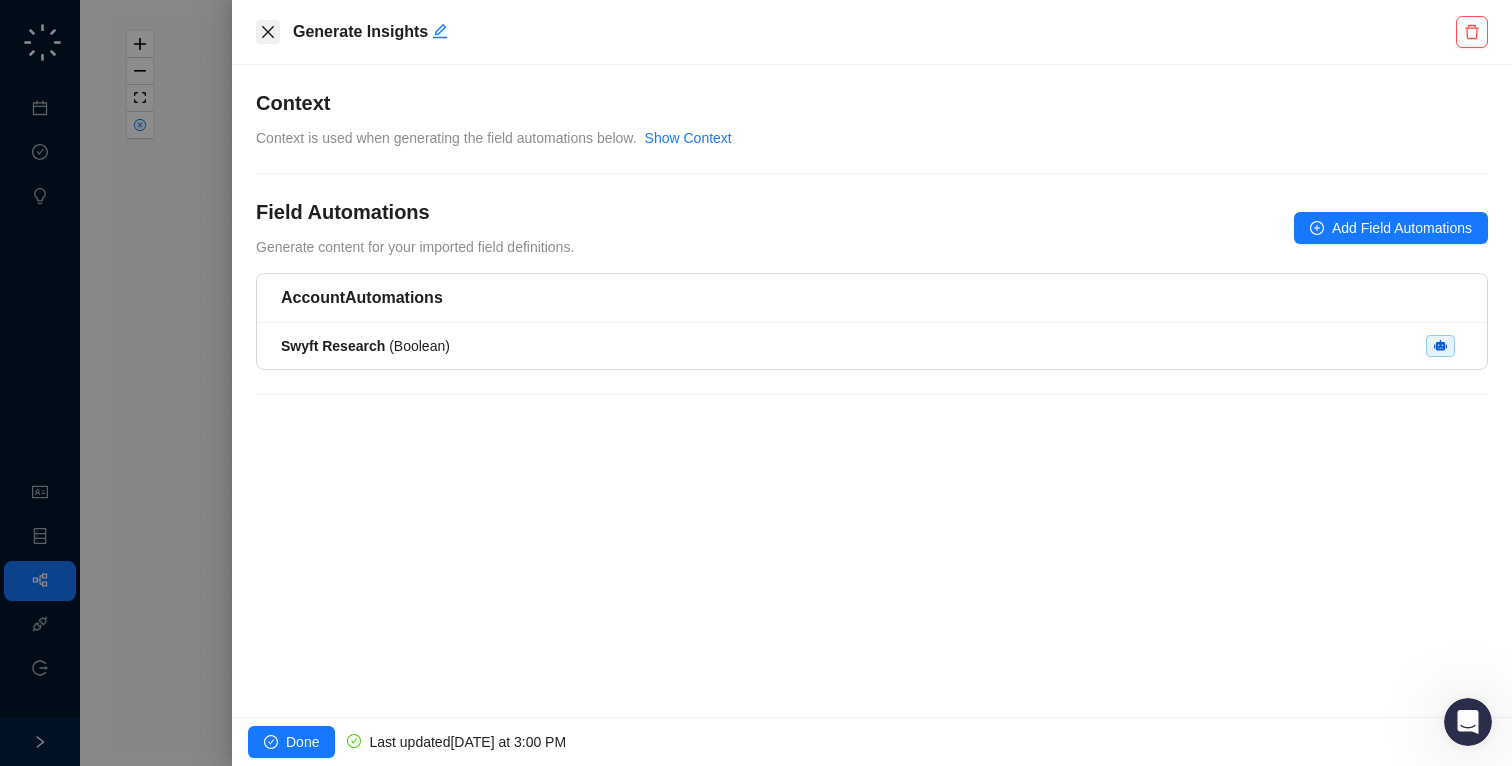 click 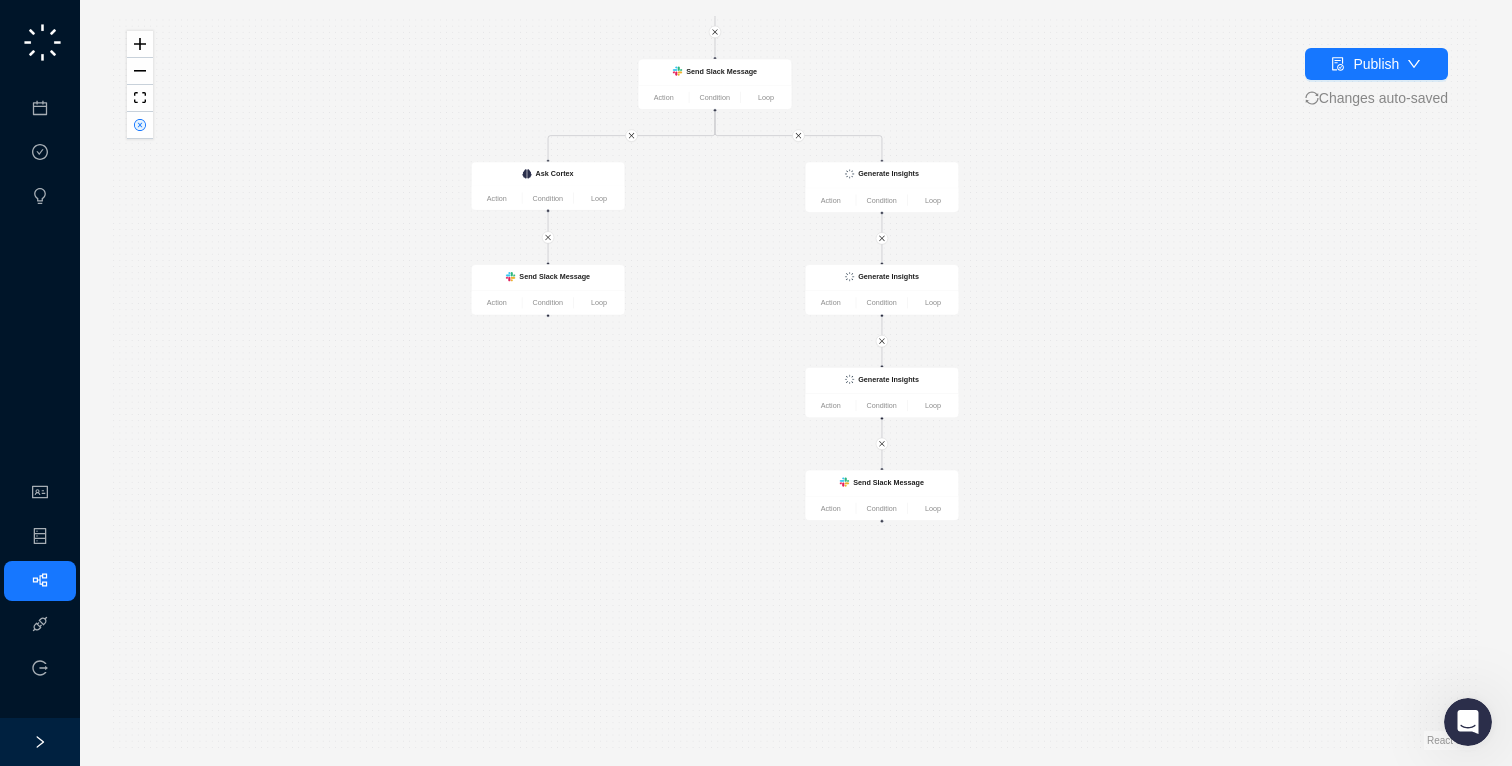 drag, startPoint x: 785, startPoint y: 292, endPoint x: 764, endPoint y: 366, distance: 76.922035 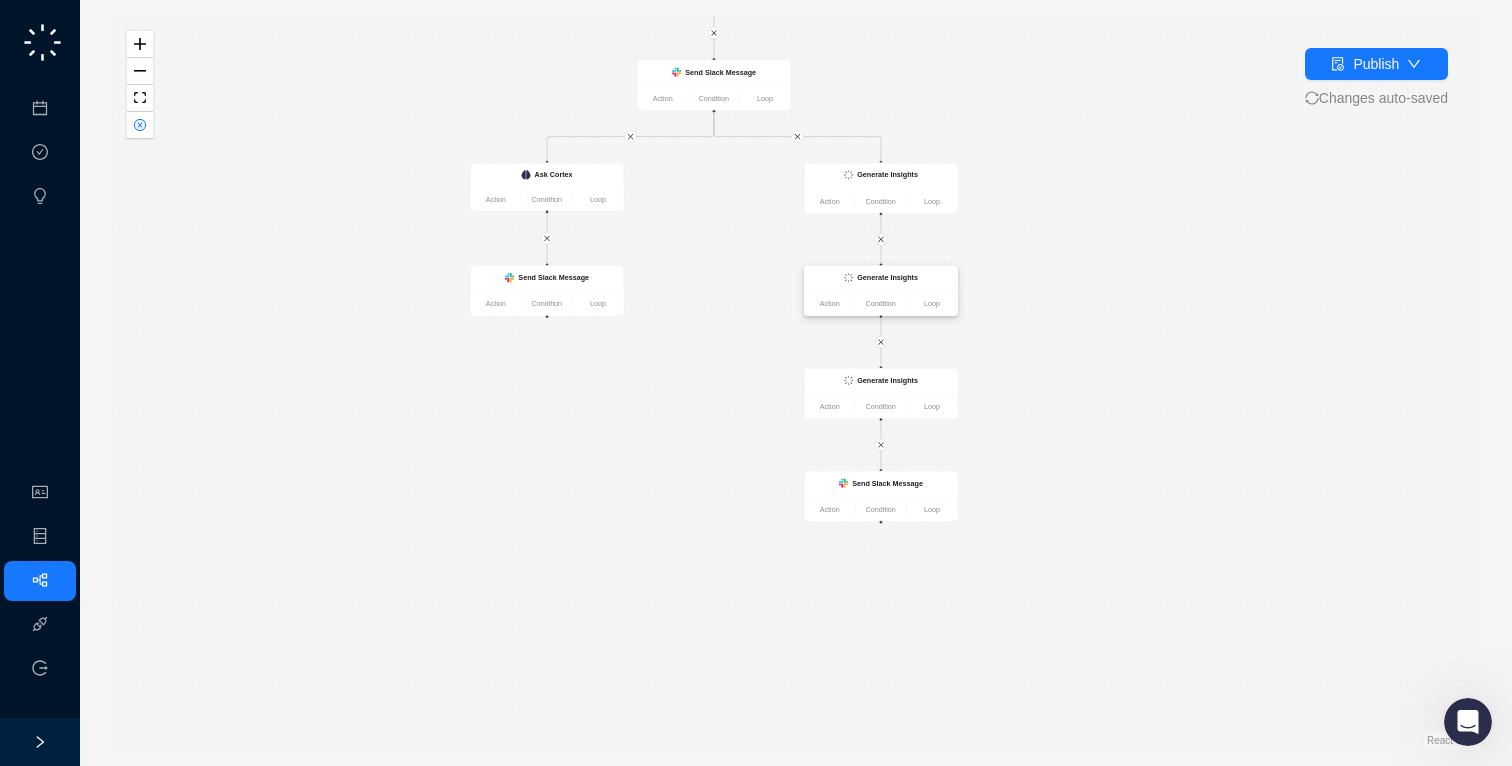 click on "Generate Insights" at bounding box center [880, 279] 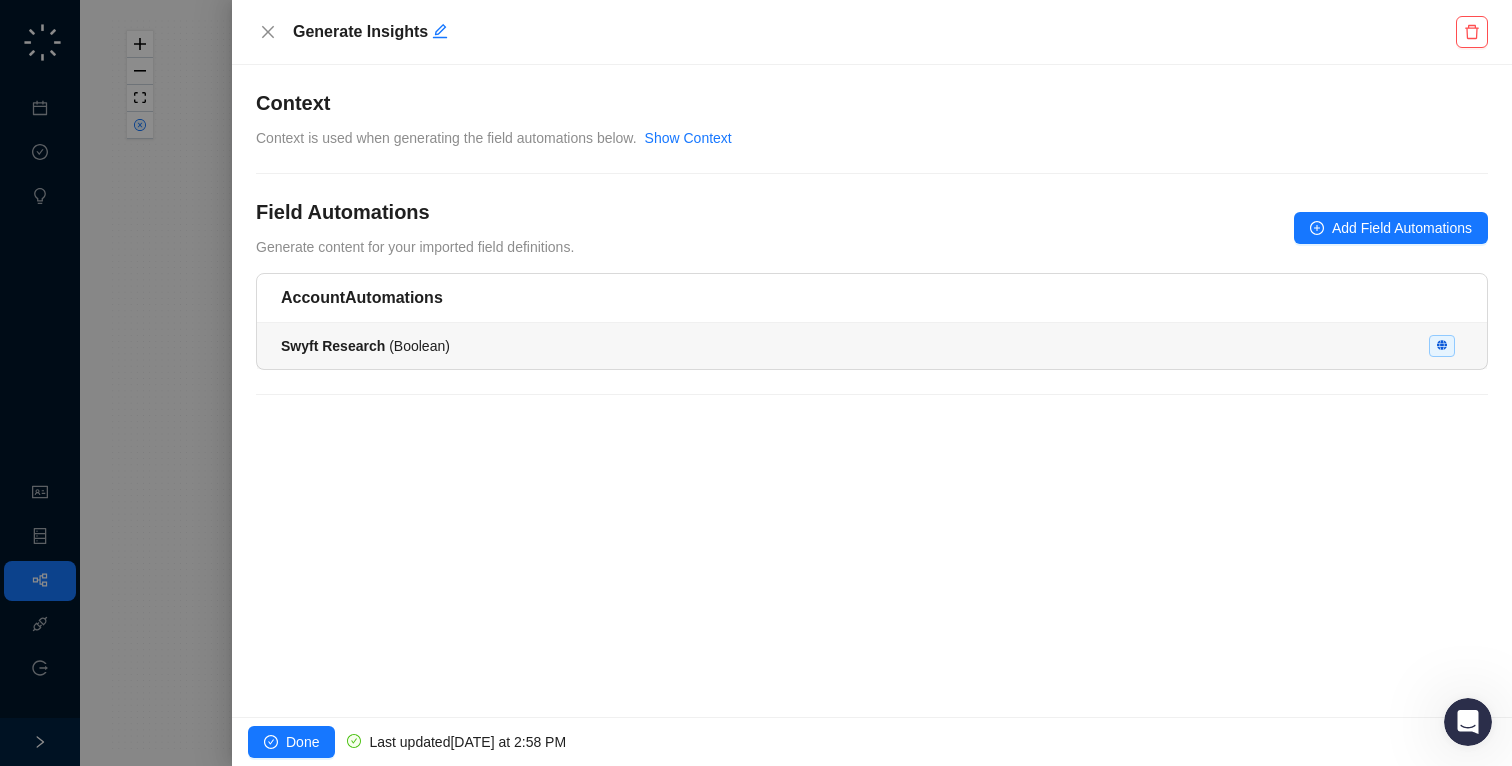 click on "Swyft Research   ( Boolean )" at bounding box center [872, 346] 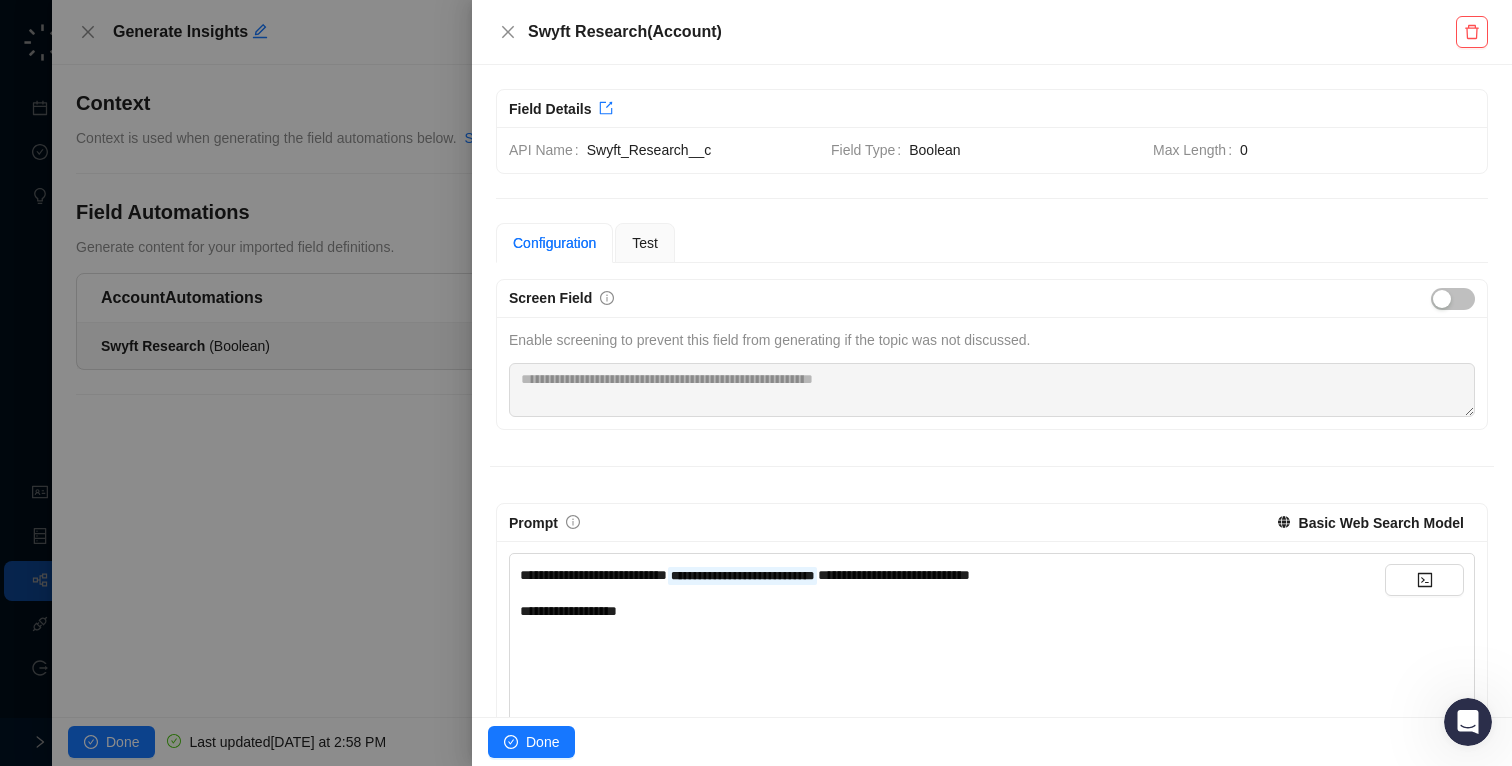scroll, scrollTop: 75, scrollLeft: 0, axis: vertical 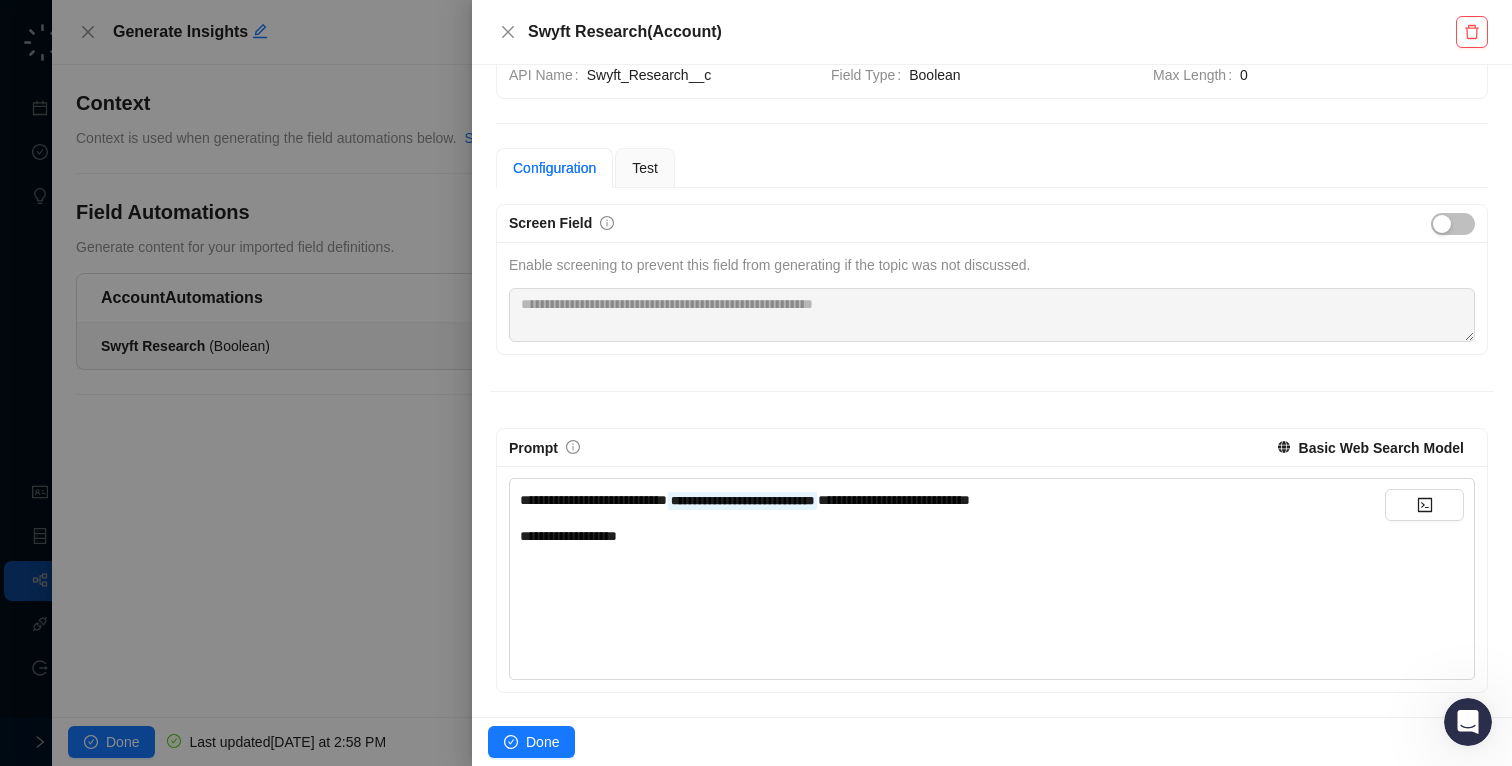 click on "**********" at bounding box center (952, 572) 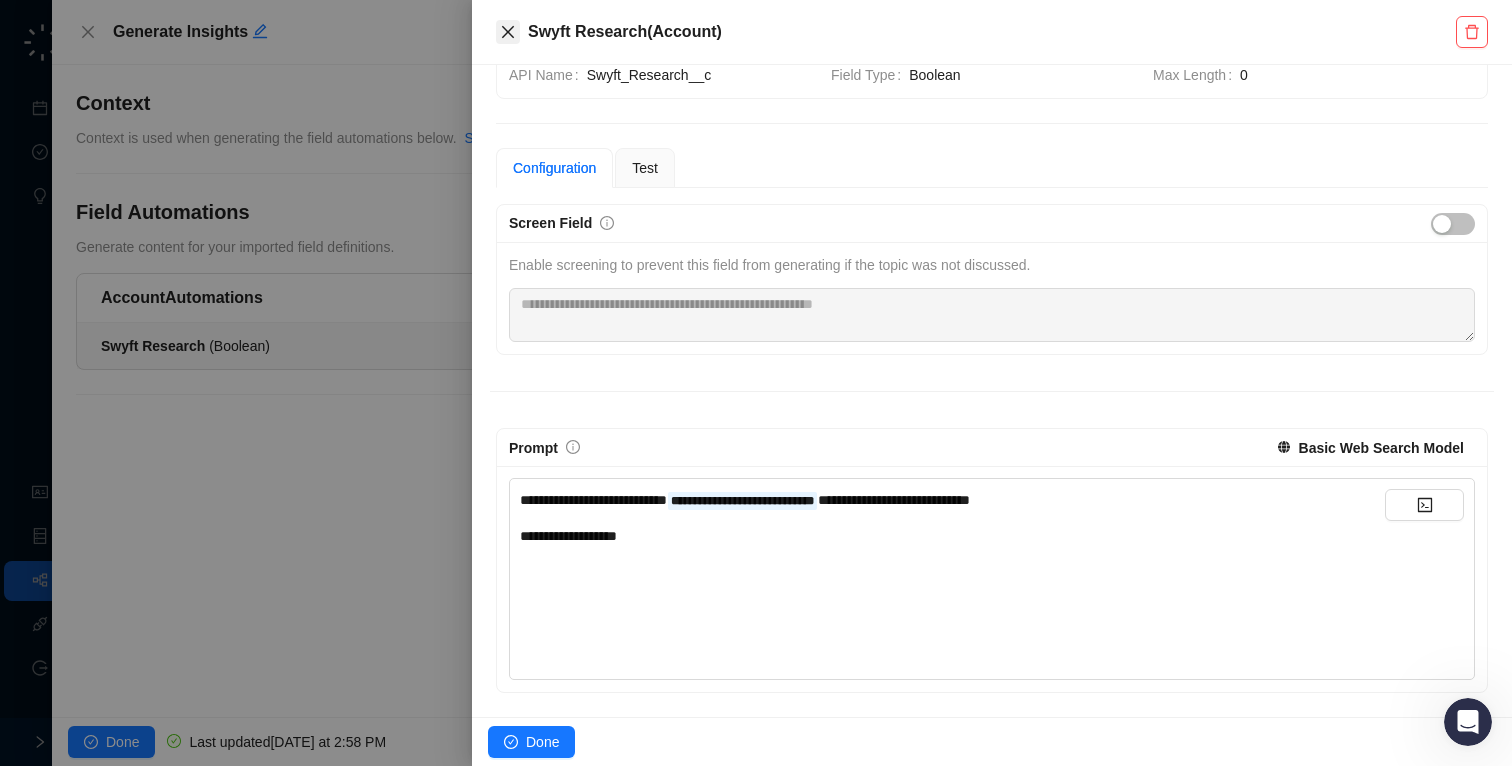 click at bounding box center (508, 32) 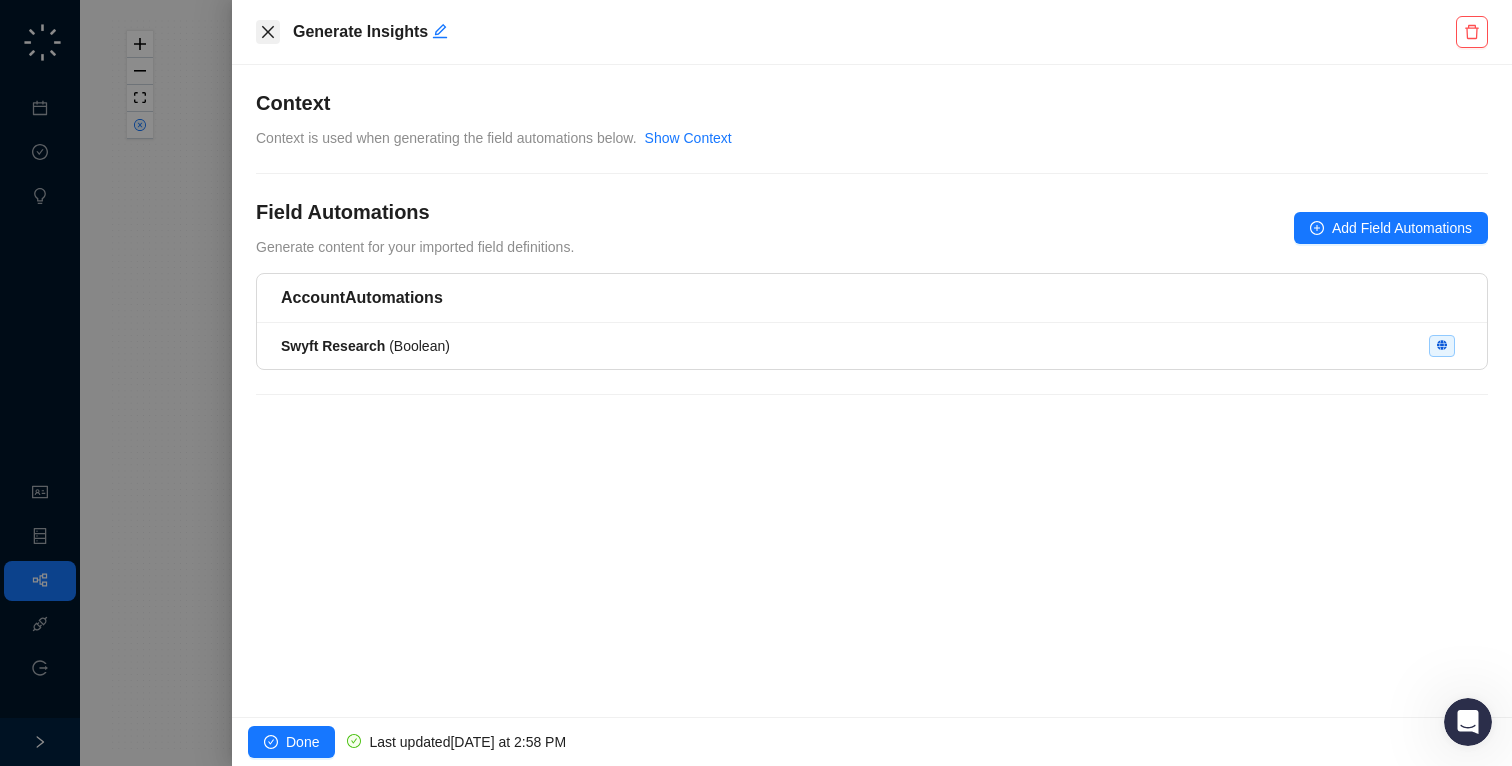 click at bounding box center (268, 32) 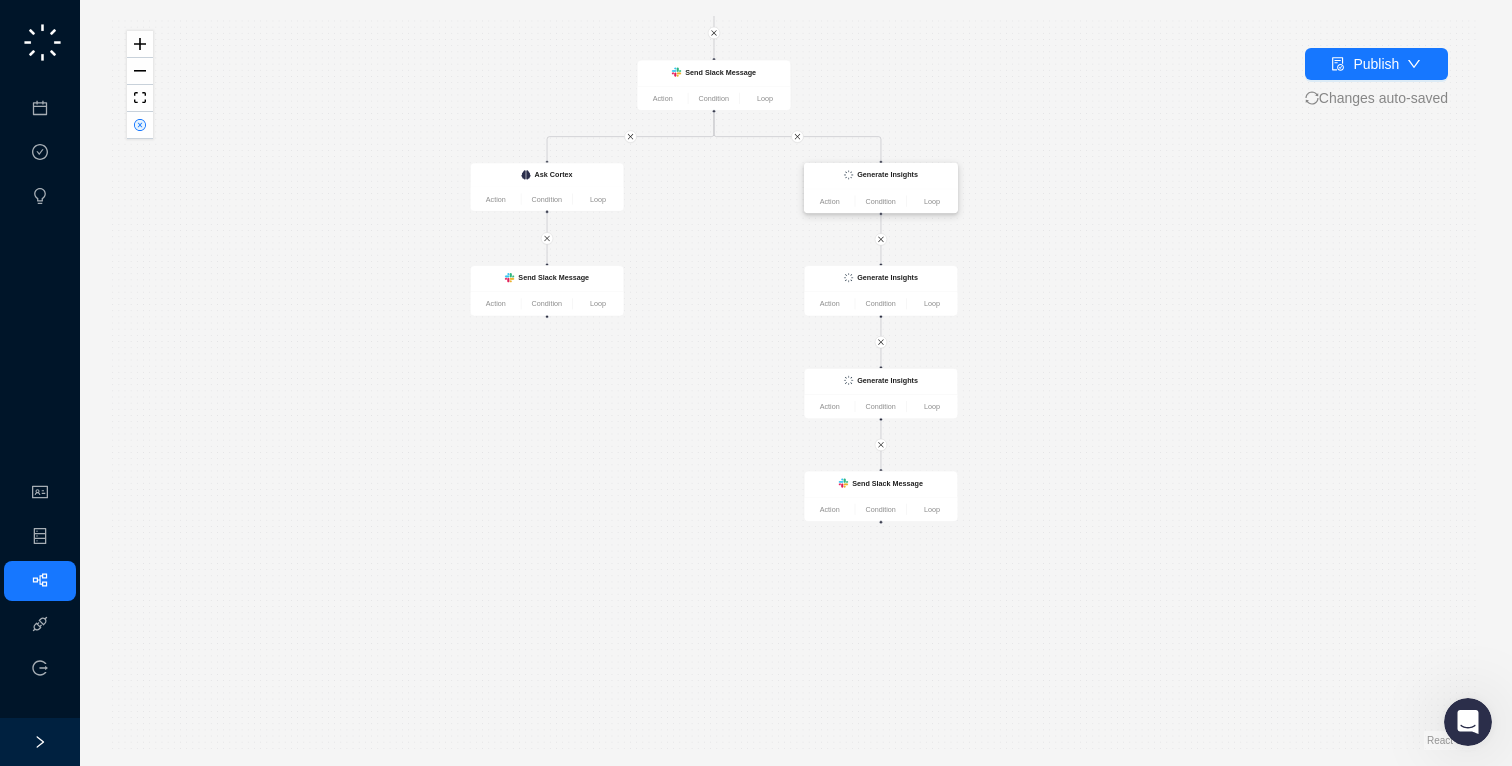 click on "Action Condition Loop" at bounding box center (880, 201) 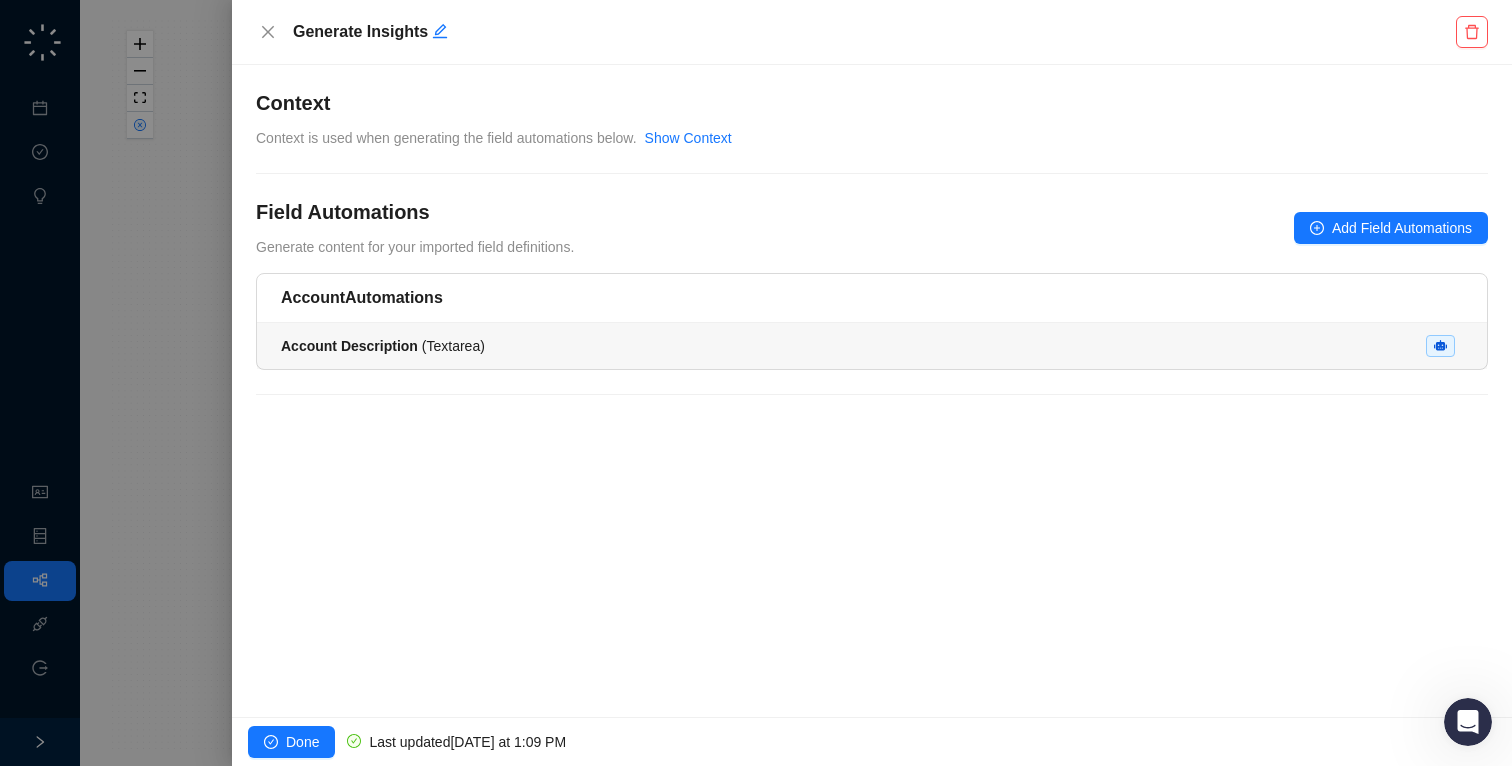click on "Account Description   ( Textarea )" at bounding box center [872, 346] 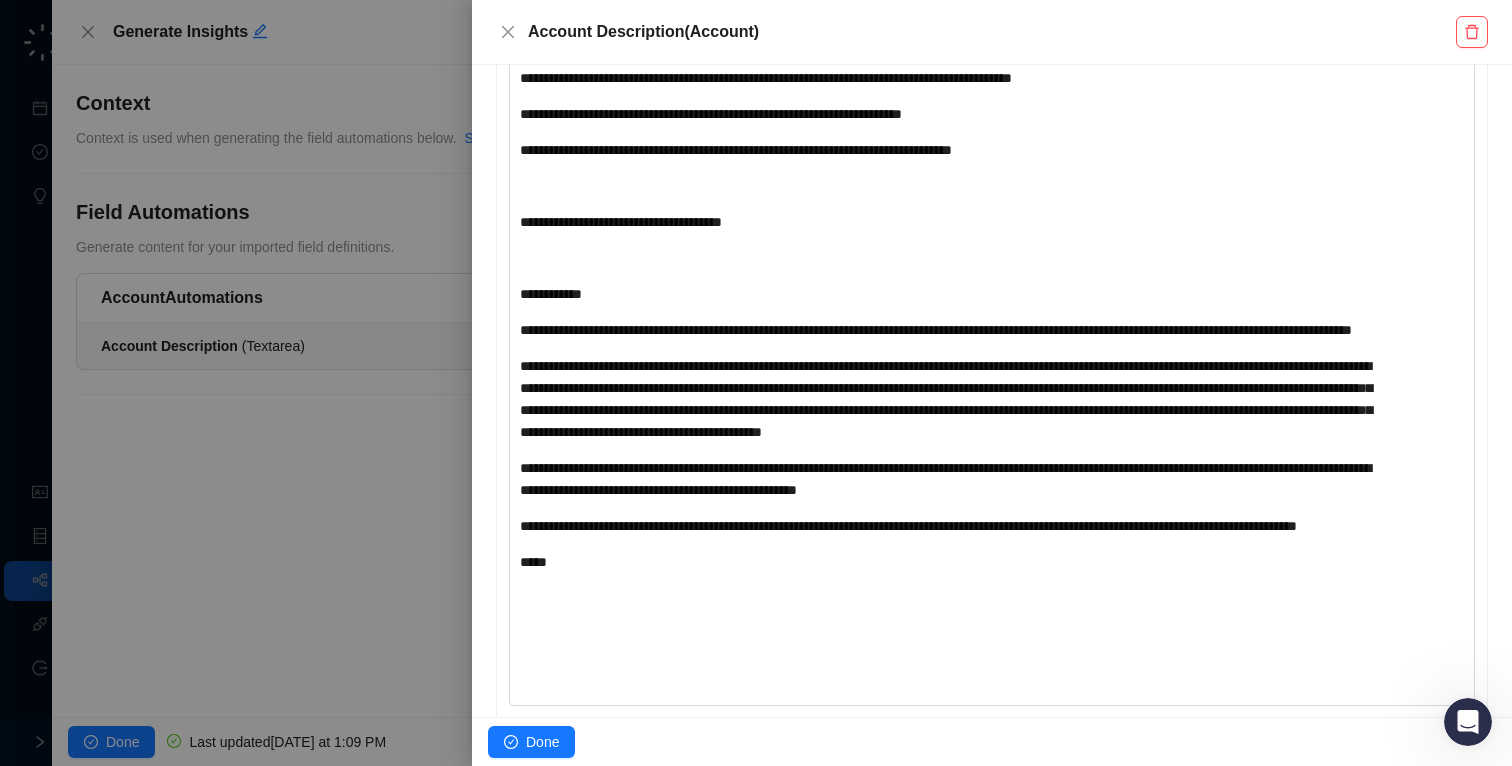 scroll, scrollTop: 950, scrollLeft: 0, axis: vertical 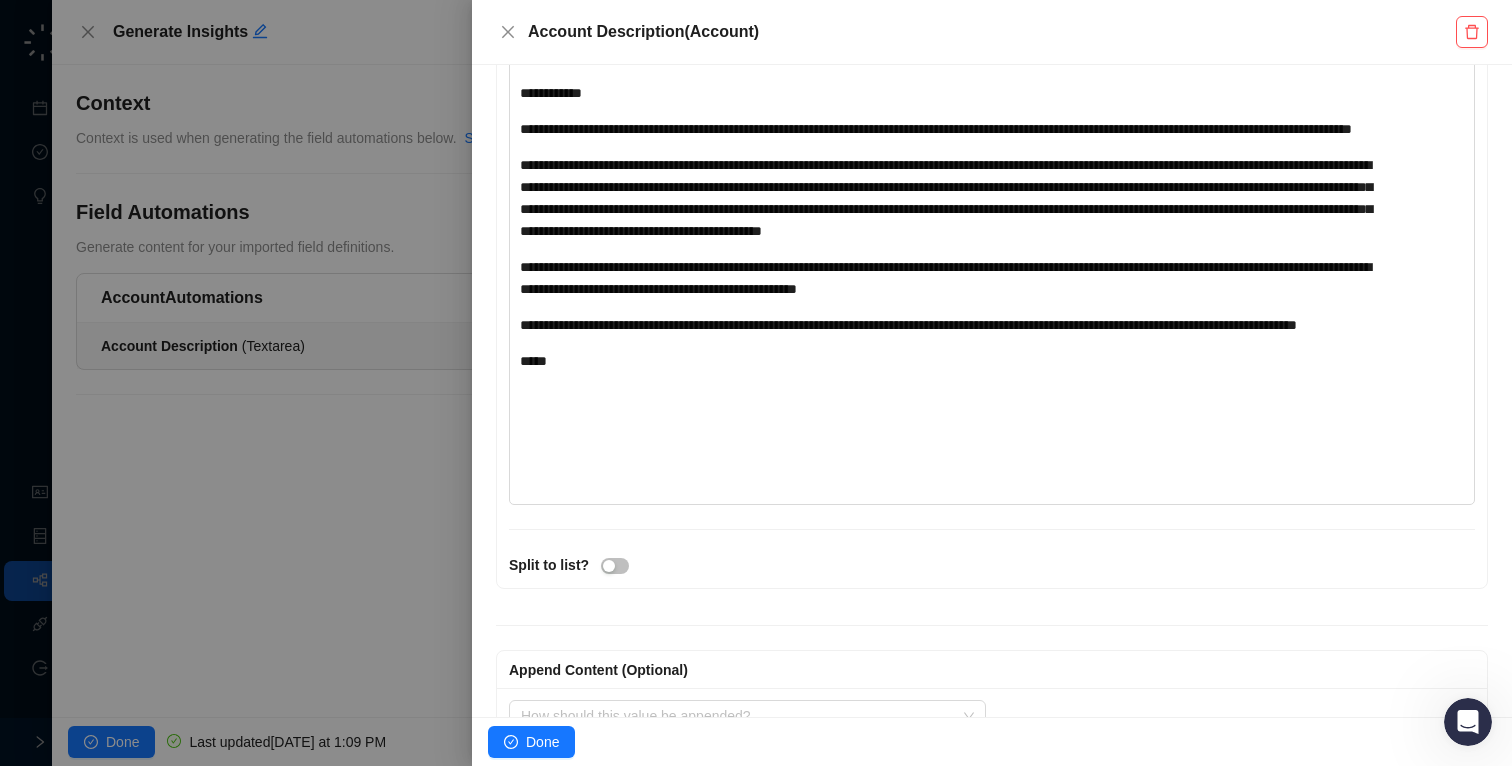click at bounding box center (756, 383) 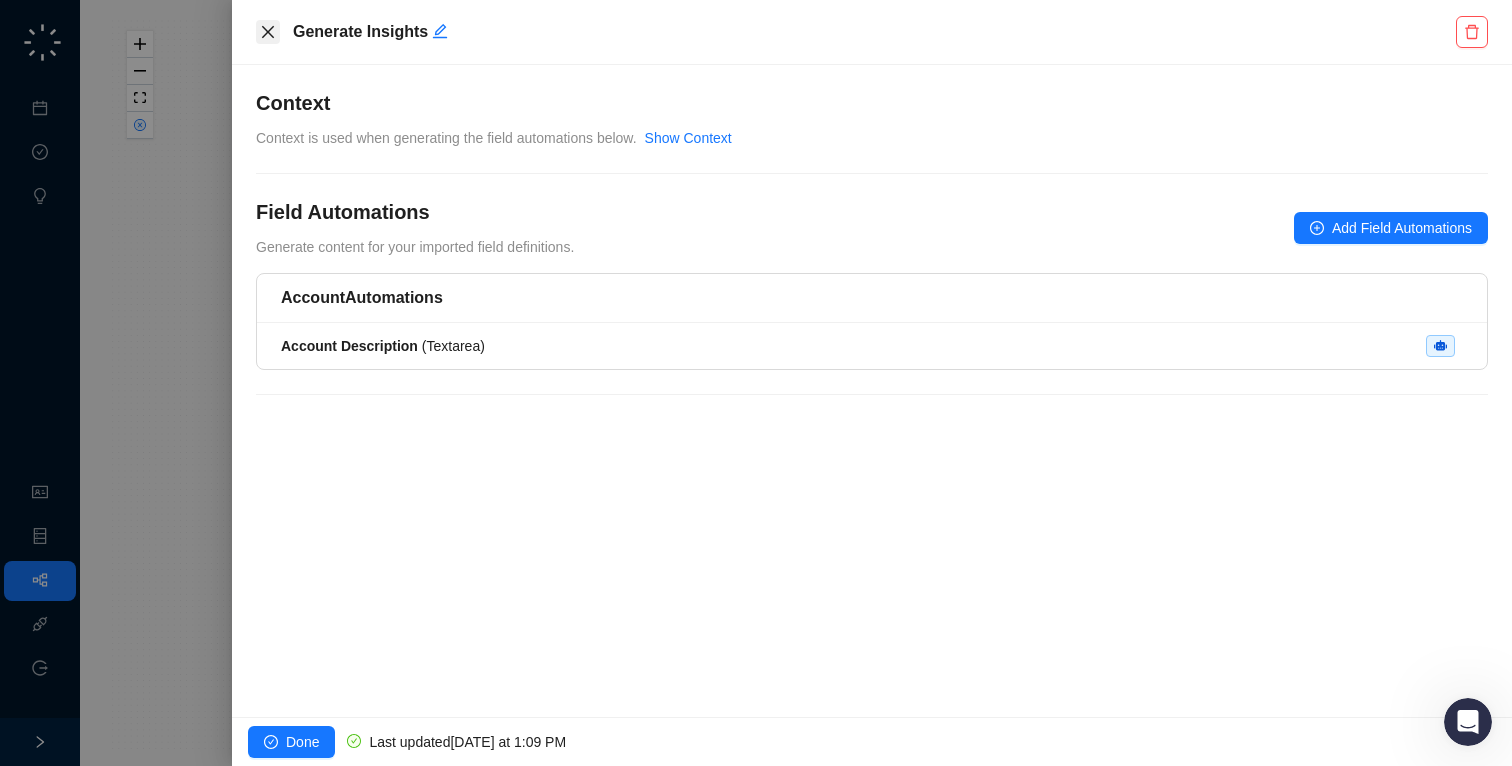click 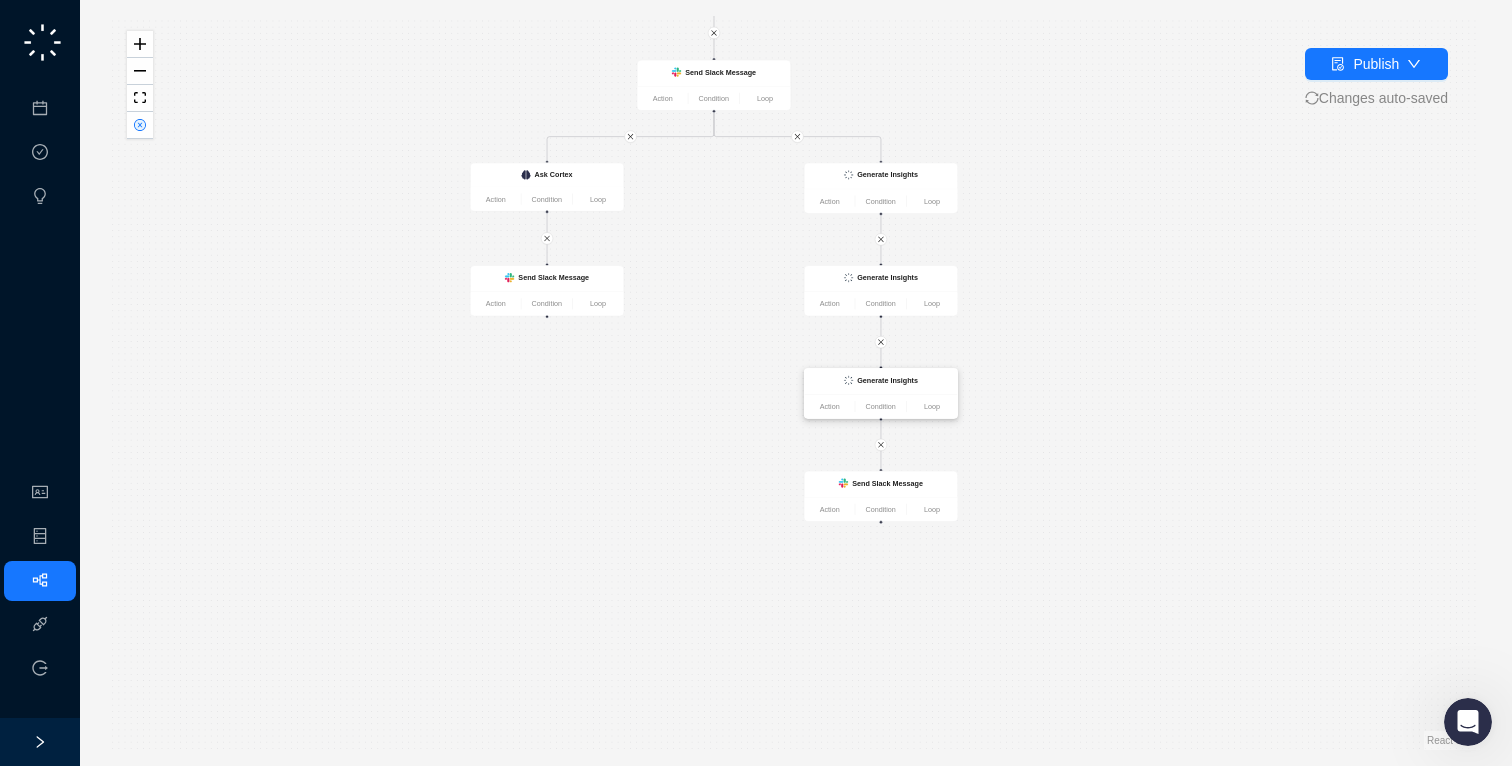 click on "Generate Insights" at bounding box center (880, 382) 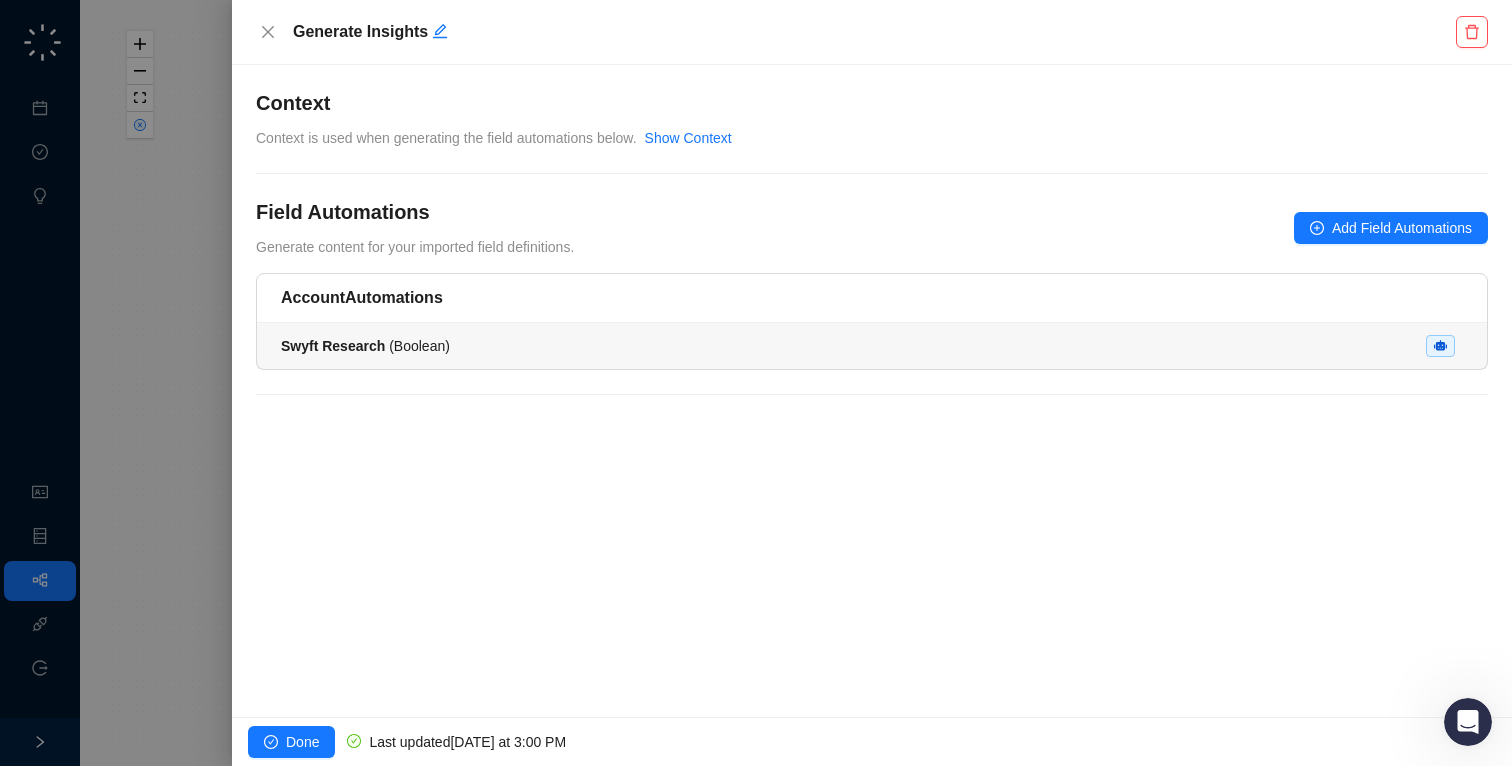 click on "Swyft Research   ( Boolean )" at bounding box center [872, 346] 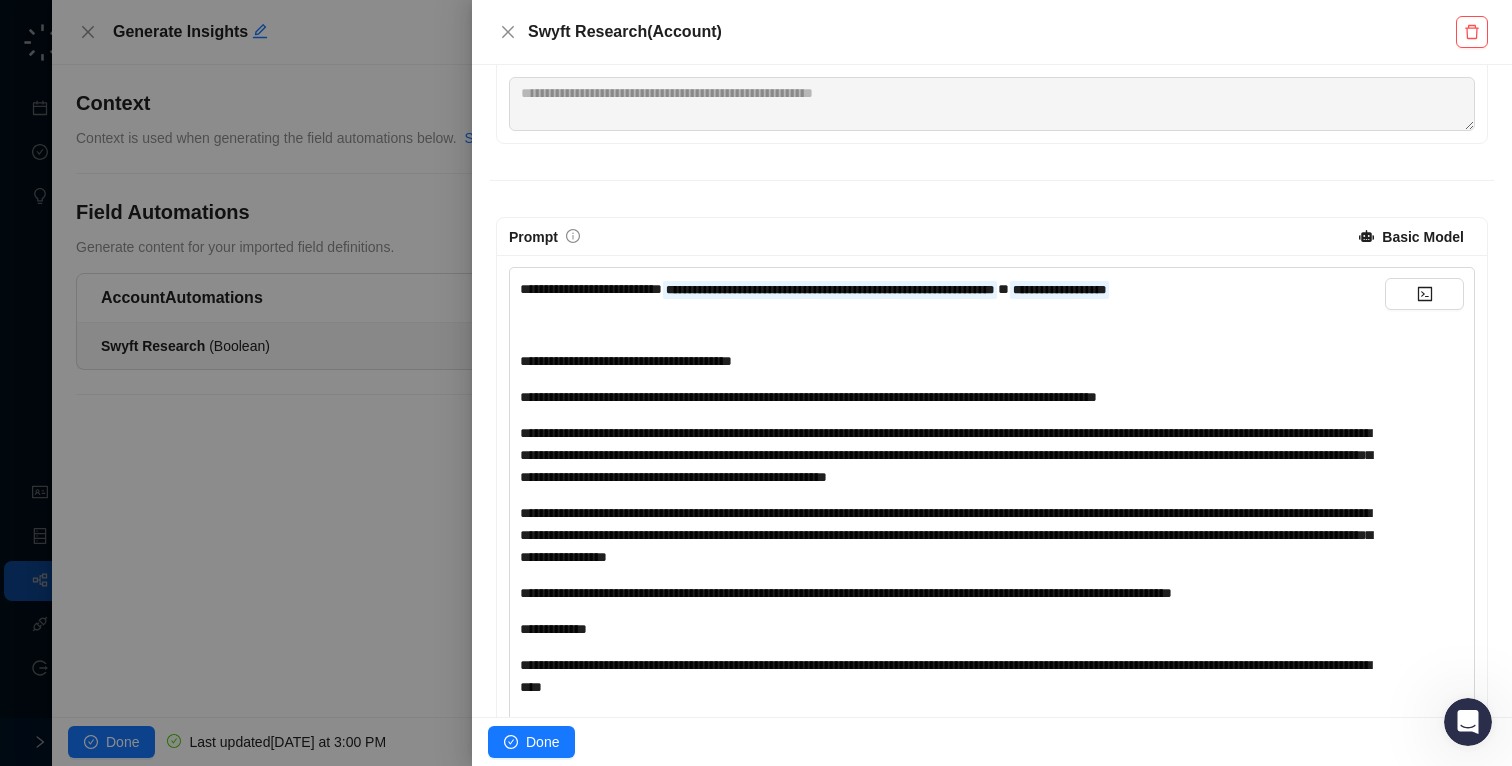 scroll, scrollTop: 365, scrollLeft: 0, axis: vertical 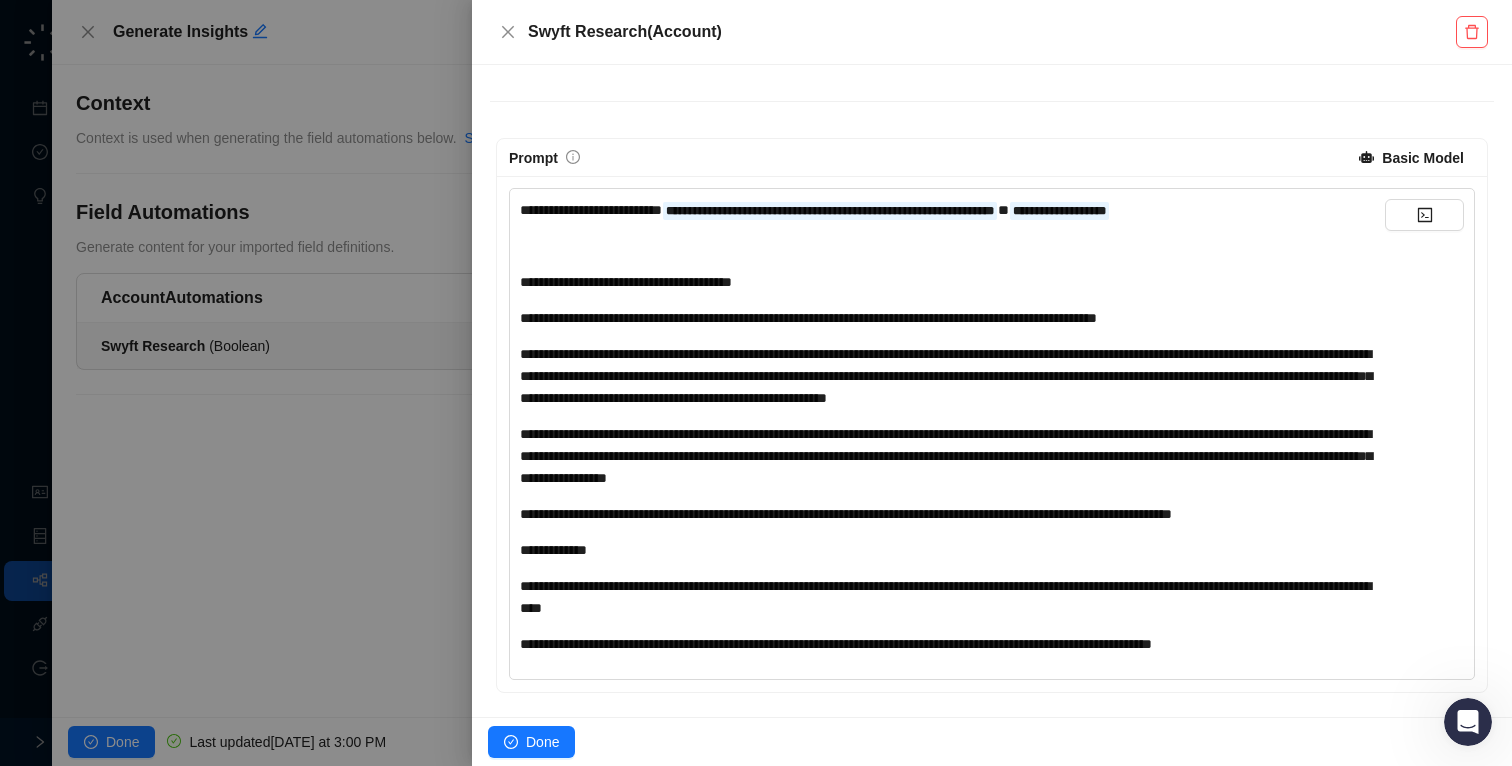 click at bounding box center (756, 383) 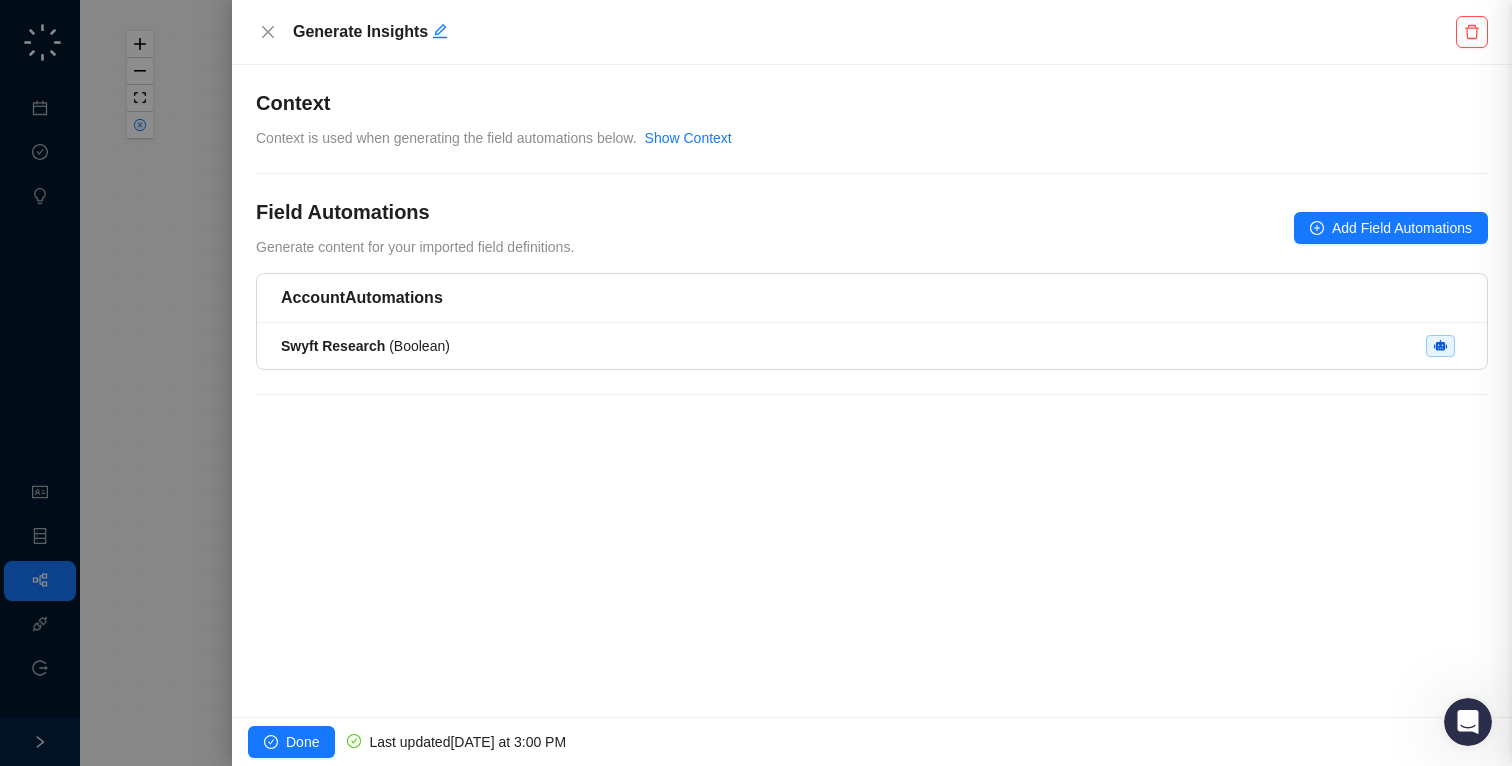 scroll, scrollTop: 0, scrollLeft: 0, axis: both 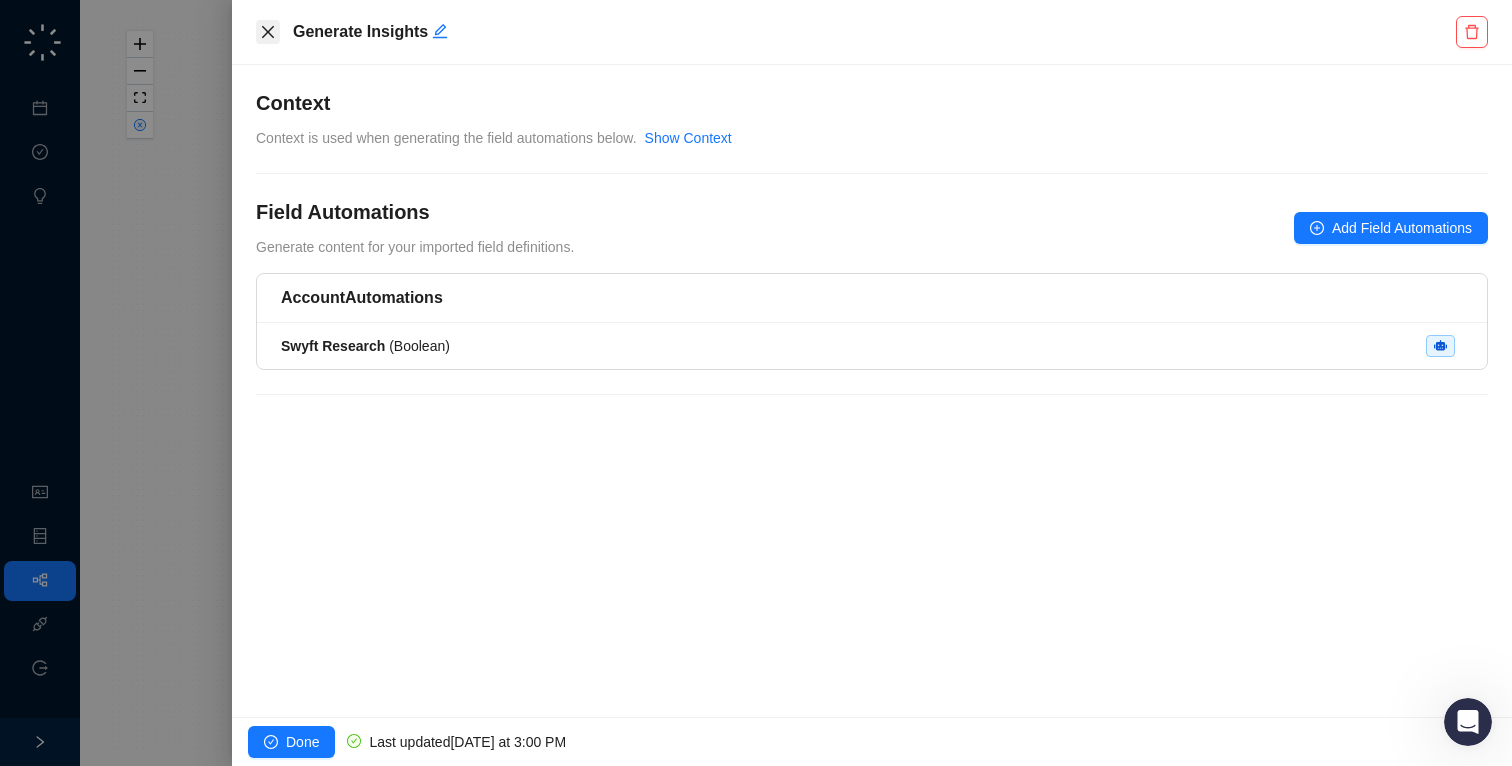 click 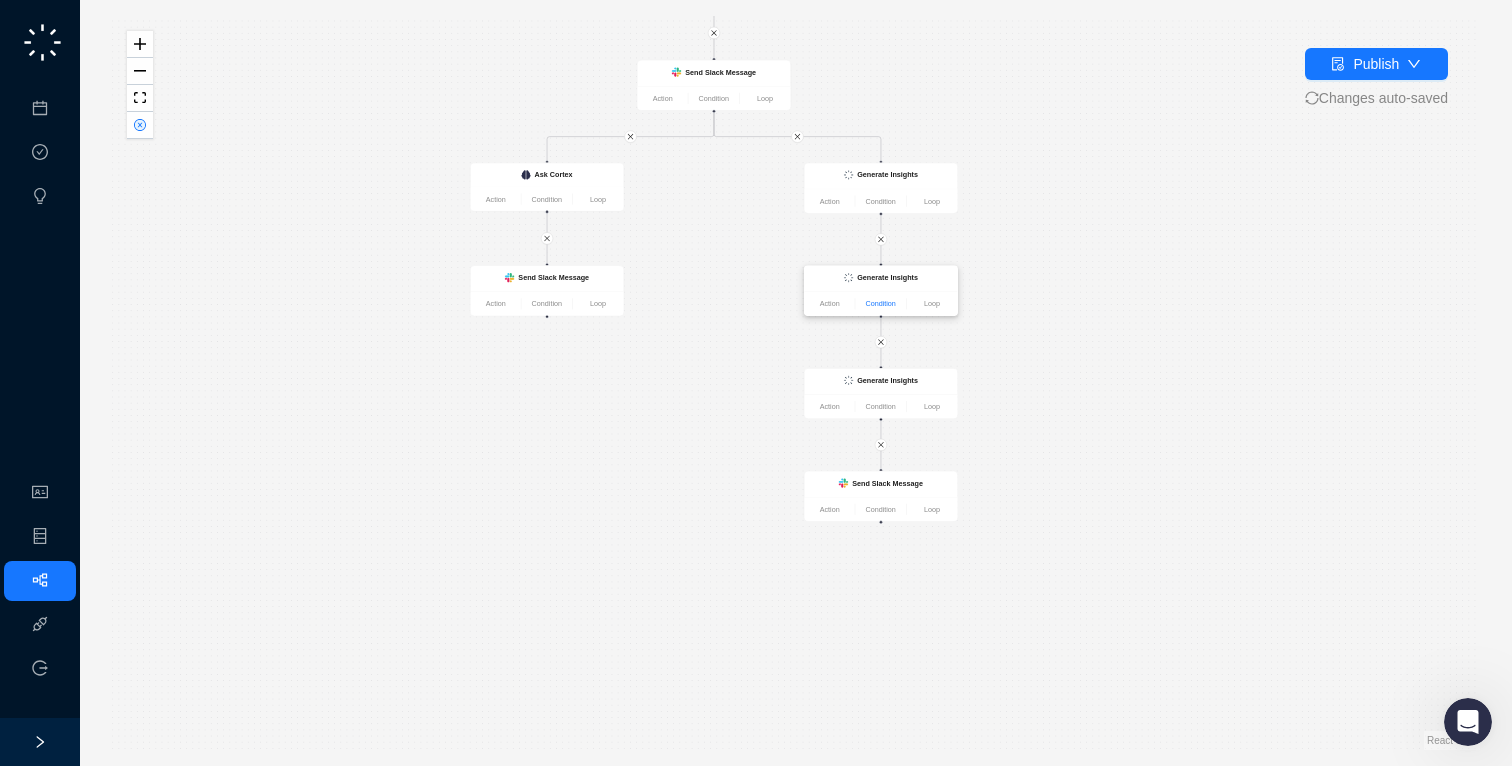 click on "Condition" at bounding box center (880, 303) 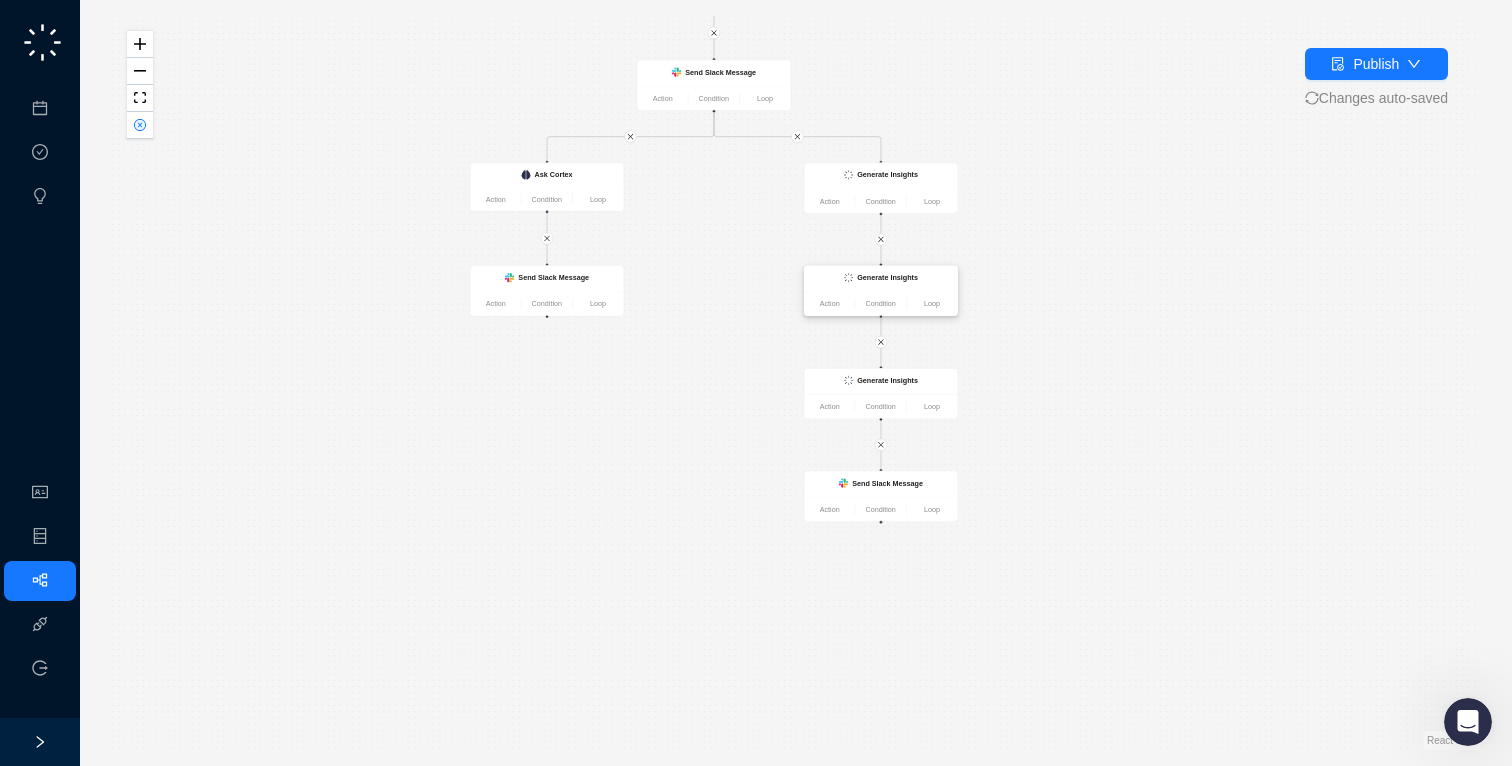 click on "Generate Insights" at bounding box center [881, 278] 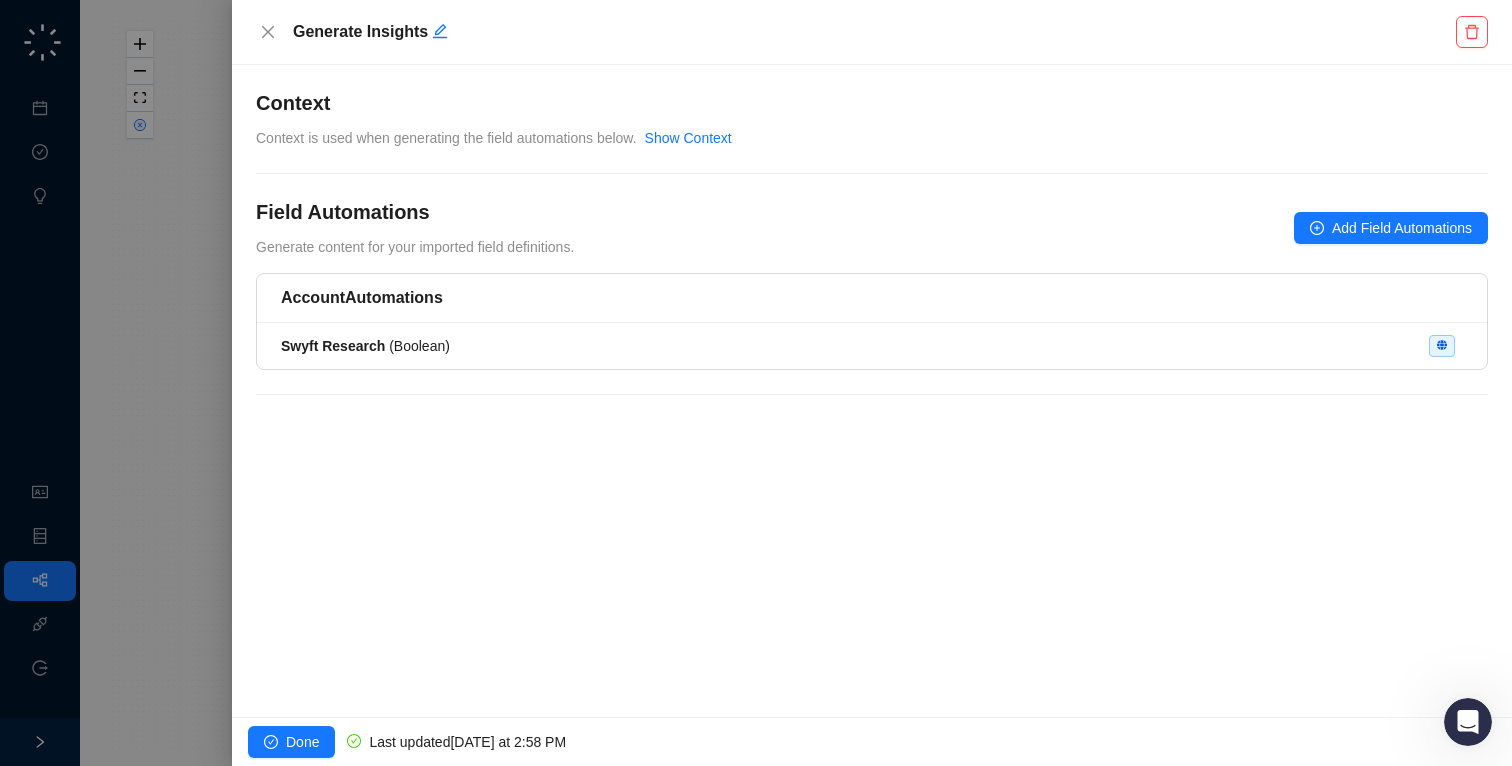click on "Swyft Research   ( Boolean )" at bounding box center [872, 346] 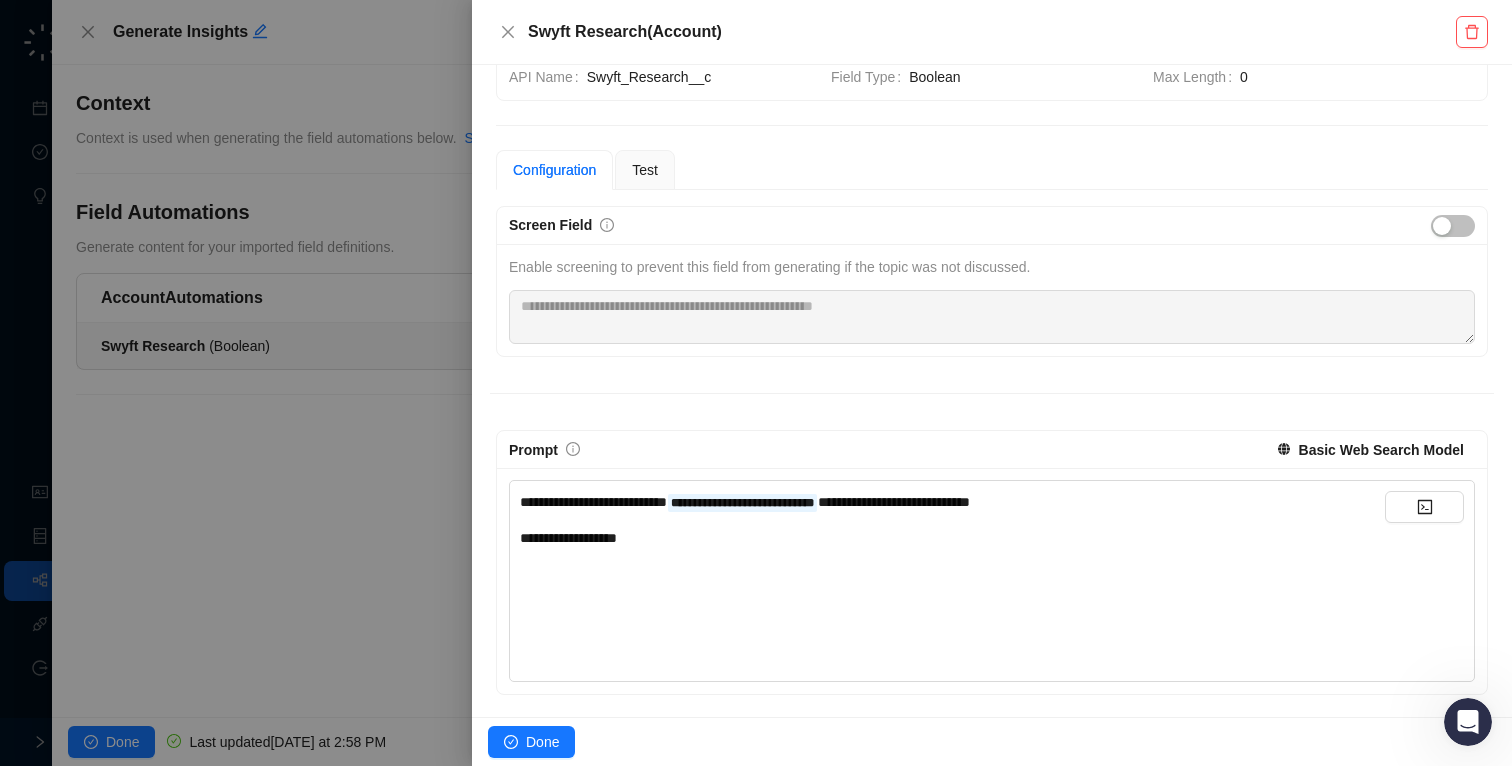 scroll, scrollTop: 75, scrollLeft: 0, axis: vertical 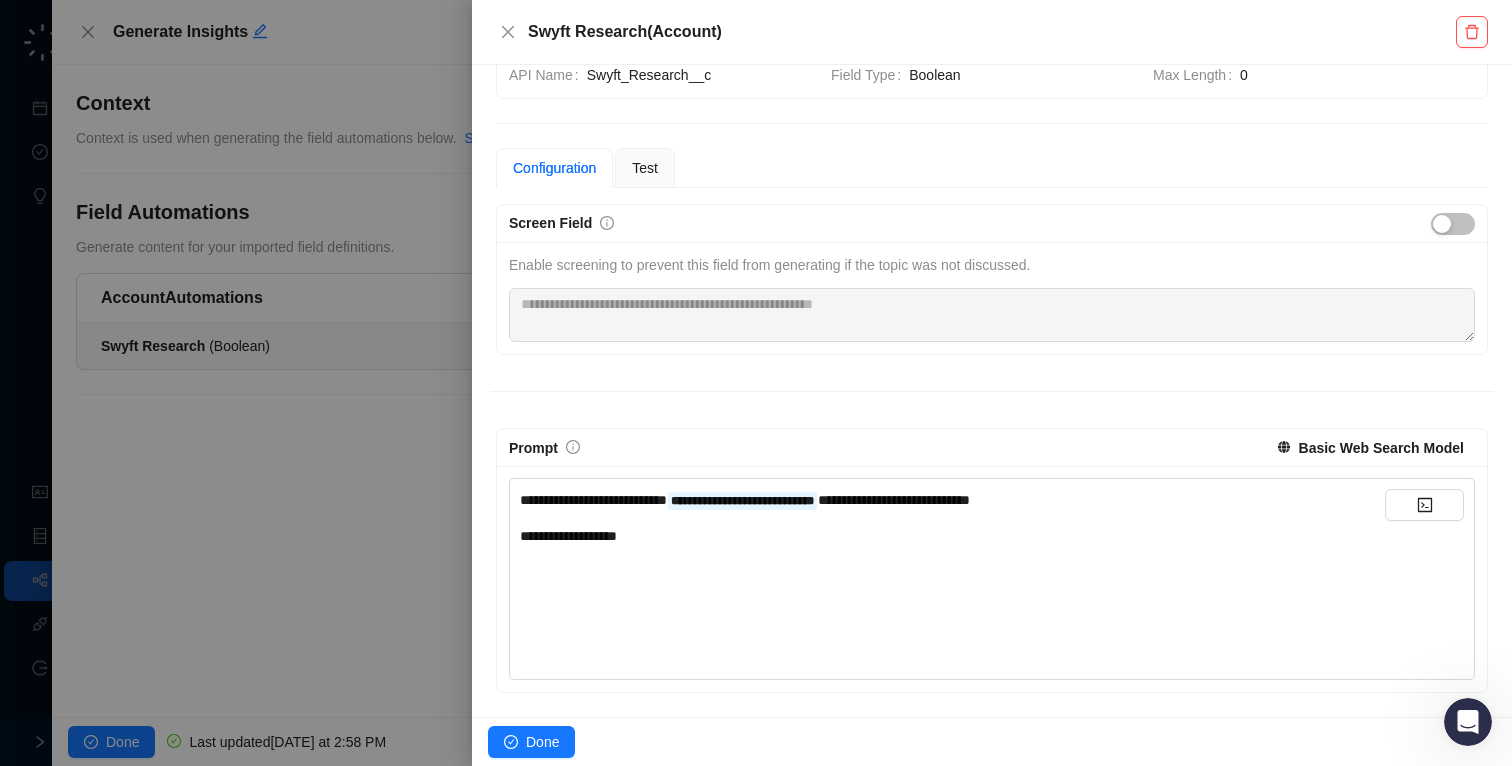 click on "**********" at bounding box center (952, 572) 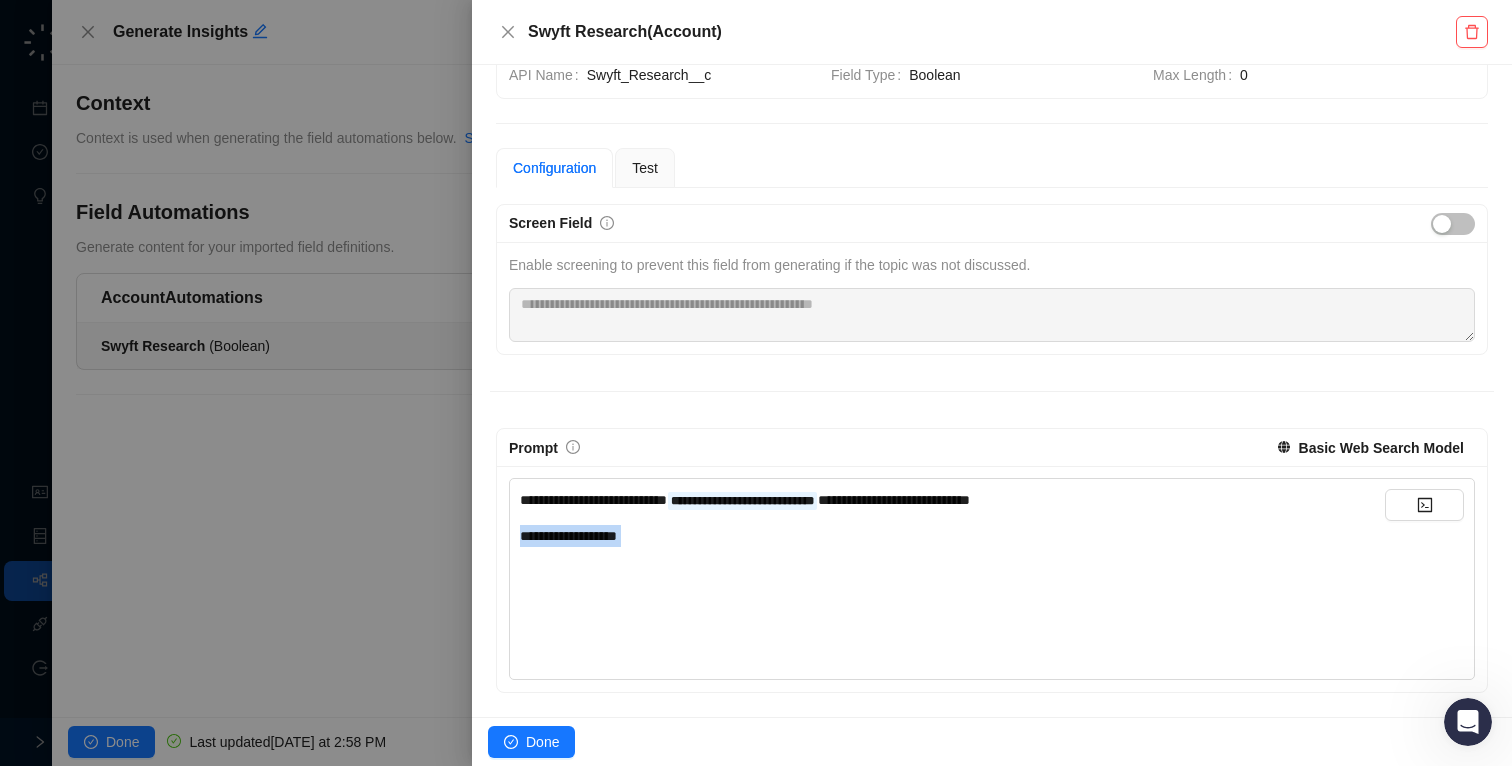 drag, startPoint x: 716, startPoint y: 551, endPoint x: 511, endPoint y: 533, distance: 205.78873 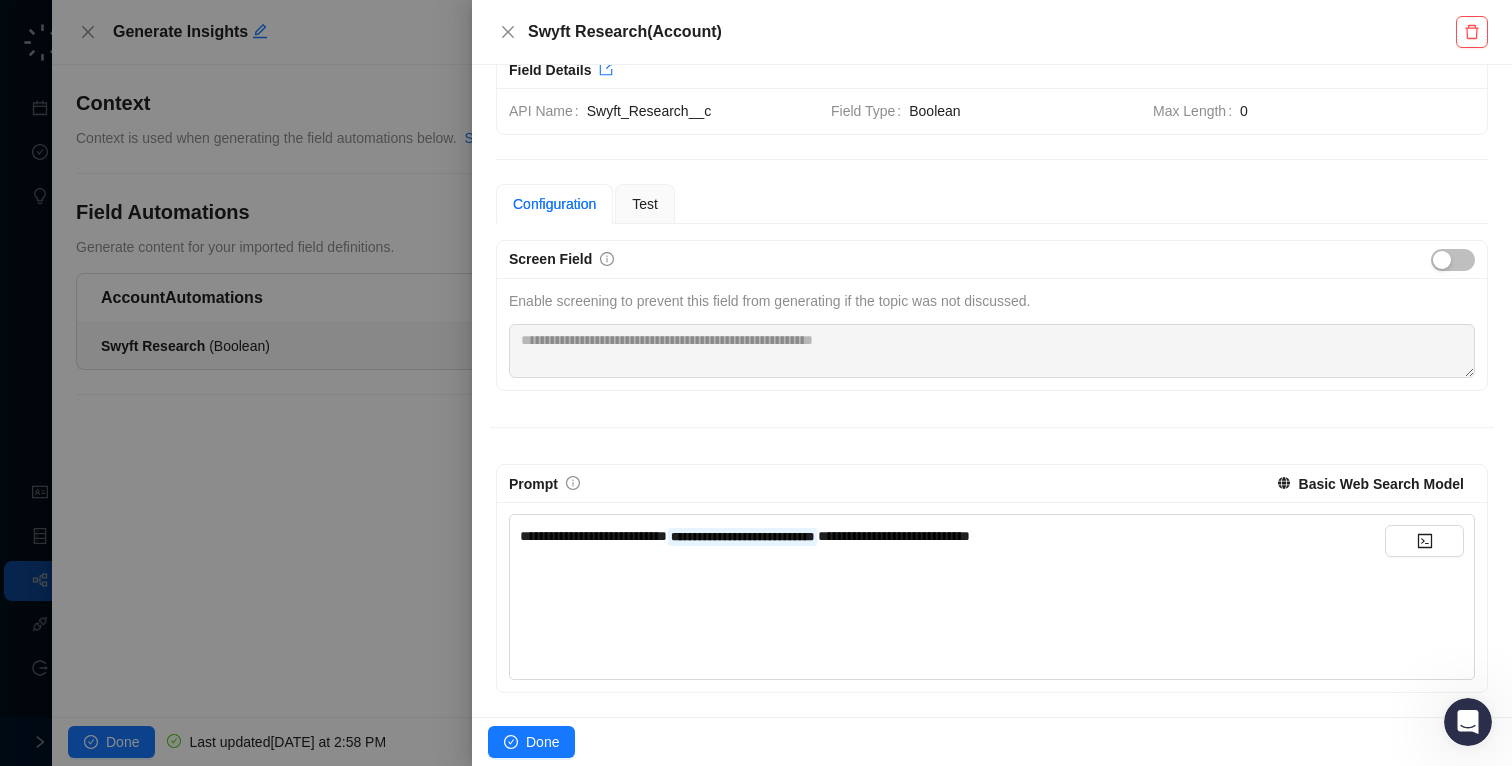 scroll, scrollTop: 39, scrollLeft: 0, axis: vertical 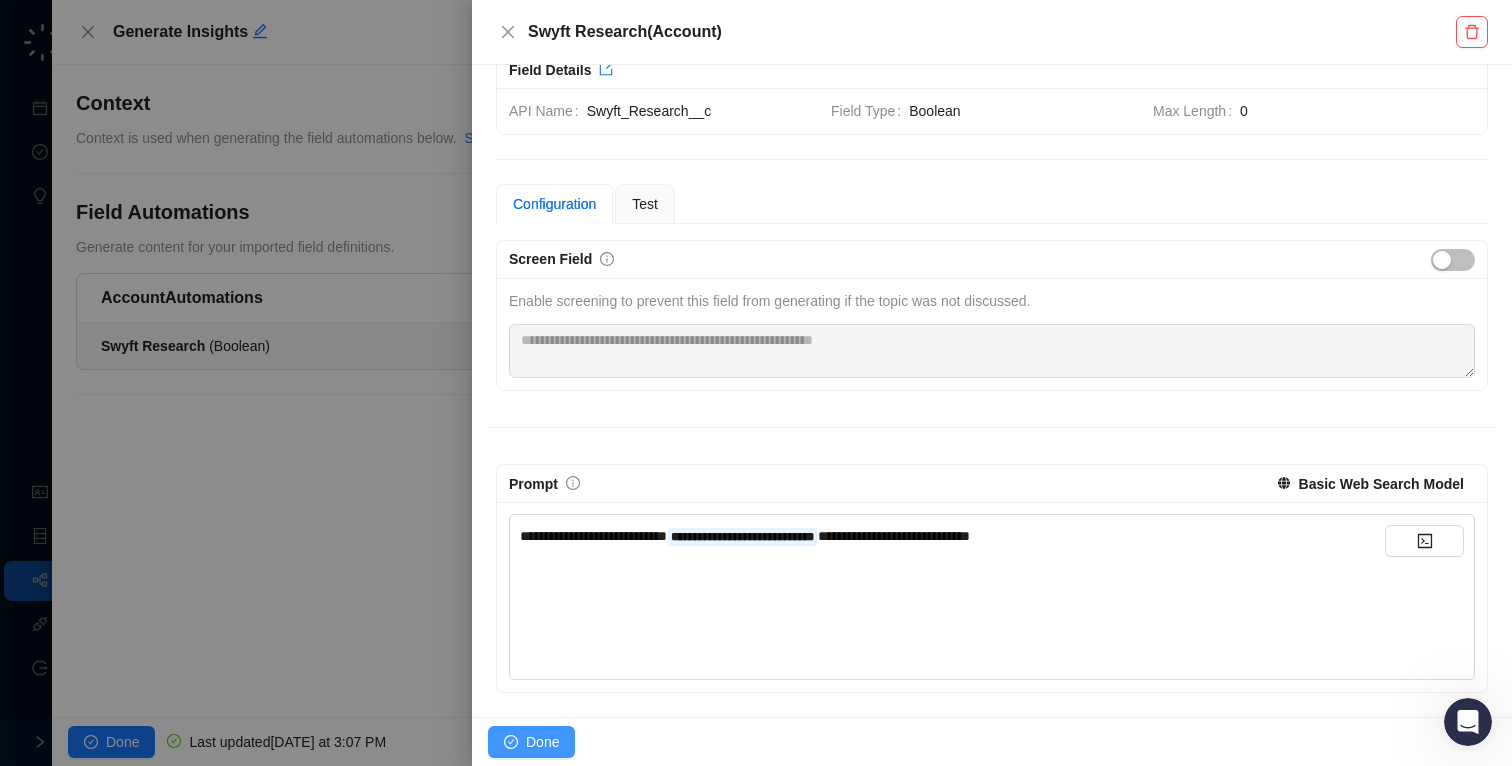 click on "Done" at bounding box center [542, 742] 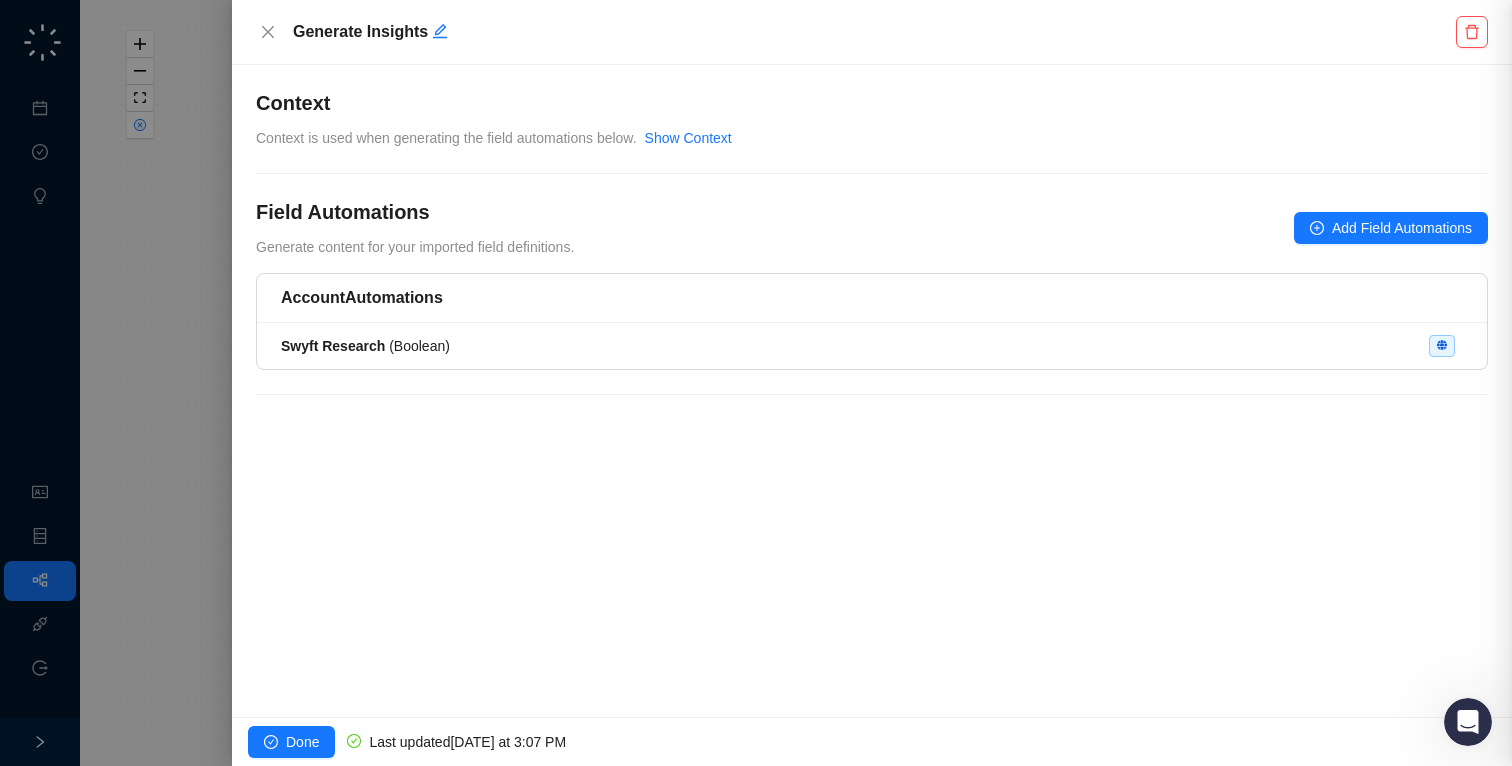scroll, scrollTop: 0, scrollLeft: 0, axis: both 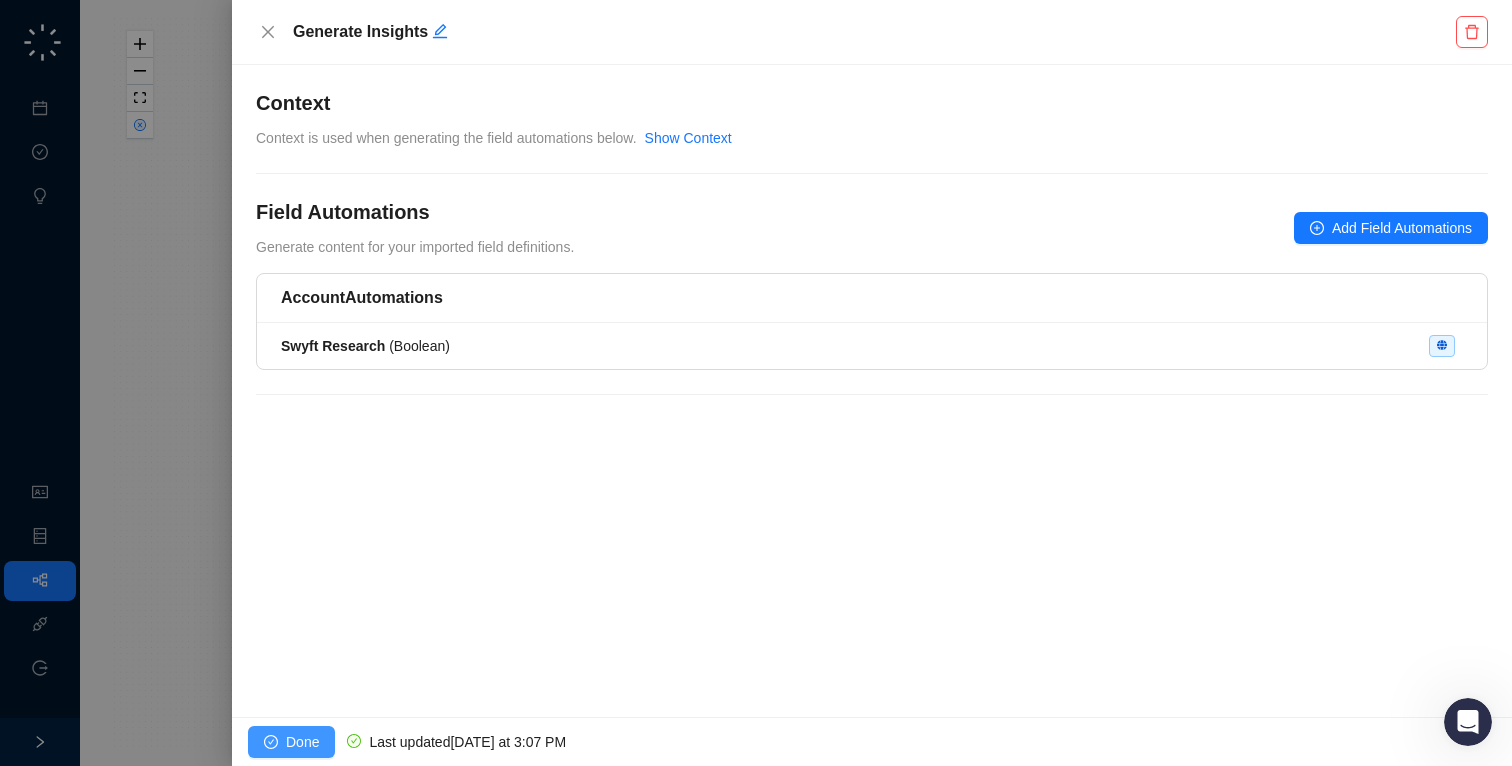click on "Done" at bounding box center (302, 742) 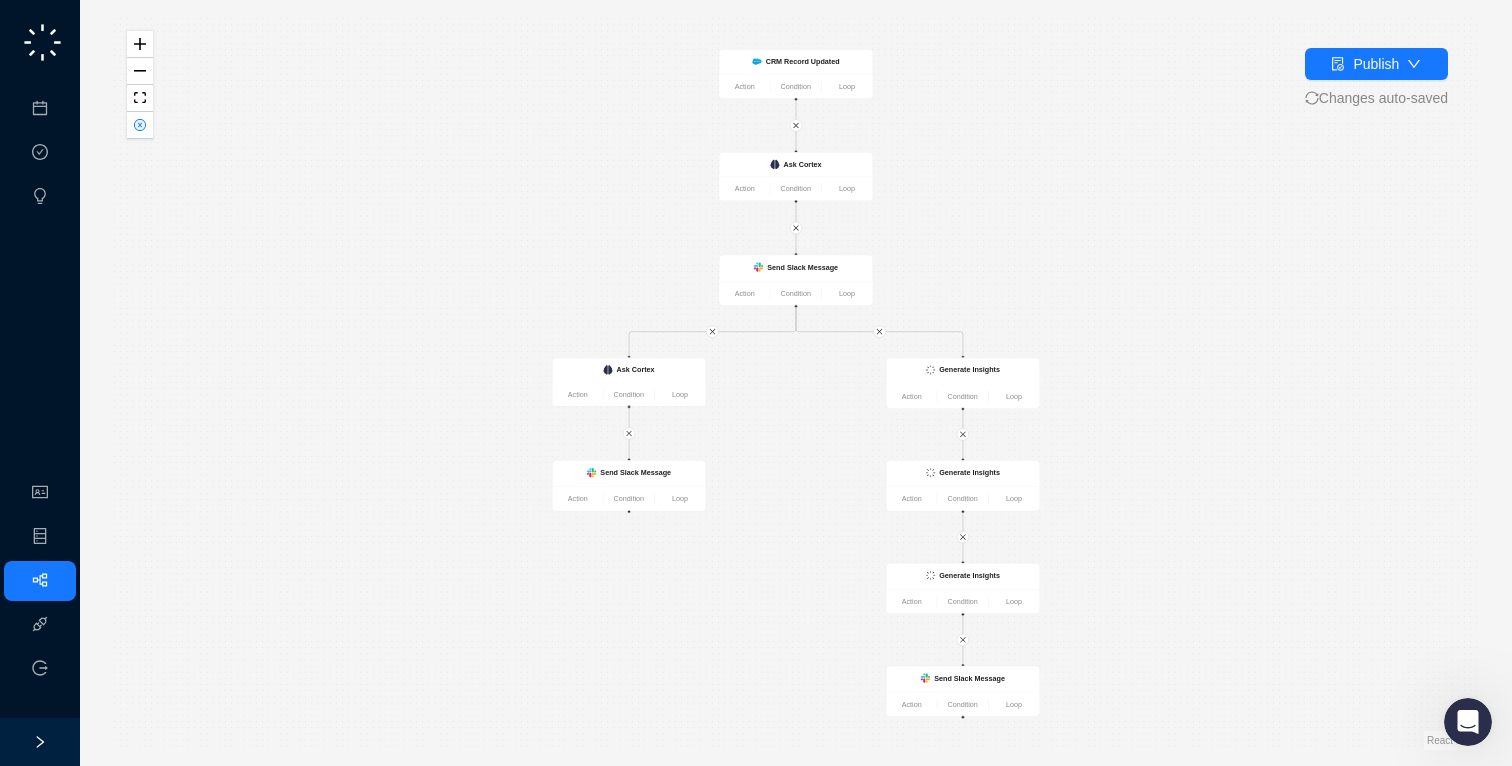 click on "Send Slack Message Action Condition Loop Generate Insights Action Condition Loop Send Slack Message Action Condition Loop CRM Record Updated Action Condition Loop Generate Insights Action Condition Loop Generate Insights Action Condition Loop Ask Cortex Action Condition Loop Ask Cortex Action Condition Loop Send Slack Message Action Condition Loop" at bounding box center [796, 383] 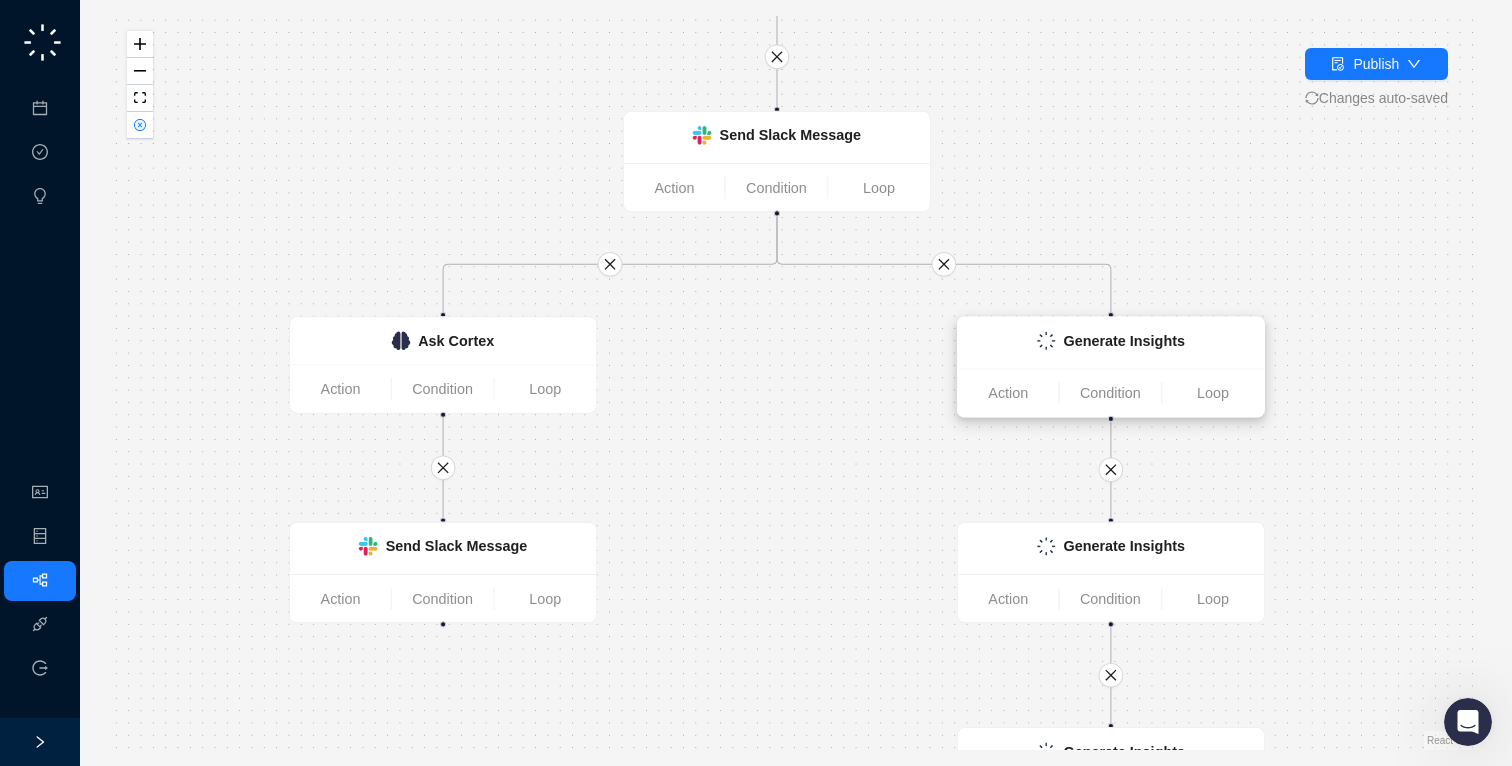 click on "Generate Insights" at bounding box center [1110, 342] 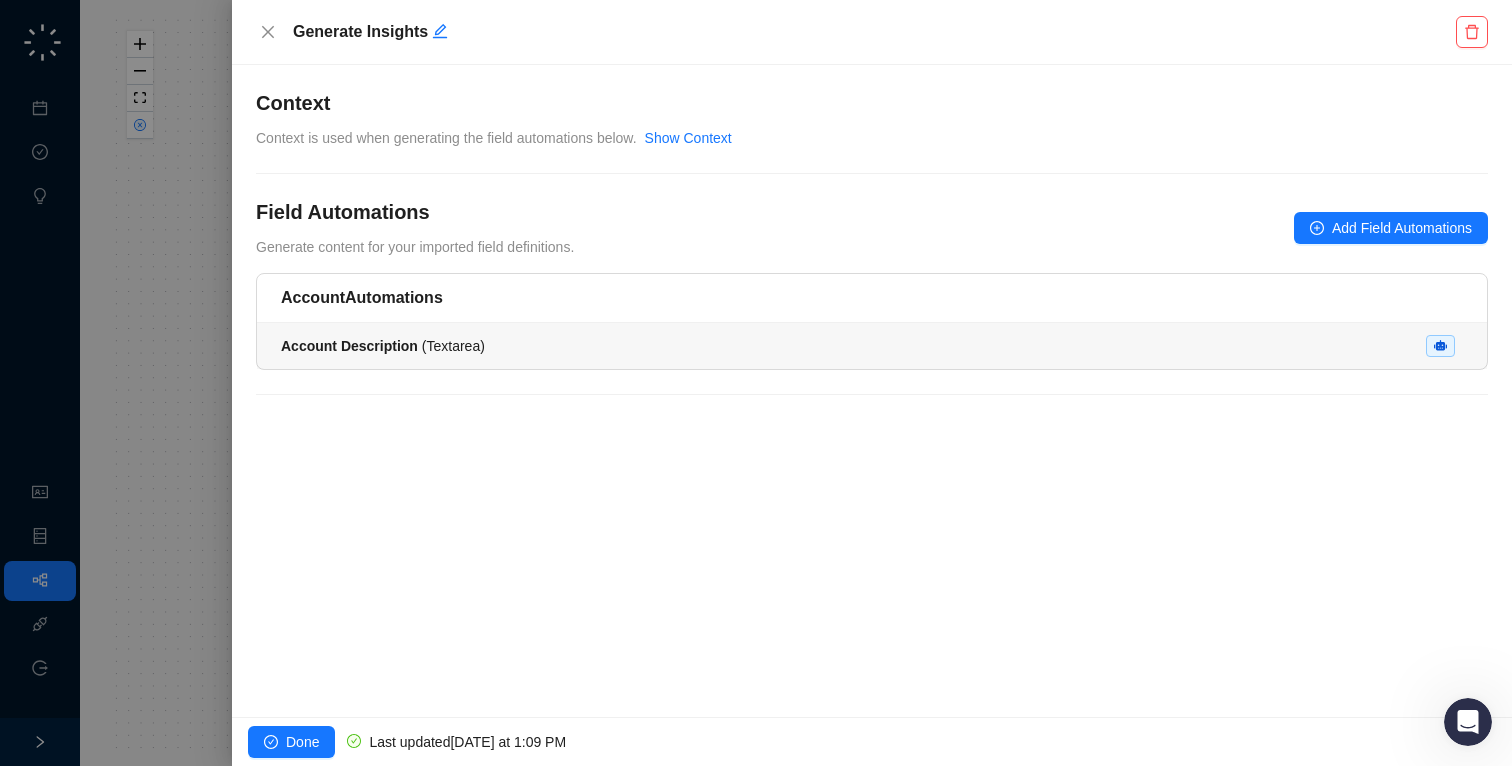 click on "Account Description   ( Textarea )" at bounding box center [872, 346] 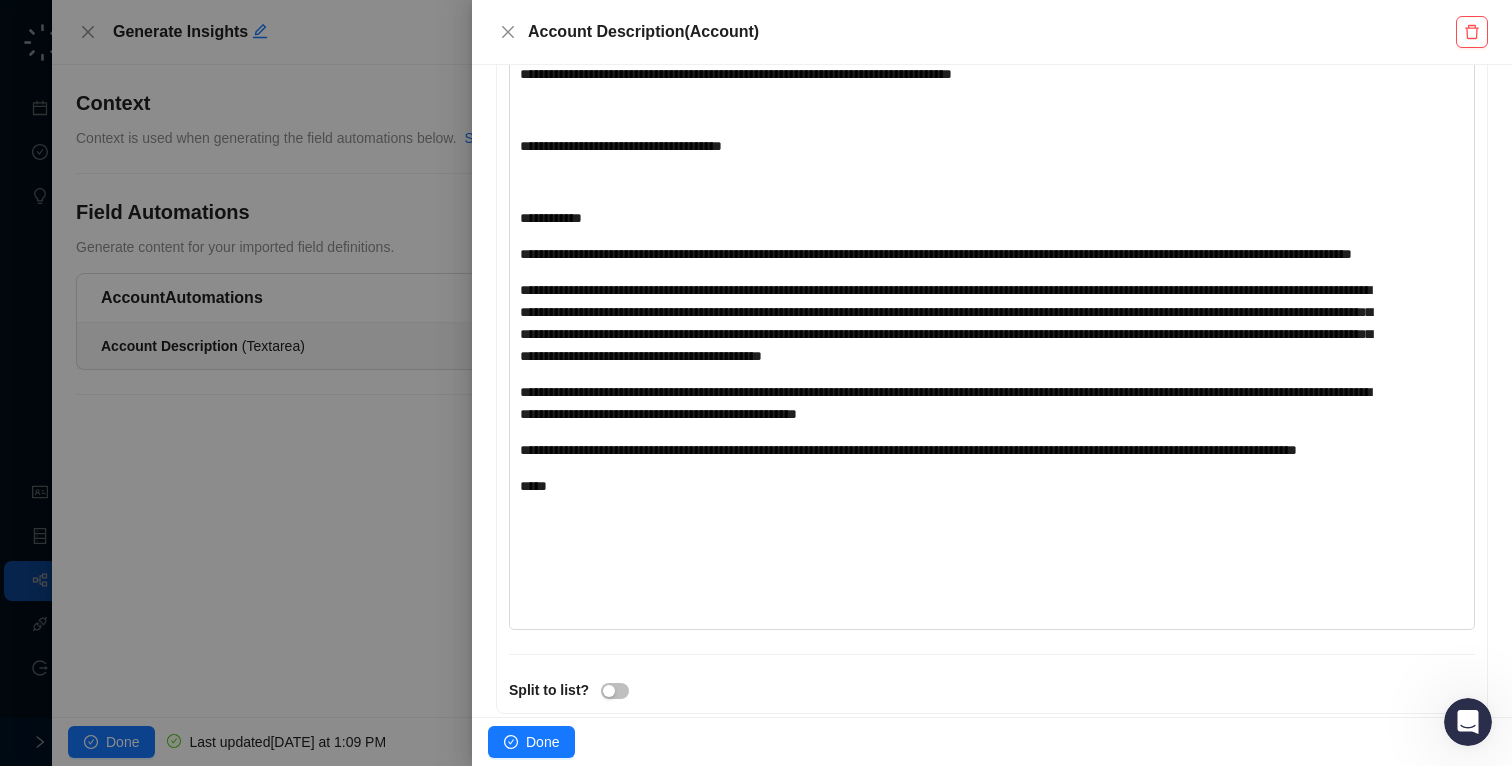 scroll, scrollTop: 873, scrollLeft: 0, axis: vertical 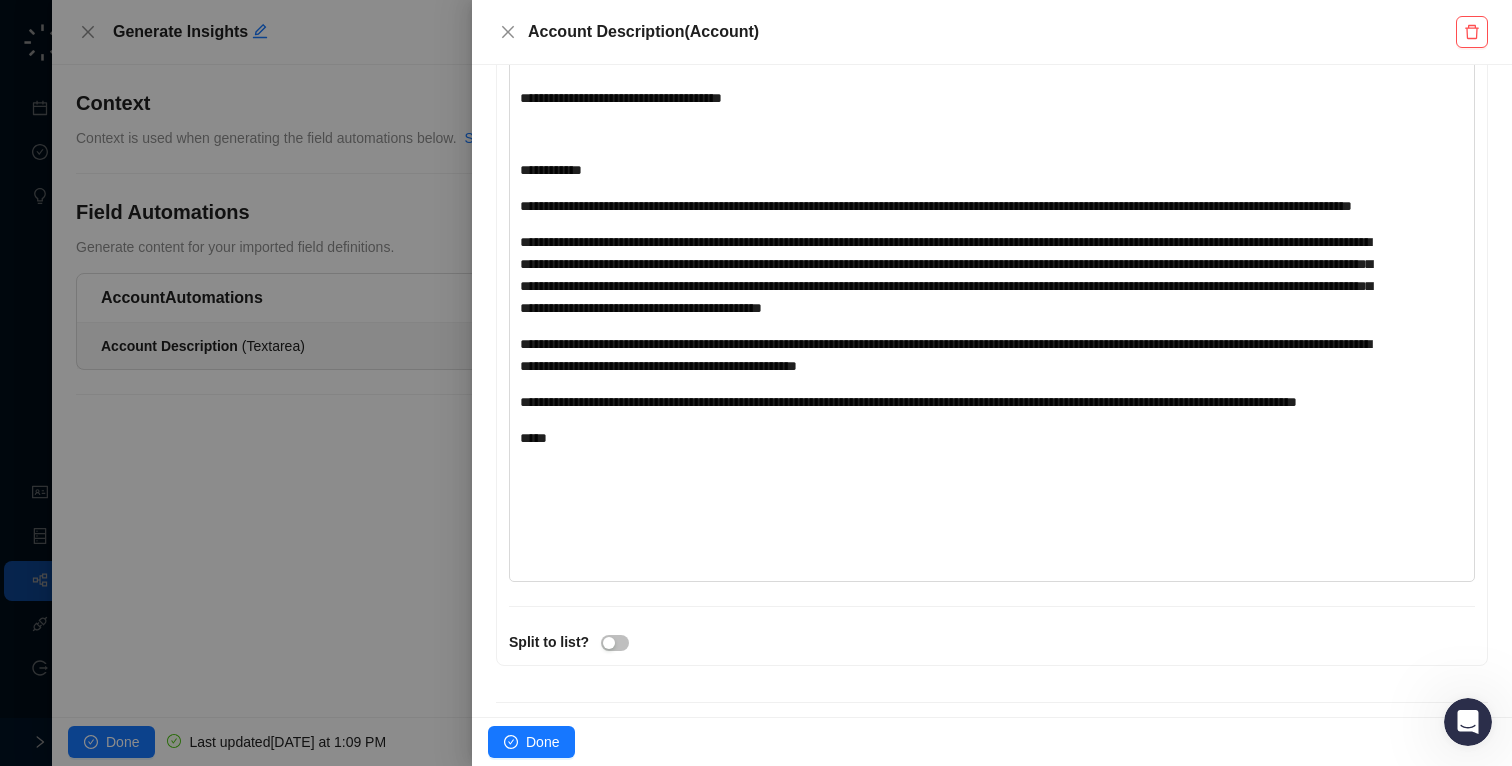 click at bounding box center [756, 383] 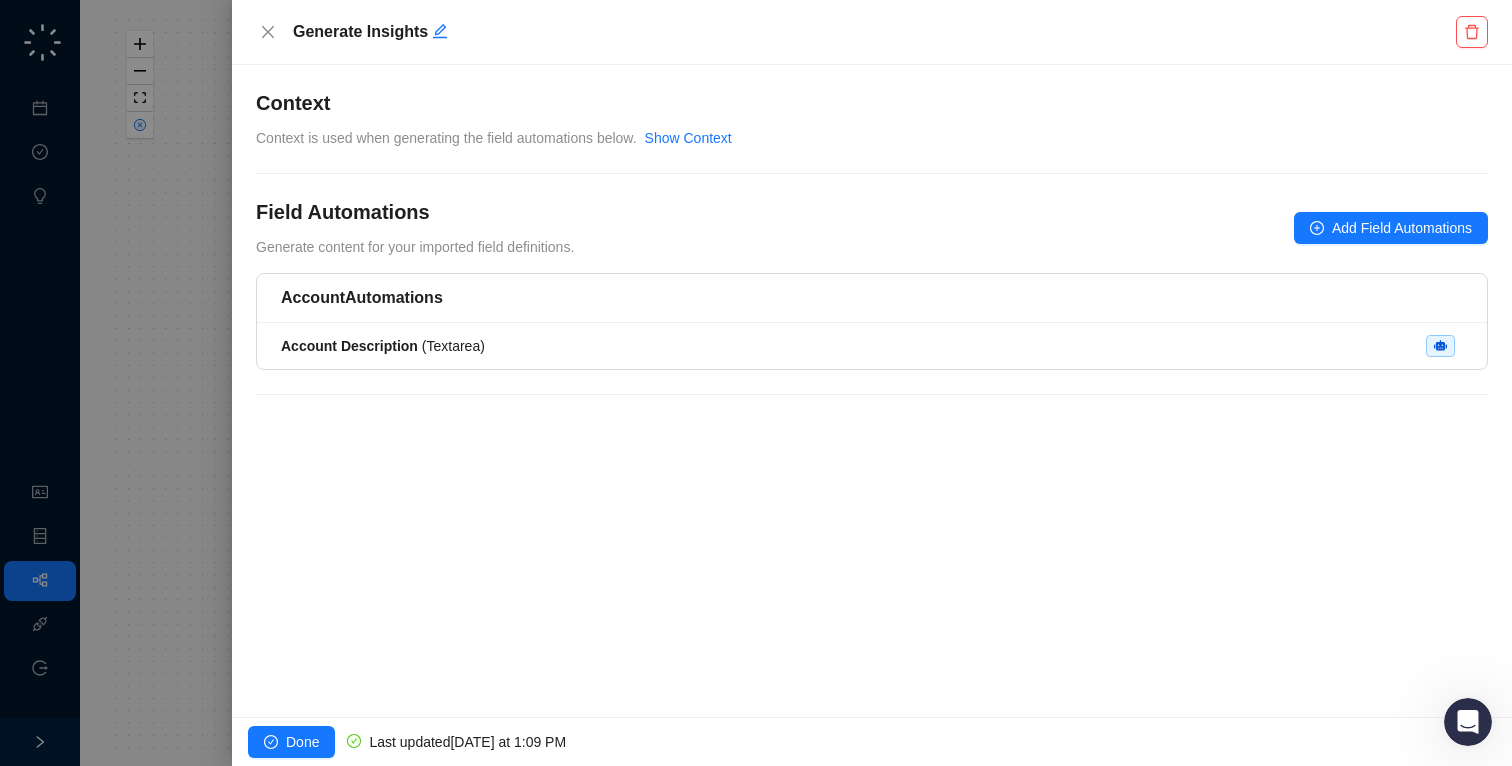 click on "Generate Insights" at bounding box center (872, 32) 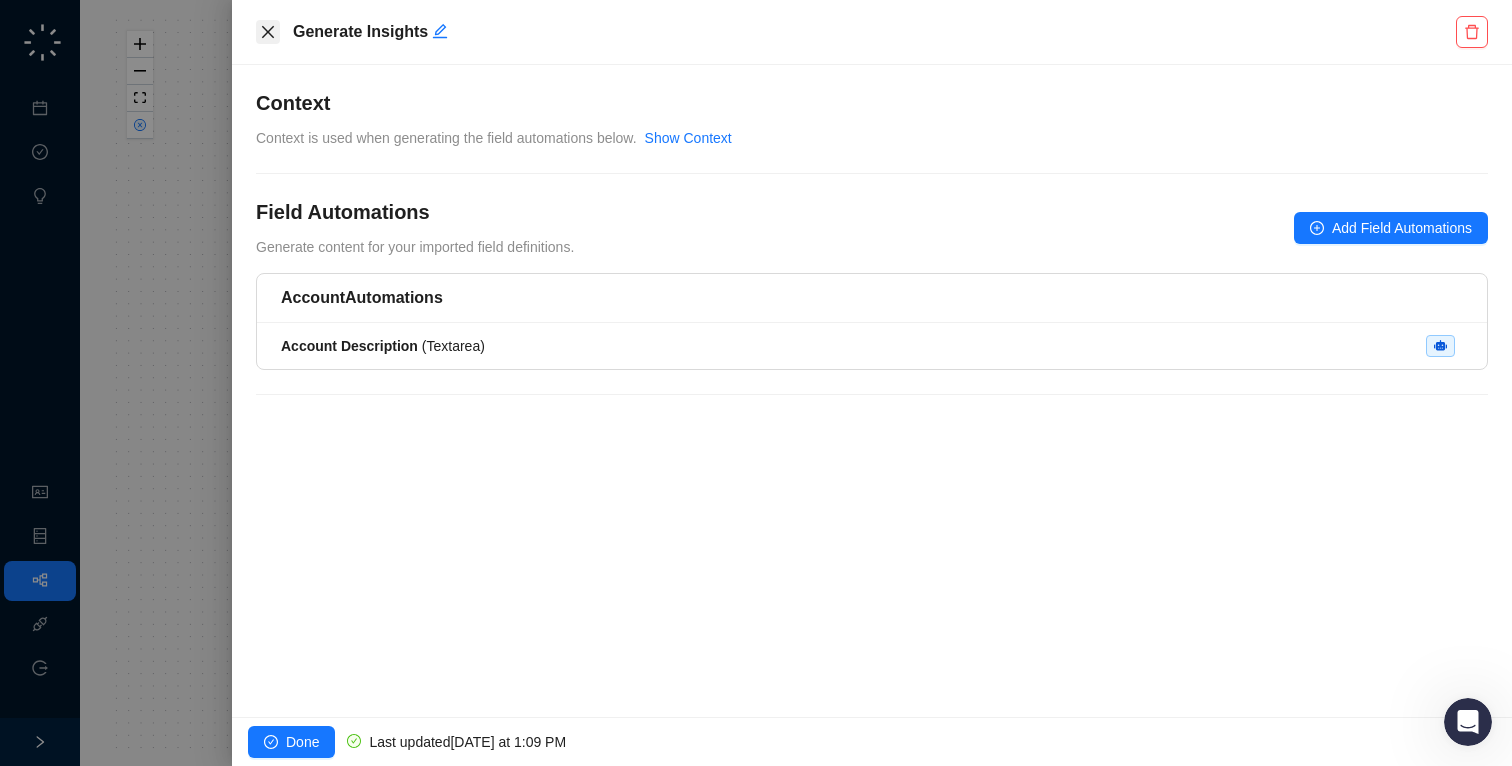 click 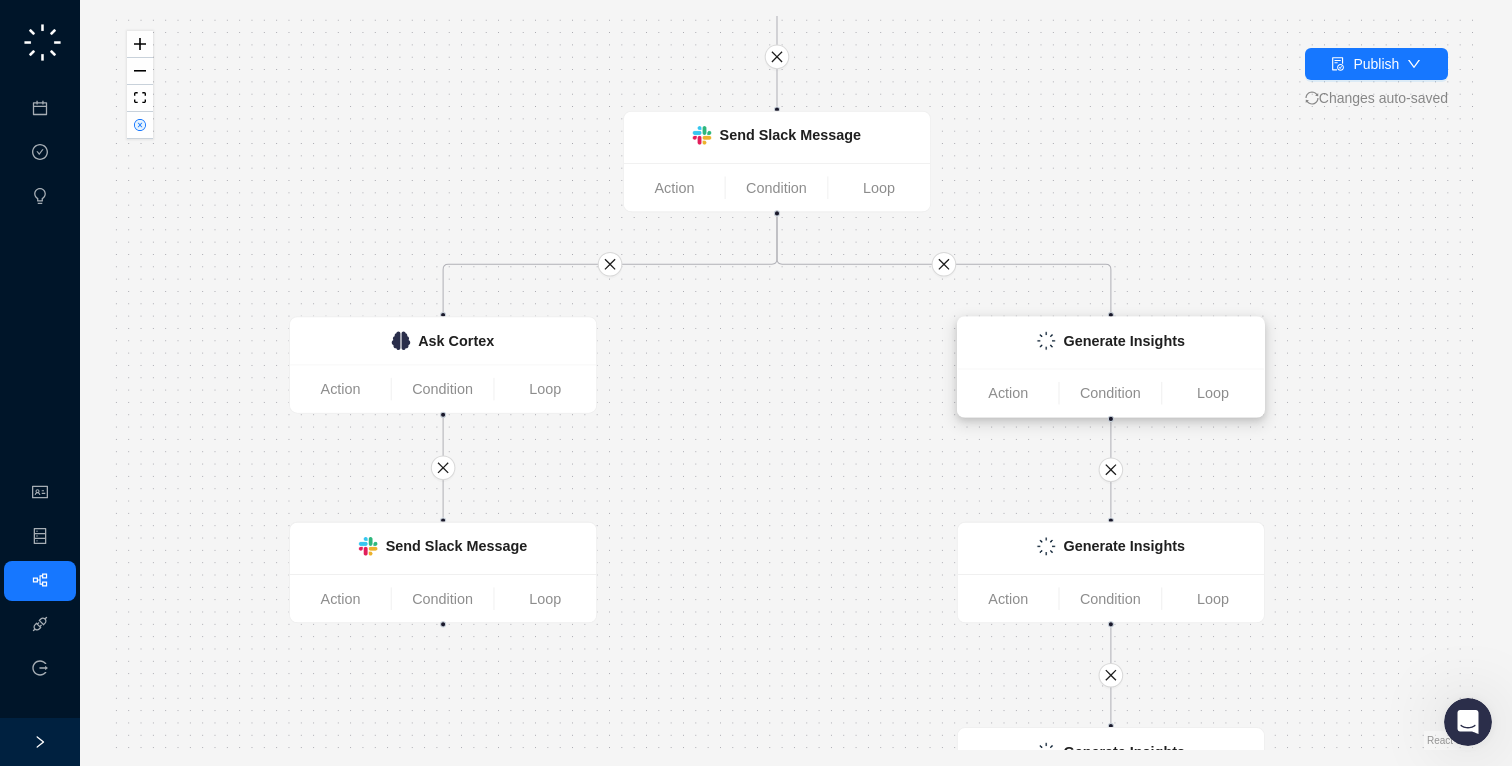 click on "Generate Insights" at bounding box center [1111, 342] 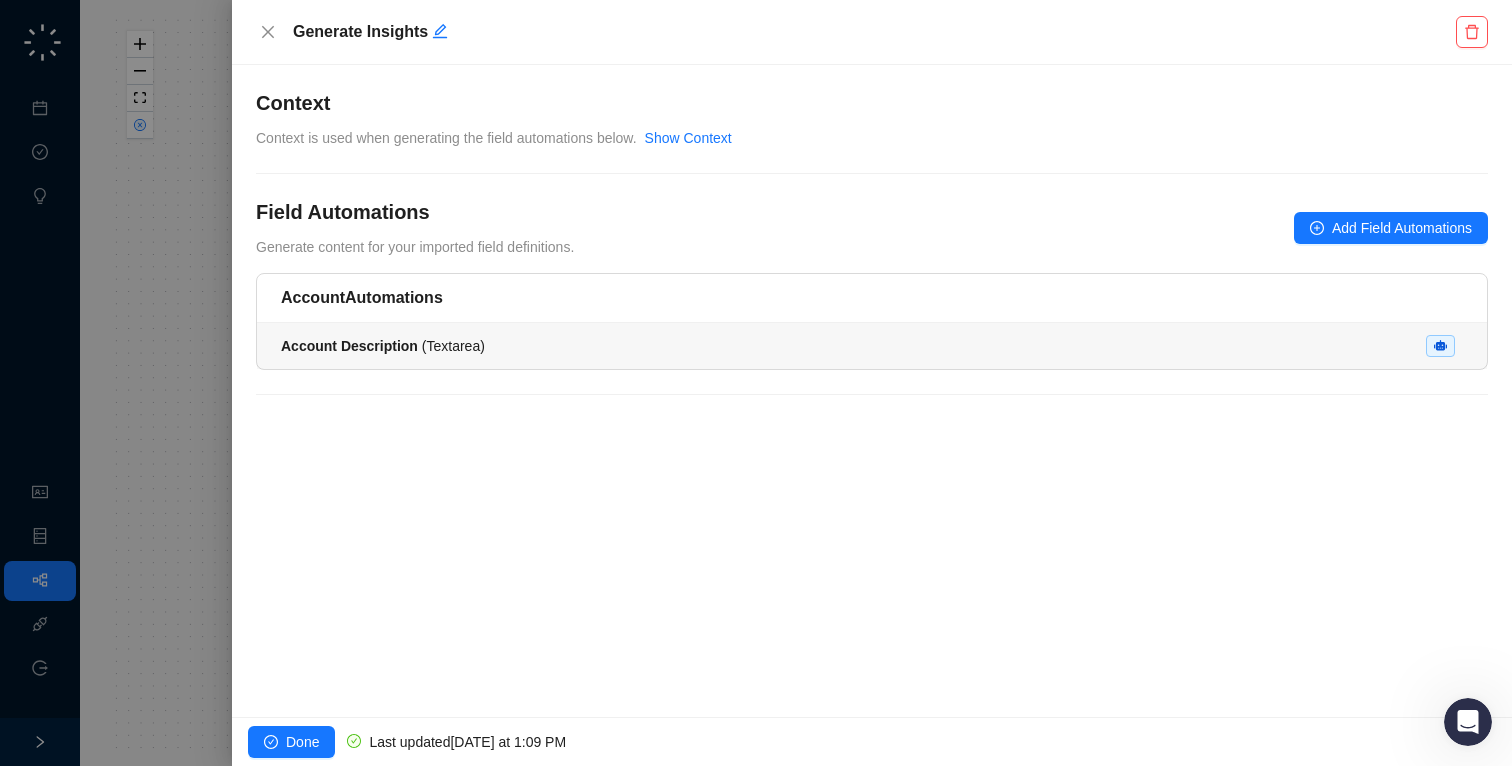 click on "Account Description   ( Textarea )" at bounding box center [872, 346] 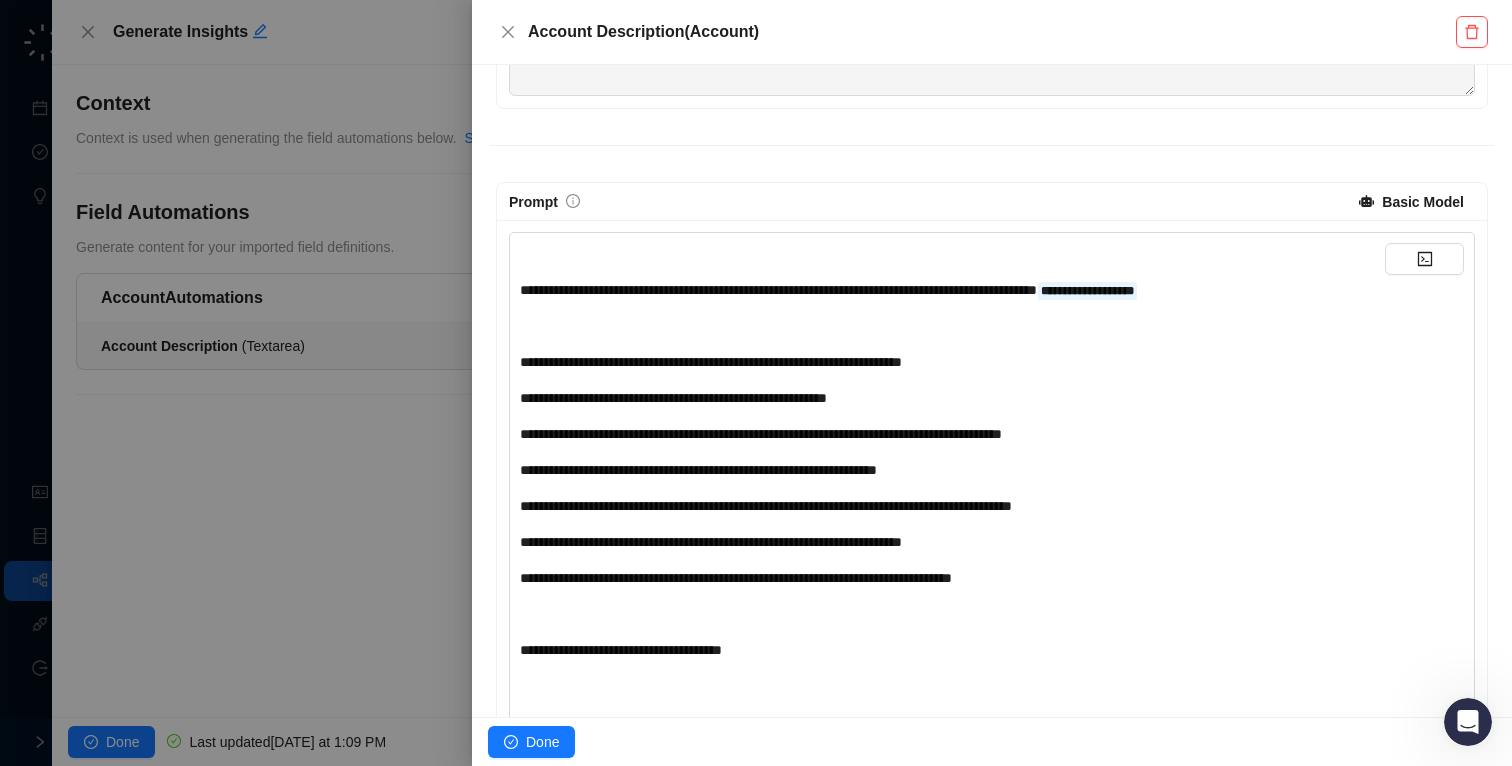 scroll, scrollTop: 399, scrollLeft: 0, axis: vertical 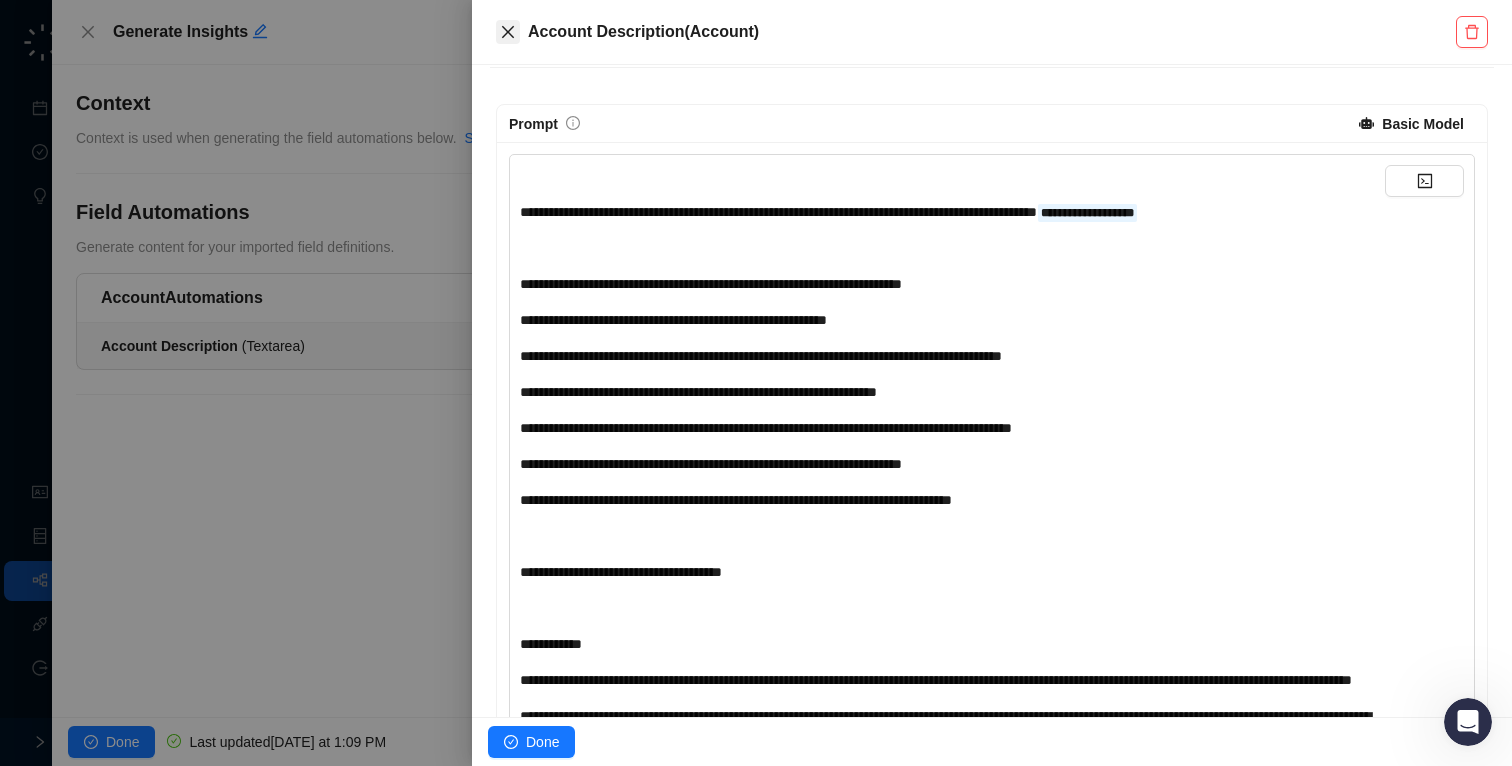 click 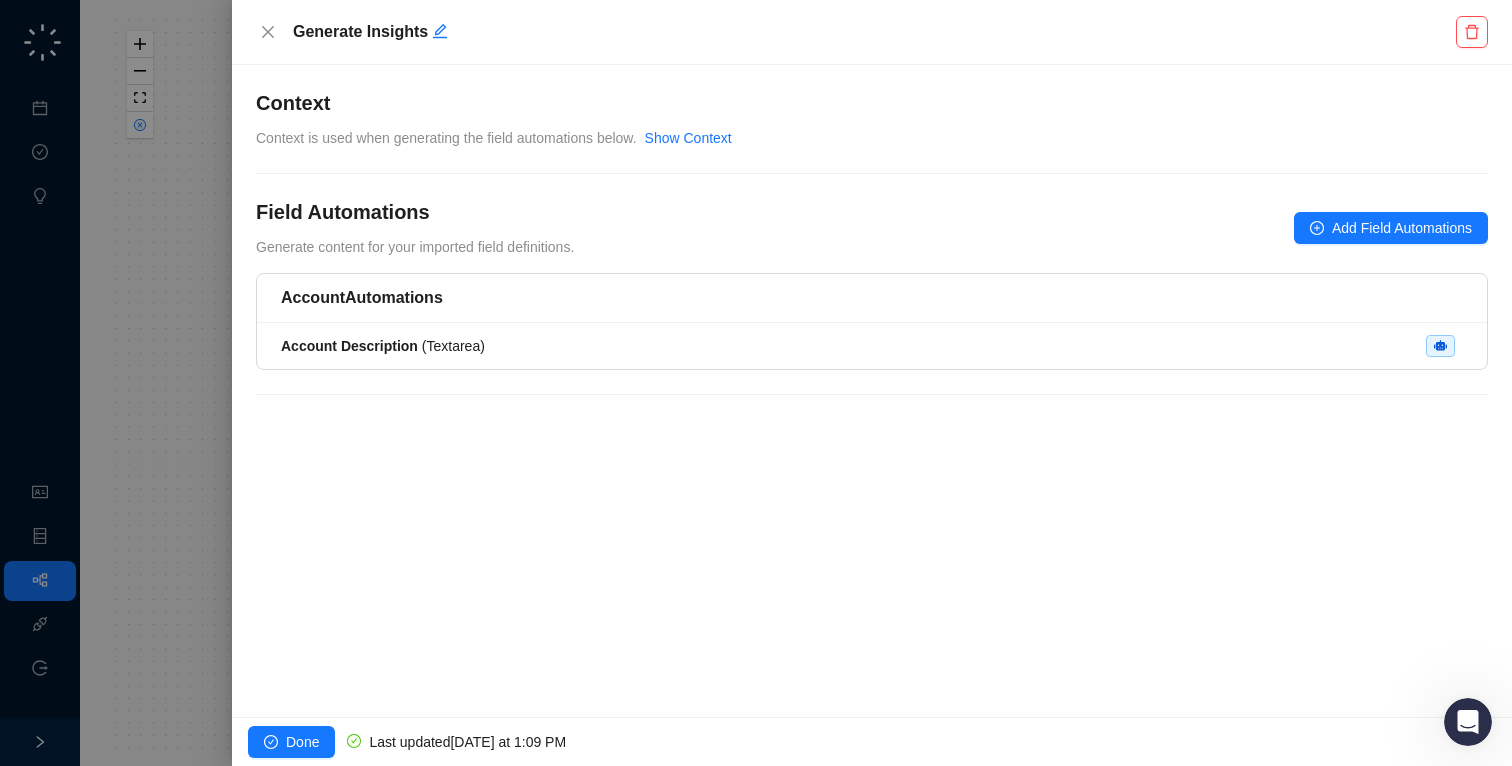 click on "Generate Insights" at bounding box center [872, 32] 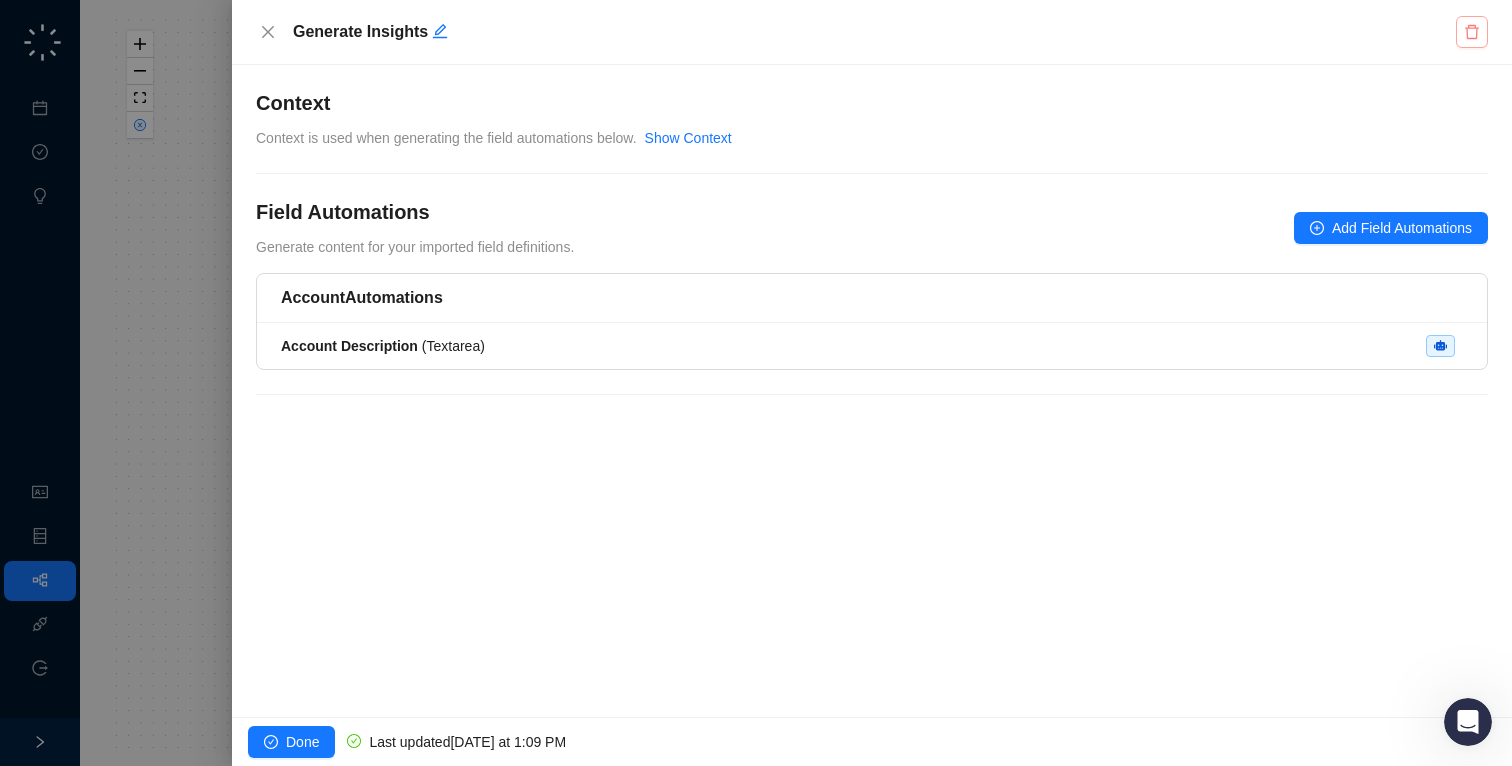 click 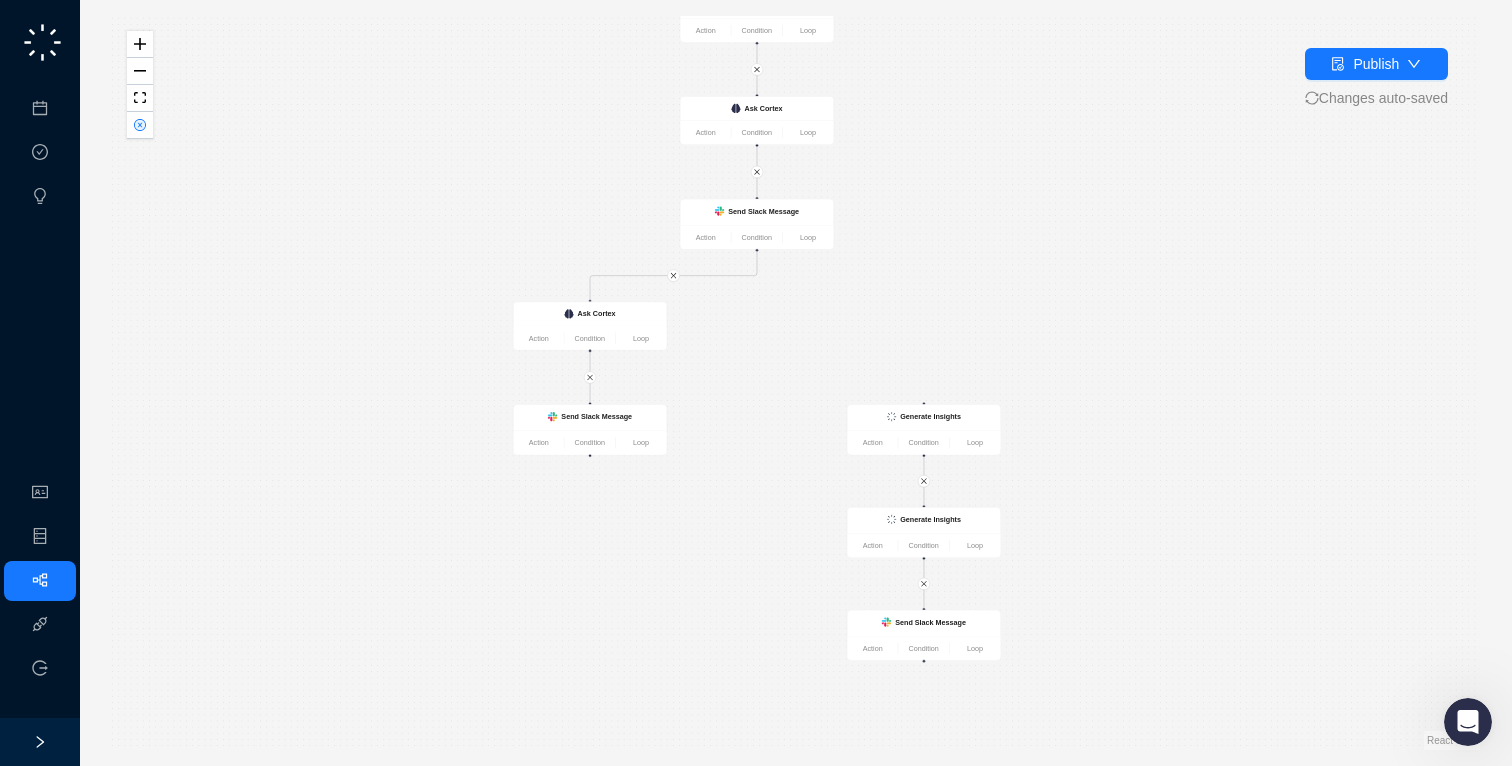 drag, startPoint x: 828, startPoint y: 401, endPoint x: 781, endPoint y: 336, distance: 80.21222 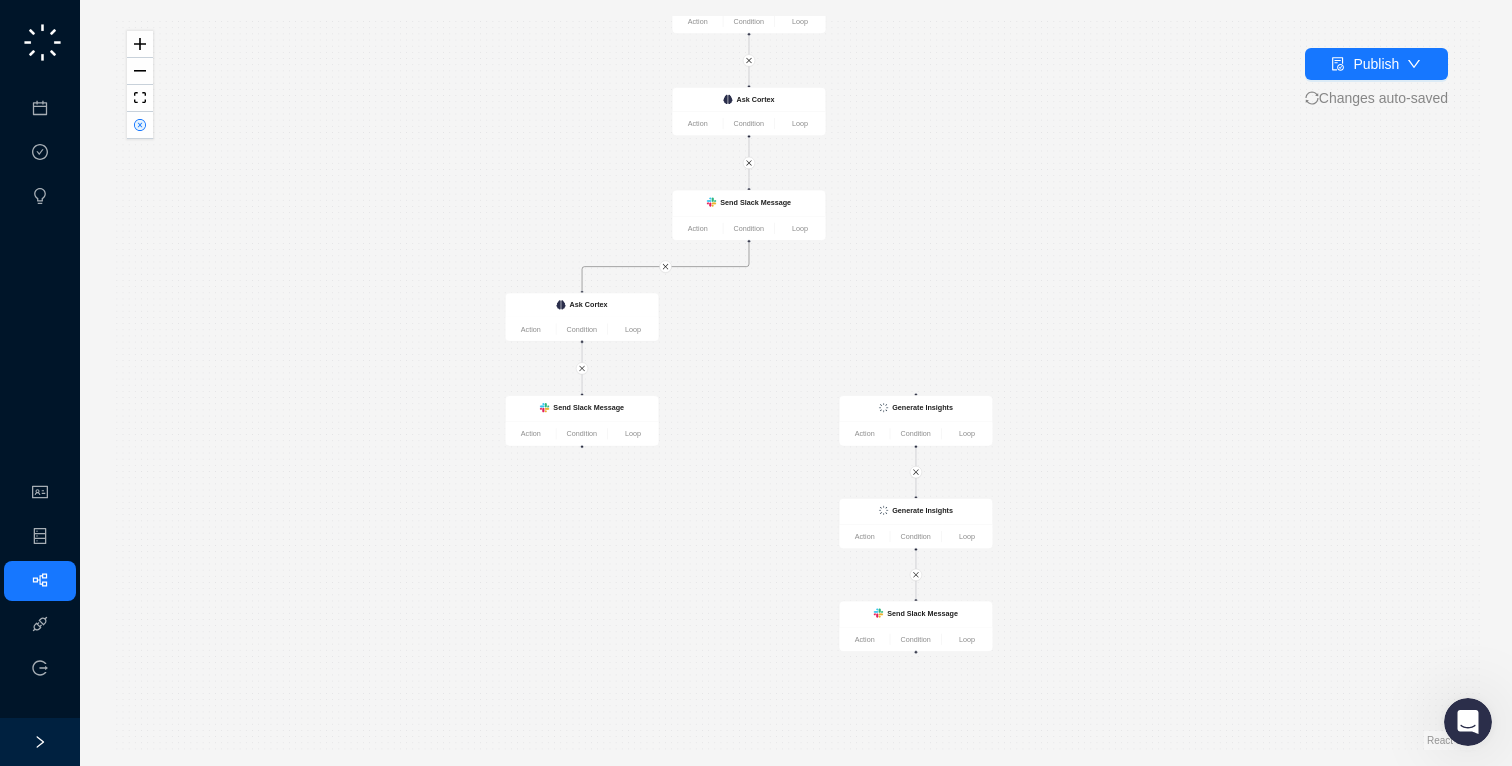 drag, startPoint x: 750, startPoint y: 262, endPoint x: 766, endPoint y: 268, distance: 17.088007 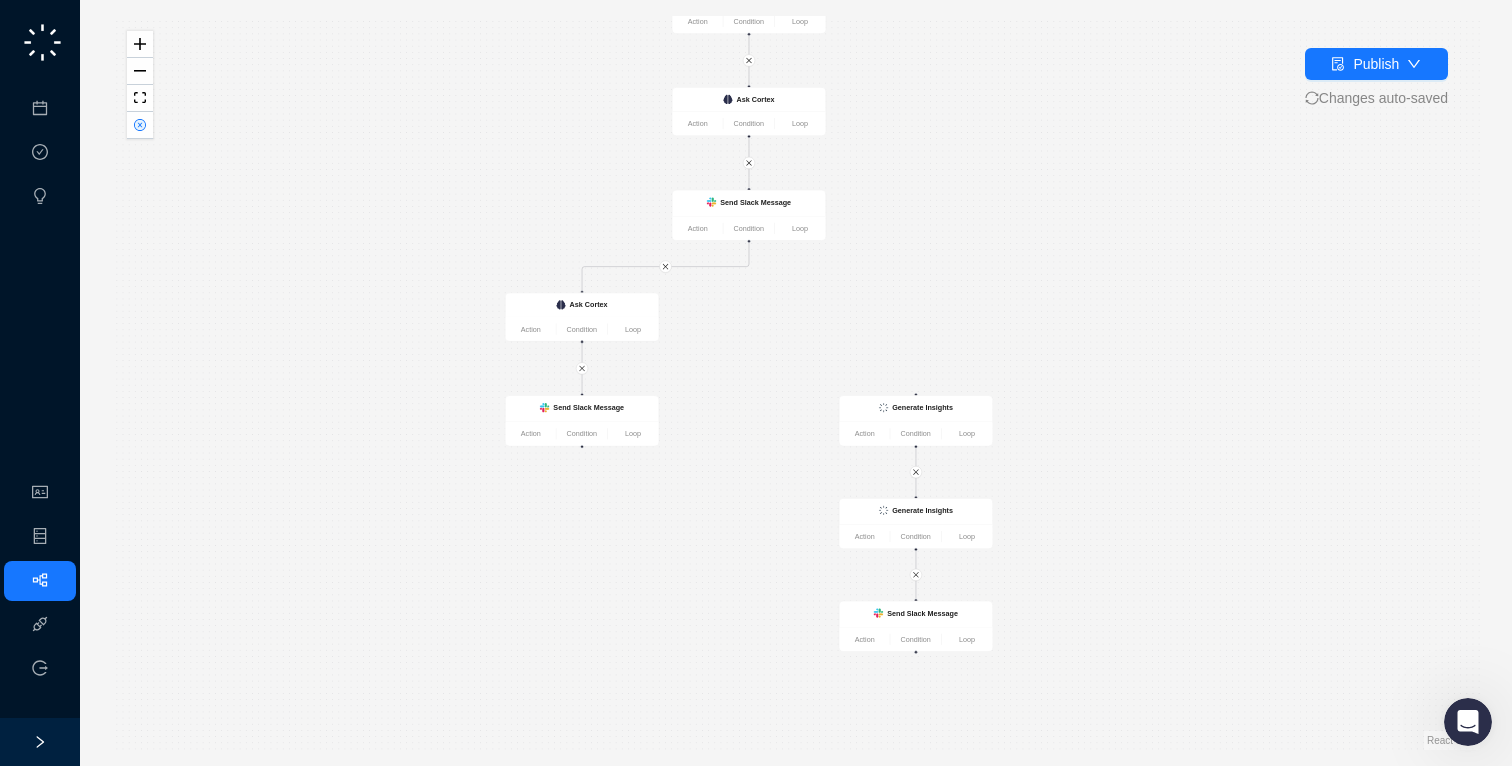 click on "Send Slack Message Action Condition Loop Send Slack Message Action Condition Loop CRM Record Updated Action Condition Loop Generate Insights Action Condition Loop Generate Insights Action Condition Loop Ask Cortex Action Condition Loop Ask Cortex Action Condition Loop Send Slack Message Action Condition Loop" at bounding box center [796, 383] 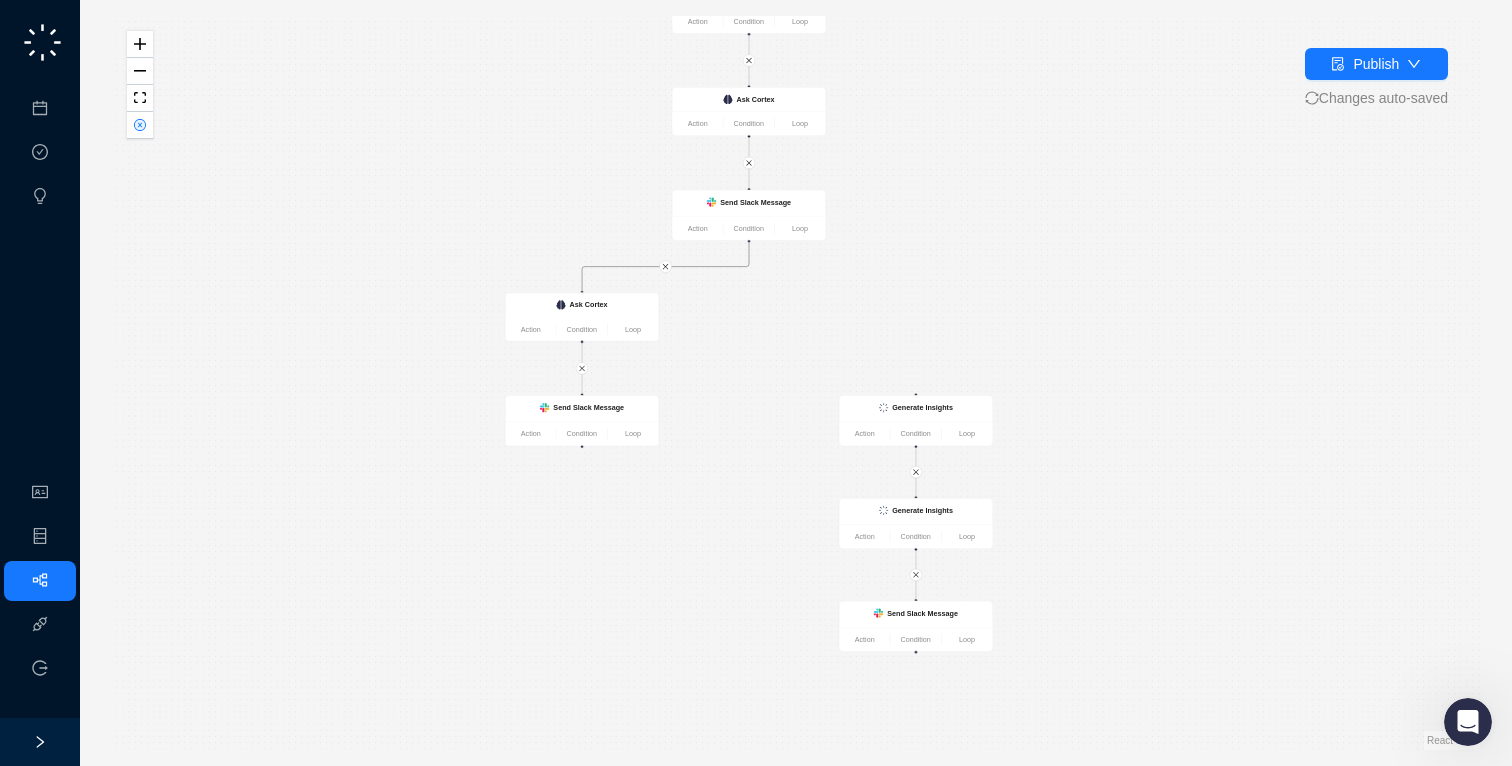 drag, startPoint x: 745, startPoint y: 268, endPoint x: 813, endPoint y: 295, distance: 73.1642 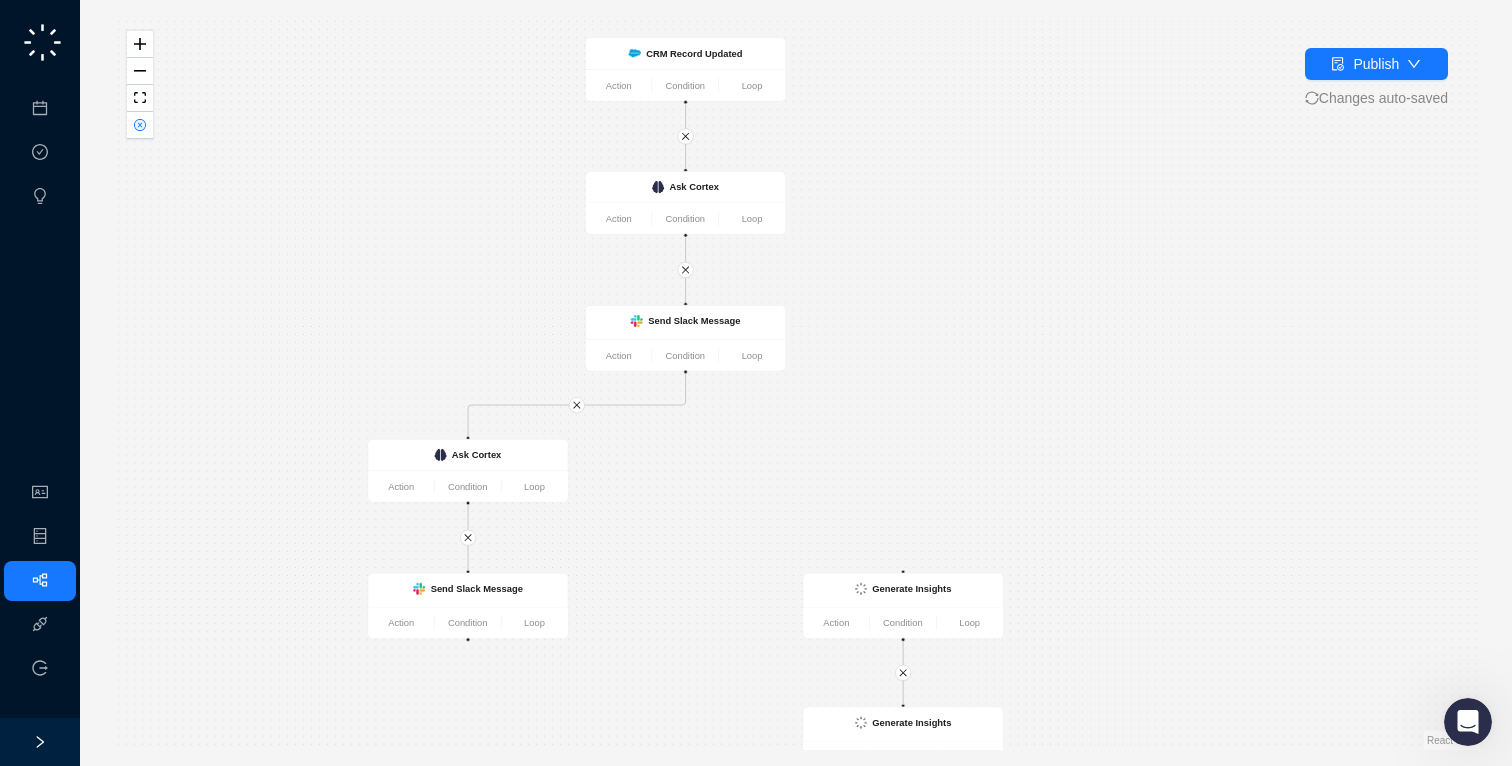 drag, startPoint x: 873, startPoint y: 242, endPoint x: 823, endPoint y: 429, distance: 193.5691 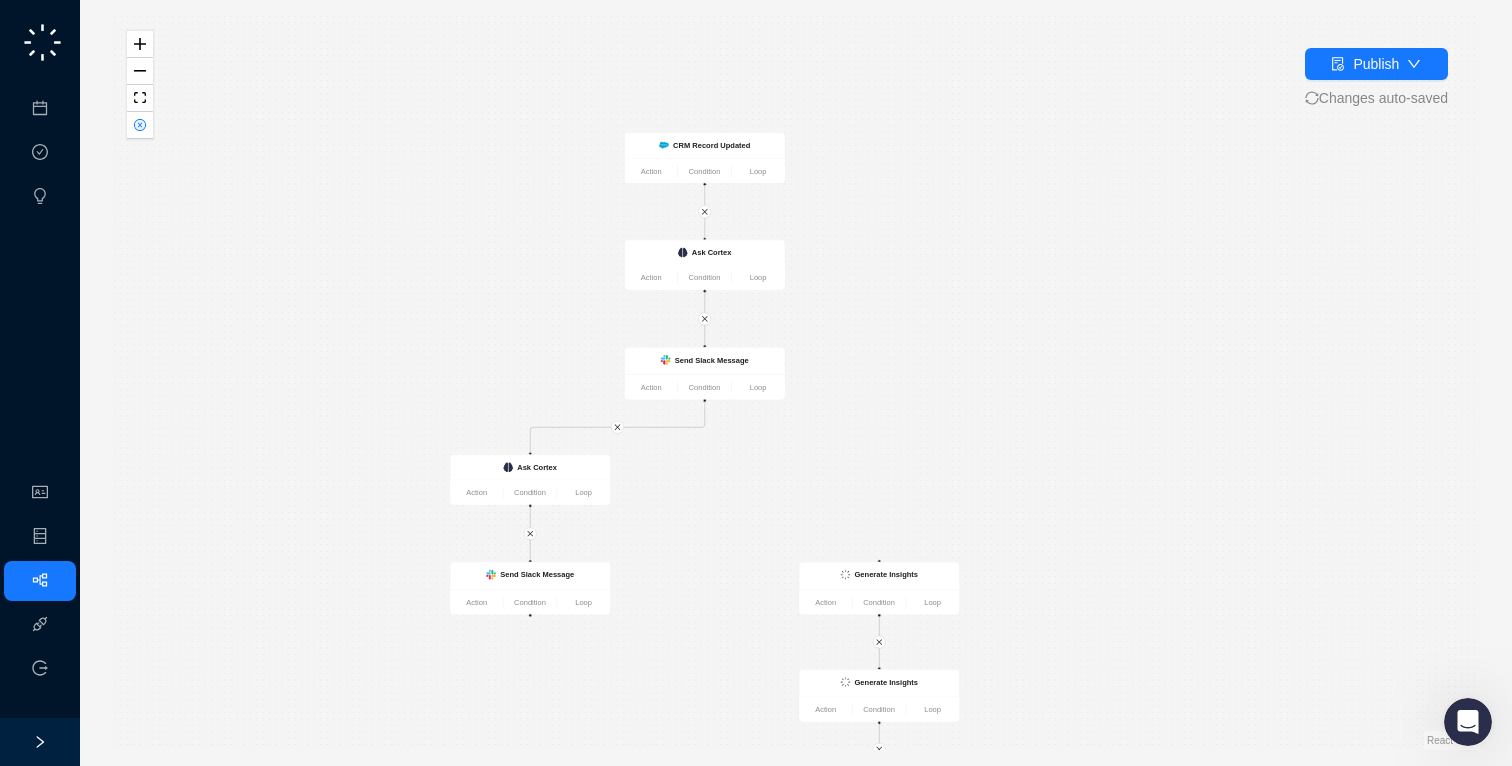 drag, startPoint x: 821, startPoint y: 431, endPoint x: 786, endPoint y: 328, distance: 108.78419 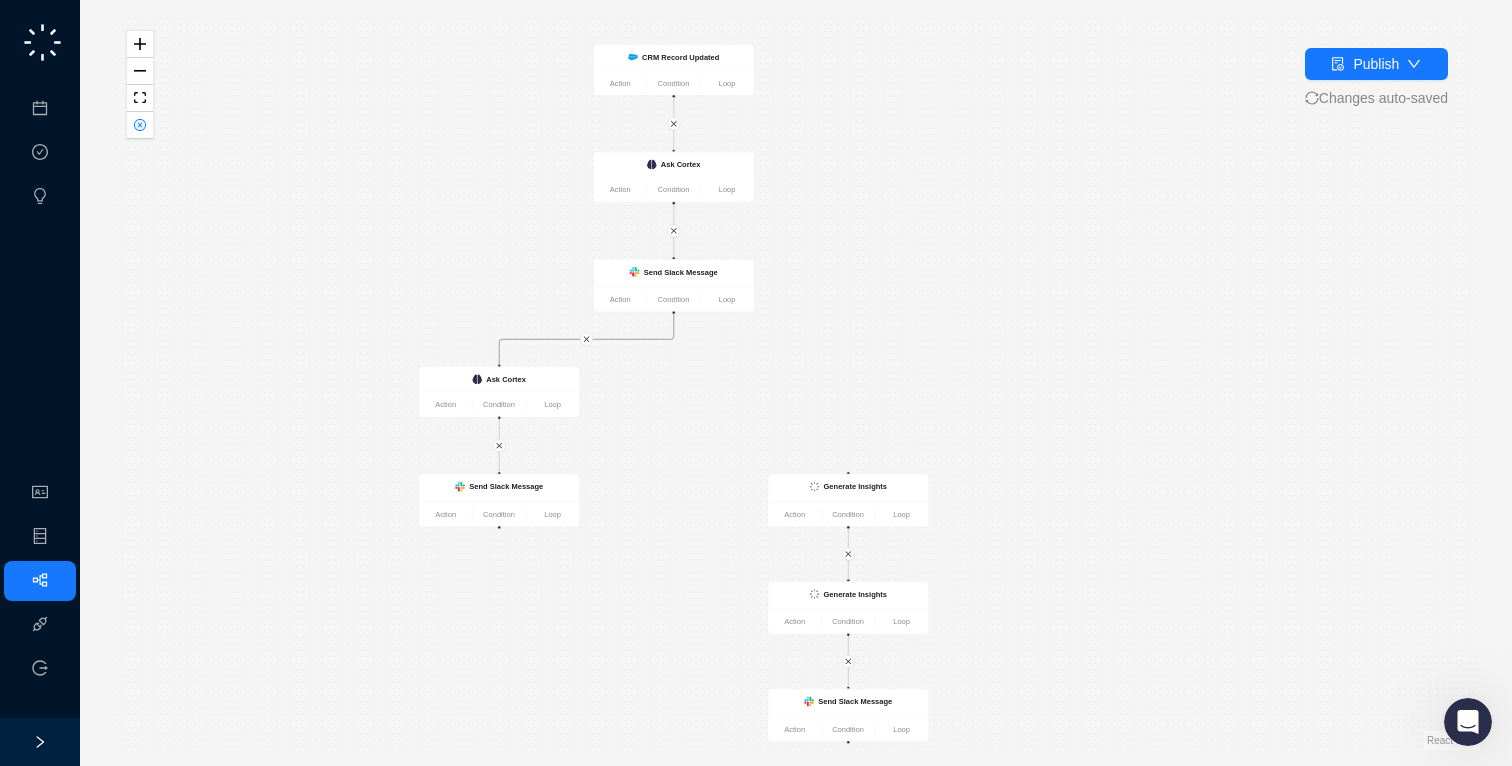 drag, startPoint x: 672, startPoint y: 337, endPoint x: 738, endPoint y: 360, distance: 69.89278 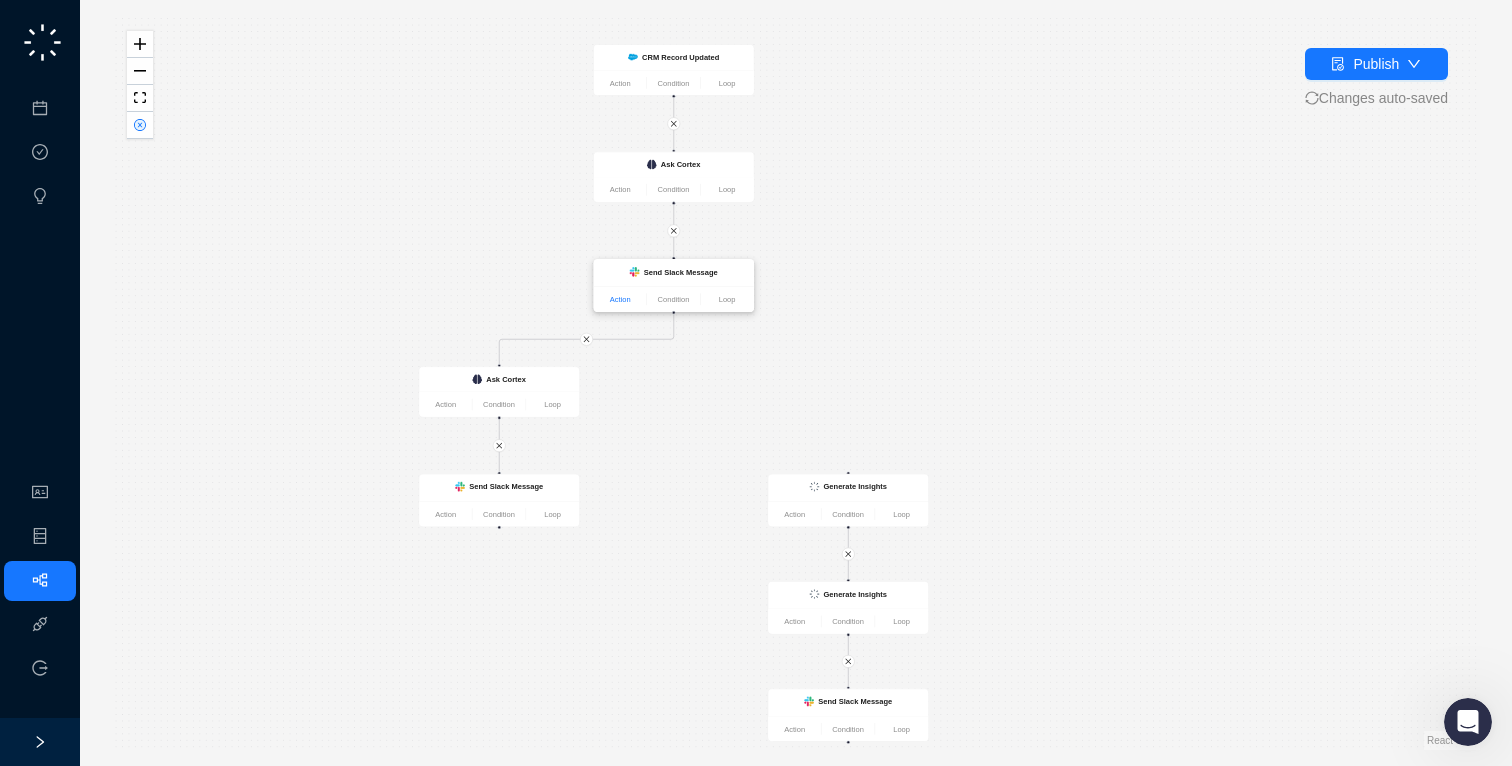 click on "Action" at bounding box center (620, 299) 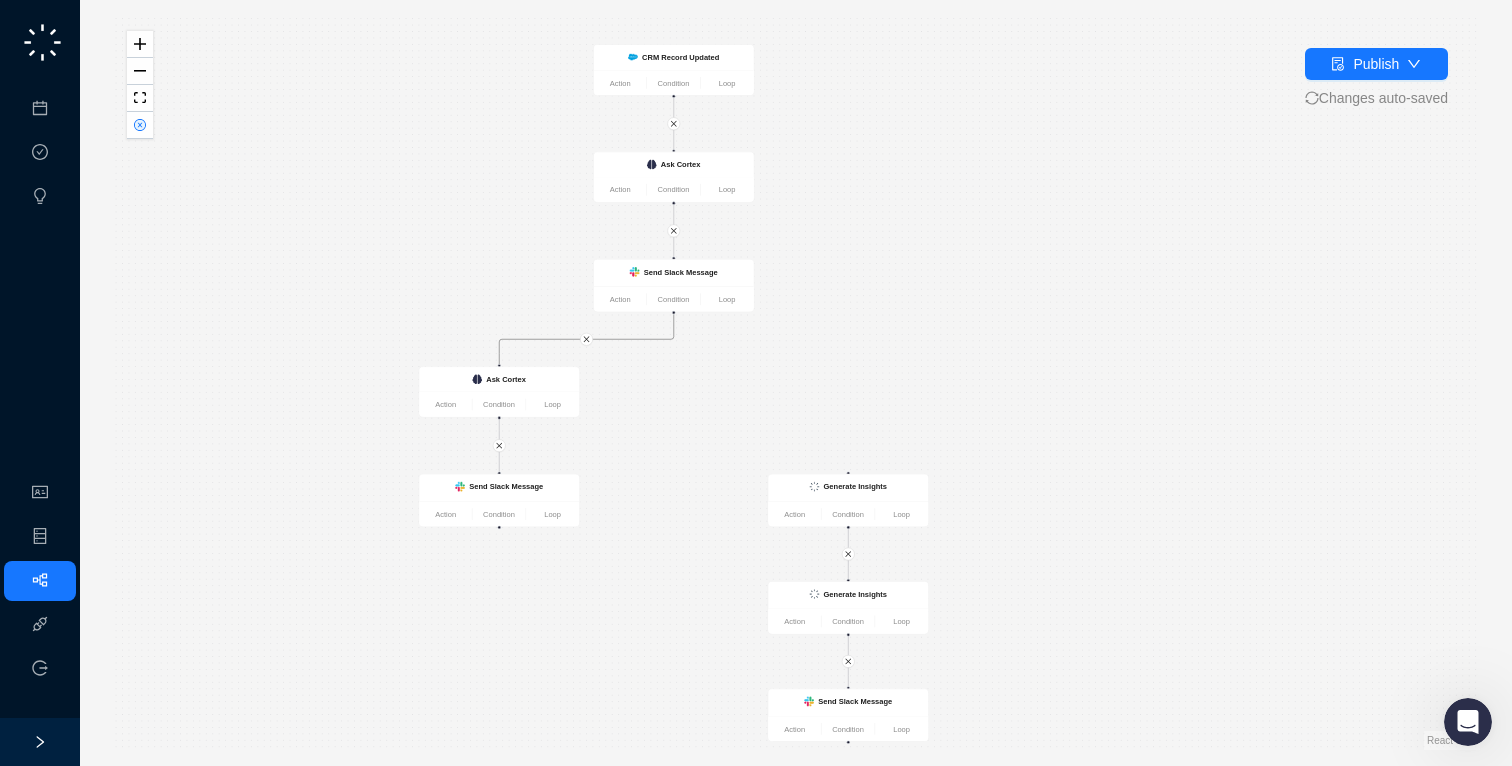 drag, startPoint x: 673, startPoint y: 341, endPoint x: 718, endPoint y: 368, distance: 52.478565 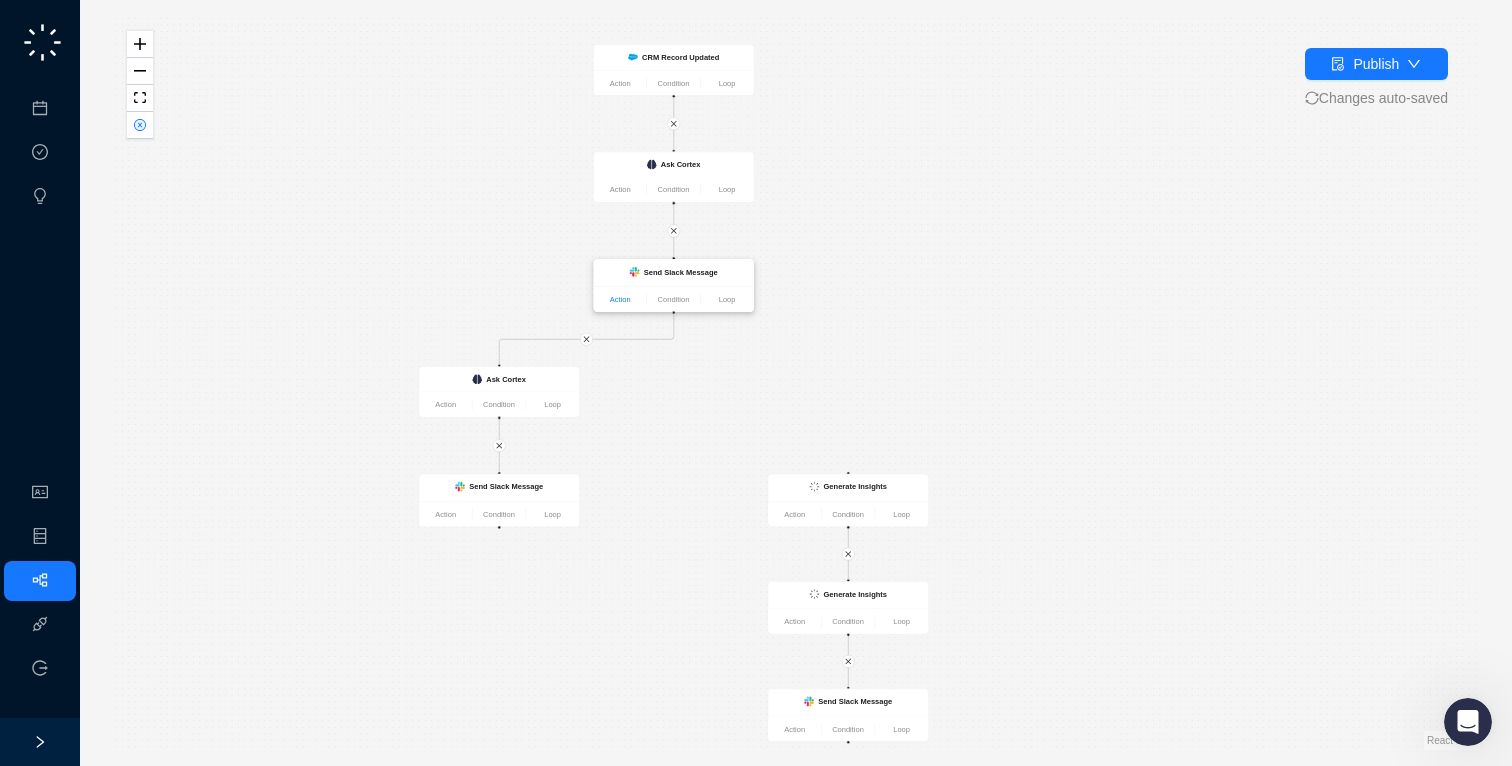 click on "Action" at bounding box center [620, 299] 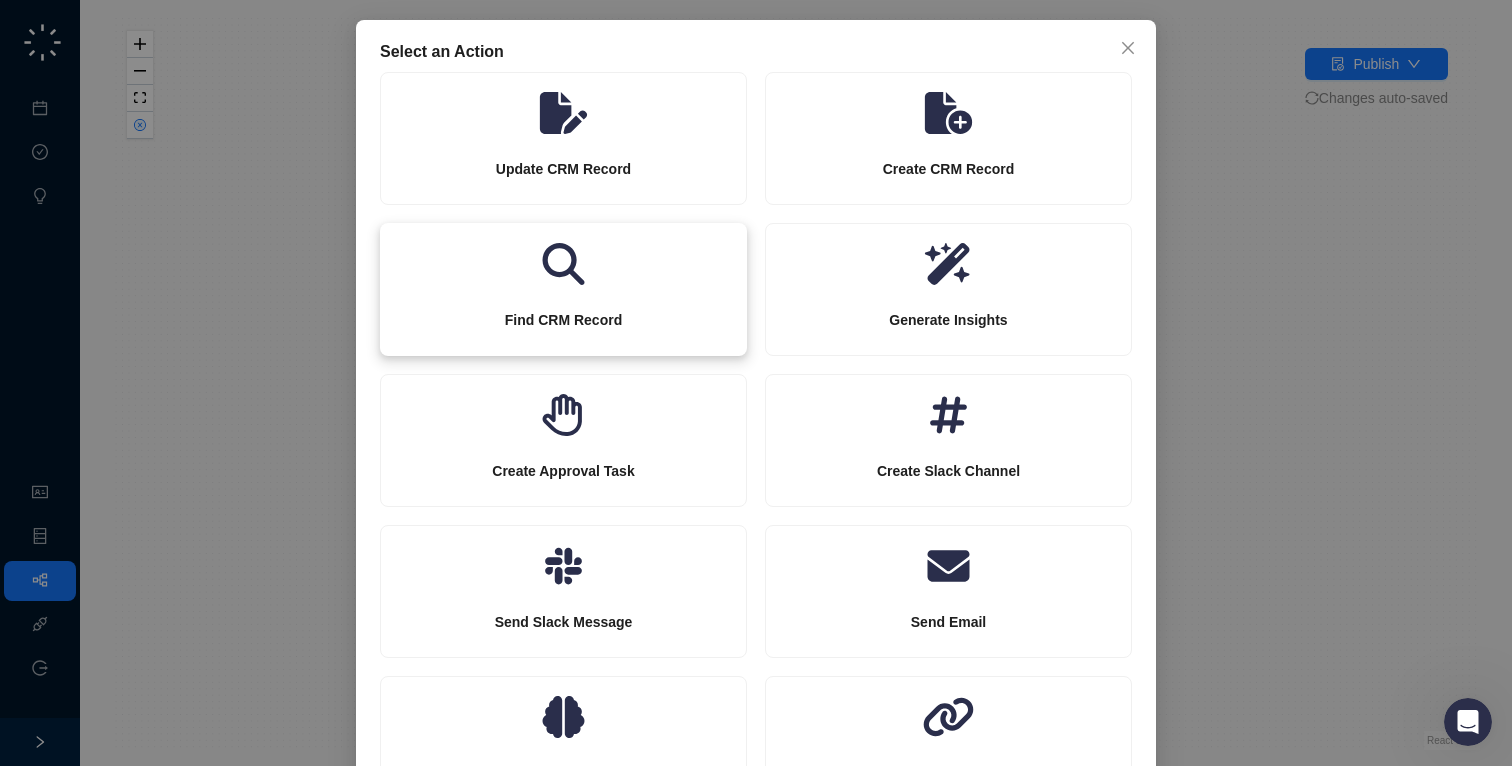 scroll, scrollTop: 0, scrollLeft: 0, axis: both 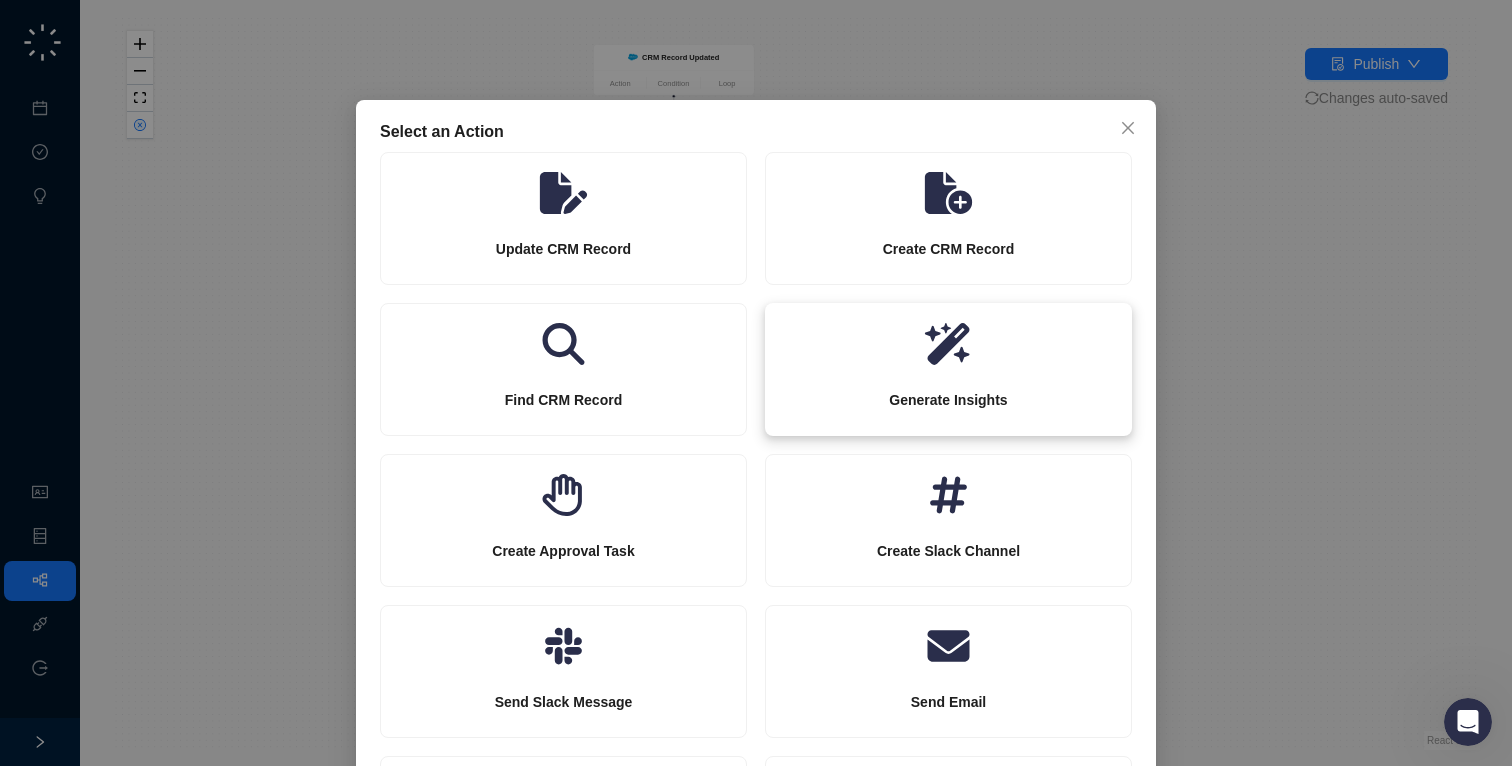 click 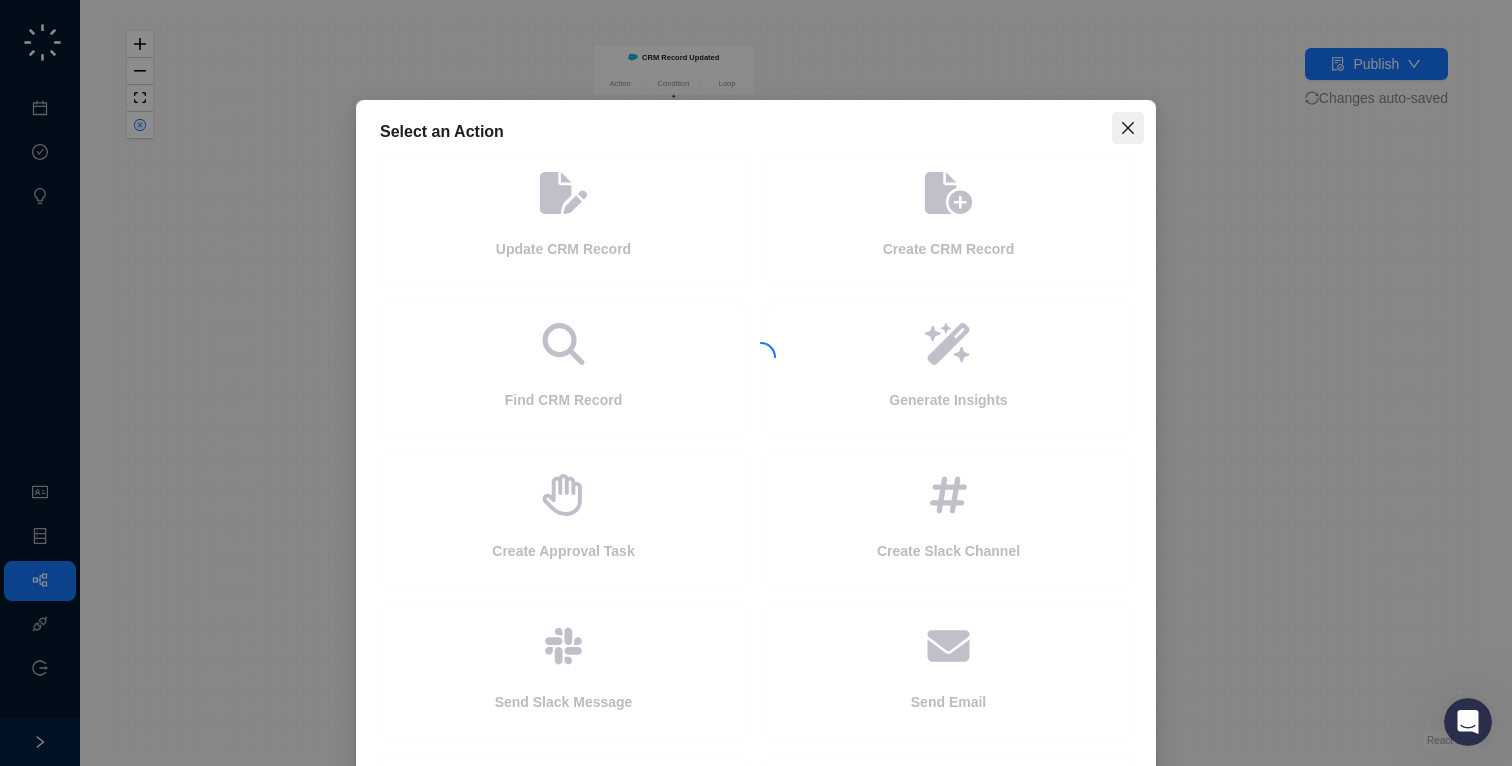 click 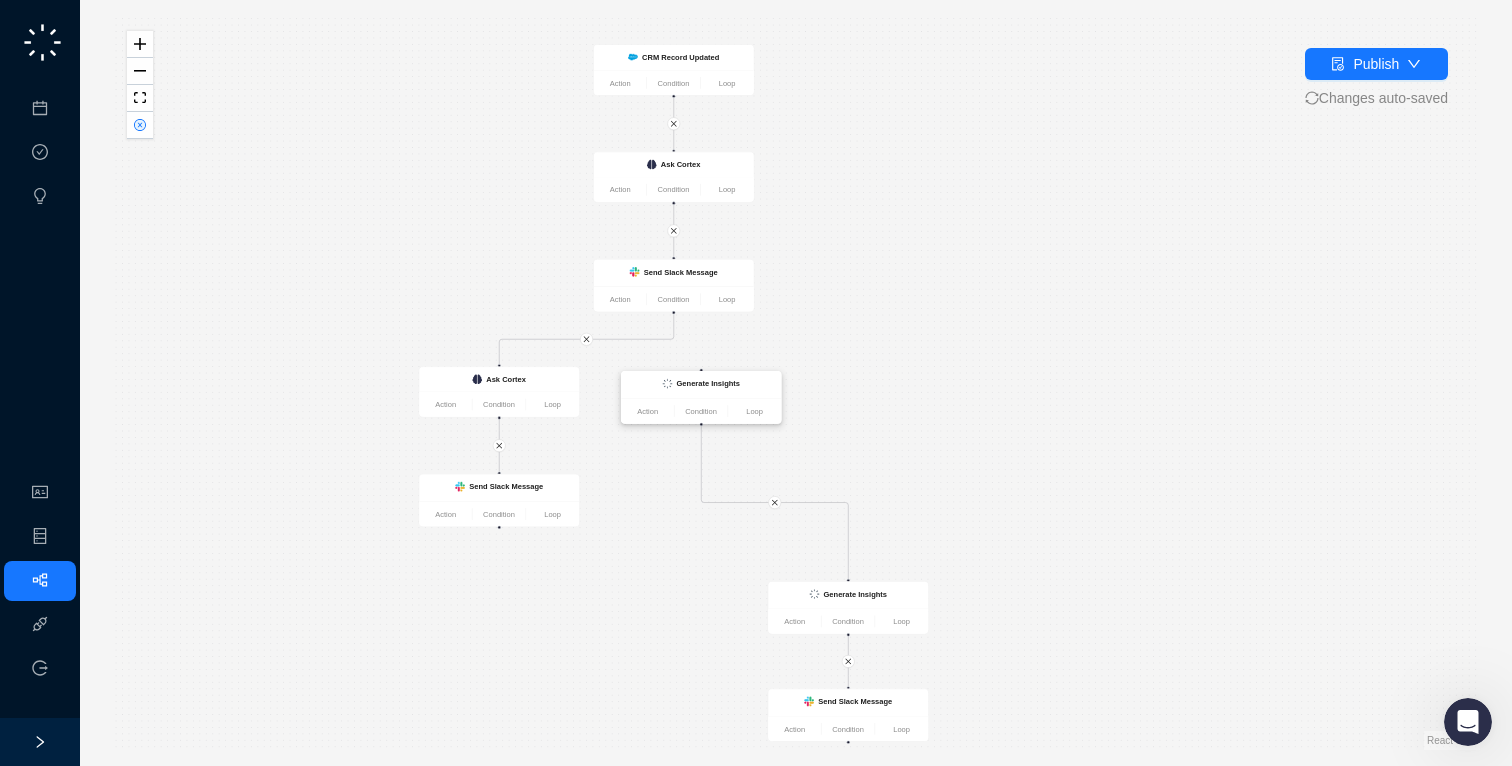 drag, startPoint x: 848, startPoint y: 477, endPoint x: 770, endPoint y: 447, distance: 83.57033 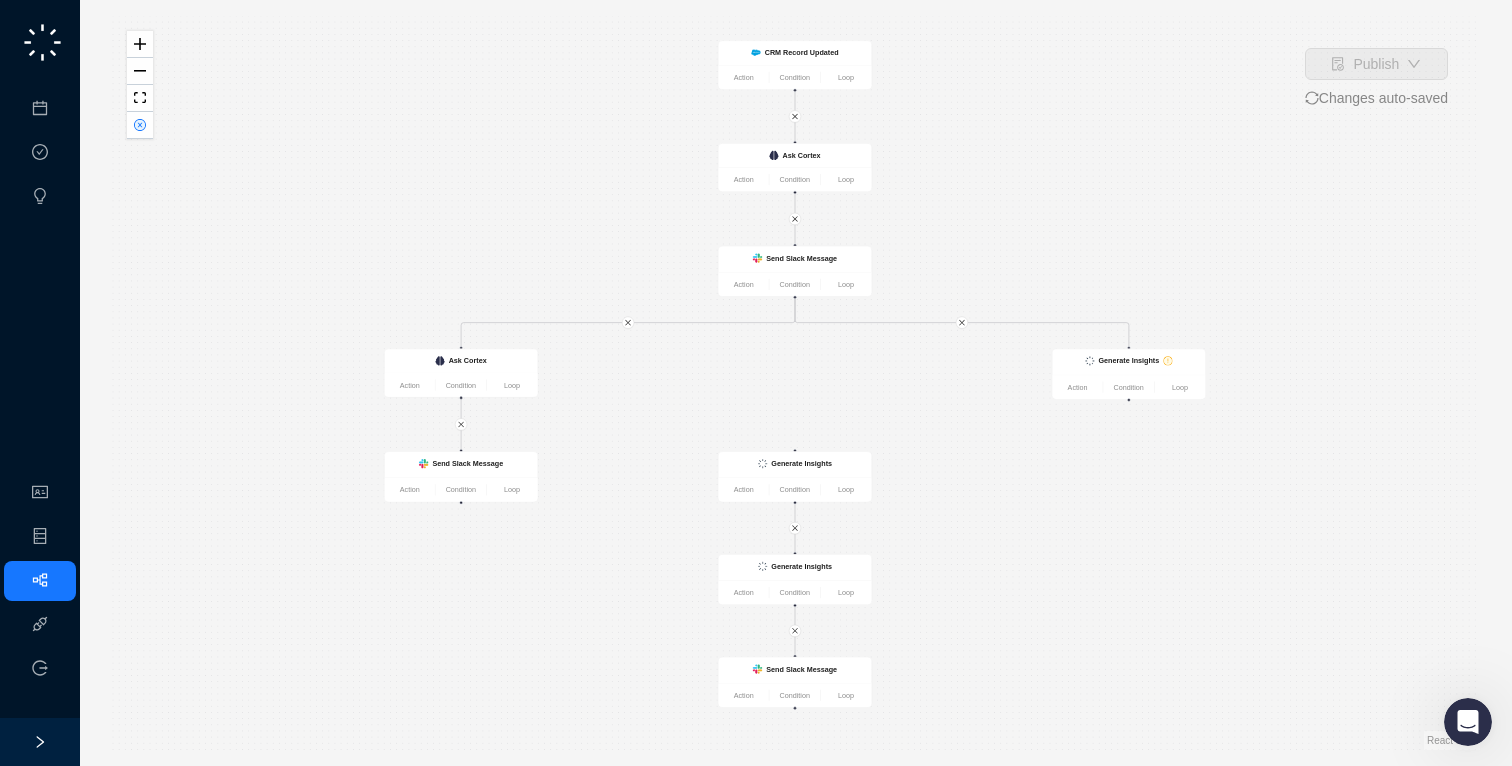 click on "Send Slack Message Action Condition Loop Send Slack Message Action Condition Loop Generate Insights Action Condition Loop CRM Record Updated Action Condition Loop Generate Insights Action Condition Loop Generate Insights Action Condition Loop Ask Cortex Action Condition Loop Ask Cortex Action Condition Loop Send Slack Message Action Condition Loop" at bounding box center [796, 383] 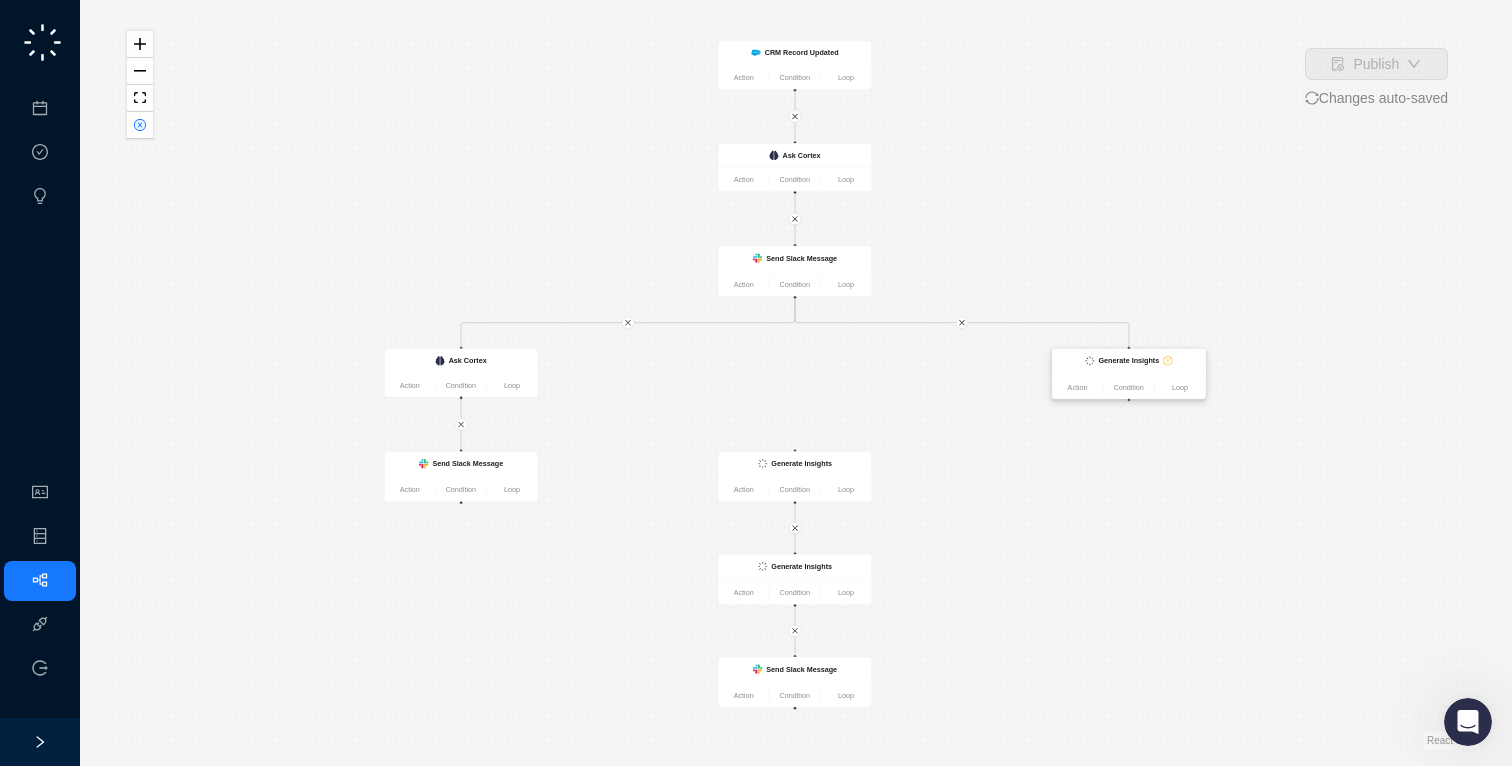 click on "Generate Insights" at bounding box center [1129, 361] 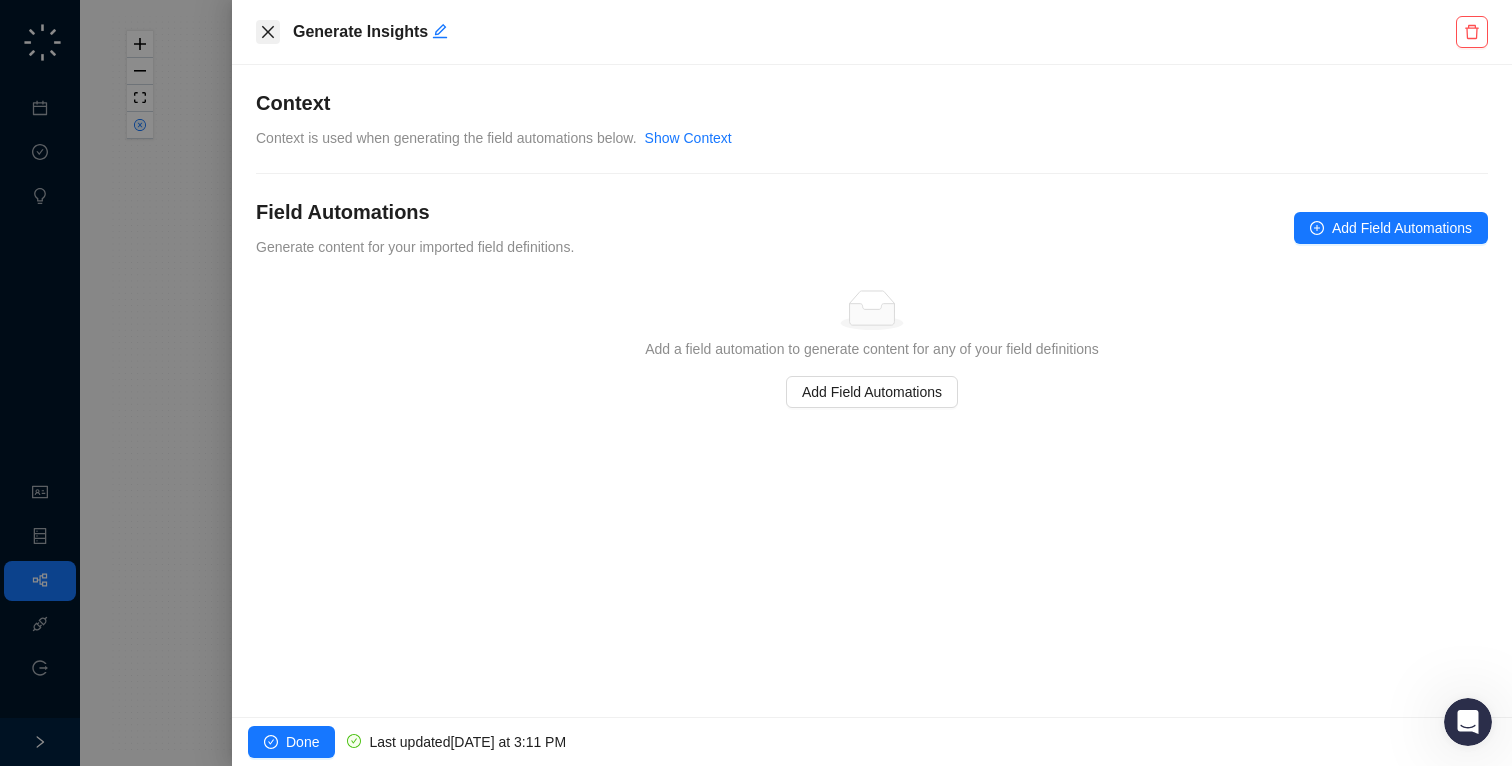 click at bounding box center (268, 32) 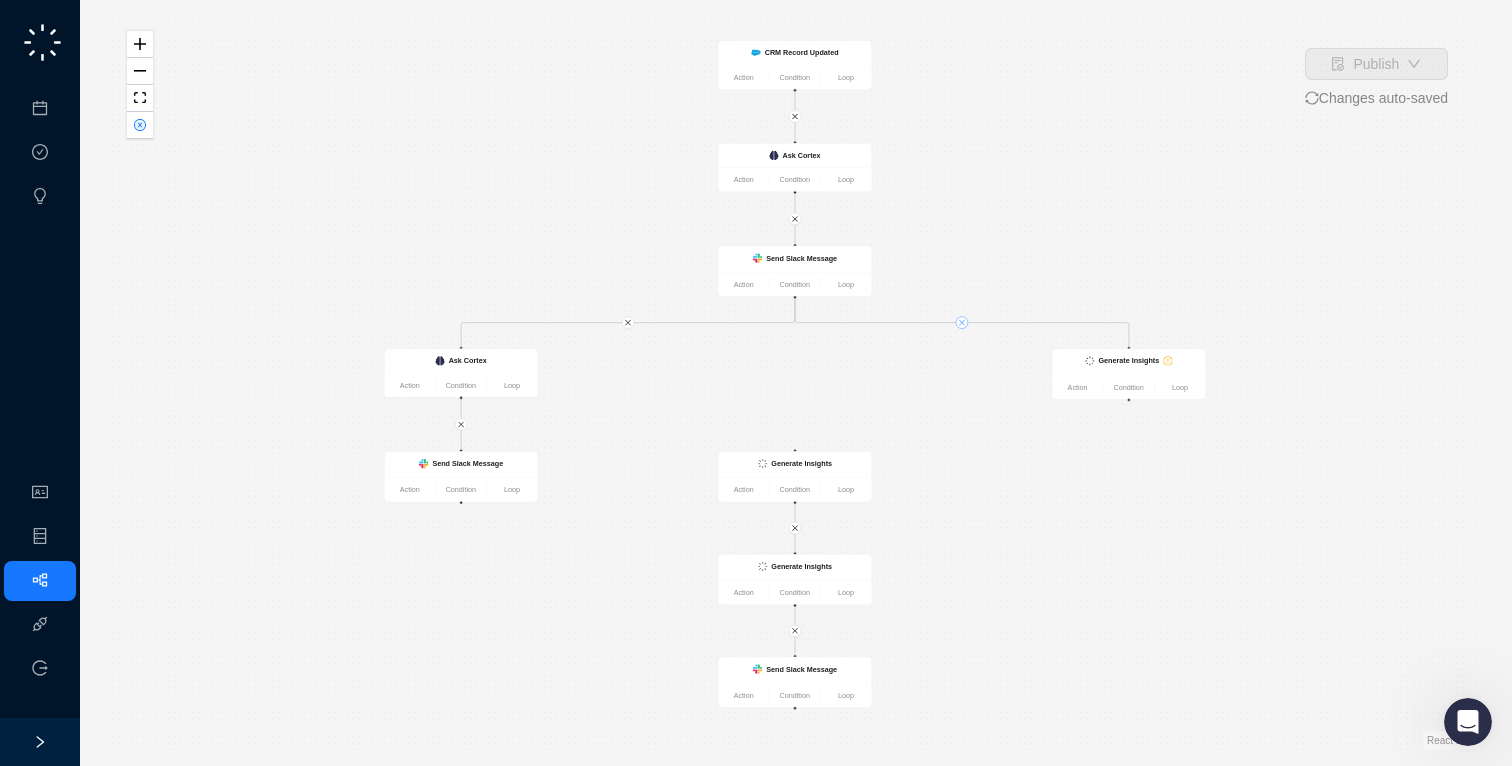 click 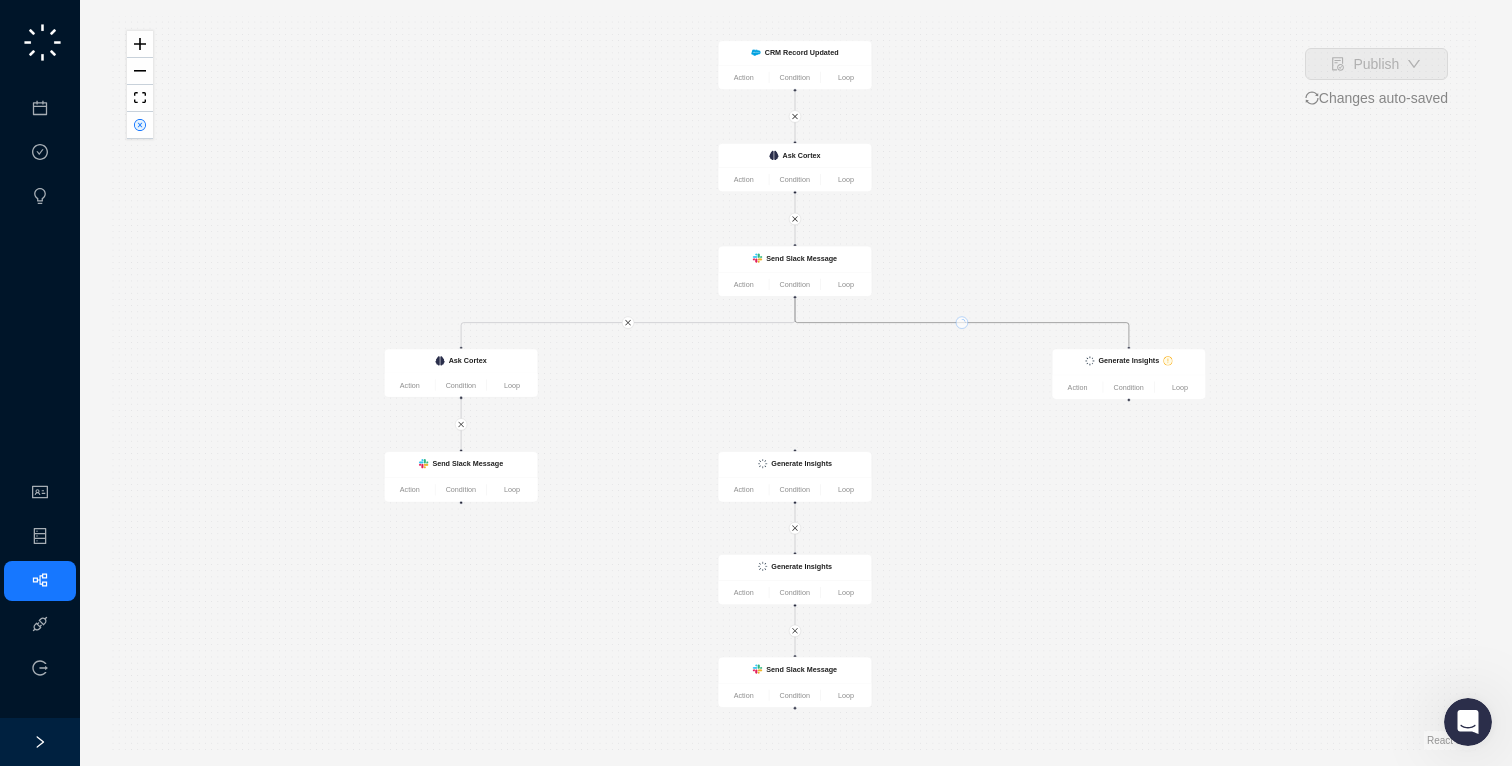 drag, startPoint x: 960, startPoint y: 325, endPoint x: 920, endPoint y: 368, distance: 58.728188 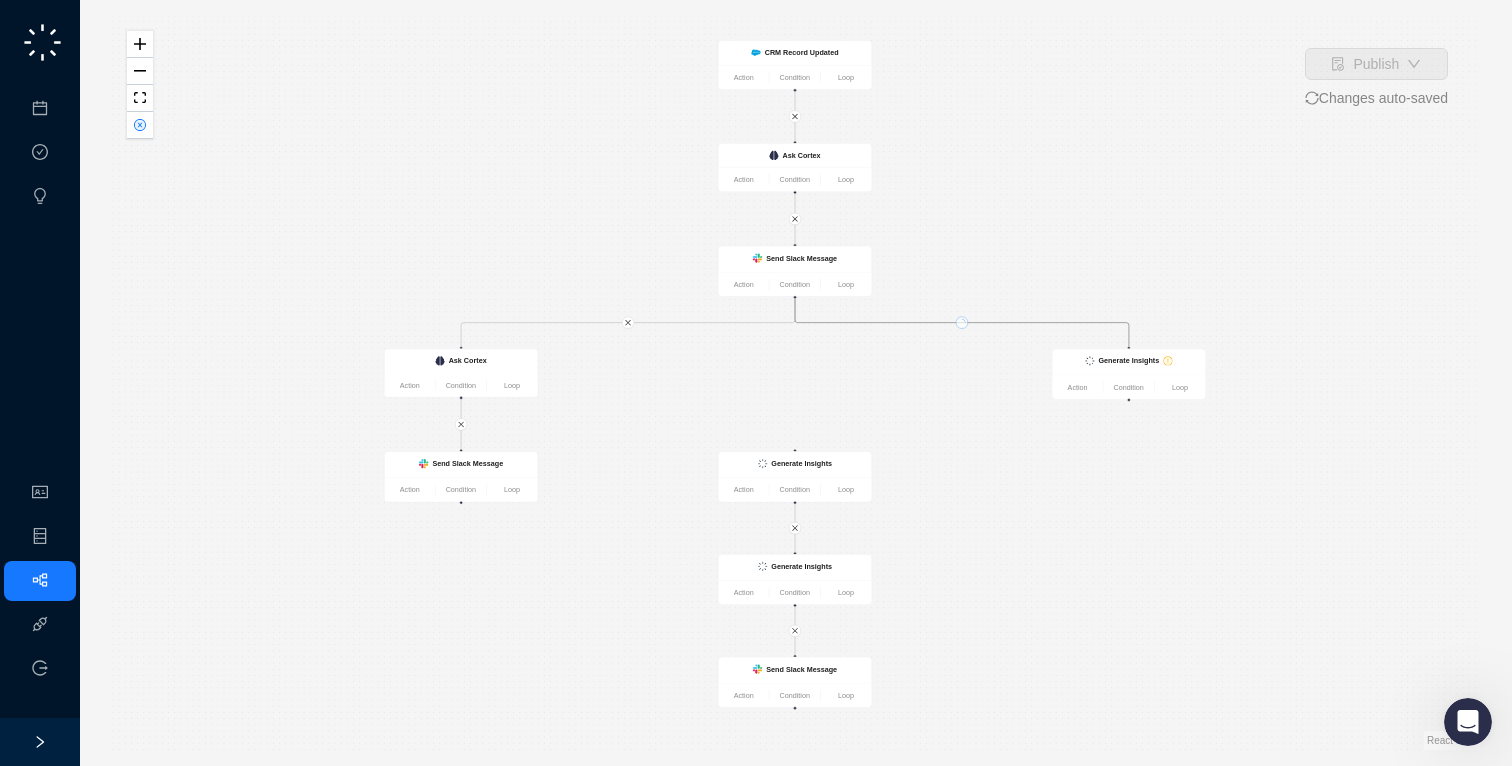 click on "Send Slack Message Action Condition Loop Send Slack Message Action Condition Loop Generate Insights Action Condition Loop CRM Record Updated Action Condition Loop Generate Insights Action Condition Loop Generate Insights Action Condition Loop Ask Cortex Action Condition Loop Ask Cortex Action Condition Loop Send Slack Message Action Condition Loop" at bounding box center [796, 383] 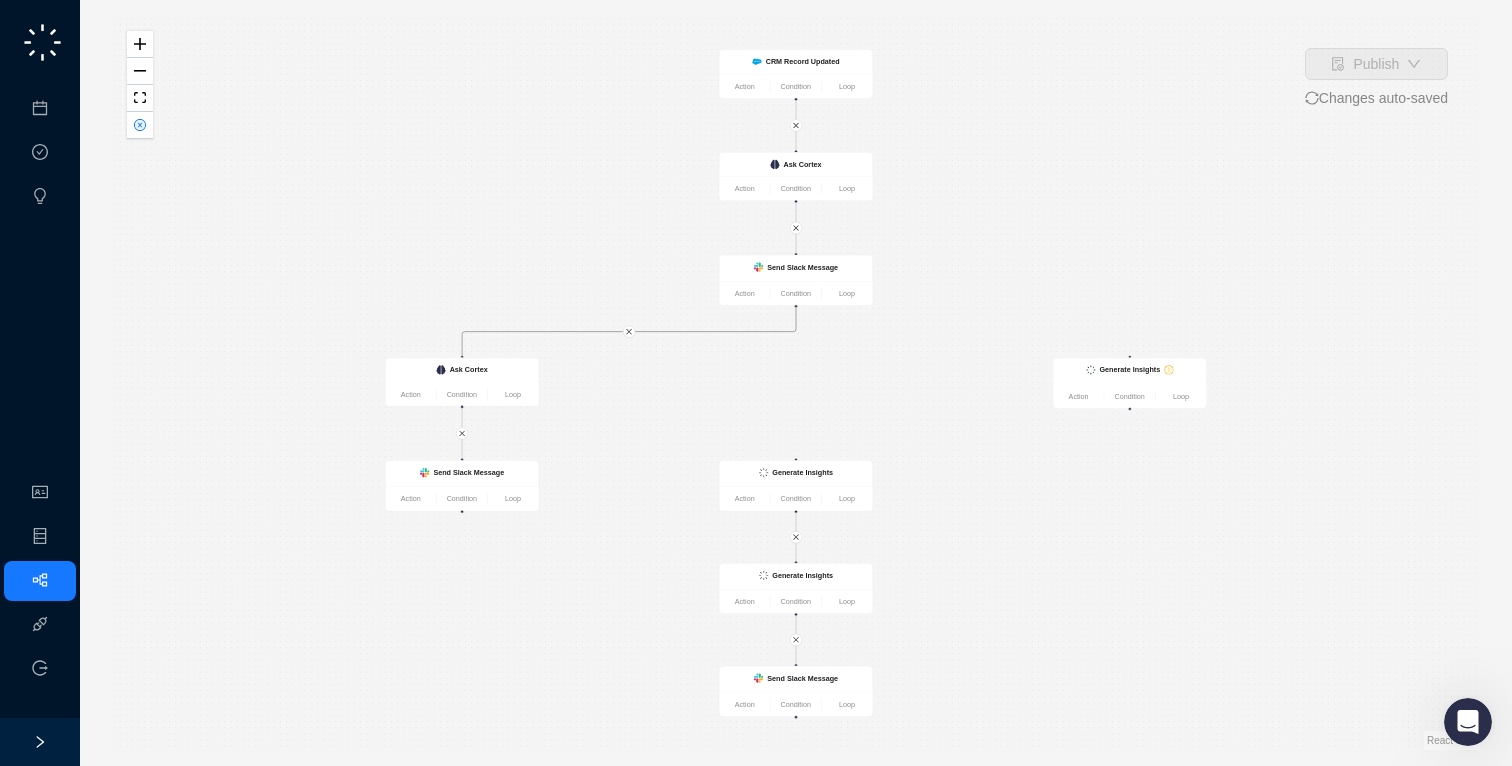 drag, startPoint x: 797, startPoint y: 308, endPoint x: 831, endPoint y: 425, distance: 121.84006 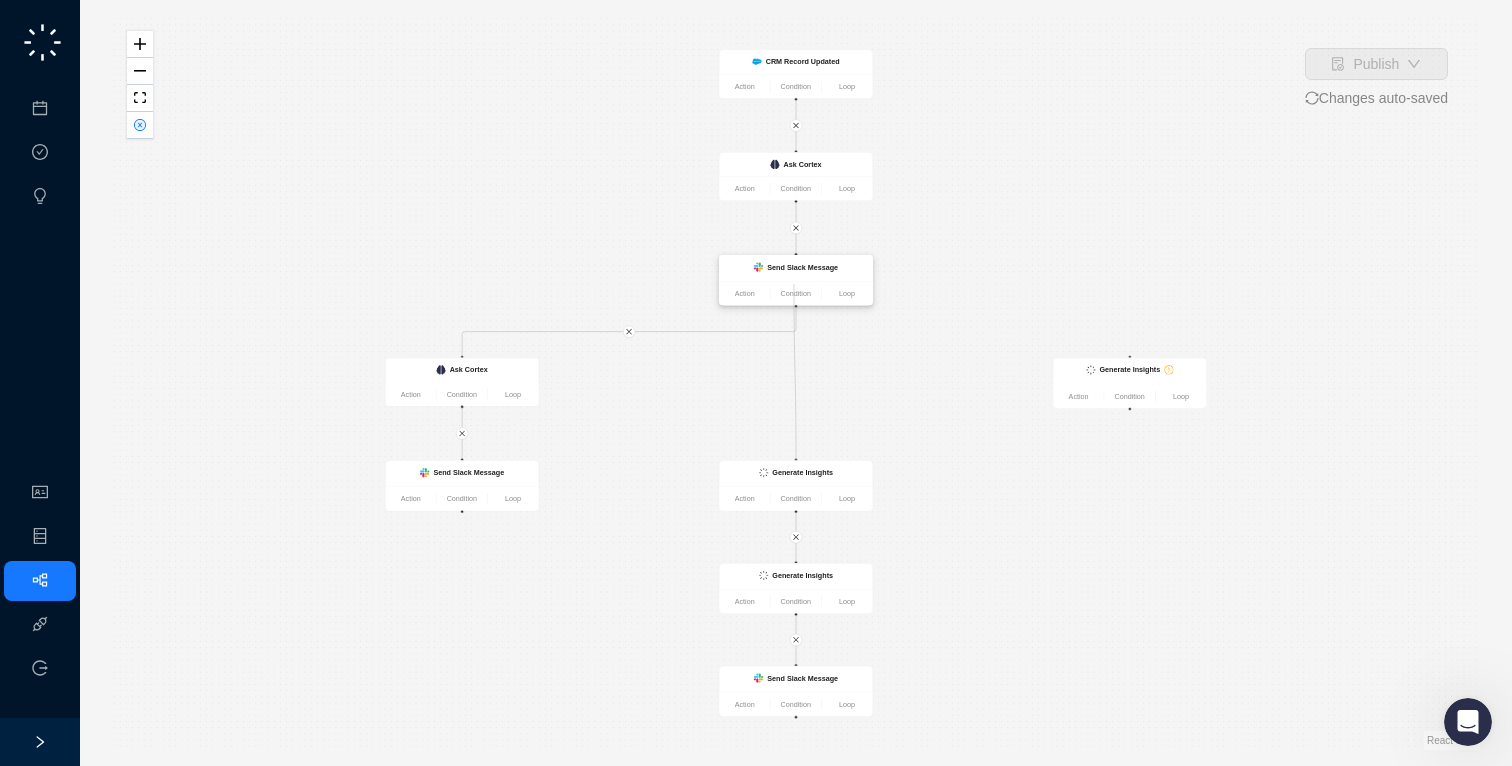 drag, startPoint x: 795, startPoint y: 458, endPoint x: 794, endPoint y: 284, distance: 174.00287 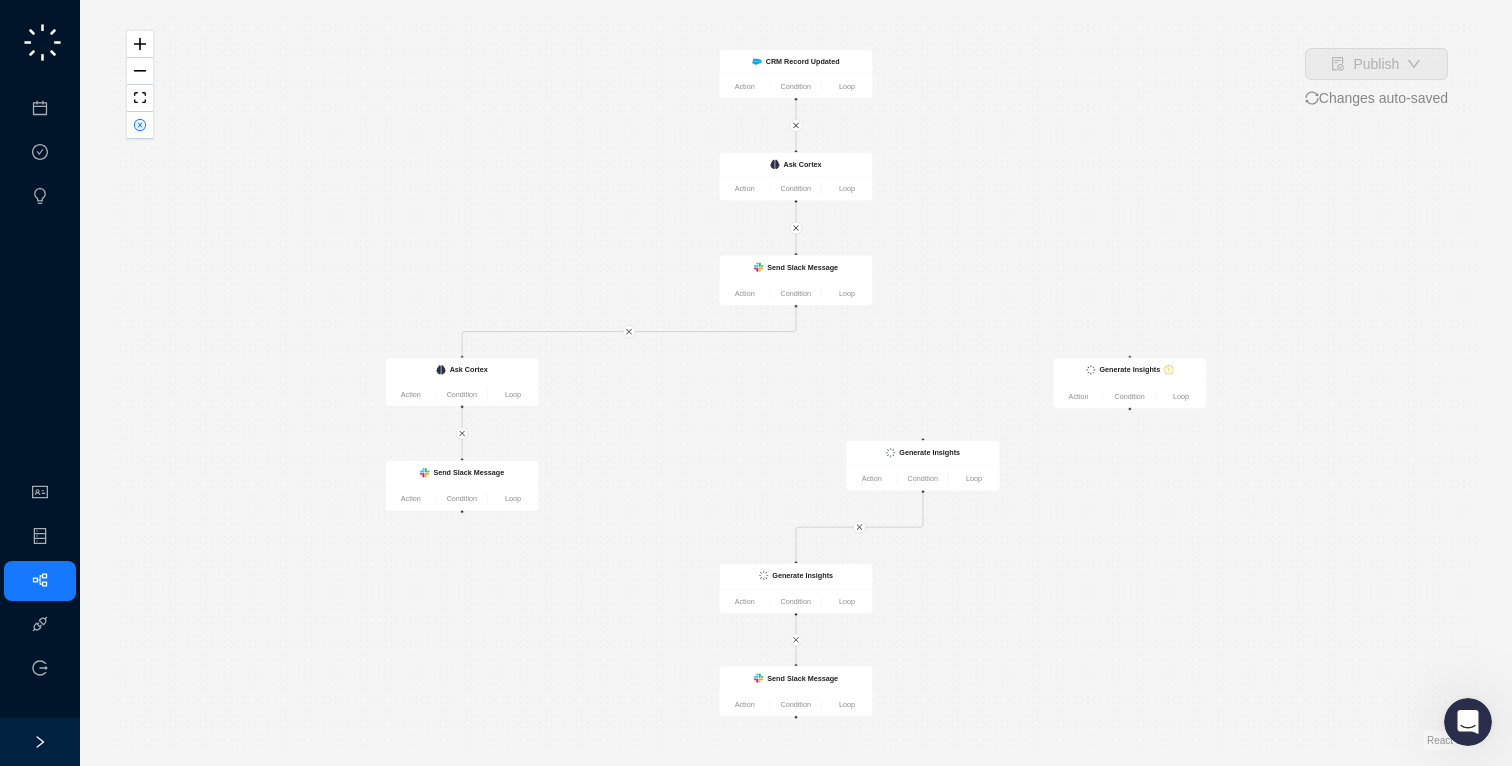 drag, startPoint x: 797, startPoint y: 460, endPoint x: 902, endPoint y: 429, distance: 109.48059 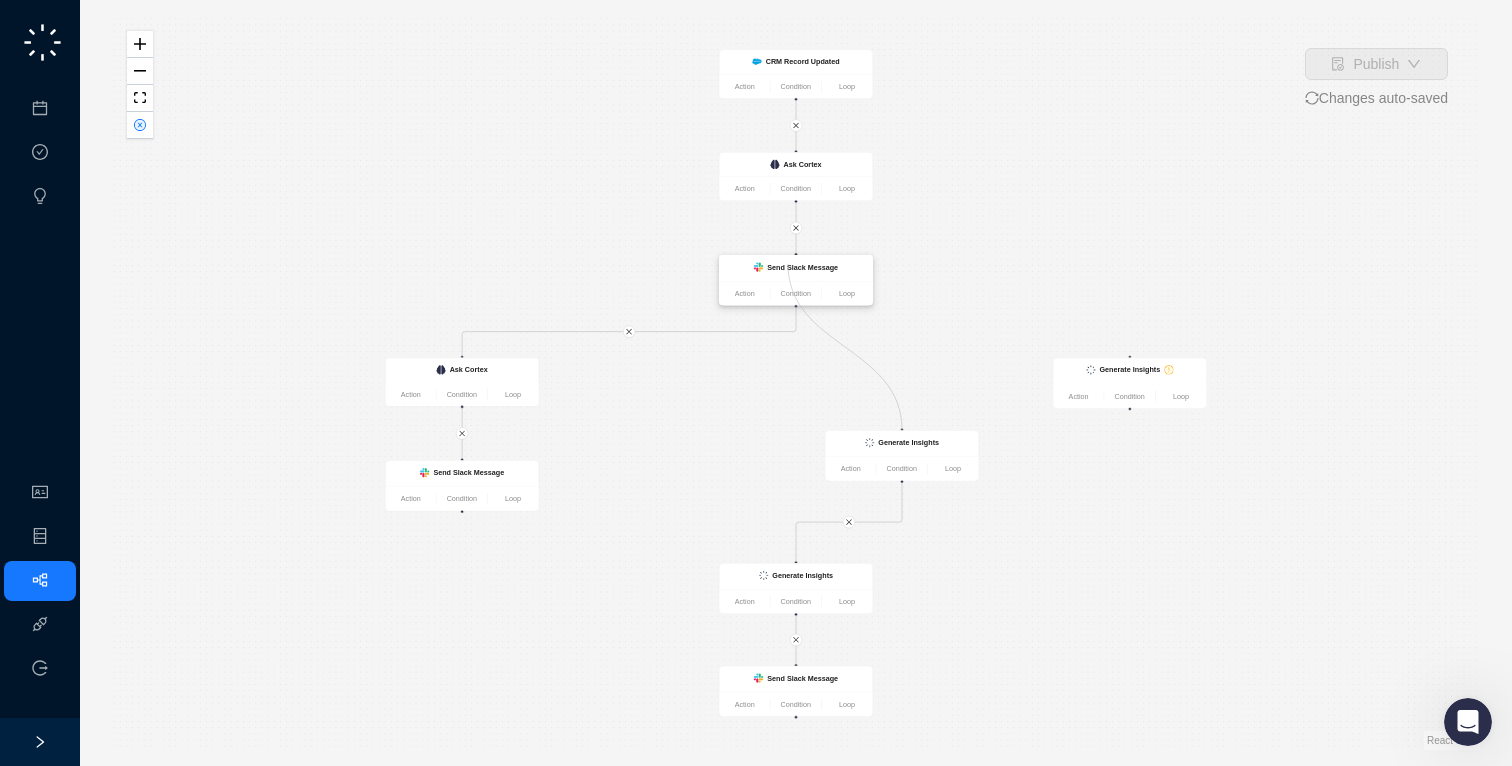drag, startPoint x: 902, startPoint y: 429, endPoint x: 788, endPoint y: 264, distance: 200.55174 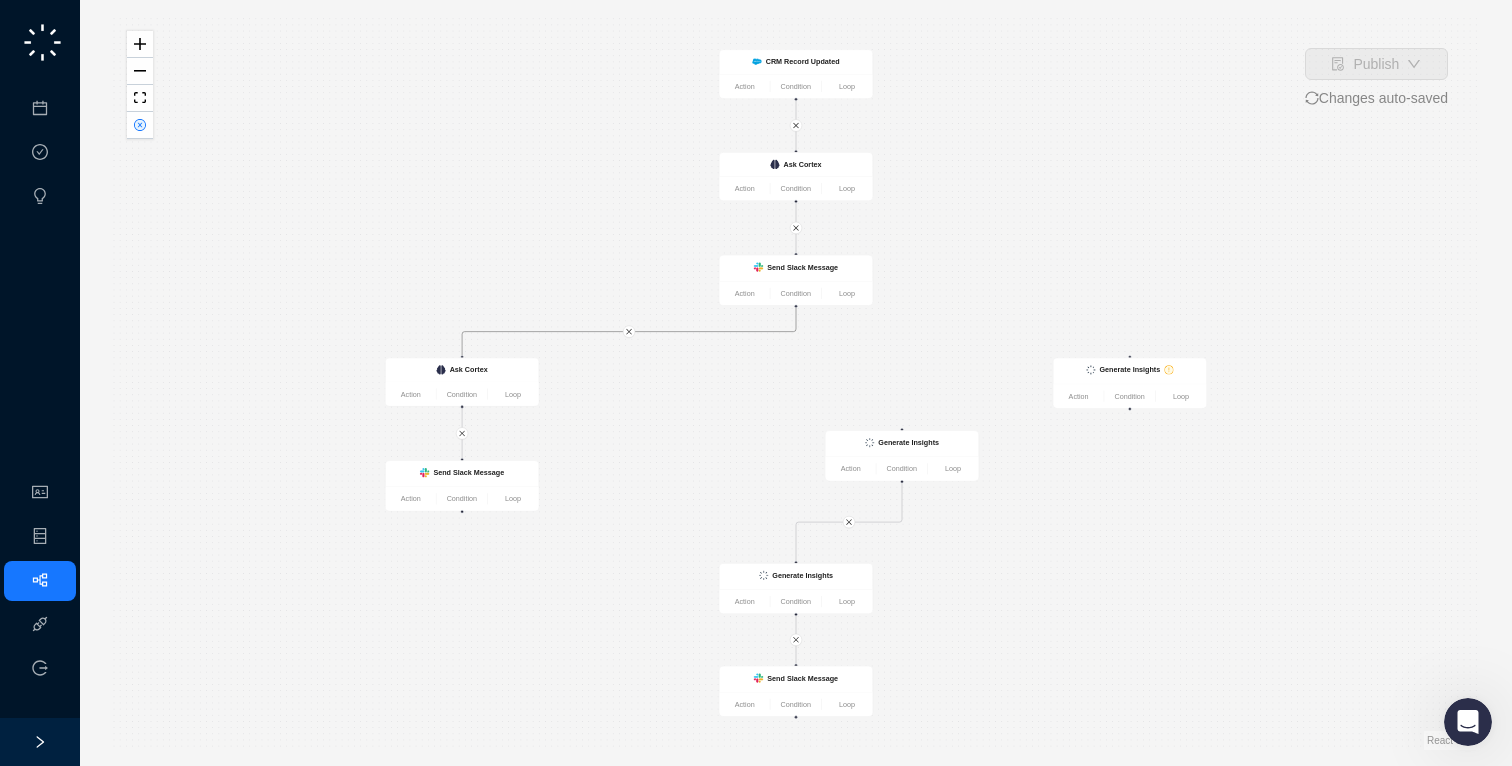 drag, startPoint x: 796, startPoint y: 308, endPoint x: 874, endPoint y: 421, distance: 137.30623 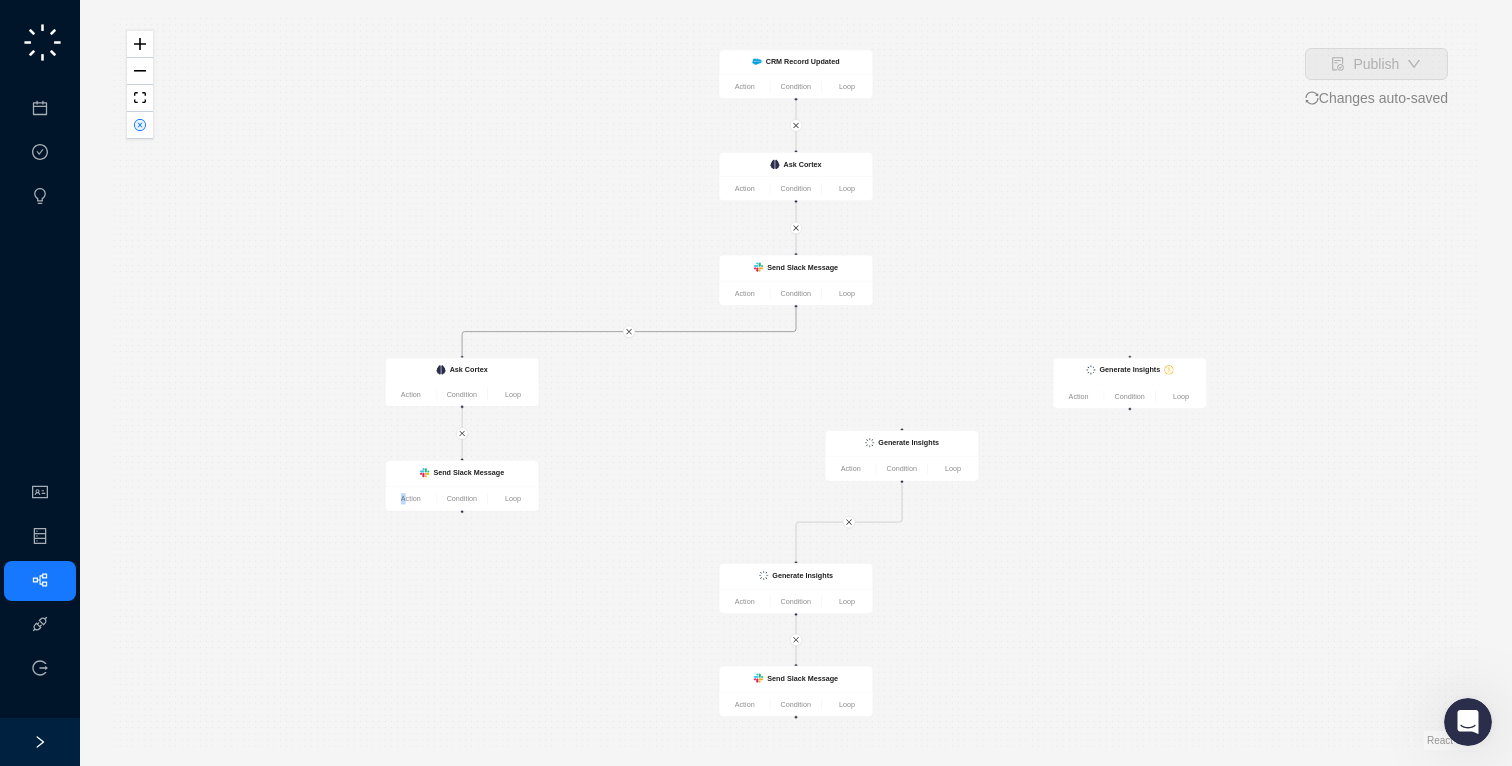 drag, startPoint x: 797, startPoint y: 309, endPoint x: 844, endPoint y: 343, distance: 58.00862 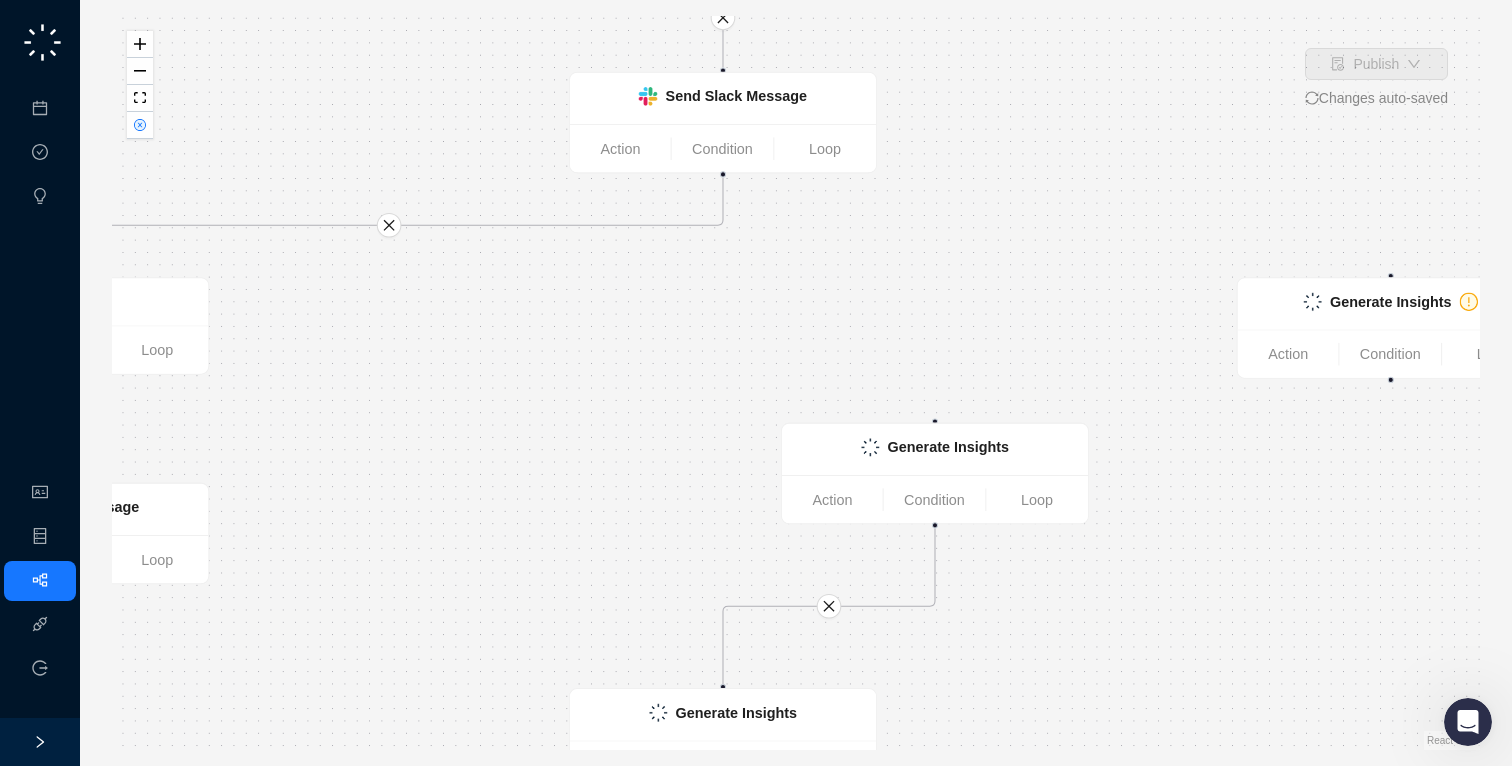 drag, startPoint x: 867, startPoint y: 419, endPoint x: 841, endPoint y: 315, distance: 107.200745 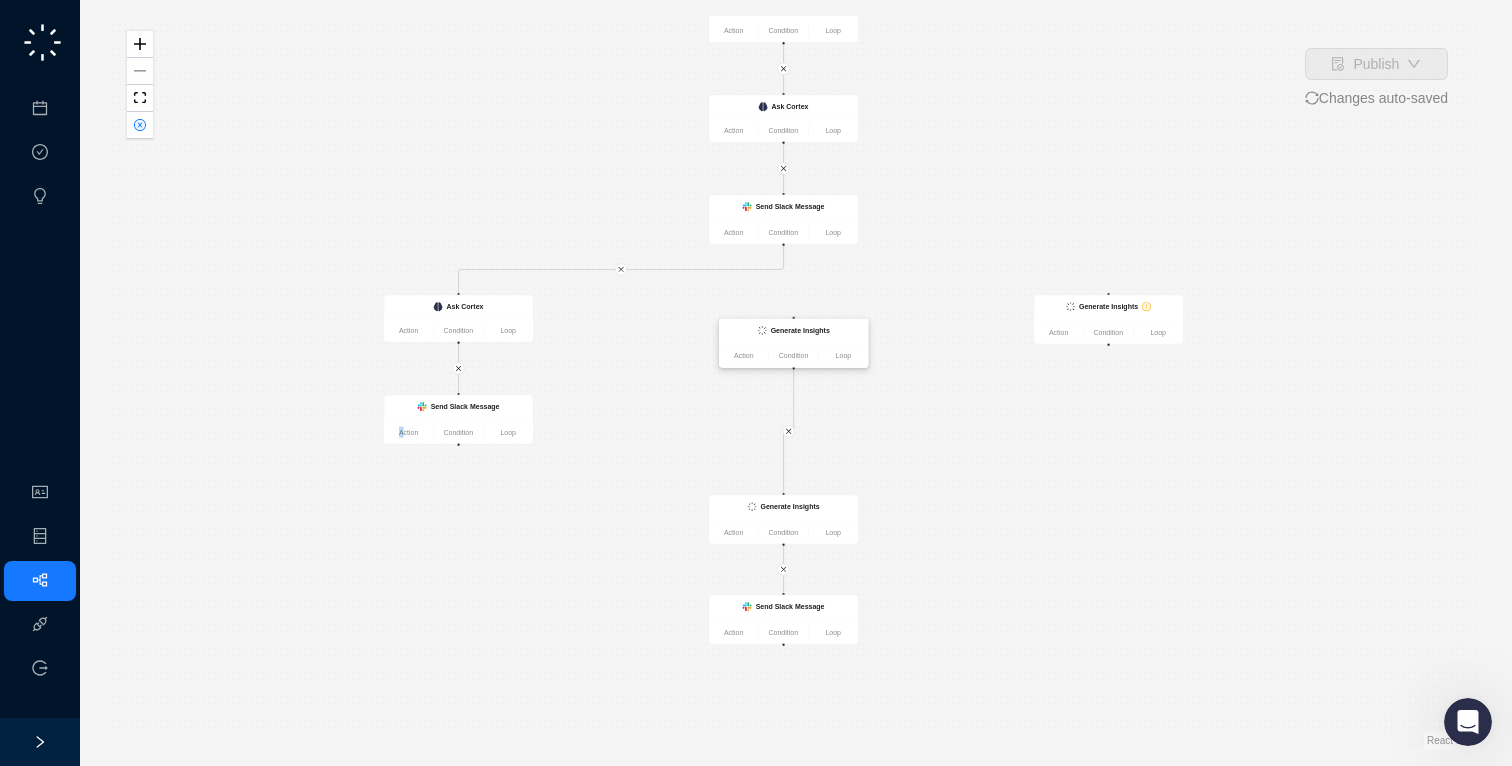 drag, startPoint x: 858, startPoint y: 375, endPoint x: 765, endPoint y: 330, distance: 103.315056 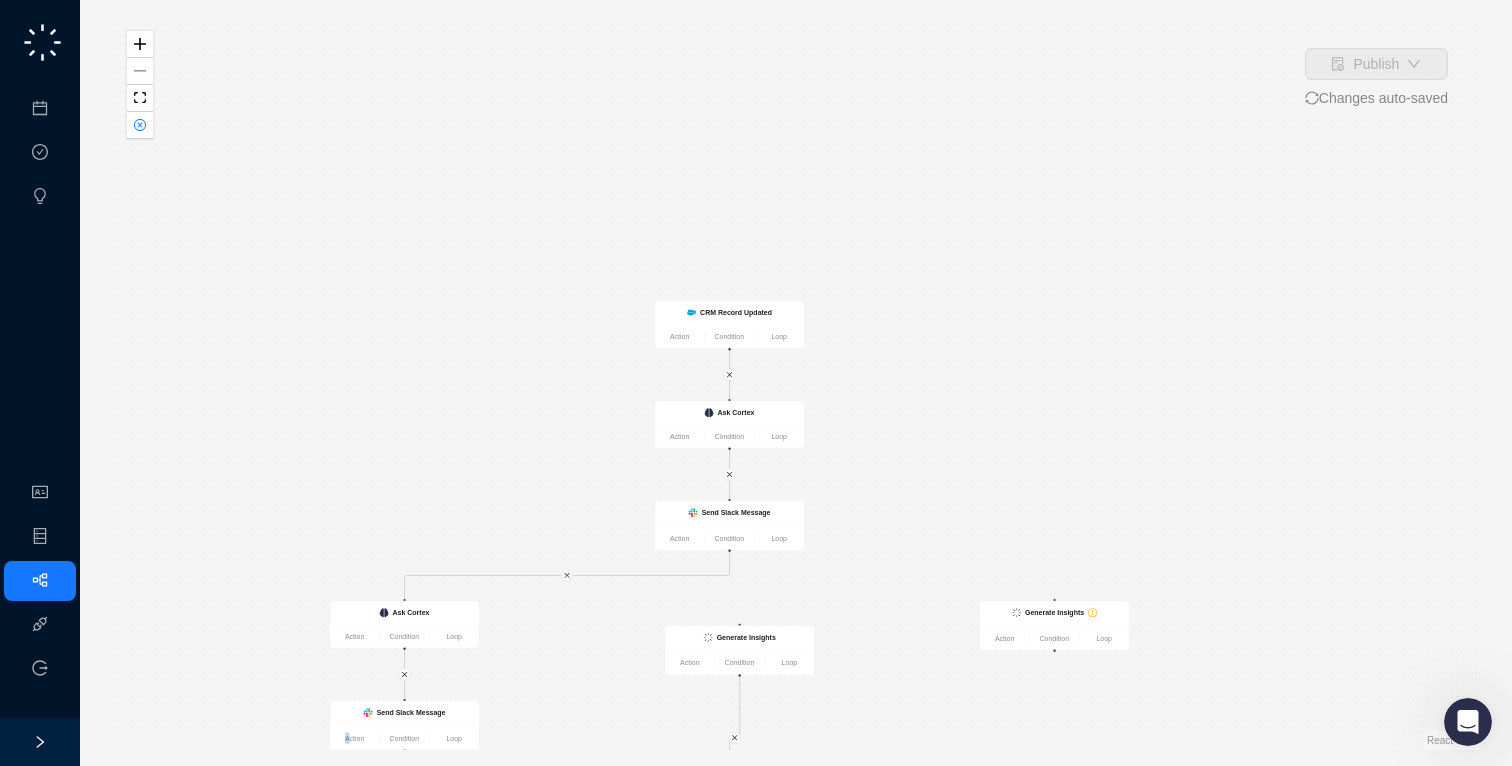 drag, startPoint x: 931, startPoint y: 124, endPoint x: 876, endPoint y: 428, distance: 308.93527 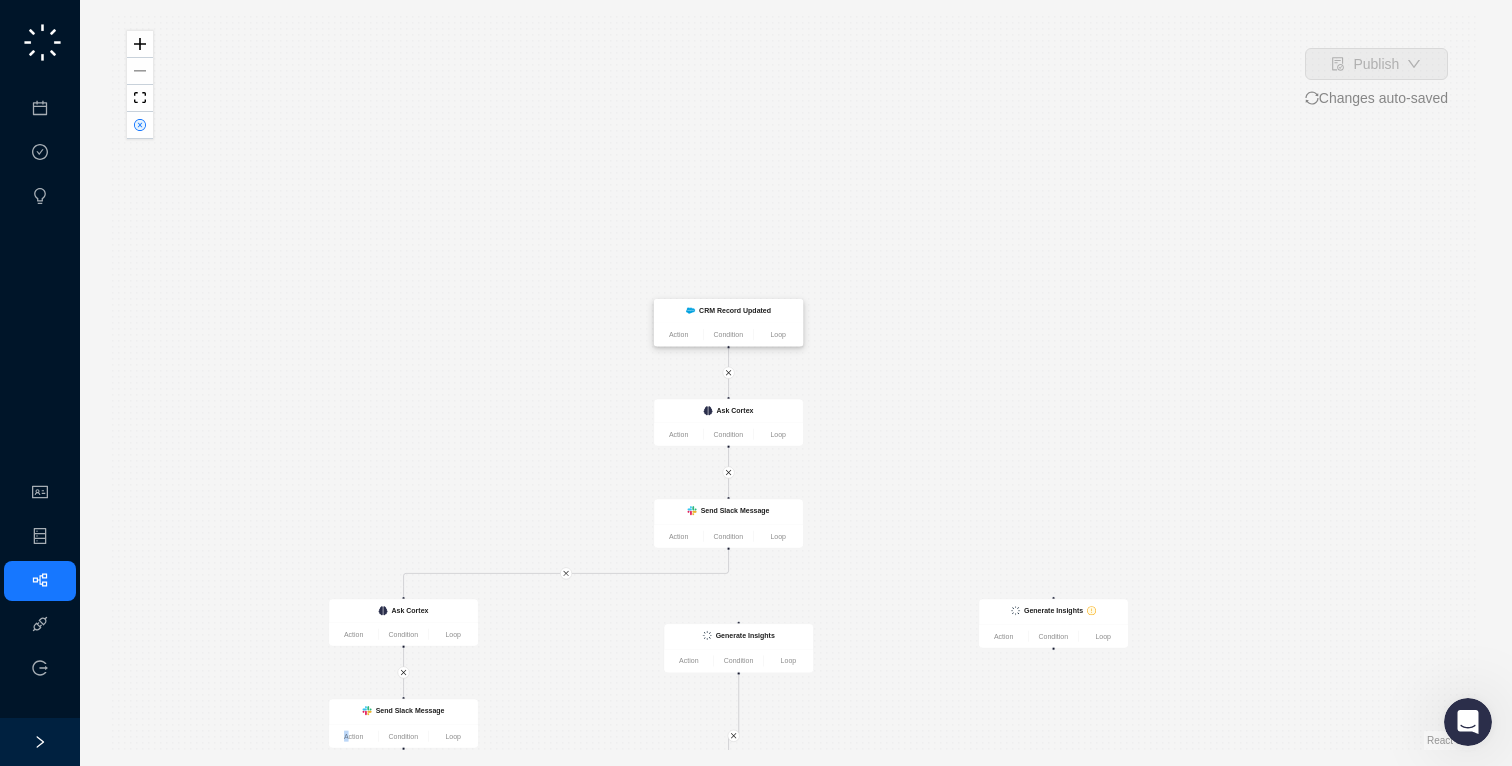 click on "Action Condition Loop" at bounding box center [728, 335] 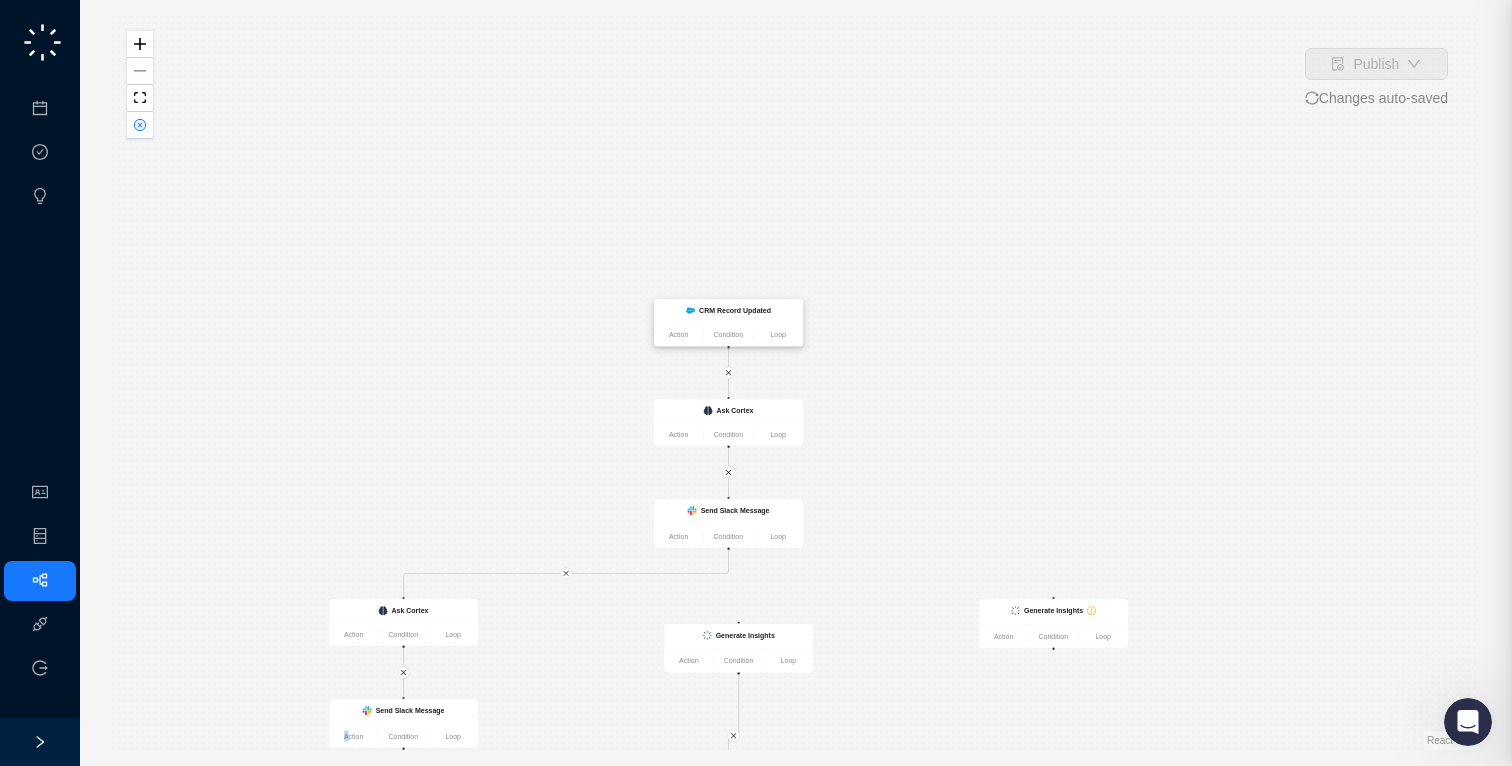 click at bounding box center [756, 383] 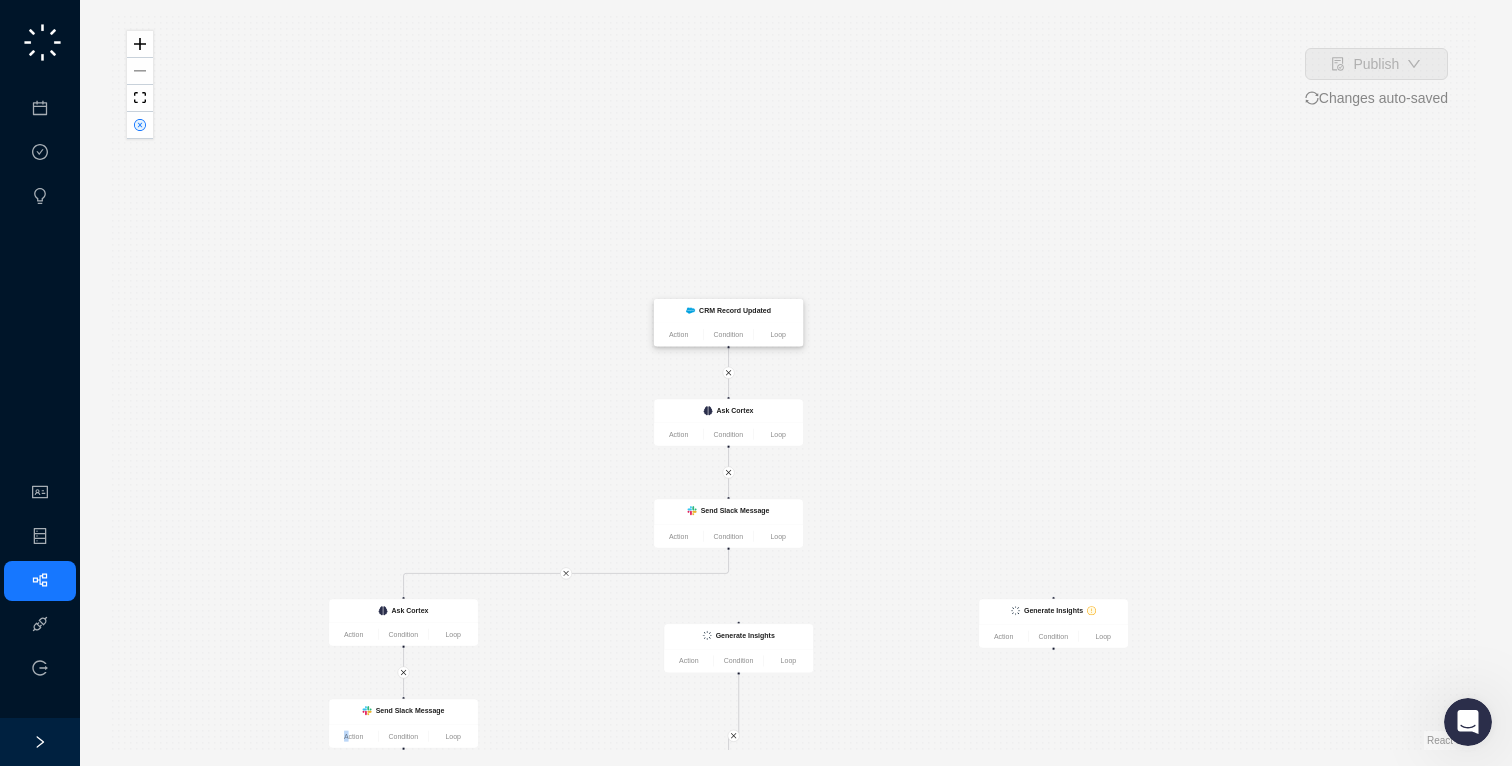 click on "Action Condition Loop" at bounding box center (728, 335) 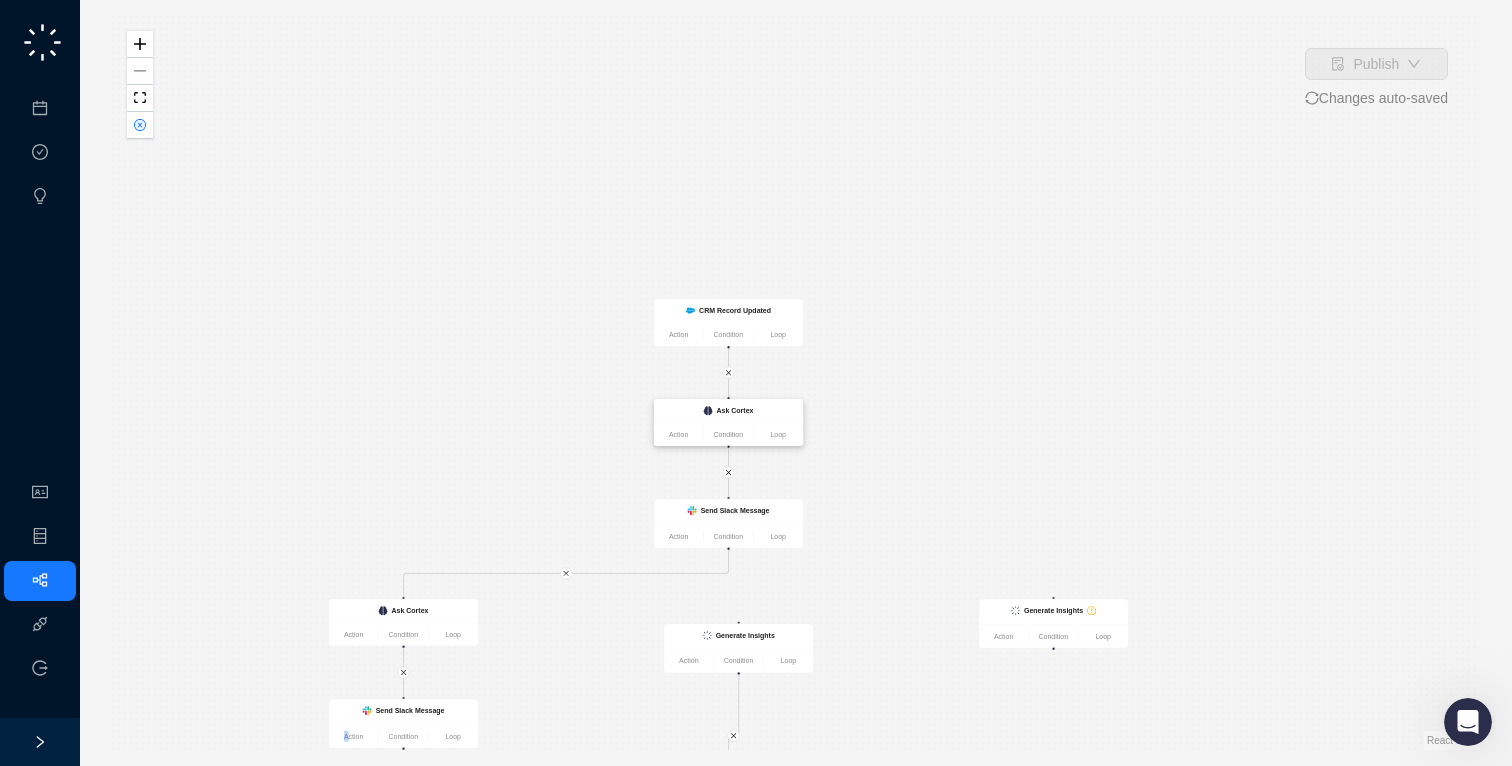click on "Ask Cortex" at bounding box center (728, 410) 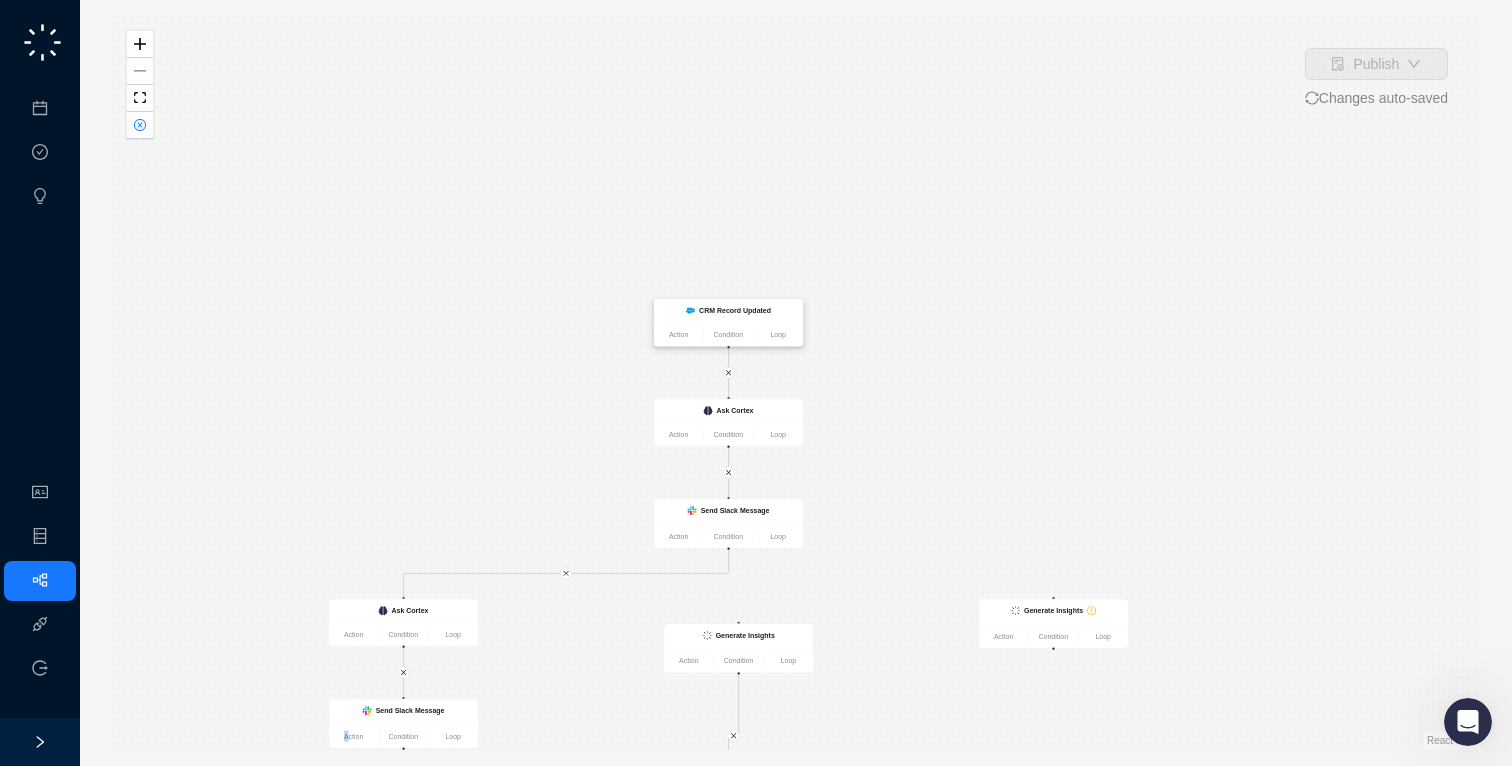 click on "CRM Record Updated" at bounding box center (728, 311) 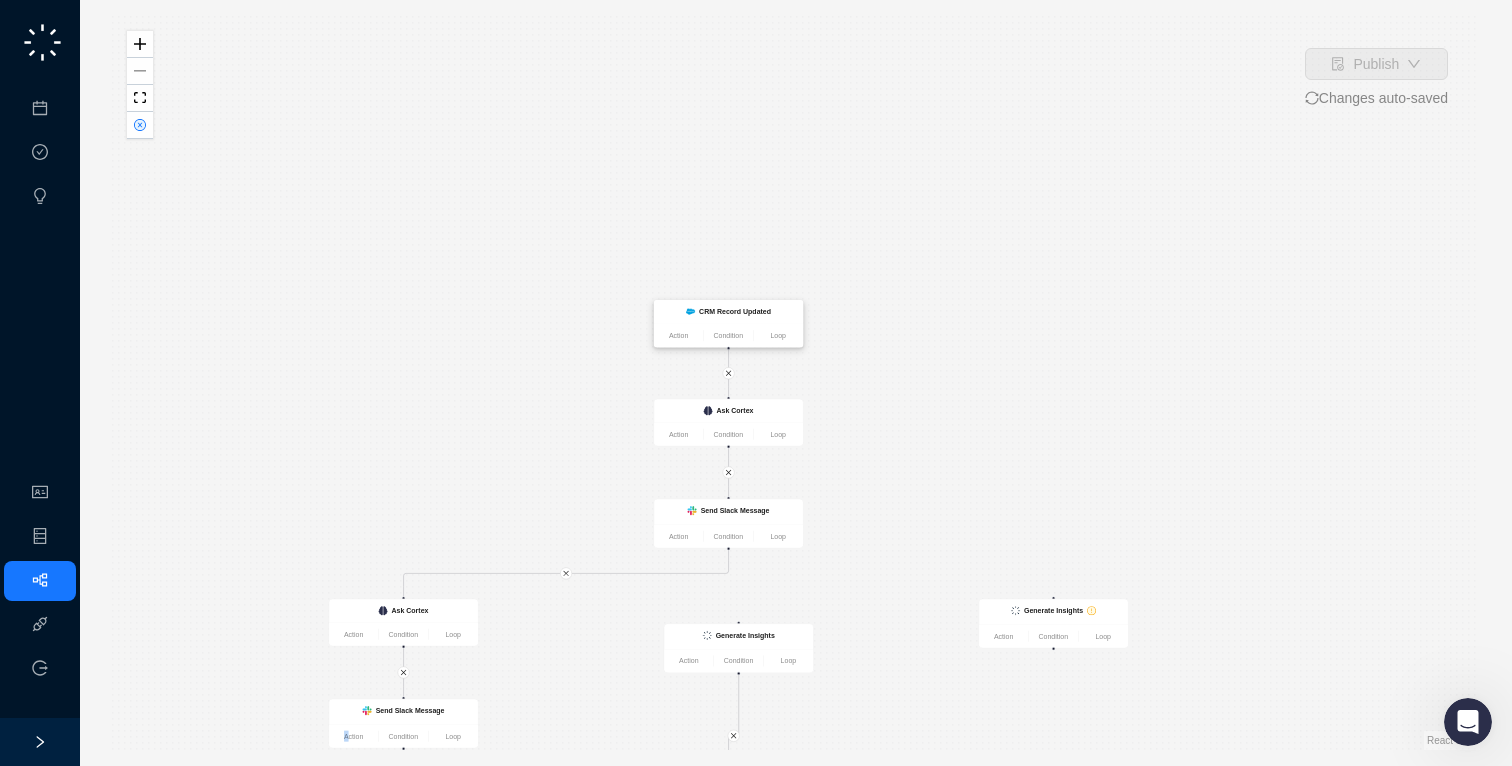 click on "CRM Record Updated" at bounding box center [728, 312] 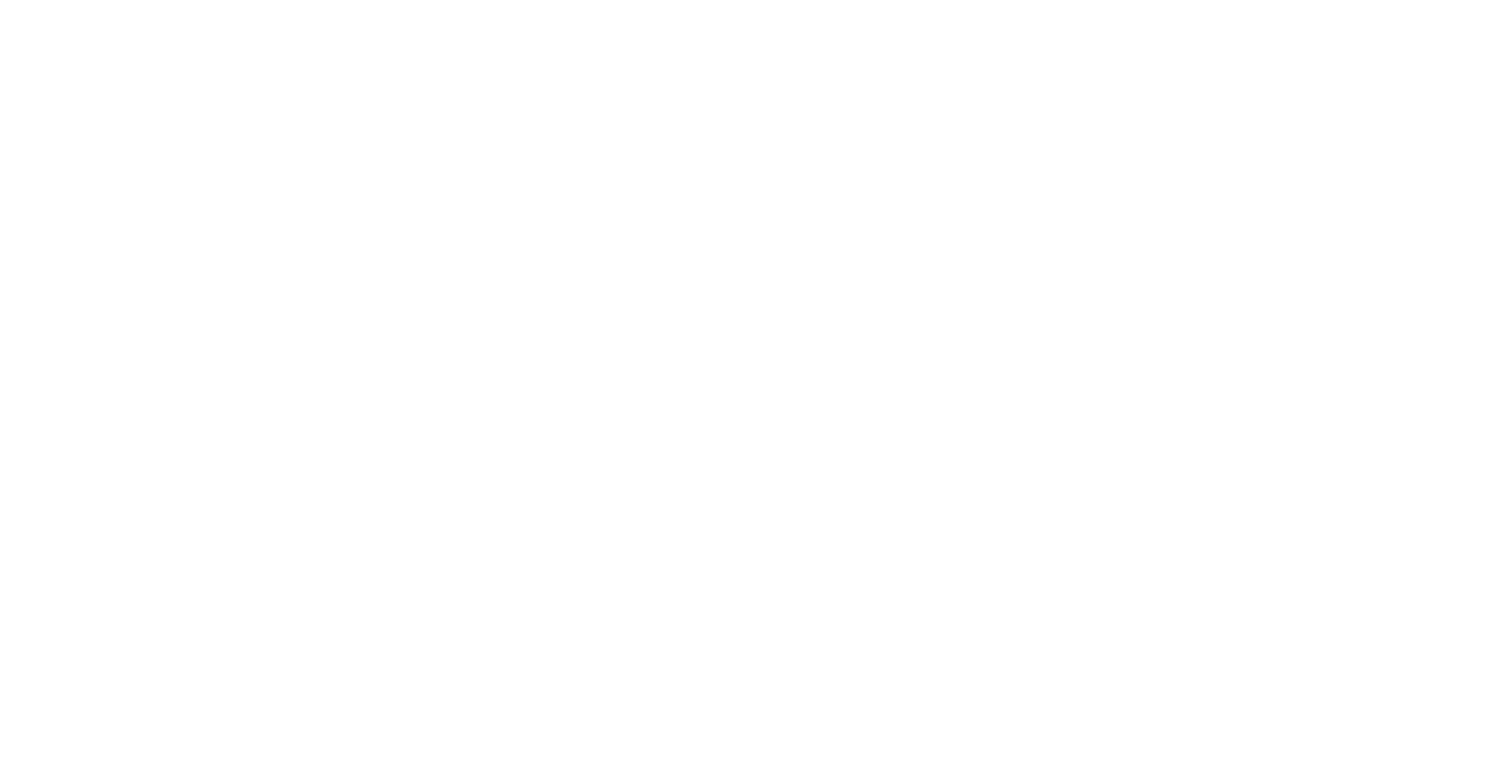scroll, scrollTop: 0, scrollLeft: 0, axis: both 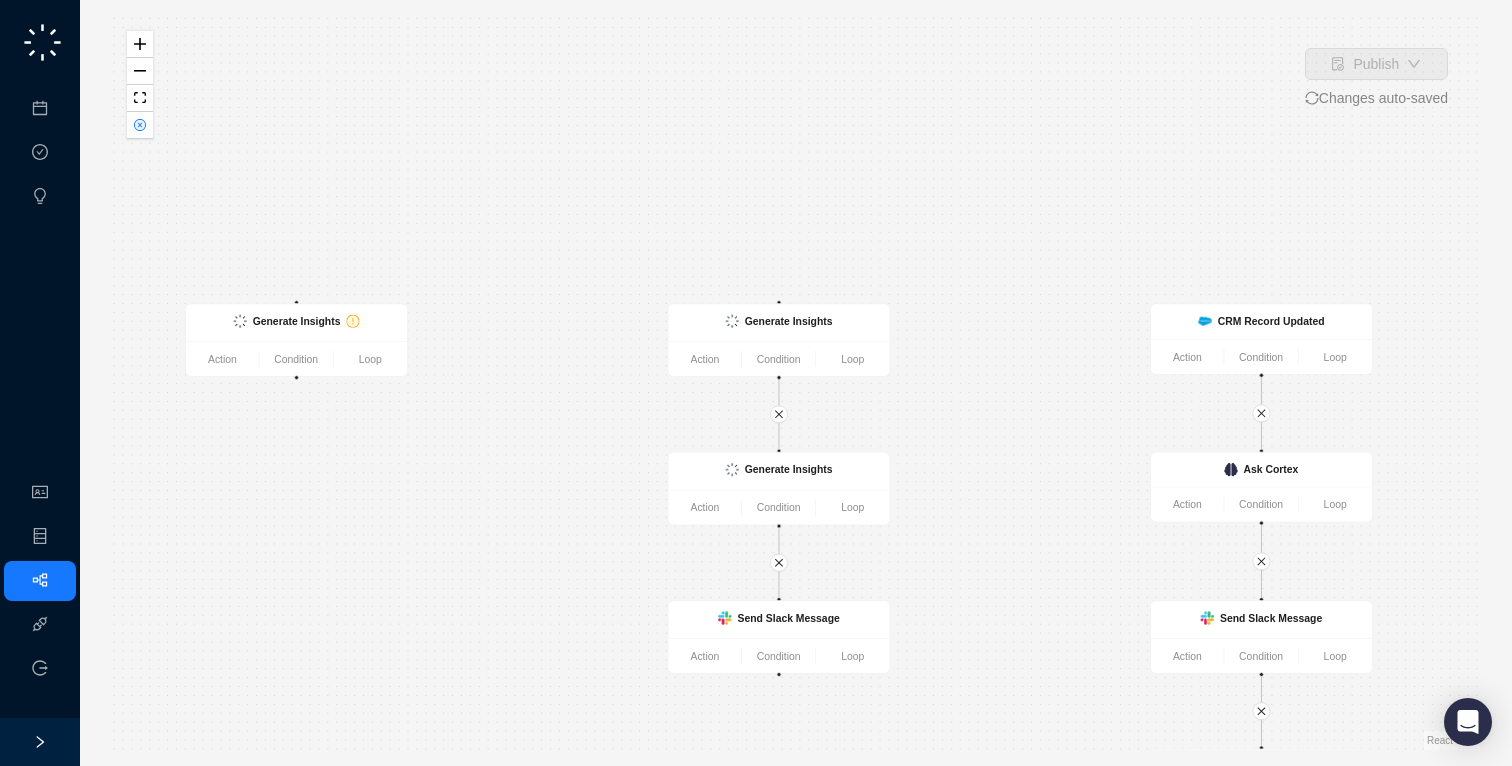 drag, startPoint x: 642, startPoint y: 284, endPoint x: 625, endPoint y: 538, distance: 254.56827 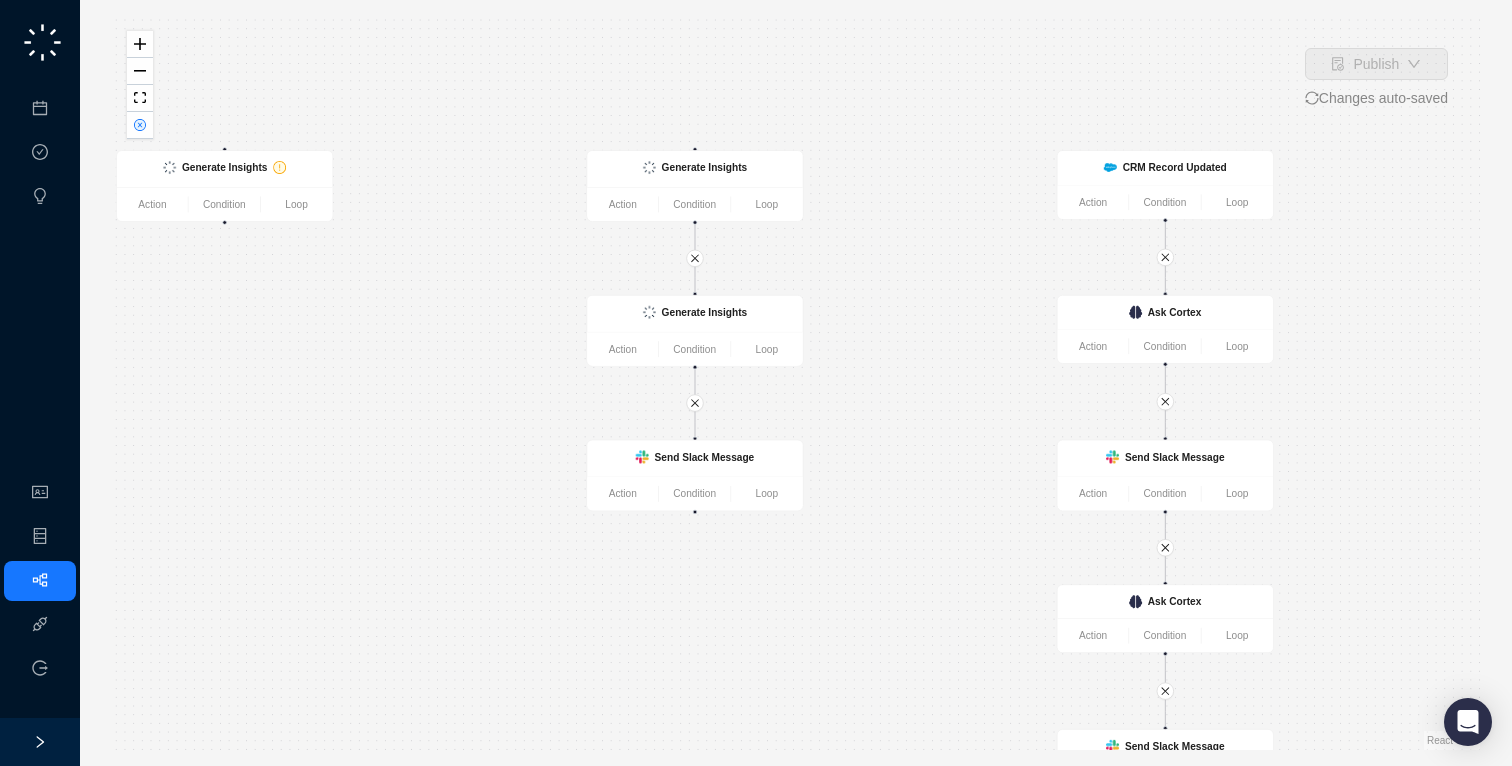 drag, startPoint x: 620, startPoint y: 534, endPoint x: 533, endPoint y: 358, distance: 196.32881 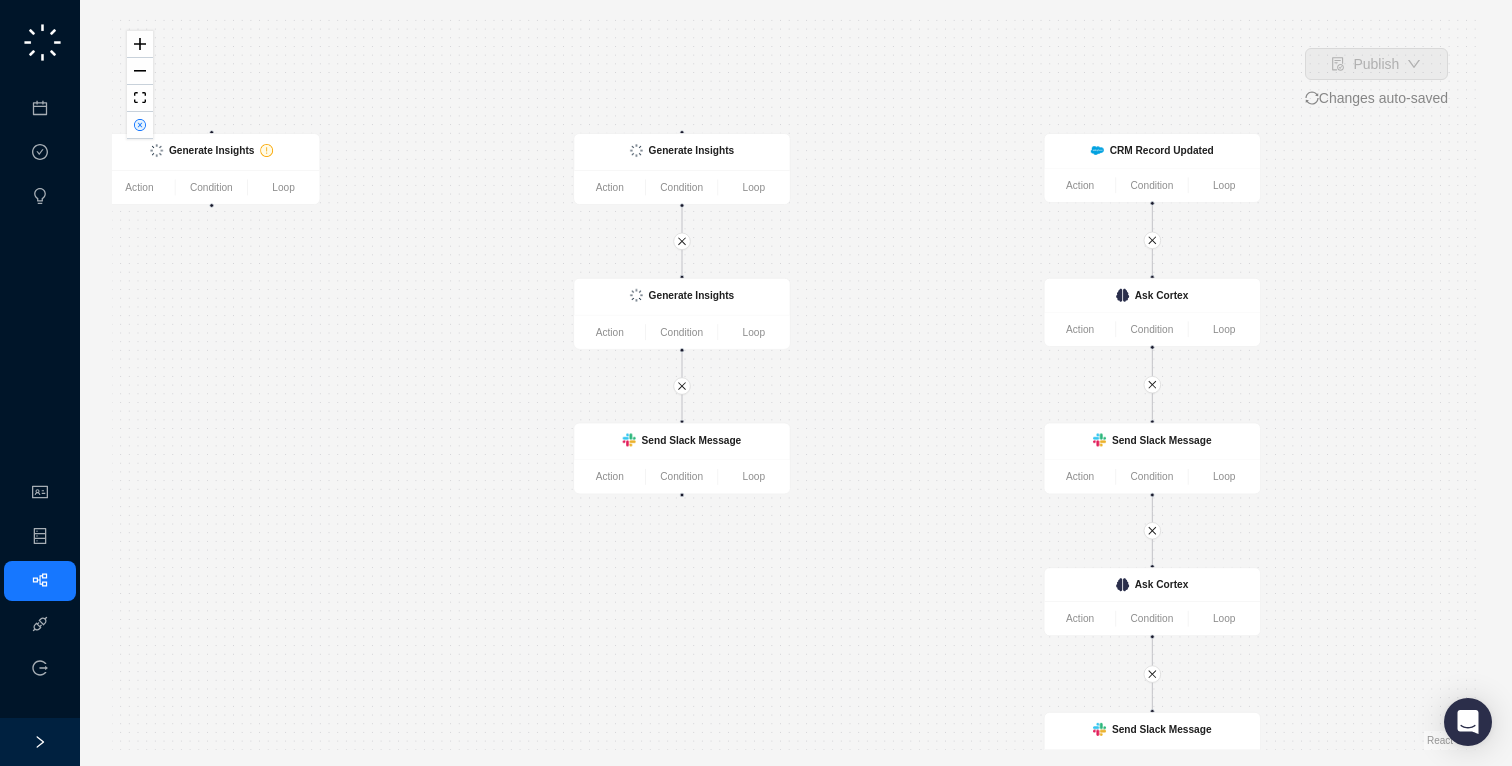click on "Send Slack Message Action Condition Loop Send Slack Message Action Condition Loop Generate Insights Action Condition Loop CRM Record Updated Action Condition Loop Generate Insights Action Condition Loop Generate Insights Action Condition Loop Ask Cortex Action Condition Loop Ask Cortex Action Condition Loop Send Slack Message Action Condition Loop" at bounding box center [796, 383] 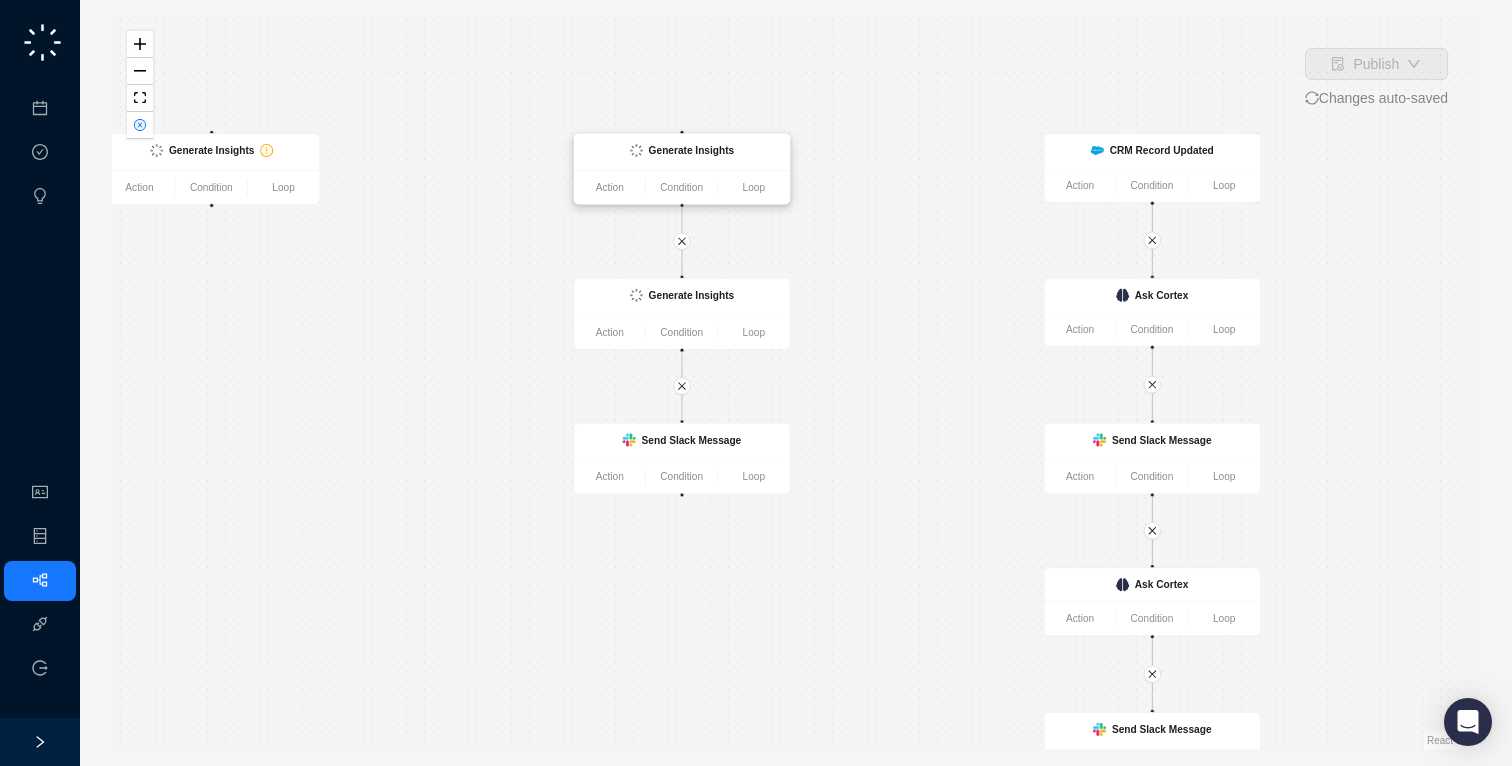 click on "Generate Insights" at bounding box center [692, 151] 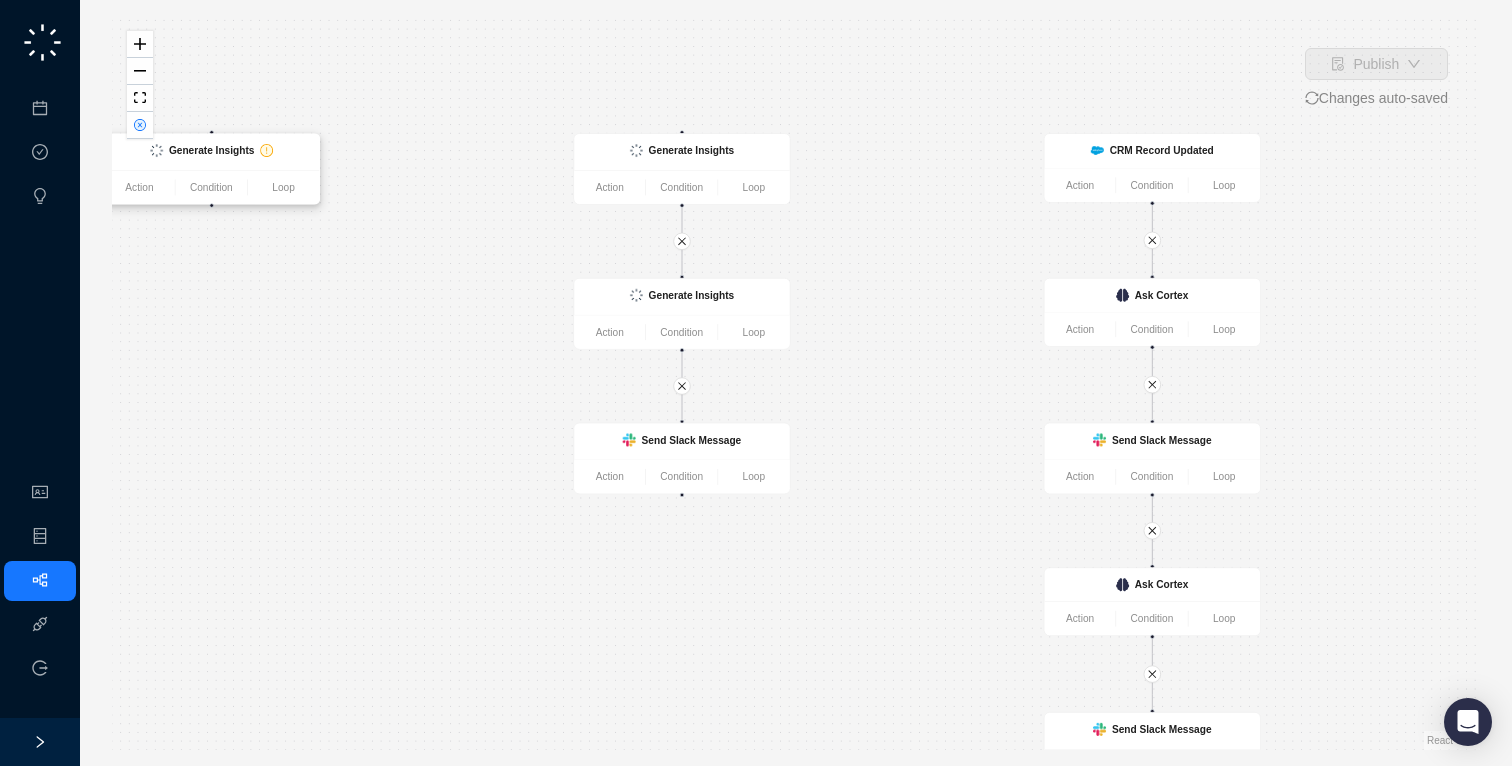 click on "Generate Insights" at bounding box center (212, 151) 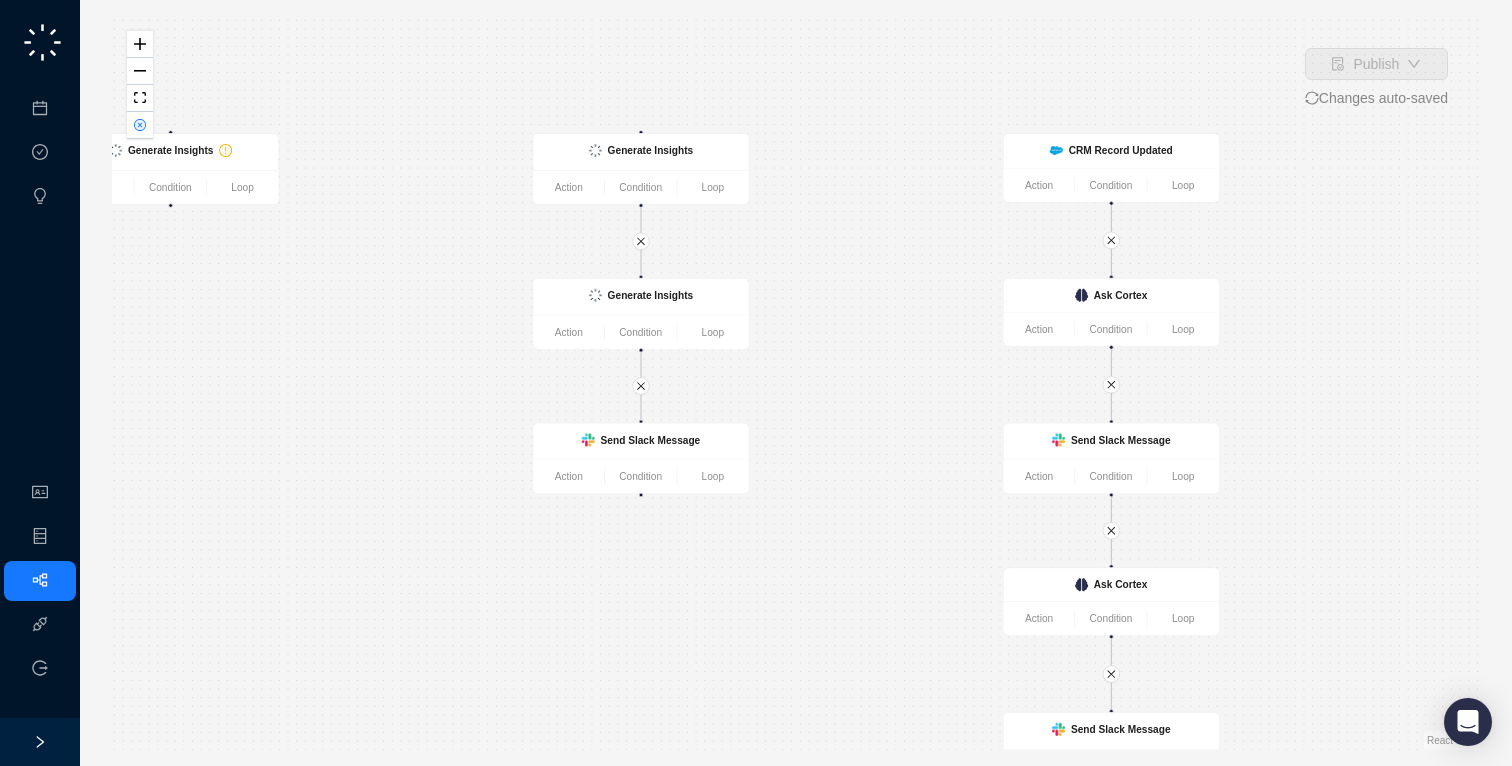drag, startPoint x: 502, startPoint y: 230, endPoint x: 369, endPoint y: 222, distance: 133.24039 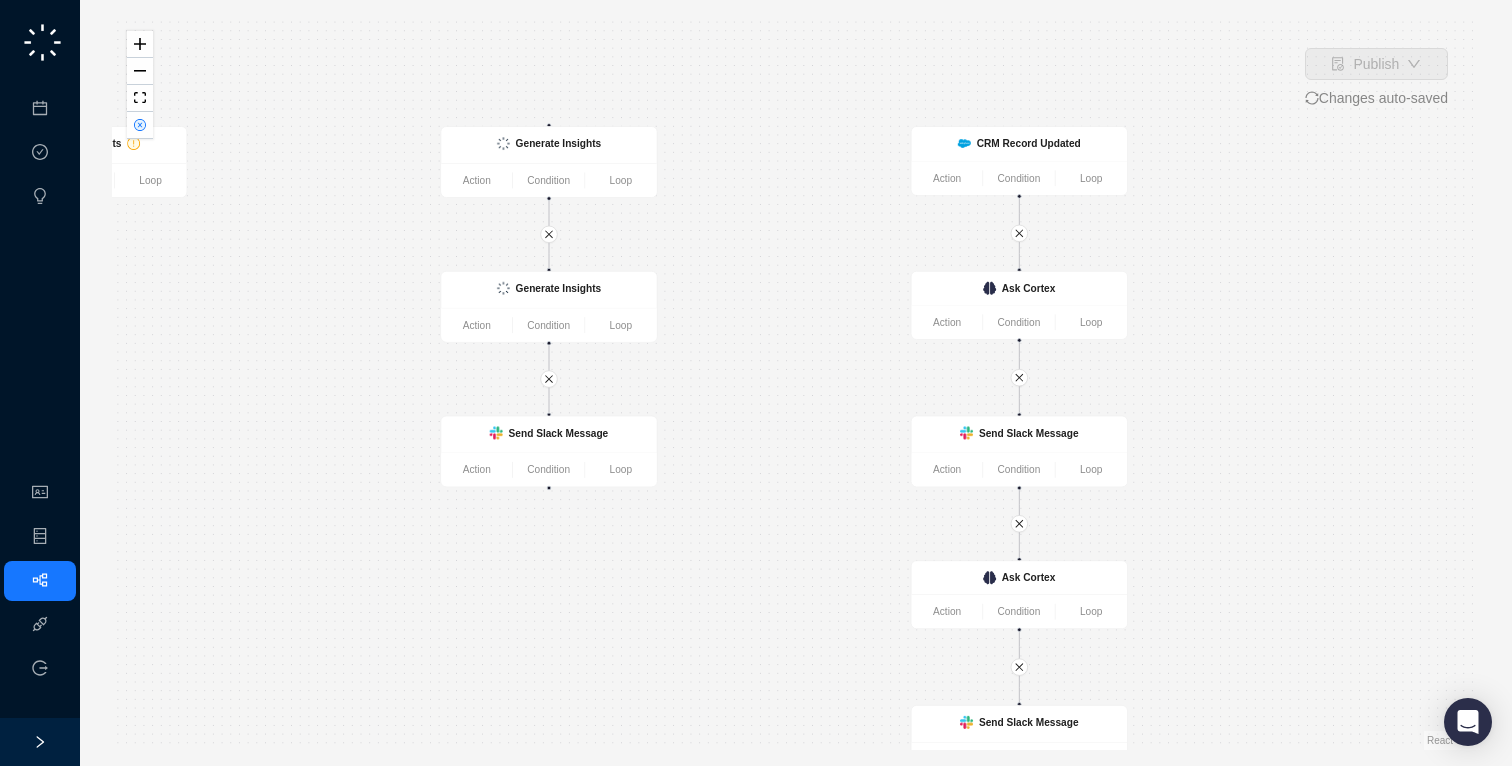 drag, startPoint x: 643, startPoint y: 259, endPoint x: 549, endPoint y: 84, distance: 198.64793 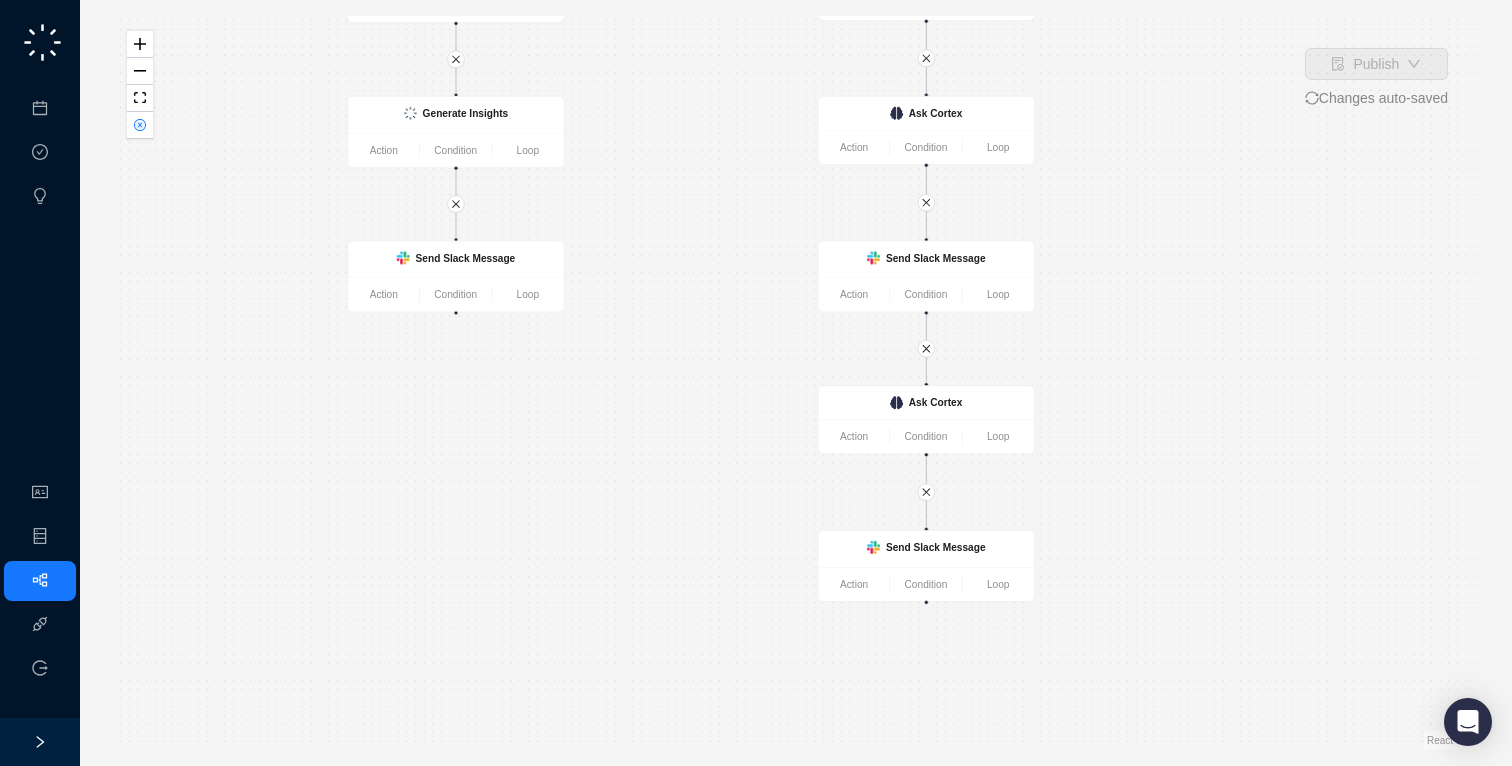 drag, startPoint x: 663, startPoint y: 345, endPoint x: 620, endPoint y: 235, distance: 118.10589 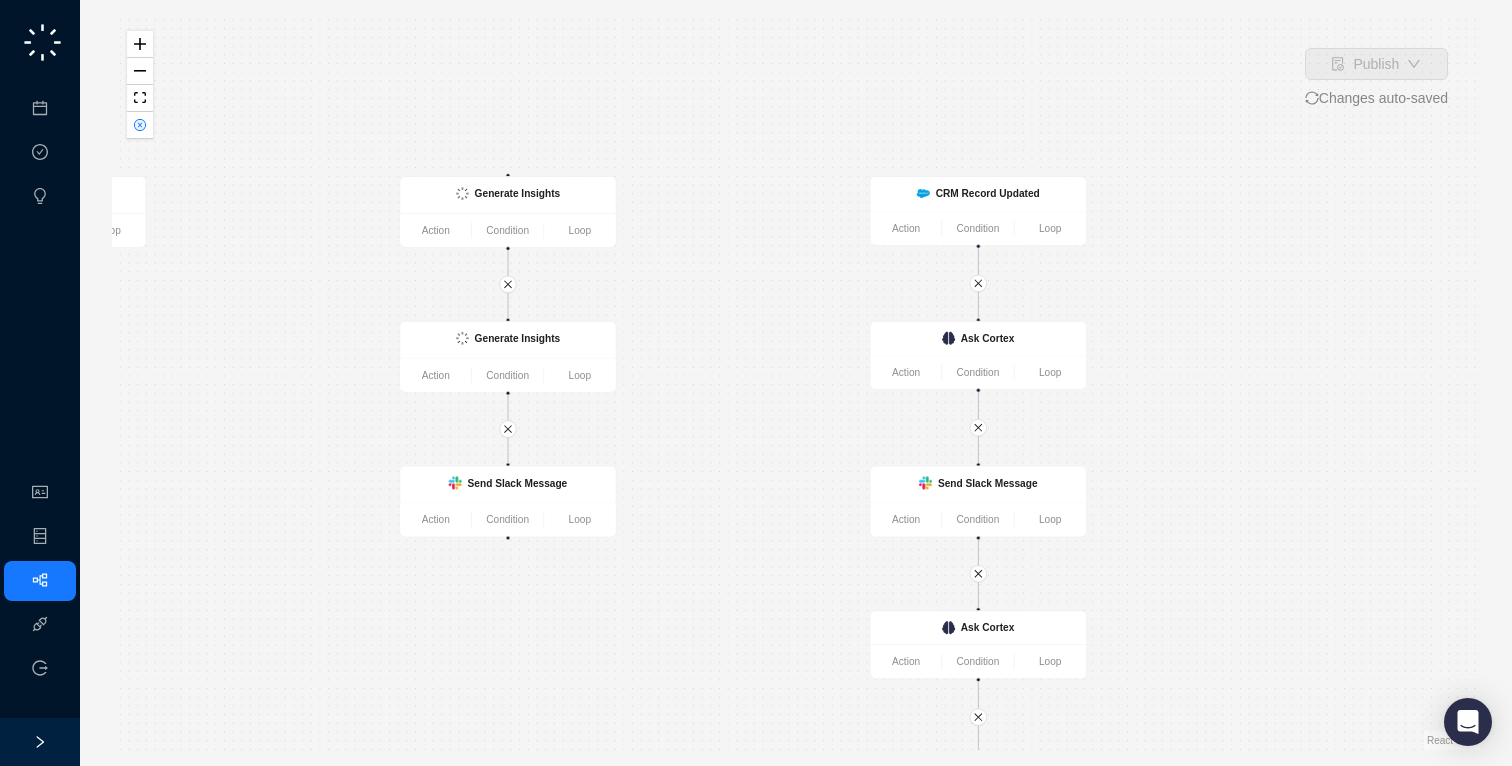 drag, startPoint x: 675, startPoint y: 346, endPoint x: 768, endPoint y: 704, distance: 369.88242 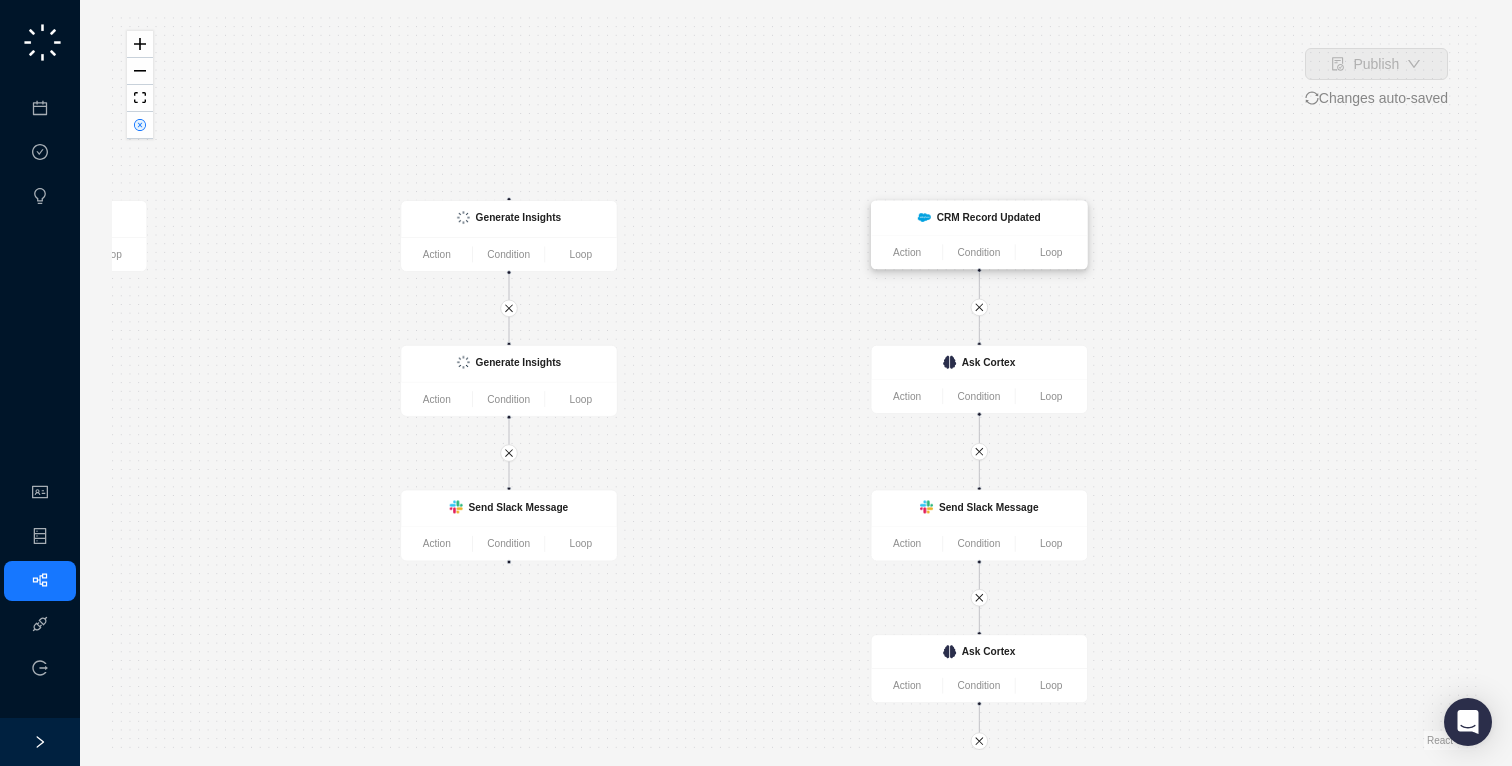 click on "CRM Record Updated" at bounding box center (980, 218) 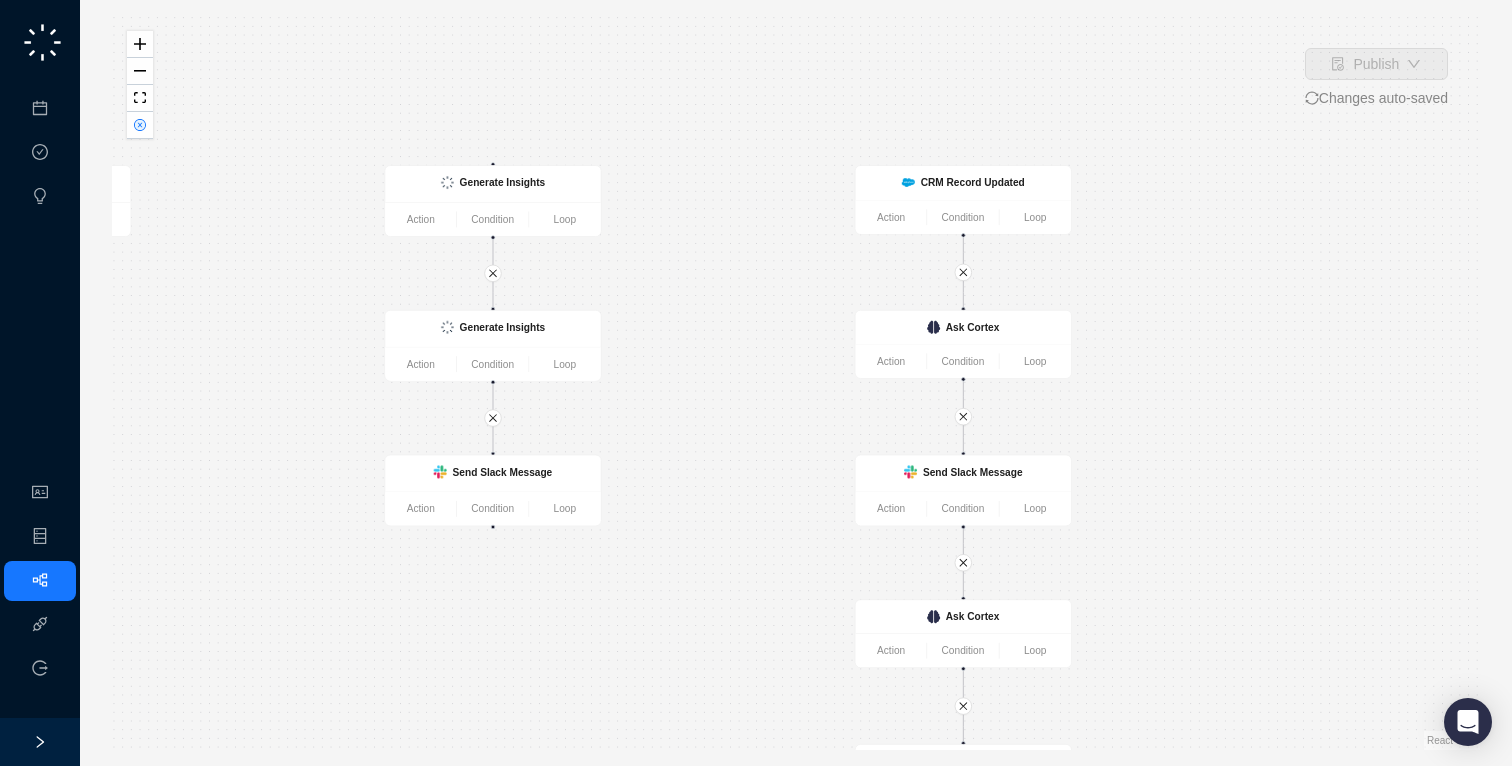 drag, startPoint x: 906, startPoint y: 328, endPoint x: 794, endPoint y: 65, distance: 285.85486 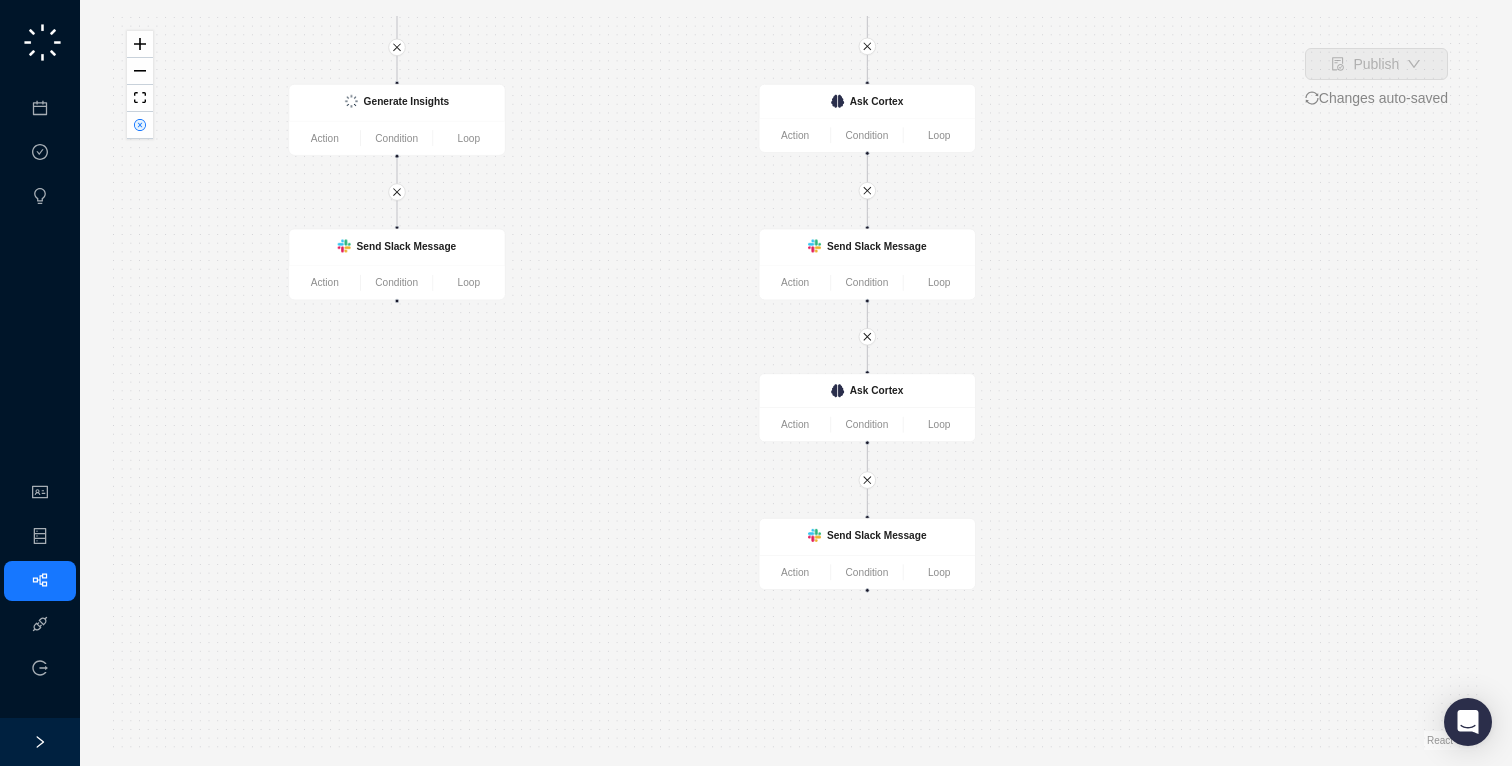 drag, startPoint x: 699, startPoint y: 218, endPoint x: 677, endPoint y: 337, distance: 121.016525 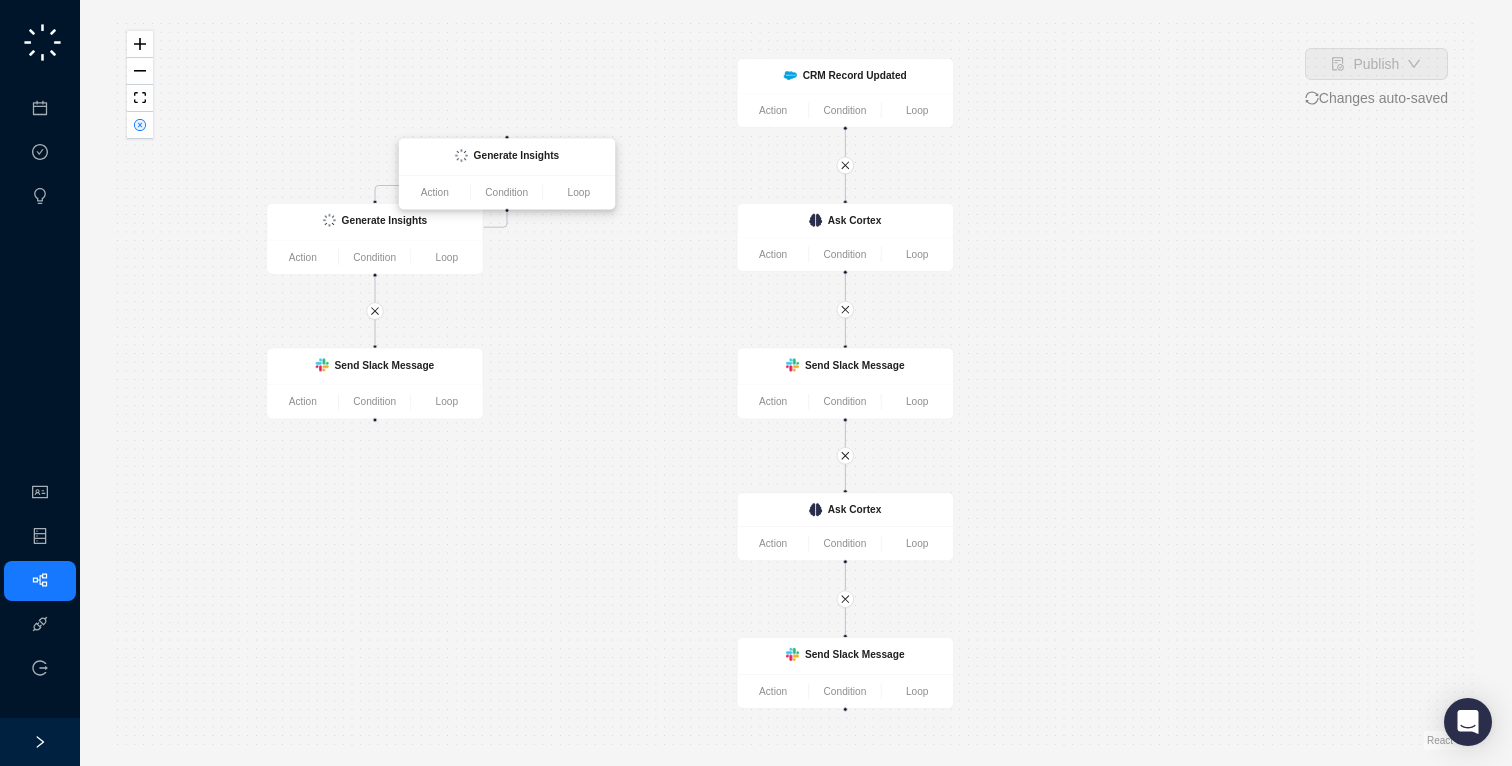 drag, startPoint x: 372, startPoint y: 99, endPoint x: 506, endPoint y: 177, distance: 155.04839 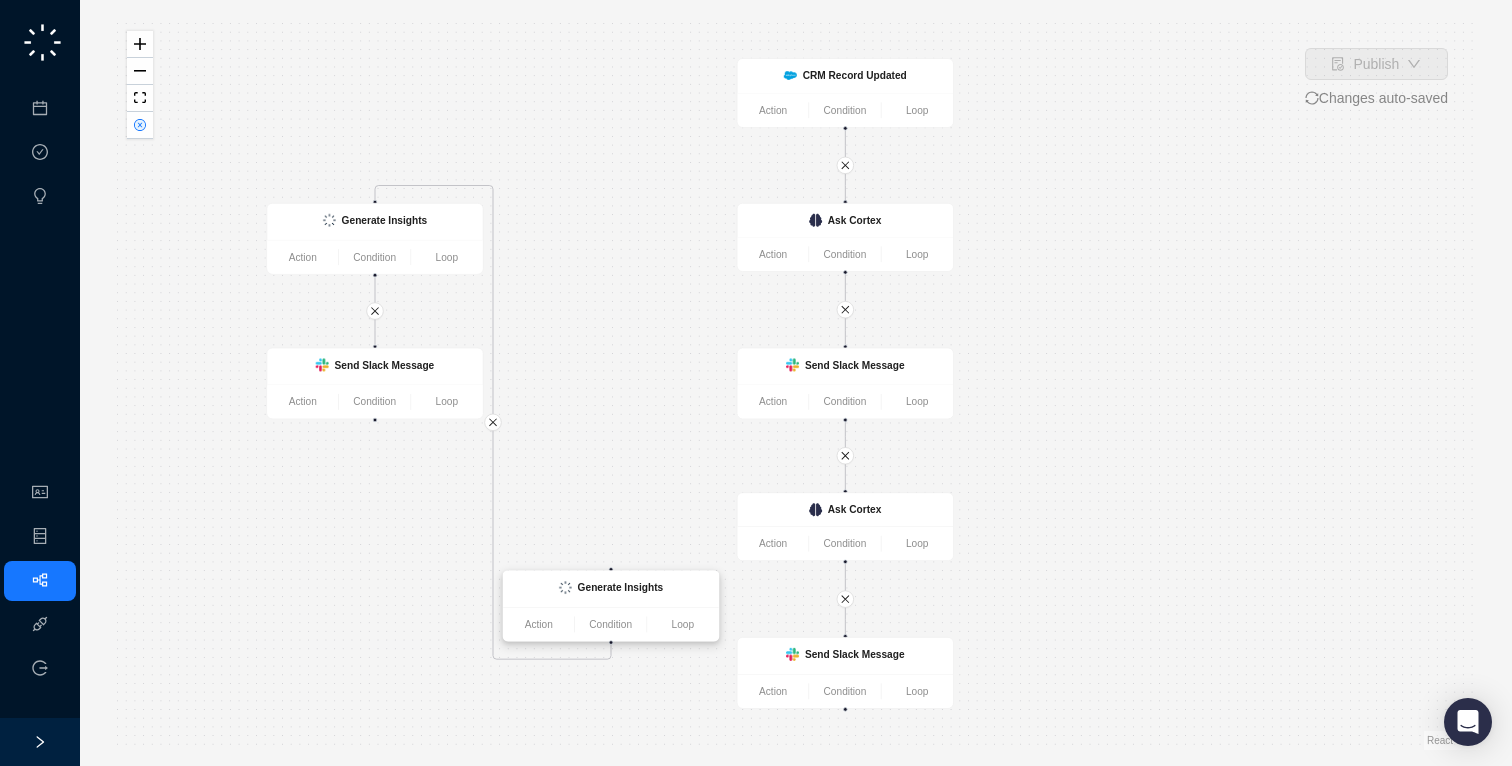 drag, startPoint x: 511, startPoint y: 136, endPoint x: 593, endPoint y: 566, distance: 437.74878 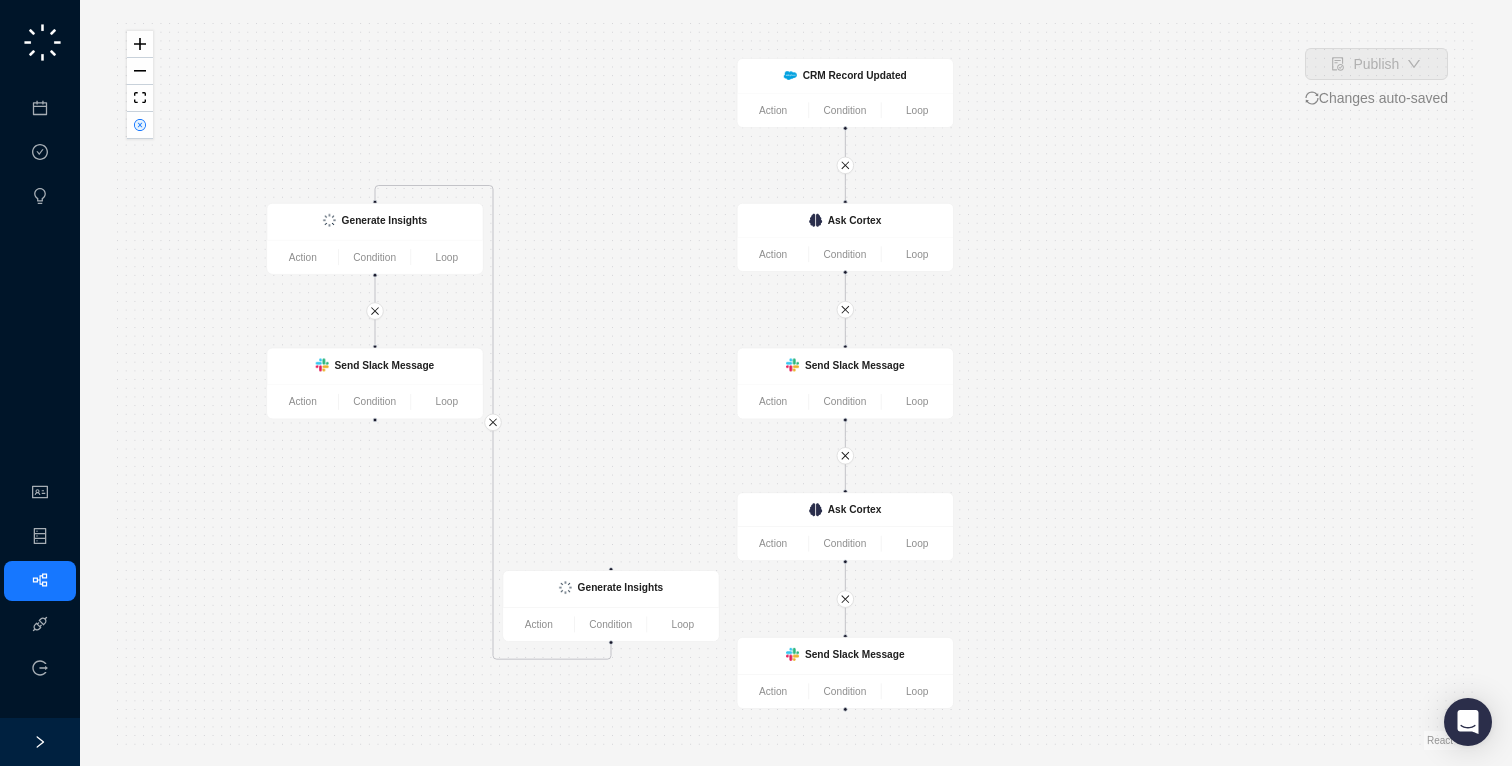click on "Generate Insights Action Condition Loop" at bounding box center [610, 606] 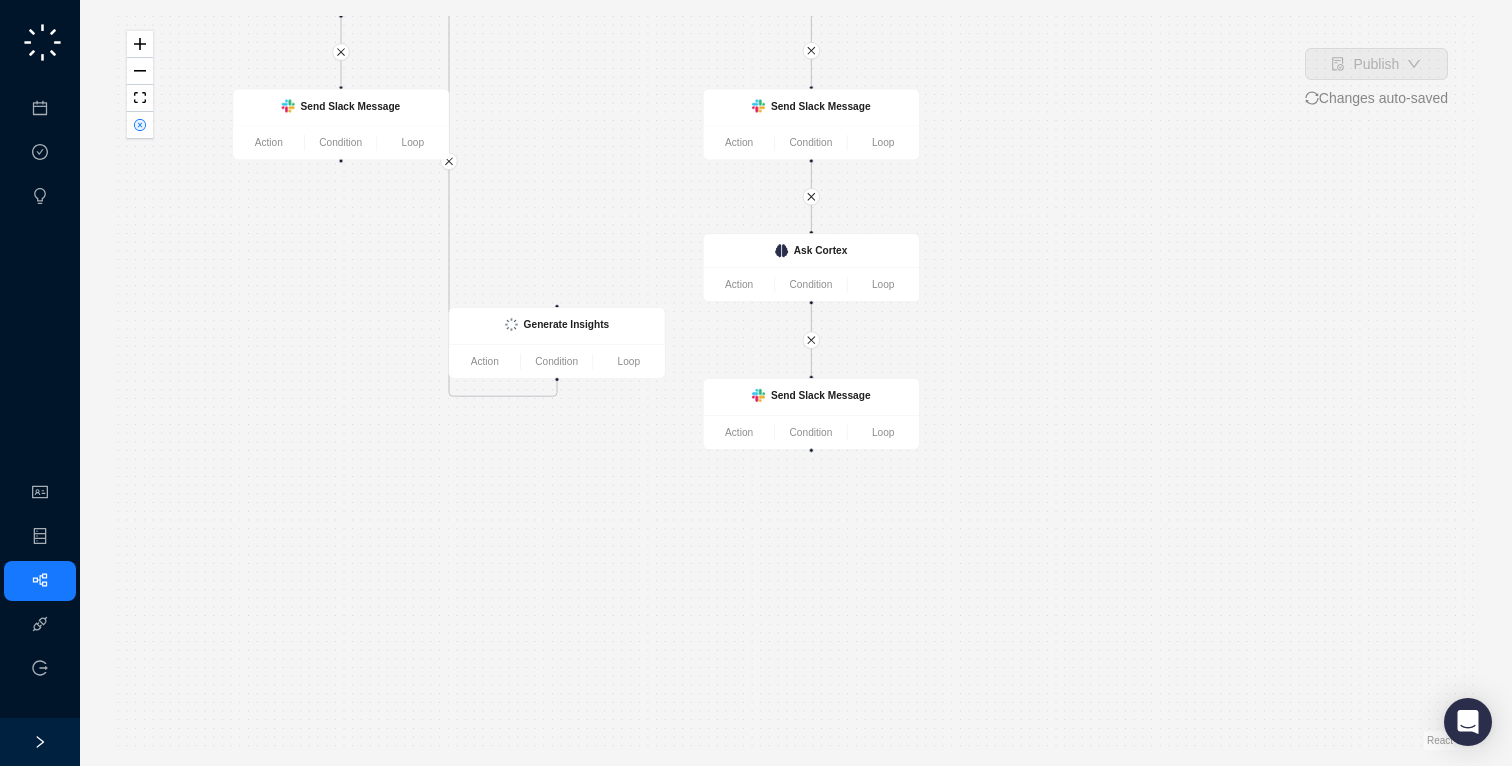 drag, startPoint x: 629, startPoint y: 516, endPoint x: 595, endPoint y: 257, distance: 261.22214 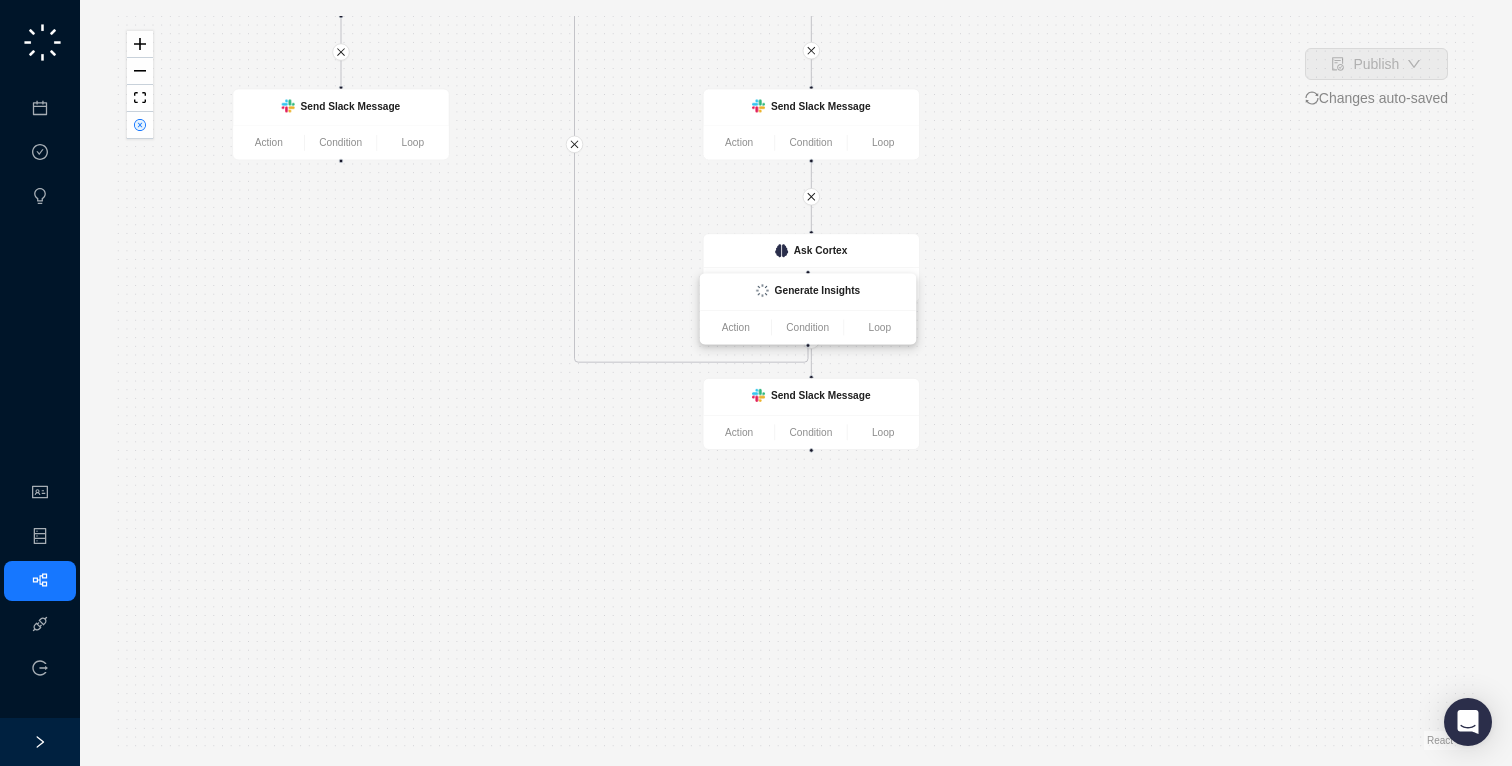 drag, startPoint x: 533, startPoint y: 322, endPoint x: 782, endPoint y: 292, distance: 250.80072 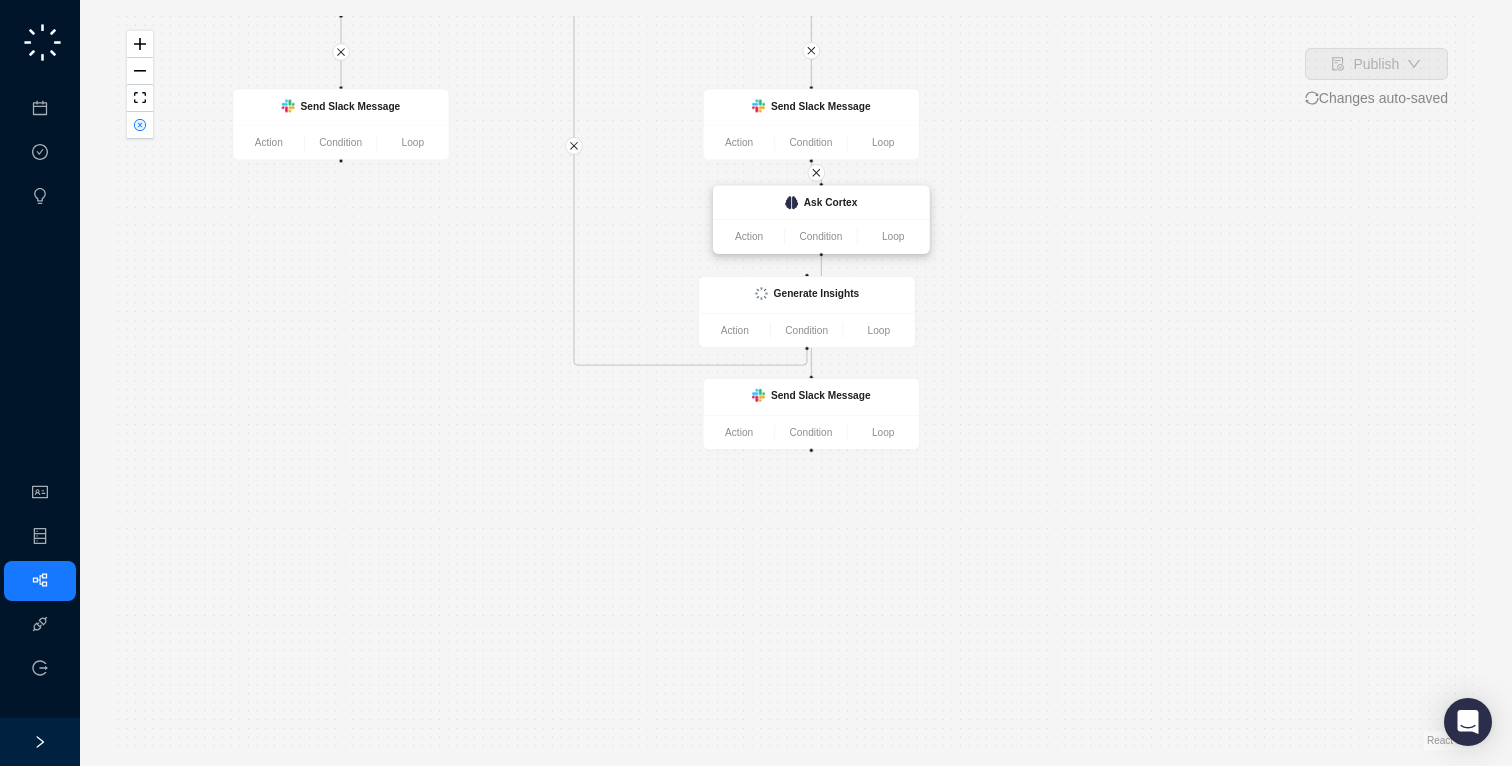 drag, startPoint x: 809, startPoint y: 274, endPoint x: 815, endPoint y: 213, distance: 61.294373 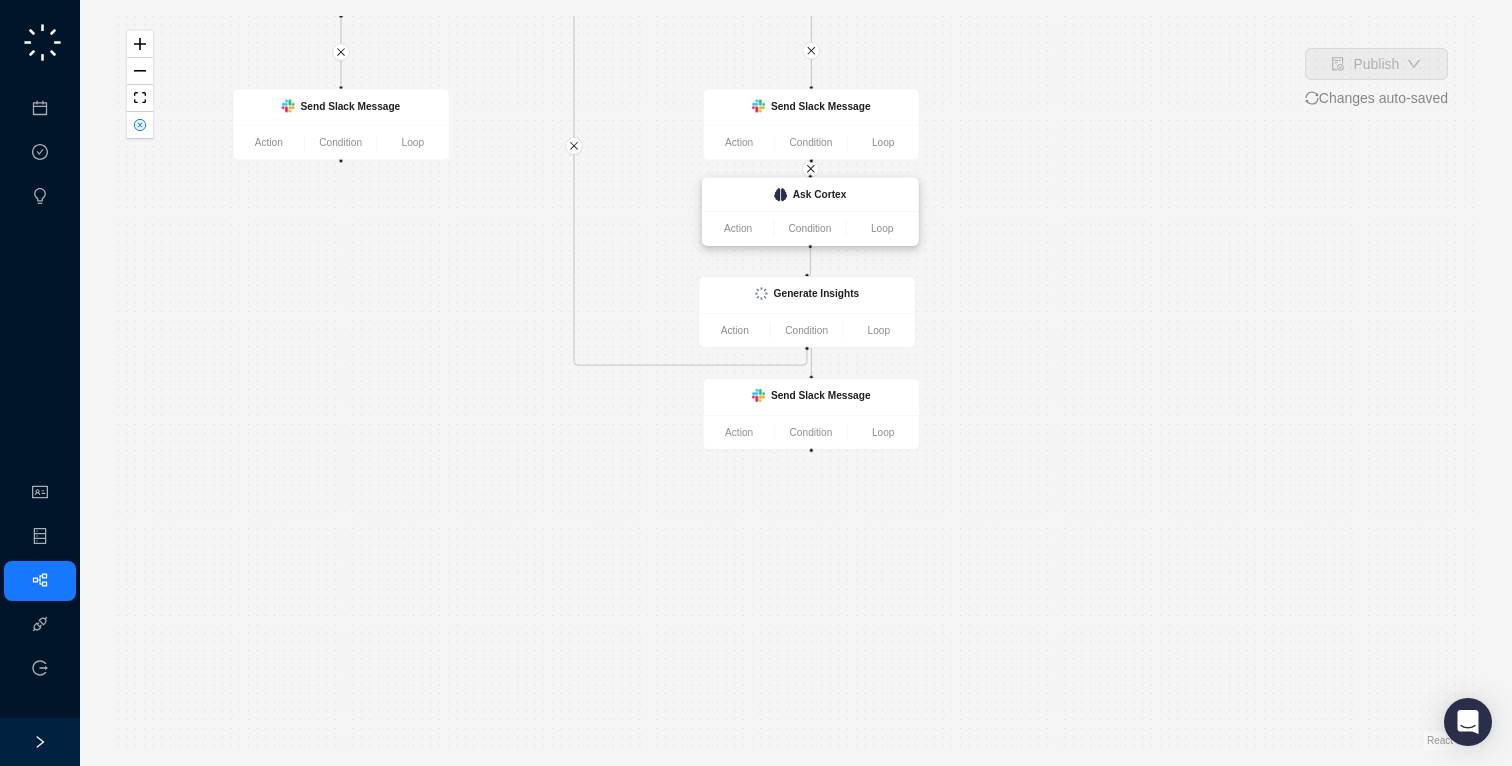 drag, startPoint x: 824, startPoint y: 203, endPoint x: 814, endPoint y: 206, distance: 10.440307 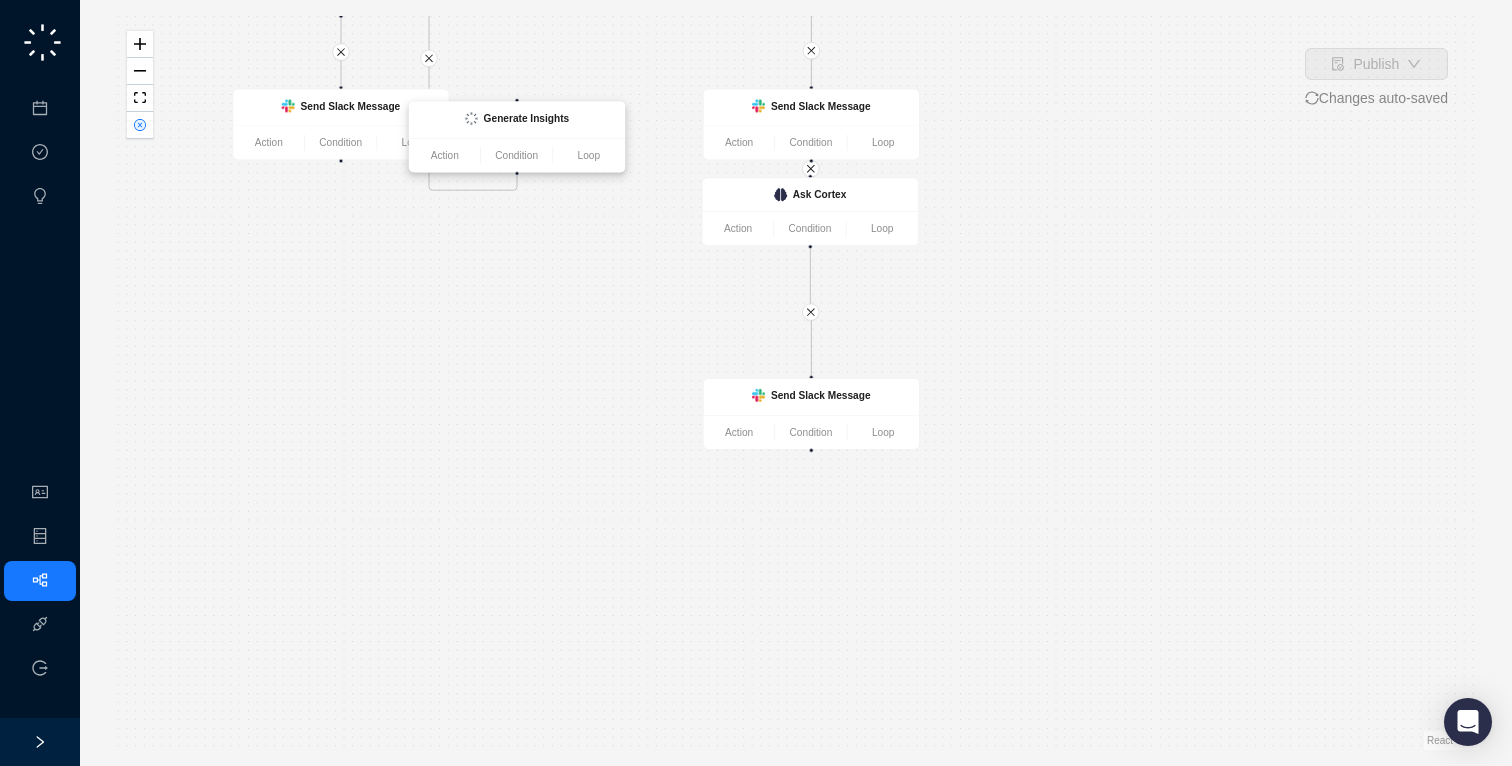 drag, startPoint x: 770, startPoint y: 318, endPoint x: 485, endPoint y: 76, distance: 373.88367 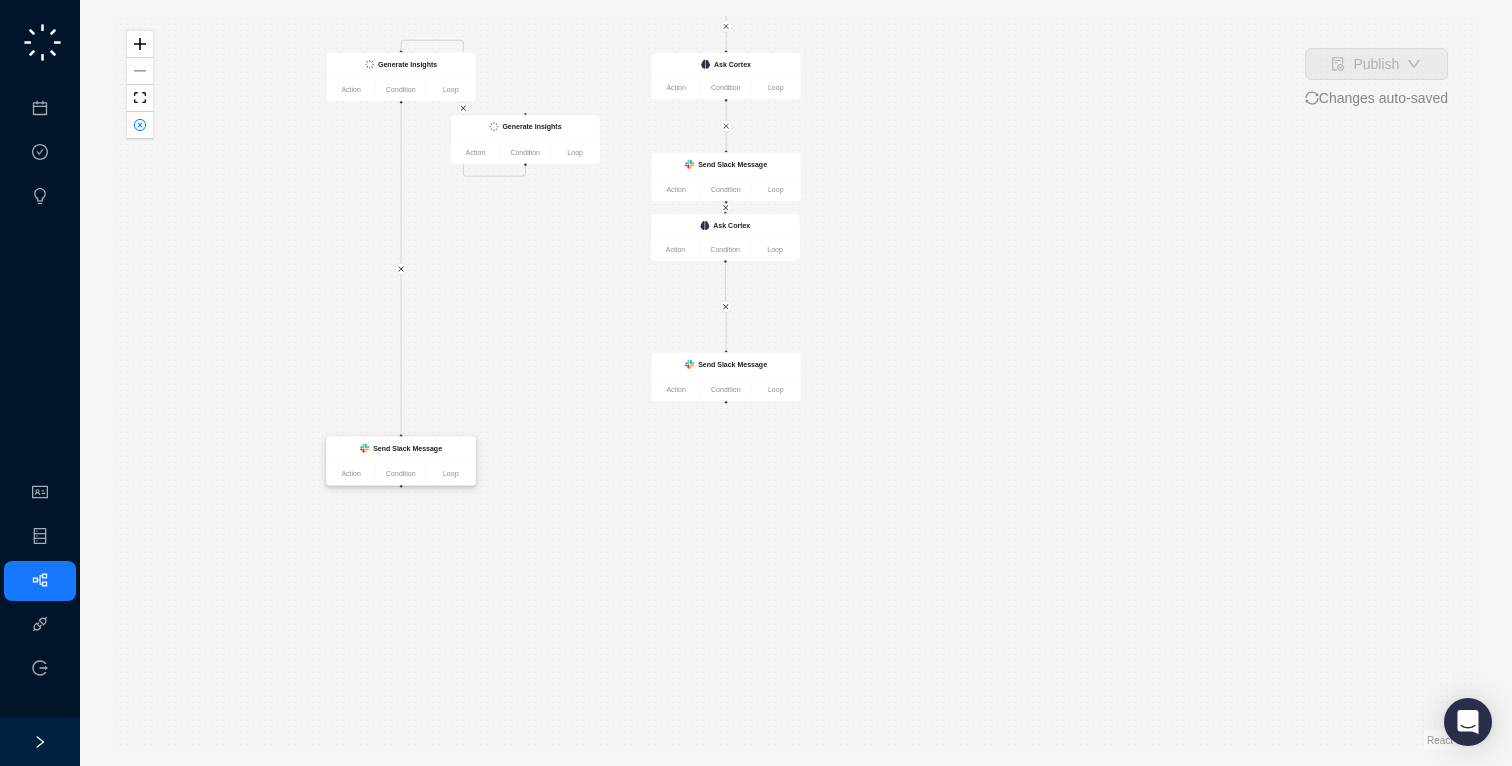 drag, startPoint x: 429, startPoint y: 166, endPoint x: 430, endPoint y: 469, distance: 303.00165 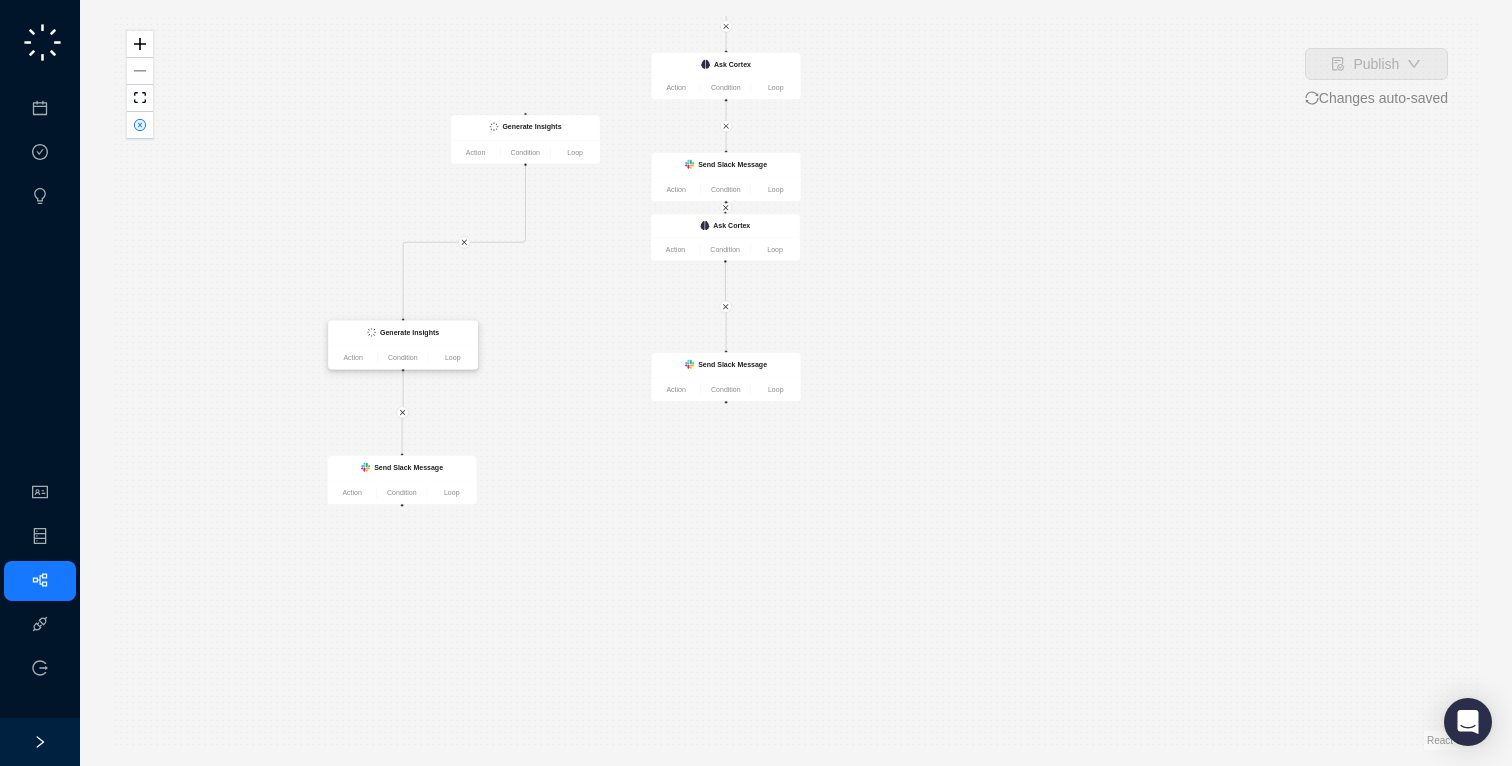 drag, startPoint x: 387, startPoint y: 62, endPoint x: 387, endPoint y: 332, distance: 270 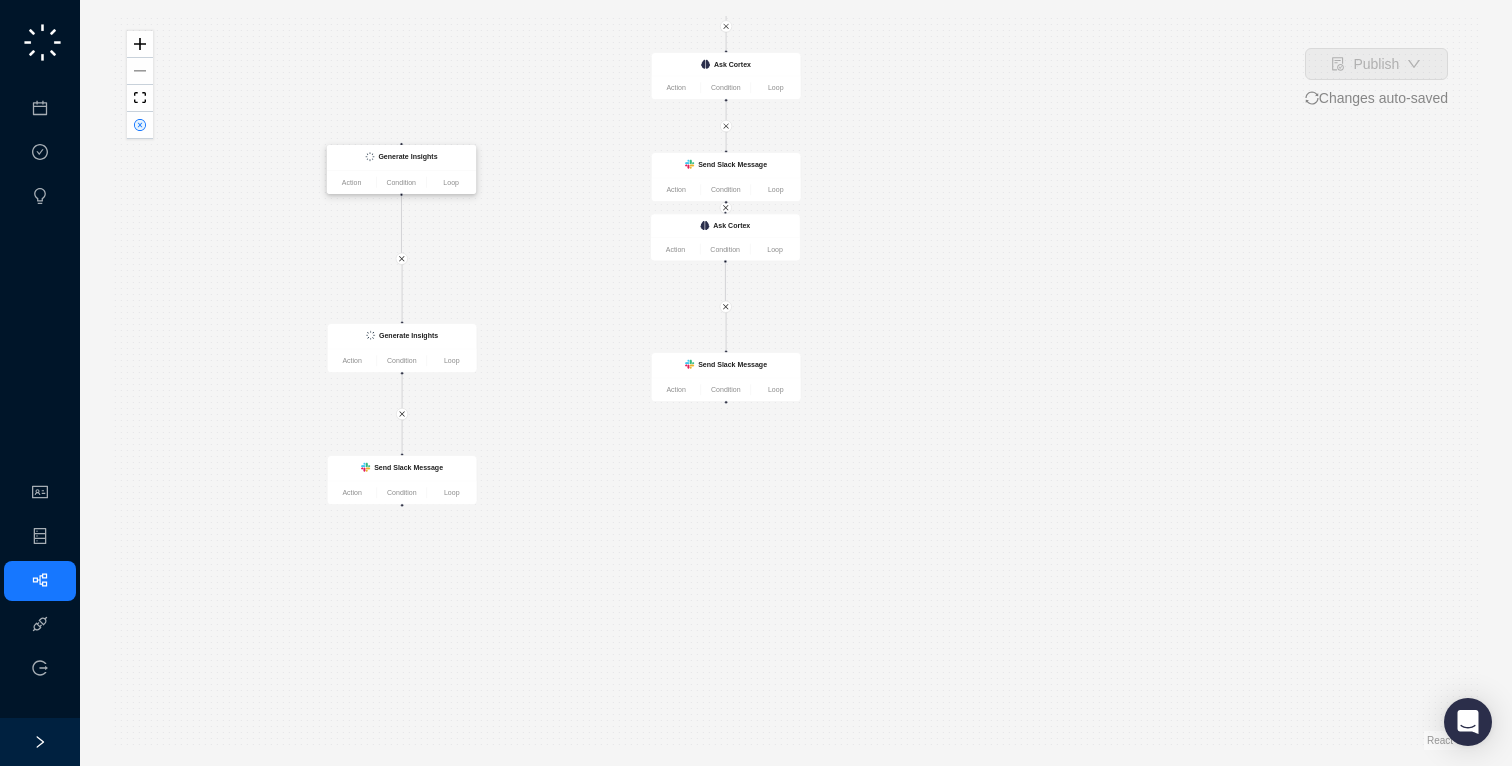 drag, startPoint x: 519, startPoint y: 129, endPoint x: 395, endPoint y: 158, distance: 127.345985 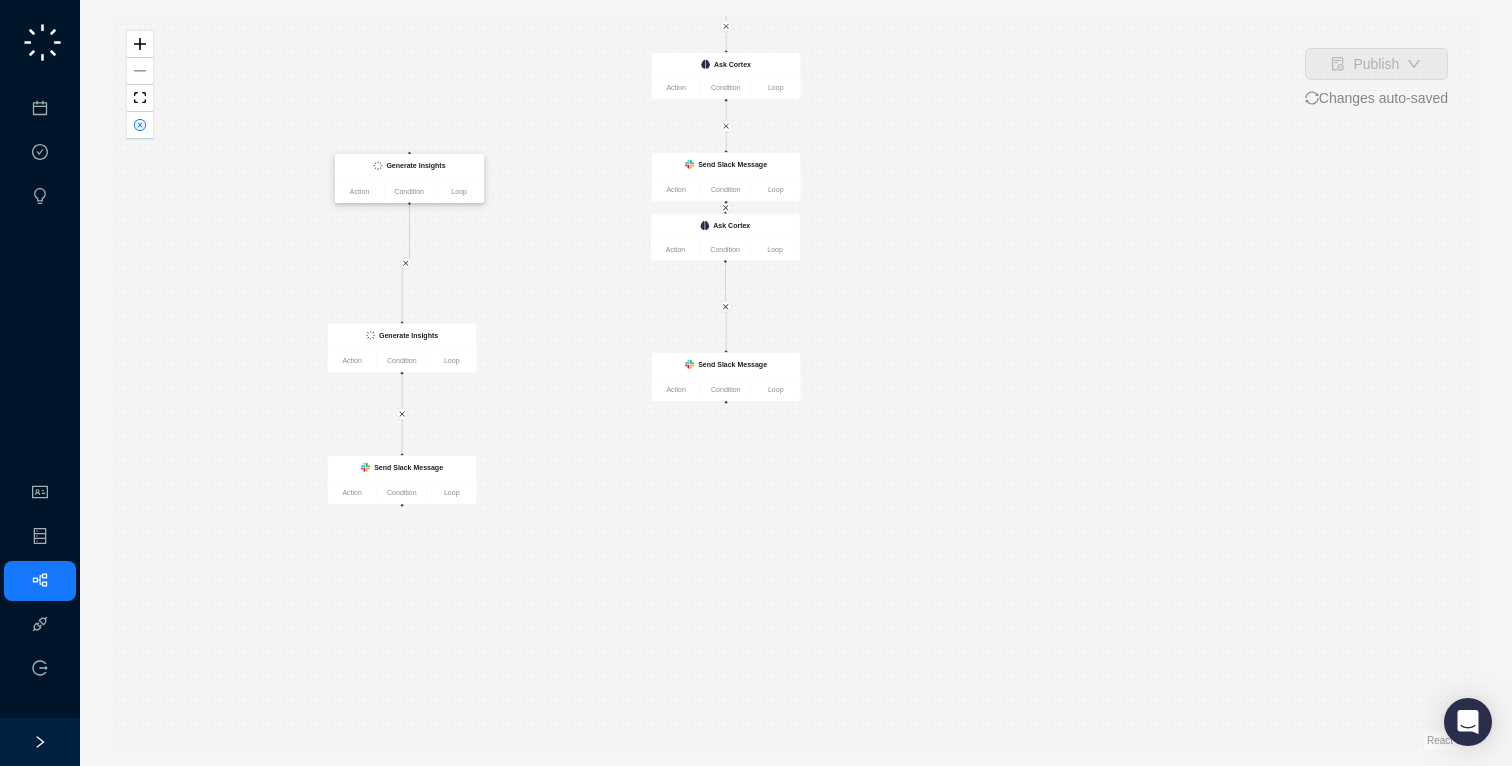 drag, startPoint x: 402, startPoint y: 145, endPoint x: 403, endPoint y: 155, distance: 10.049875 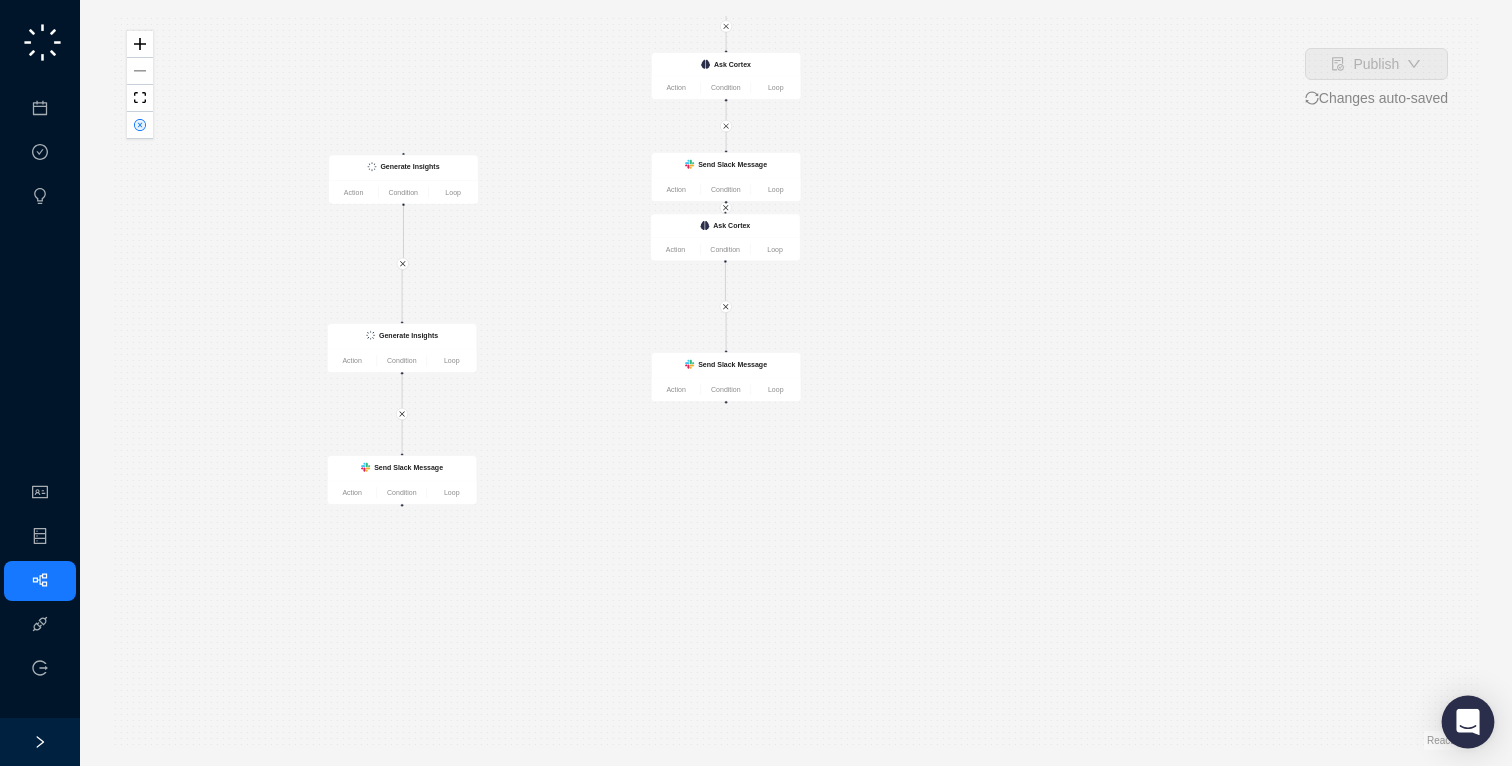 click at bounding box center [1468, 722] 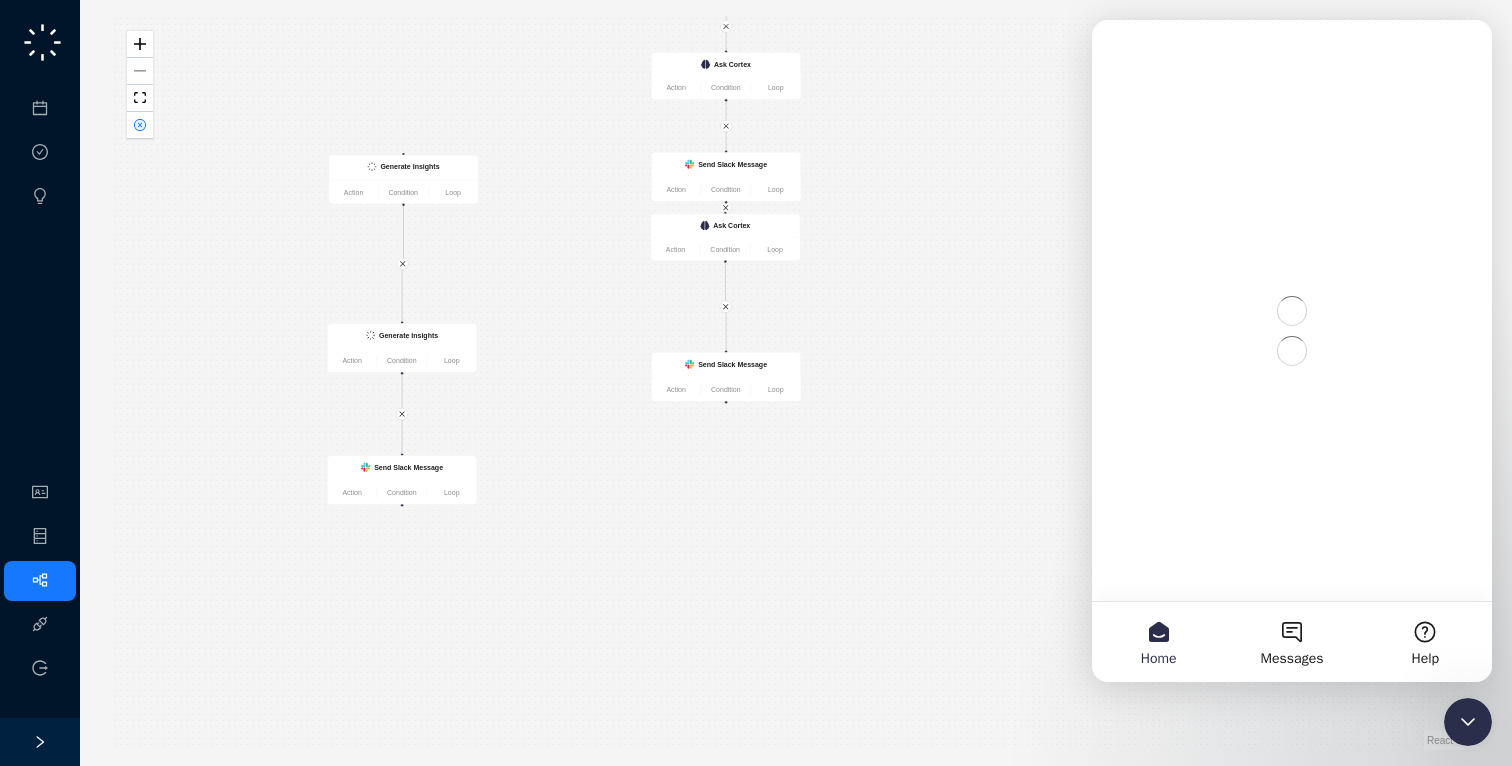 scroll, scrollTop: 0, scrollLeft: 0, axis: both 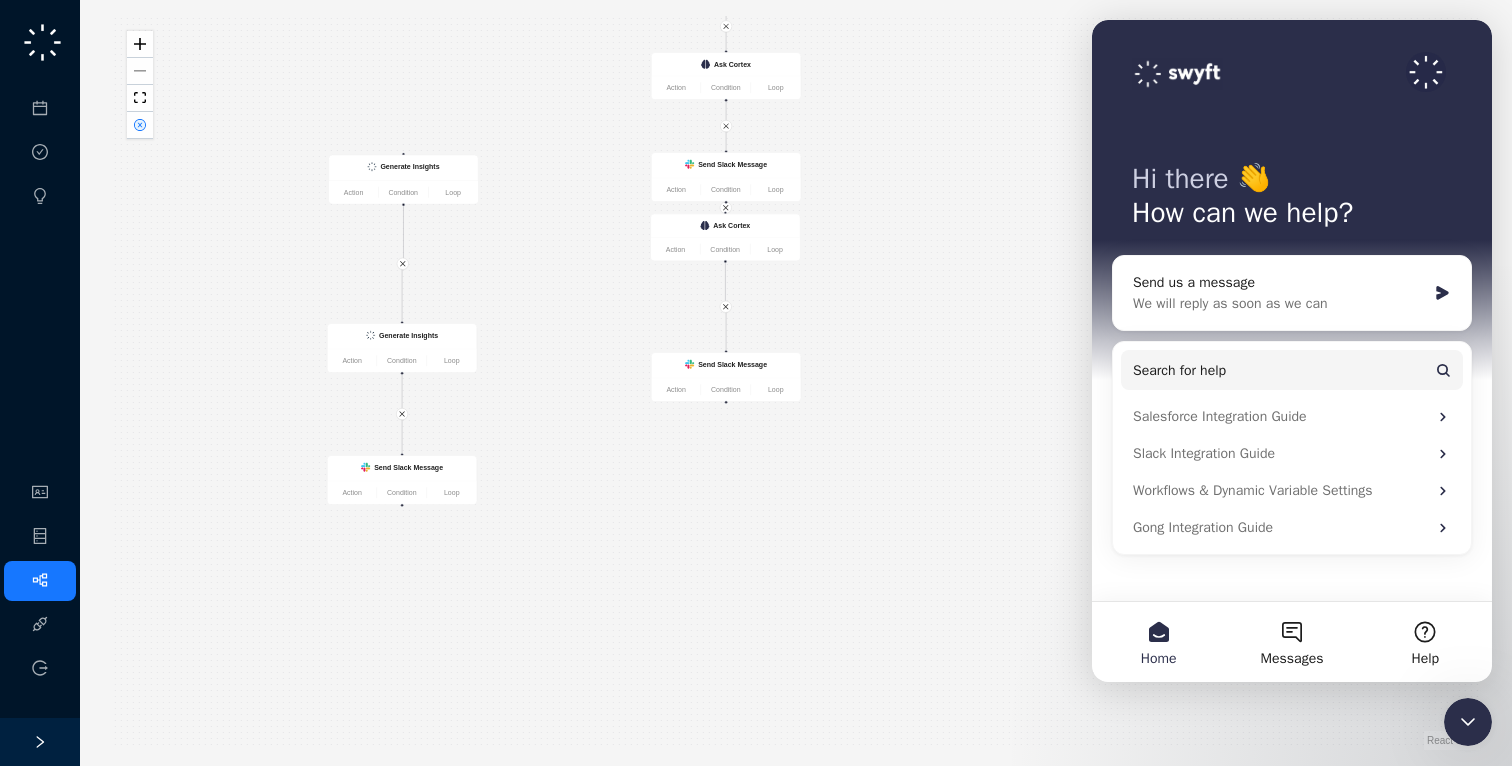 click on "React Flow" at bounding box center (1452, 740) 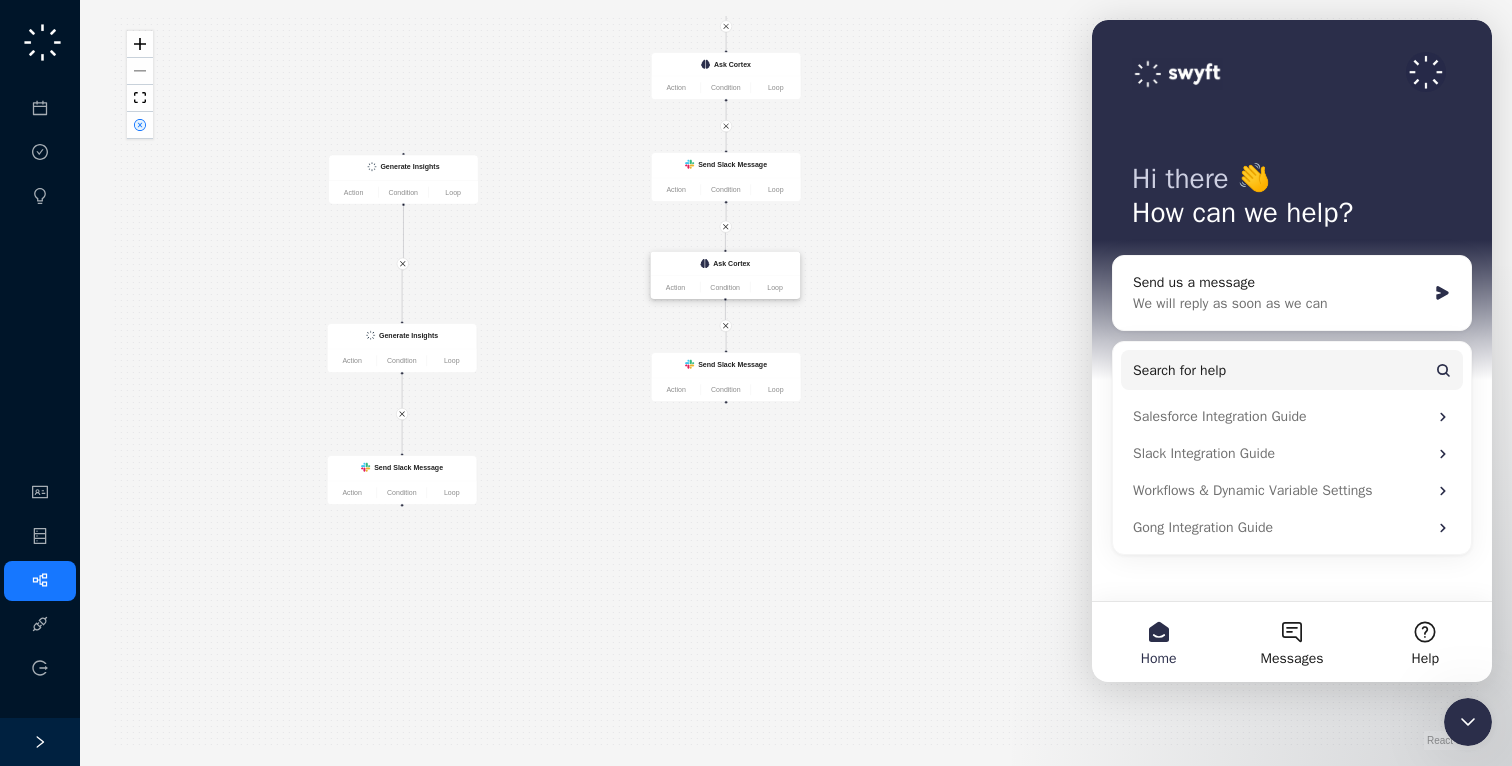 drag, startPoint x: 735, startPoint y: 236, endPoint x: 735, endPoint y: 282, distance: 46 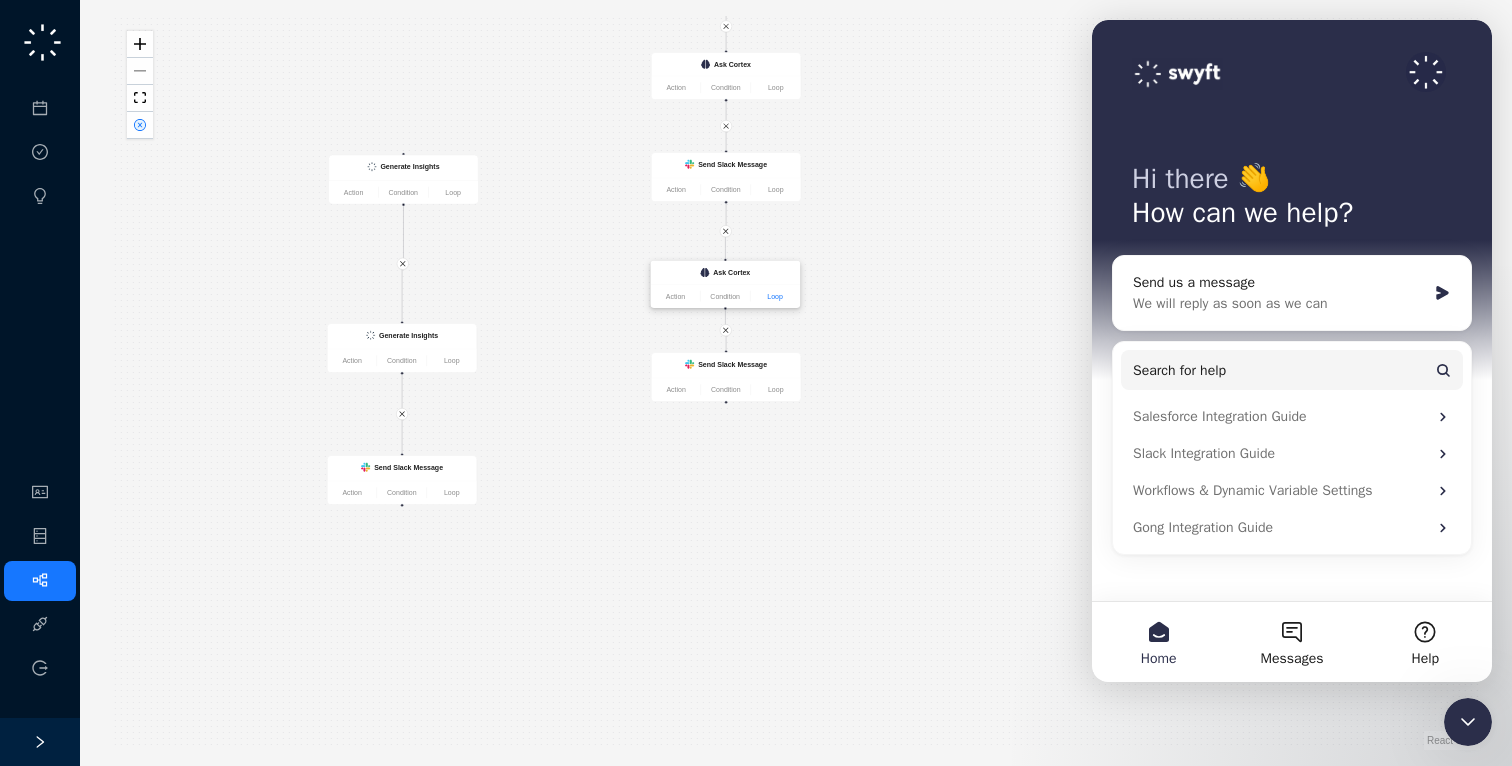 click on "Loop" at bounding box center (775, 296) 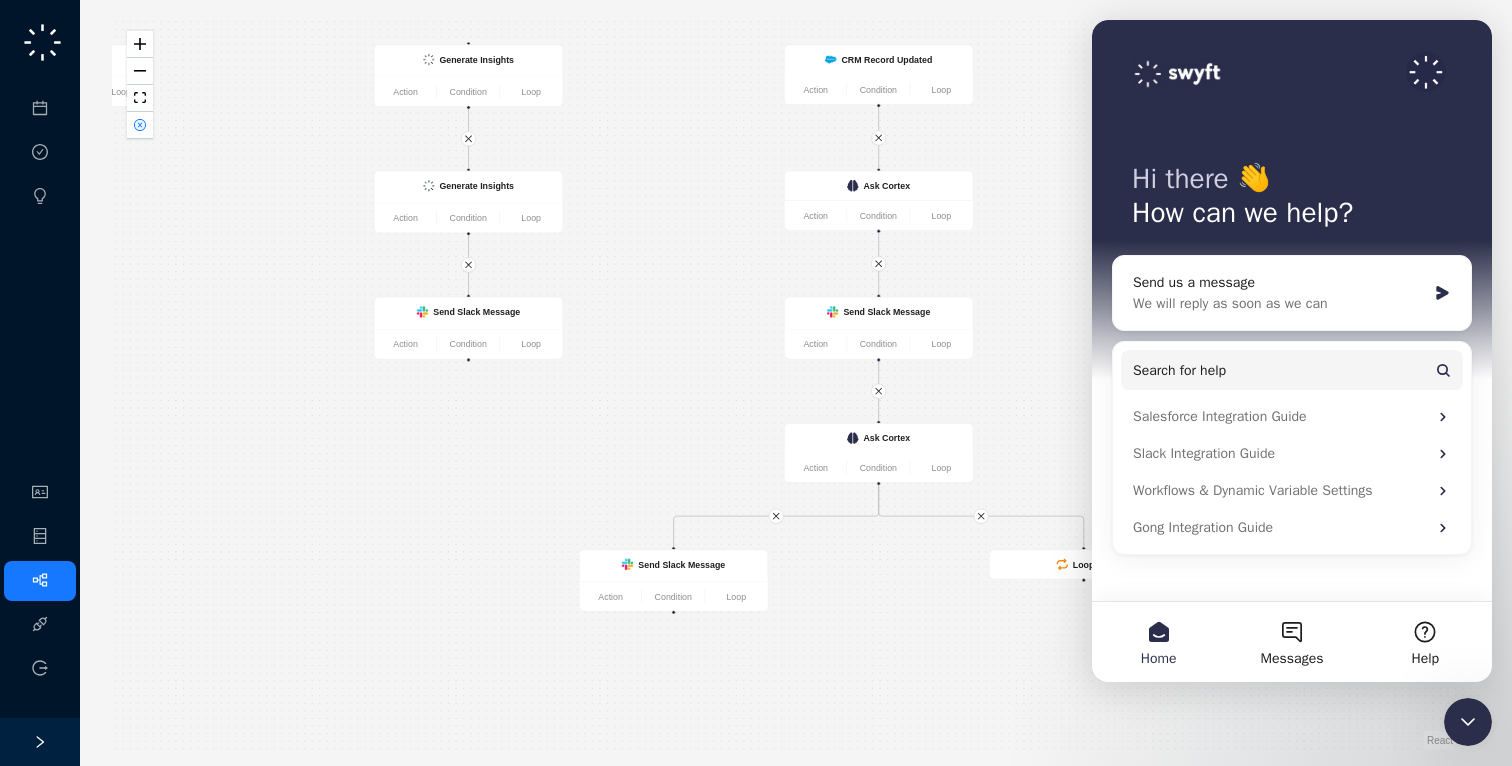 drag, startPoint x: 855, startPoint y: 313, endPoint x: 631, endPoint y: 260, distance: 230.18471 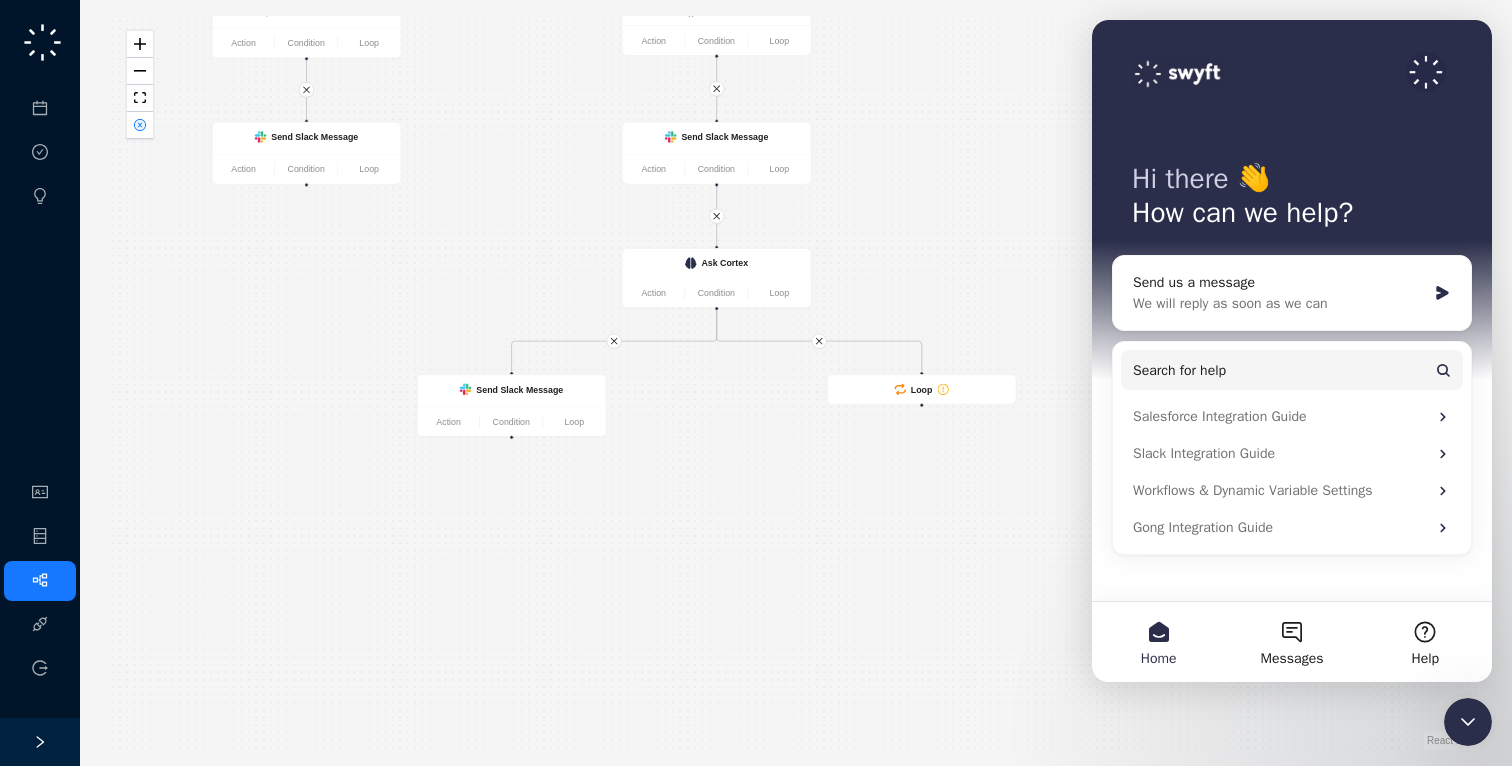 drag, startPoint x: 653, startPoint y: 343, endPoint x: 491, endPoint y: 168, distance: 238.47221 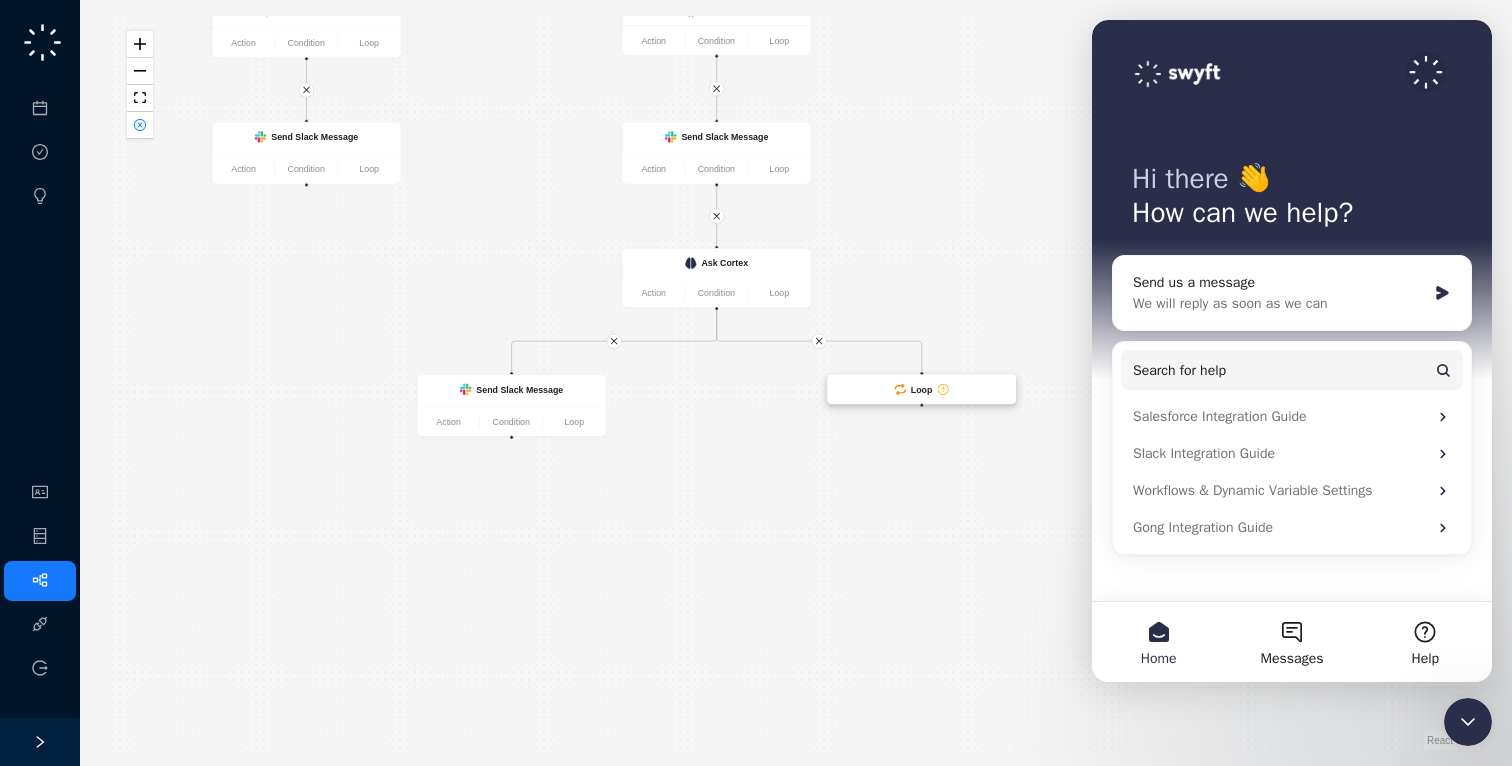 click 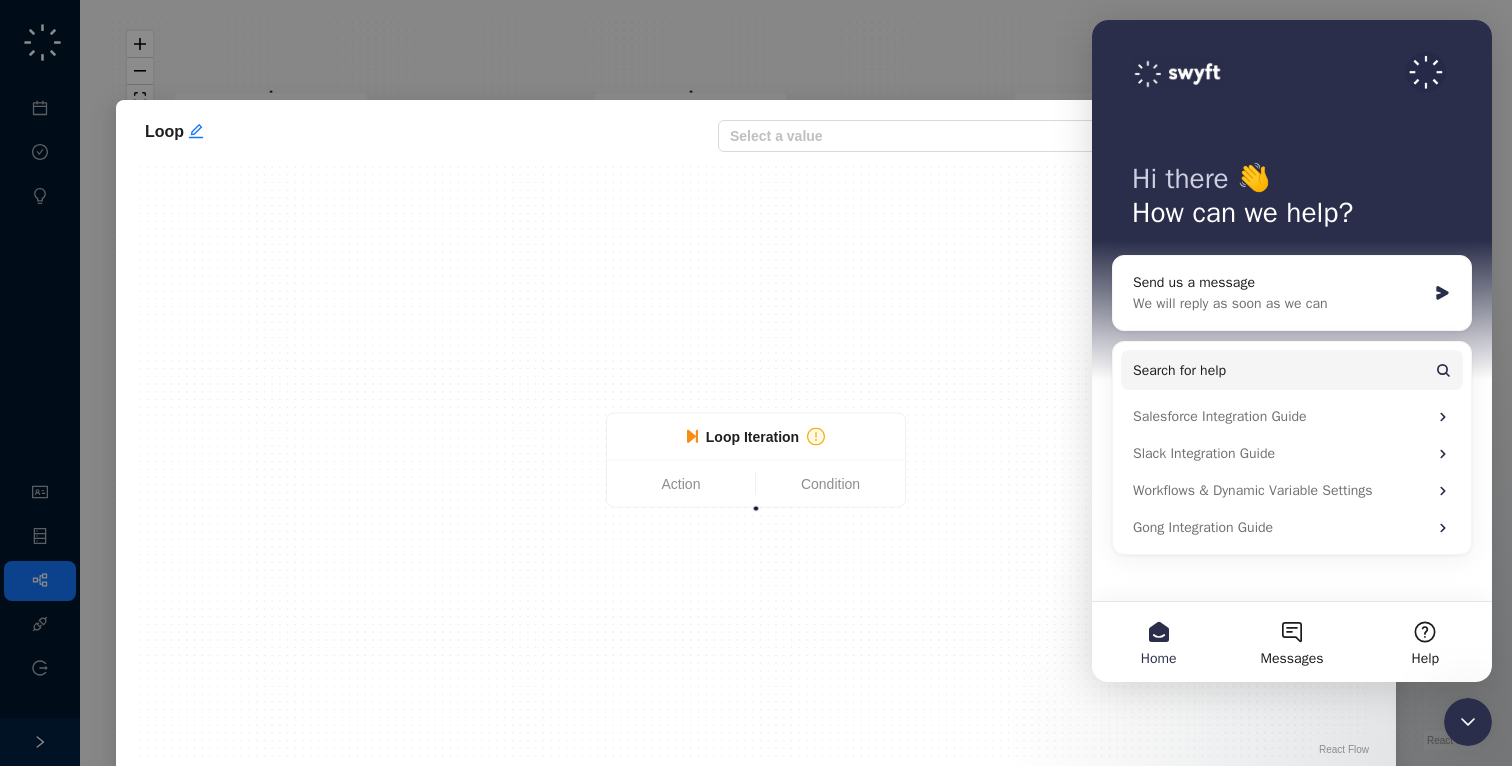 click 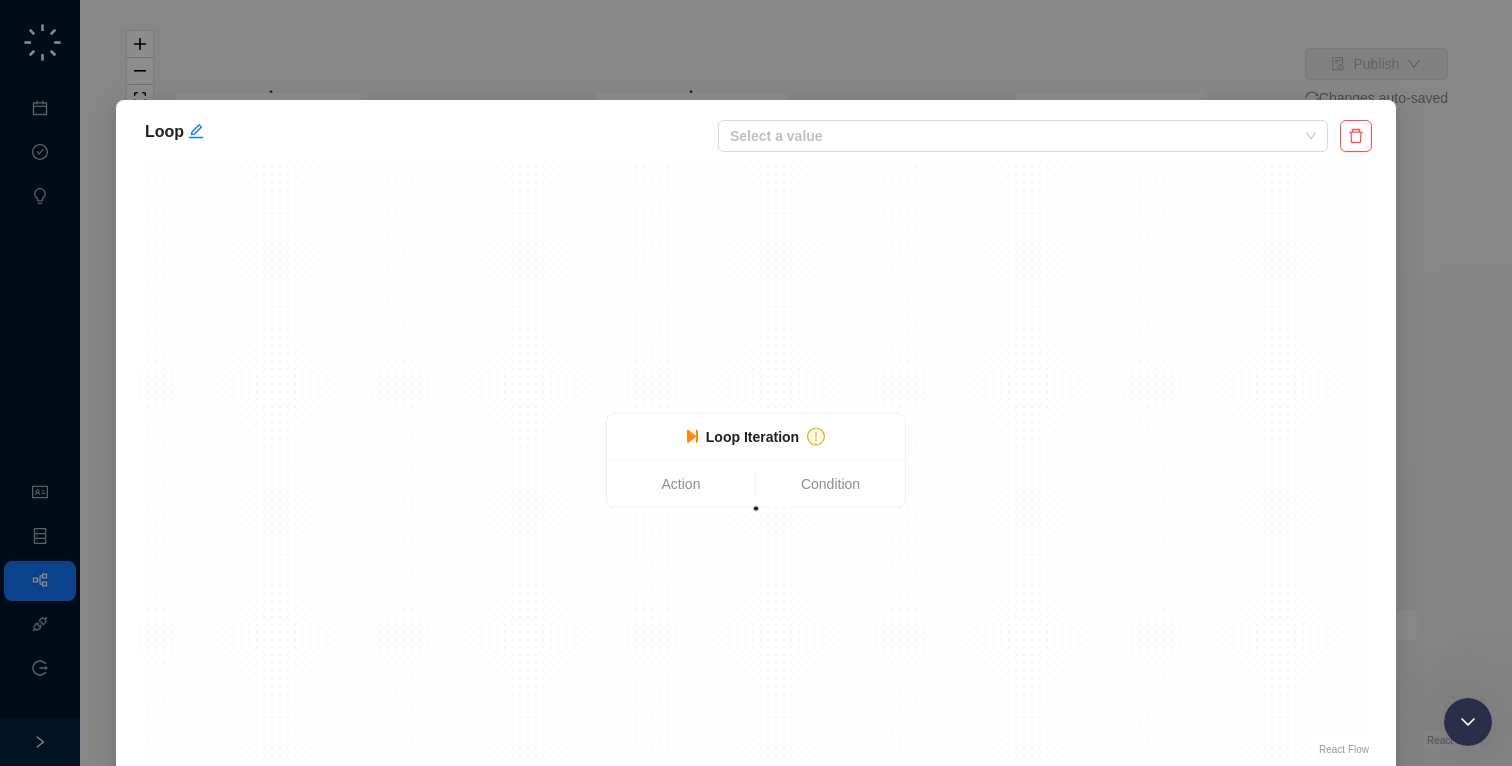 scroll, scrollTop: 0, scrollLeft: 0, axis: both 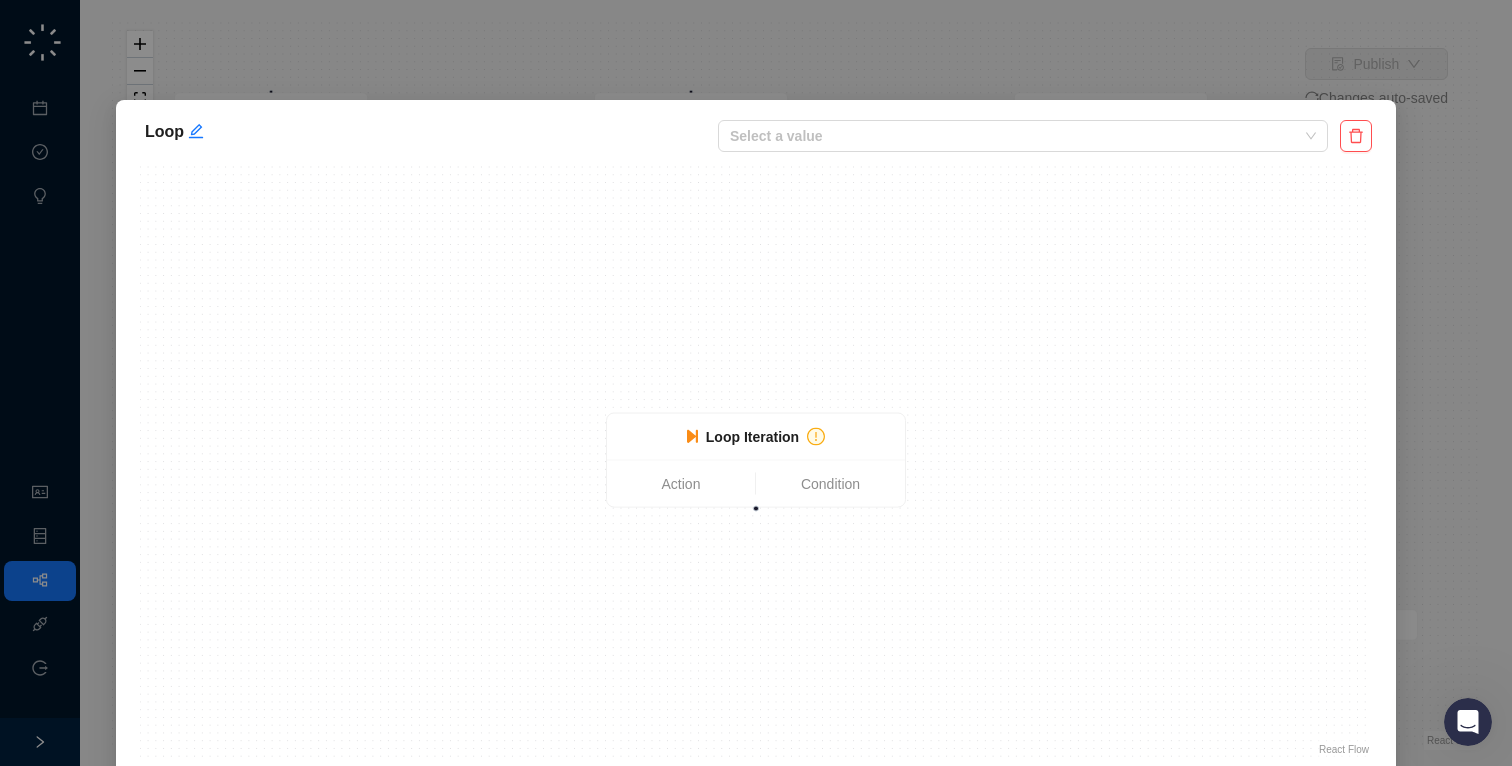 click on "Loop Select a value Loop Iteration Action Condition React Flow Press enter or space to select a node. You can then use the arrow keys to move the node around.  Press delete to remove it and escape to cancel.   Press enter or space to select an edge. You can then press delete to remove it or escape to cancel." at bounding box center [756, 440] 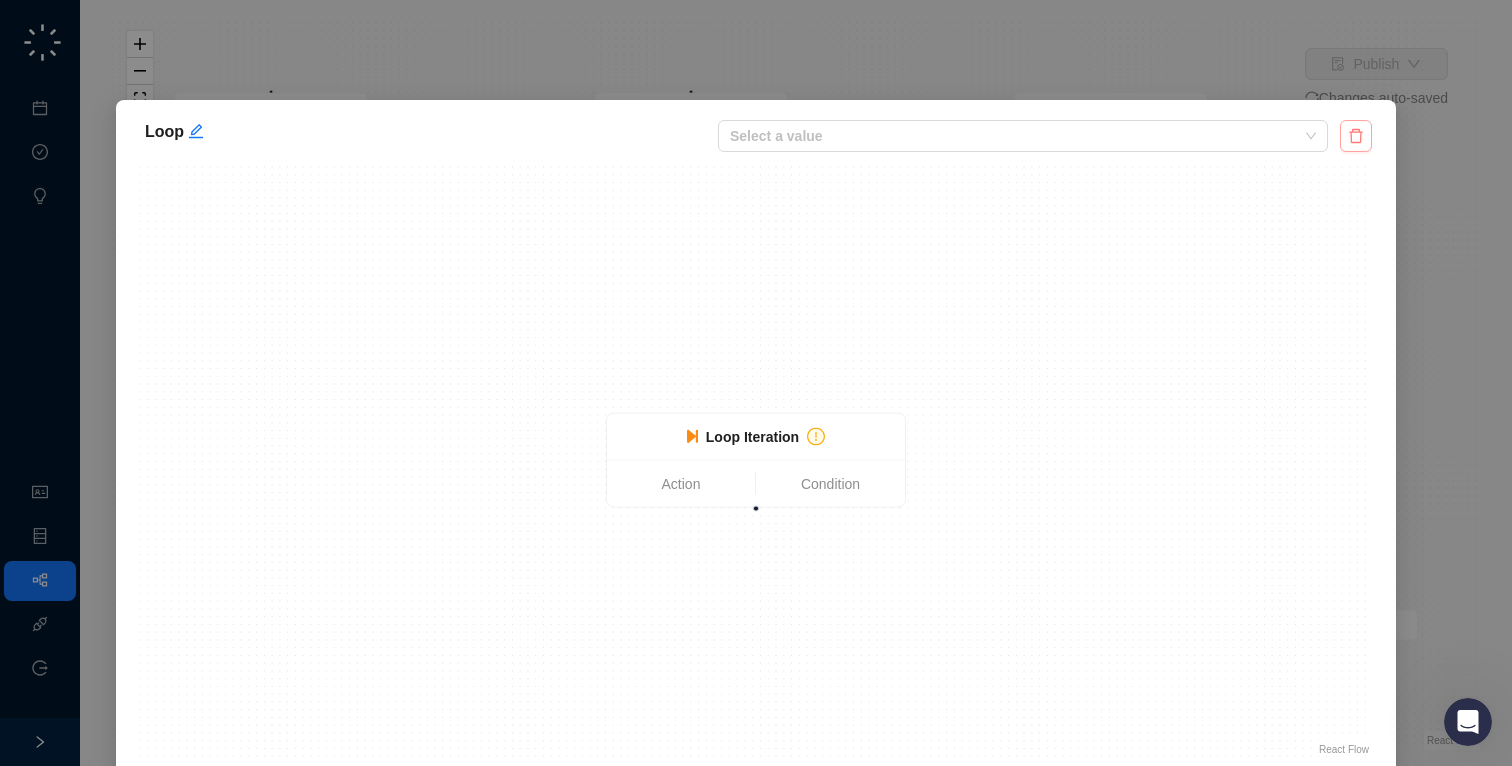 click at bounding box center (1356, 136) 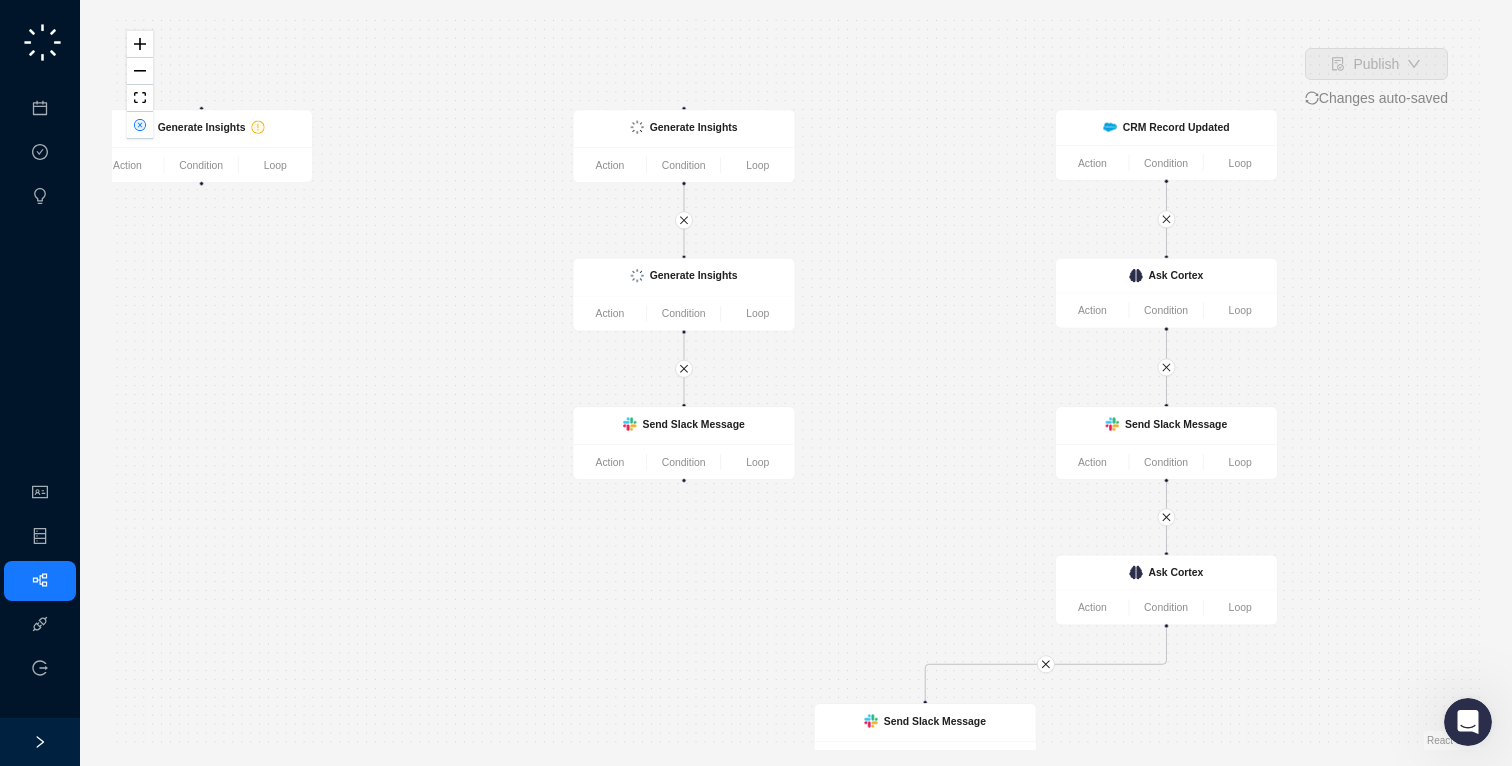 drag, startPoint x: 959, startPoint y: 320, endPoint x: 847, endPoint y: 380, distance: 127.059044 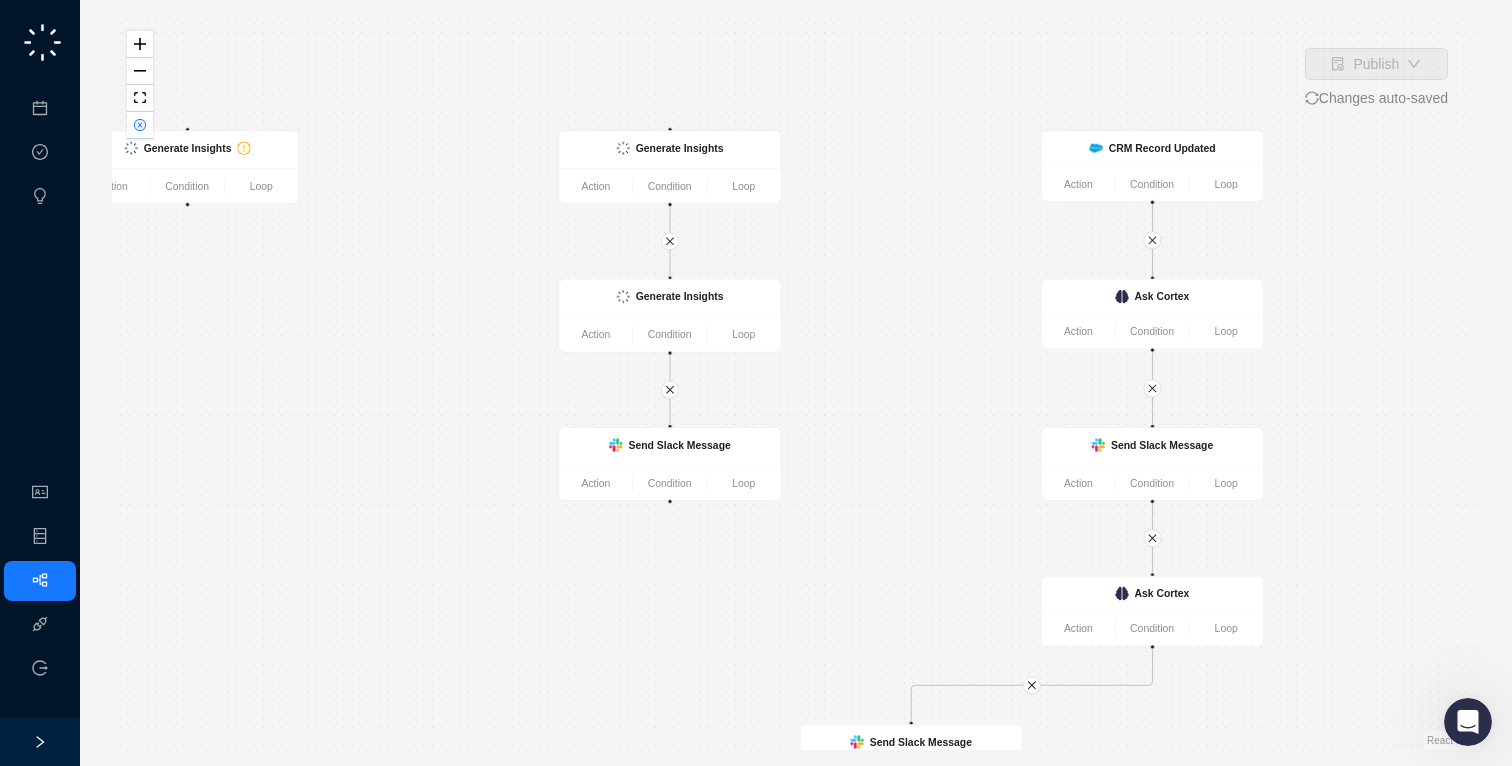 drag, startPoint x: 849, startPoint y: 421, endPoint x: 819, endPoint y: 462, distance: 50.803543 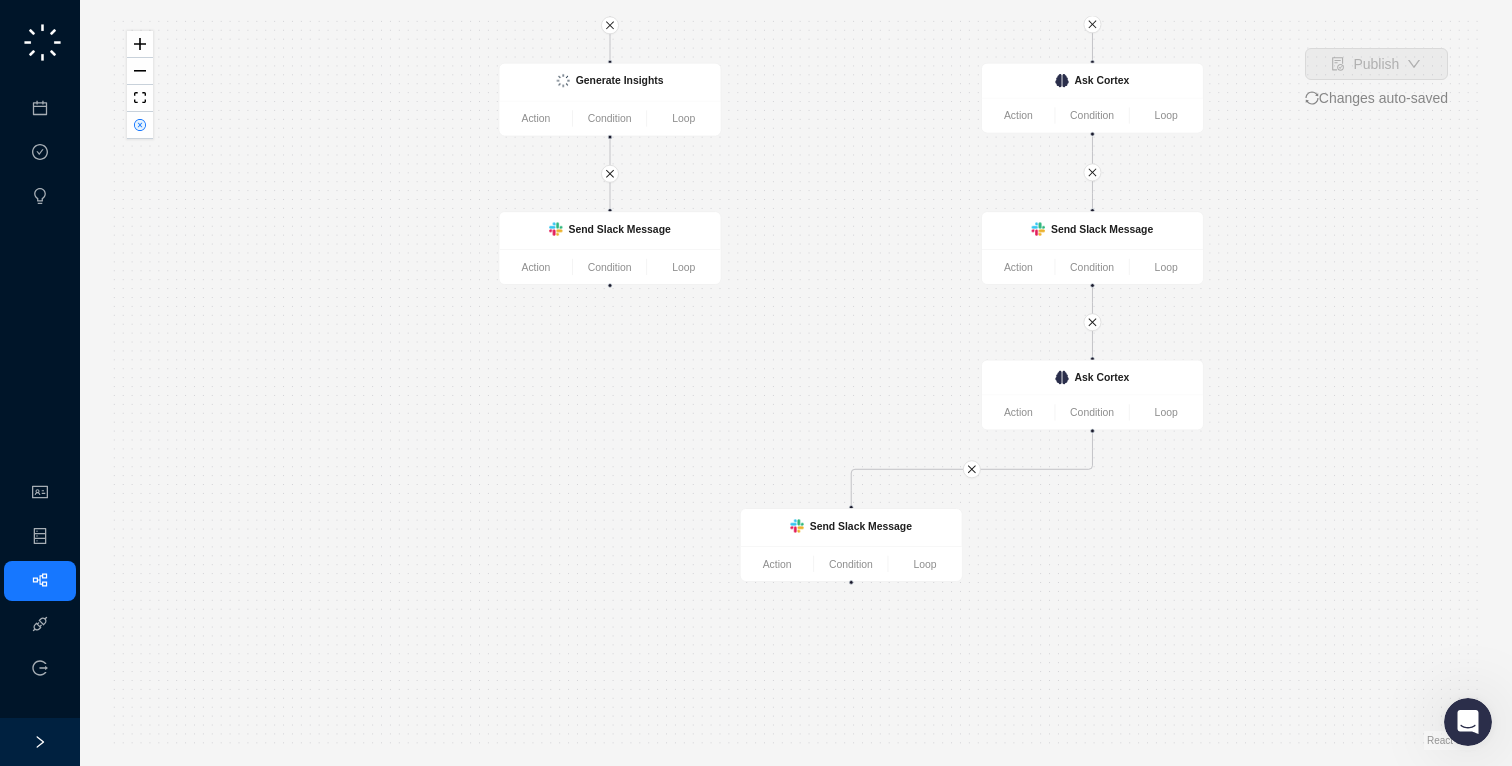 drag, startPoint x: 819, startPoint y: 462, endPoint x: 775, endPoint y: 225, distance: 241.04979 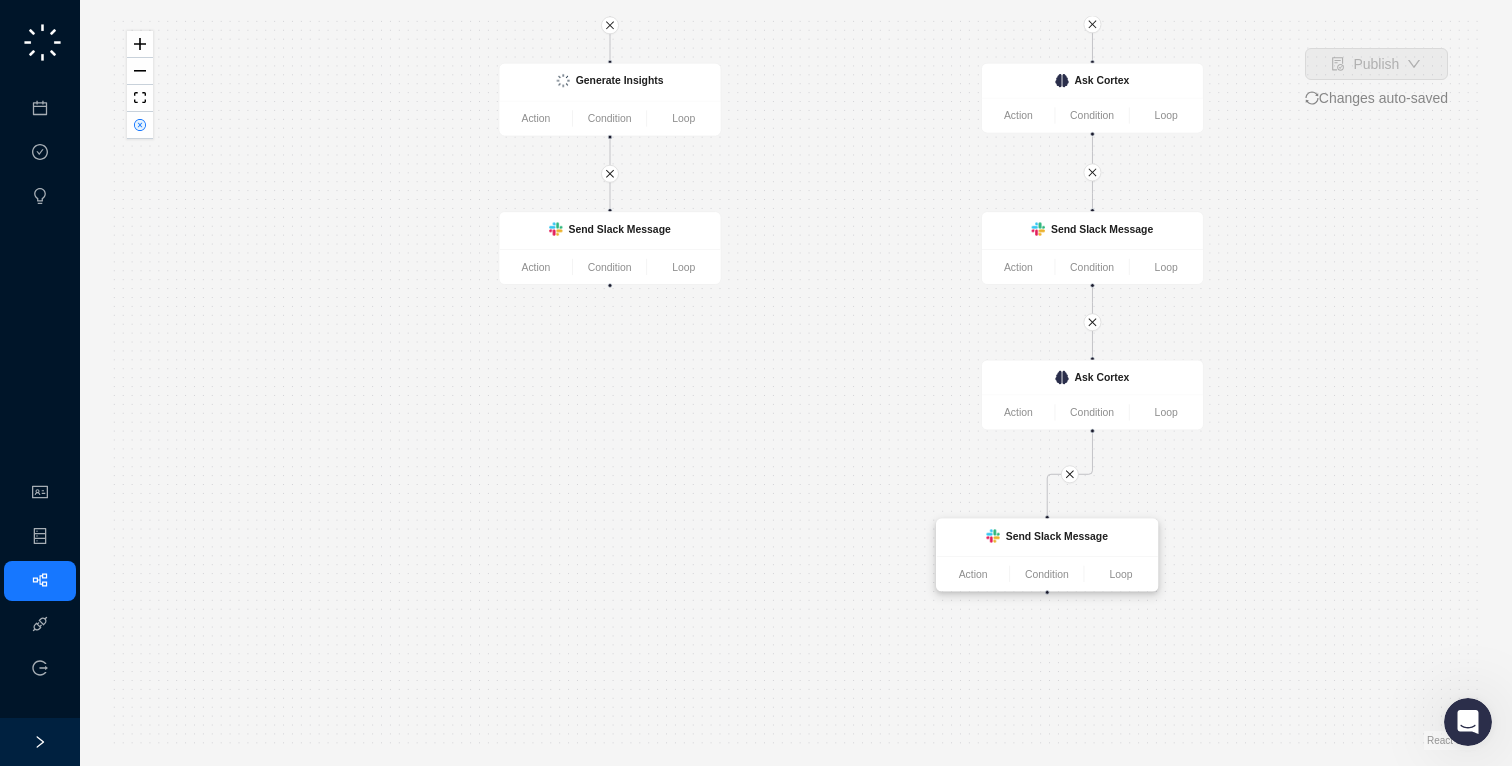 drag, startPoint x: 822, startPoint y: 521, endPoint x: 1050, endPoint y: 543, distance: 229.05894 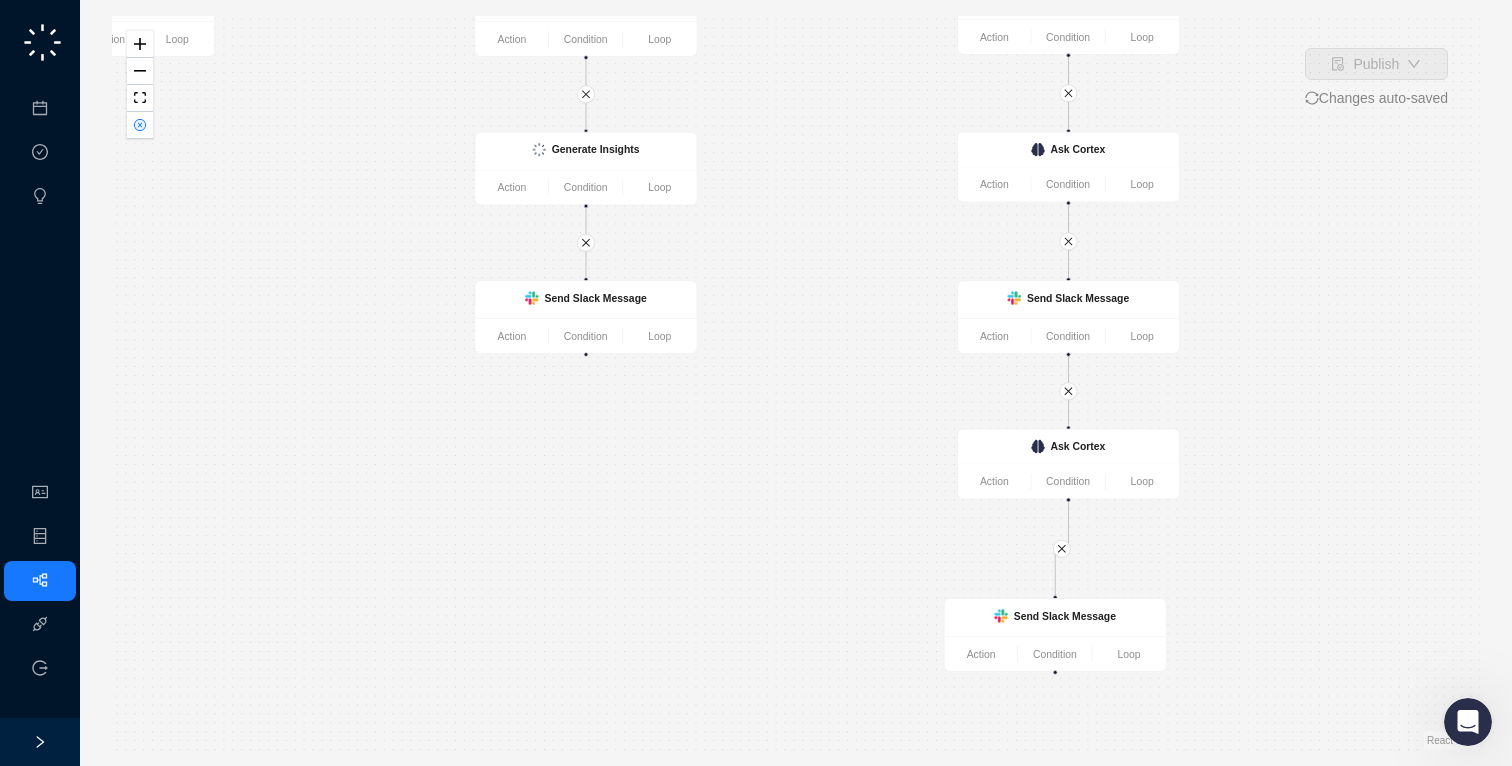 drag, startPoint x: 969, startPoint y: 473, endPoint x: 945, endPoint y: 541, distance: 72.11102 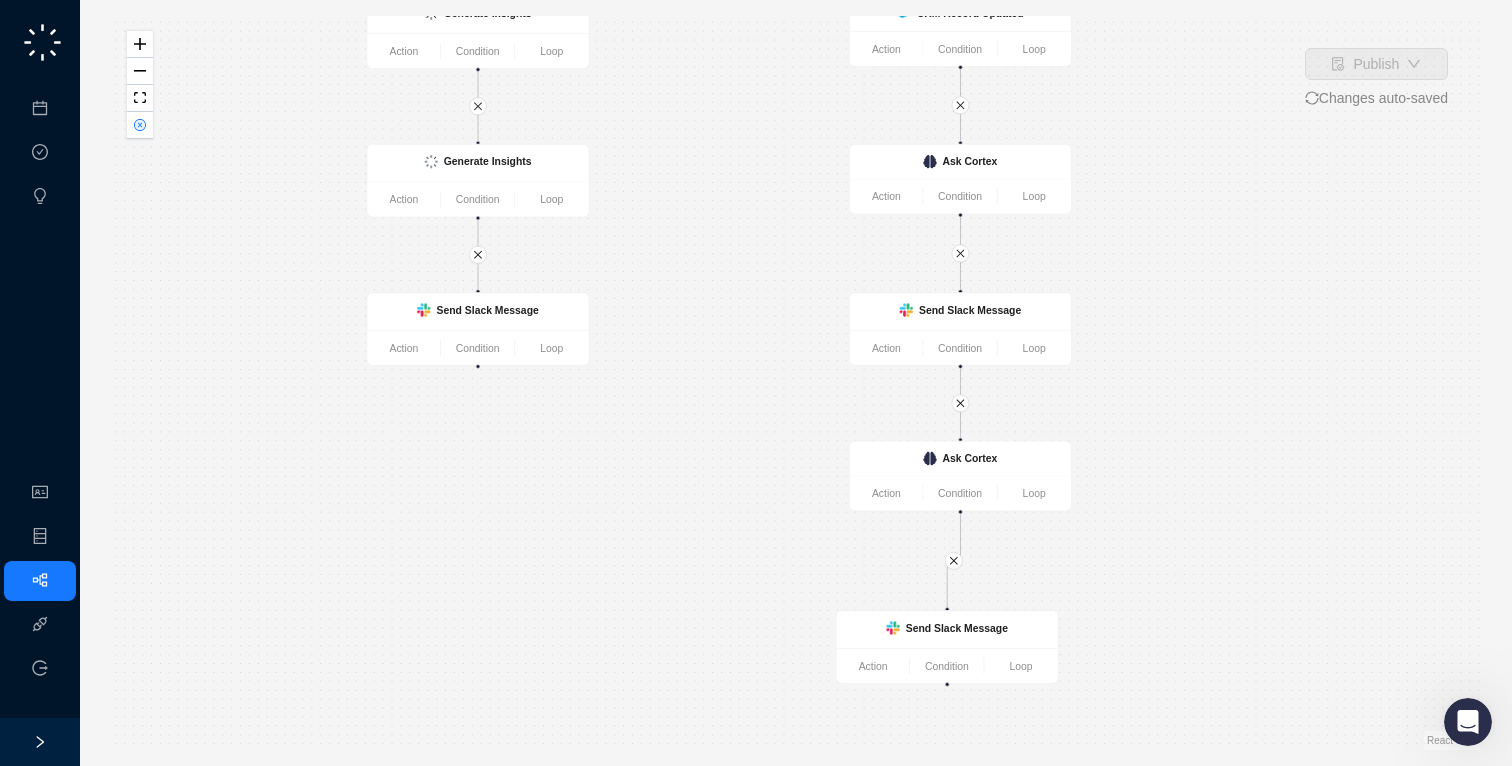 drag, startPoint x: 945, startPoint y: 541, endPoint x: 837, endPoint y: 554, distance: 108.779594 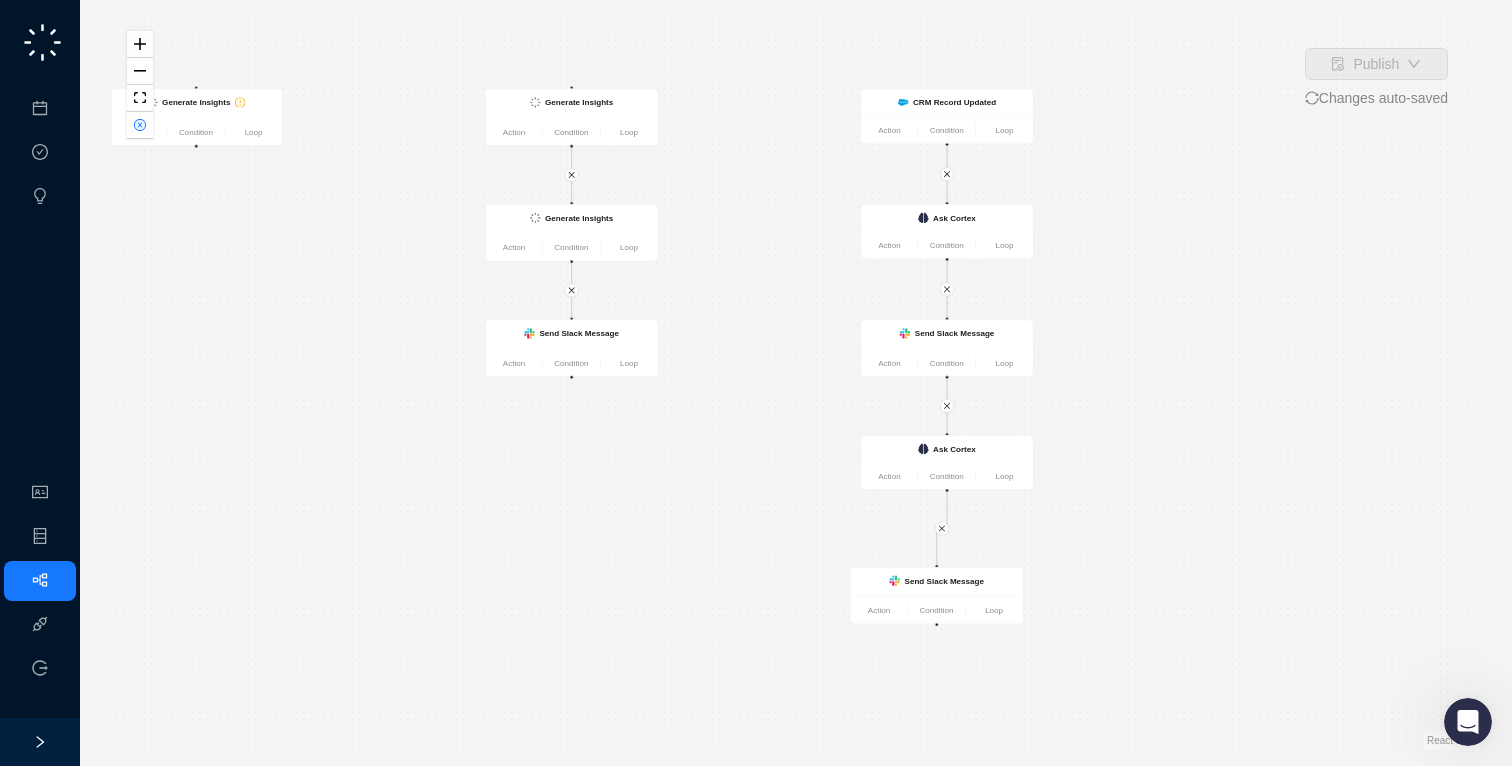 drag, startPoint x: 779, startPoint y: 506, endPoint x: 791, endPoint y: 476, distance: 32.31099 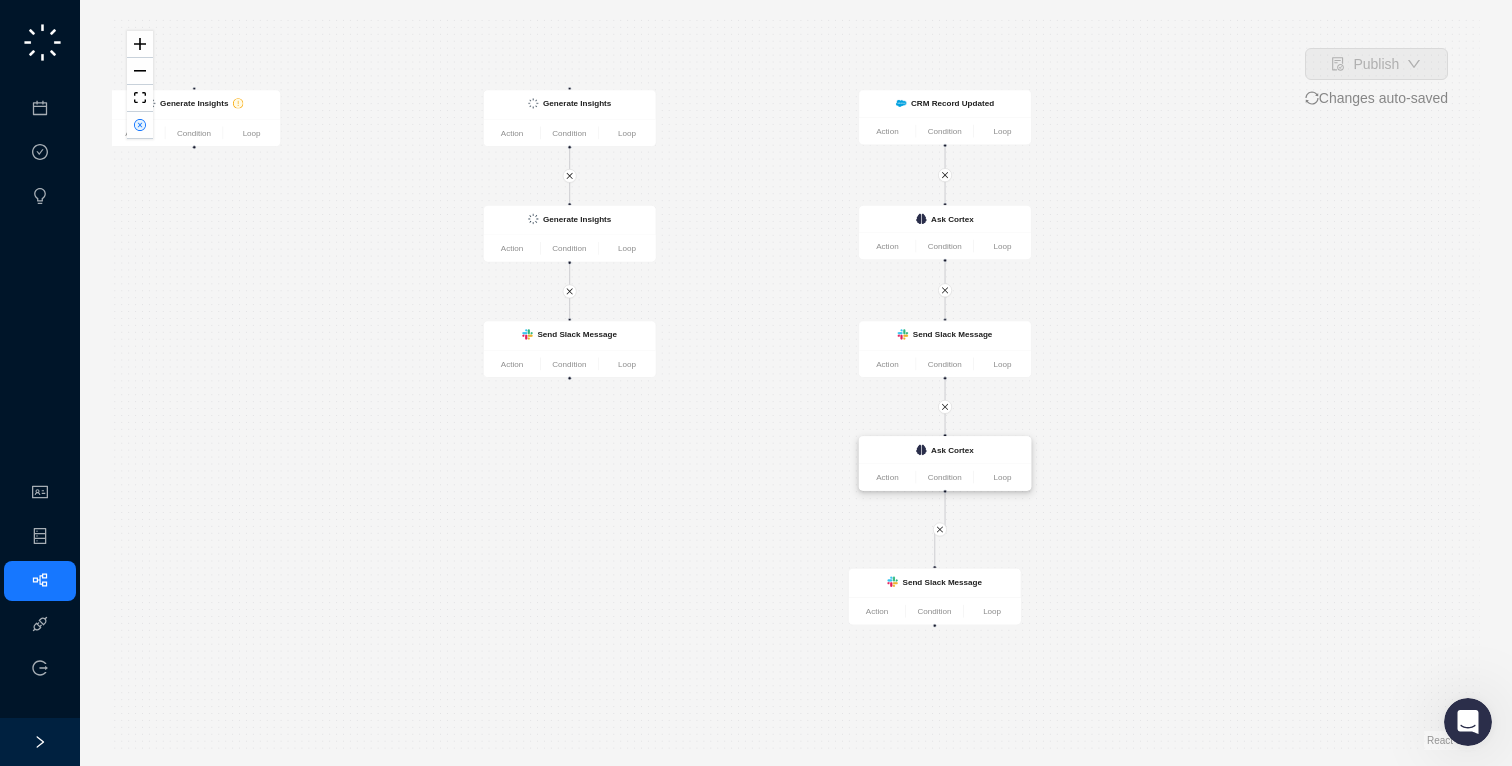 click on "Ask Cortex" at bounding box center (945, 450) 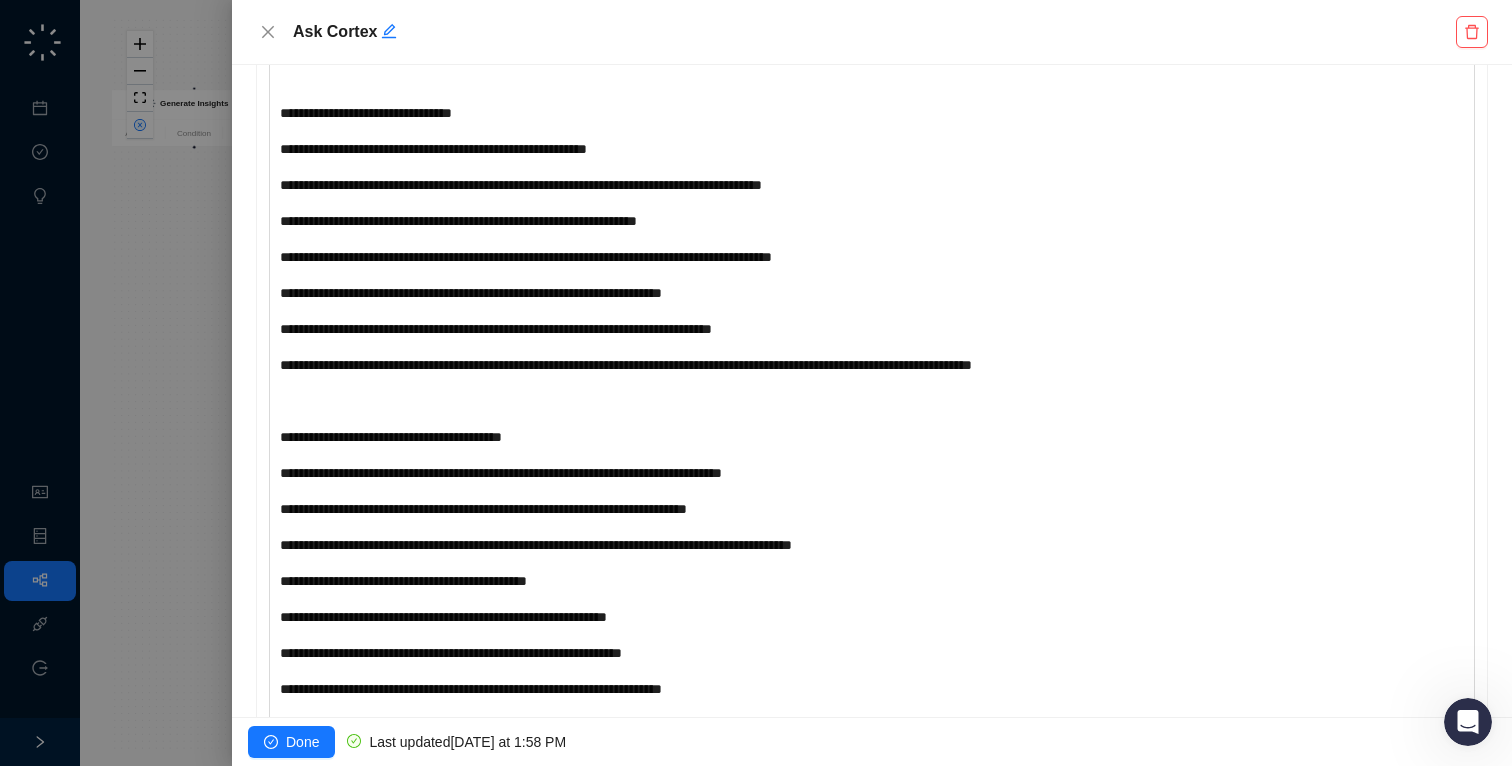 scroll, scrollTop: 1380, scrollLeft: 0, axis: vertical 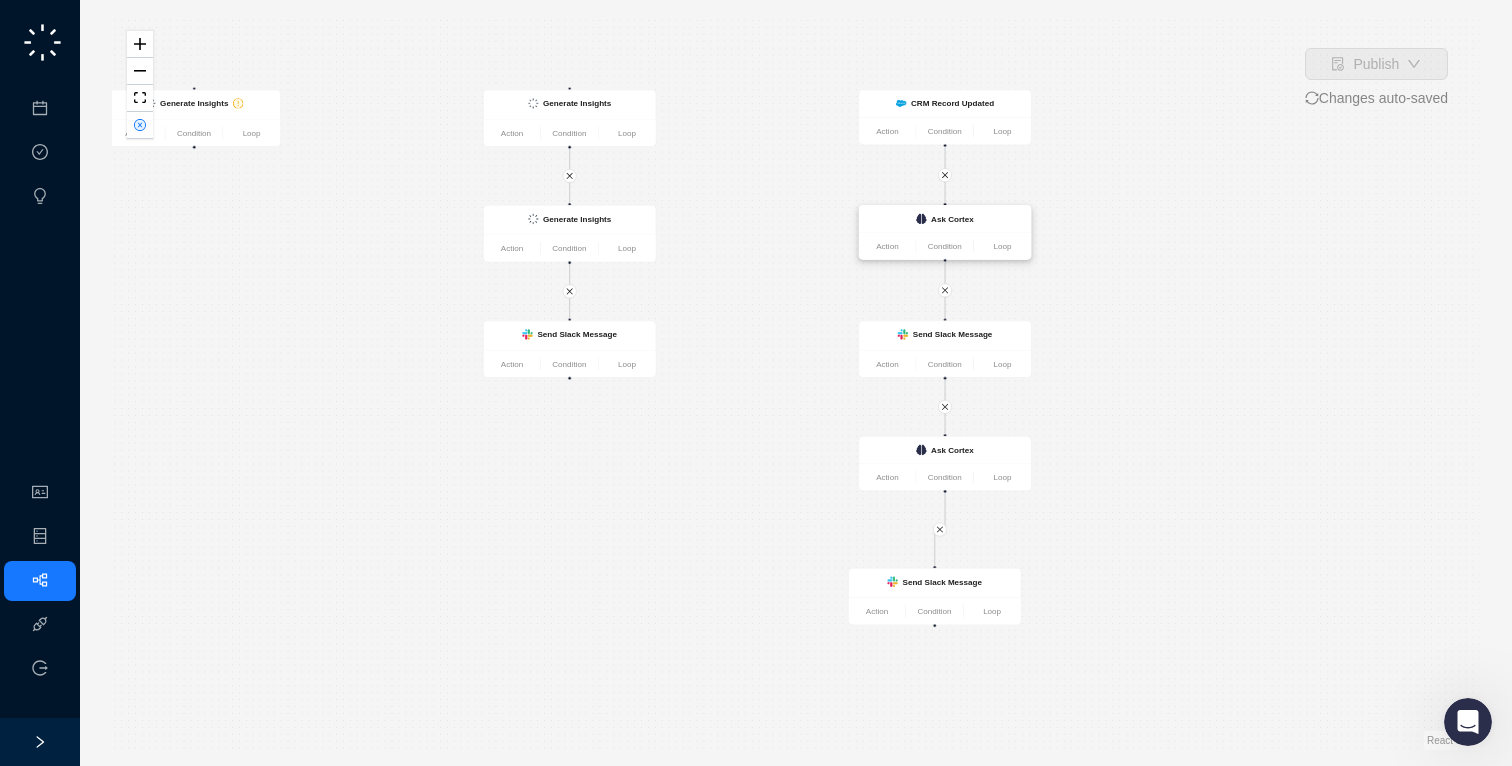click on "Ask Cortex" at bounding box center (952, 219) 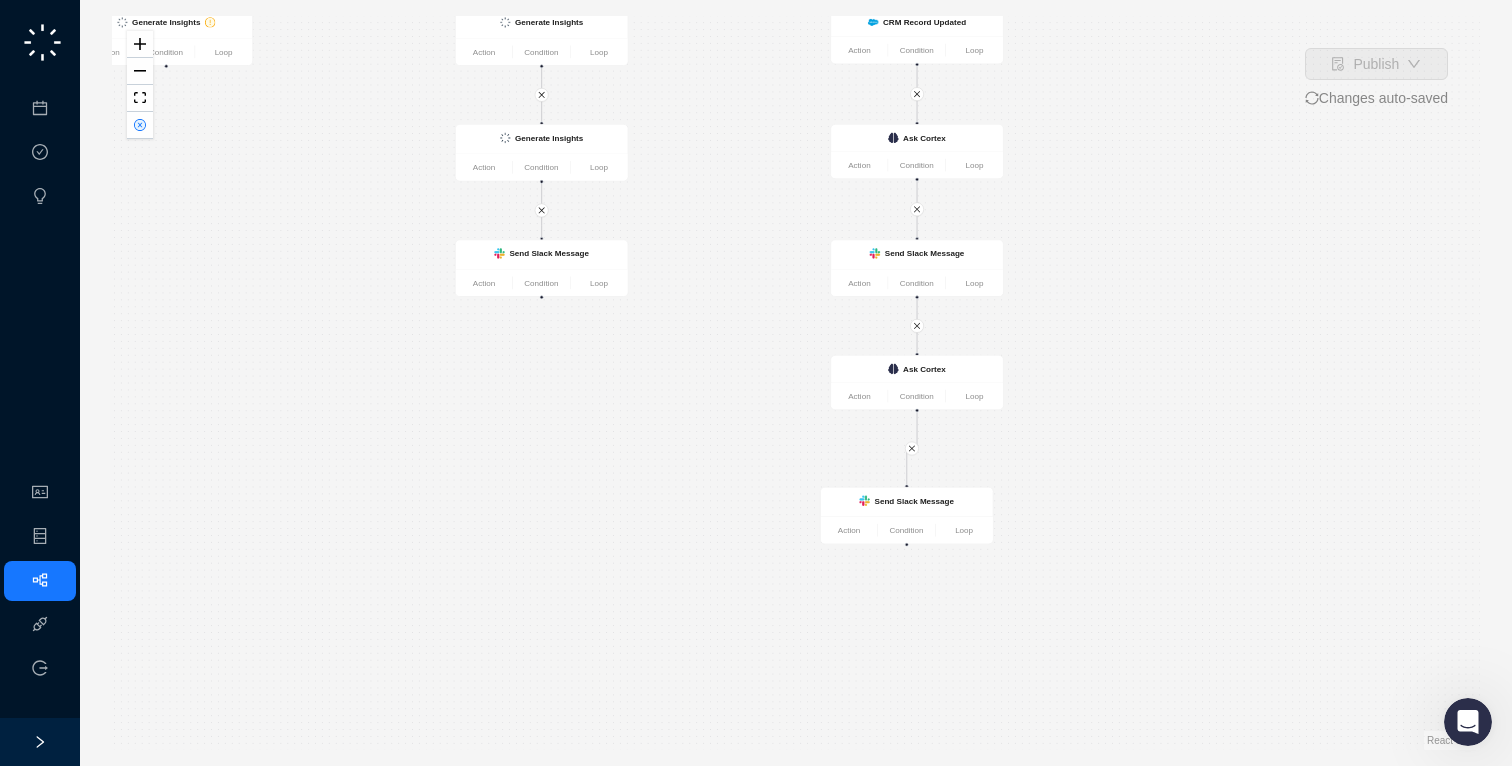 drag, startPoint x: 811, startPoint y: 426, endPoint x: 783, endPoint y: 346, distance: 84.758484 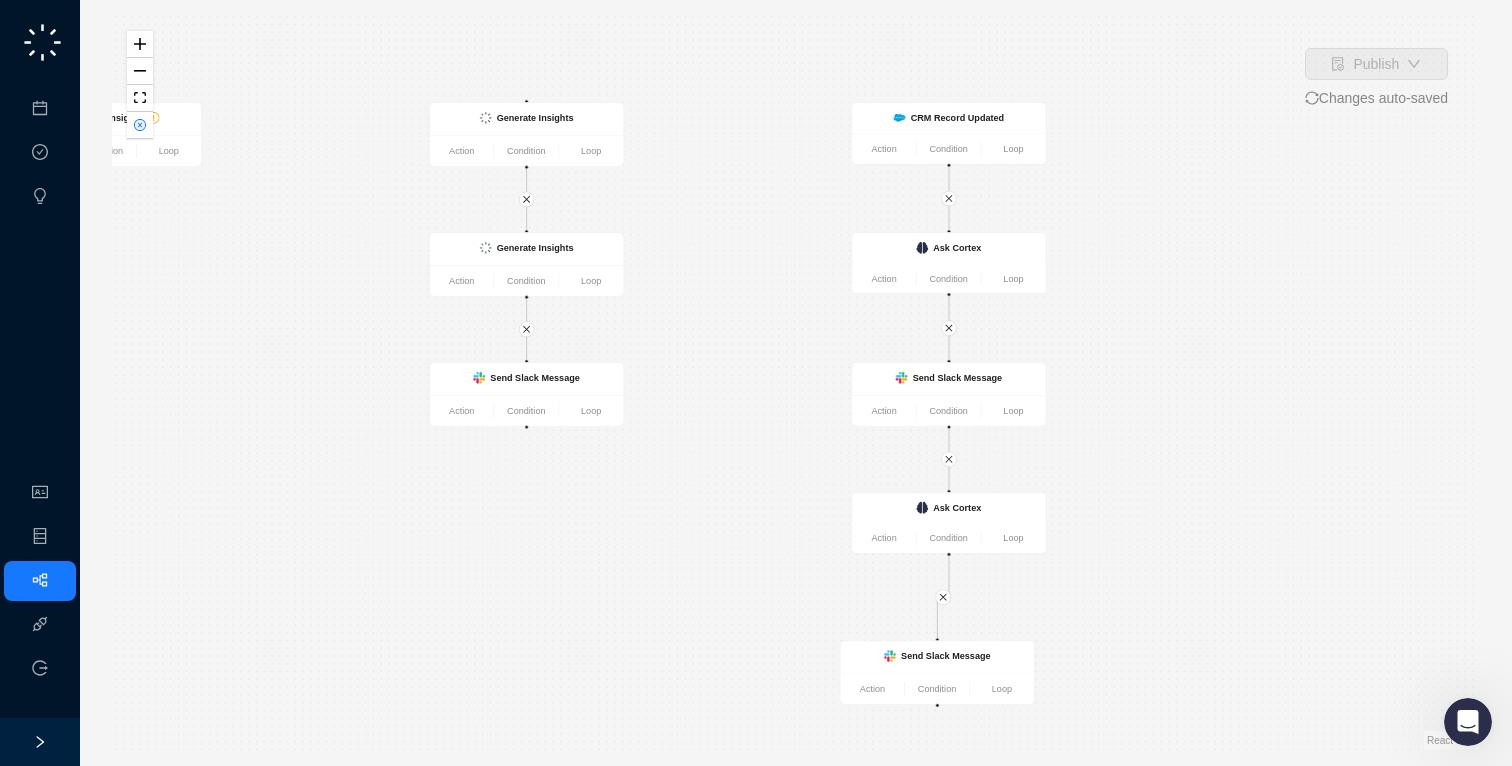 drag, startPoint x: 669, startPoint y: 251, endPoint x: 663, endPoint y: 364, distance: 113.15918 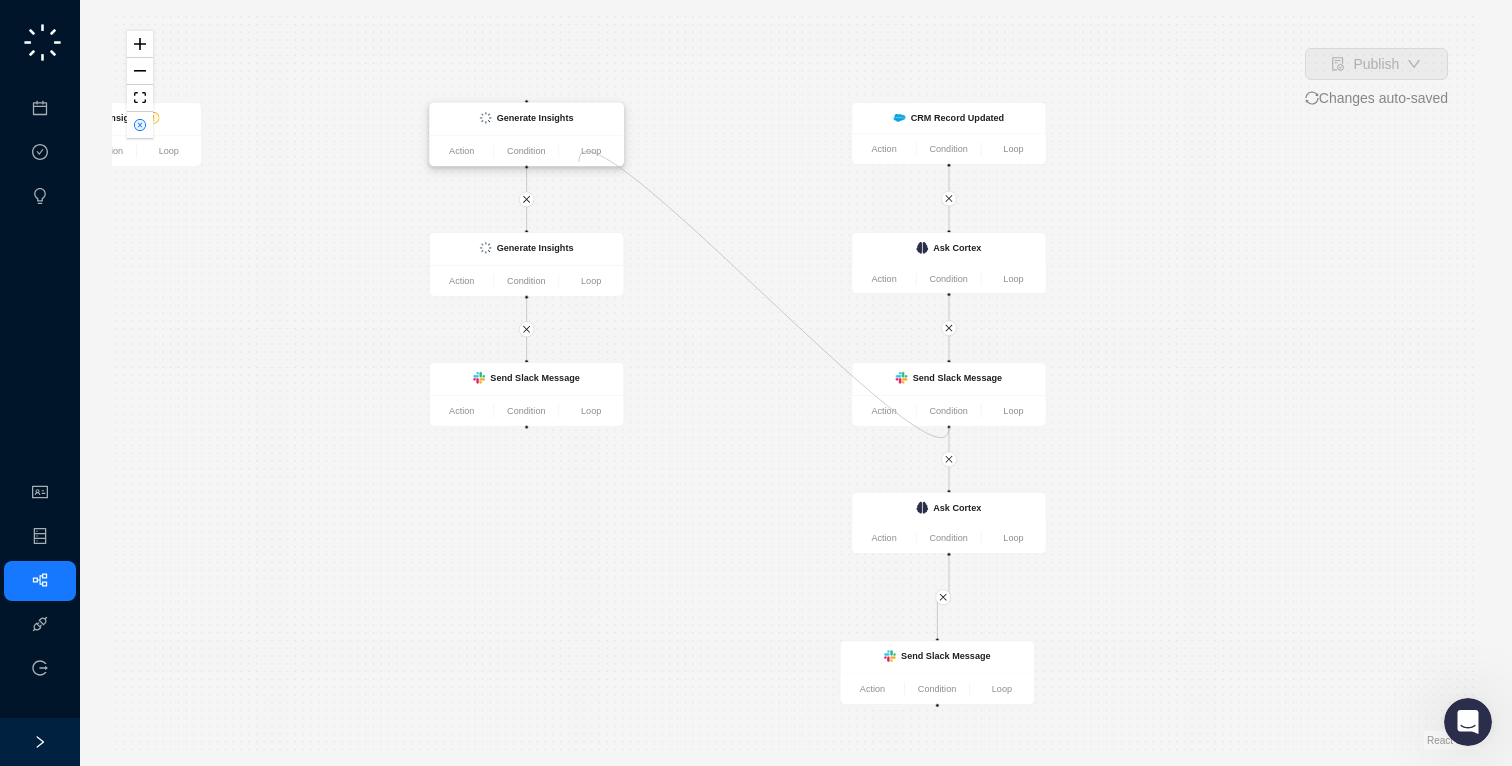 drag, startPoint x: 949, startPoint y: 428, endPoint x: 575, endPoint y: 162, distance: 458.94662 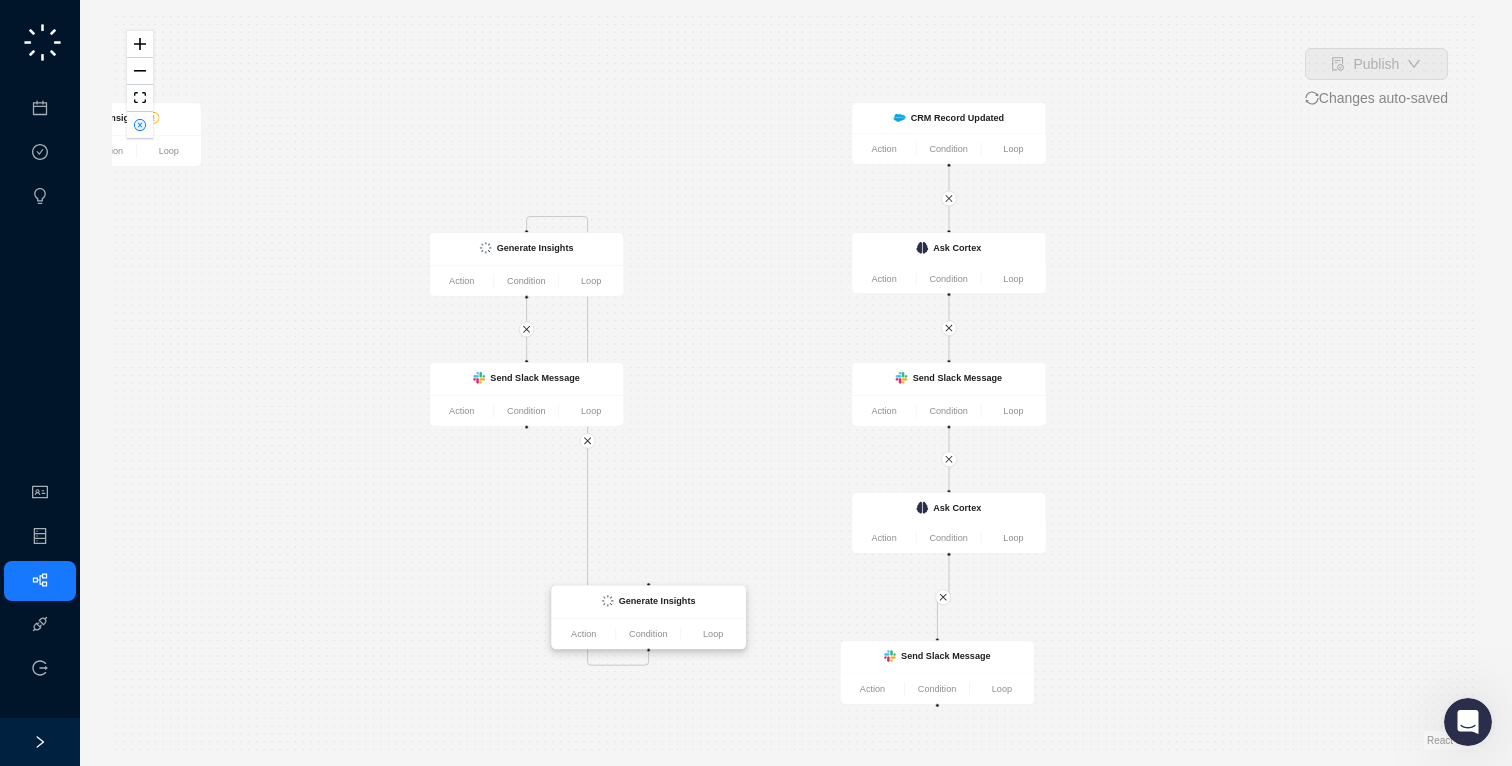 drag, startPoint x: 548, startPoint y: 124, endPoint x: 671, endPoint y: 599, distance: 490.6669 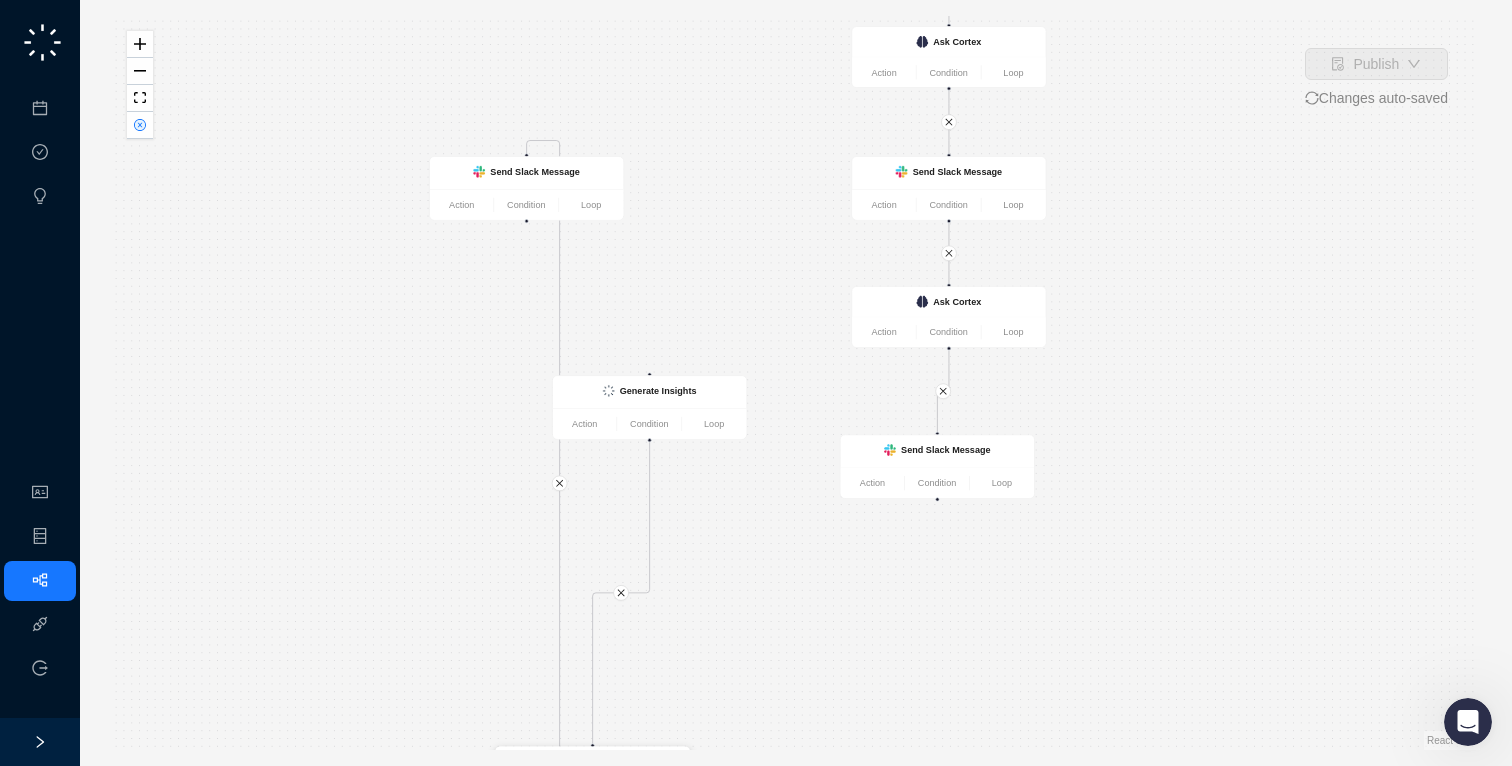 drag, startPoint x: 541, startPoint y: 252, endPoint x: 605, endPoint y: 748, distance: 500.112 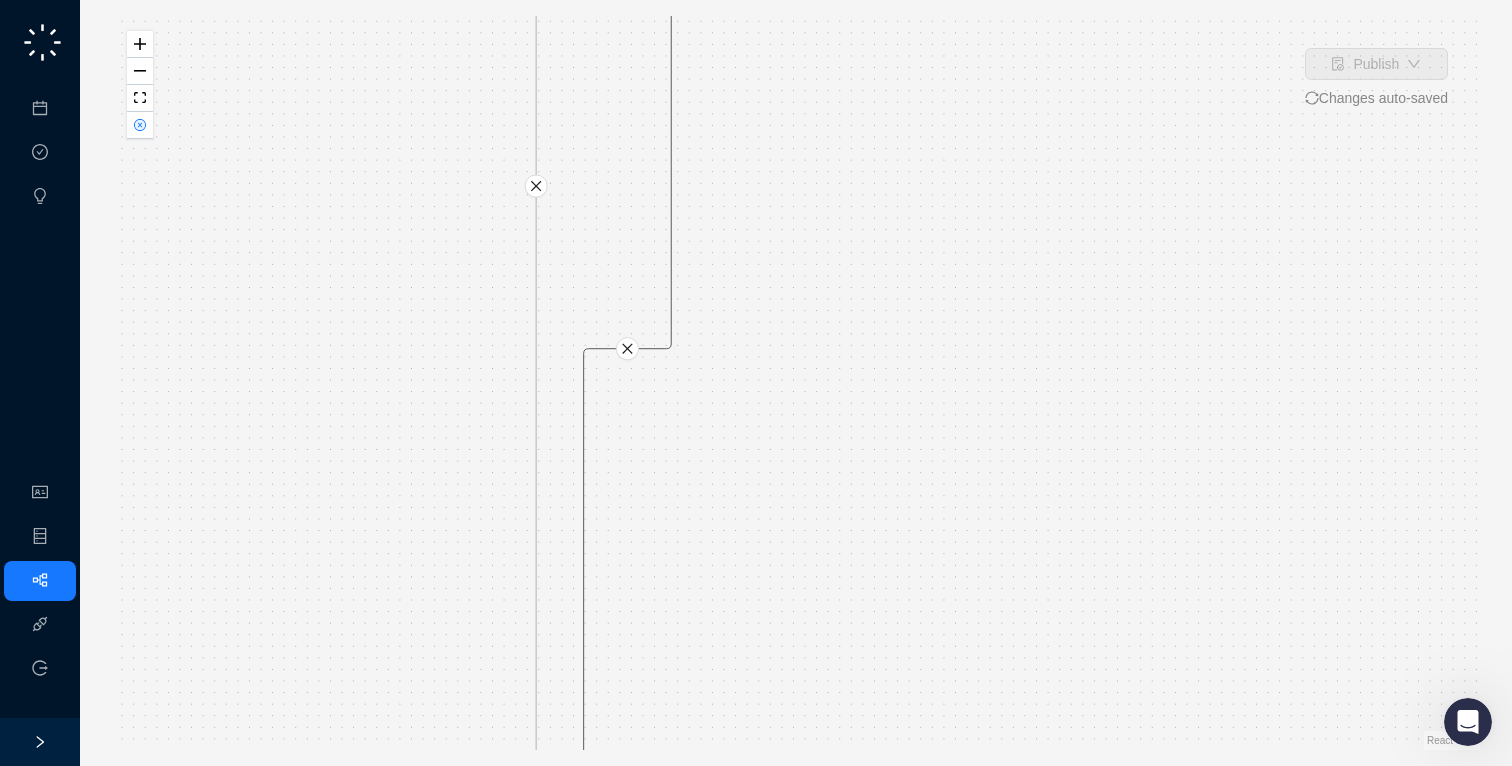 drag, startPoint x: 578, startPoint y: 414, endPoint x: 579, endPoint y: 324, distance: 90.005554 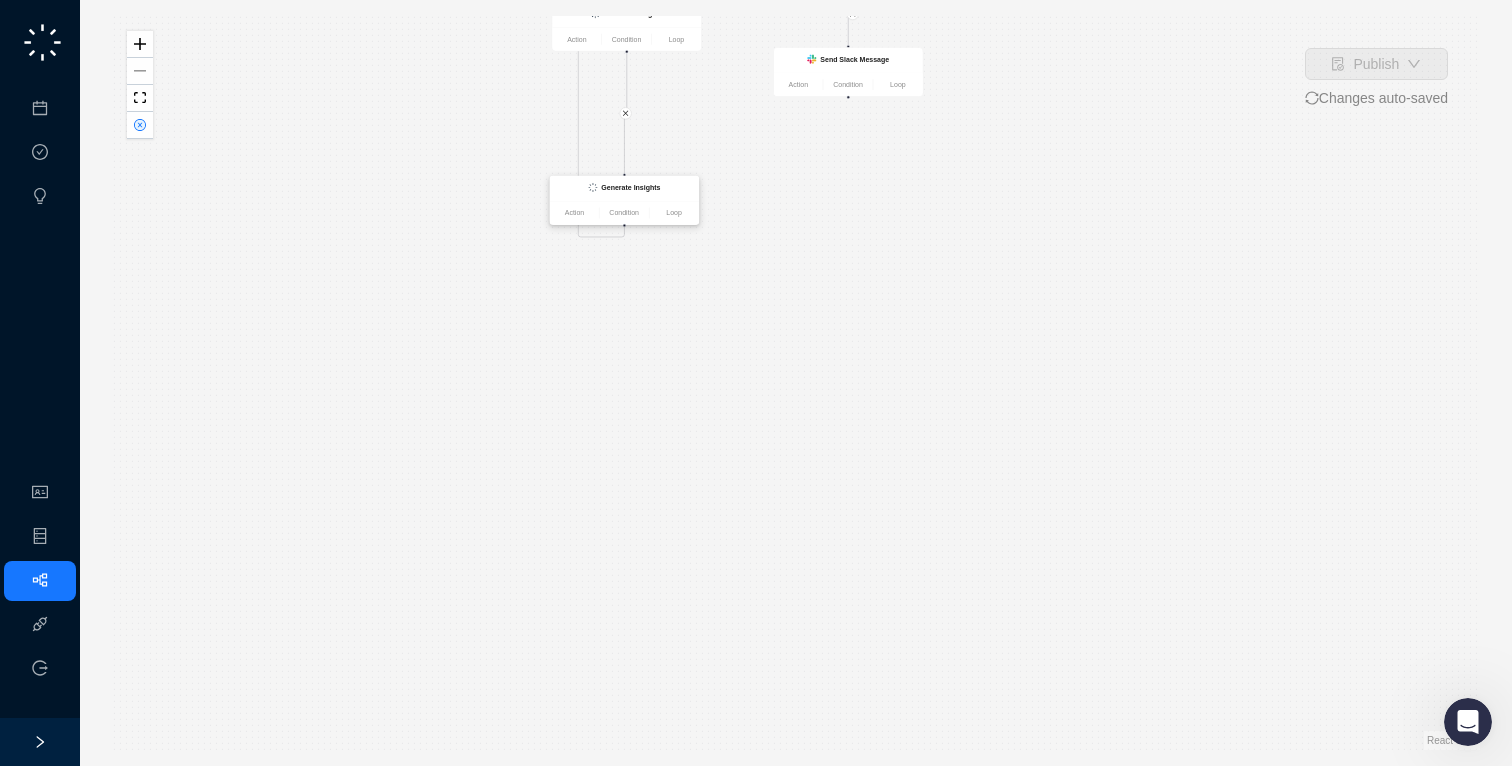 drag, startPoint x: 590, startPoint y: 648, endPoint x: 652, endPoint y: 189, distance: 463.16843 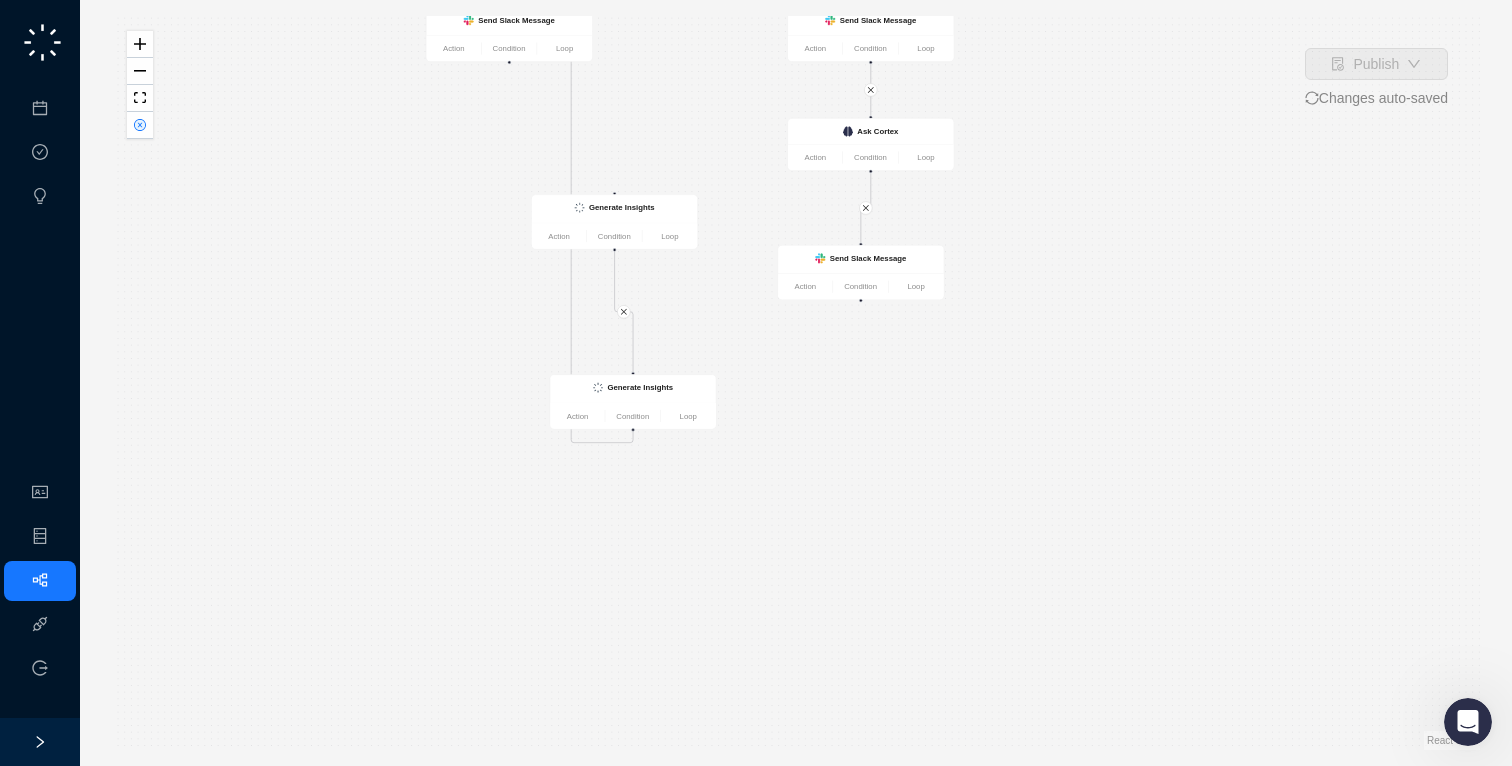 drag, startPoint x: 516, startPoint y: 201, endPoint x: 511, endPoint y: 424, distance: 223.05605 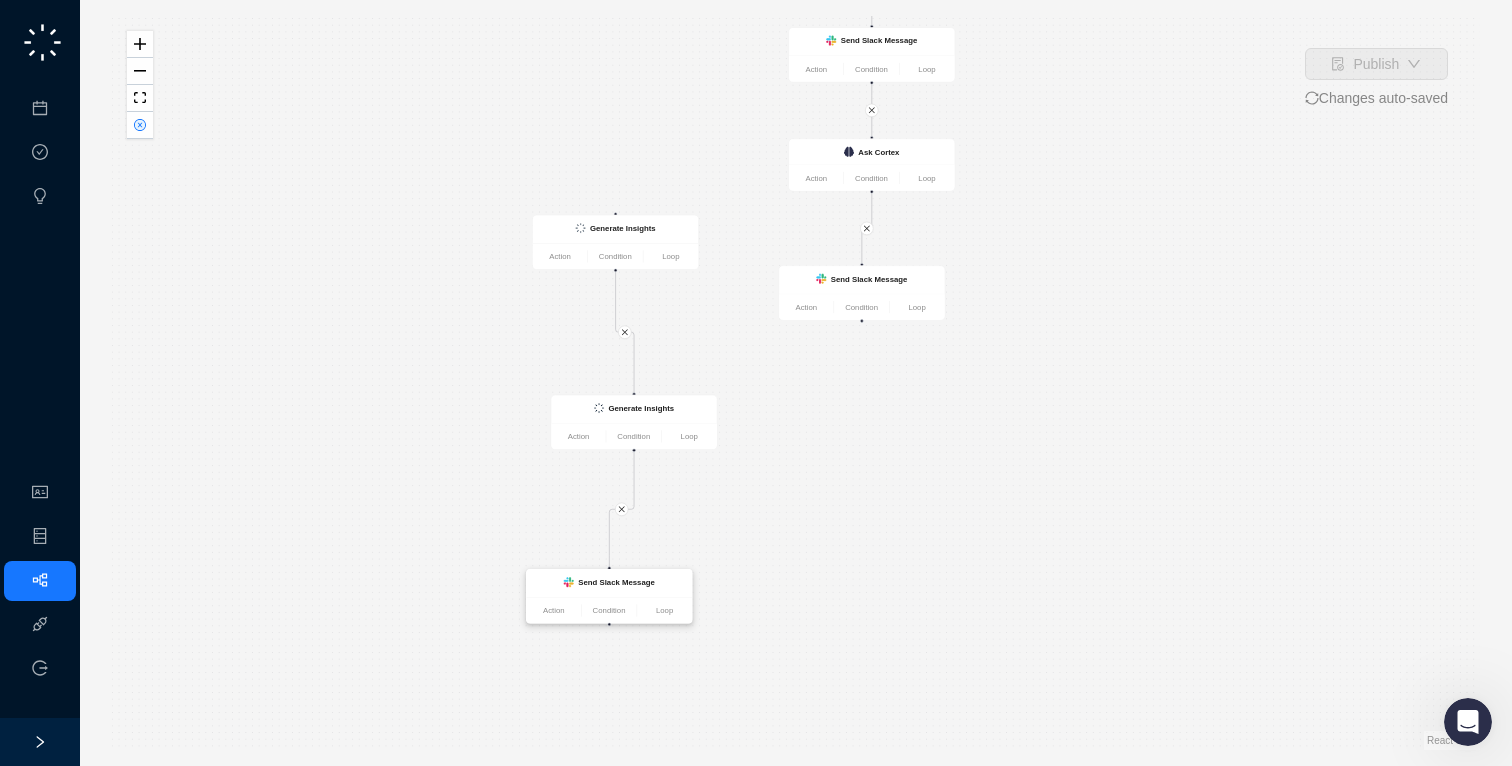 drag, startPoint x: 539, startPoint y: 42, endPoint x: 676, endPoint y: 605, distance: 579.429 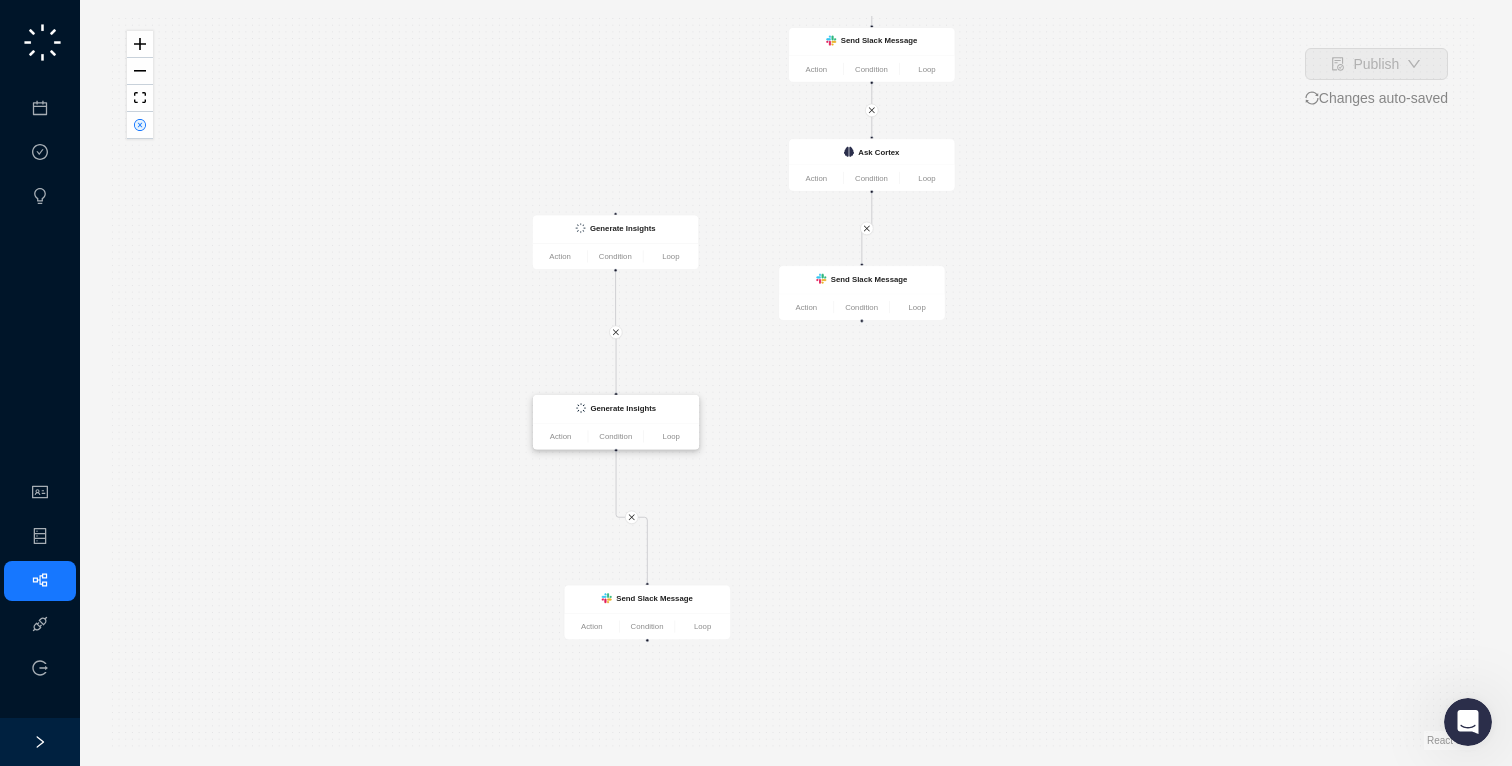 drag, startPoint x: 619, startPoint y: 407, endPoint x: 601, endPoint y: 407, distance: 18 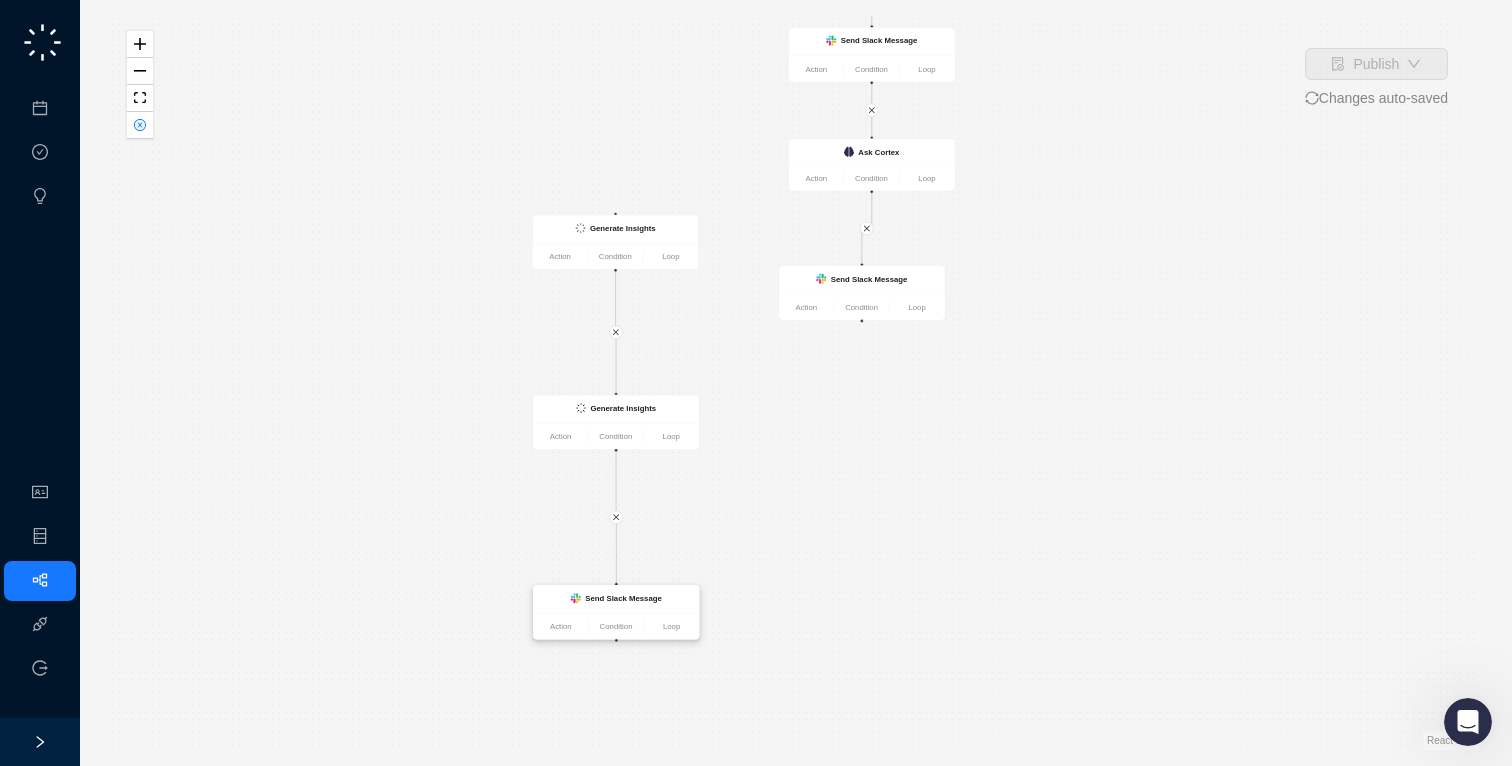 drag, startPoint x: 668, startPoint y: 602, endPoint x: 640, endPoint y: 603, distance: 28.01785 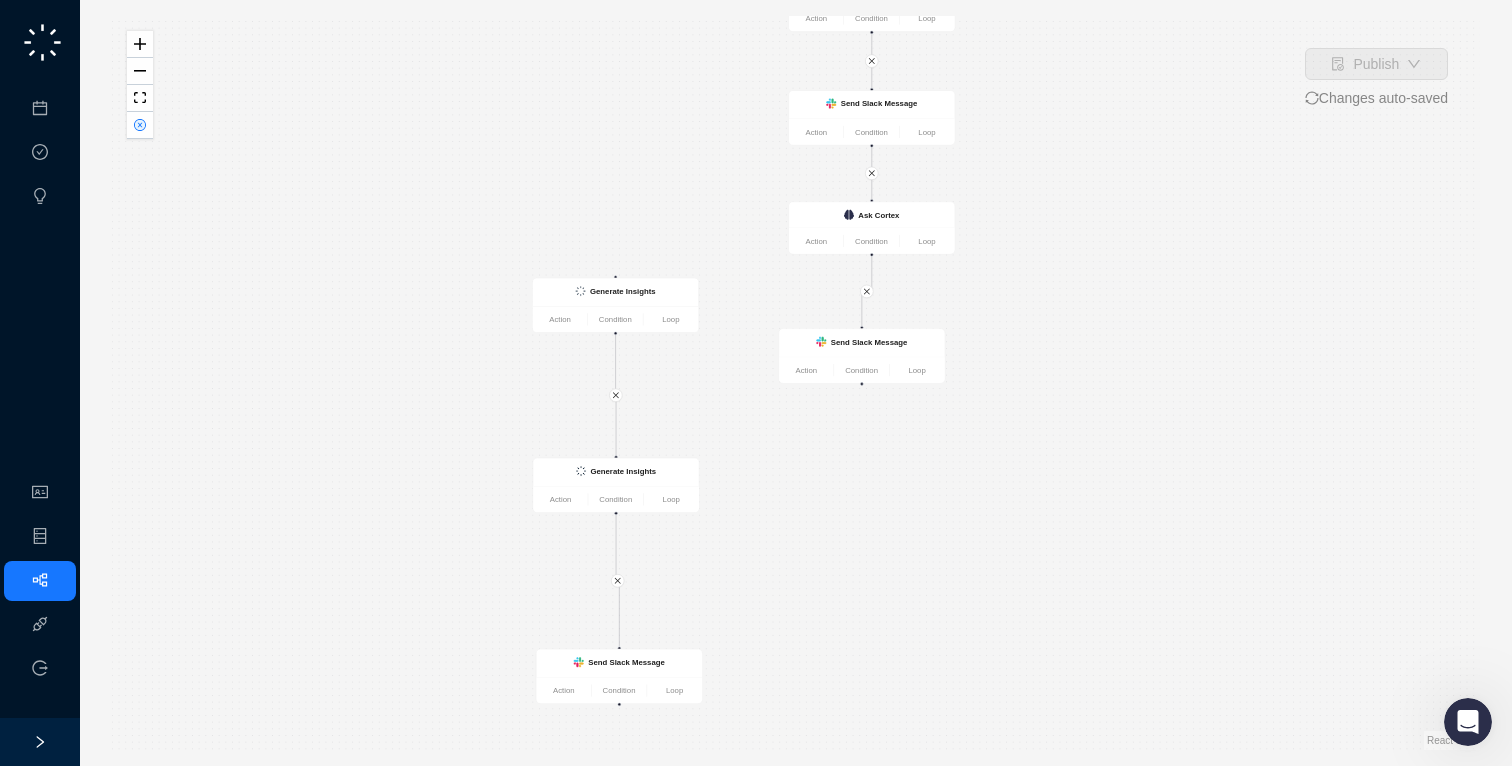 drag, startPoint x: 697, startPoint y: 466, endPoint x: 697, endPoint y: 551, distance: 85 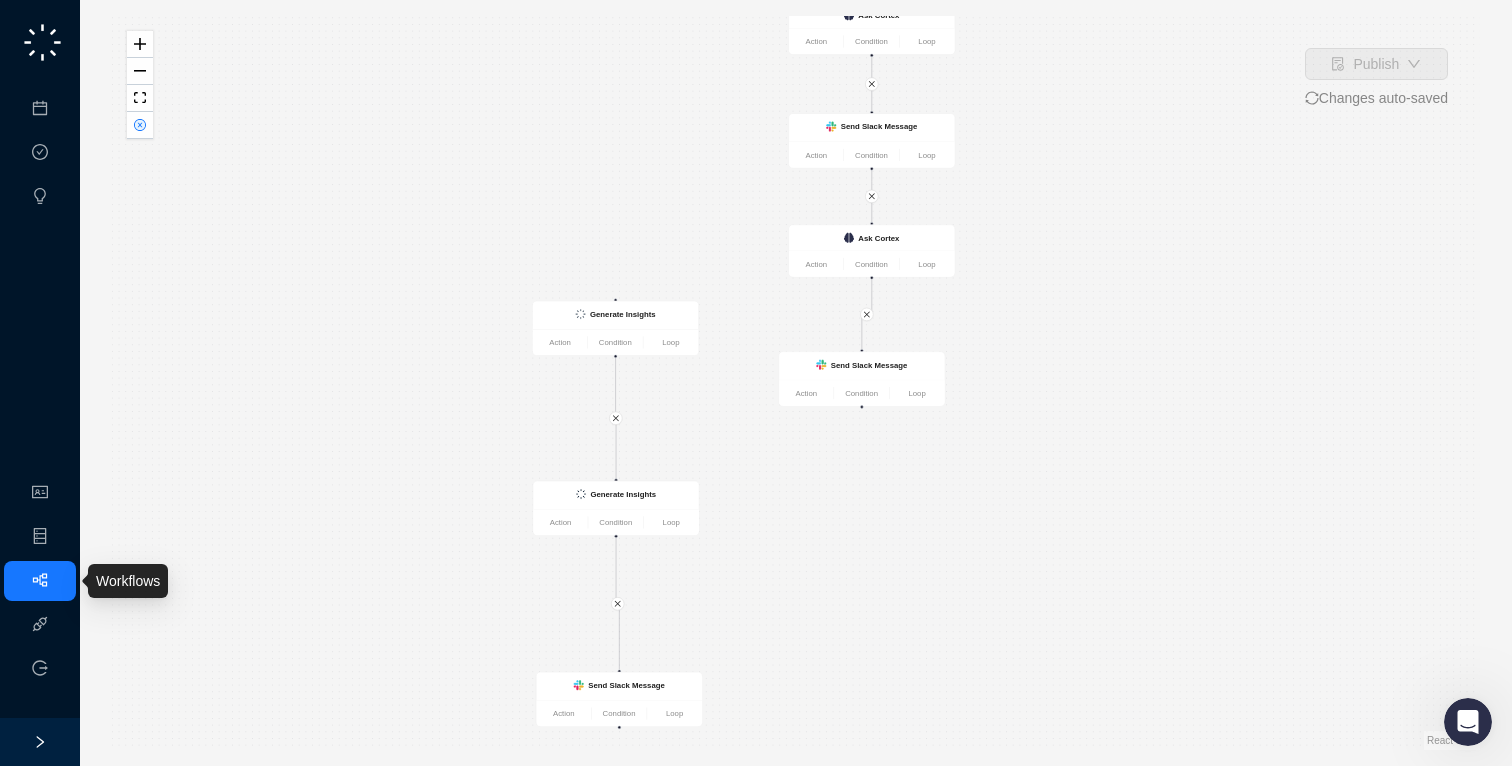 click on "Workflows" at bounding box center (40, 581) 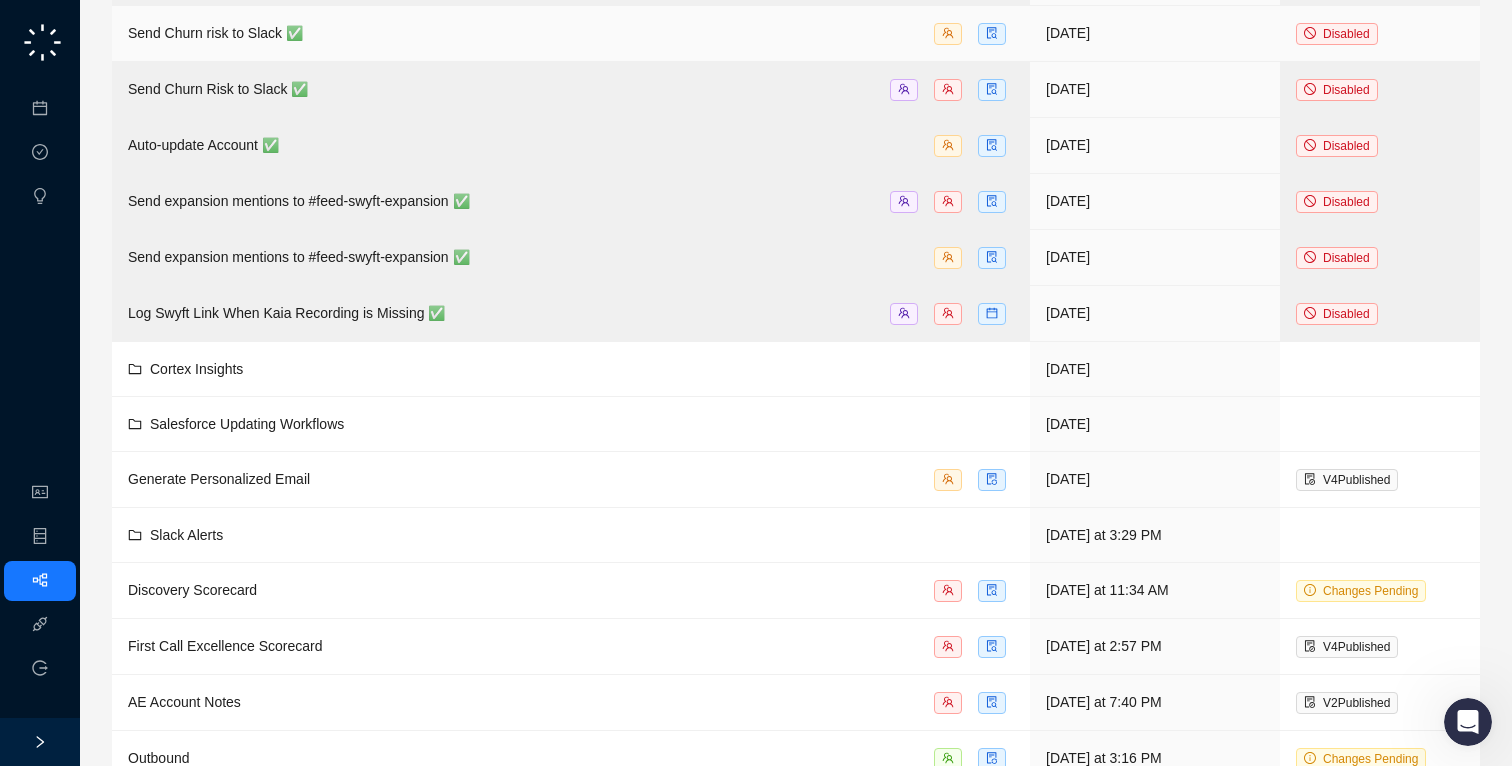 scroll, scrollTop: 1086, scrollLeft: 0, axis: vertical 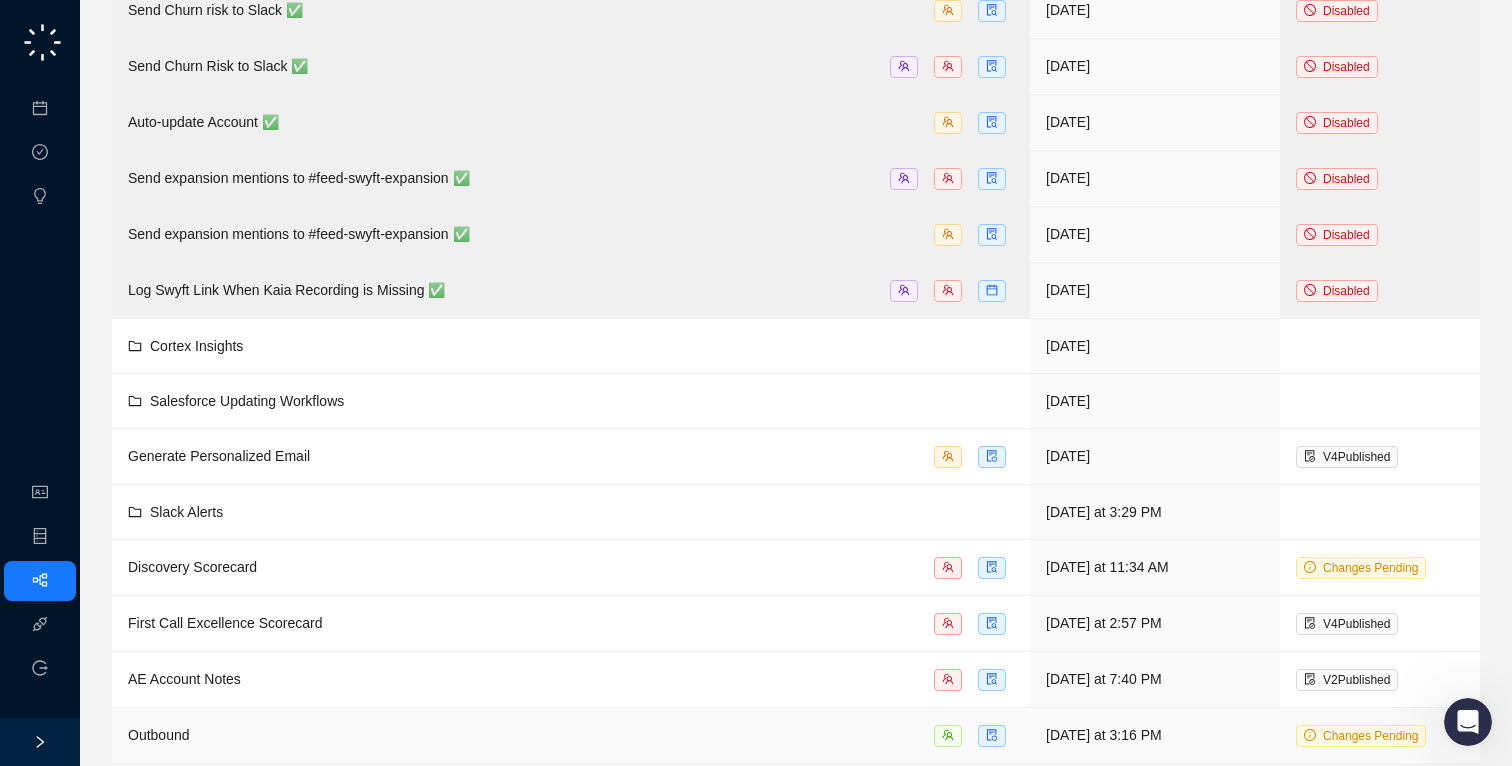 click on "Changes Pending" at bounding box center (1380, 736) 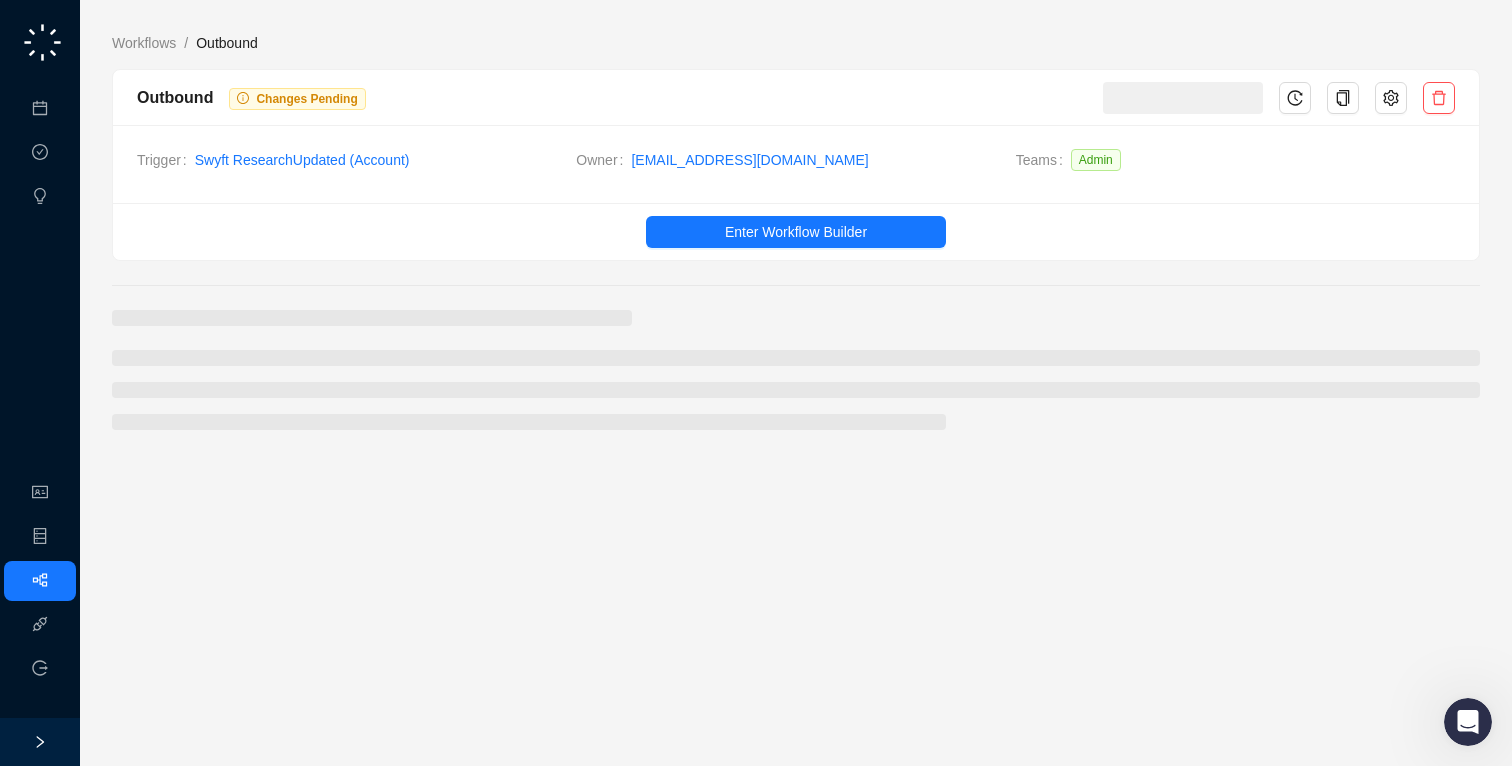 scroll, scrollTop: 0, scrollLeft: 0, axis: both 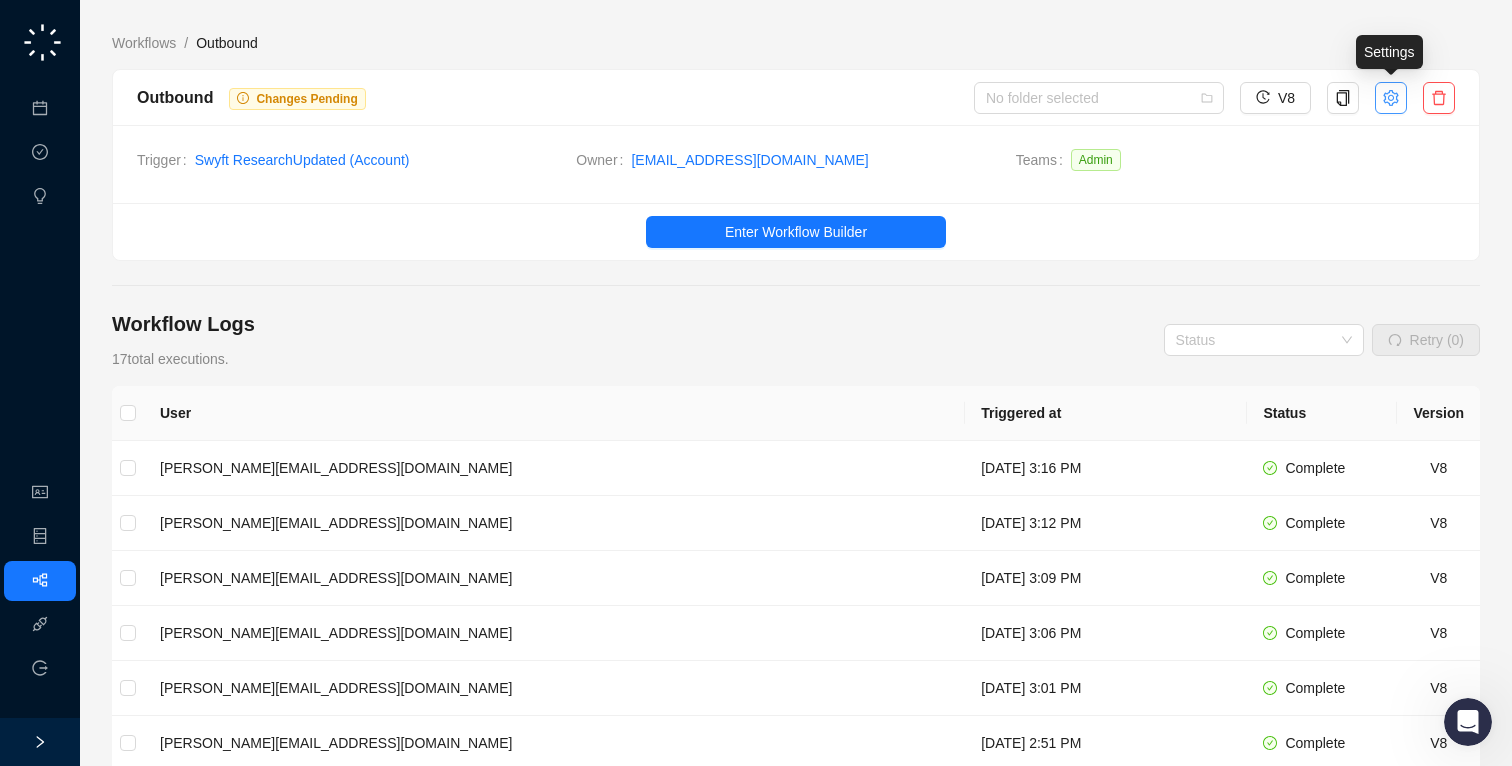 click at bounding box center (1391, 98) 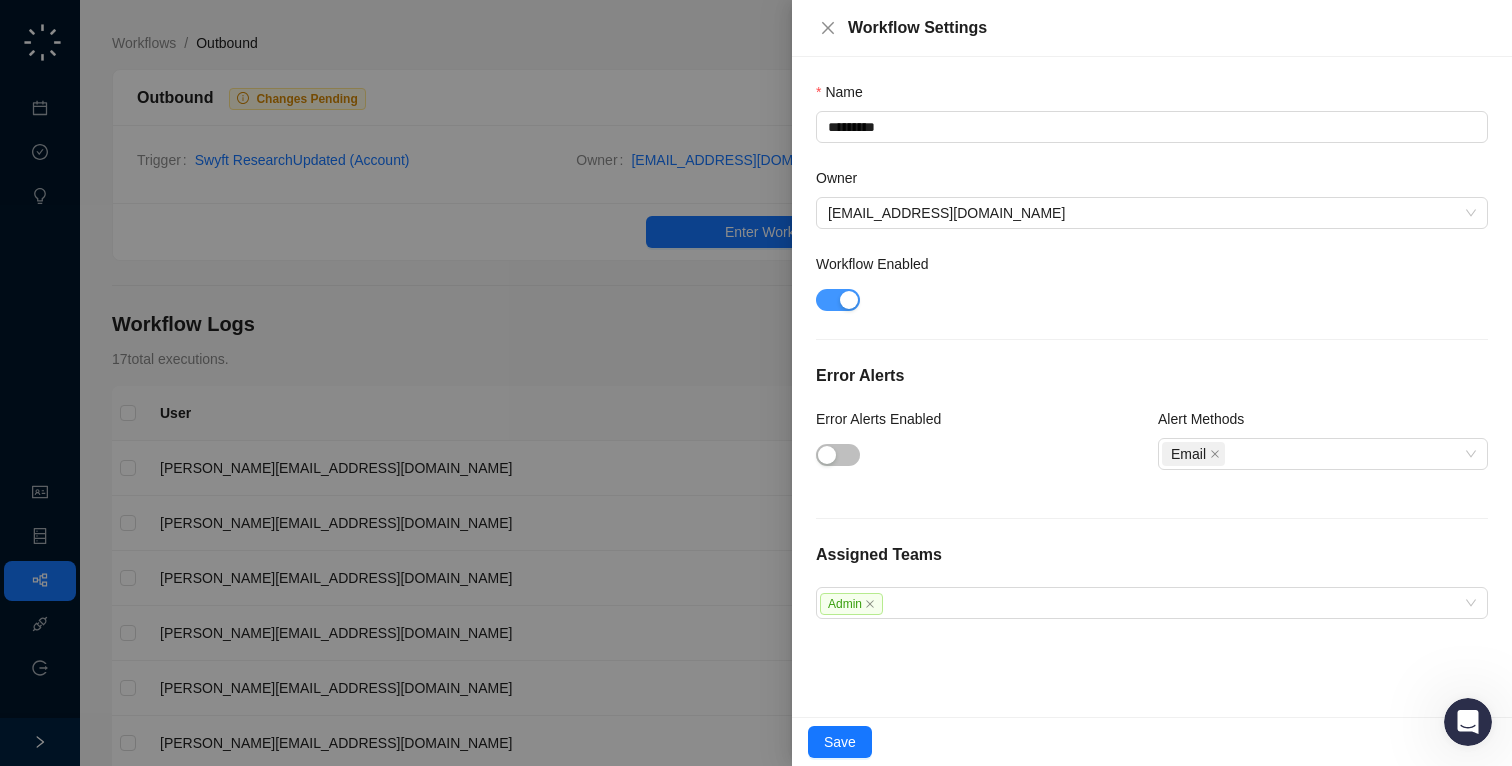 click at bounding box center [849, 300] 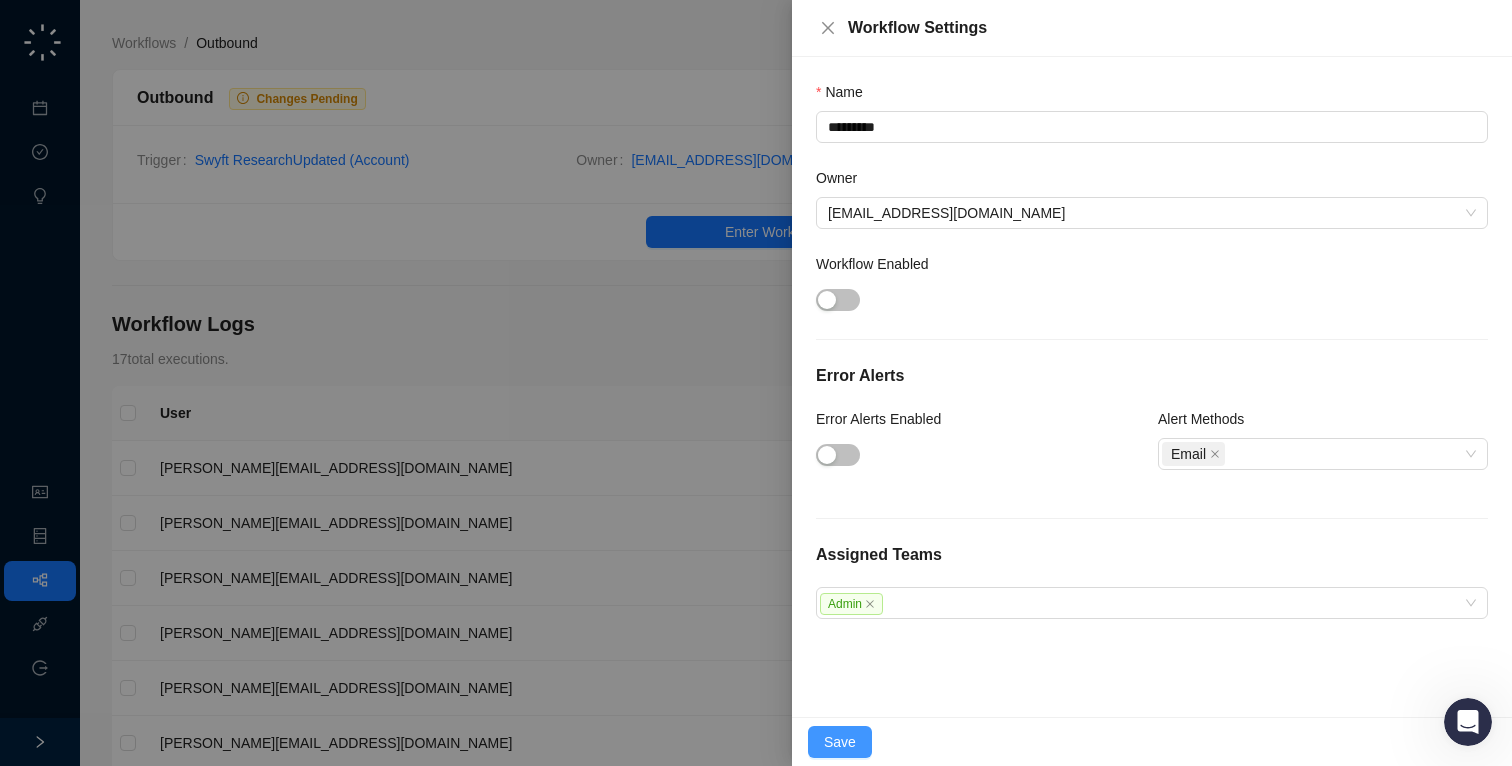 click on "Save" at bounding box center [840, 742] 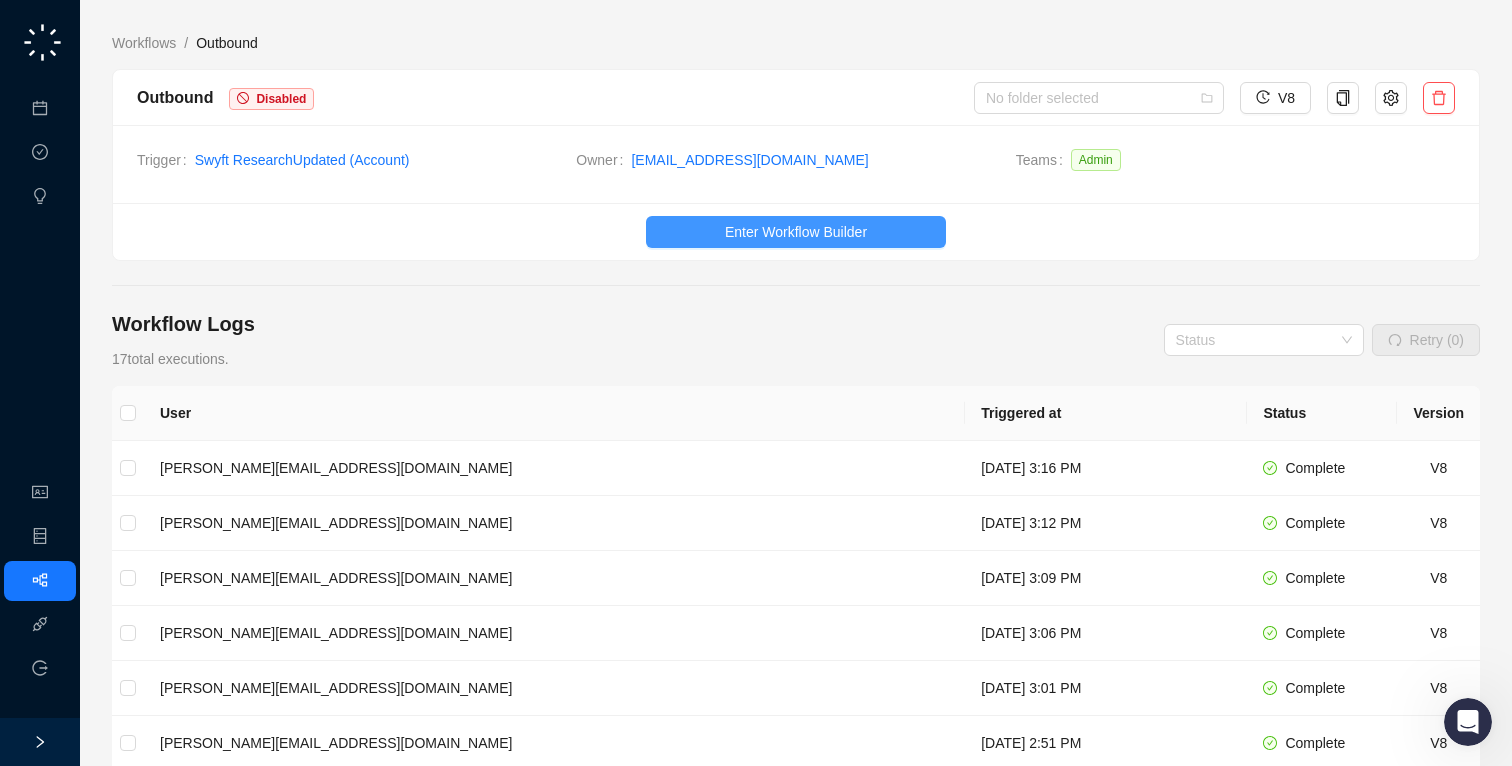 click on "Enter Workflow Builder" at bounding box center (796, 232) 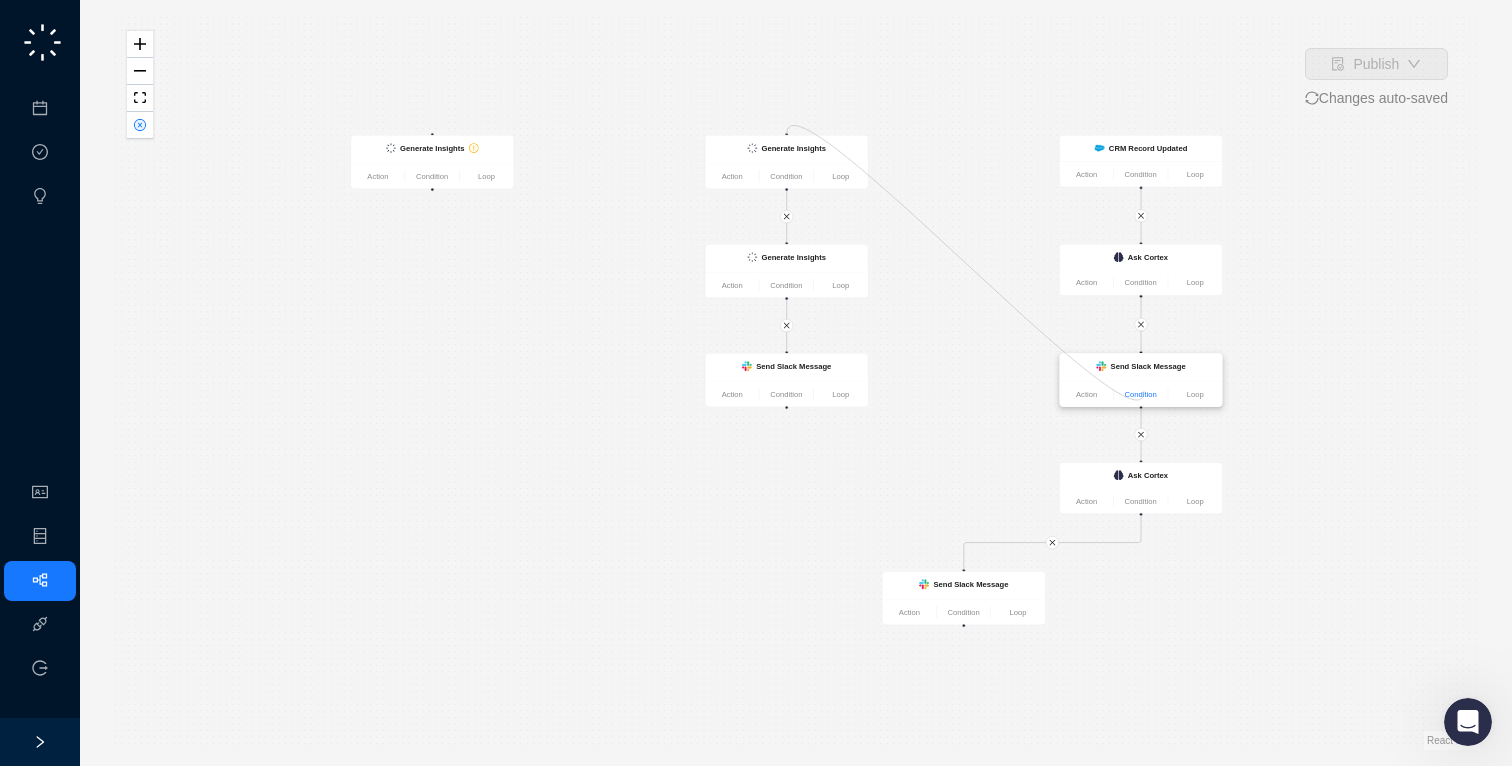 drag, startPoint x: 786, startPoint y: 133, endPoint x: 1143, endPoint y: 392, distance: 441.05554 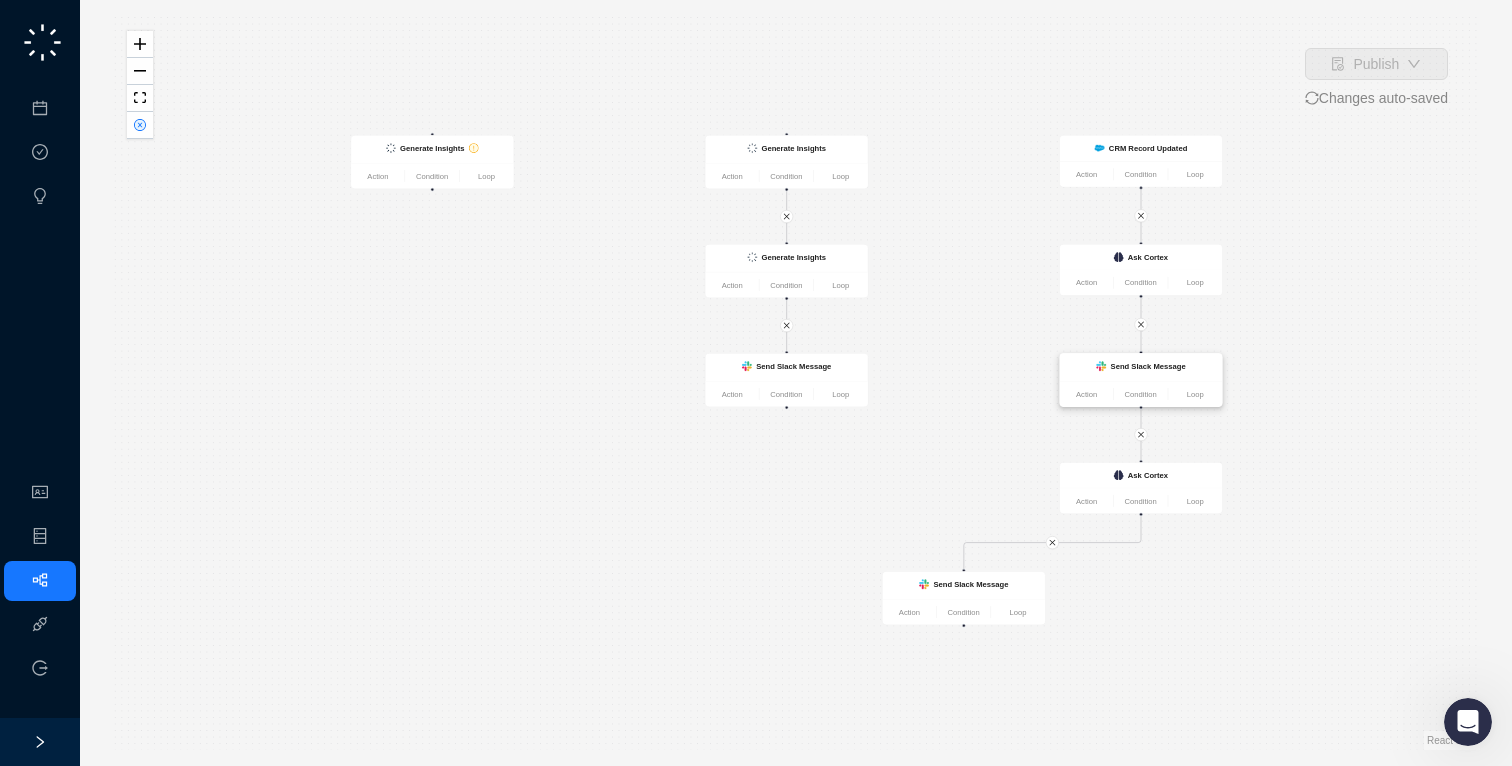 click on "Action Condition Loop" at bounding box center [1141, 394] 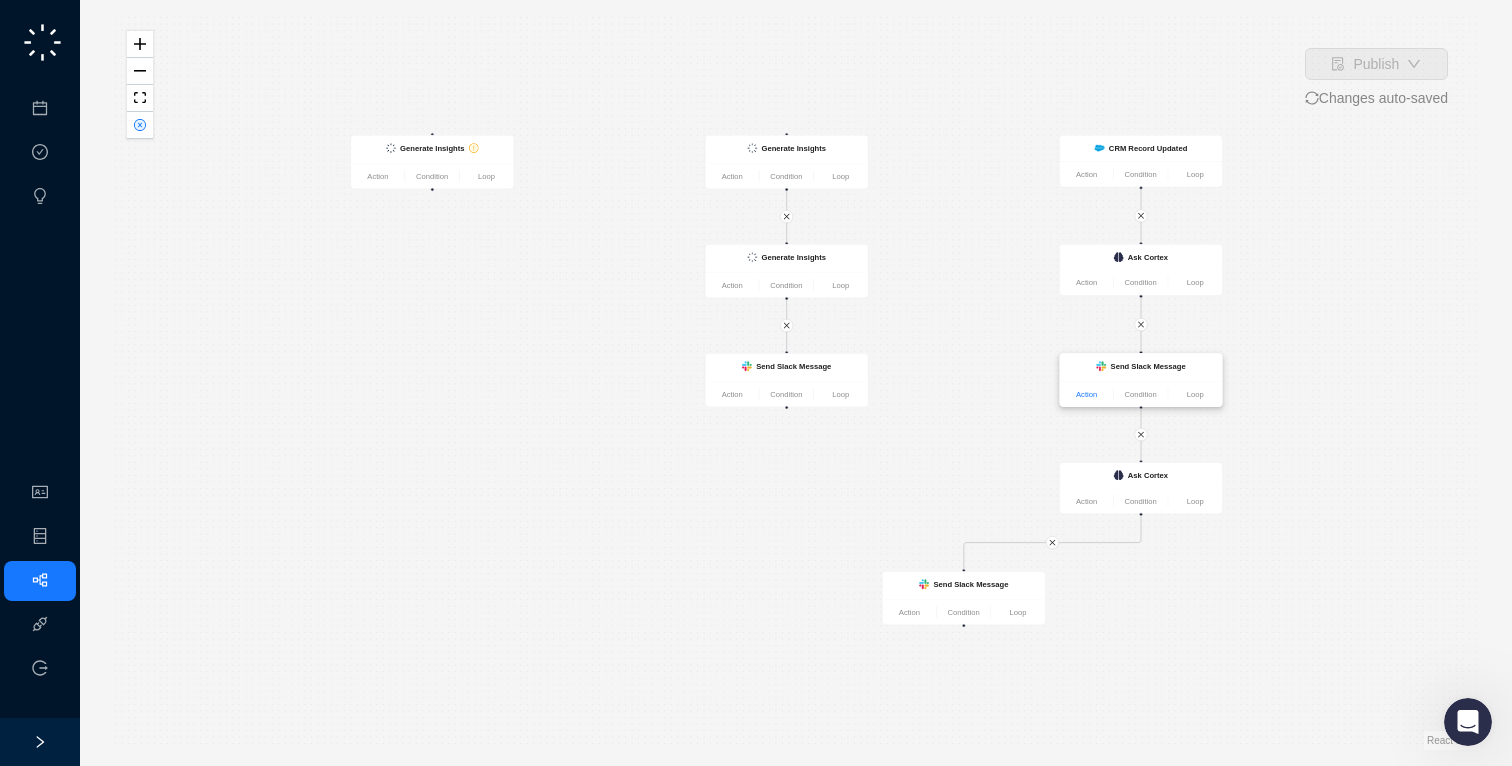 click on "Action" at bounding box center (1087, 394) 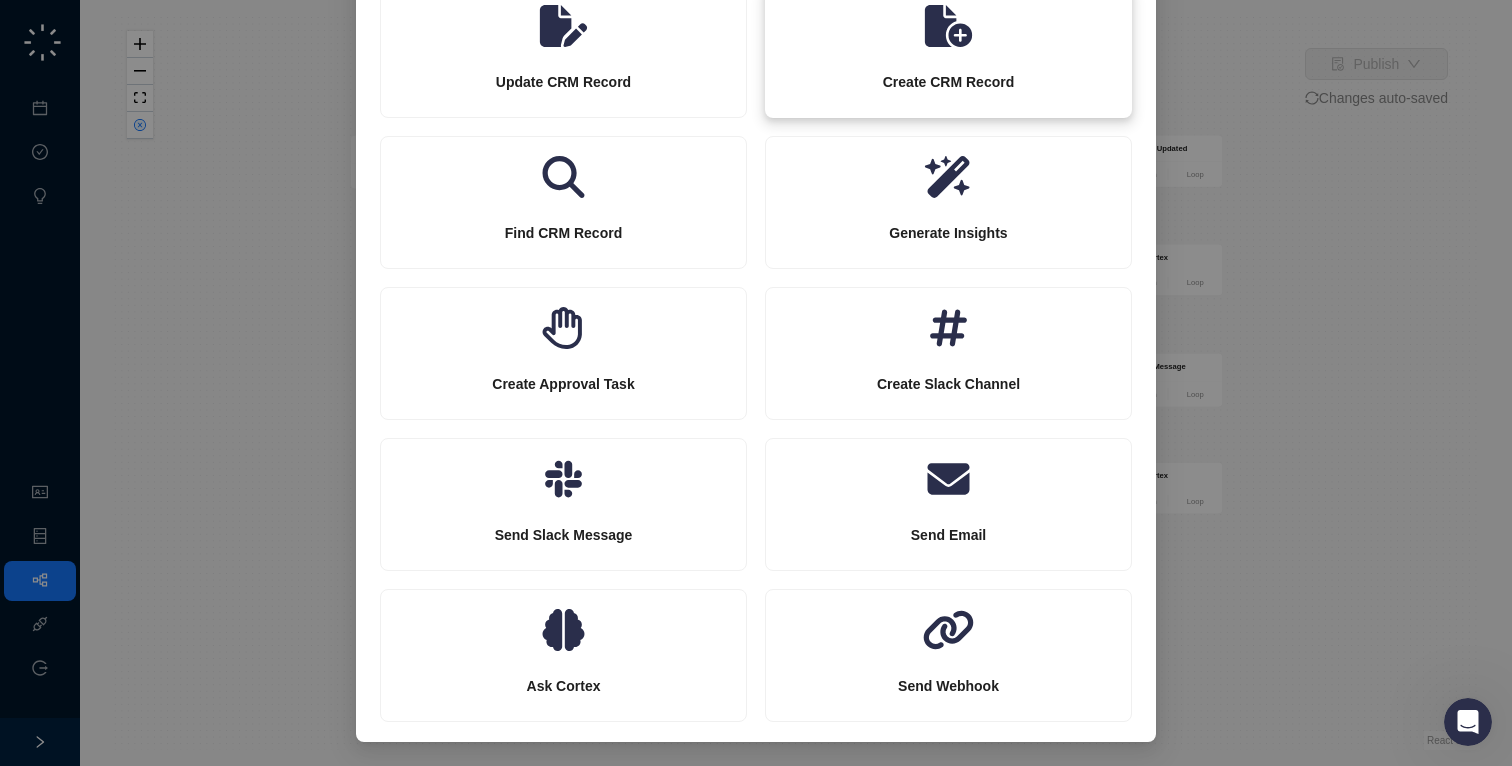 scroll, scrollTop: 0, scrollLeft: 0, axis: both 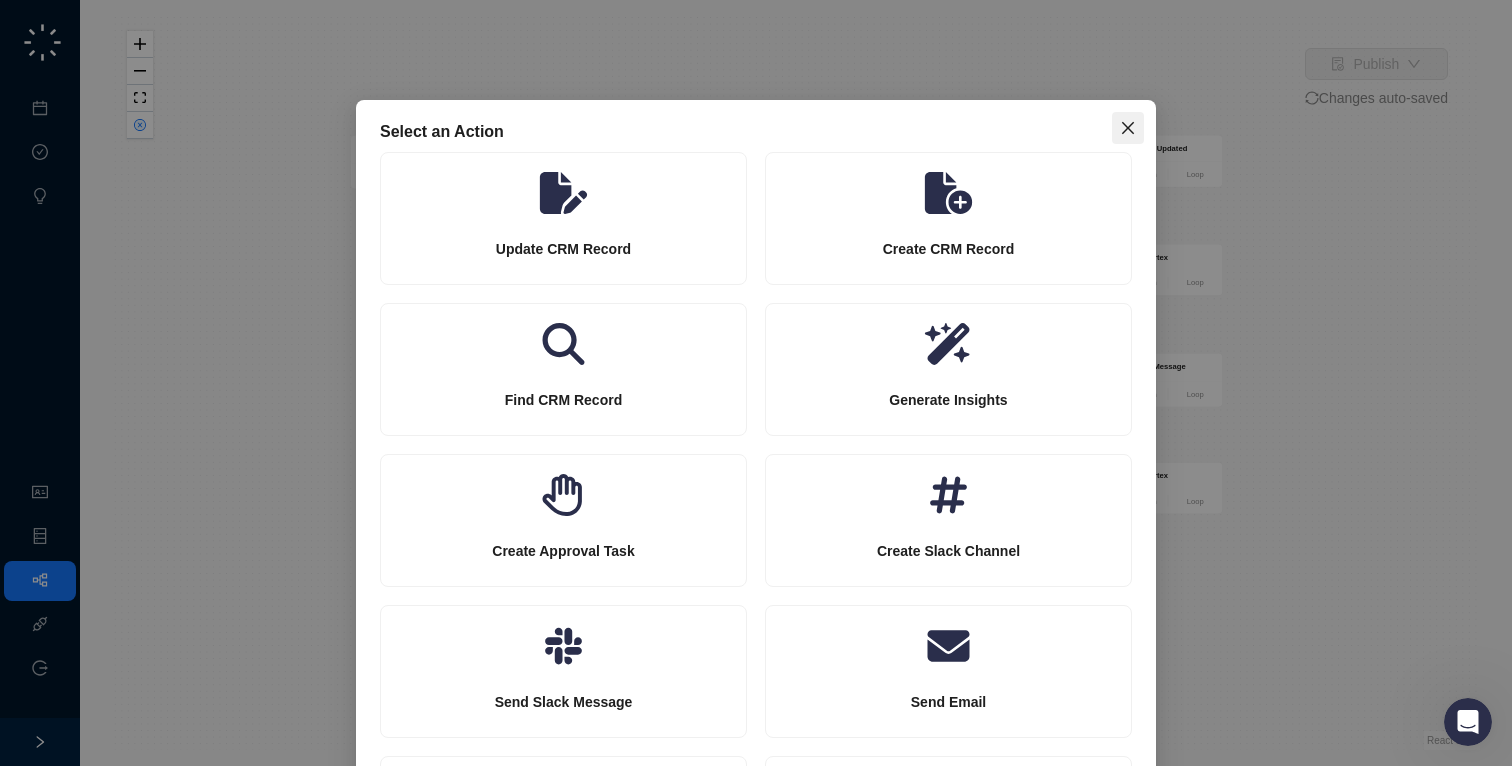 click at bounding box center [1128, 128] 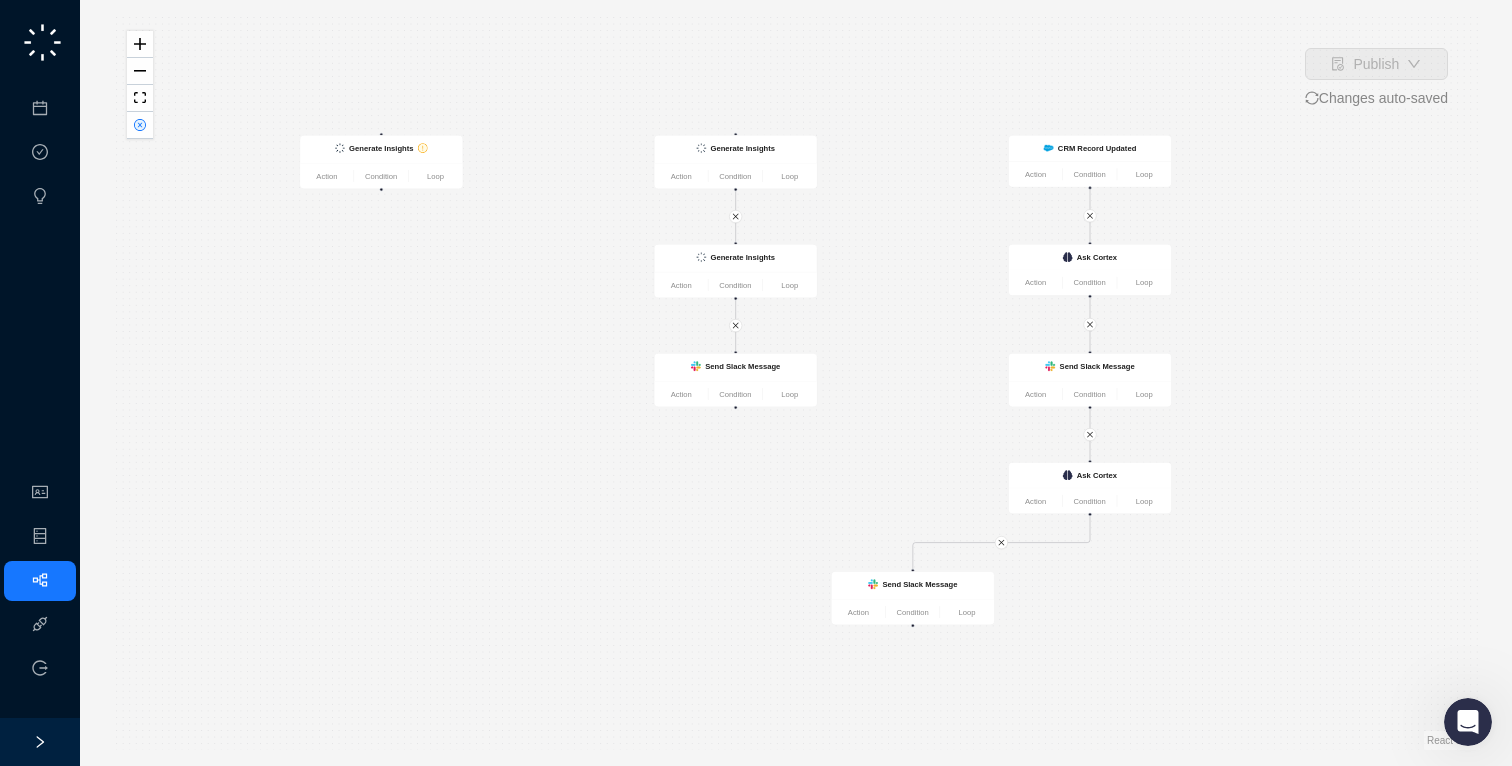 drag, startPoint x: 963, startPoint y: 449, endPoint x: 912, endPoint y: 449, distance: 51 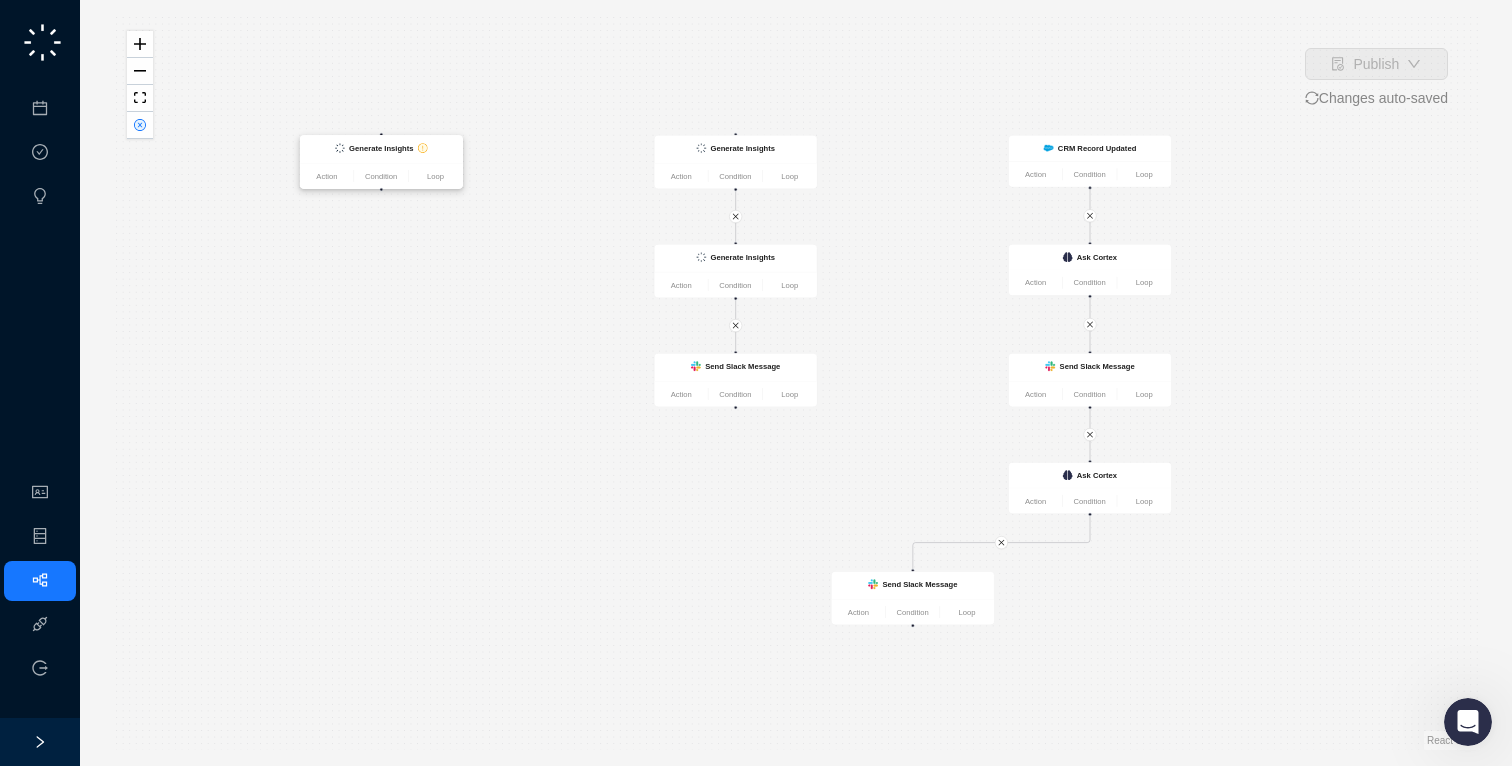 click on "Generate Insights" at bounding box center [381, 149] 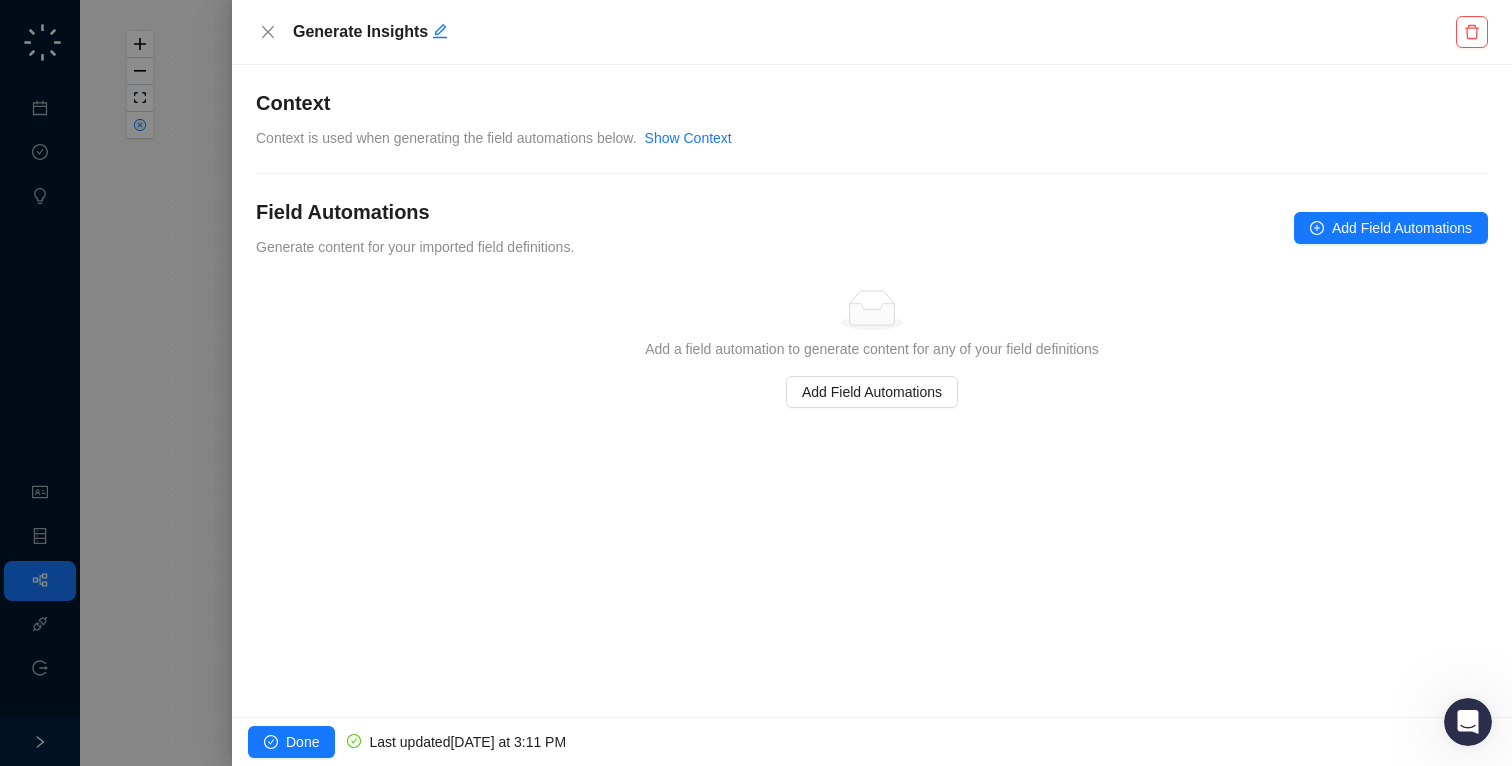 click on "Field Automations Generate content for your imported field definitions. Add Field Automations" at bounding box center [872, 228] 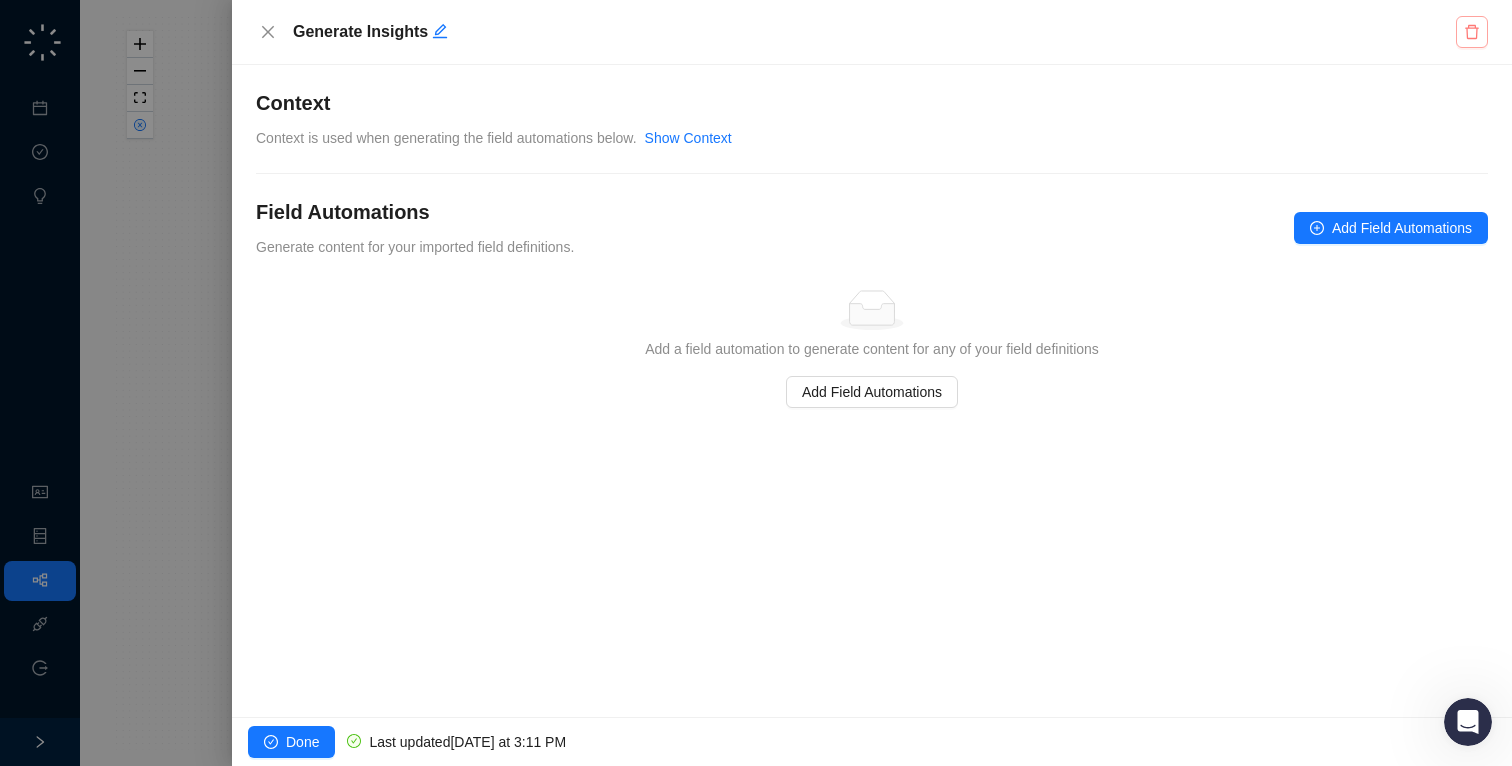 click 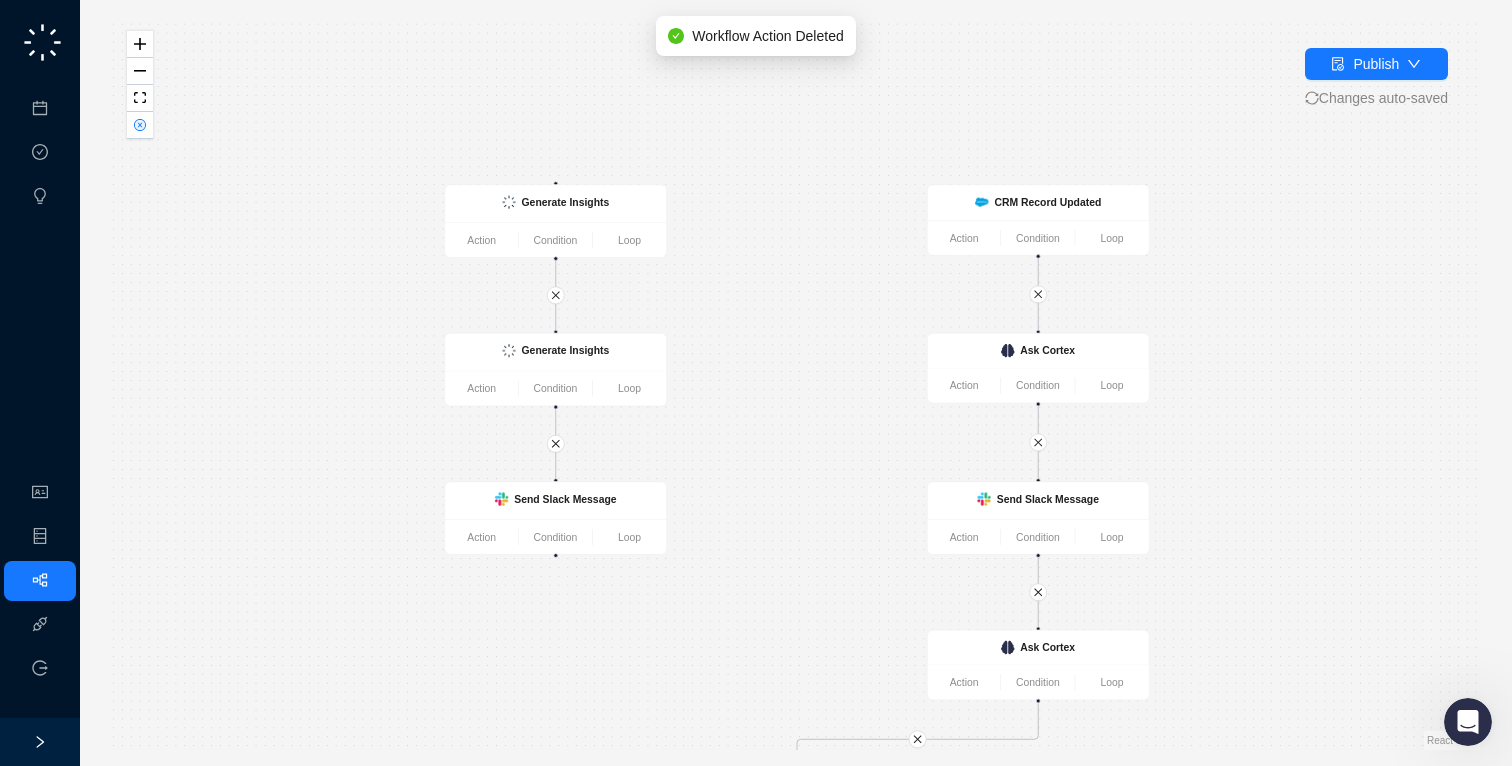 drag, startPoint x: 741, startPoint y: 239, endPoint x: 741, endPoint y: 380, distance: 141 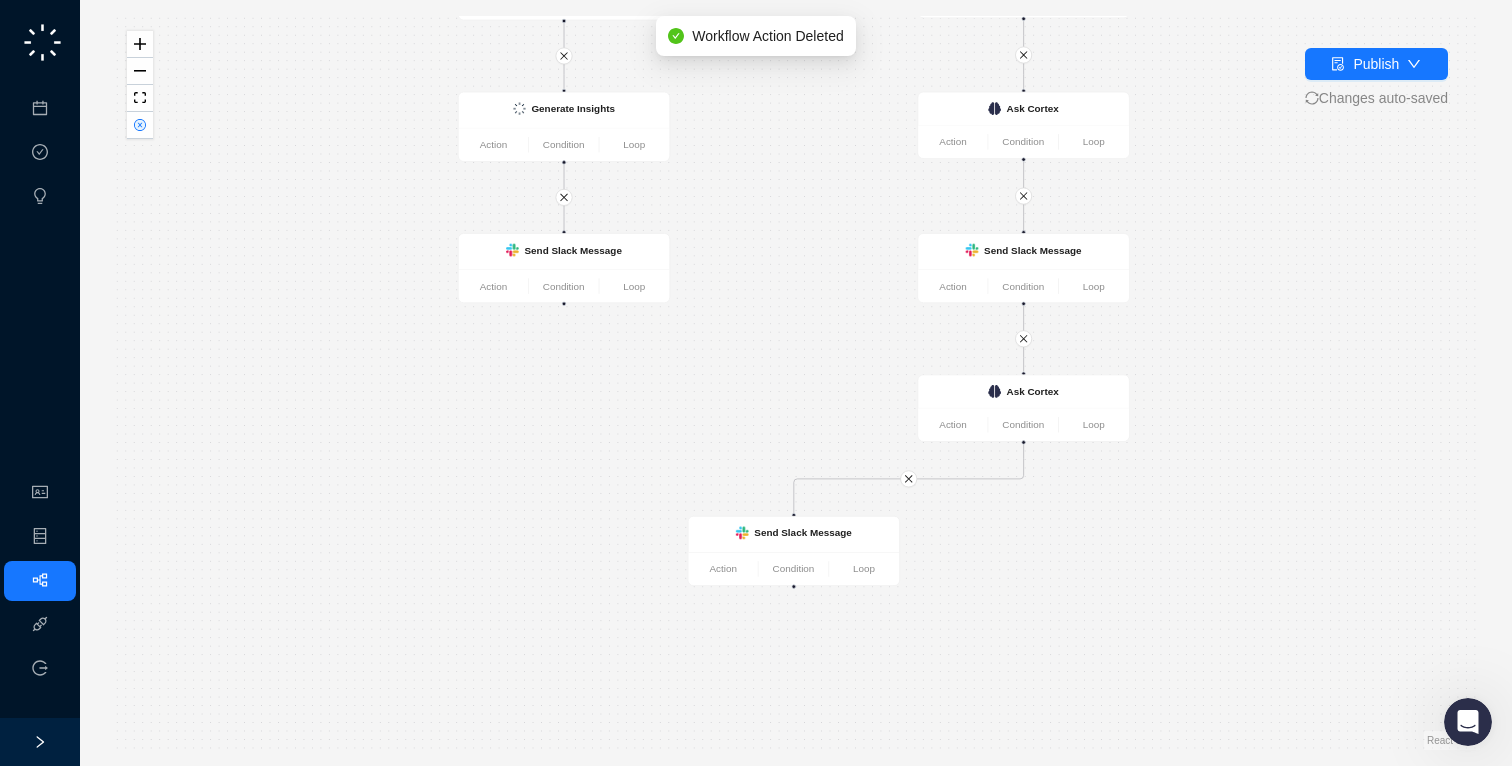 drag, startPoint x: 730, startPoint y: 380, endPoint x: 728, endPoint y: 131, distance: 249.00803 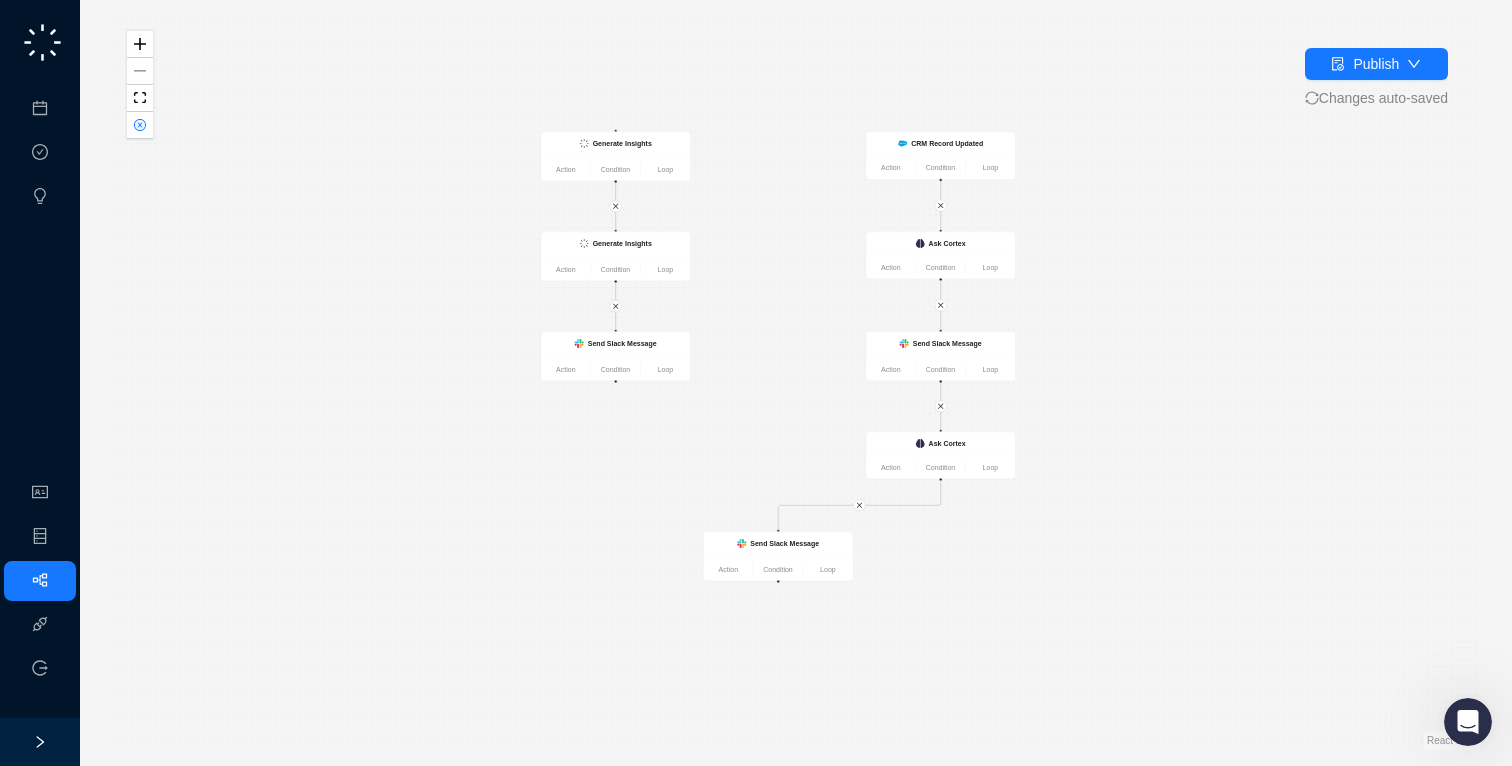 drag, startPoint x: 743, startPoint y: 256, endPoint x: 743, endPoint y: 355, distance: 99 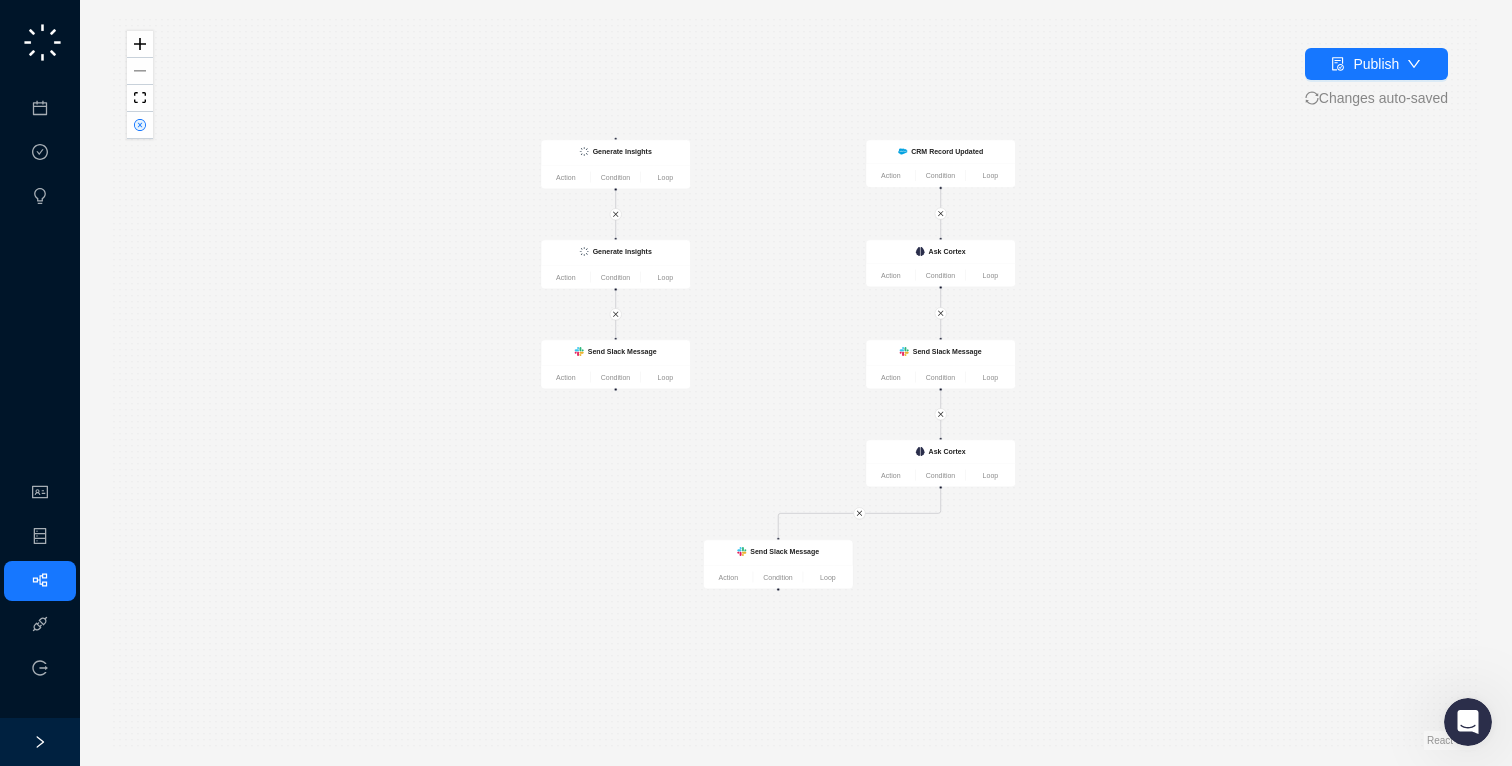 click on "Send Slack Message Action Condition Loop Send Slack Message Action Condition Loop CRM Record Updated Action Condition Loop Generate Insights Action Condition Loop Generate Insights Action Condition Loop Ask Cortex Action Condition Loop Ask Cortex Action Condition Loop Send Slack Message Action Condition Loop" at bounding box center [796, 383] 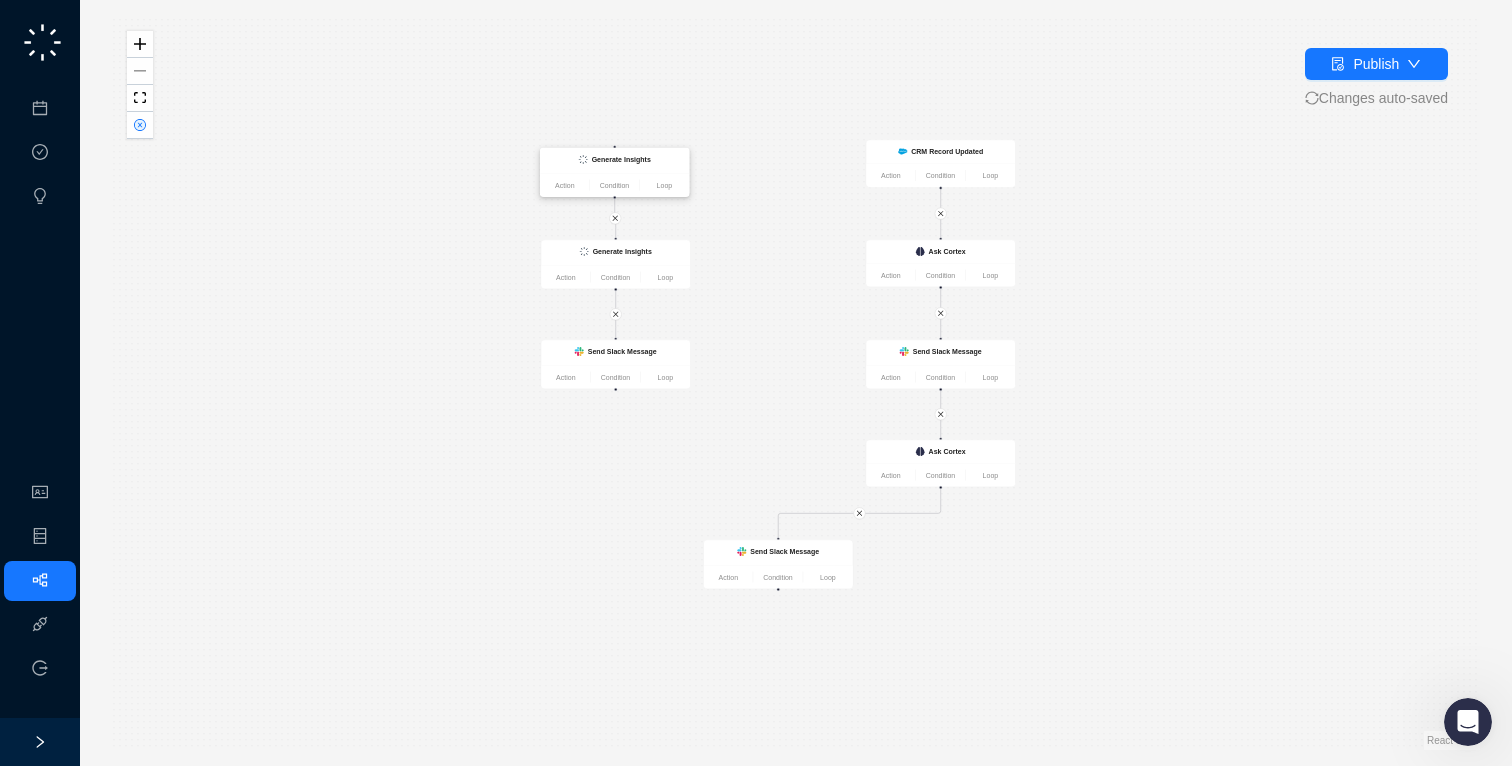 click on "Generate Insights Action Condition Loop" at bounding box center (615, 173) 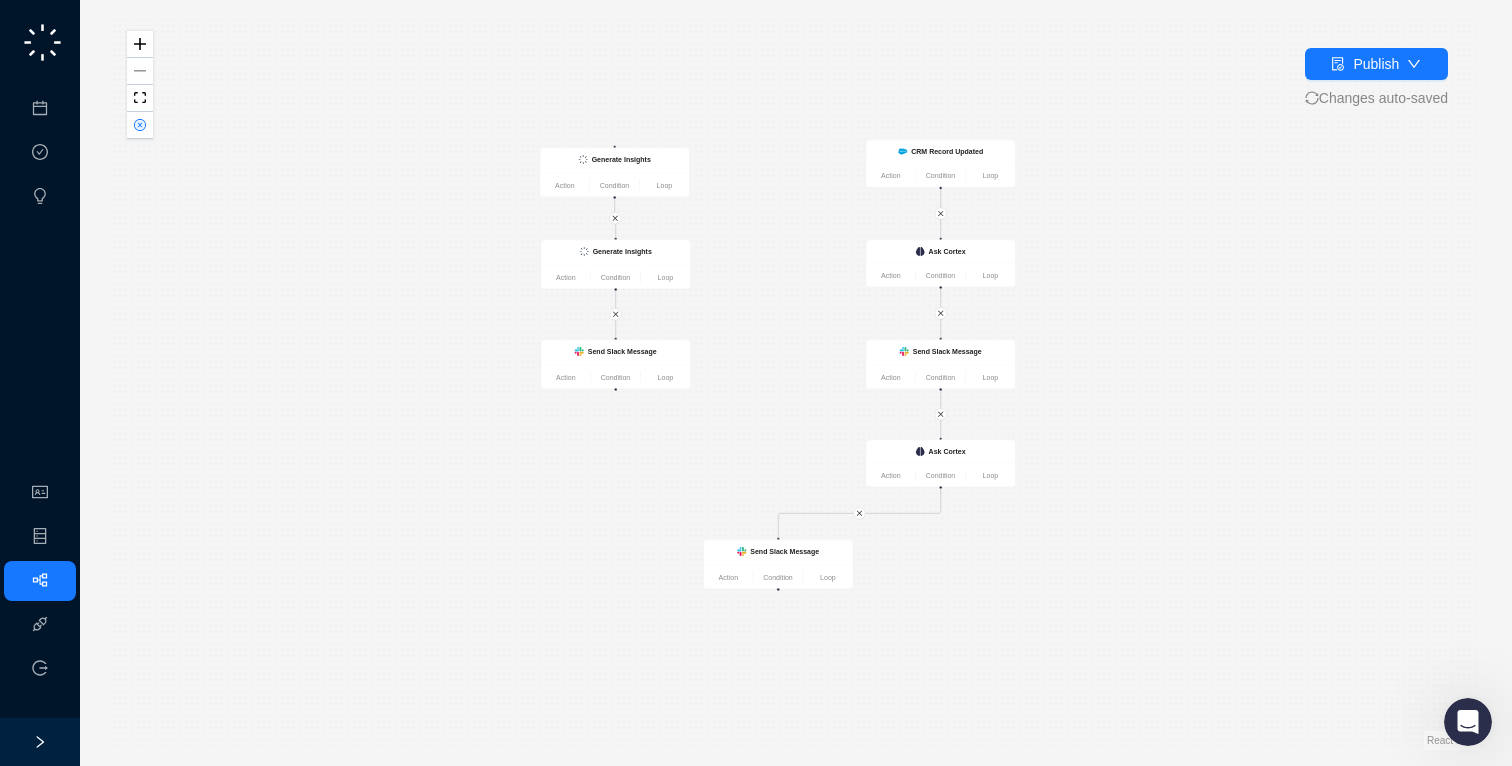 click on "Send Slack Message Action Condition Loop Send Slack Message Action Condition Loop CRM Record Updated Action Condition Loop Generate Insights Action Condition Loop Generate Insights Action Condition Loop Ask Cortex Action Condition Loop Ask Cortex Action Condition Loop Send Slack Message Action Condition Loop" at bounding box center (796, 383) 